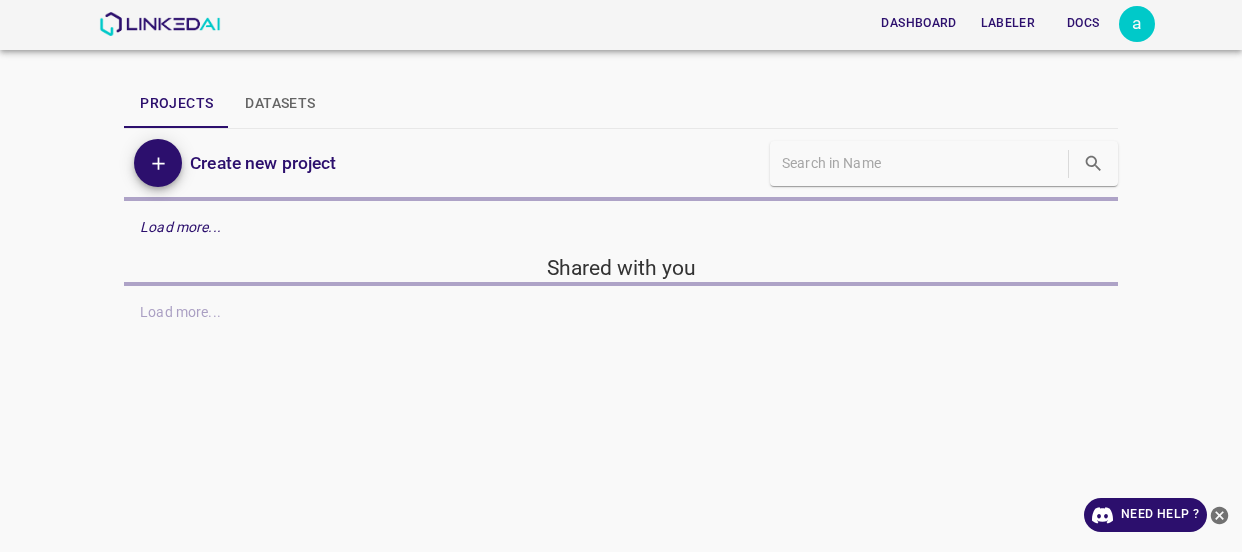 scroll, scrollTop: 0, scrollLeft: 0, axis: both 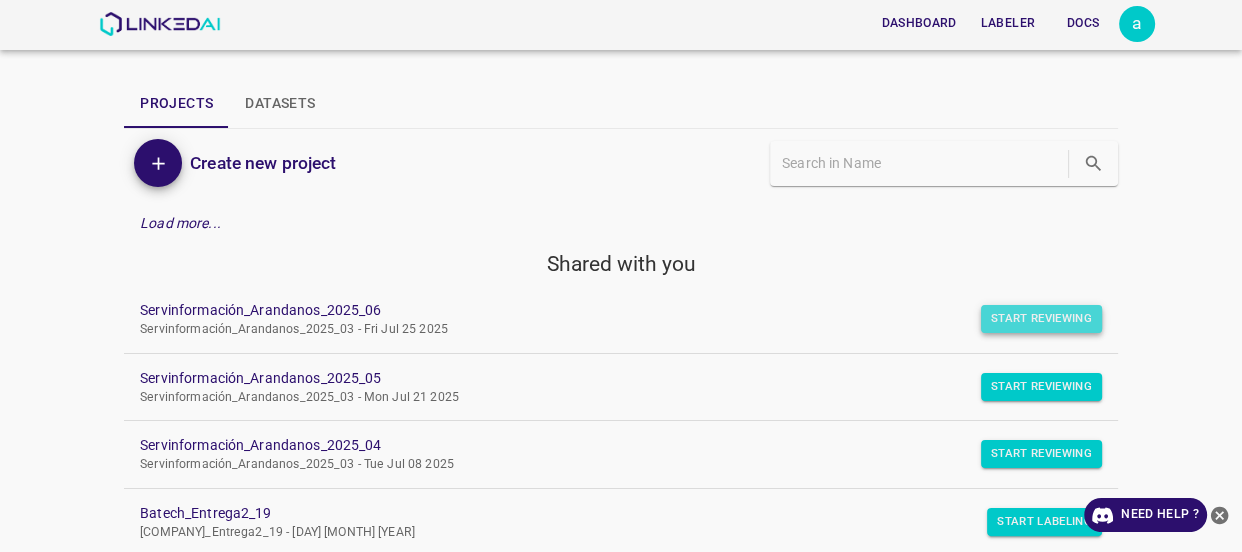 click on "Start Reviewing" at bounding box center (1041, 319) 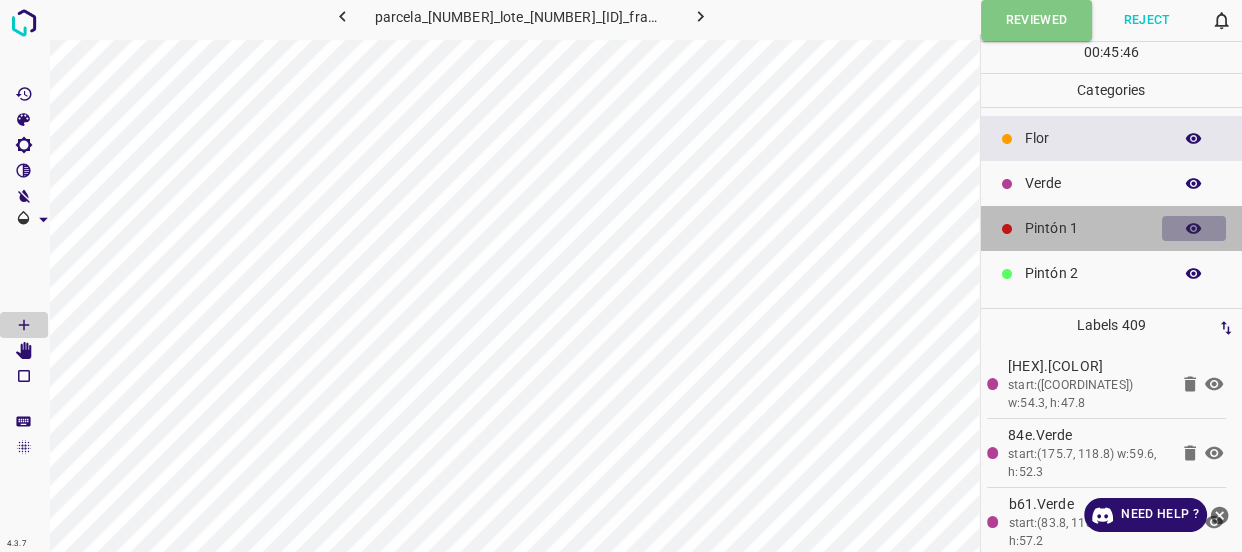 click 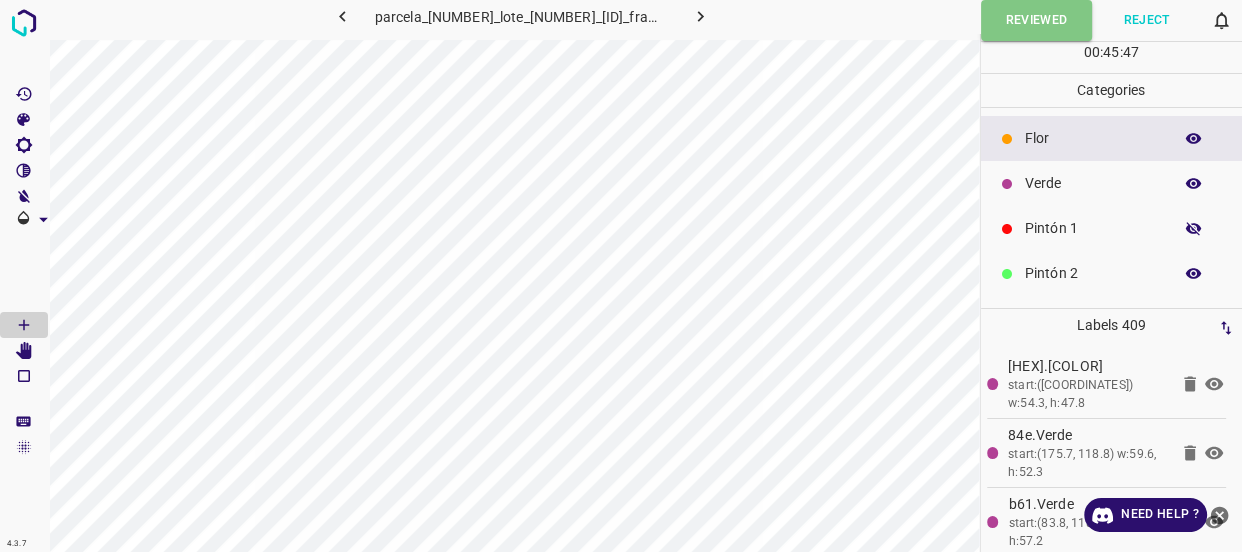 click 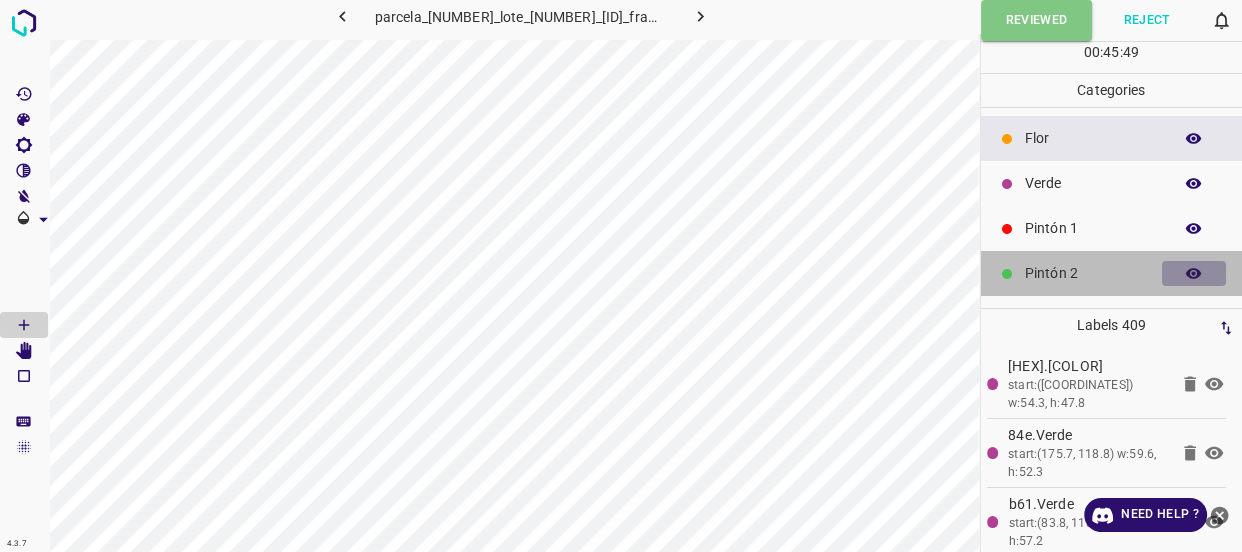 click 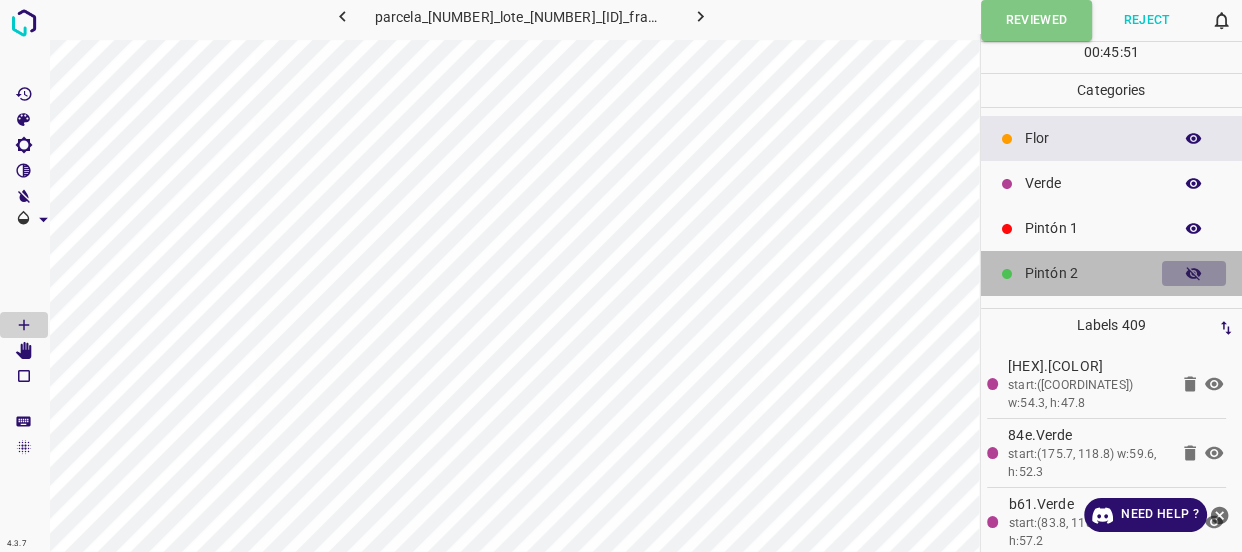 click 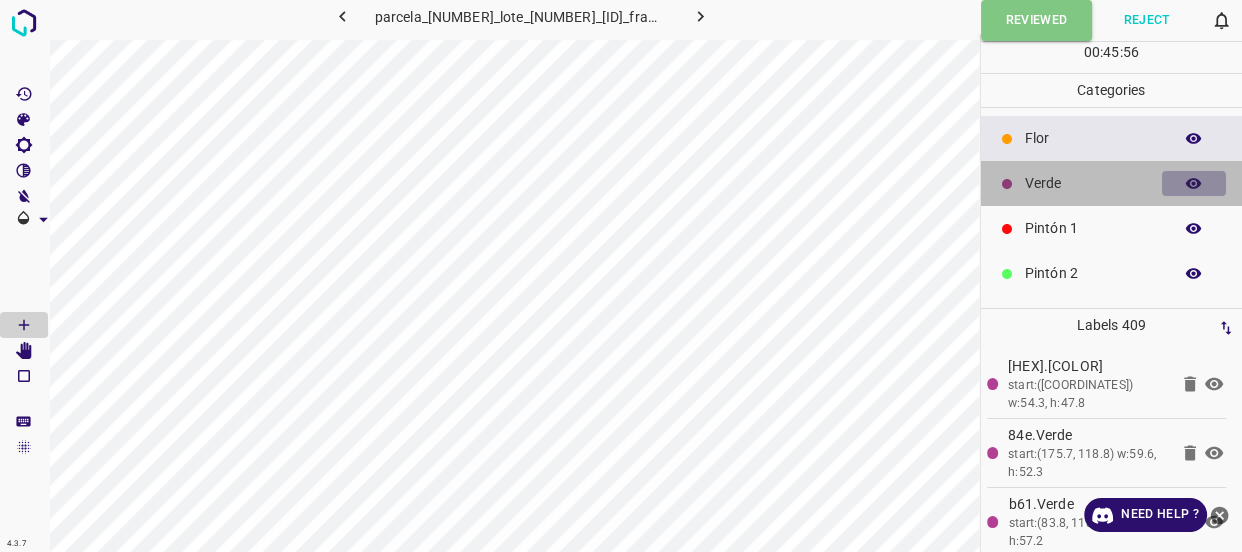 click 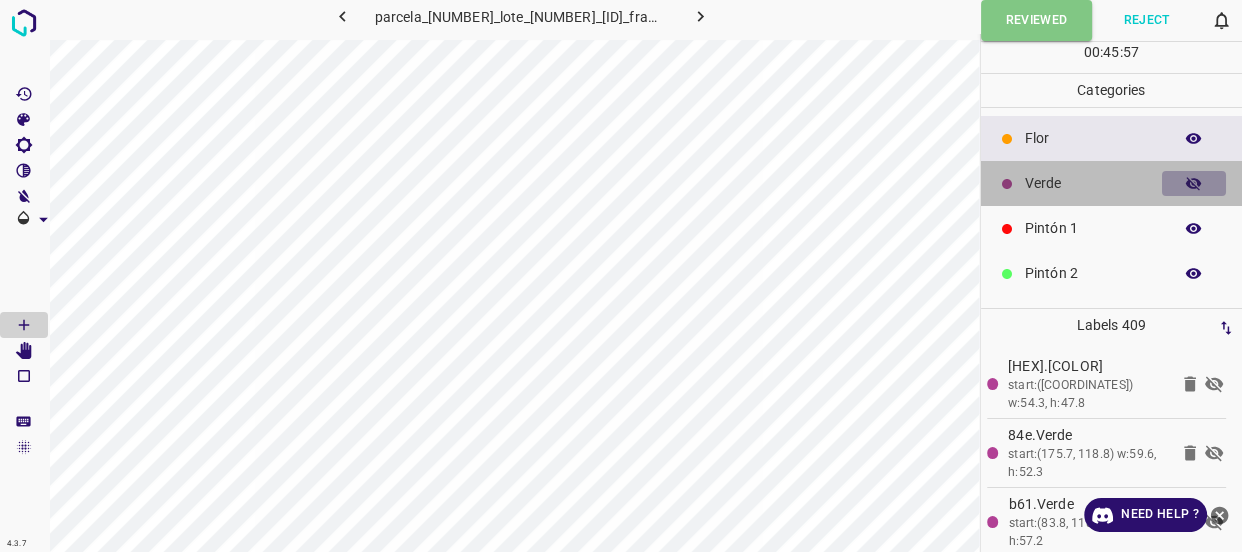 click 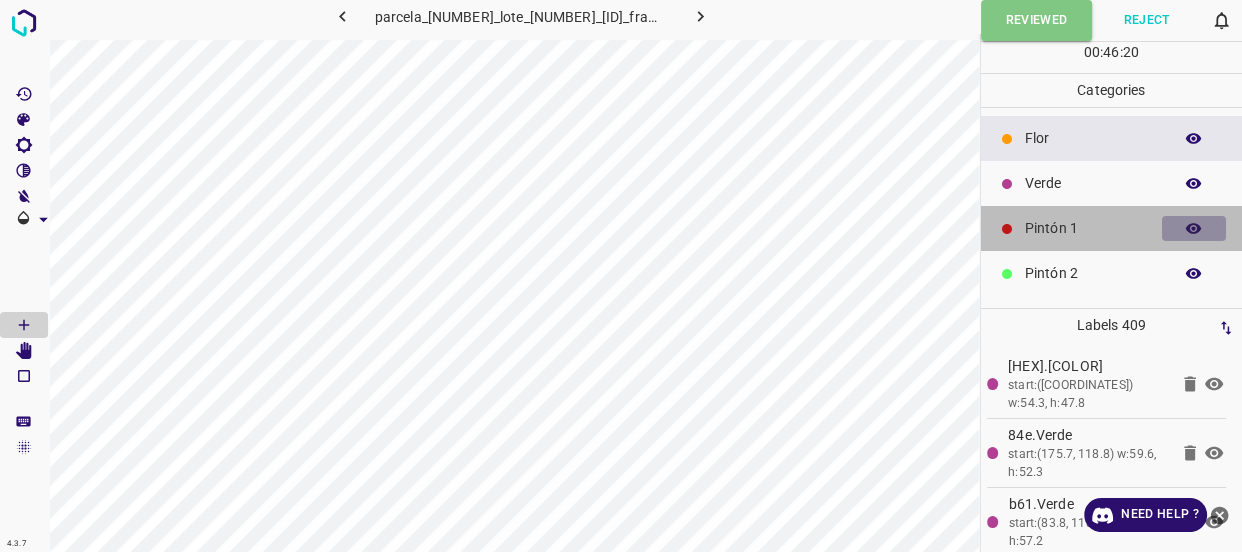 click 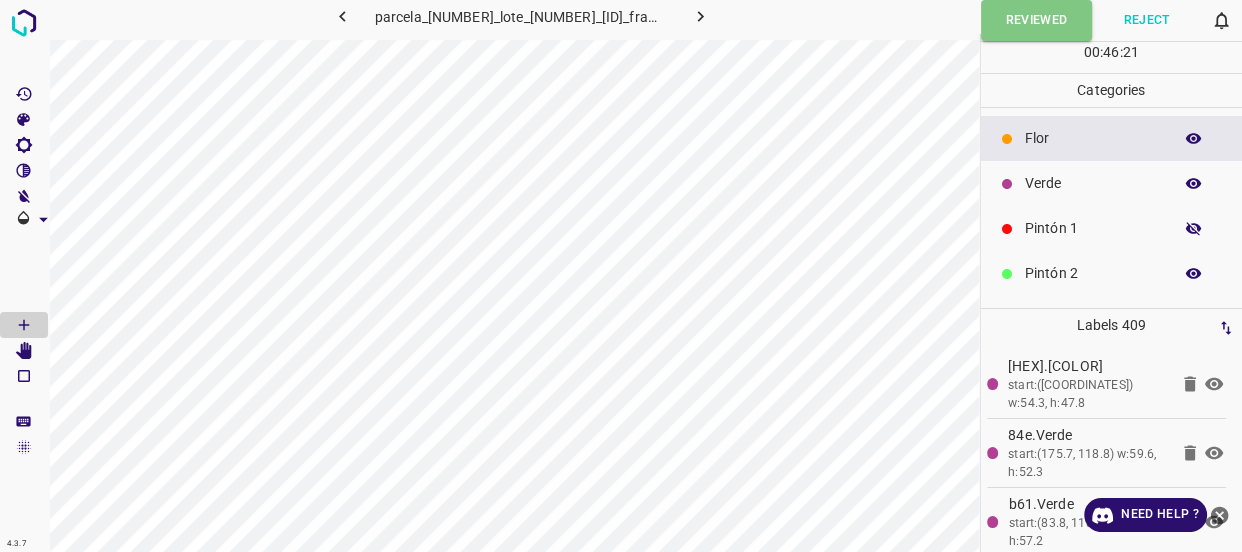 click 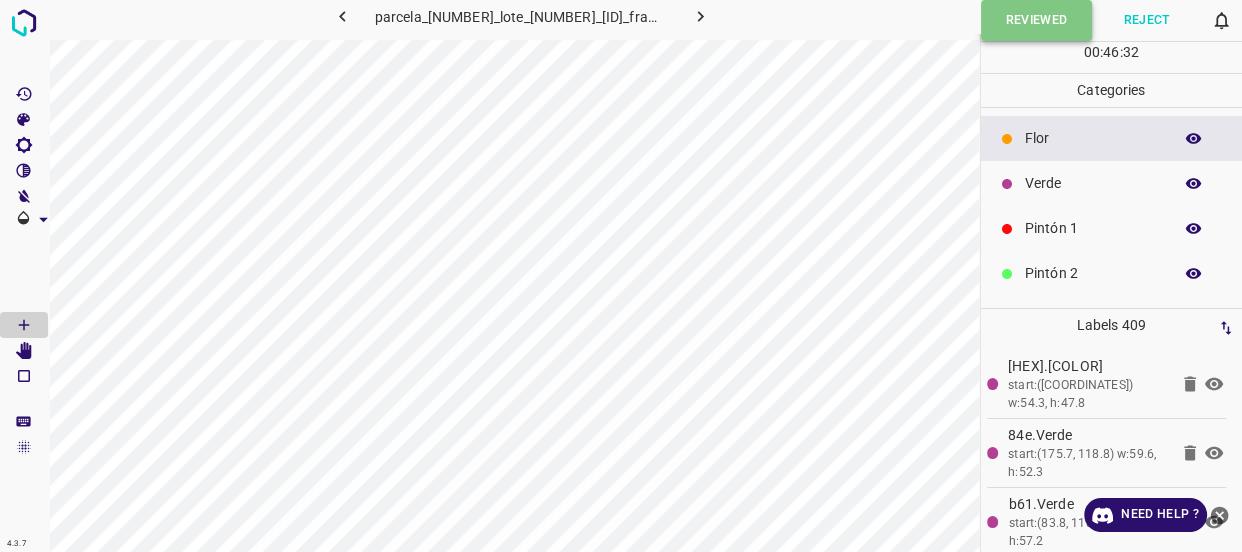click on "Reviewed" at bounding box center [1037, 20] 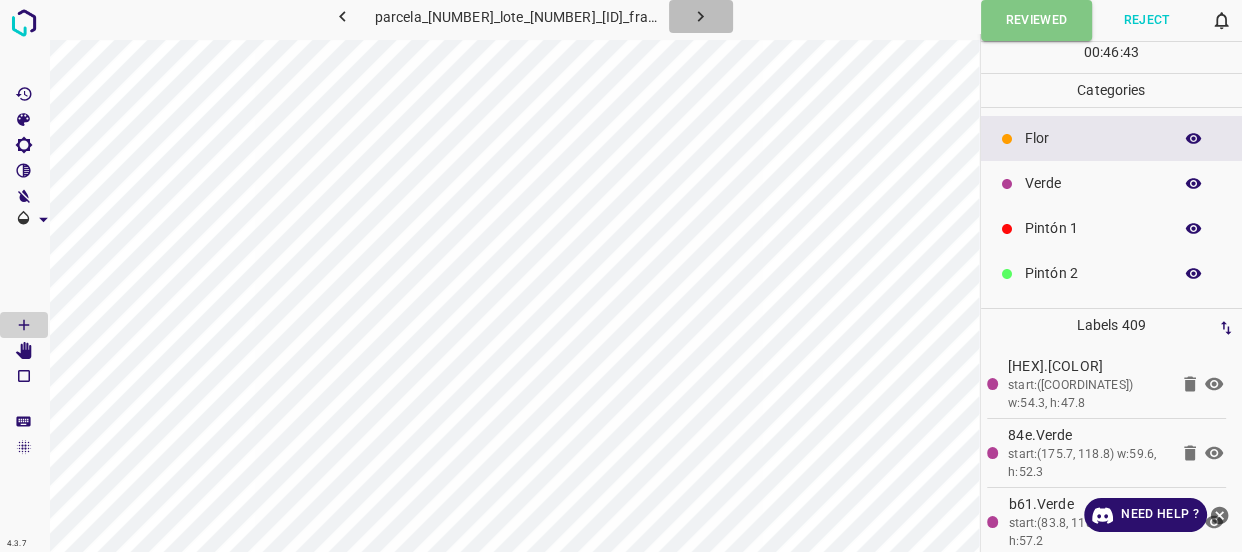 click 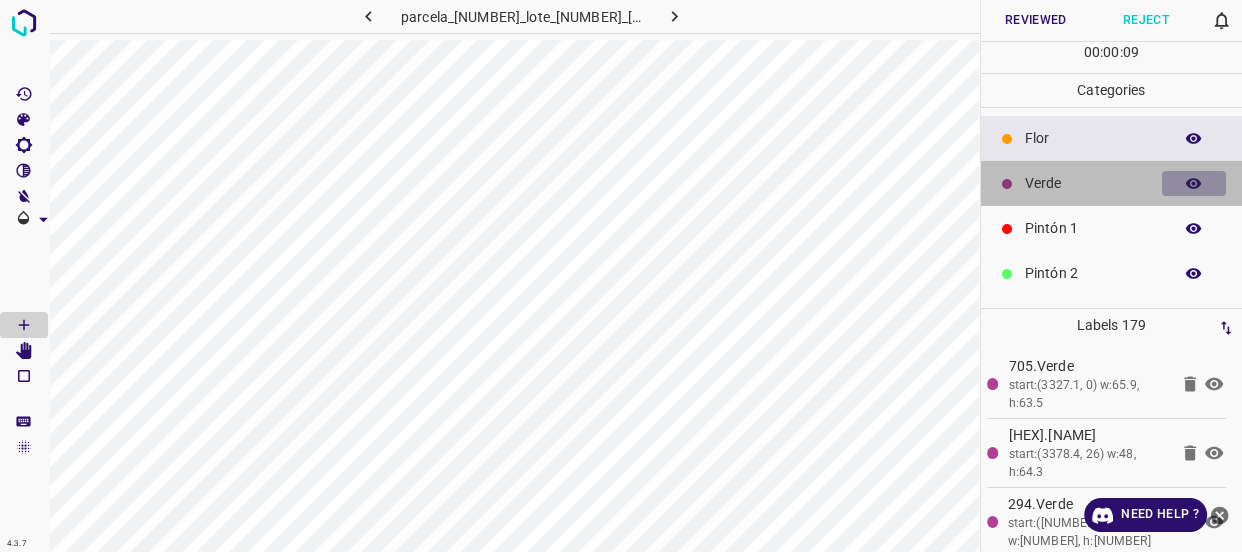 click 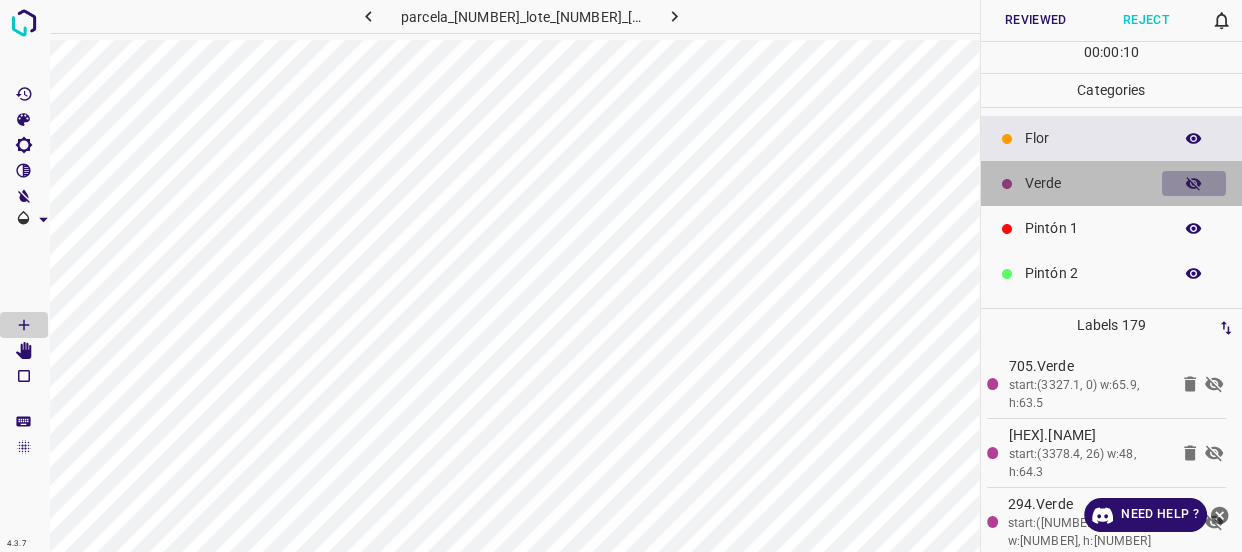 click 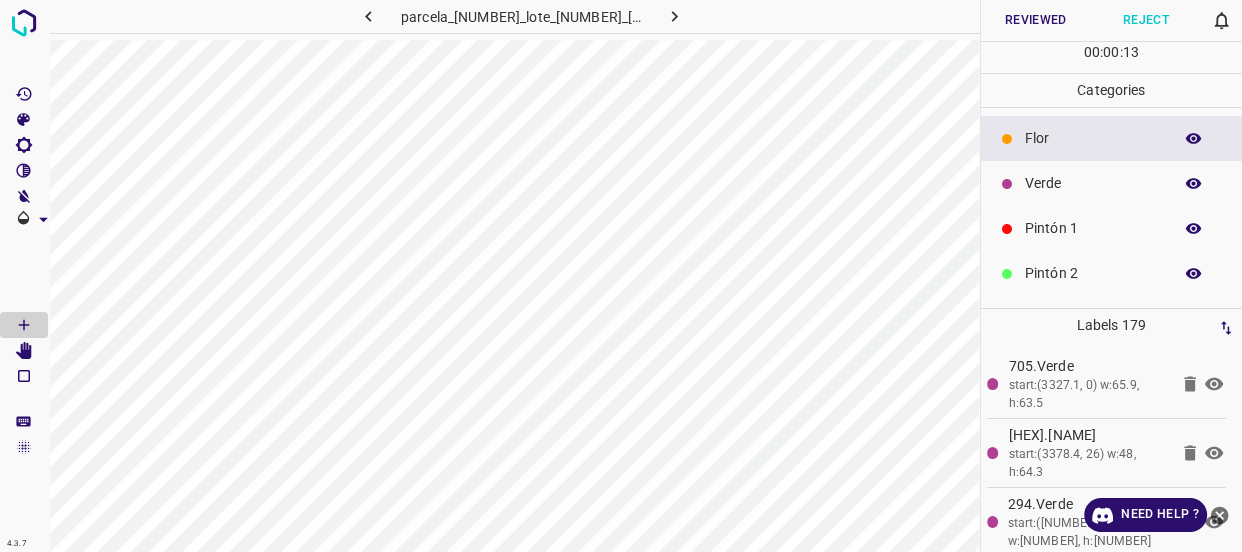 click on "Verde" at bounding box center [1093, 183] 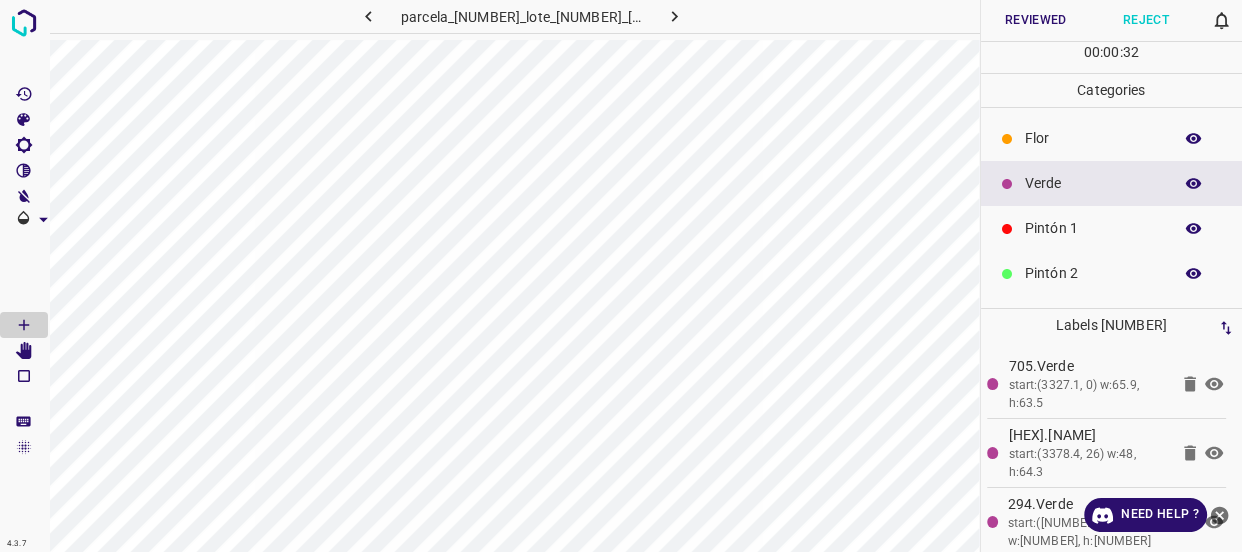 click 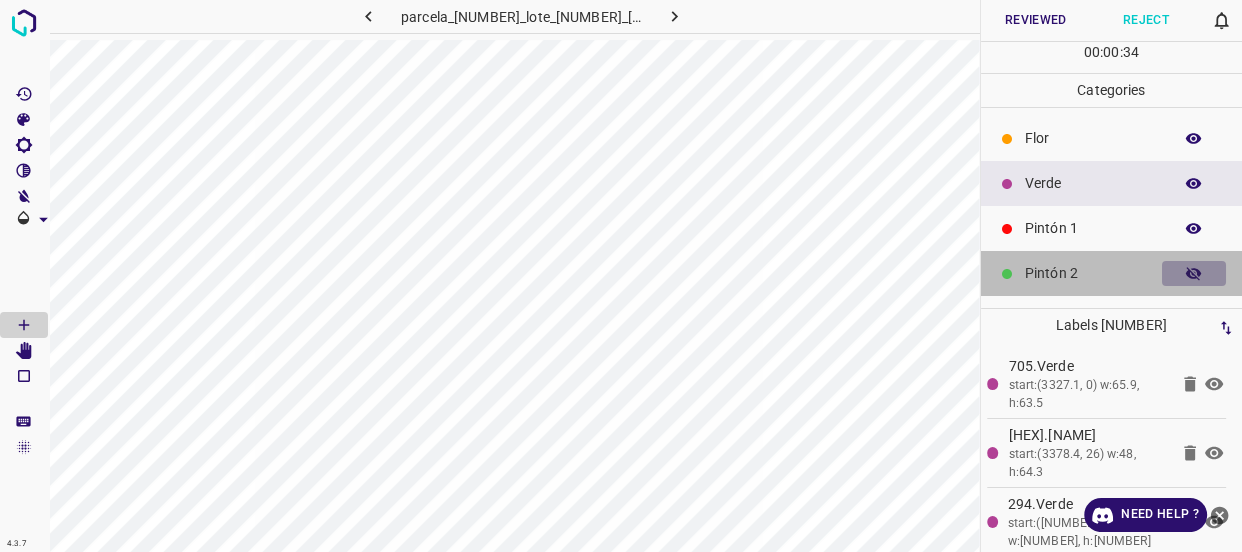 click 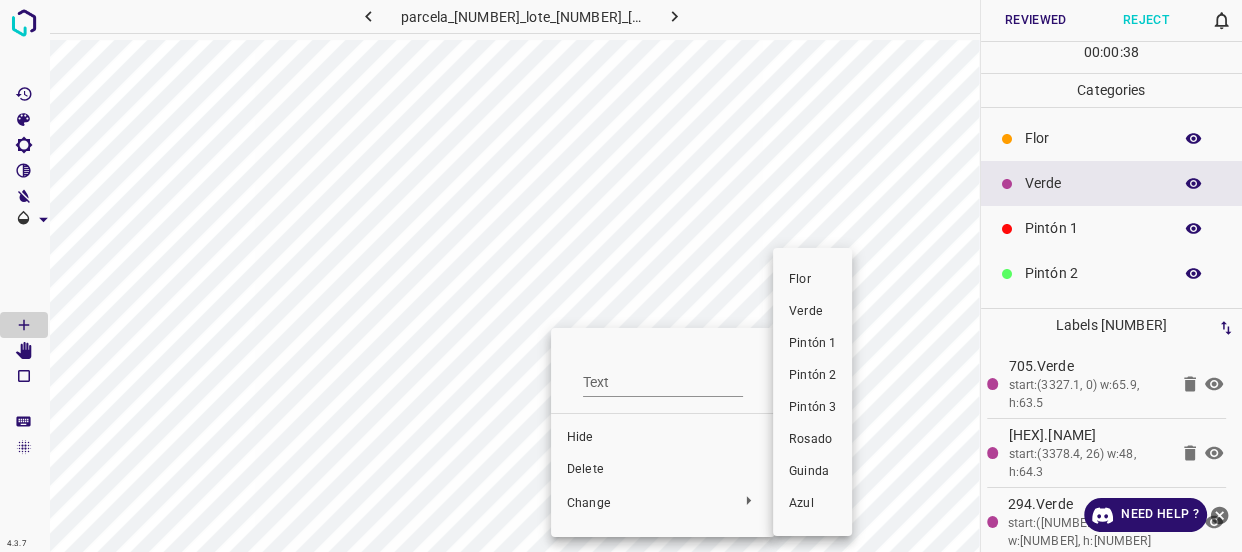 click on "Verde" at bounding box center [812, 312] 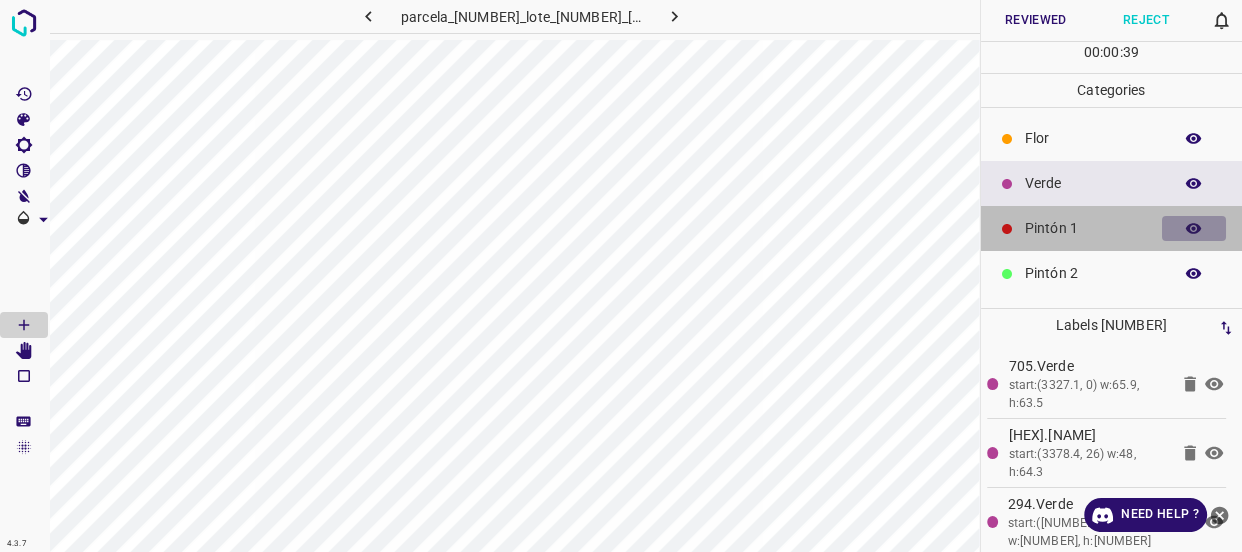 click 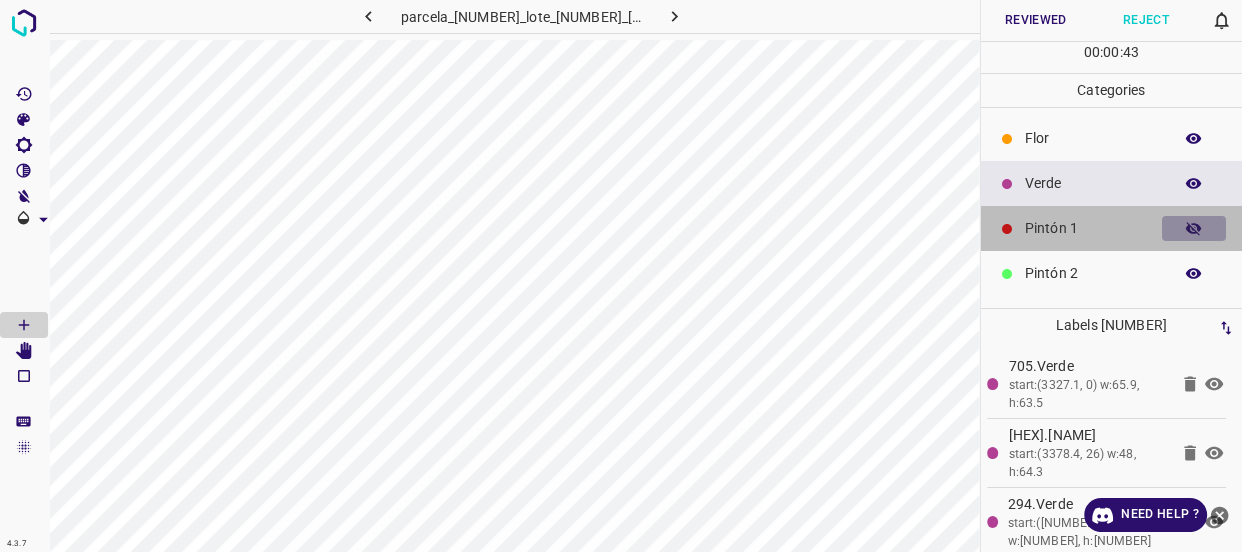 click 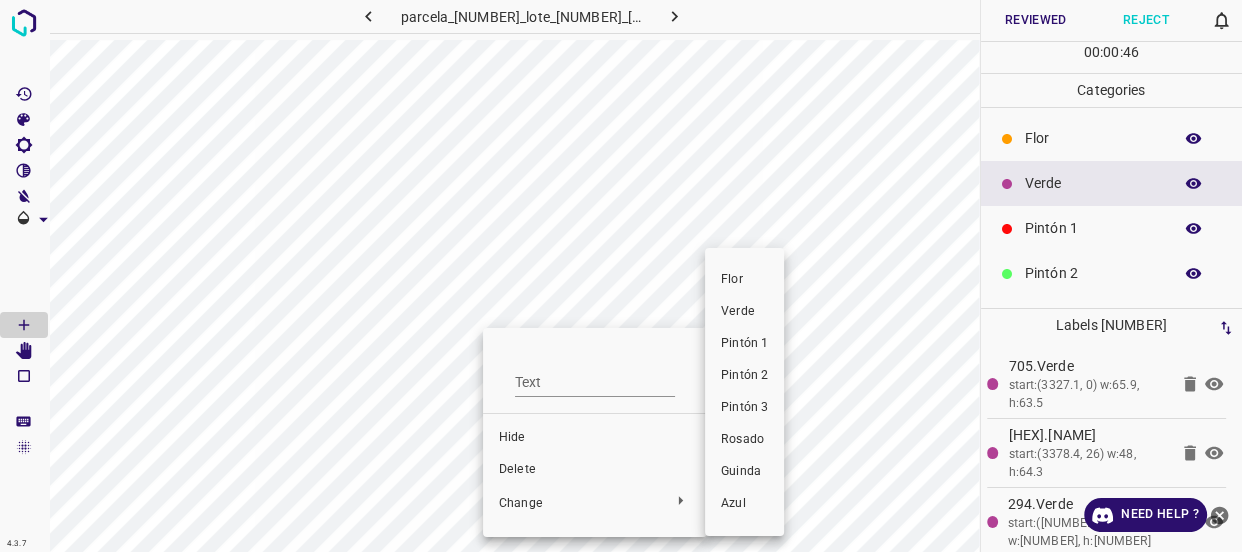click on "Verde" at bounding box center (744, 312) 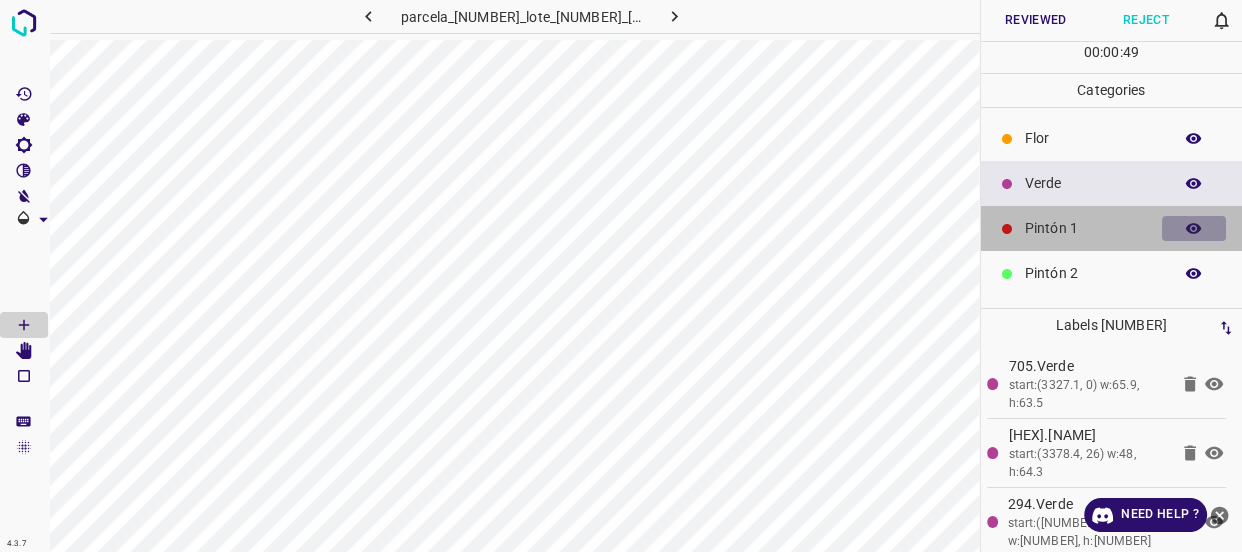 click 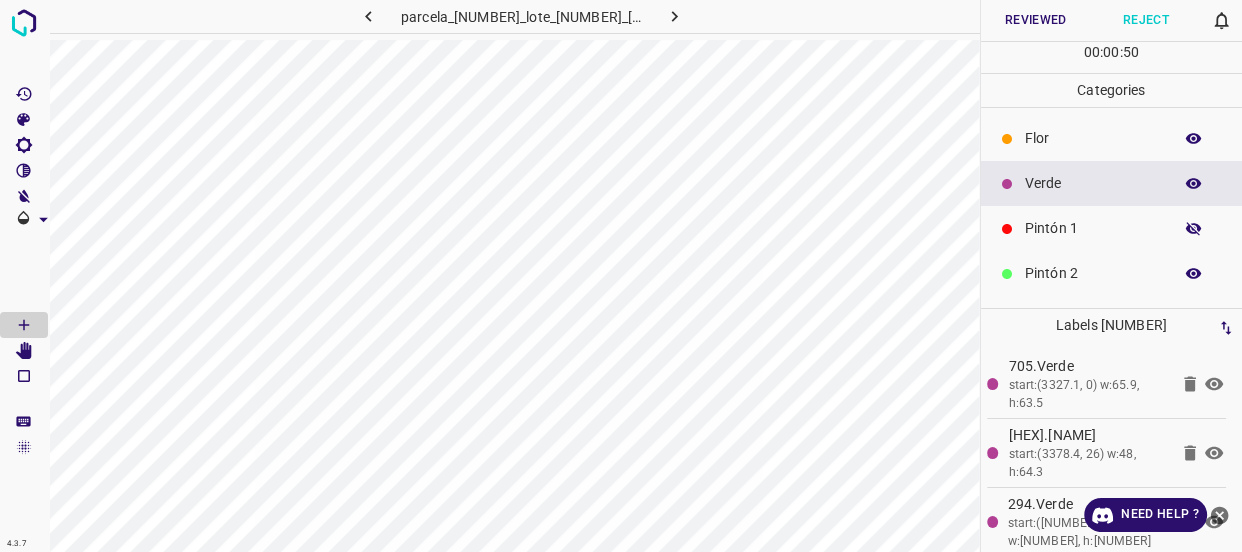 click 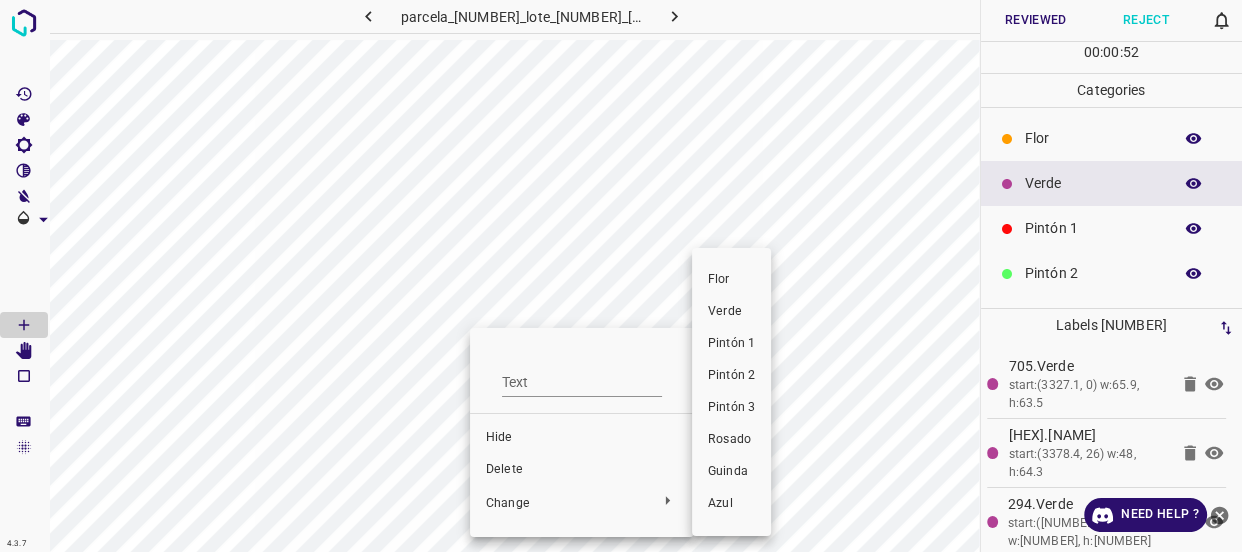 click on "Verde" at bounding box center [731, 312] 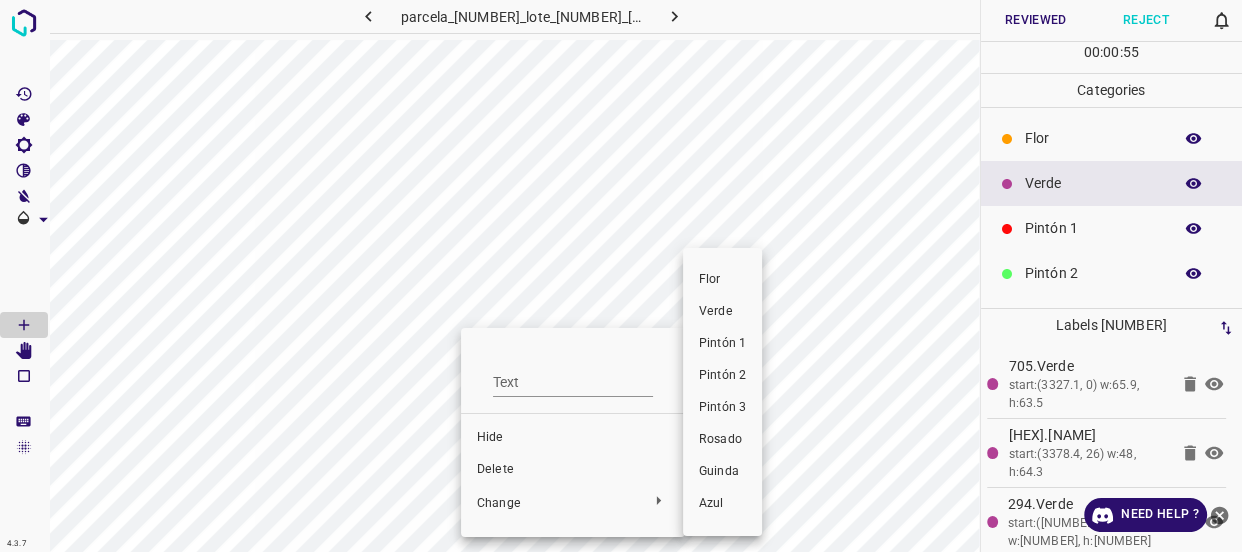 click on "Verde" at bounding box center (722, 312) 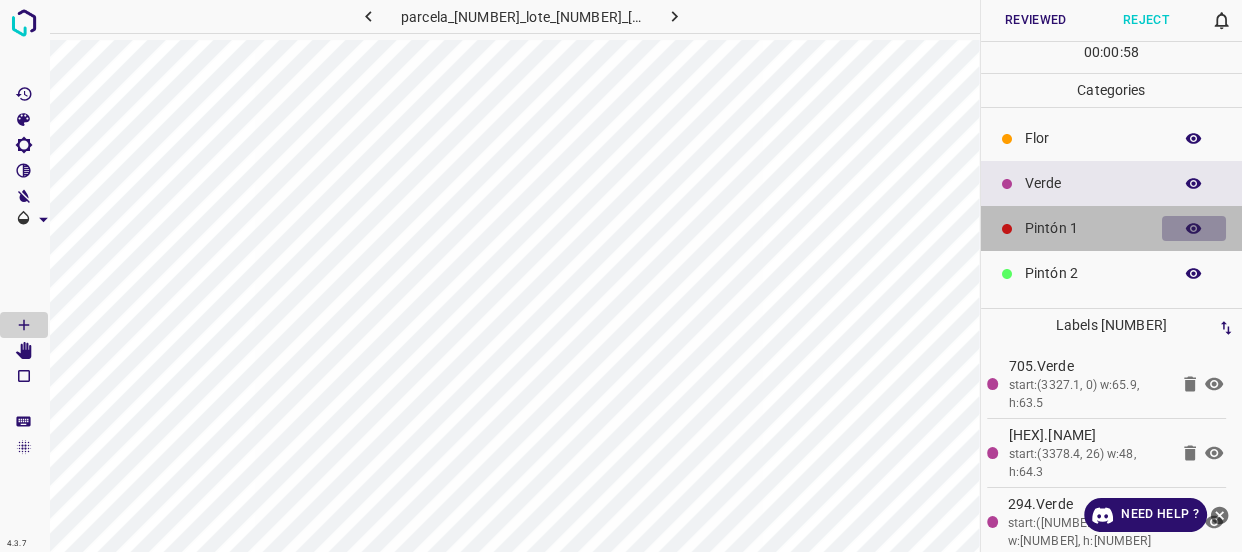 click 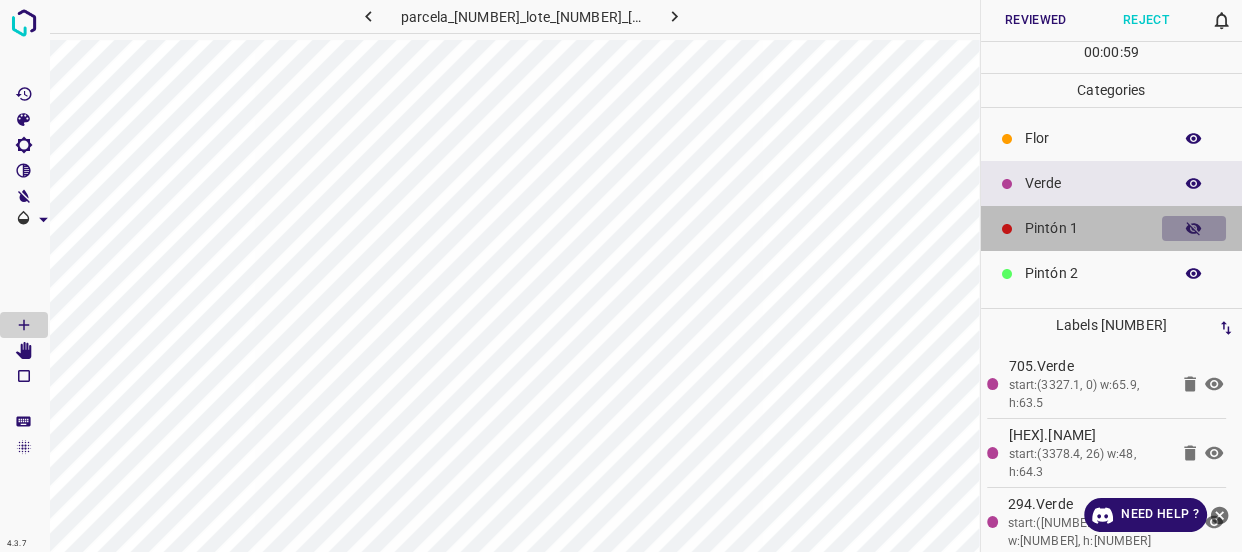 click 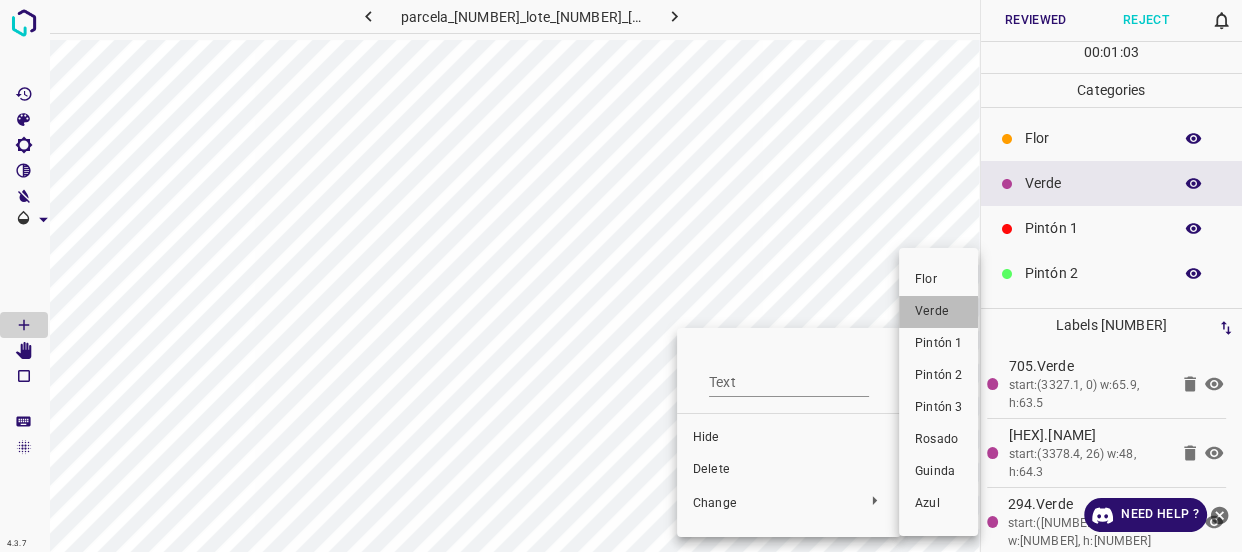 click on "Verde" at bounding box center [938, 312] 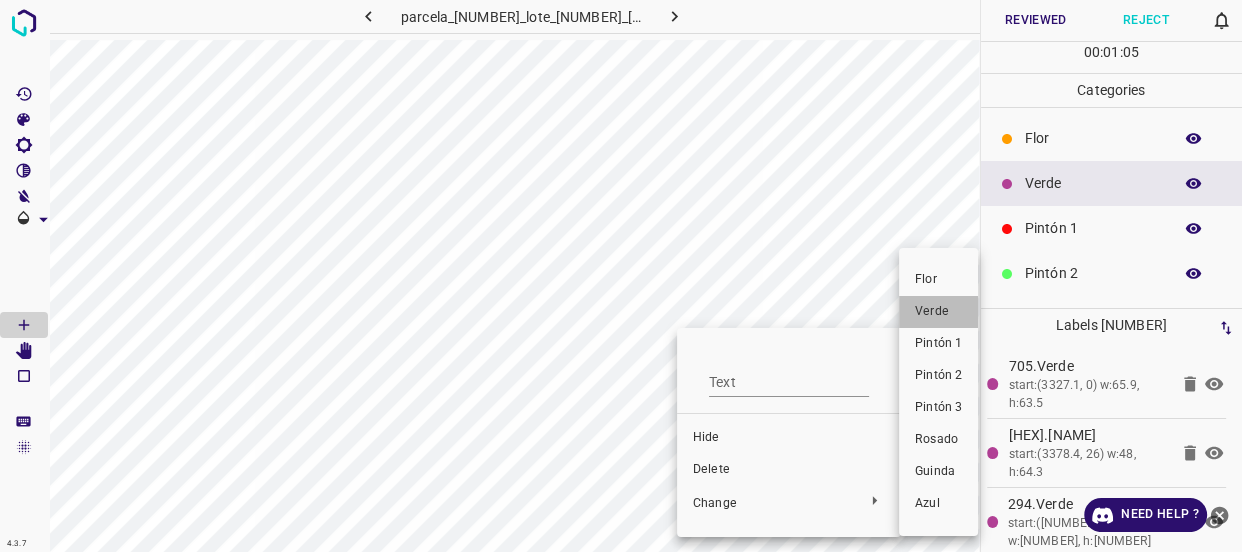 drag, startPoint x: 929, startPoint y: 306, endPoint x: 692, endPoint y: 335, distance: 238.76767 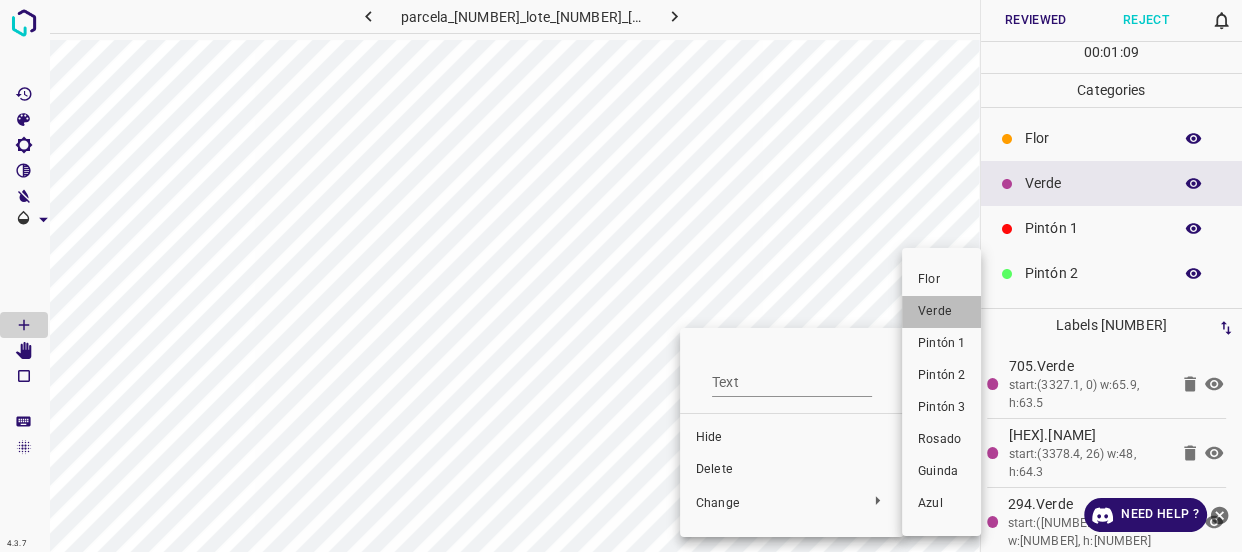 click on "Verde" at bounding box center [941, 312] 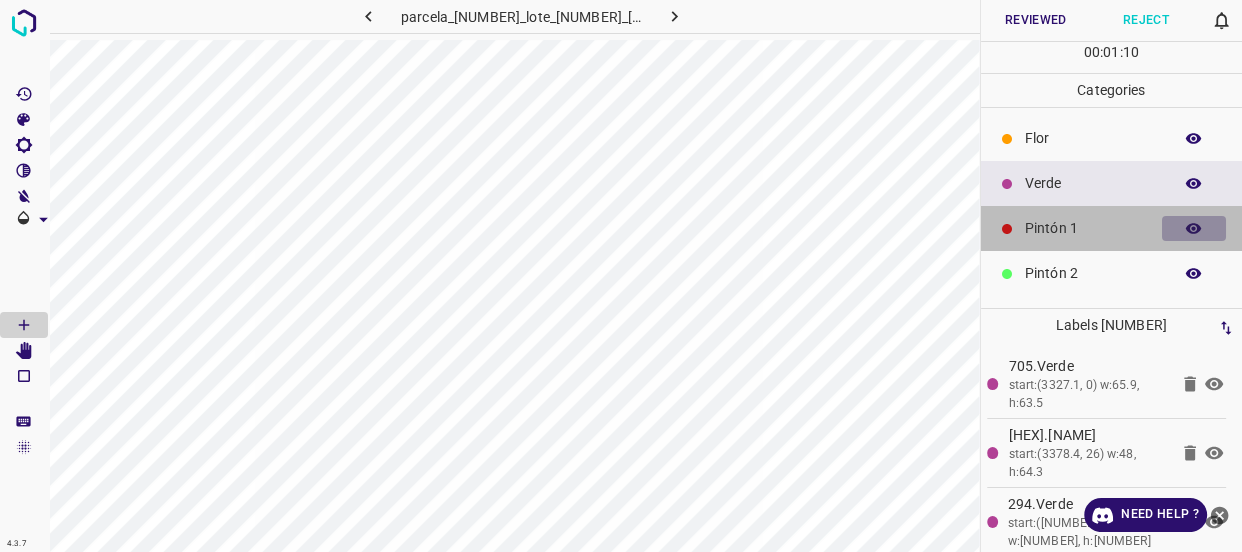 click 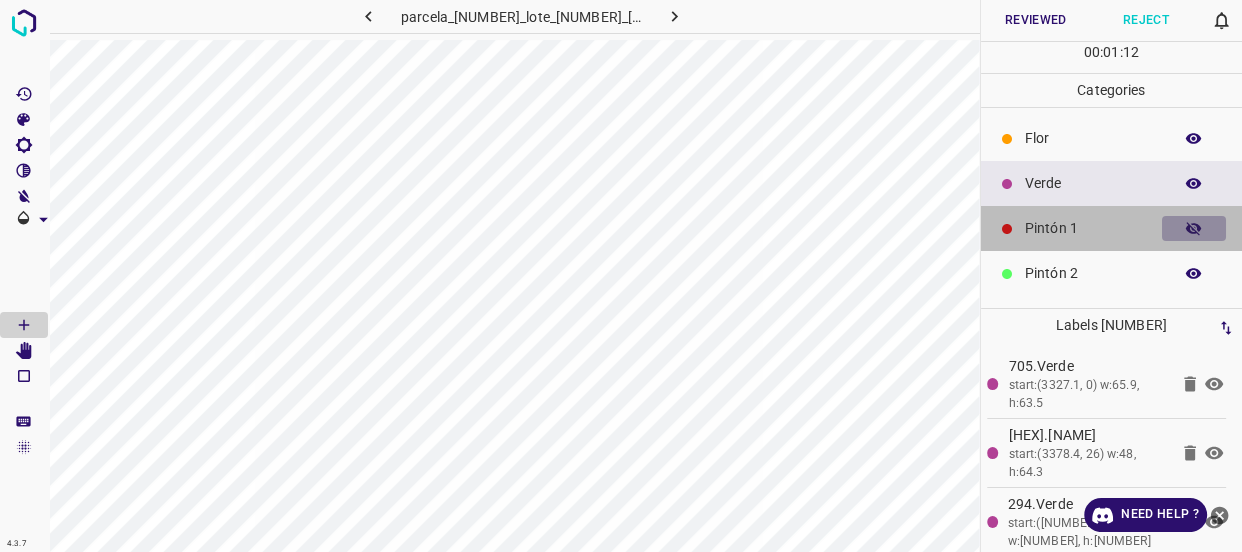 click 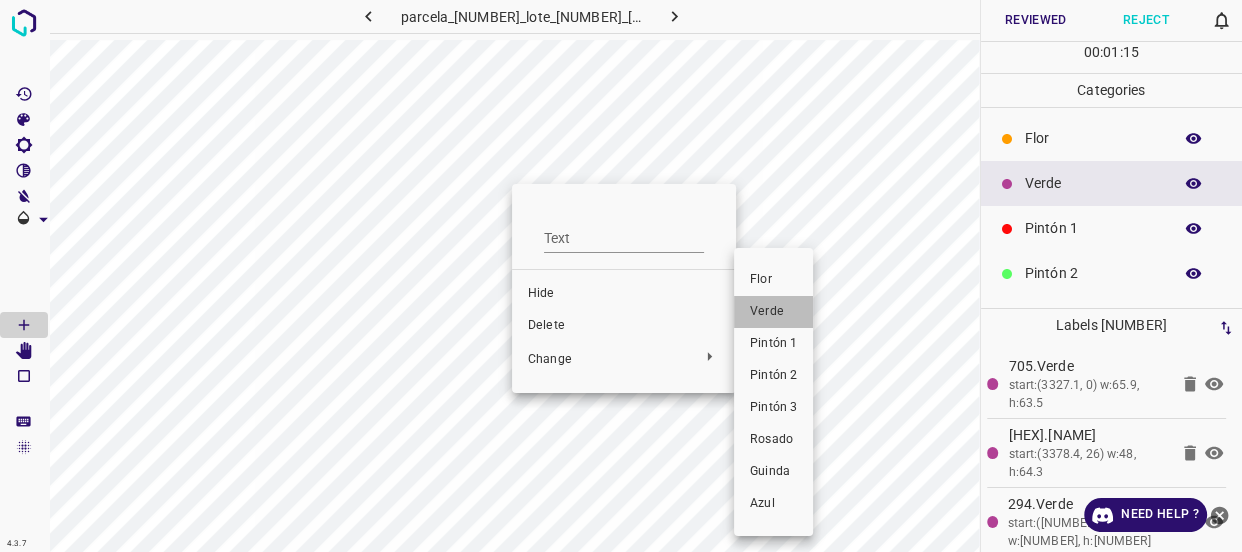 drag, startPoint x: 784, startPoint y: 304, endPoint x: 754, endPoint y: 196, distance: 112.08925 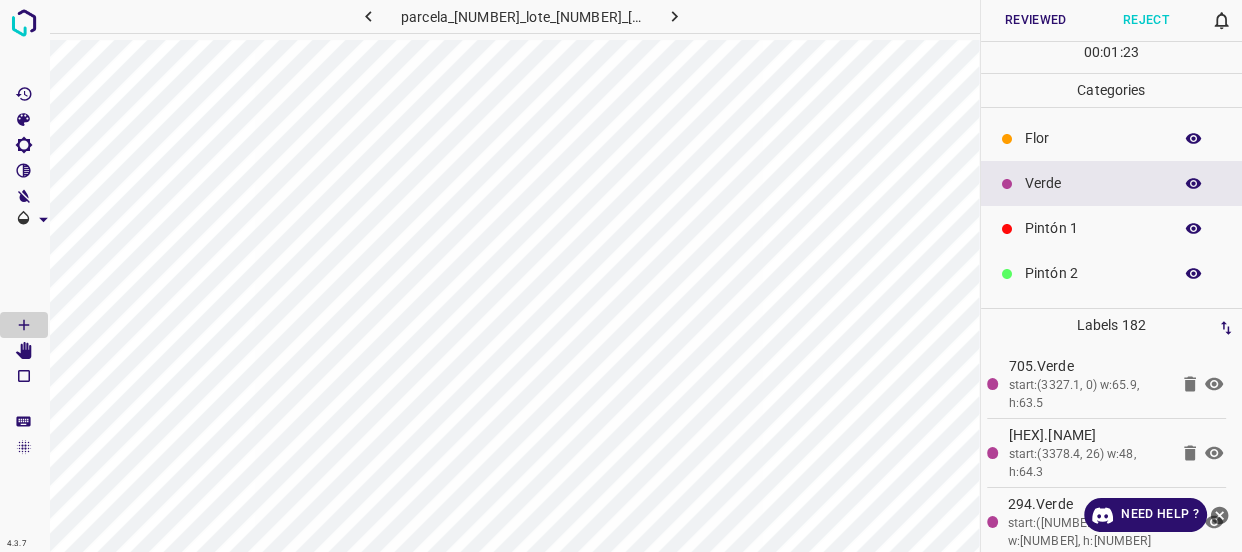 click 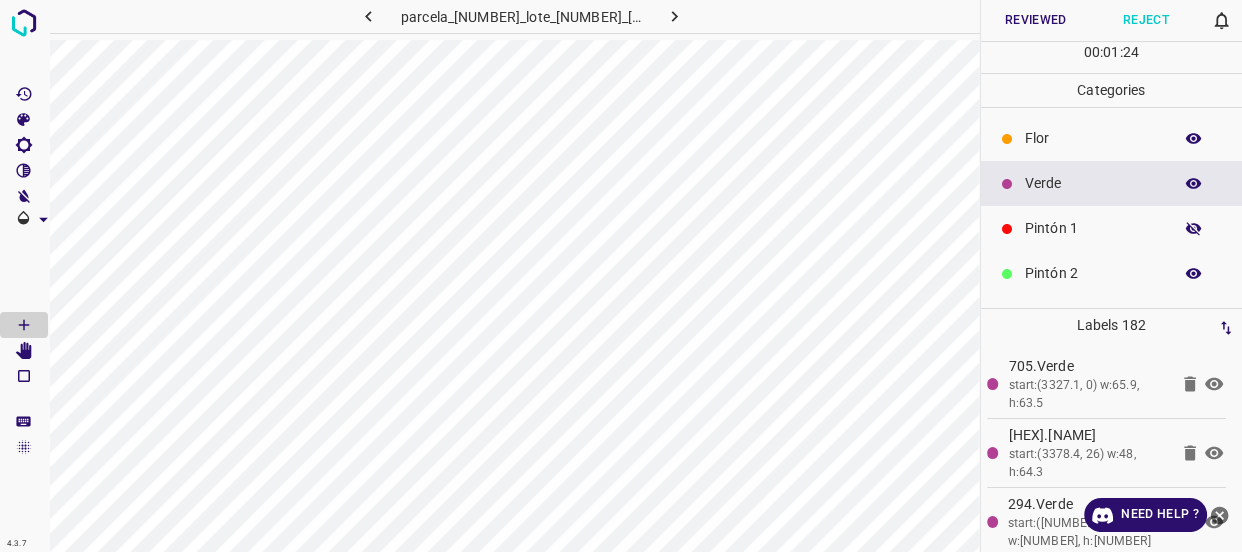 drag, startPoint x: 1172, startPoint y: 229, endPoint x: 1051, endPoint y: 219, distance: 121.41252 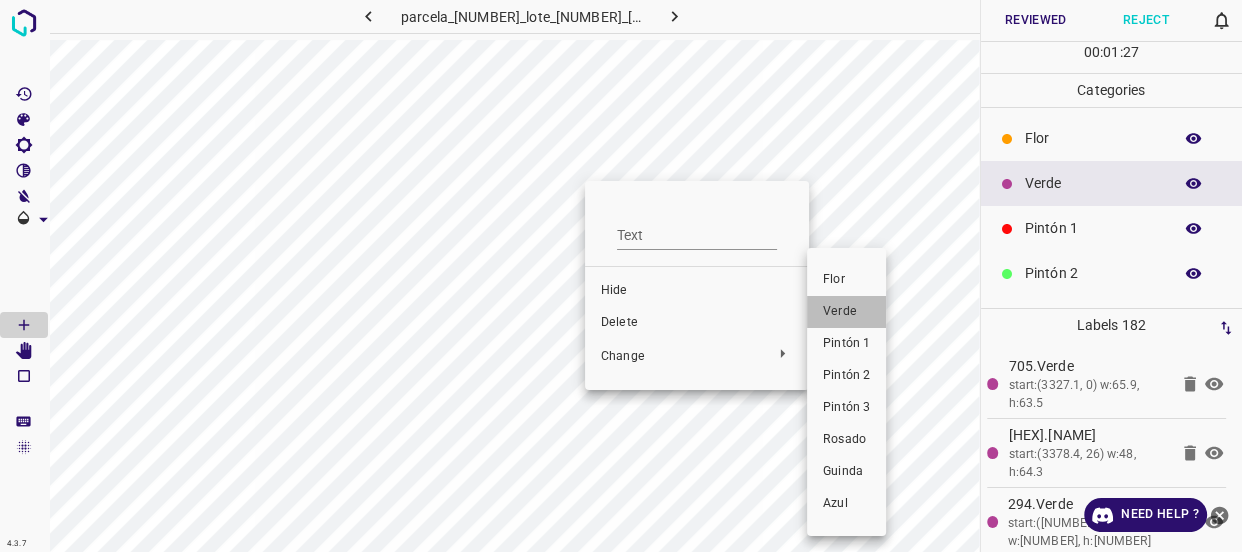 click on "Verde" at bounding box center (846, 312) 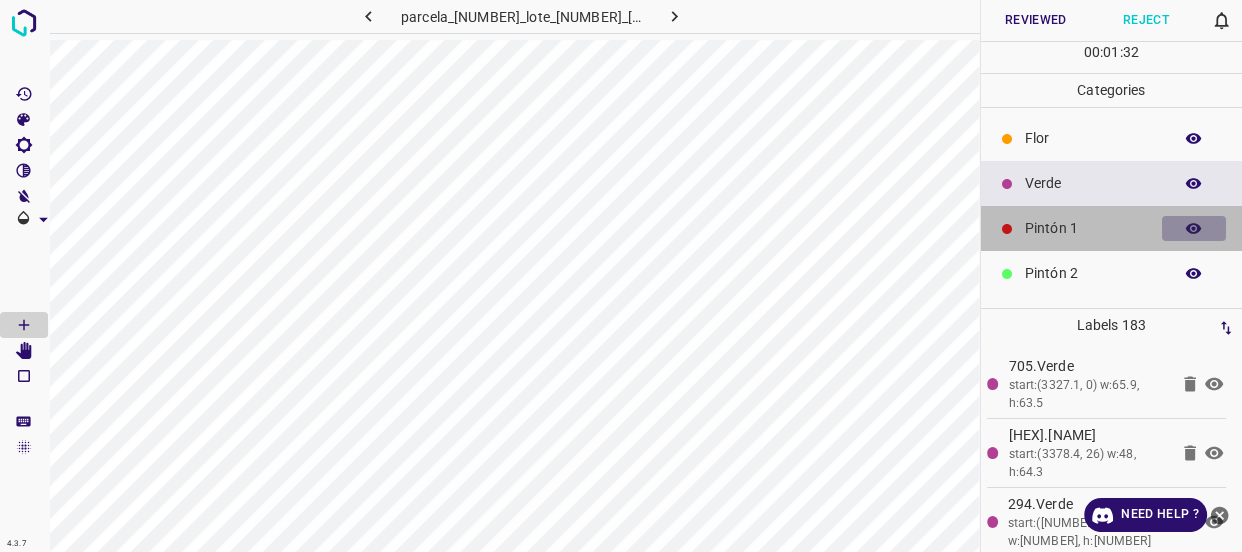 click 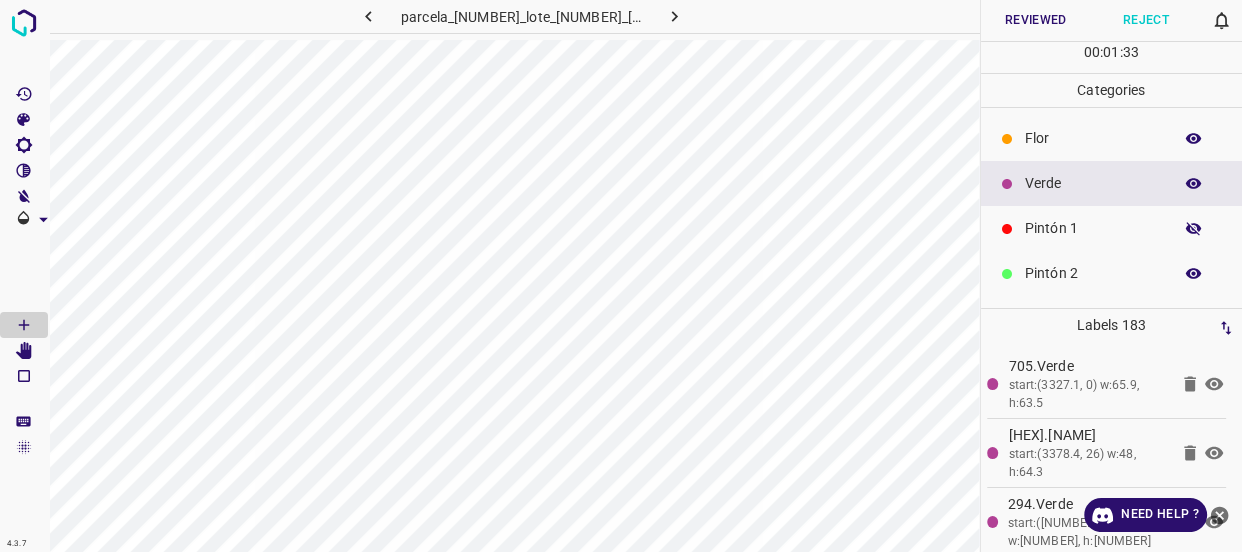 click 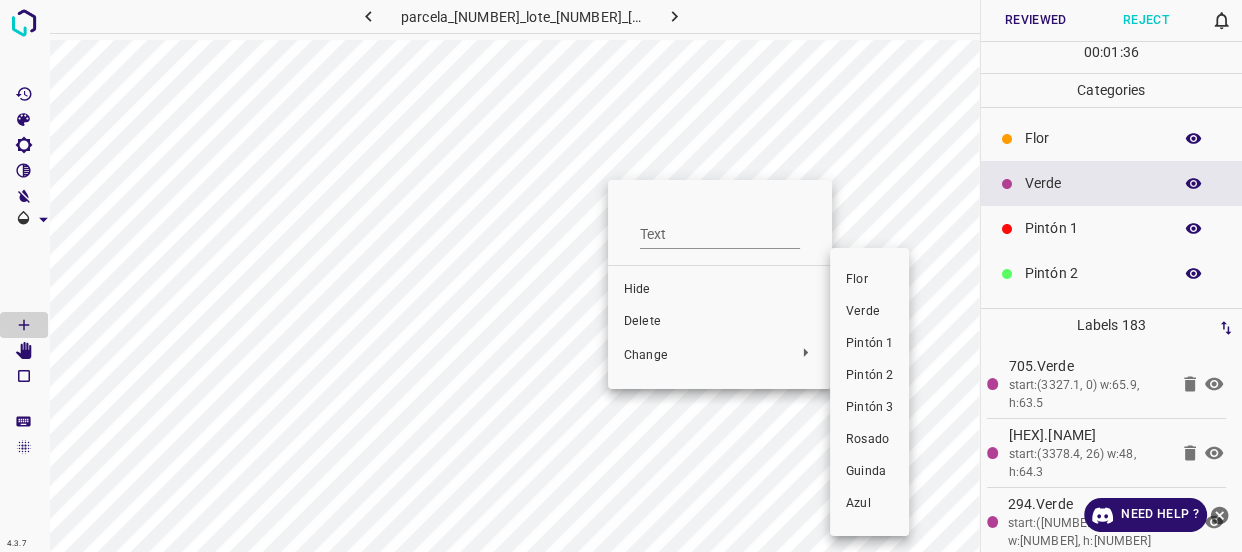 click on "Verde" at bounding box center [869, 312] 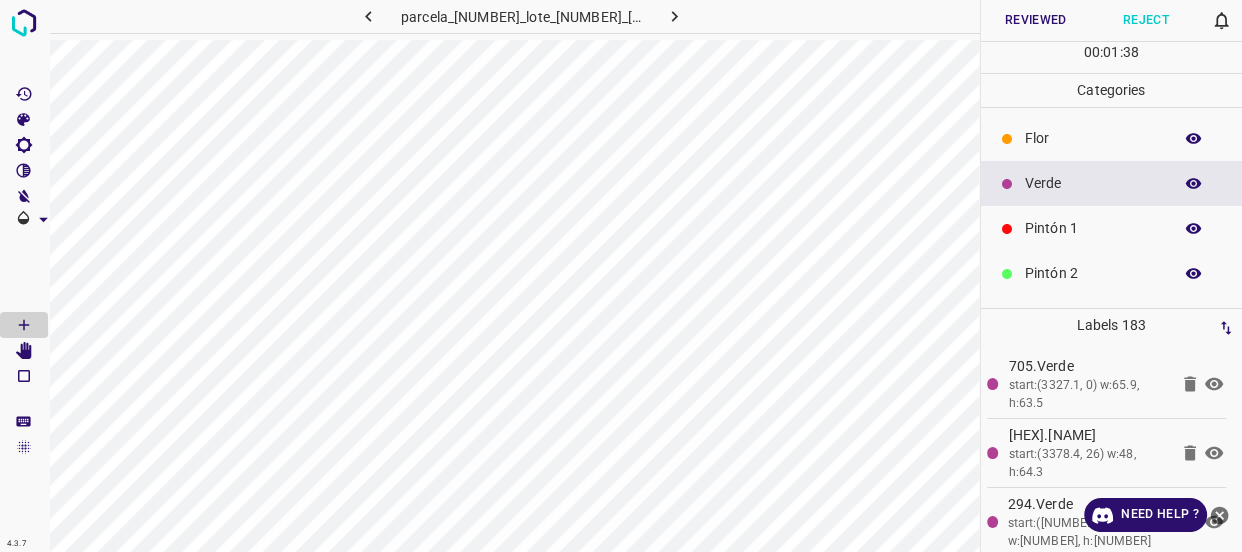 click 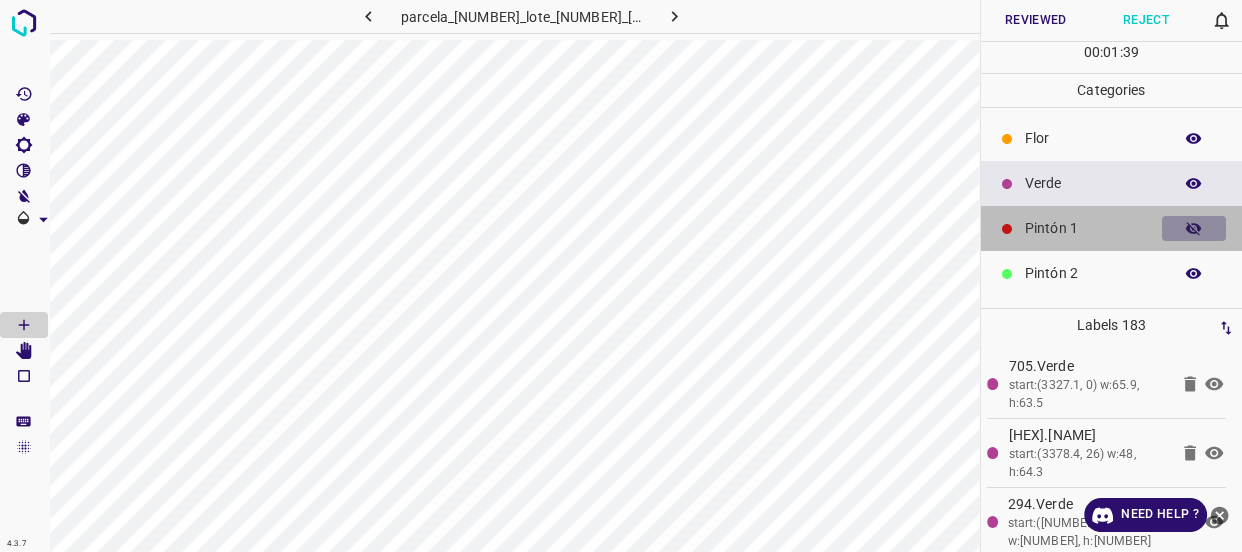 click 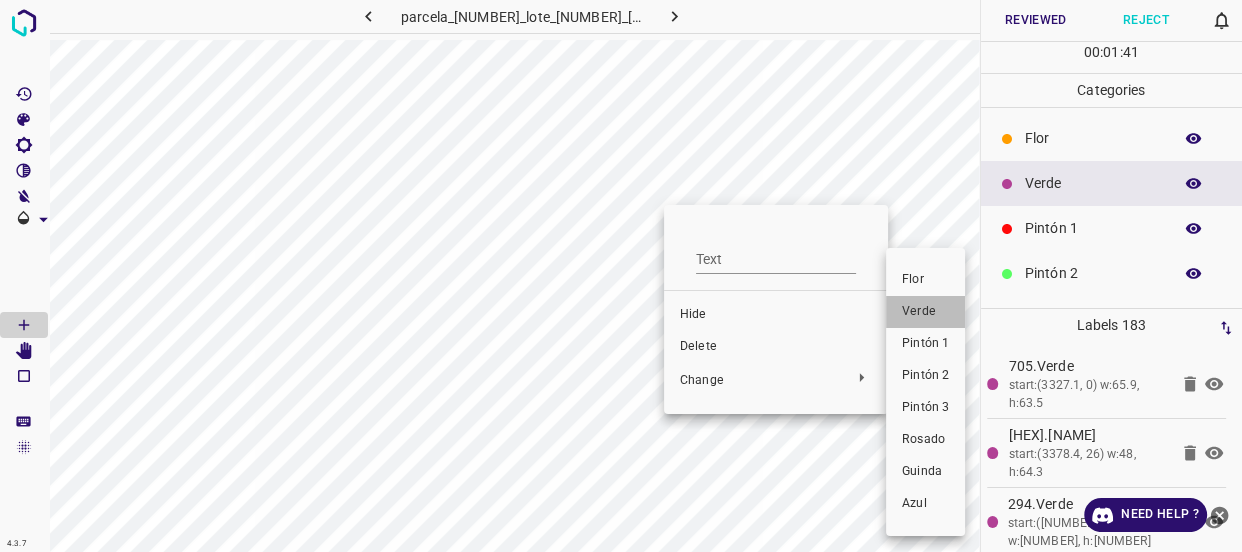 click on "Verde" at bounding box center (925, 312) 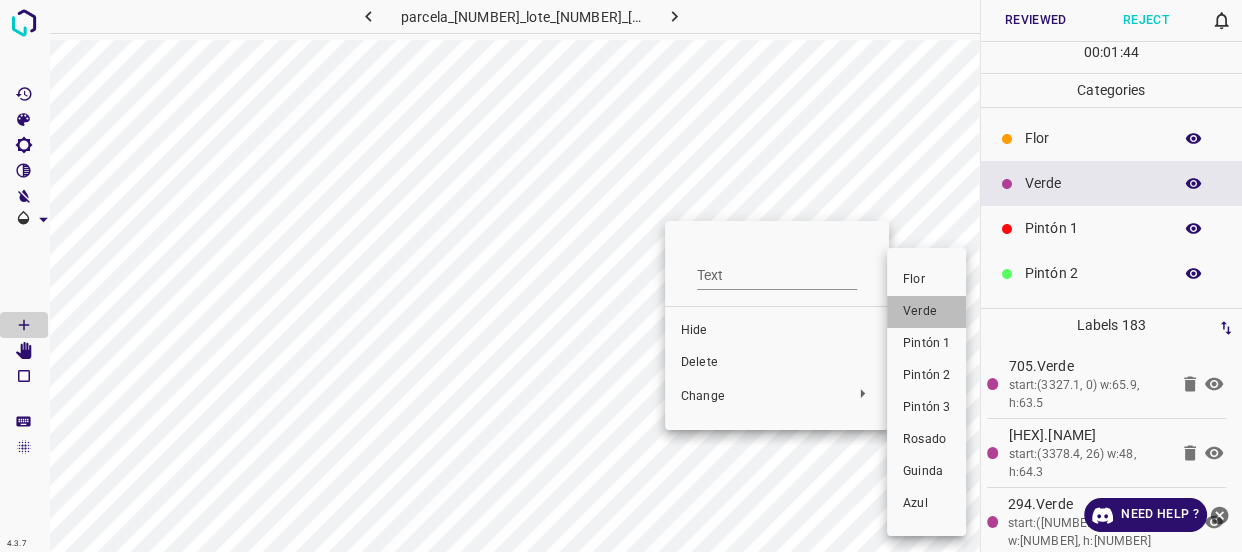 click on "Verde" at bounding box center (926, 312) 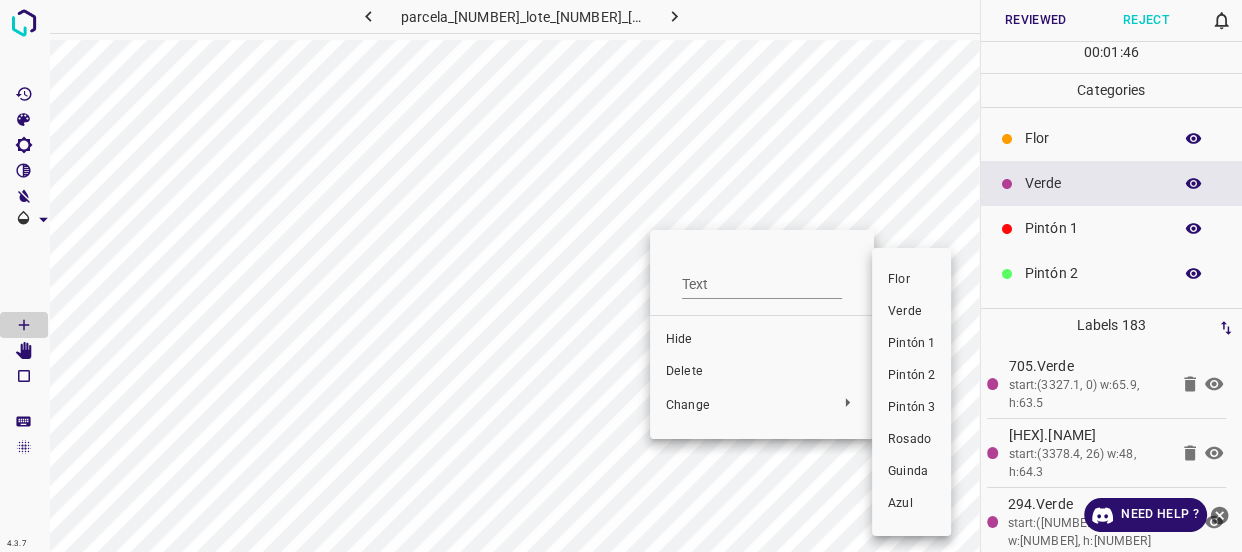 click on "Verde" at bounding box center [911, 312] 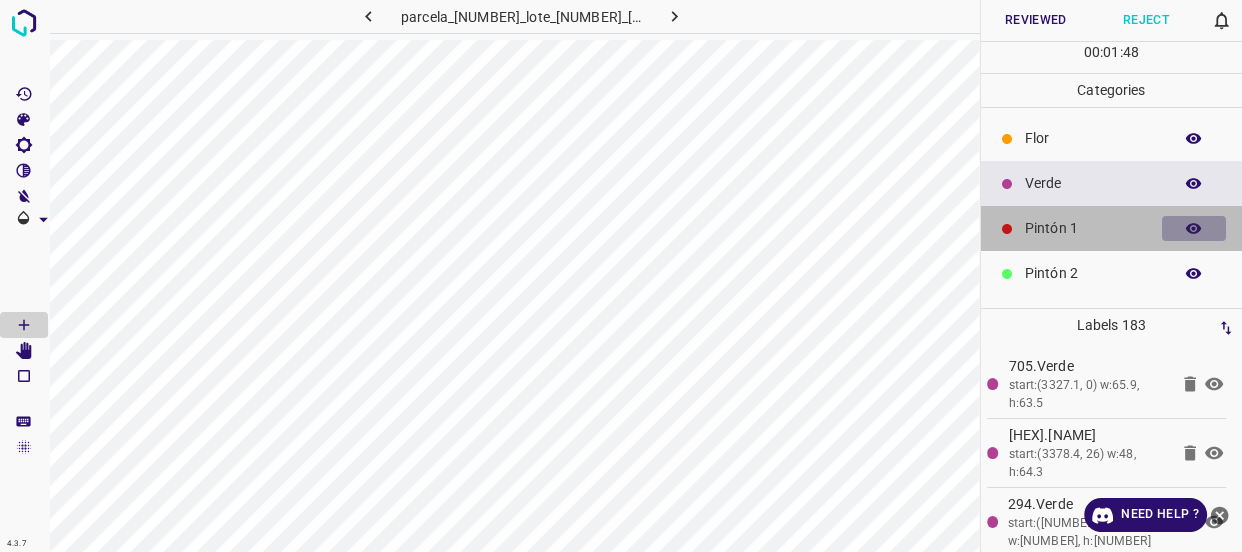 click 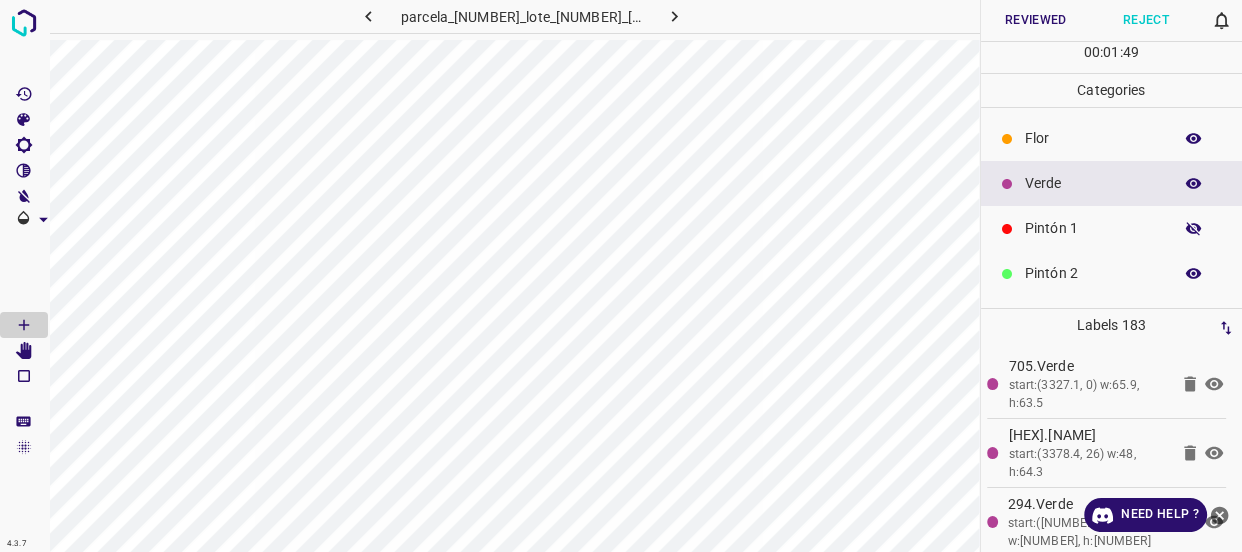click 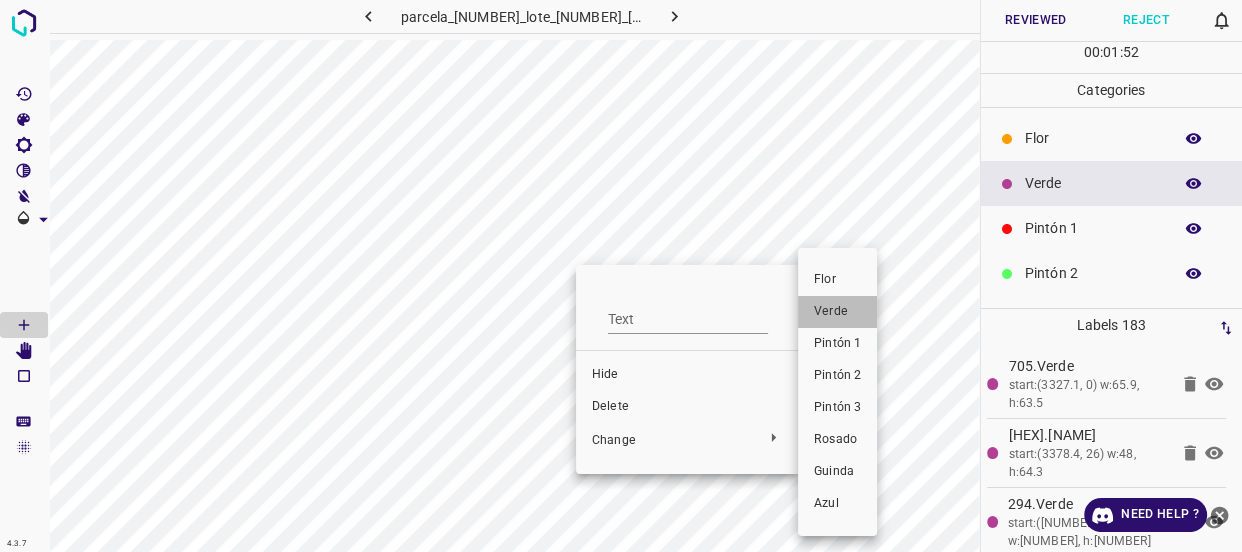 drag, startPoint x: 827, startPoint y: 305, endPoint x: 634, endPoint y: 350, distance: 198.17668 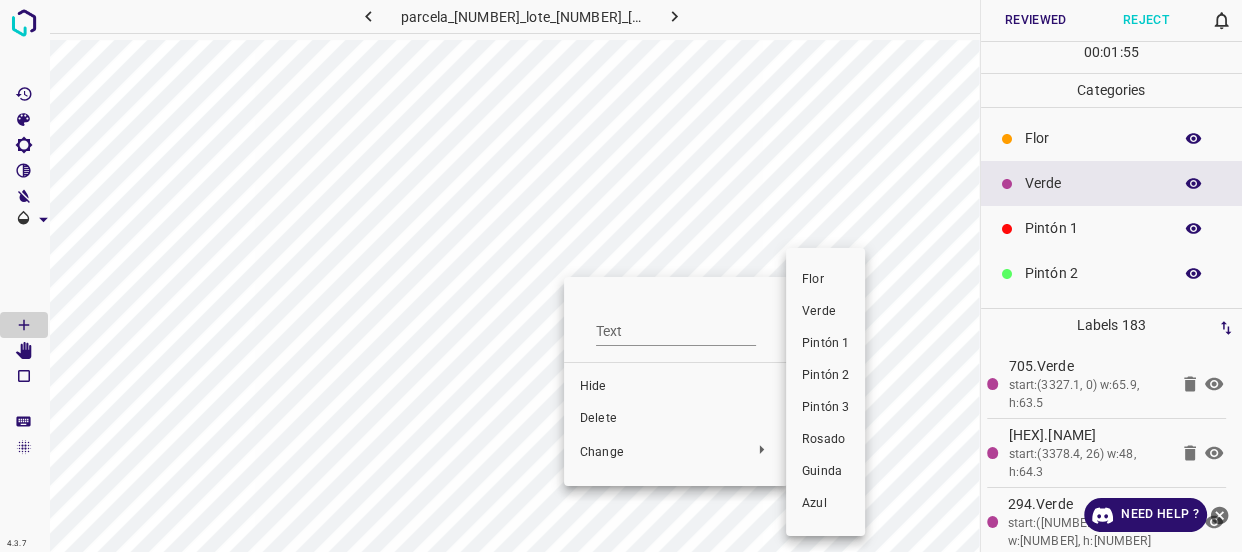 click on "Verde" at bounding box center [825, 312] 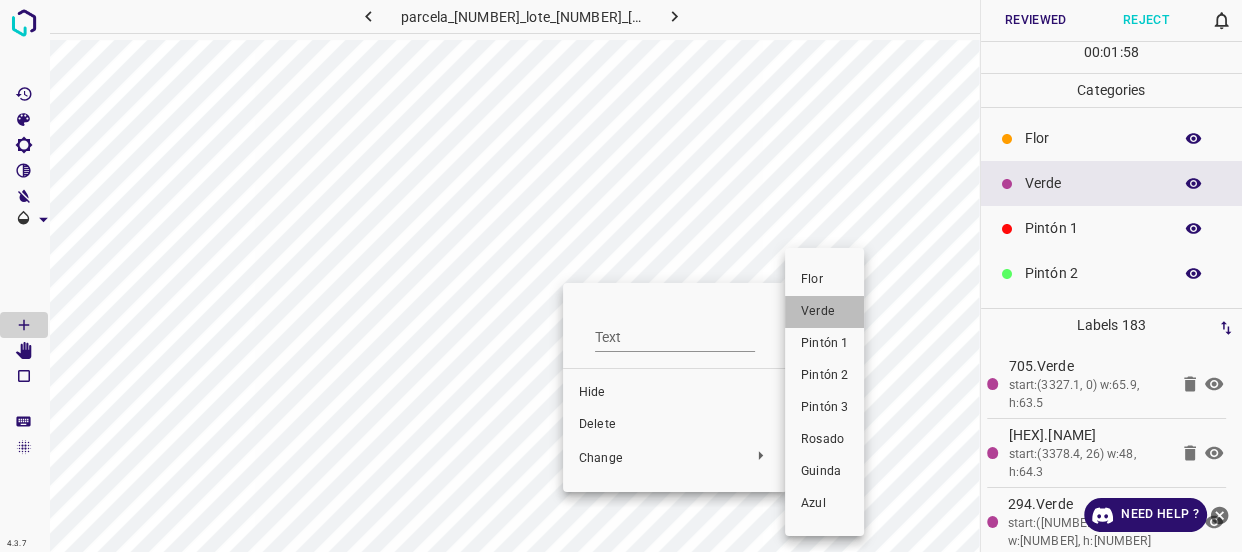 click on "Verde" at bounding box center (824, 312) 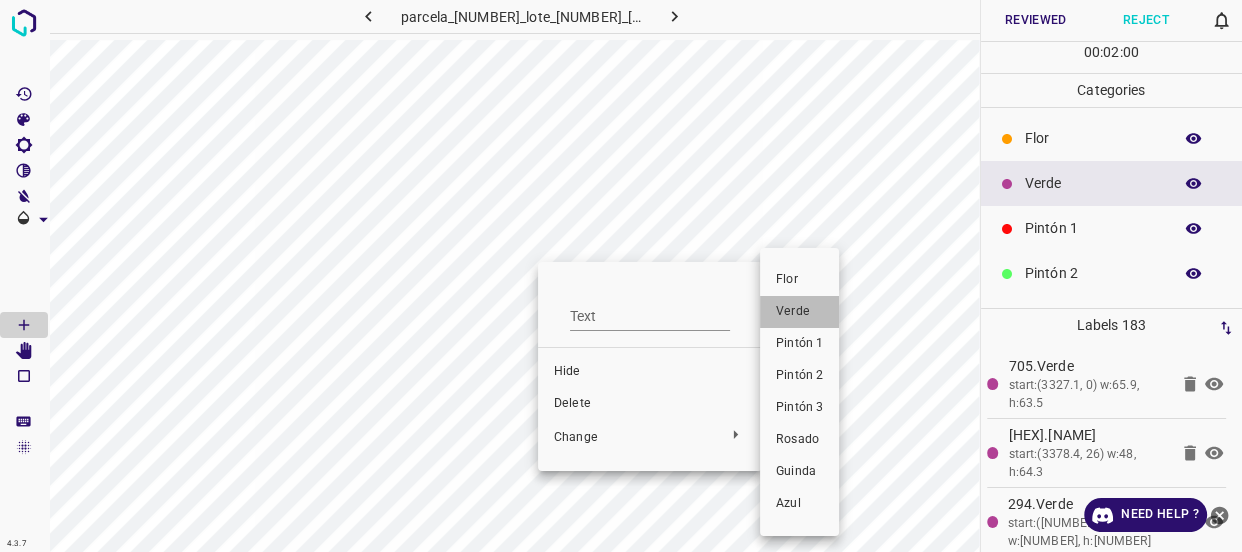 click on "Verde" at bounding box center (799, 312) 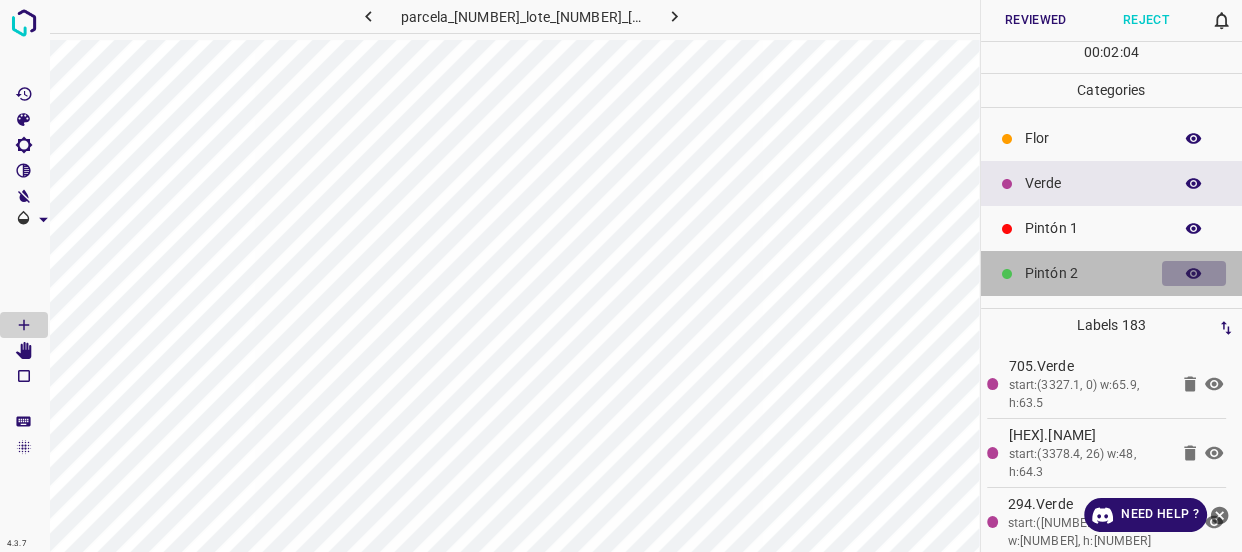 click 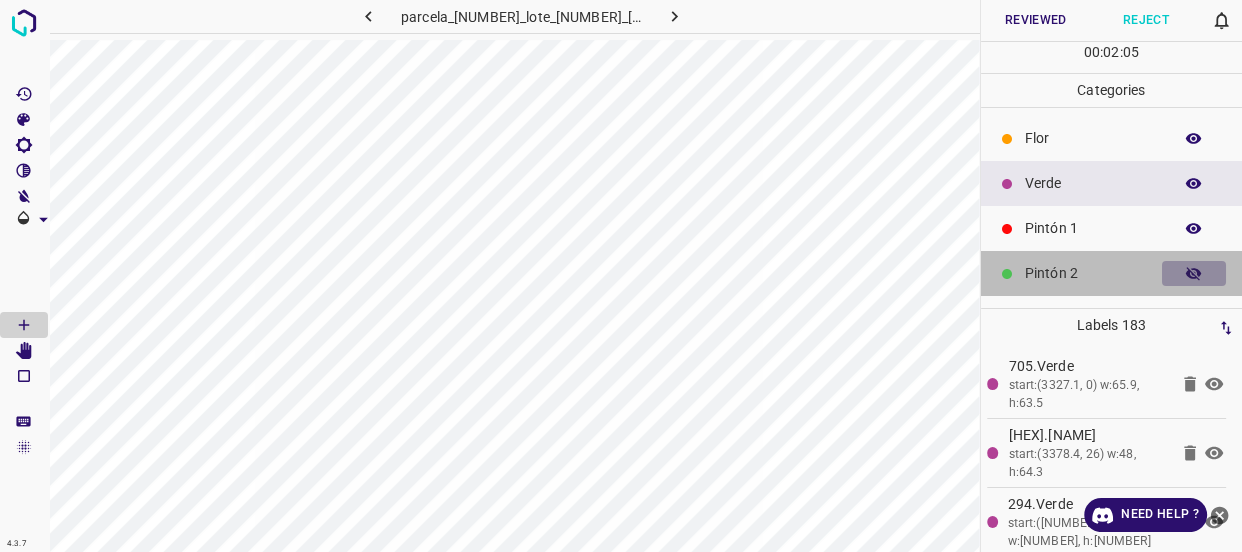 click 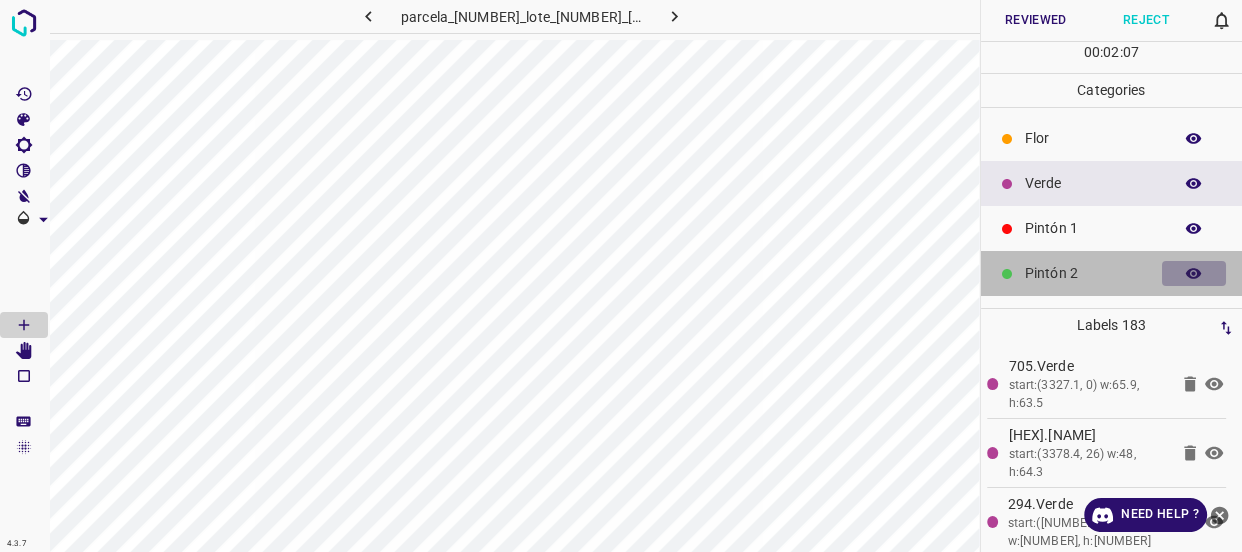 click 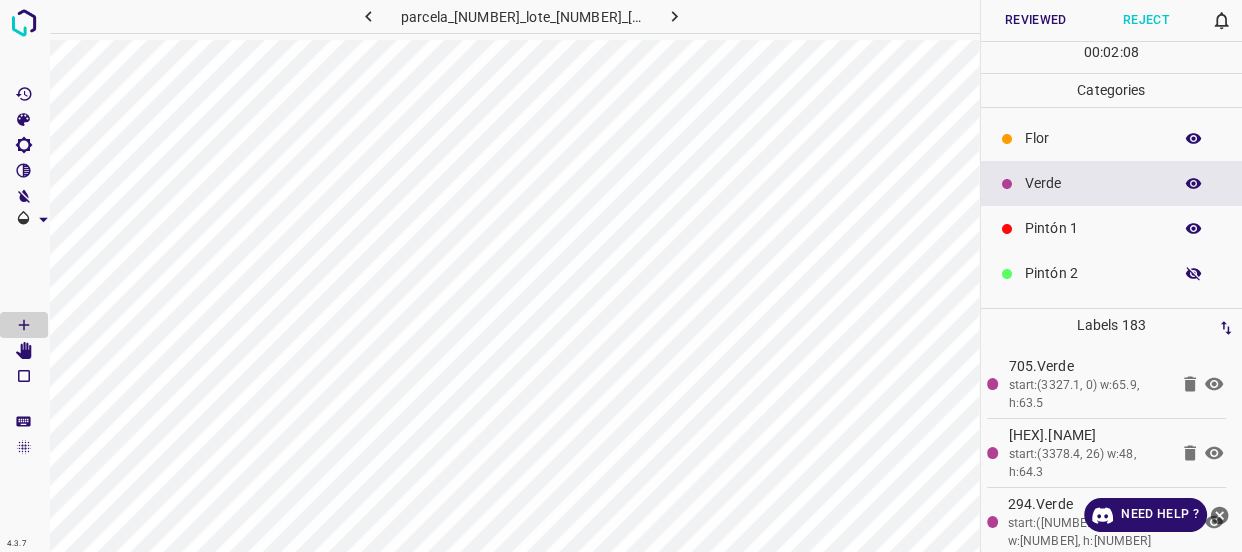 click 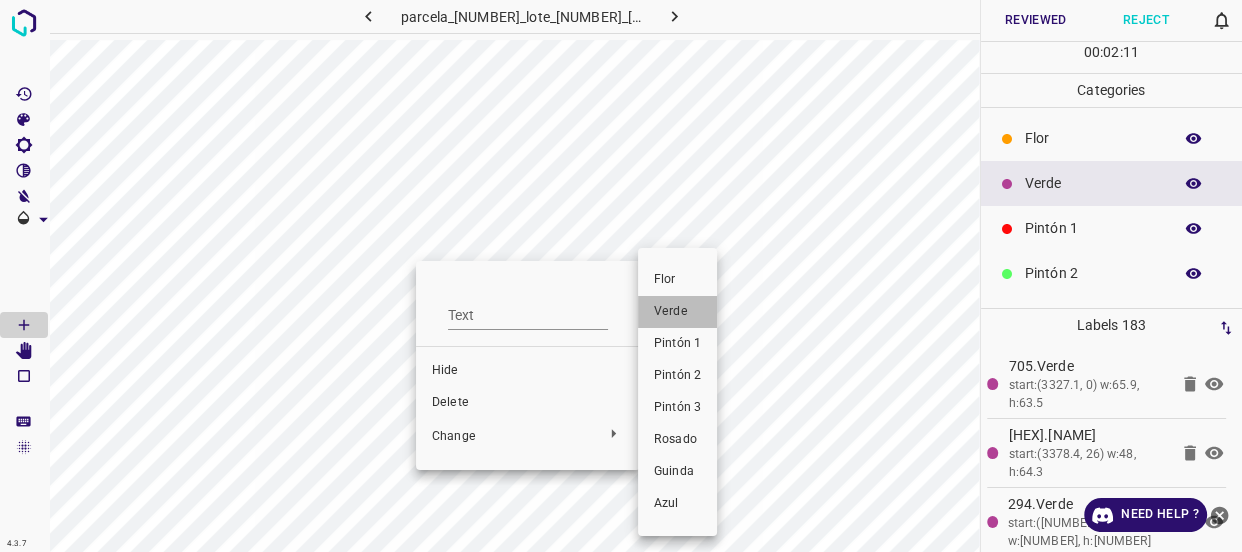 click on "Verde" at bounding box center (677, 312) 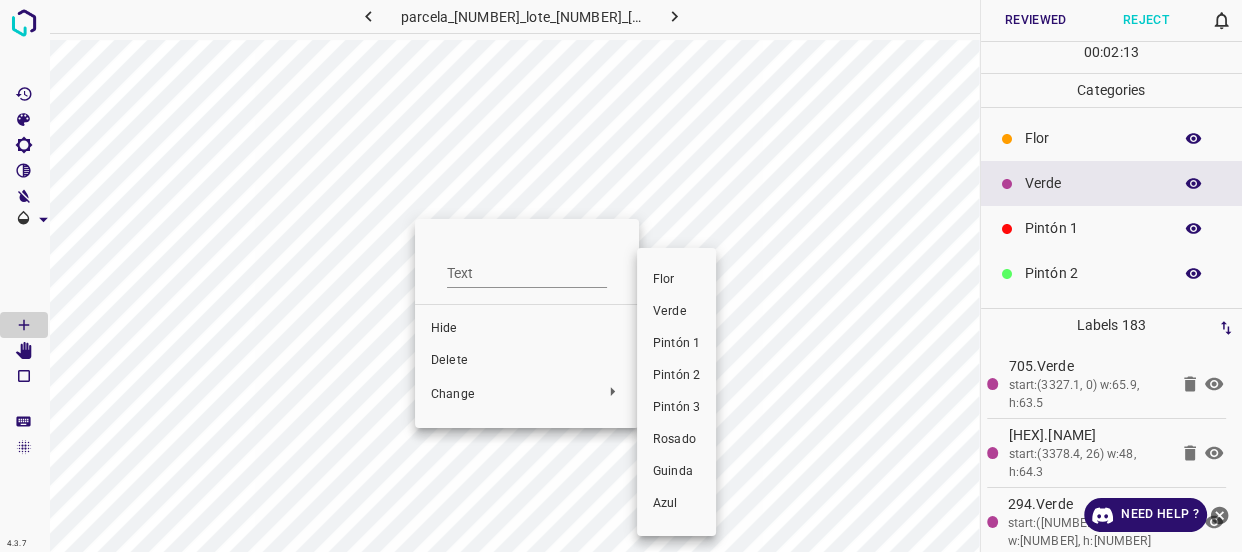 click on "Verde" at bounding box center (676, 312) 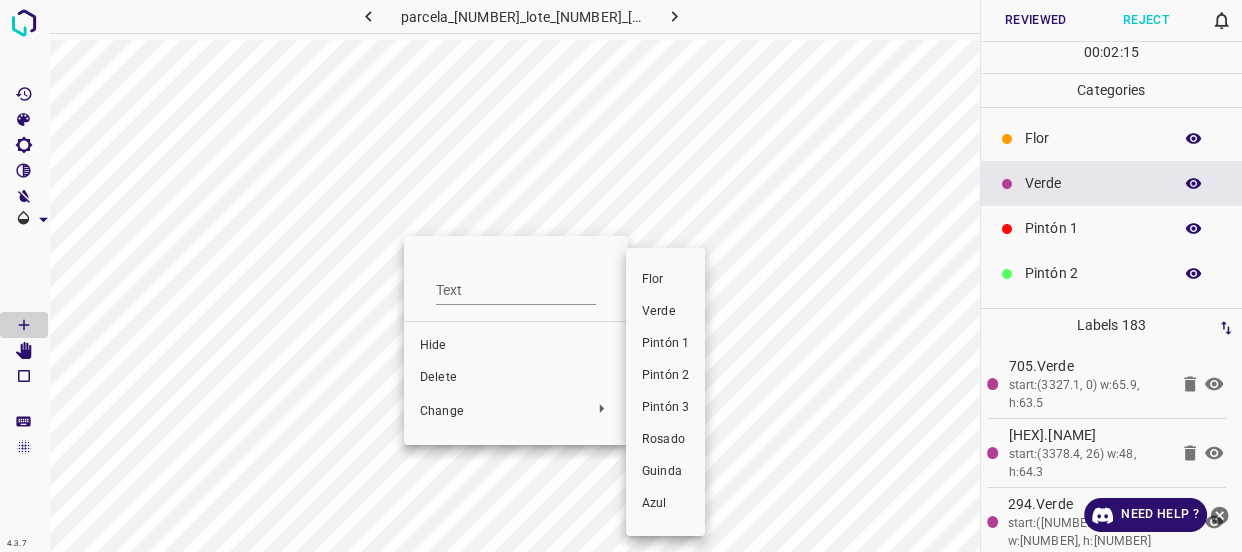 click on "Flor Verde Pintón 1 Pintón 2 Pintón 3 Rosado Guinda Azul" at bounding box center (665, 392) 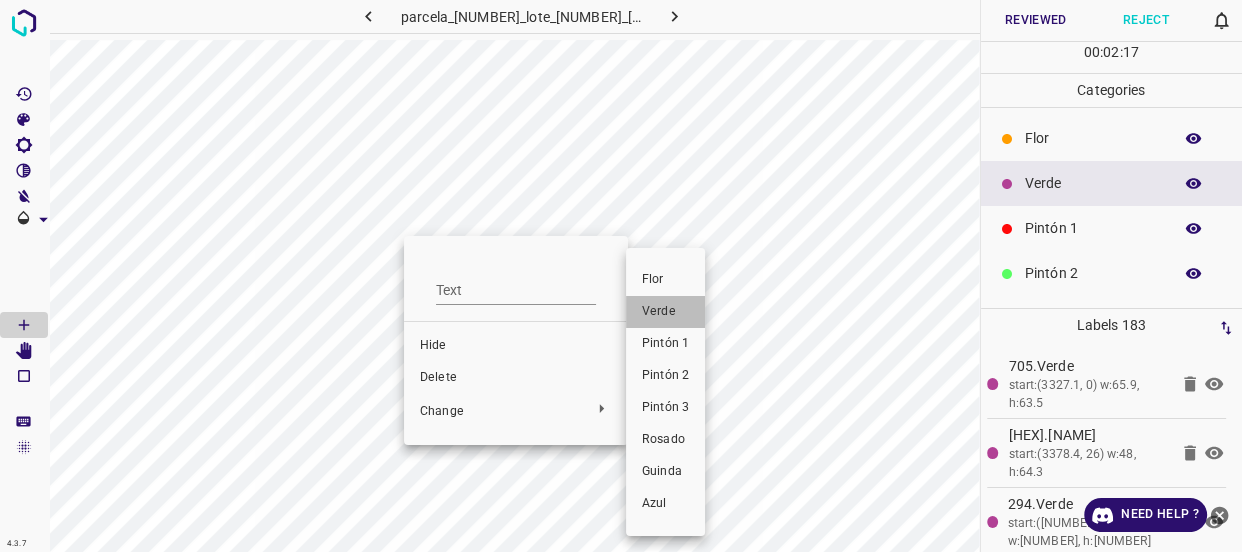 drag, startPoint x: 676, startPoint y: 309, endPoint x: 408, endPoint y: 279, distance: 269.6739 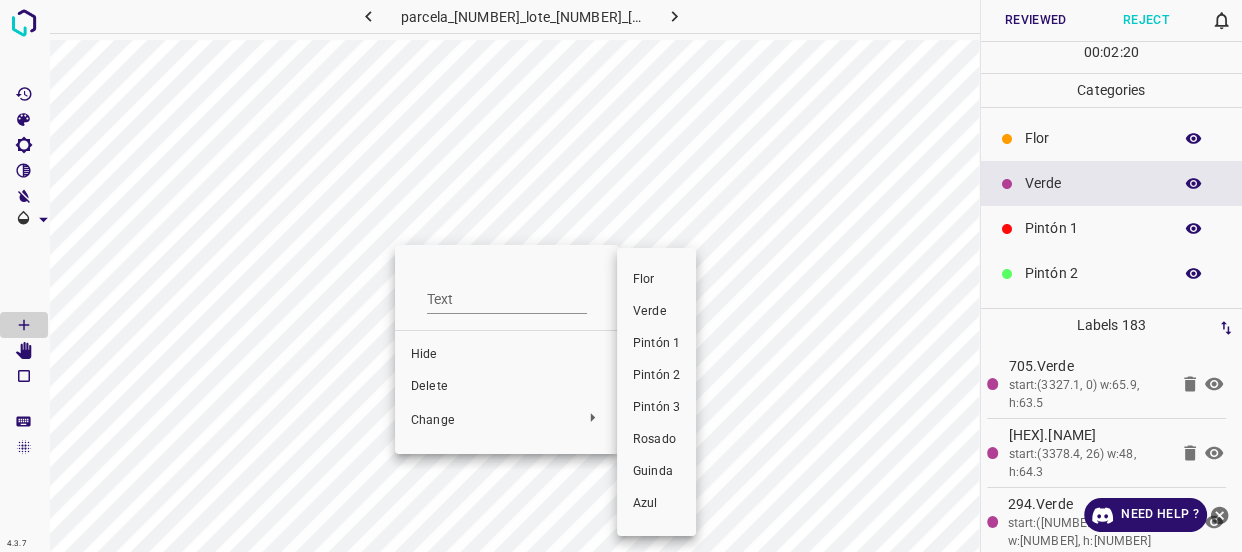 drag, startPoint x: 654, startPoint y: 307, endPoint x: 617, endPoint y: 351, distance: 57.48913 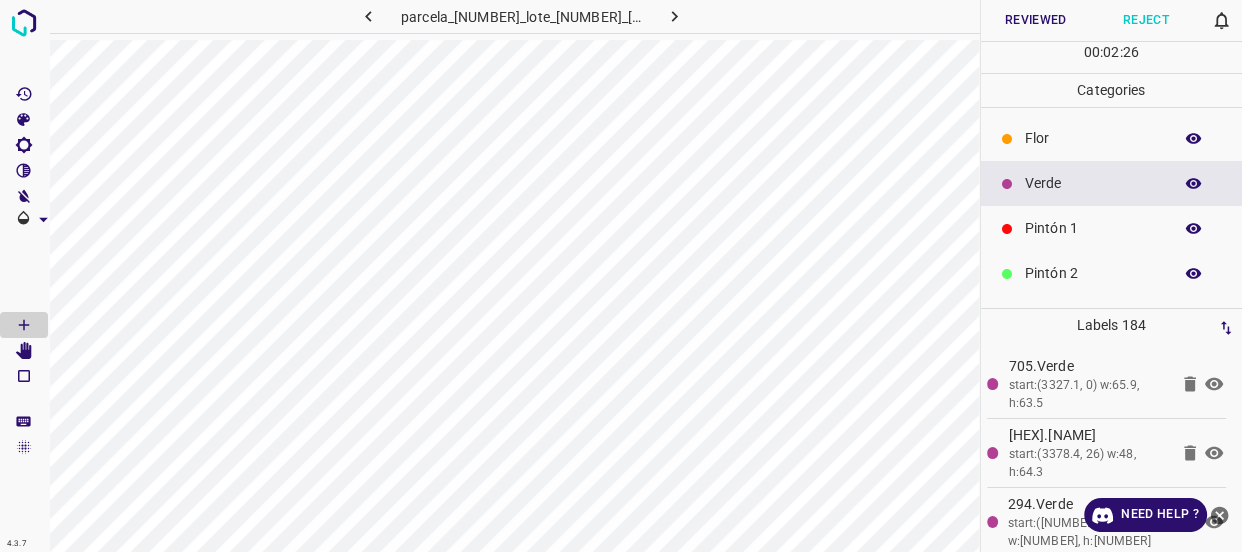 scroll, scrollTop: 90, scrollLeft: 0, axis: vertical 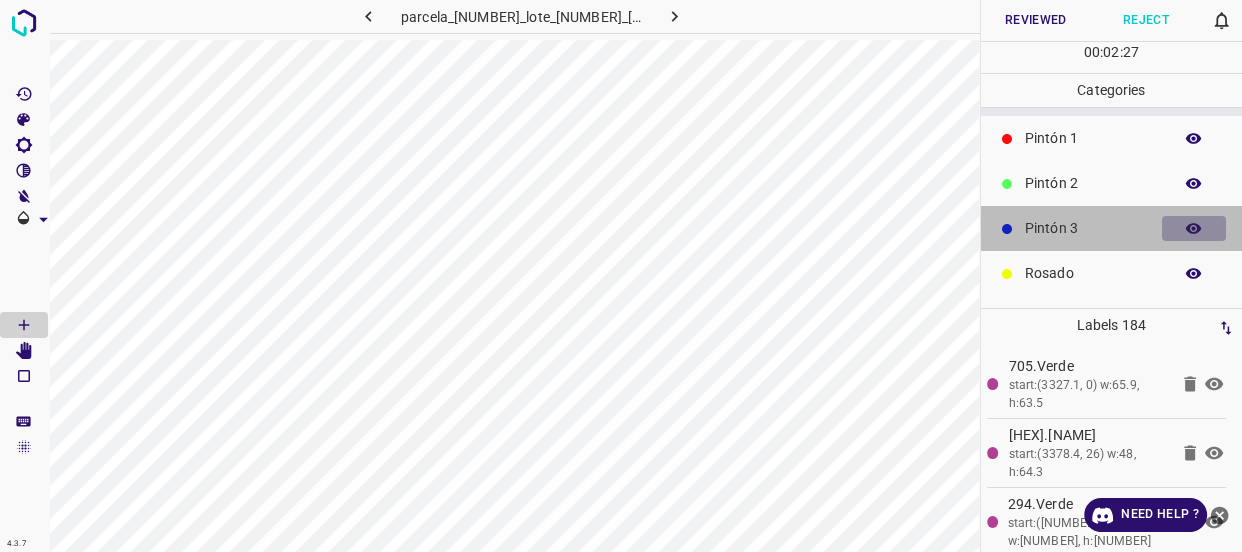 click 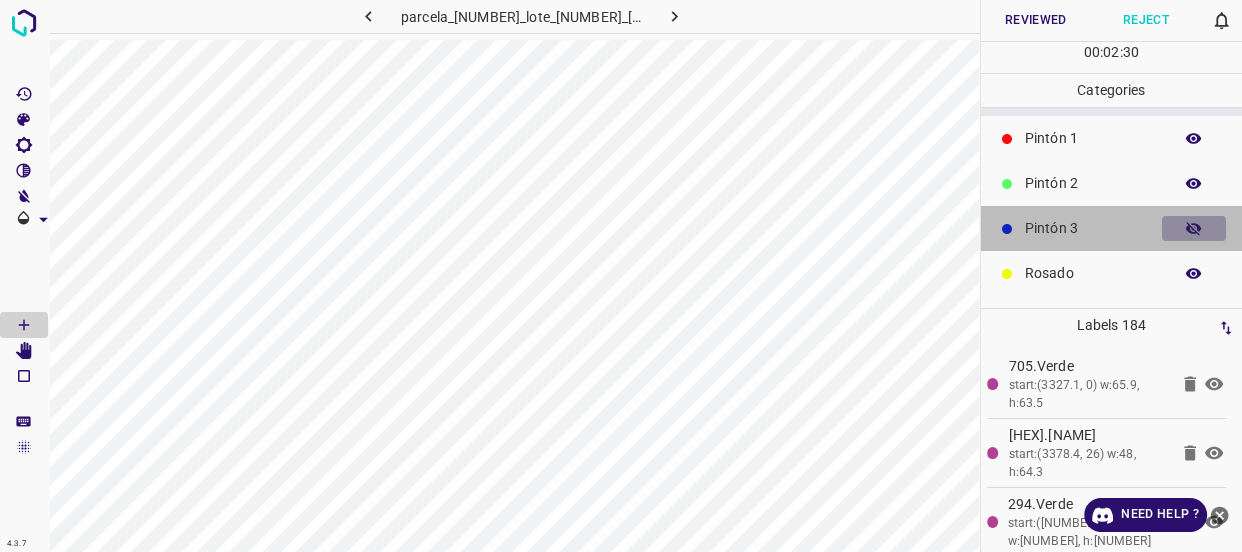 click 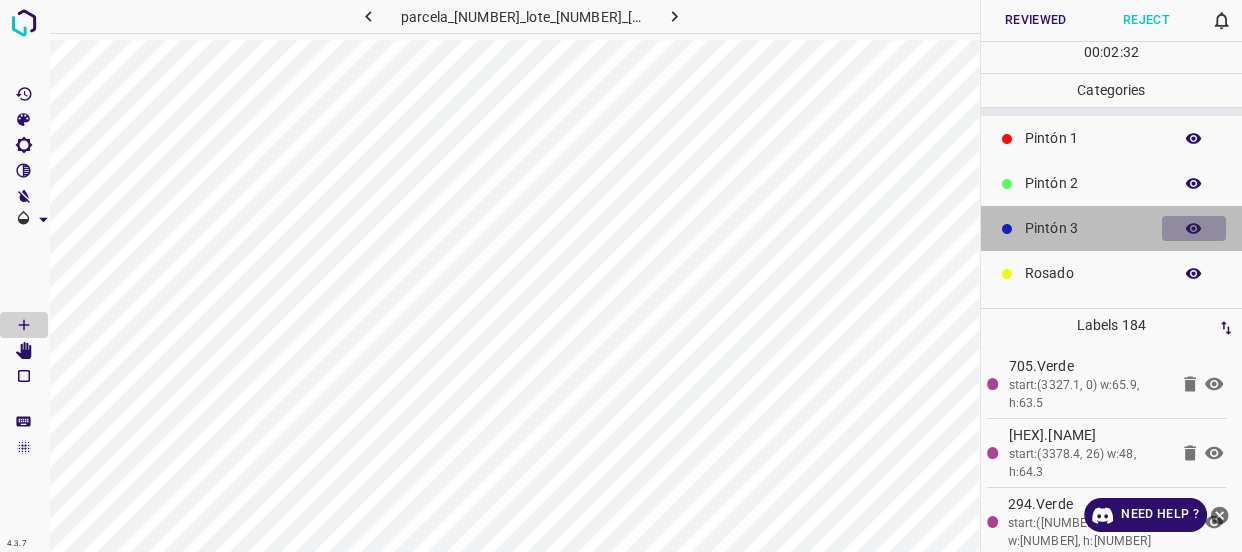 click 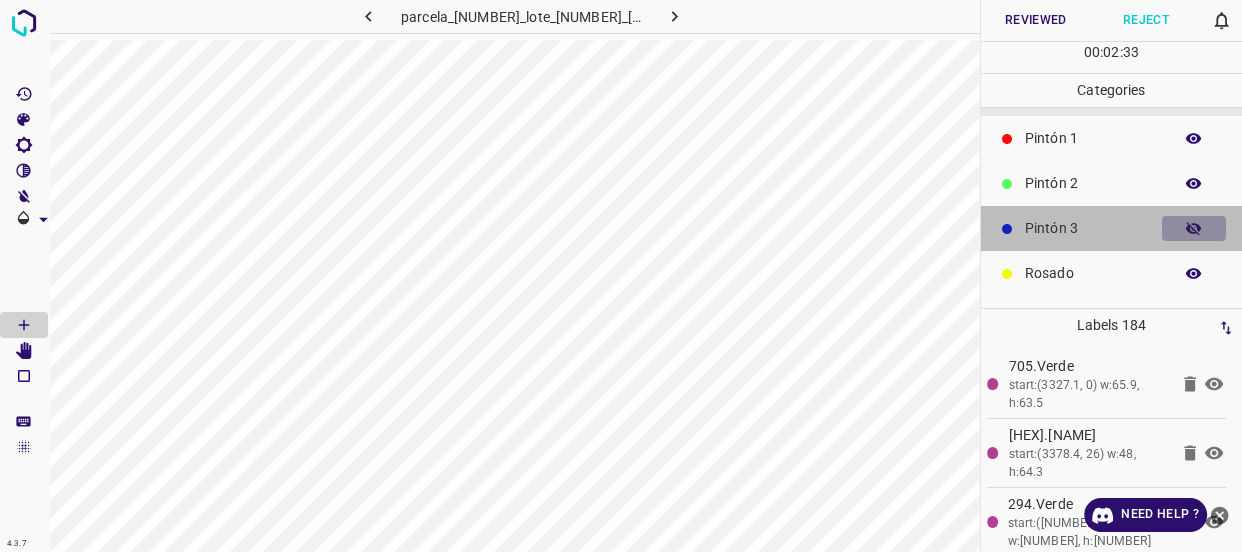 click 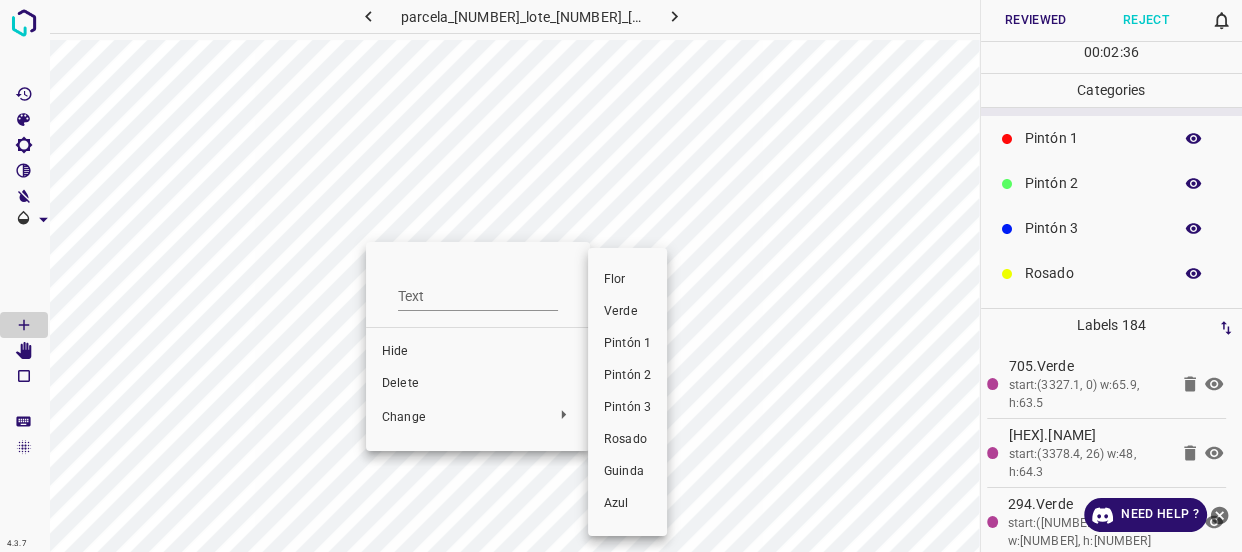 click on "Verde" at bounding box center [627, 312] 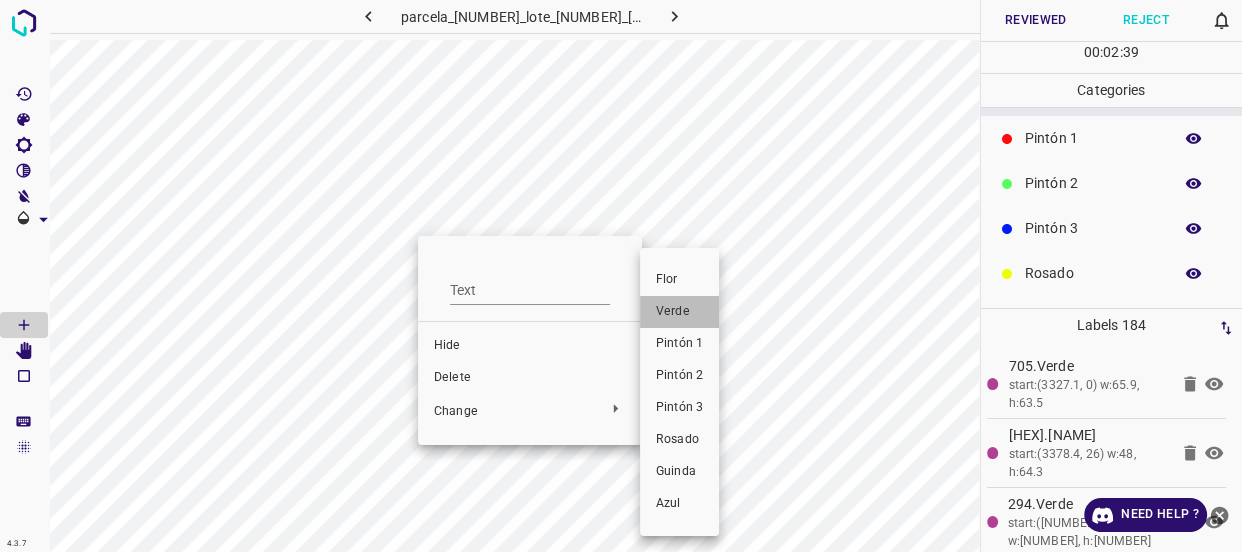 click on "Verde" at bounding box center (679, 312) 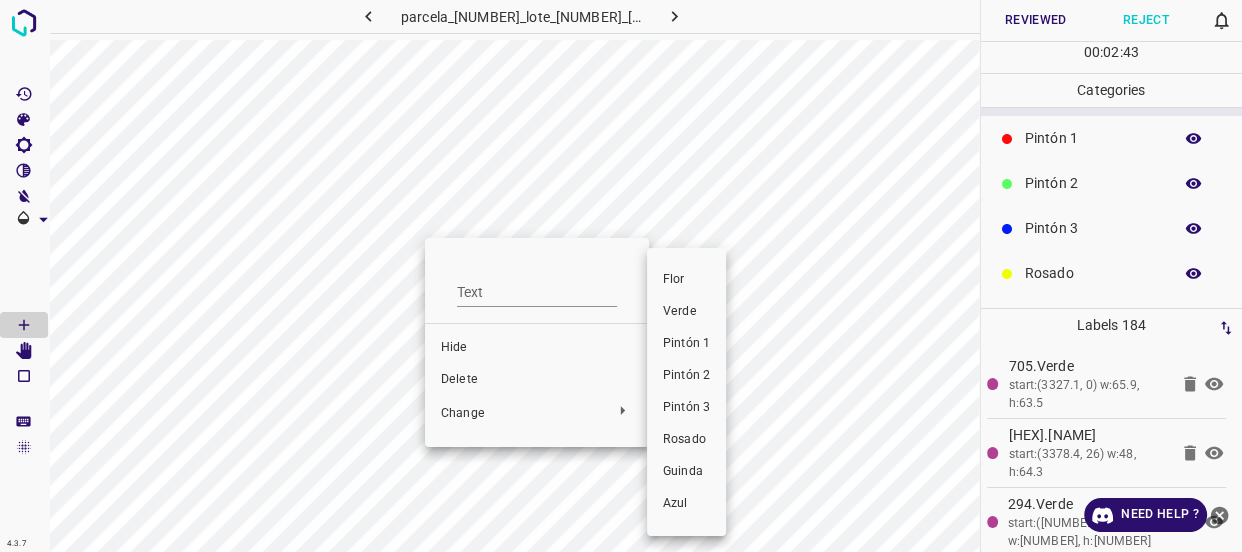 click on "Verde" at bounding box center (686, 312) 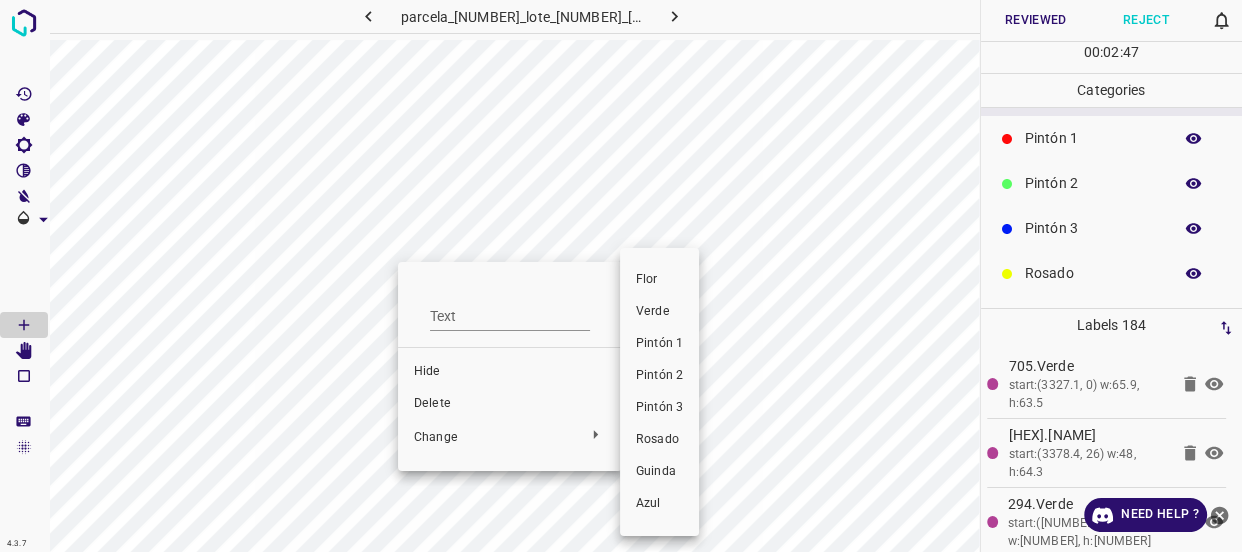 click on "Verde" at bounding box center [659, 312] 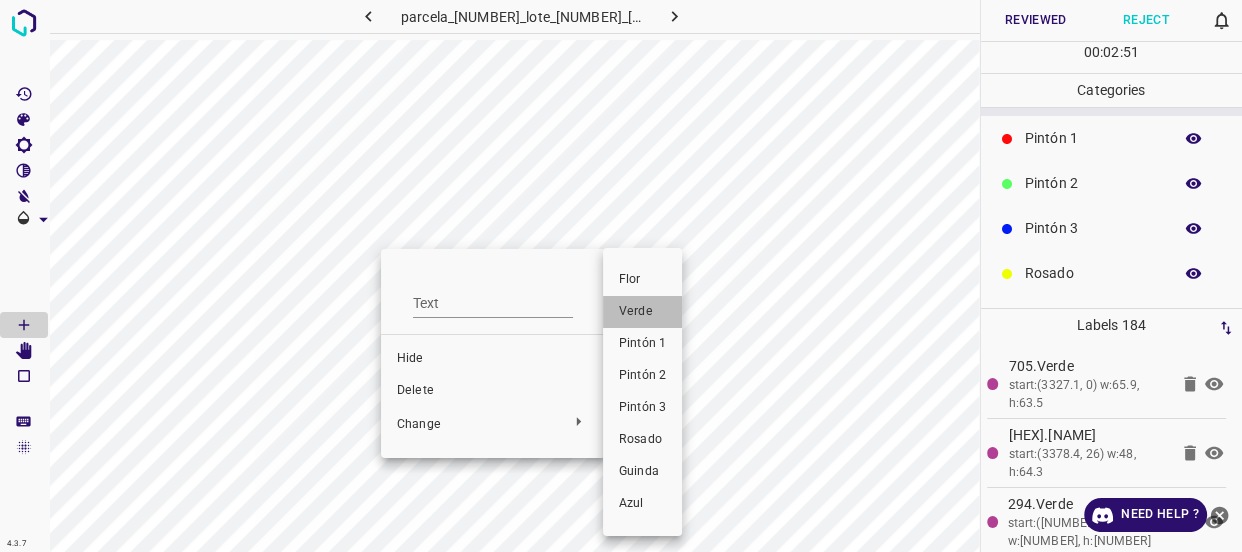 click on "Verde" at bounding box center (642, 312) 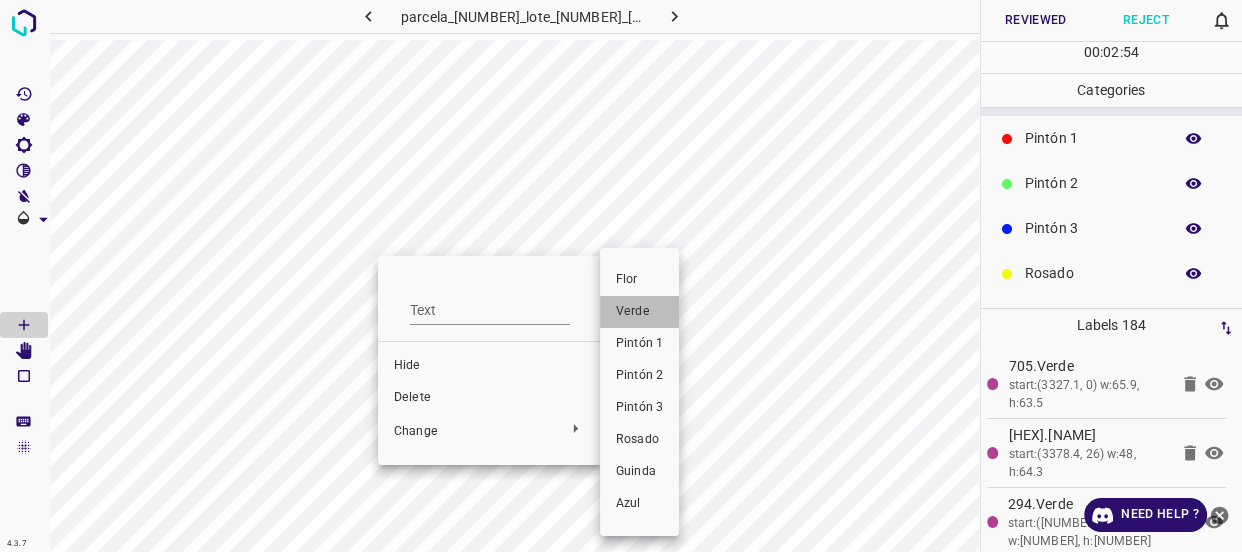 click on "Verde" at bounding box center [639, 312] 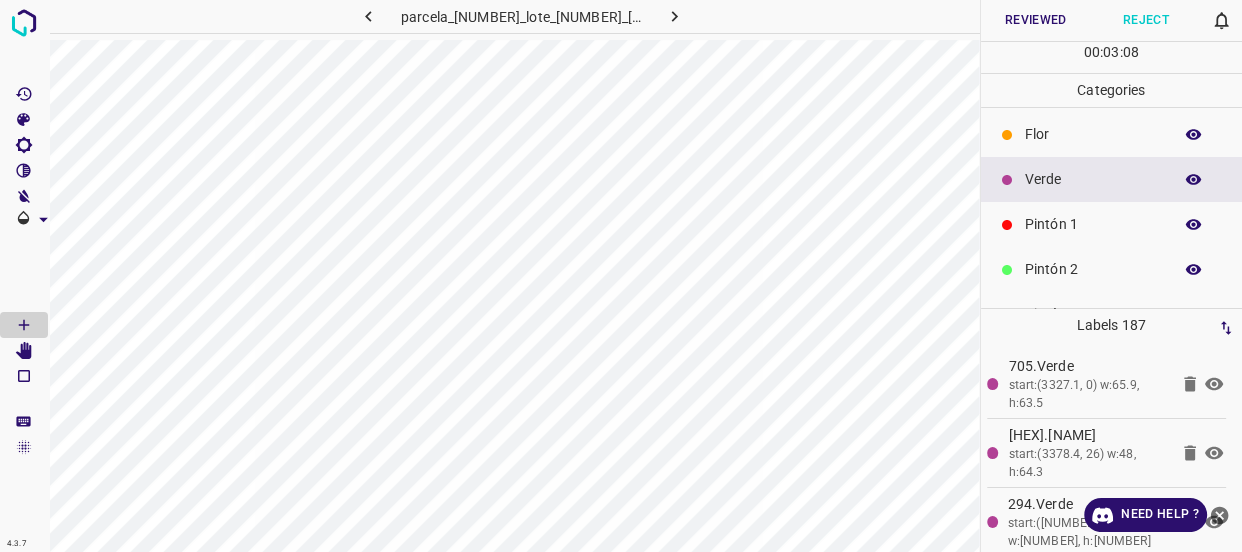 scroll, scrollTop: 0, scrollLeft: 0, axis: both 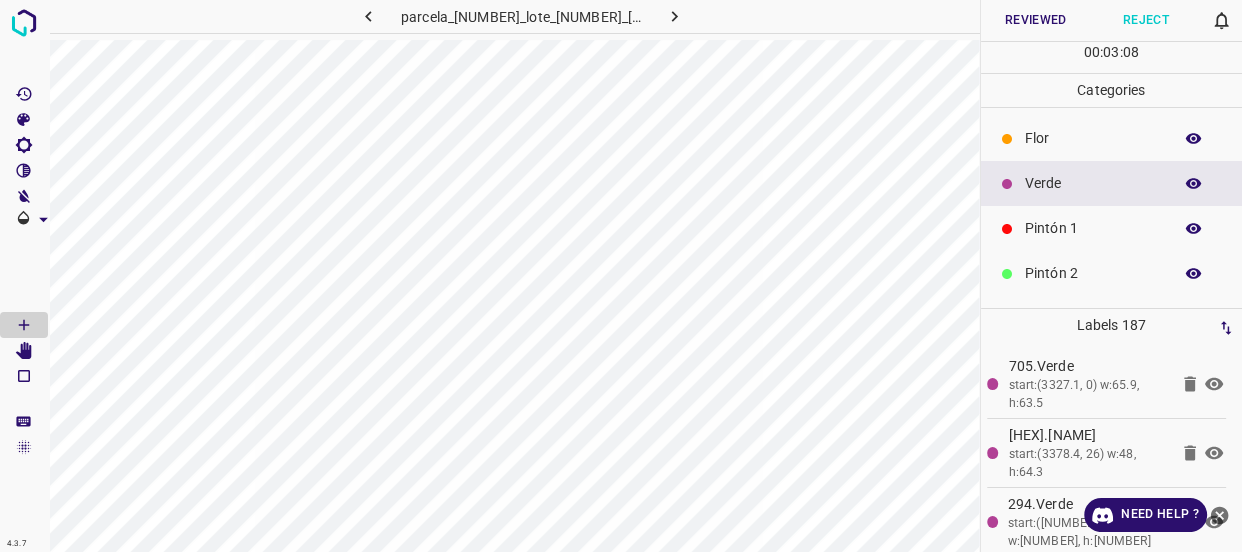 click on "Flor" at bounding box center (1093, 138) 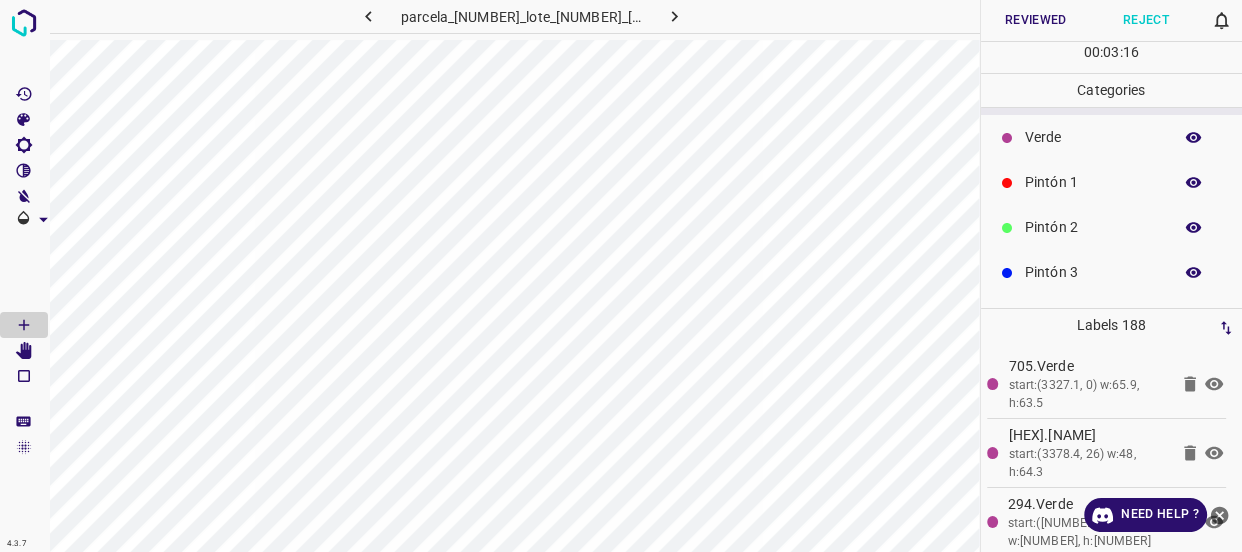 scroll, scrollTop: 90, scrollLeft: 0, axis: vertical 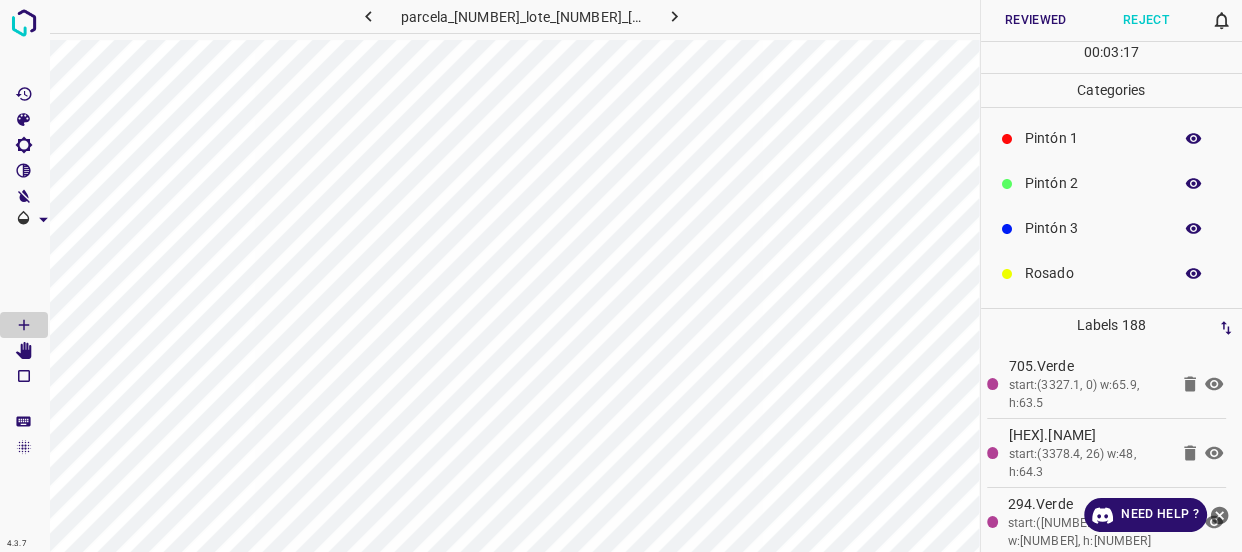 click 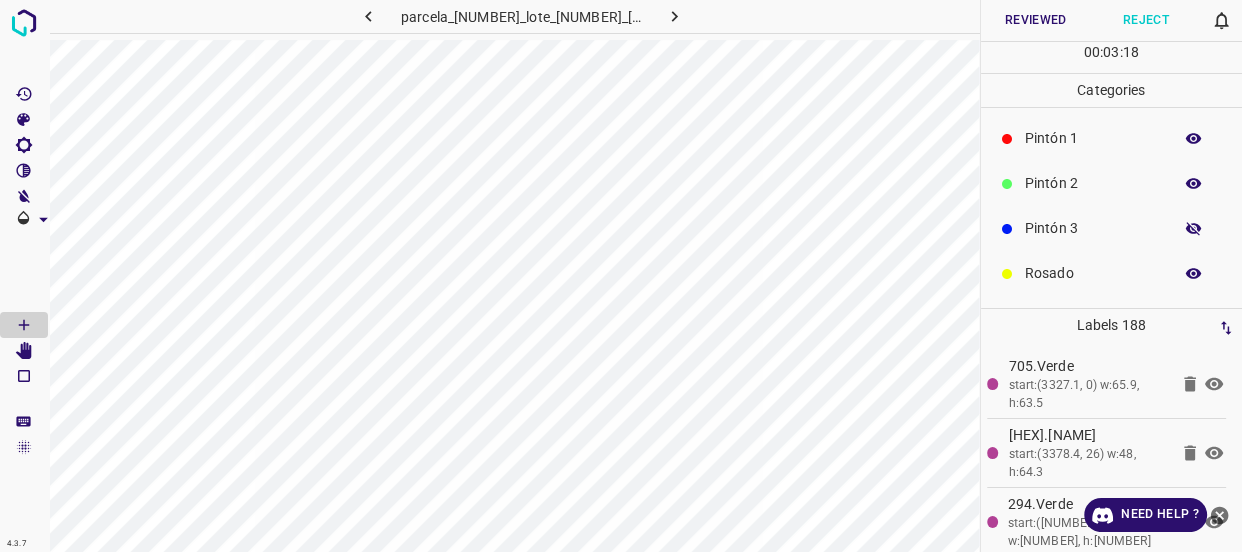 click 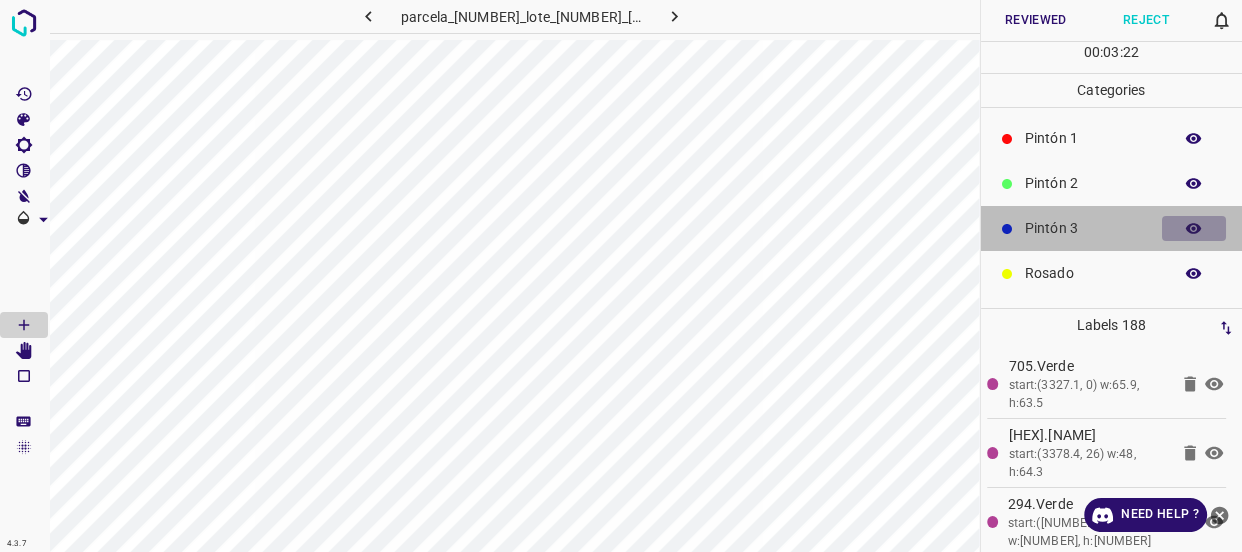 click 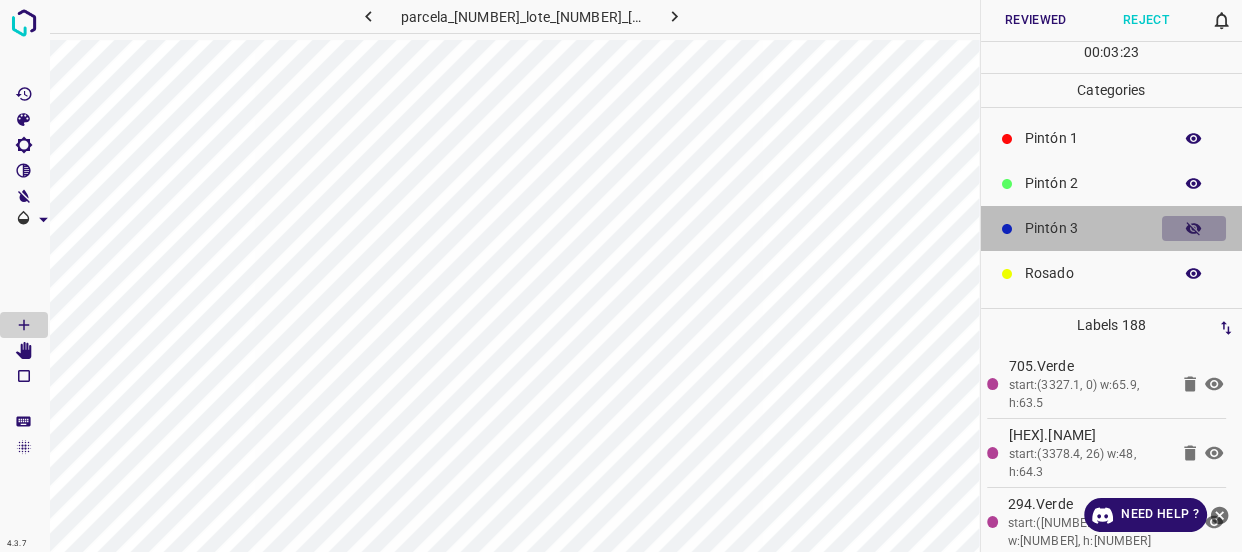 click 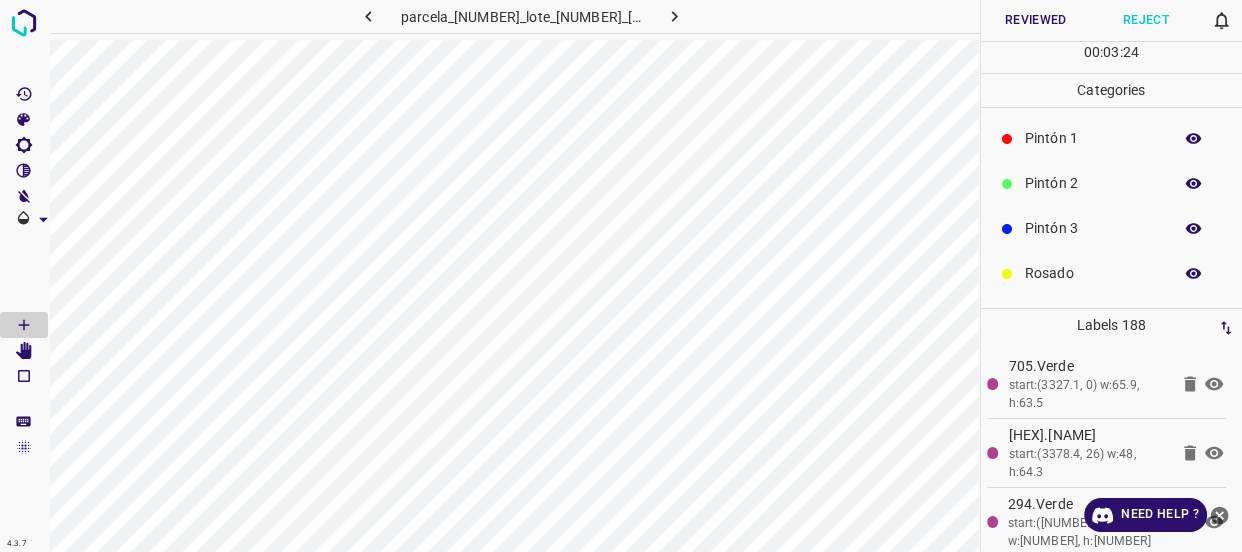 click 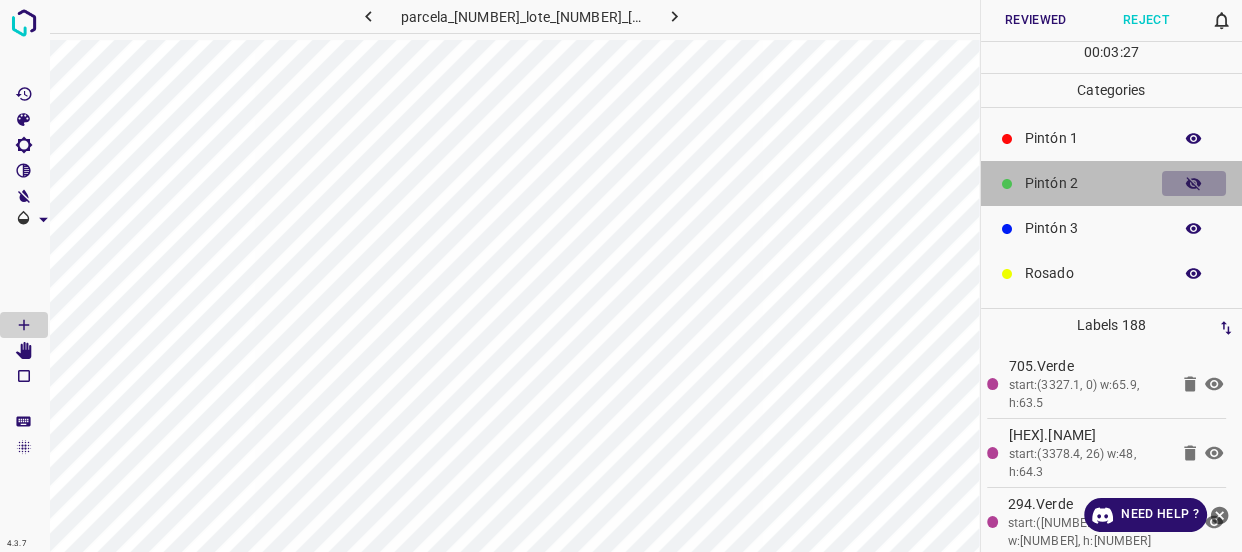 click 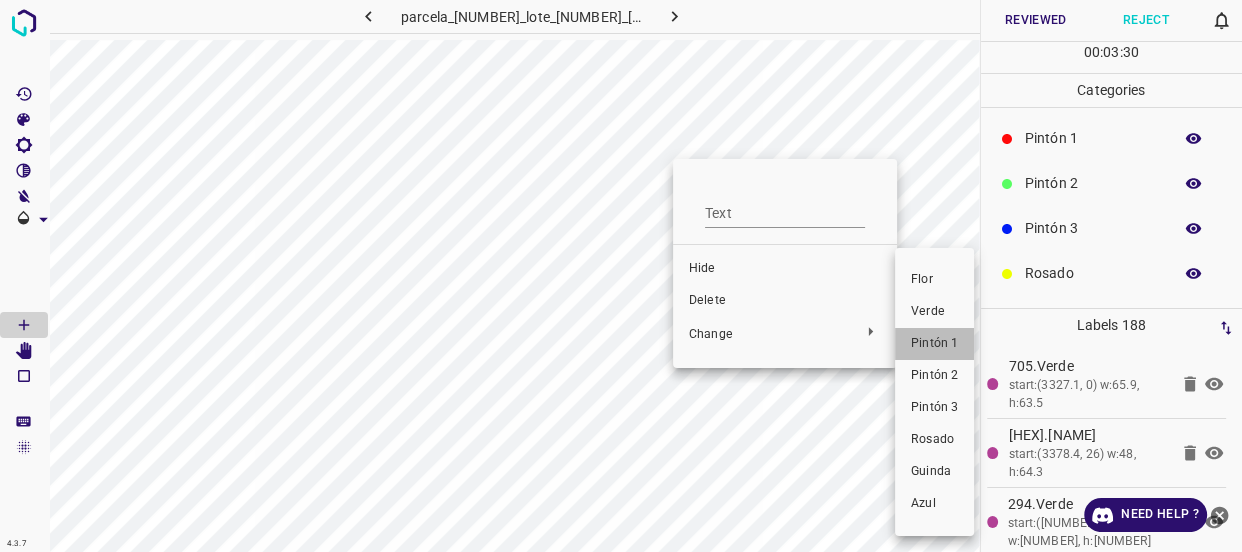 drag, startPoint x: 957, startPoint y: 342, endPoint x: 725, endPoint y: 420, distance: 244.76111 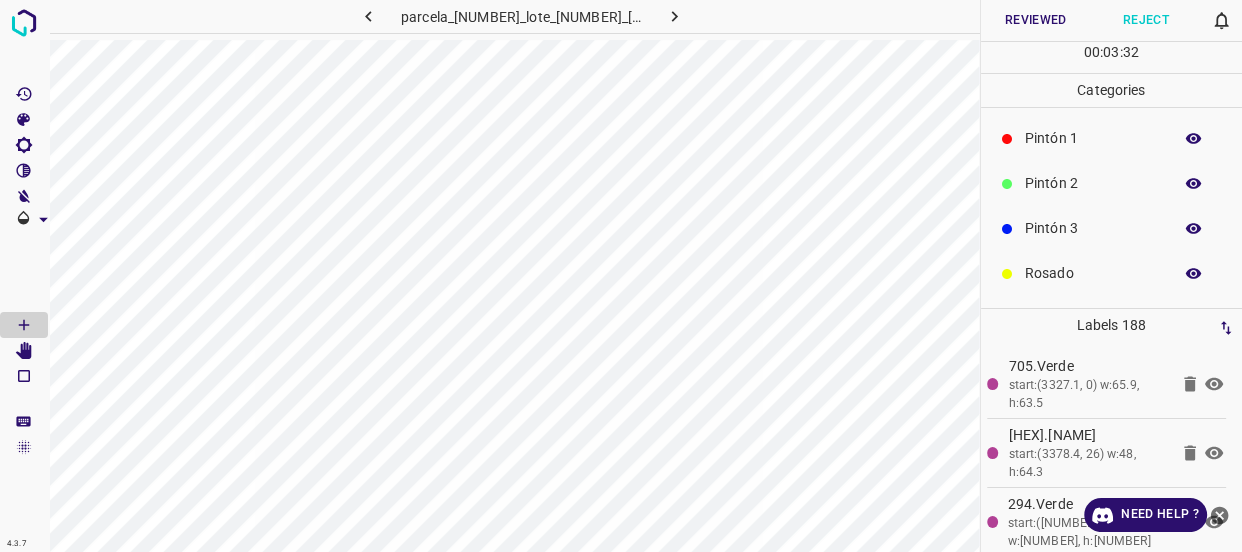 click 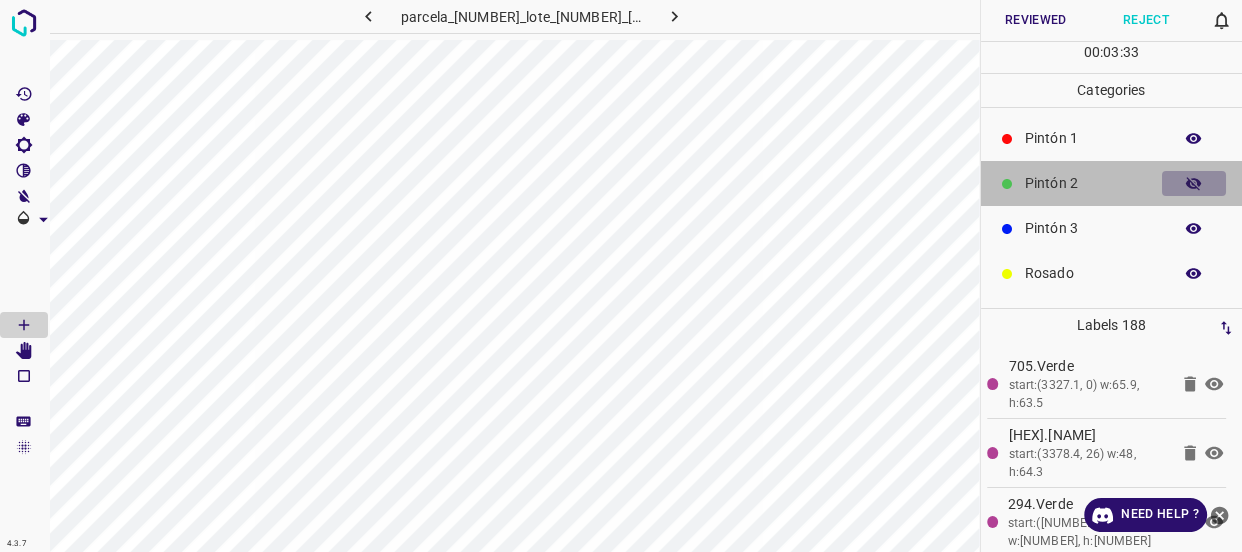 click 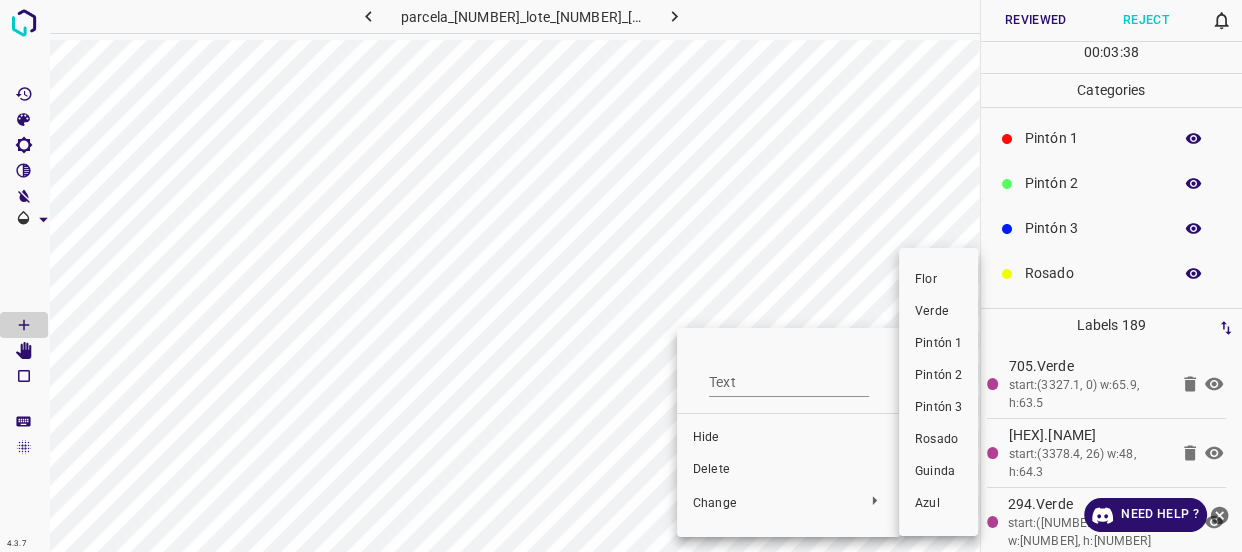 drag, startPoint x: 935, startPoint y: 311, endPoint x: 1028, endPoint y: 169, distance: 169.74393 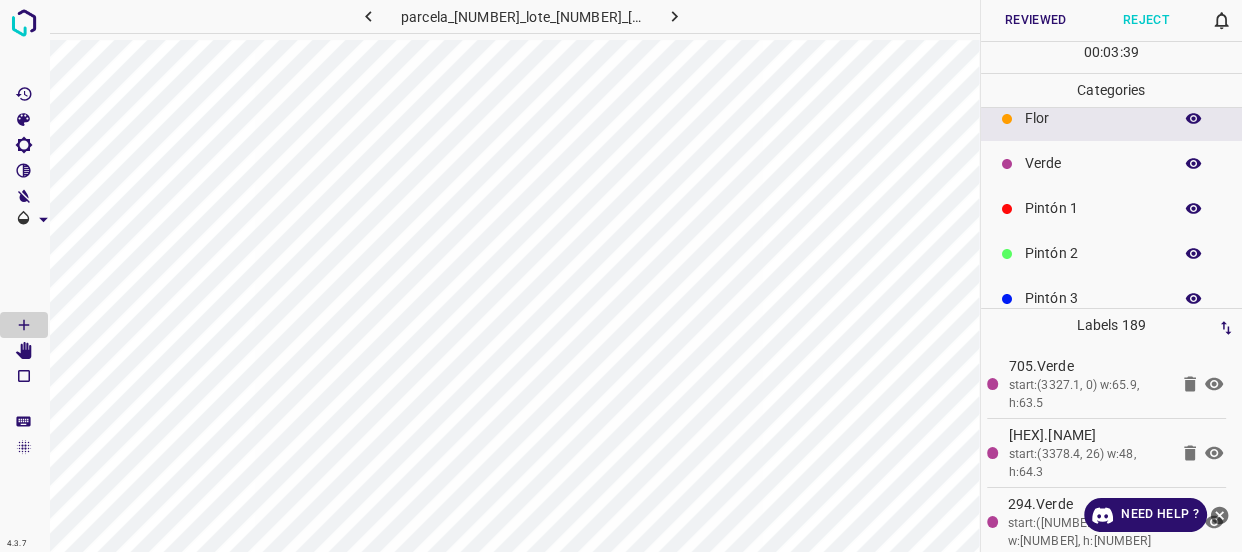 scroll, scrollTop: 0, scrollLeft: 0, axis: both 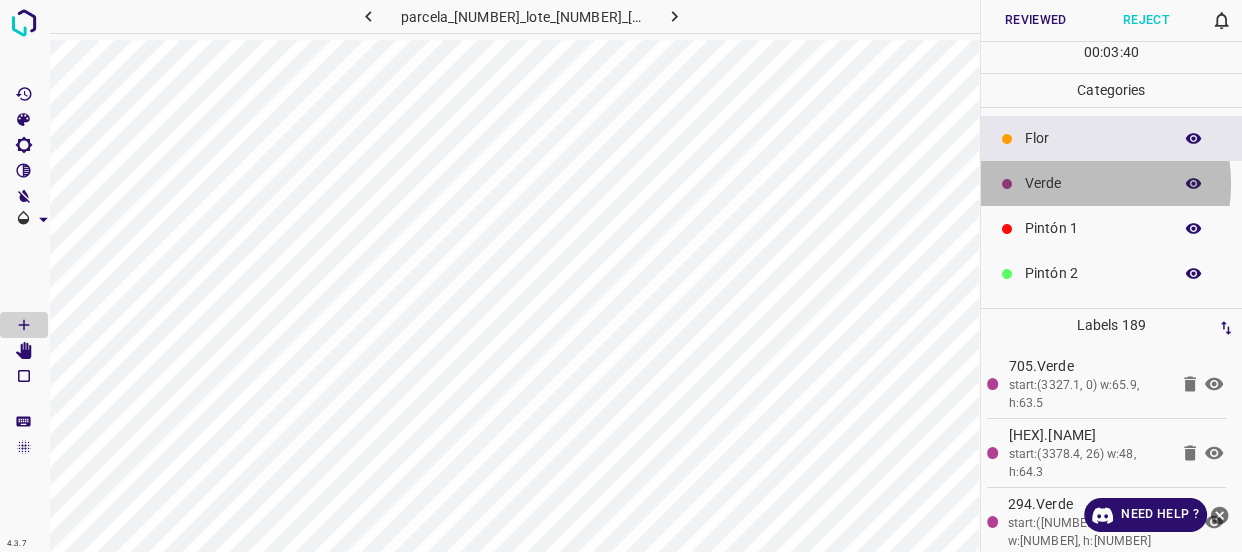 click on "Verde" at bounding box center (1093, 183) 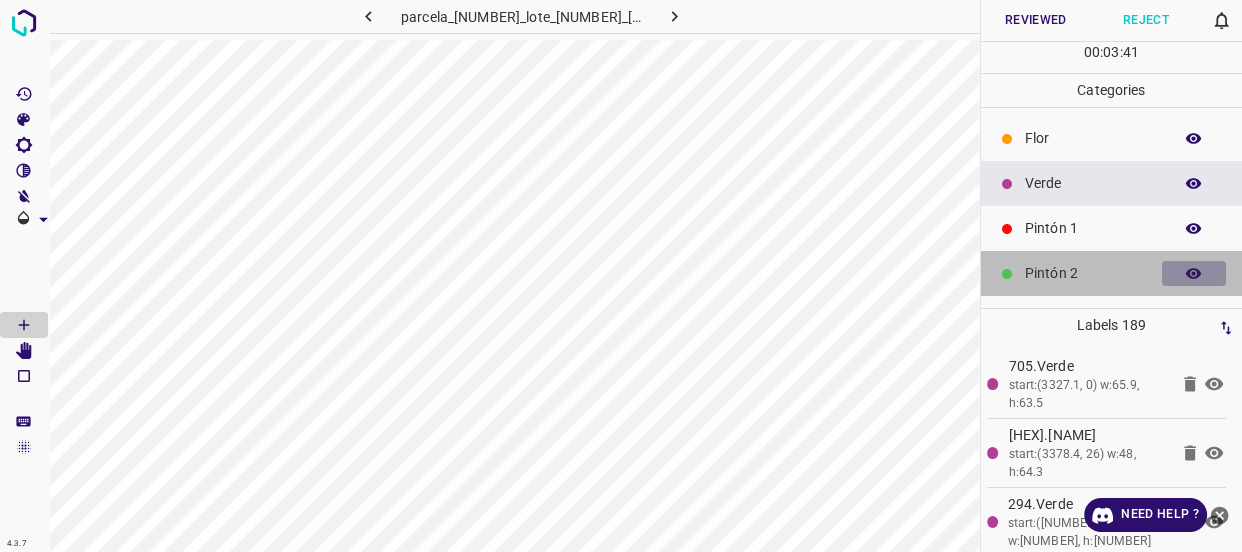 click 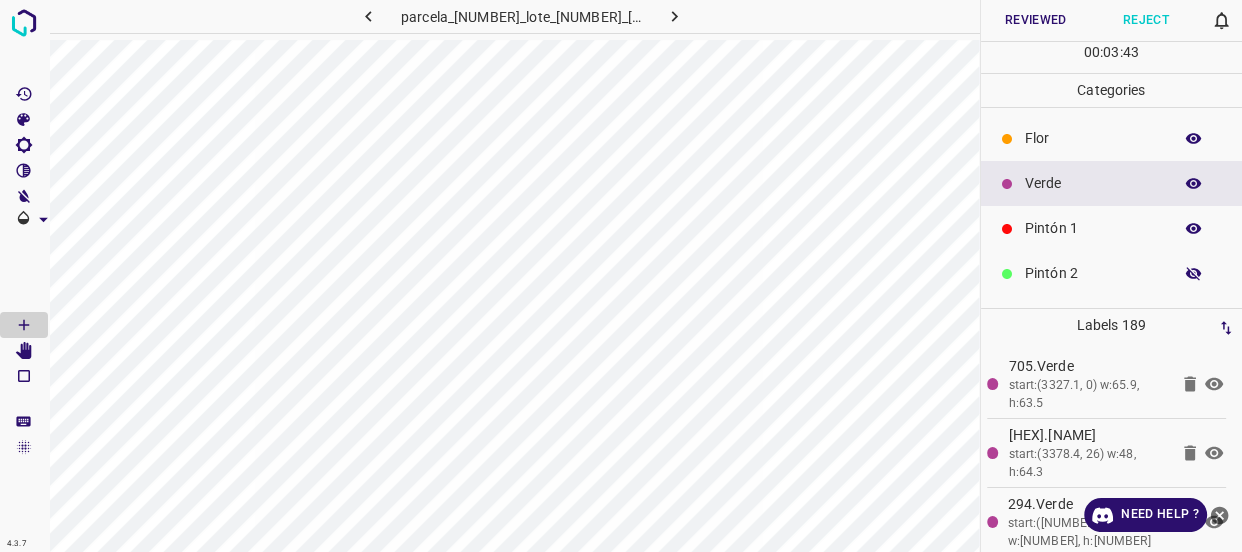 click 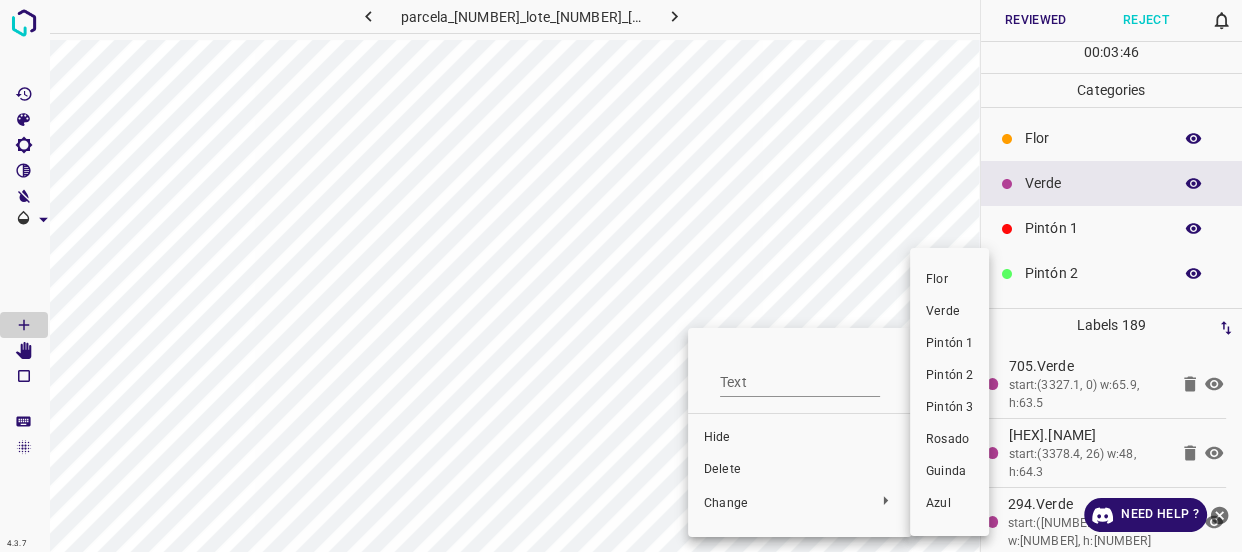 click on "Verde" at bounding box center (949, 312) 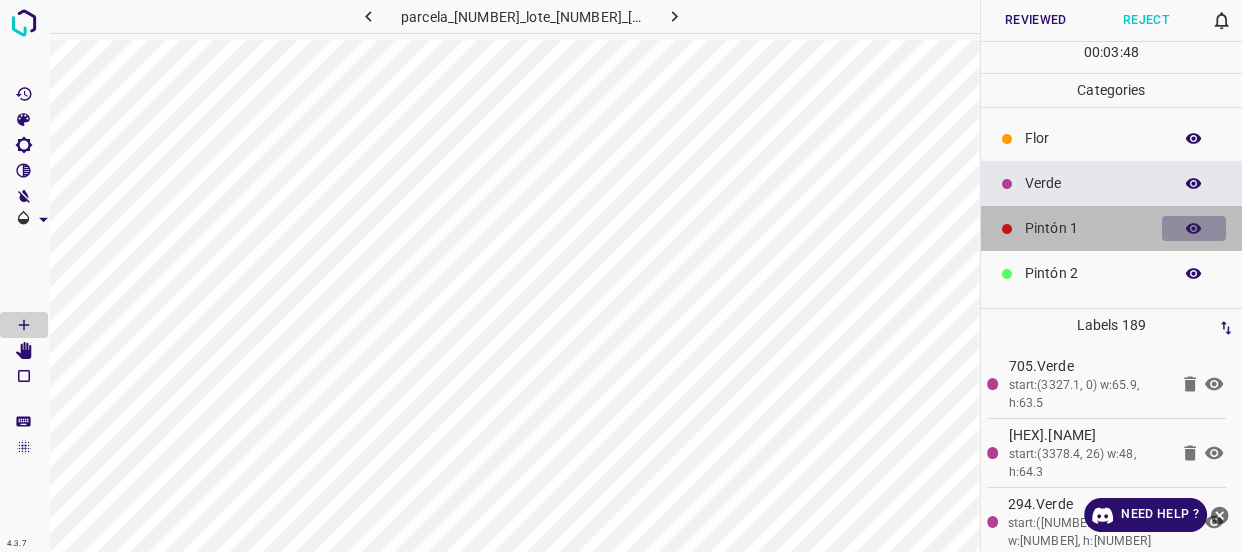 click 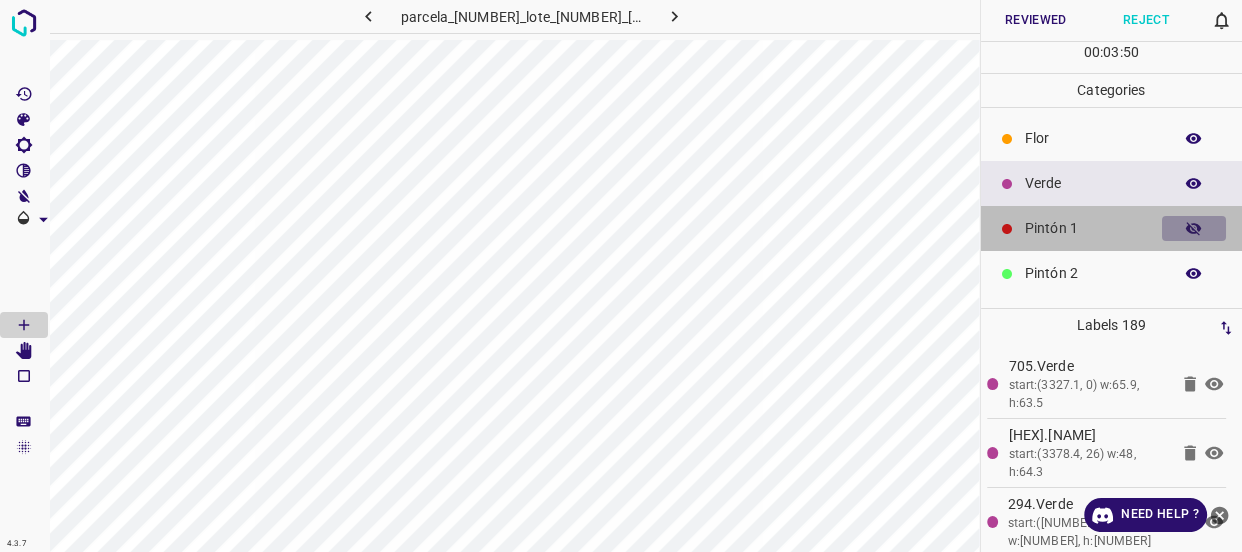 click 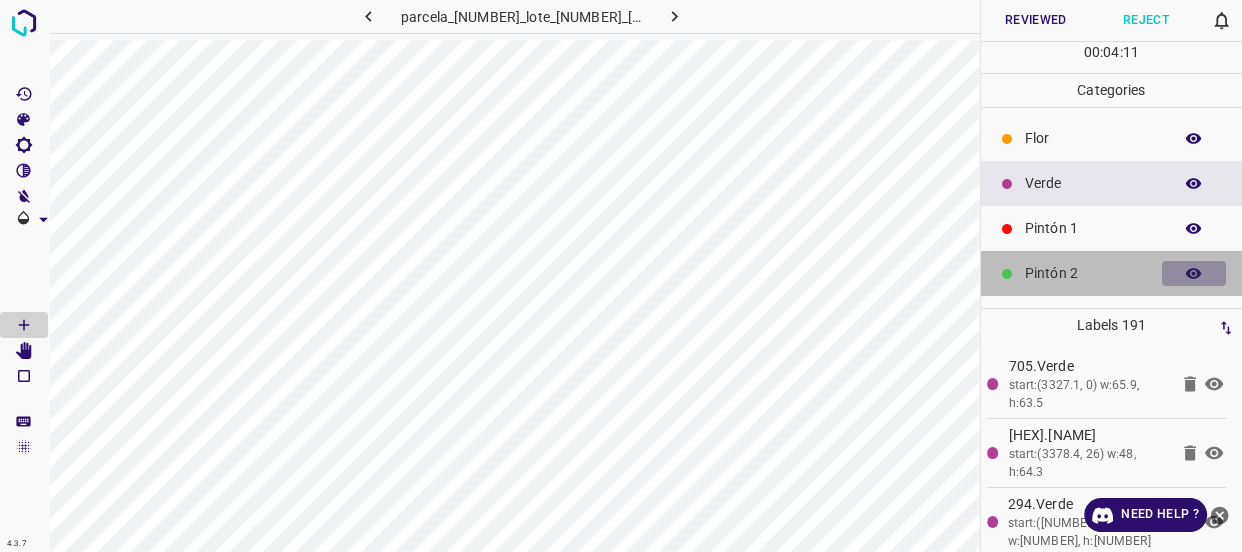click 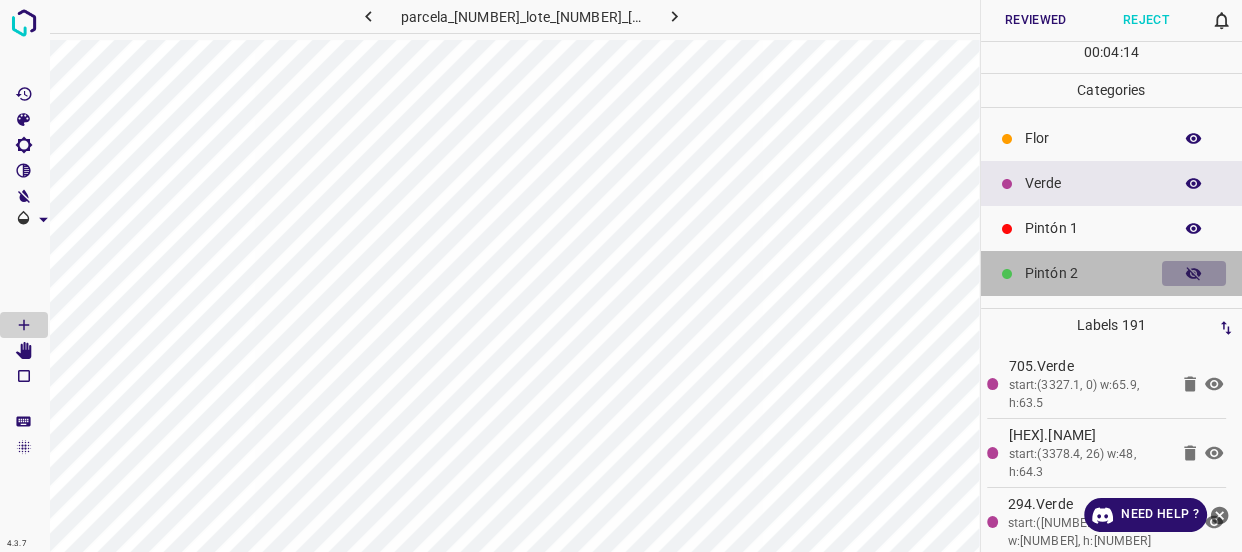 click 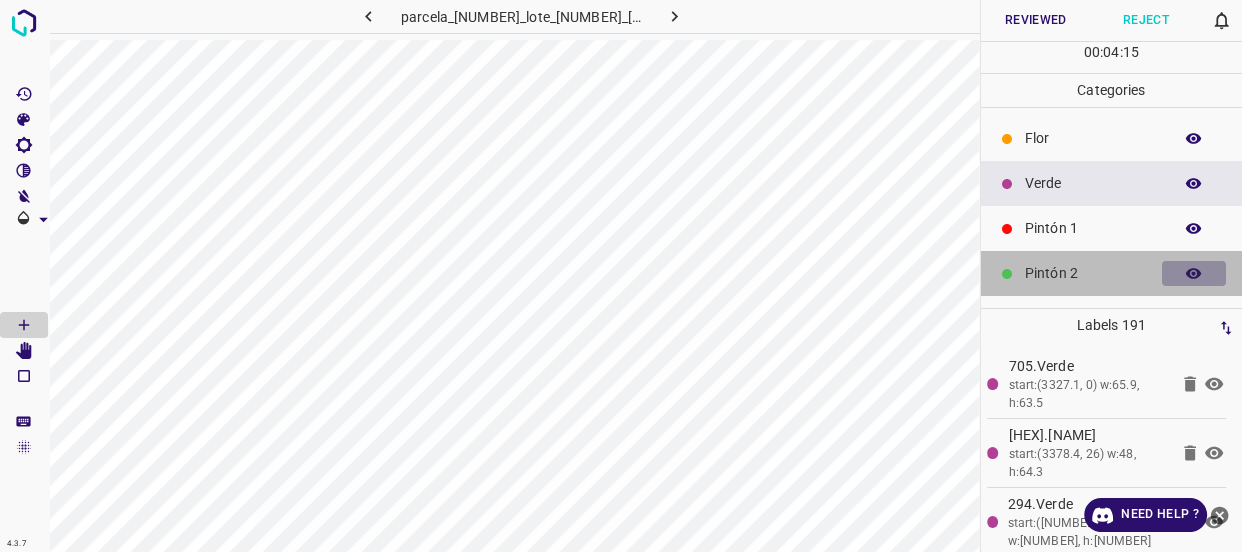 click 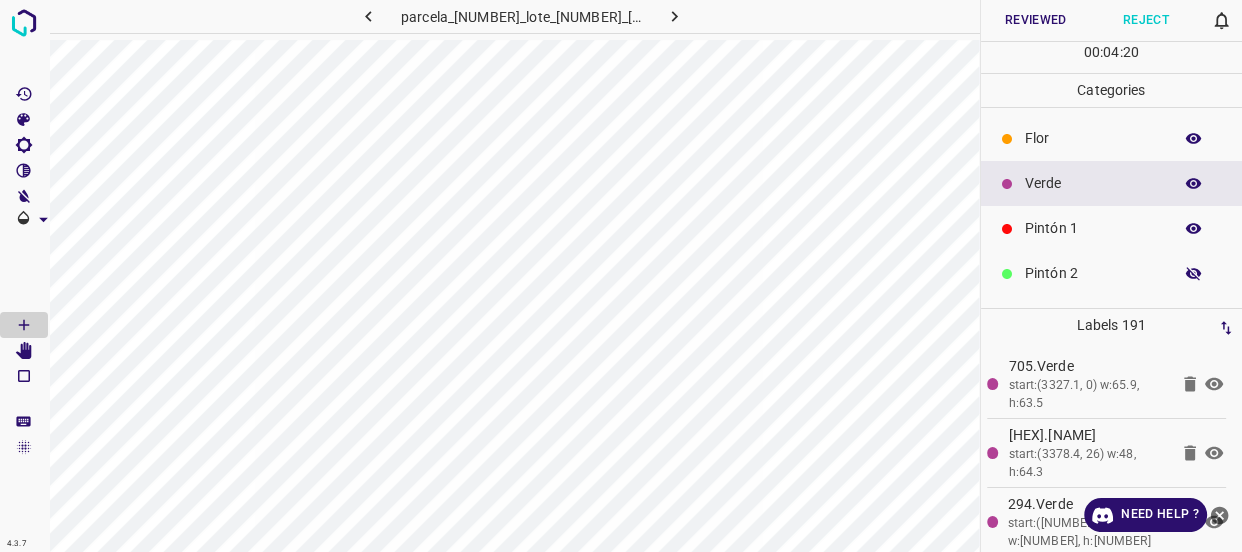 click 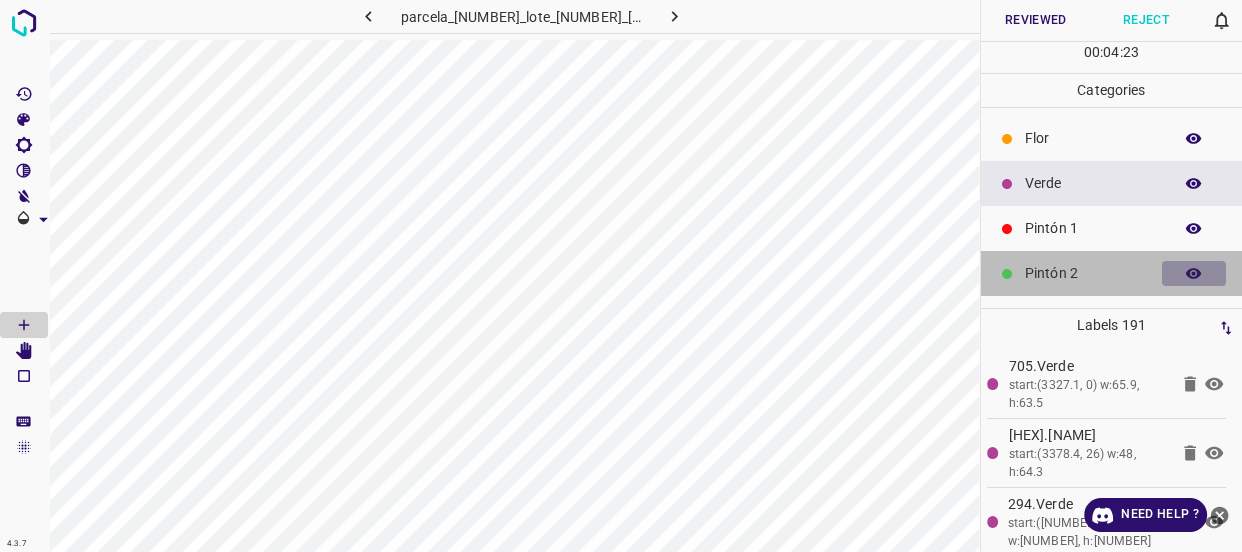 click 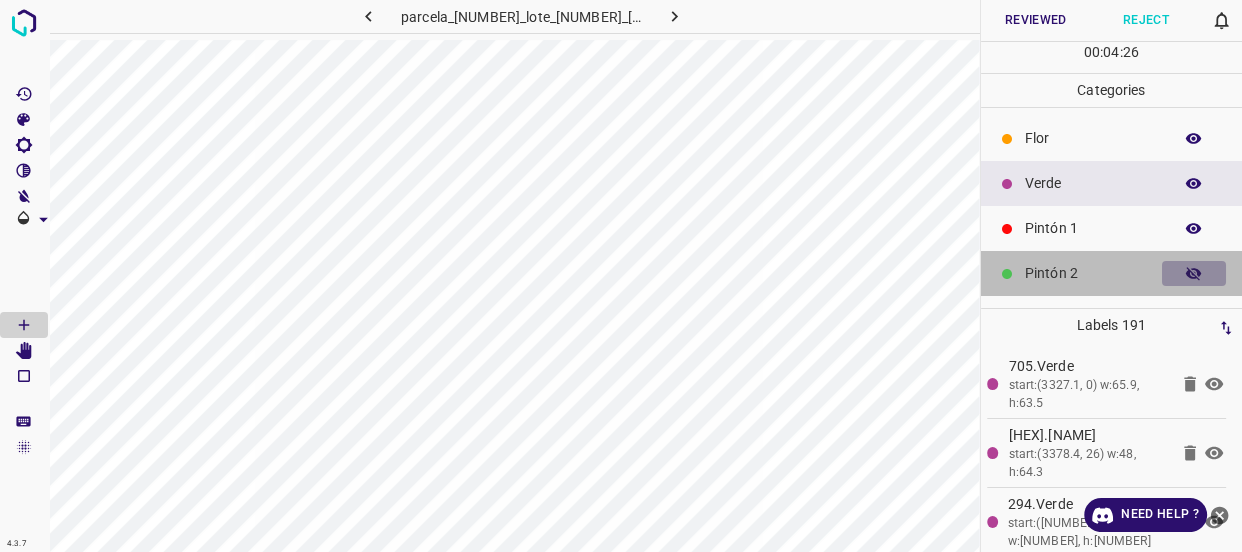 click 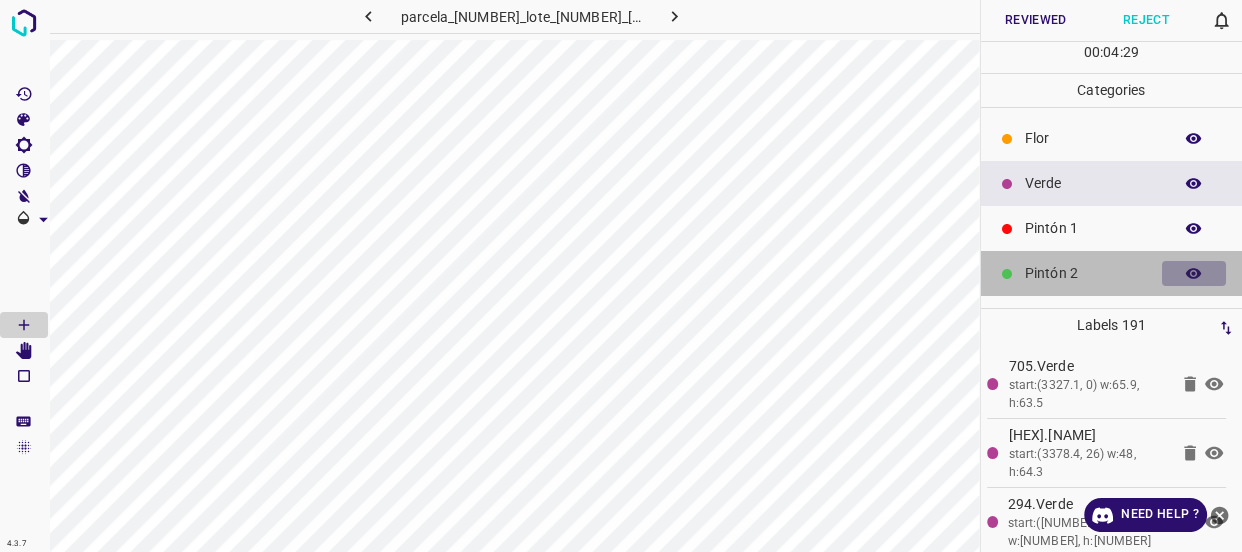 click 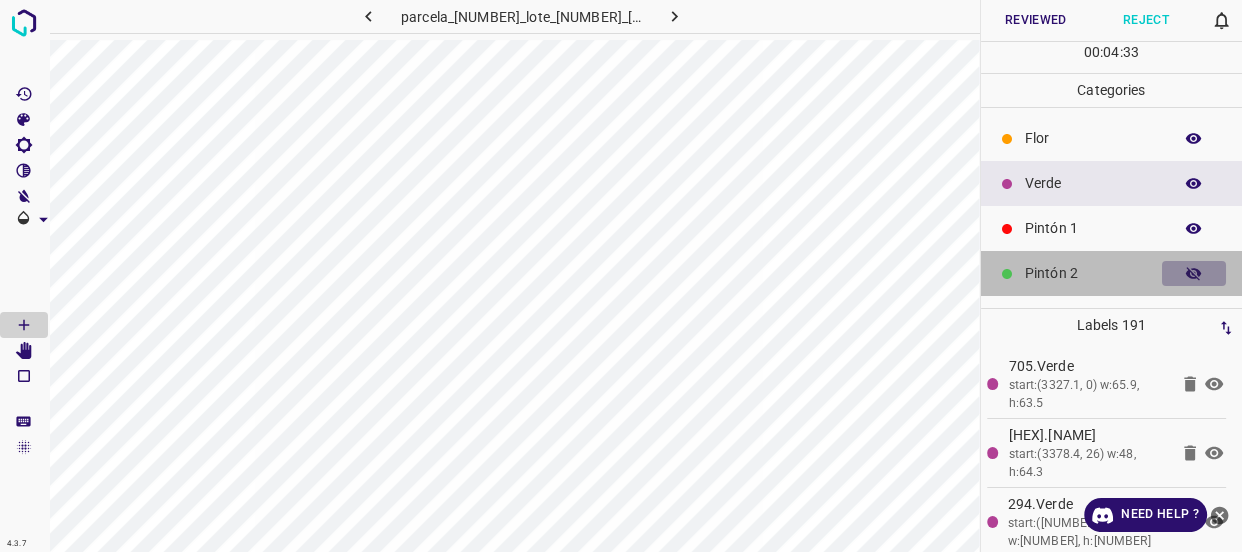 click 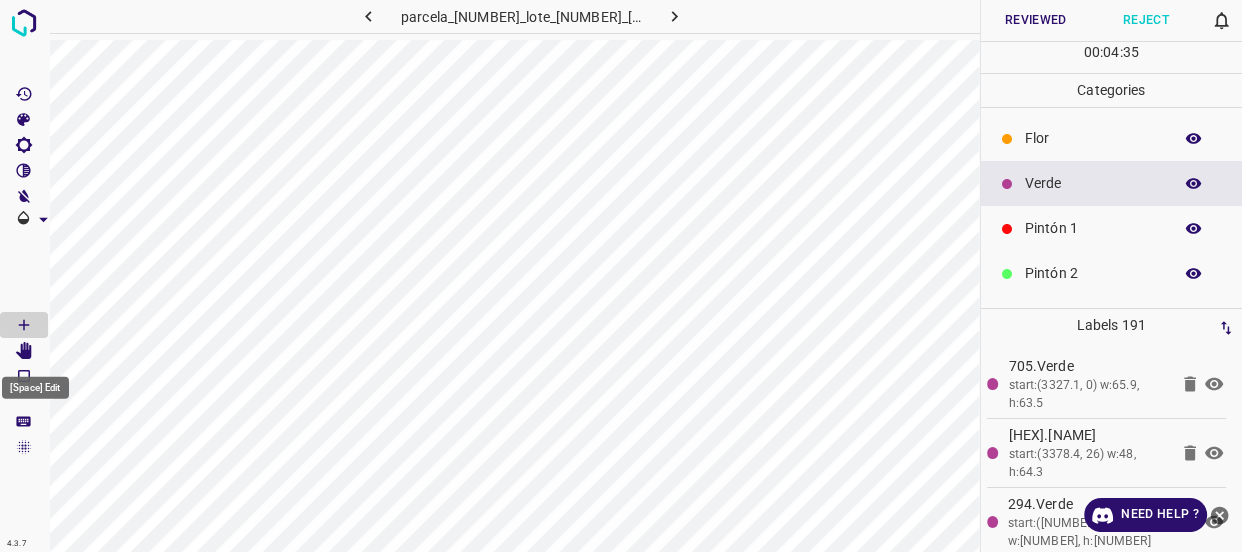 click 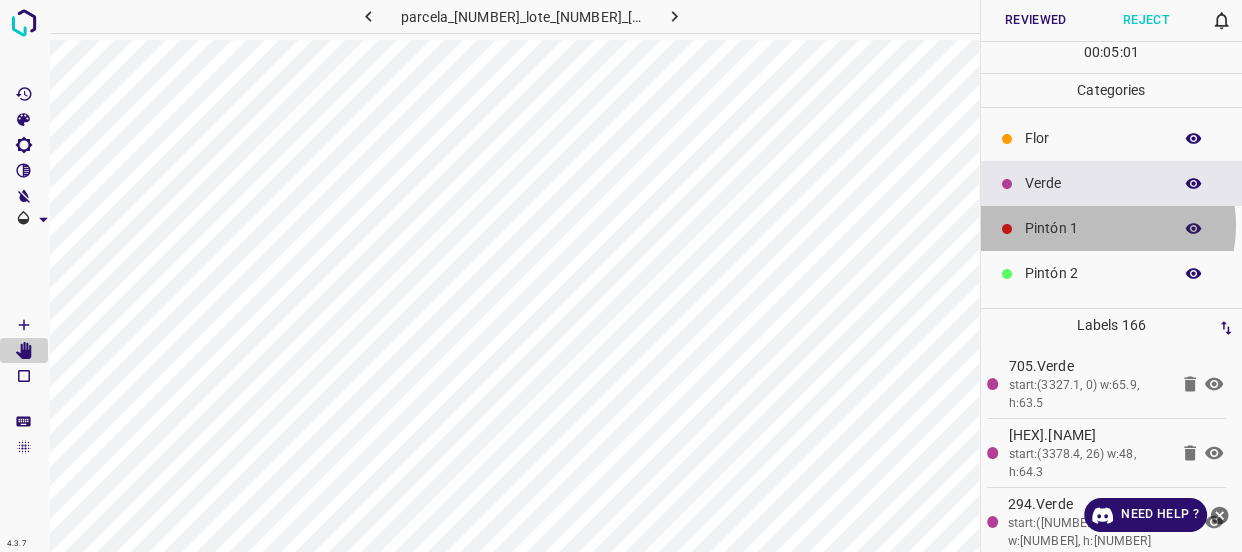 click on "Pintón 1" at bounding box center (1093, 228) 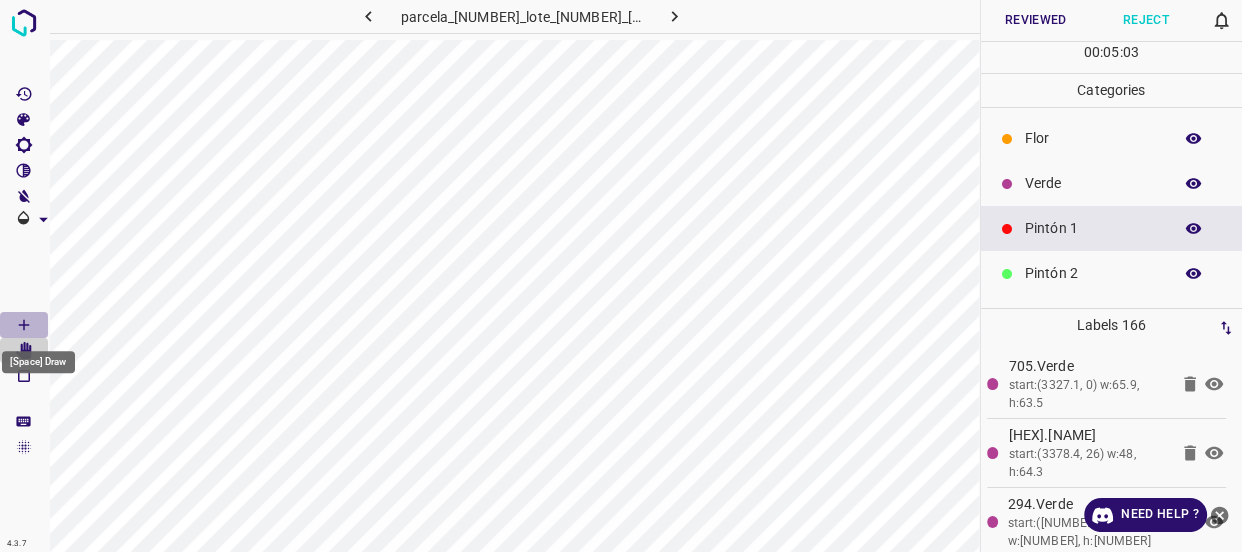 click 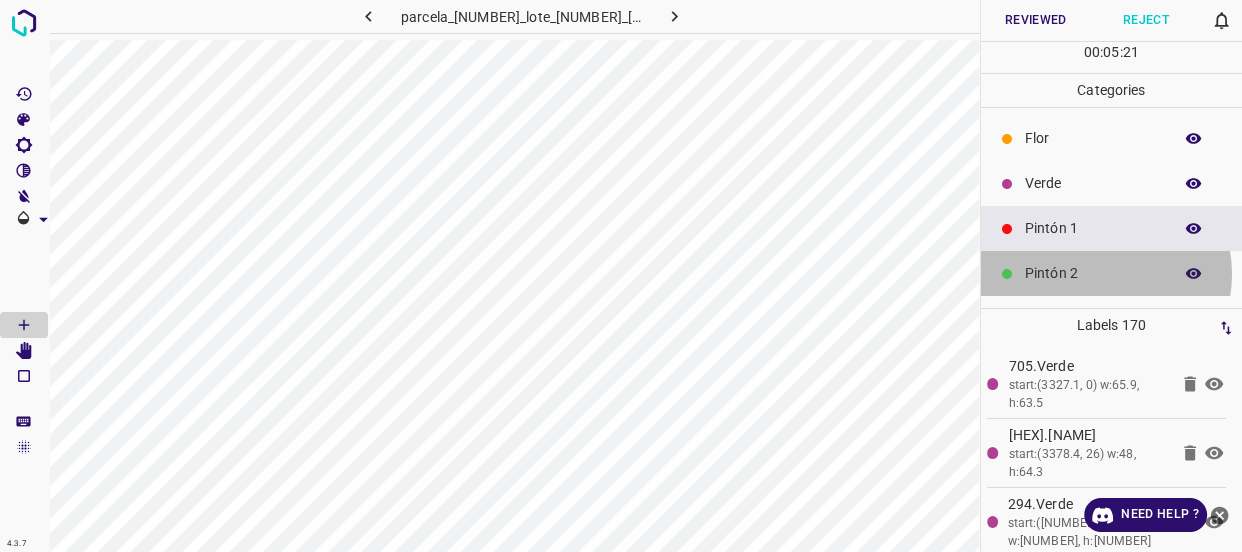 click on "Pintón 2" at bounding box center (1093, 273) 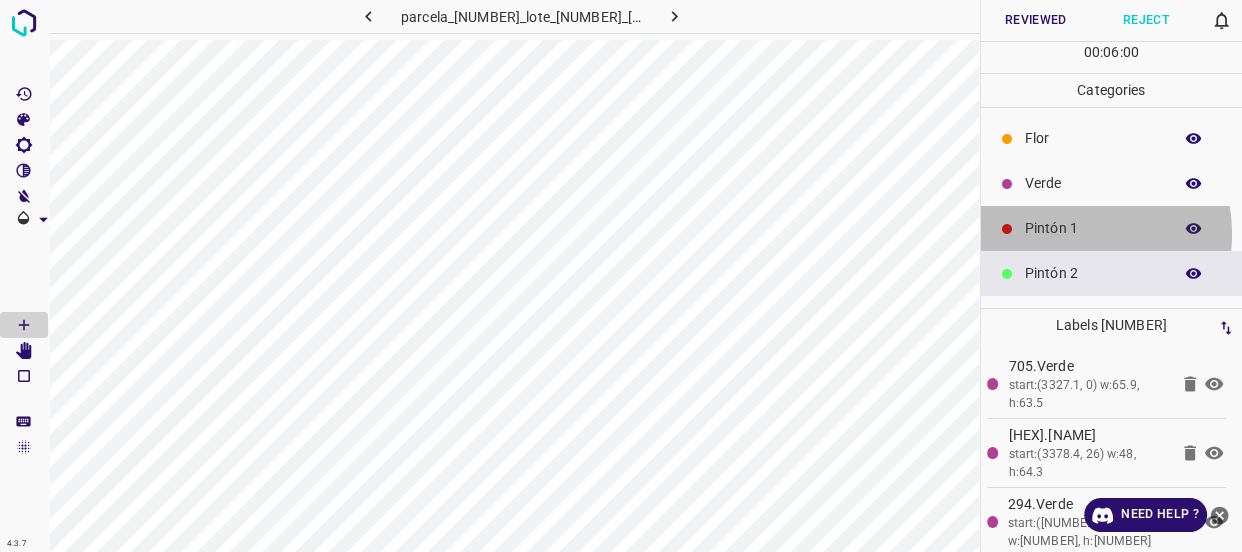 click on "Pintón 1" at bounding box center (1093, 228) 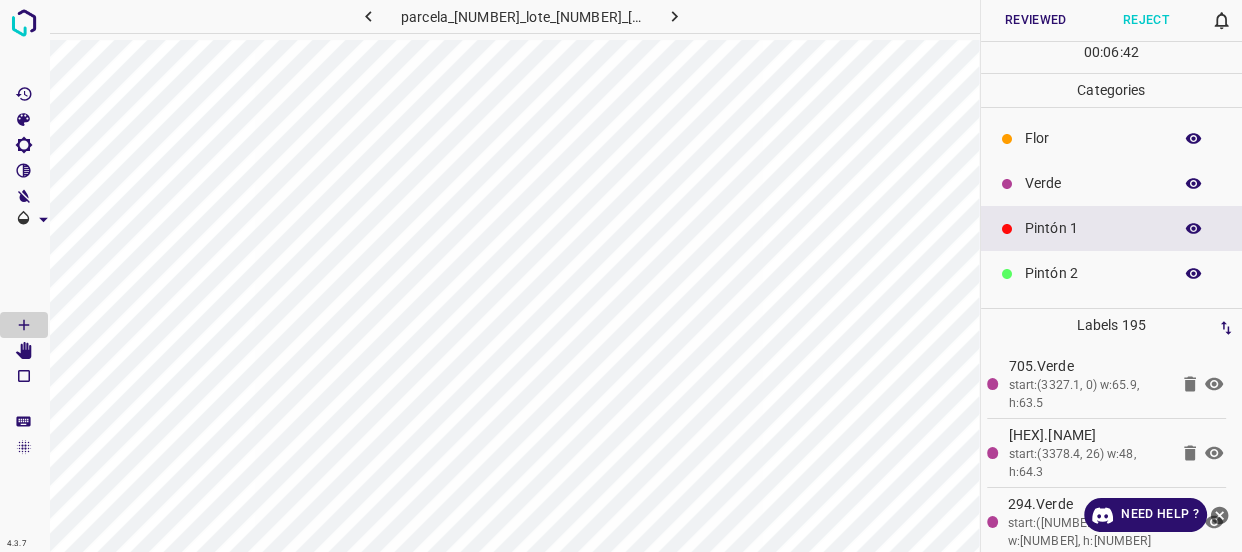 click on "Verde" at bounding box center [1093, 183] 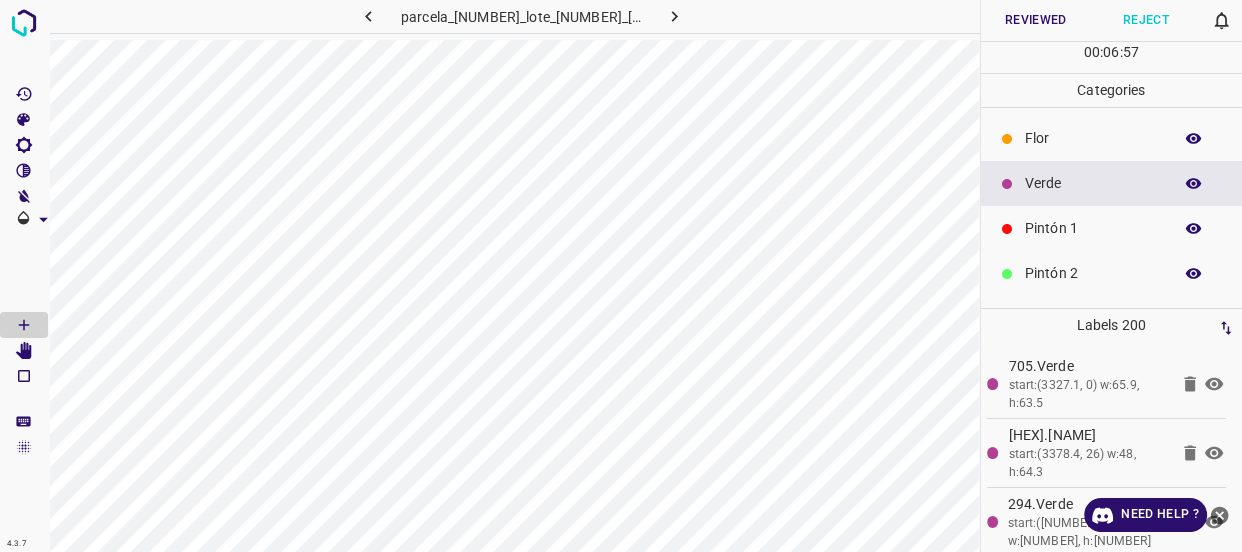 drag, startPoint x: 1047, startPoint y: 143, endPoint x: 982, endPoint y: 219, distance: 100.005 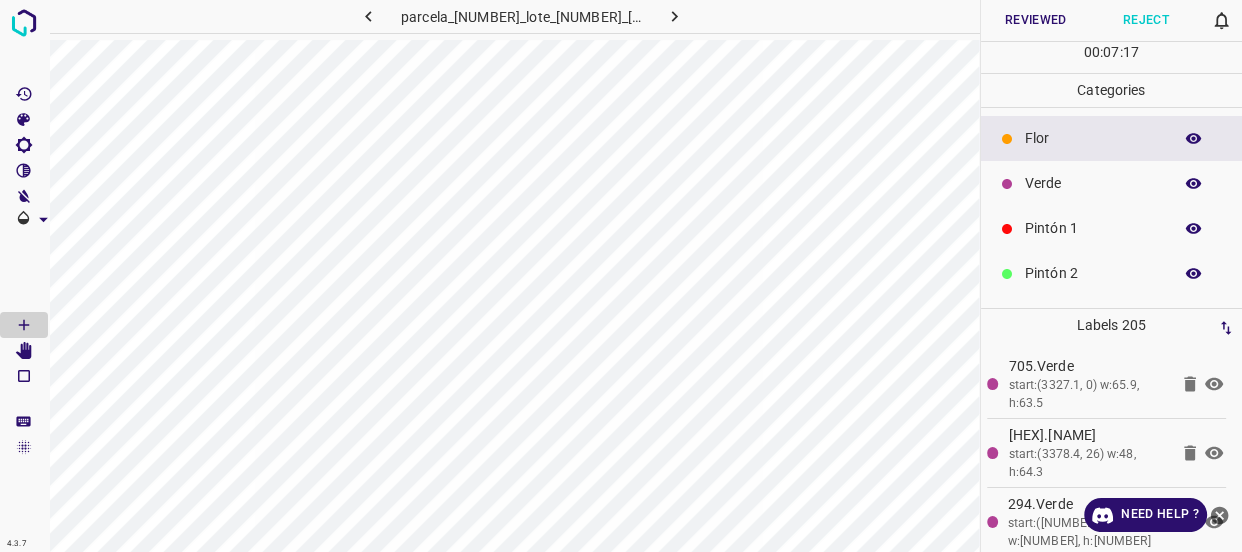 click on "Verde" at bounding box center (1093, 183) 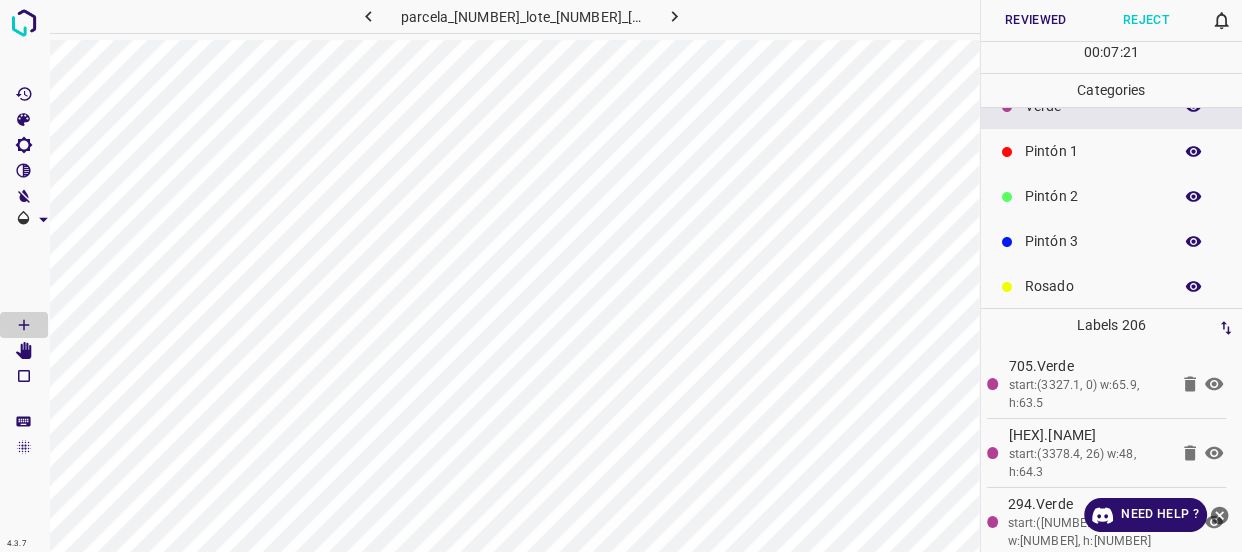 scroll, scrollTop: 175, scrollLeft: 0, axis: vertical 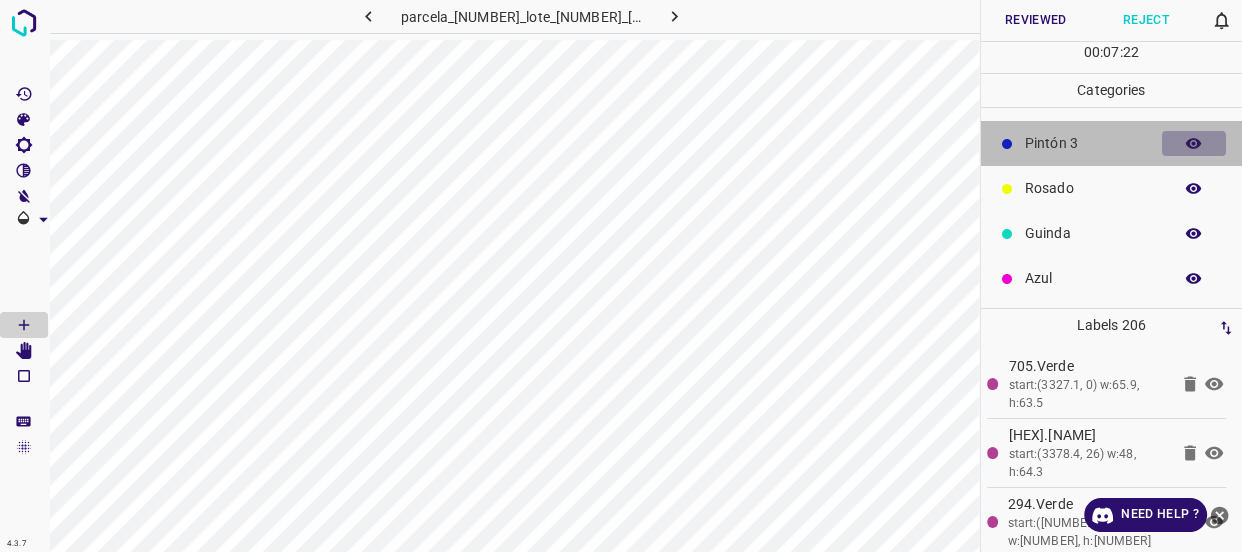 click 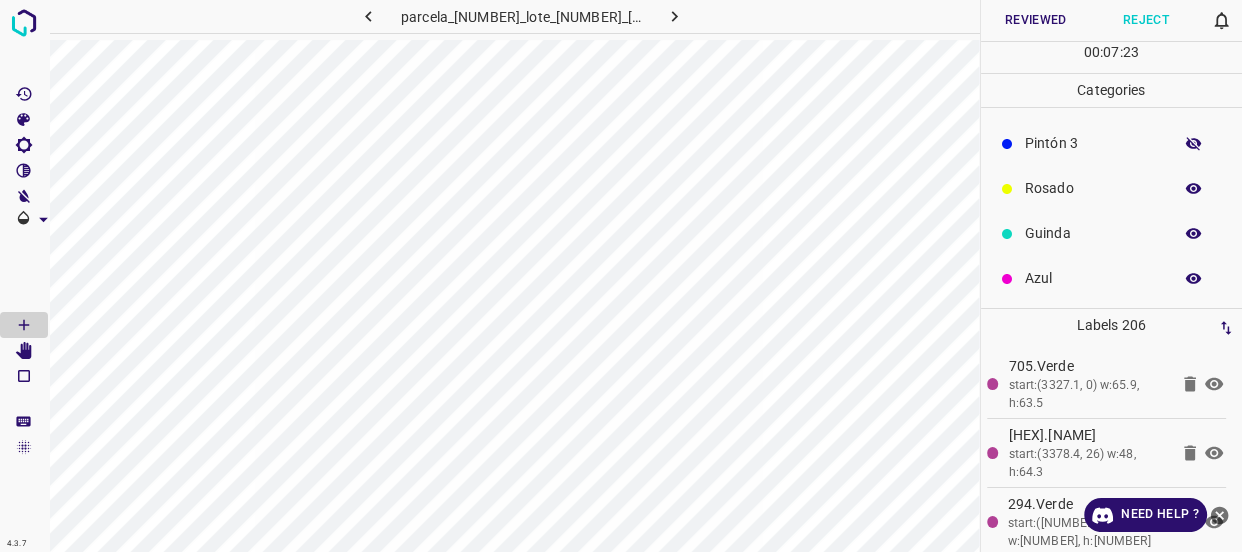 click 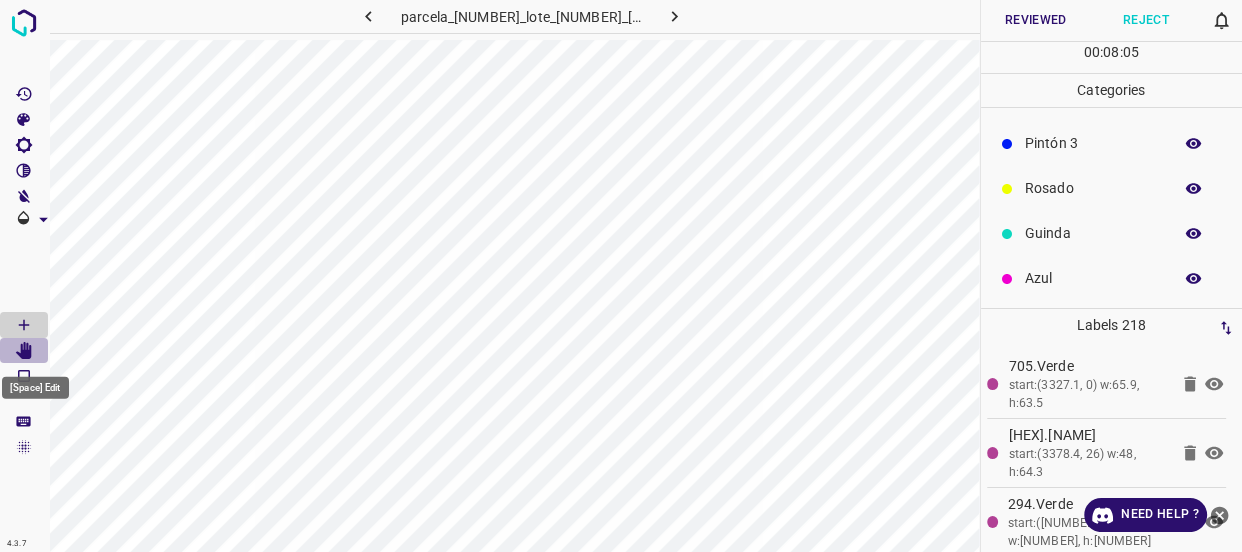 click 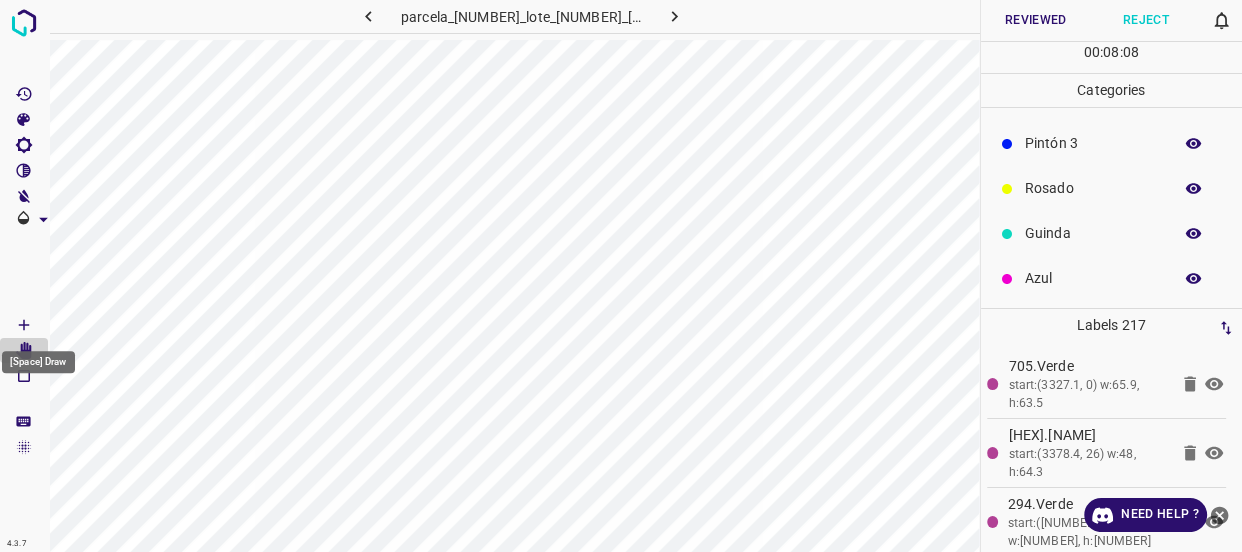 click 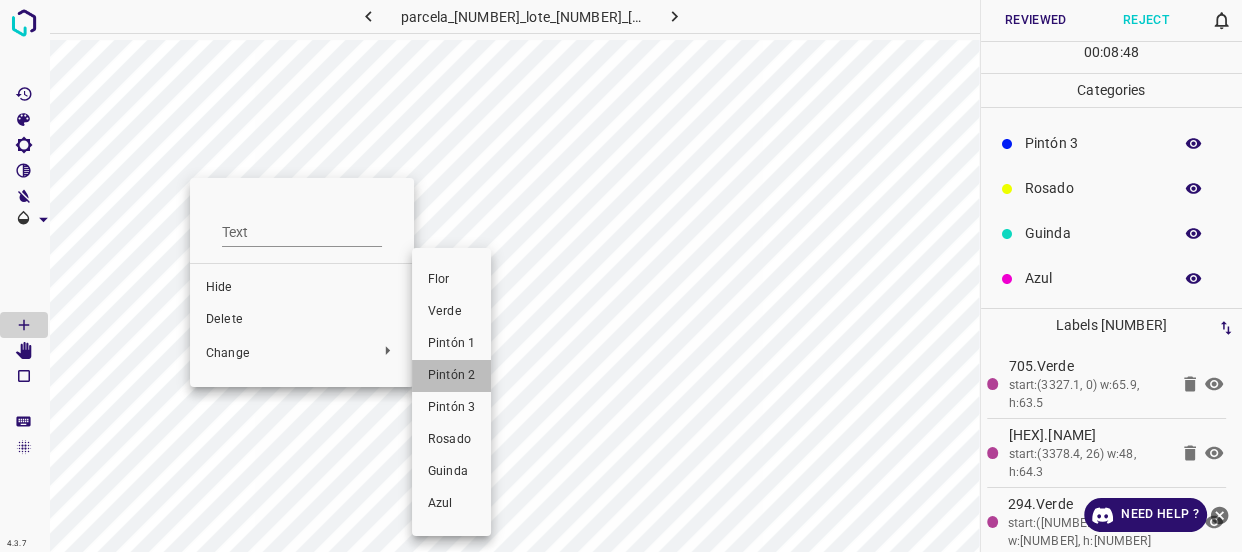 drag, startPoint x: 460, startPoint y: 369, endPoint x: 300, endPoint y: 373, distance: 160.04999 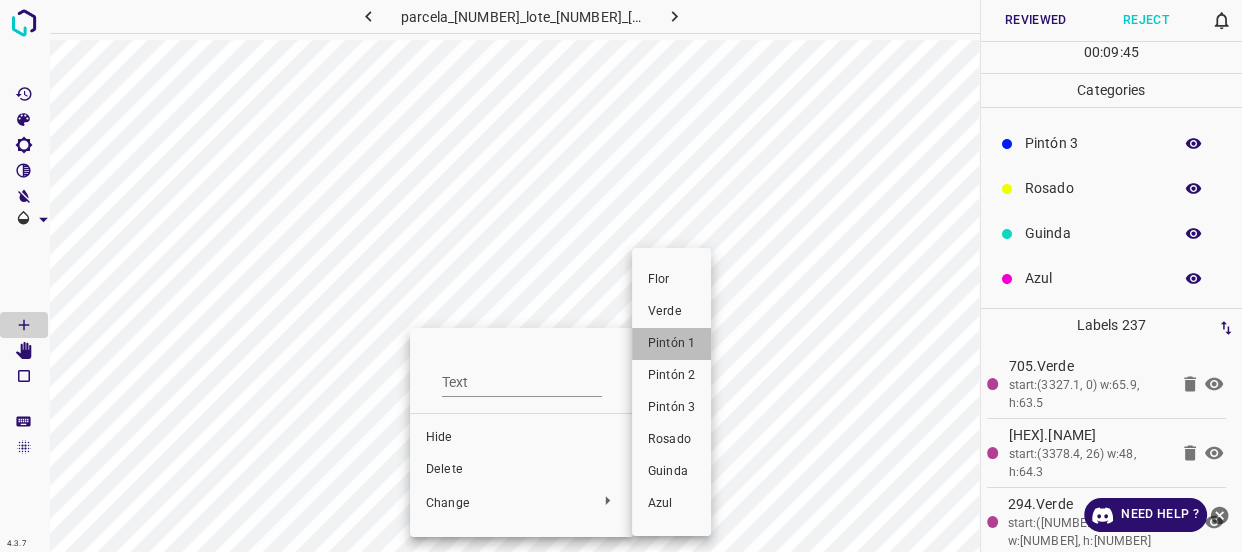 drag, startPoint x: 658, startPoint y: 340, endPoint x: 631, endPoint y: 386, distance: 53.338543 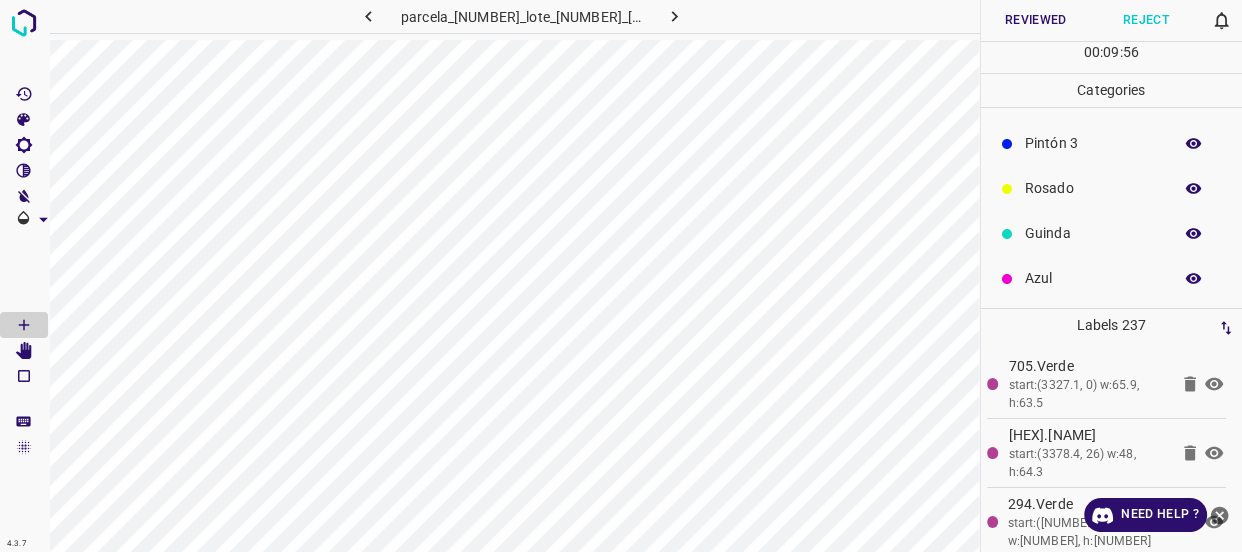 click on "Reviewed" at bounding box center [1036, 20] 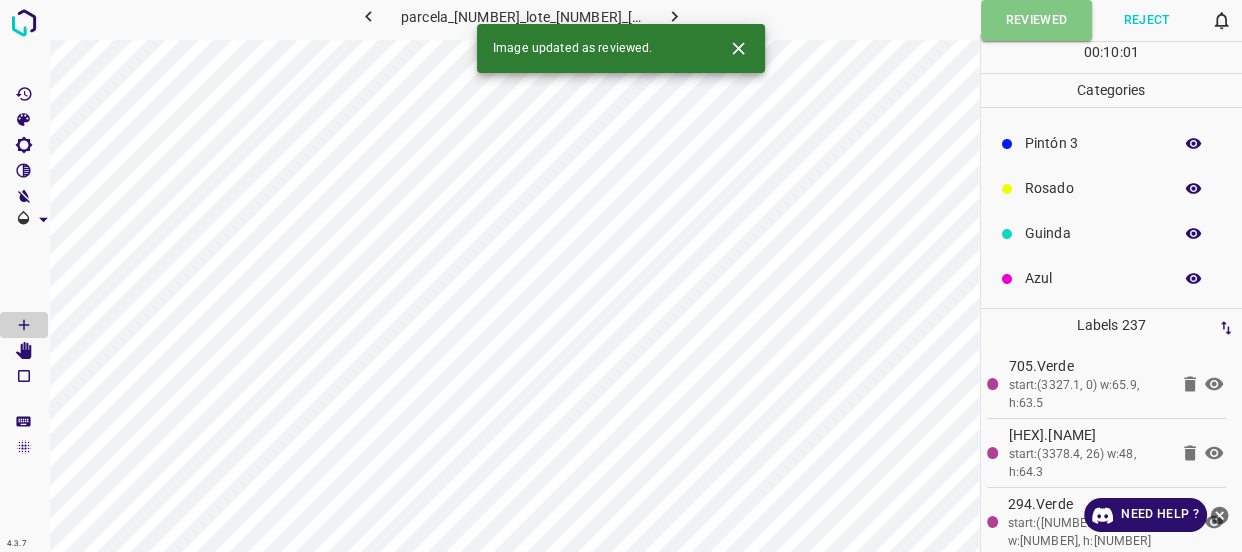 click 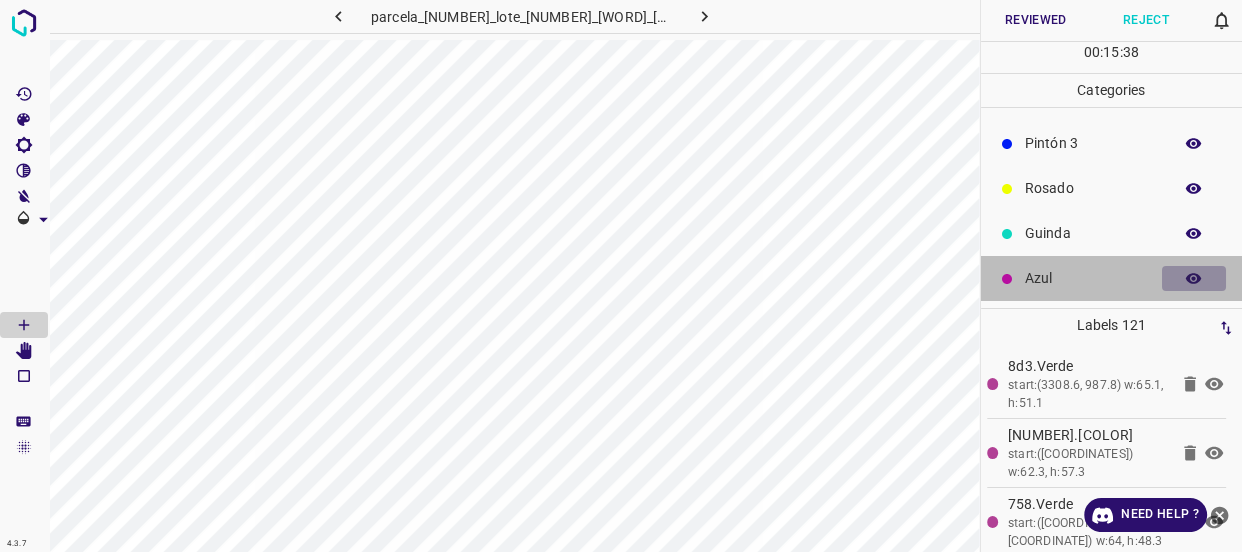 click 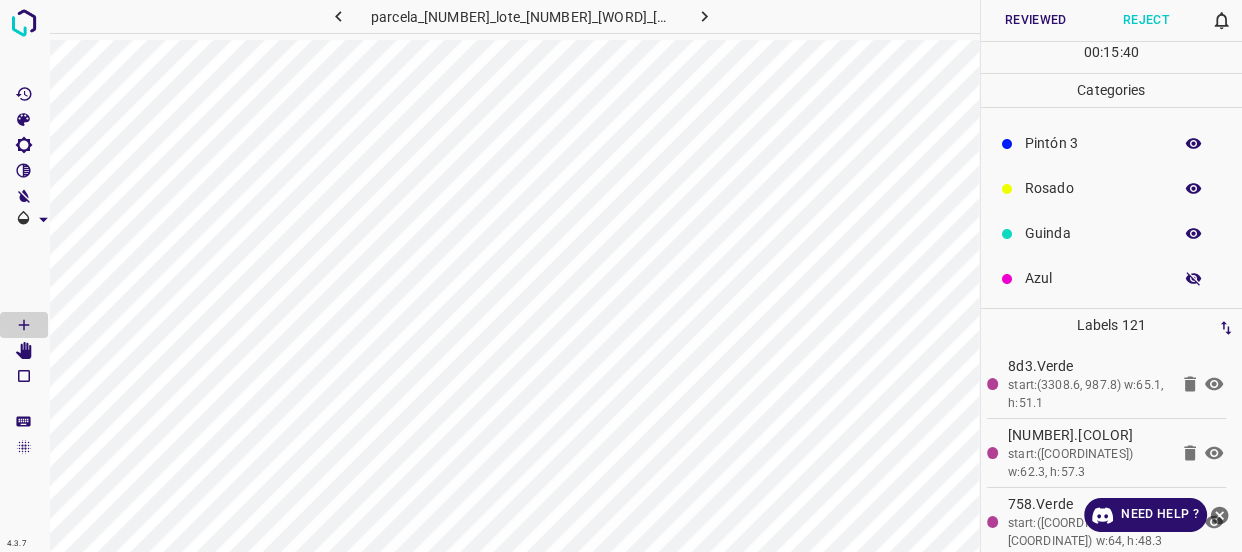 click 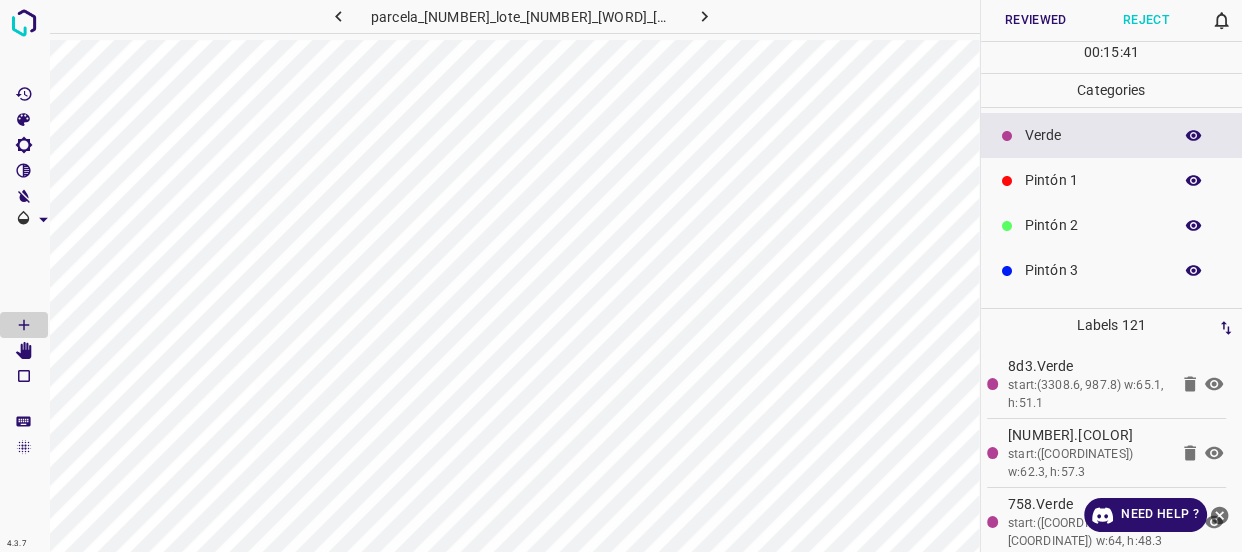 scroll, scrollTop: 0, scrollLeft: 0, axis: both 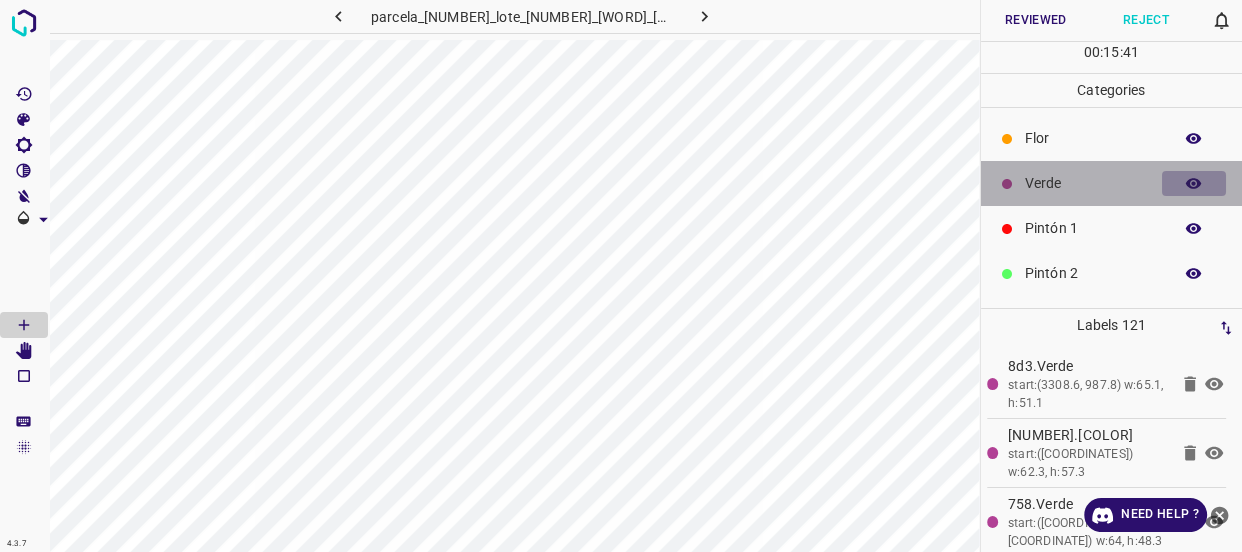 click 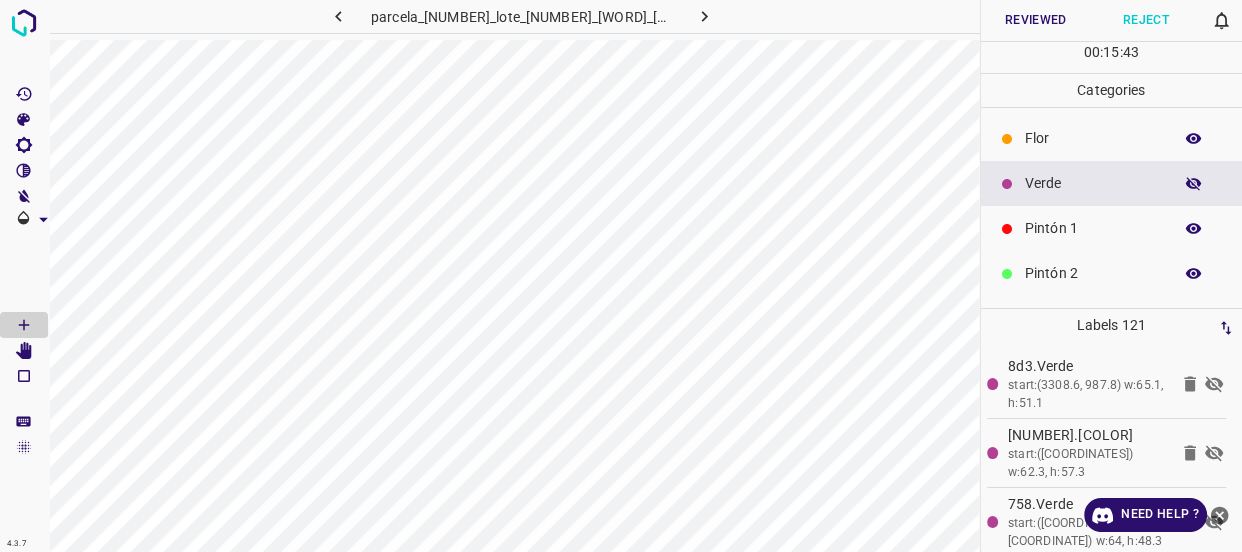 click 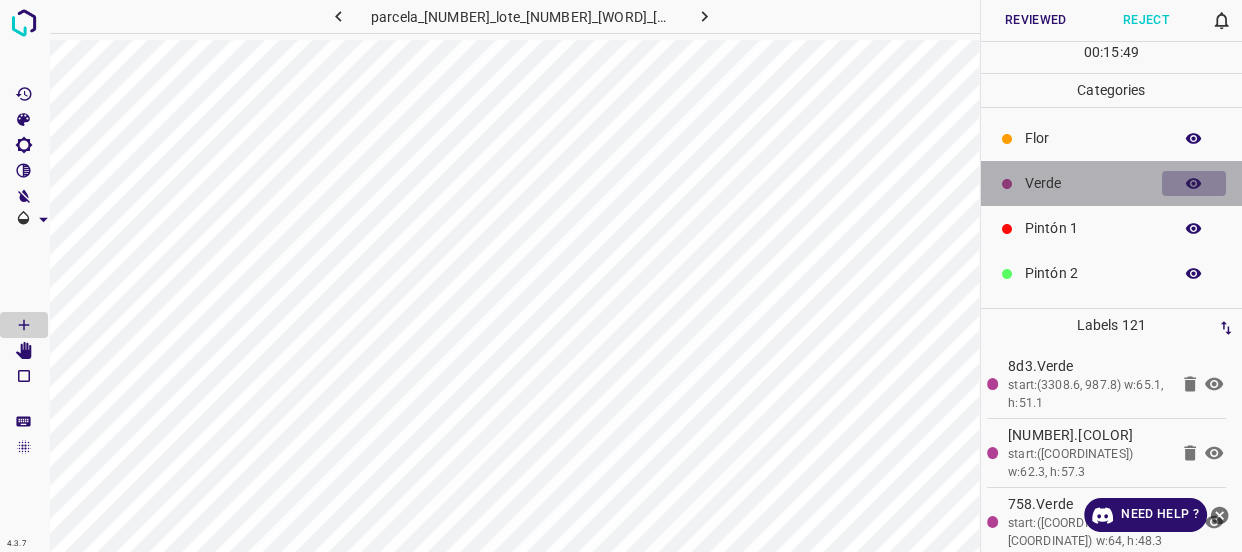 click 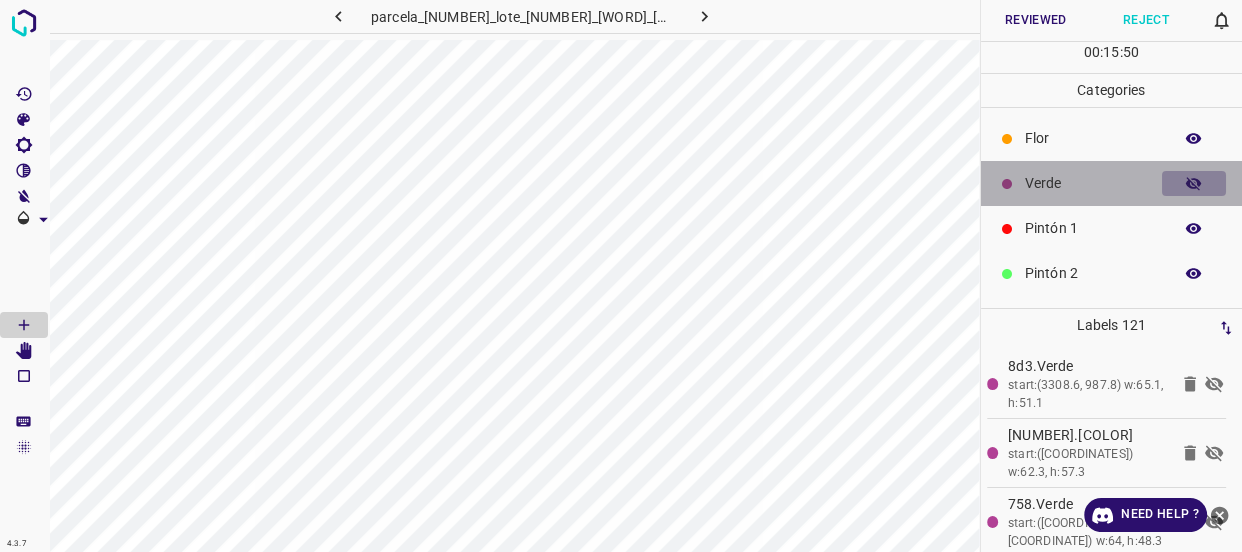 click 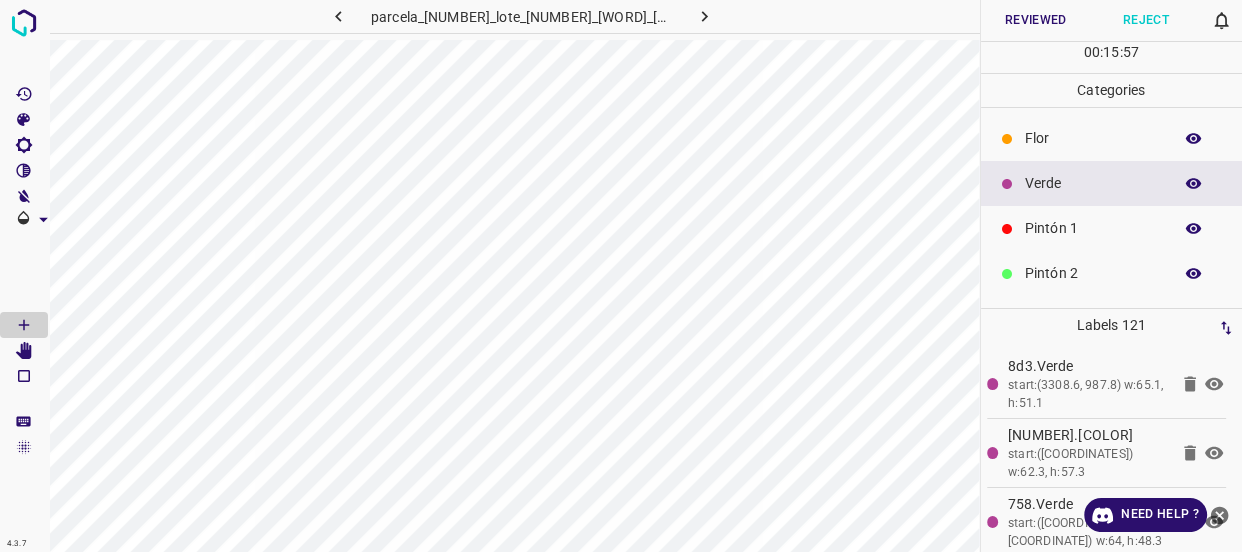 click 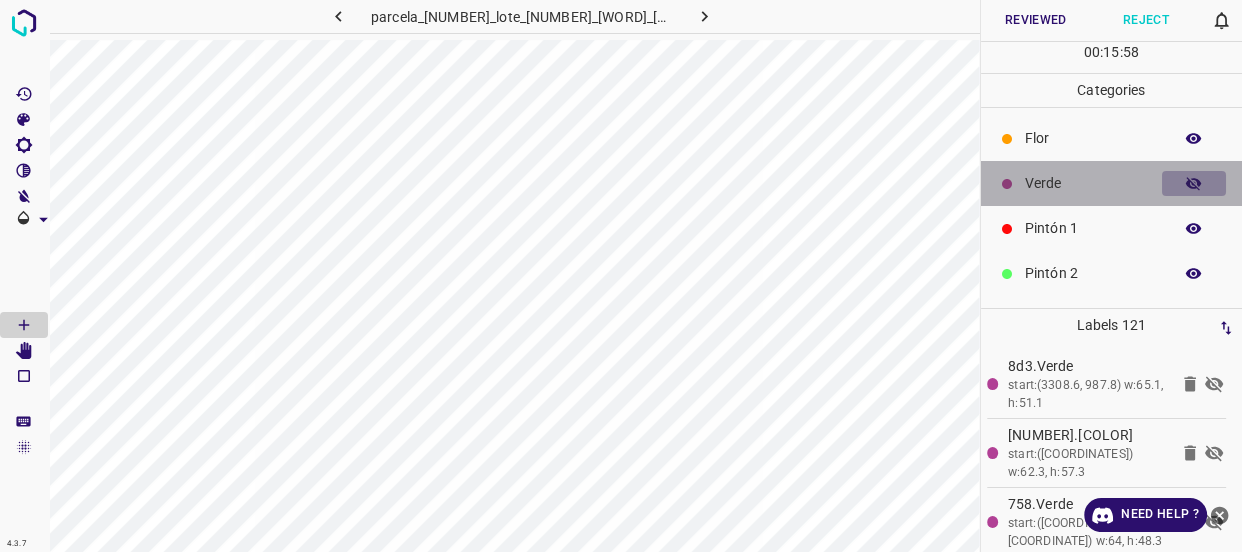 click 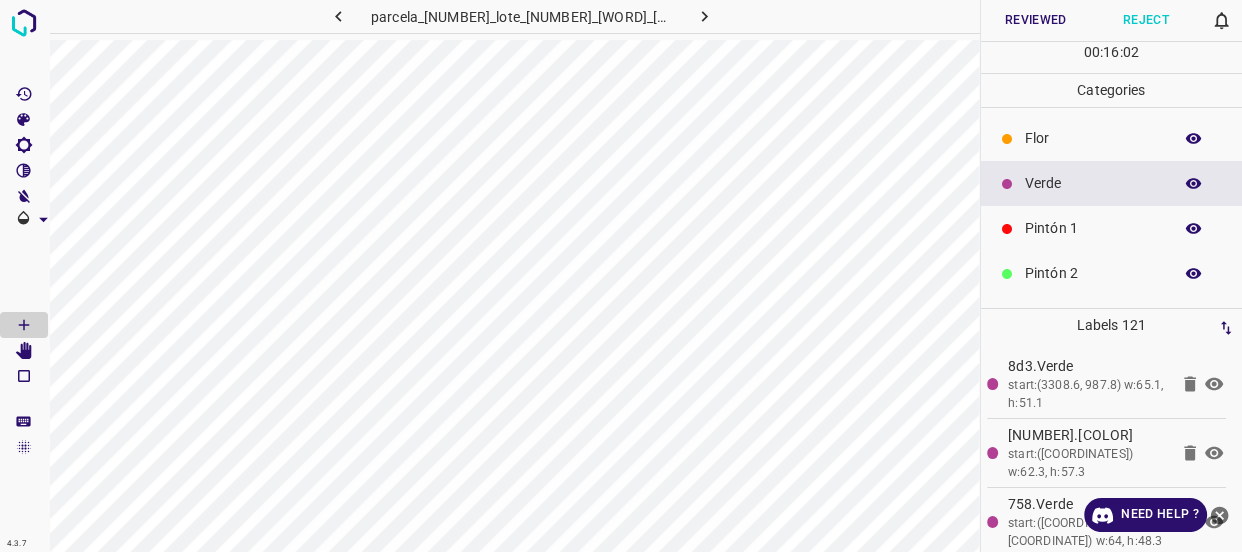 click 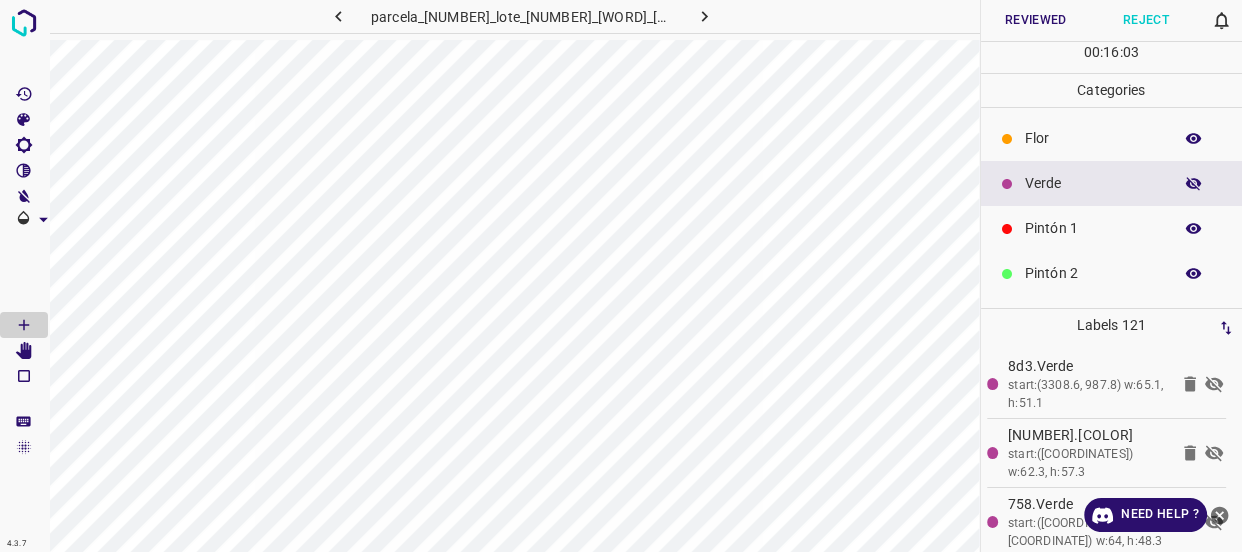 click 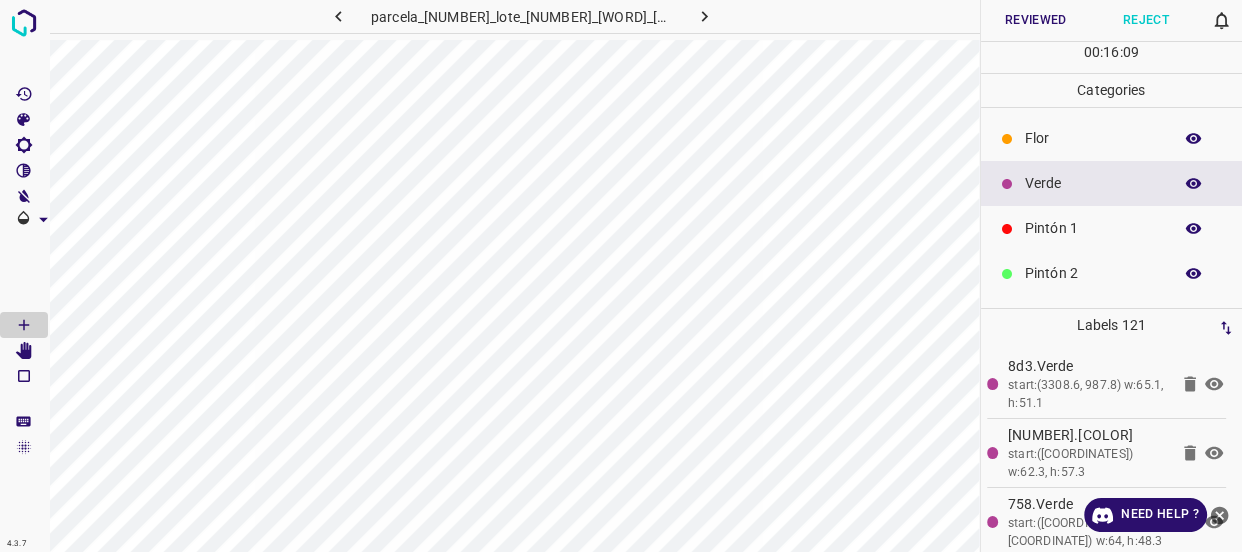 click 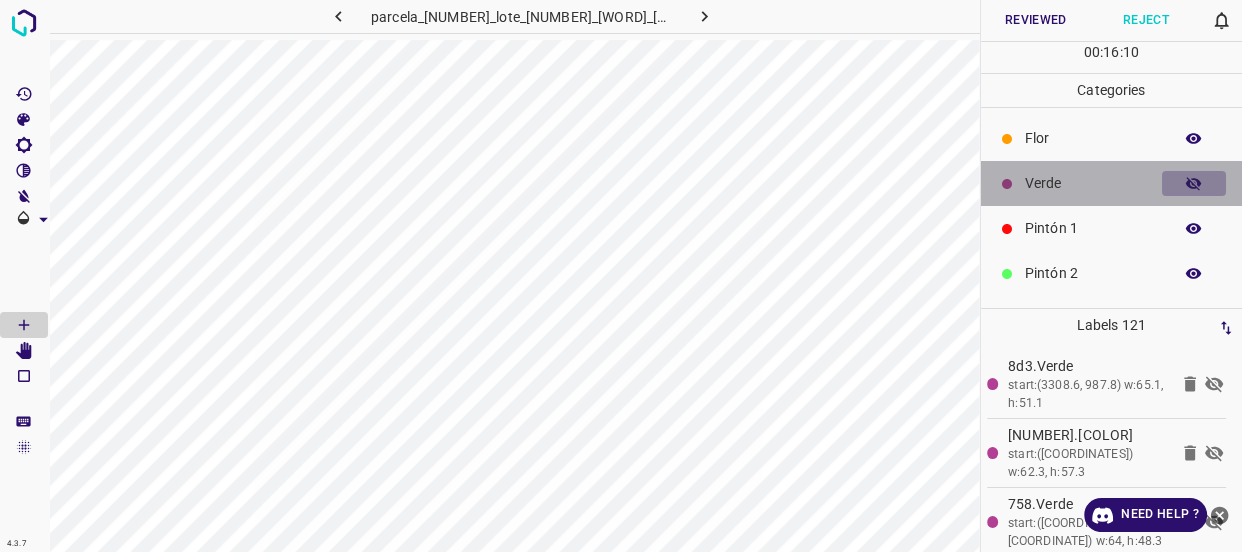 click 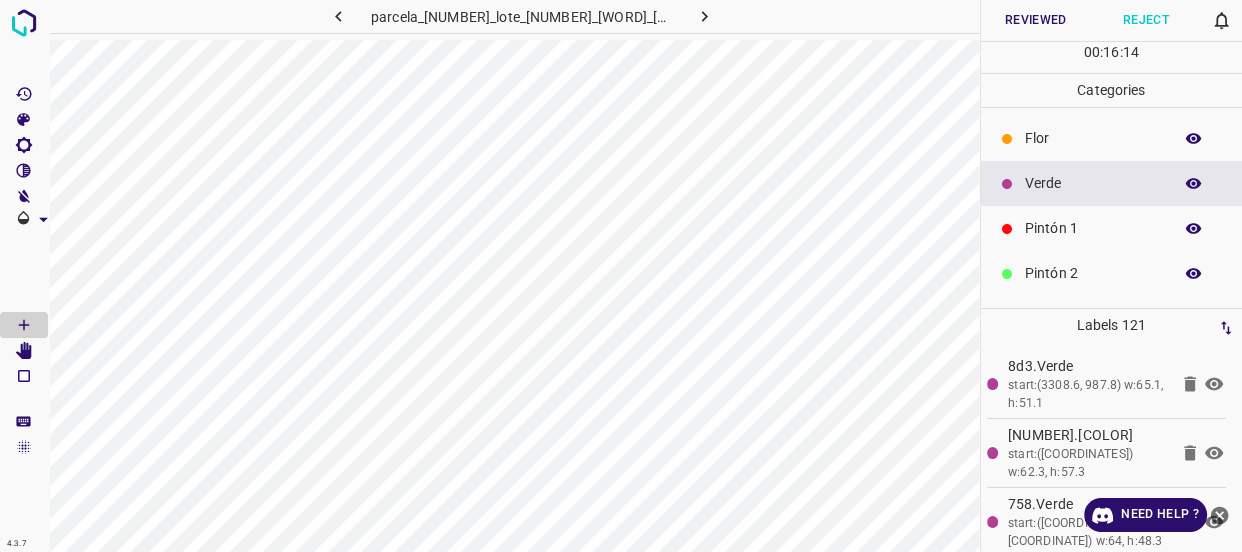 click 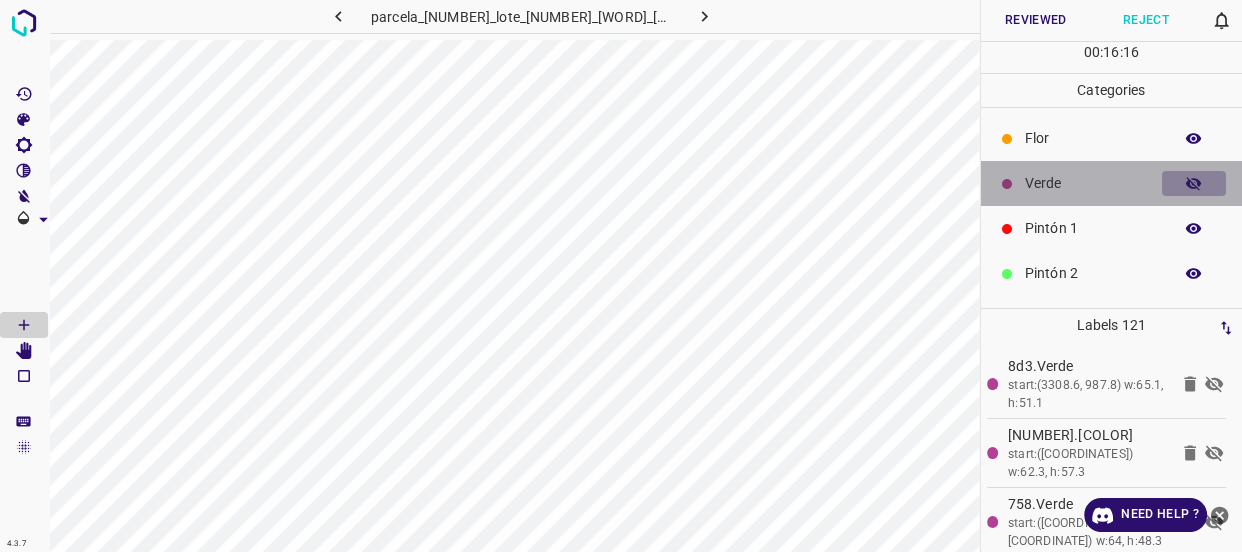 click 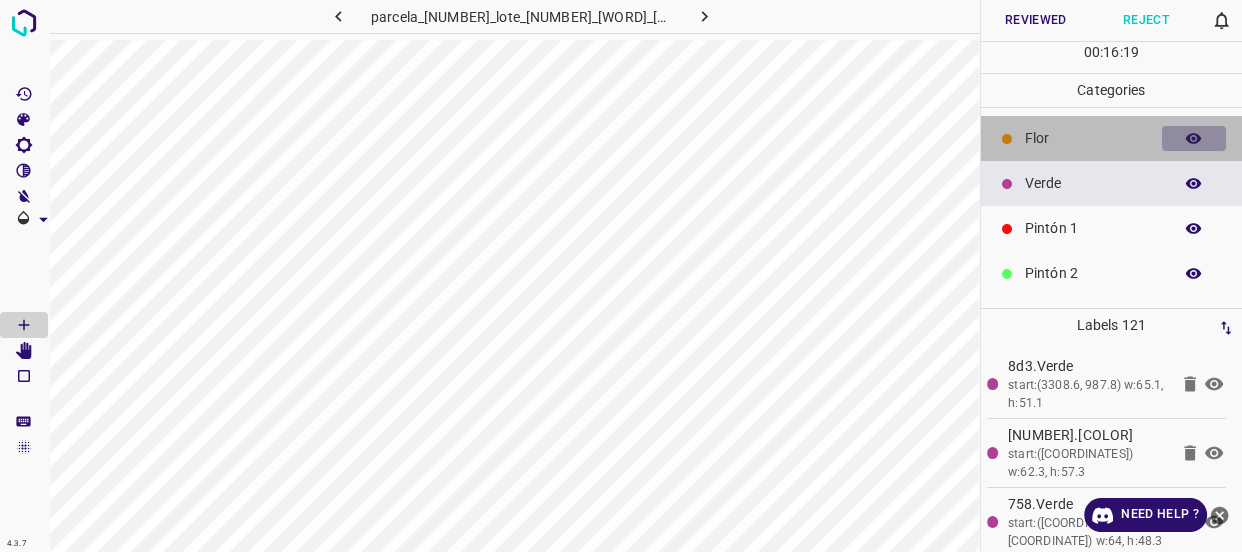 click 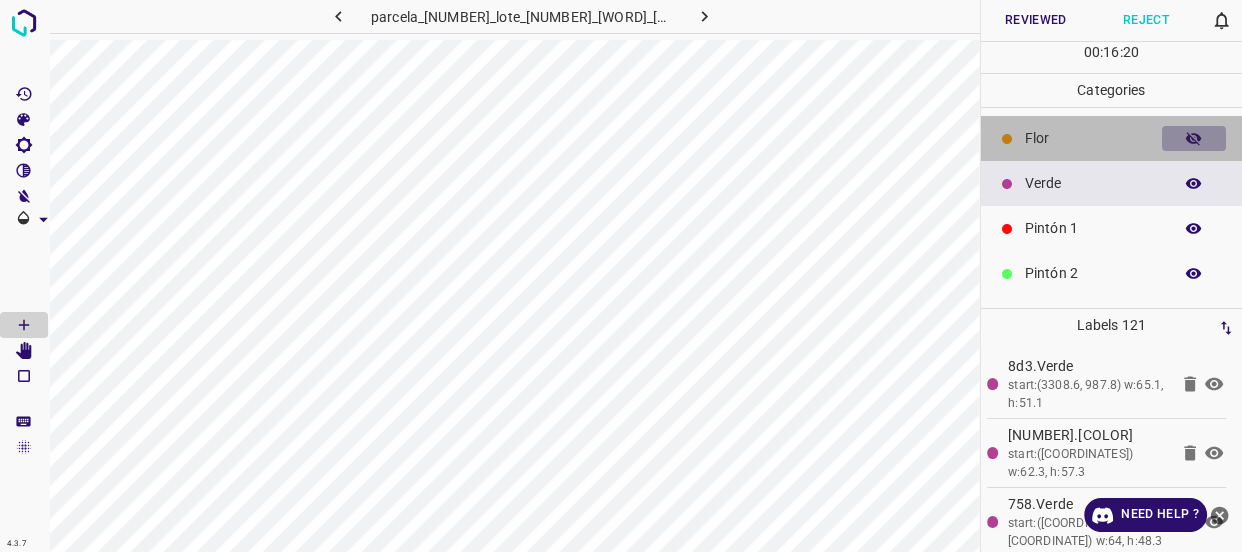 click 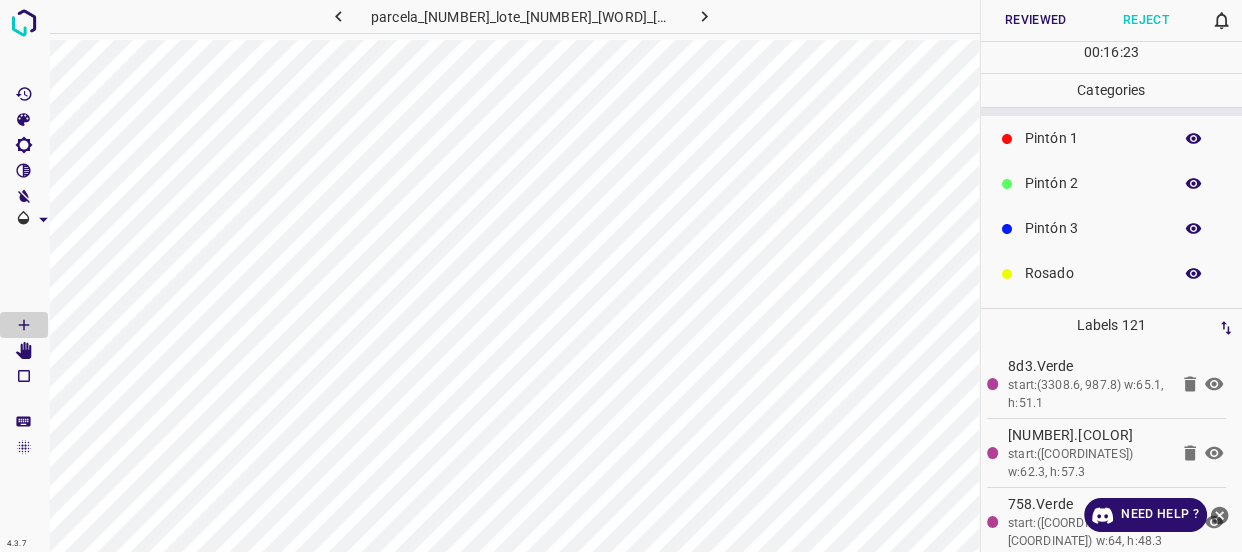 scroll, scrollTop: 175, scrollLeft: 0, axis: vertical 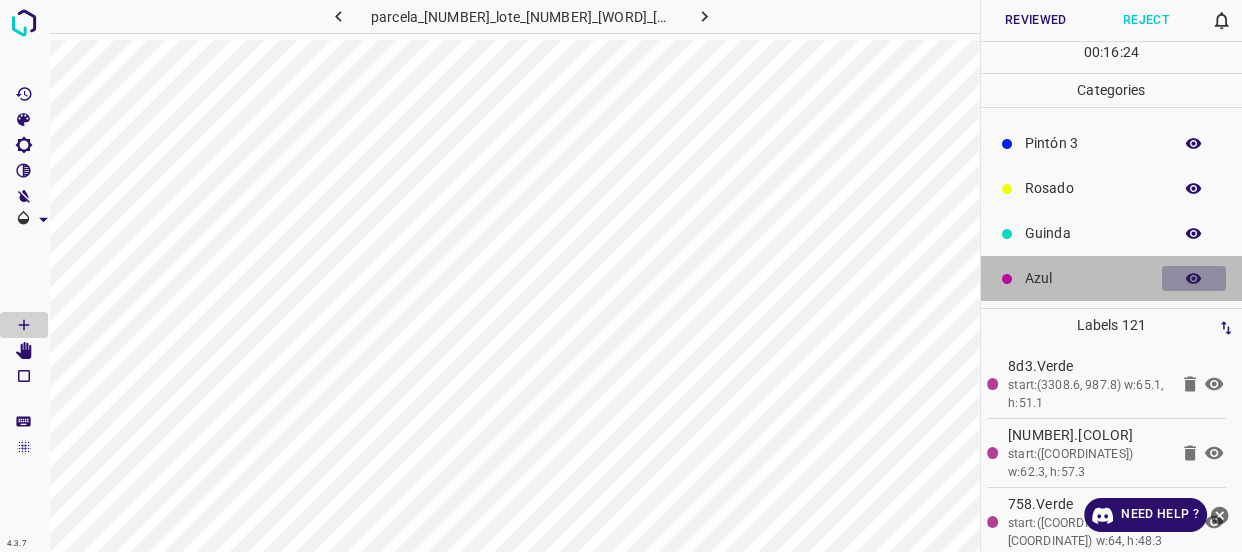 click 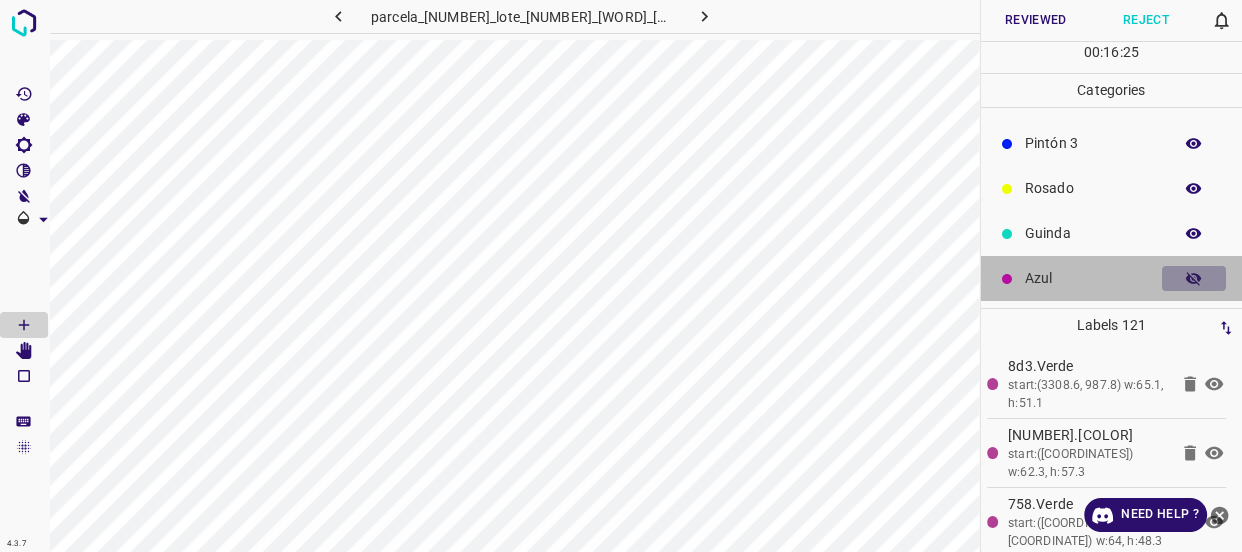 click 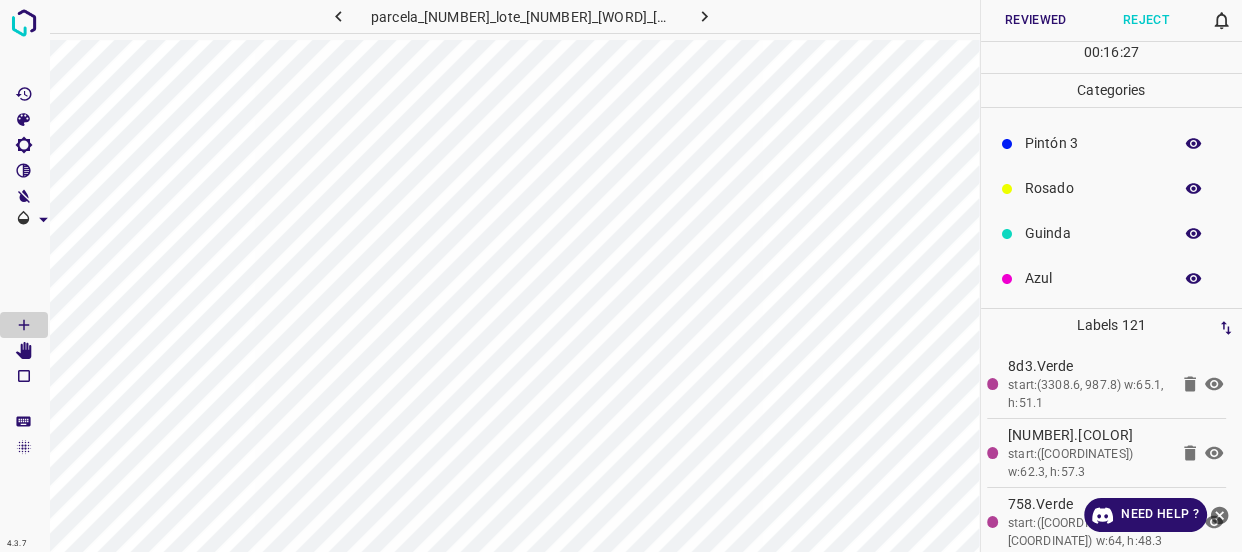 click 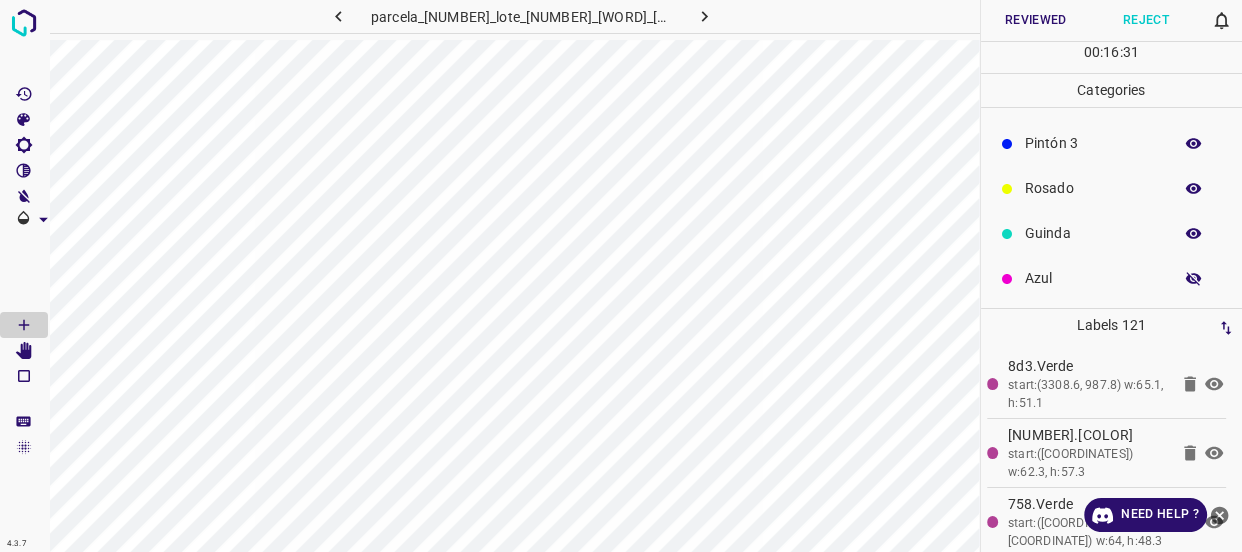 click 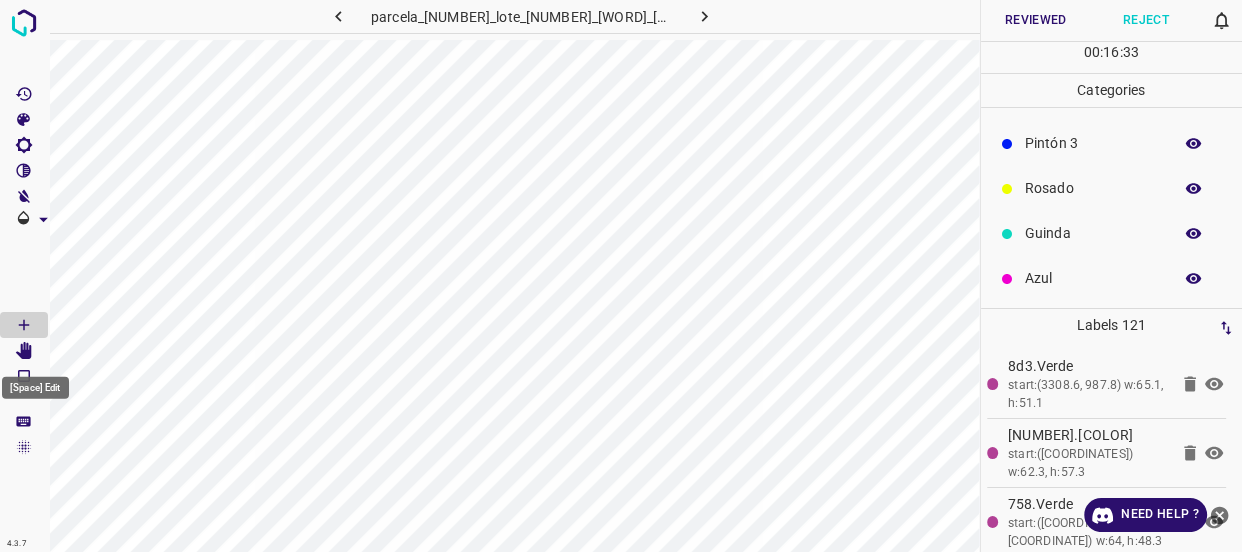 click 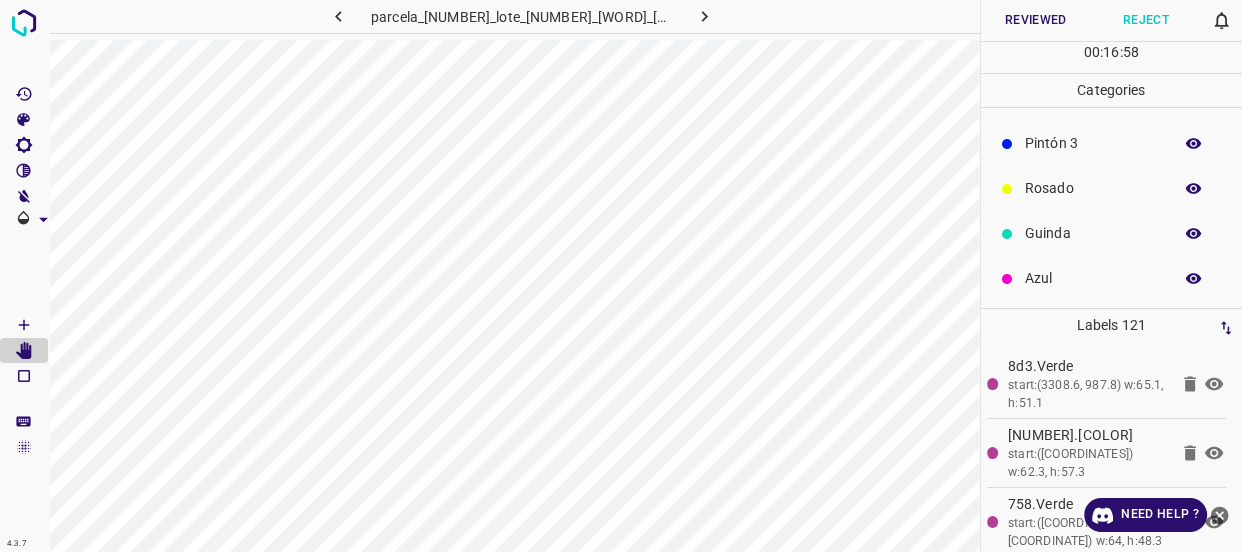 click 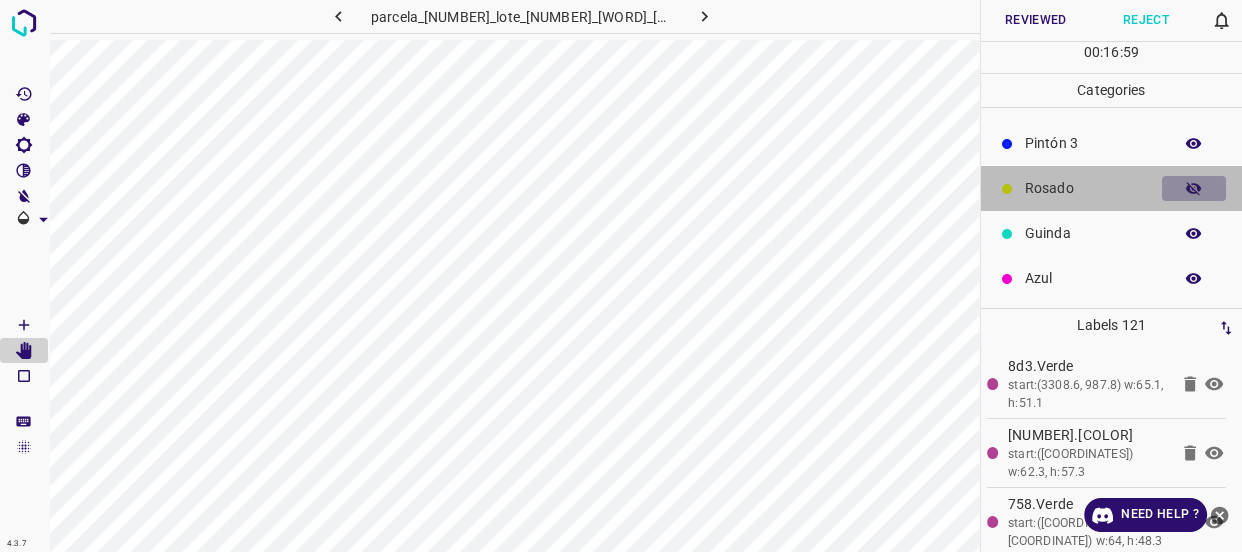 click 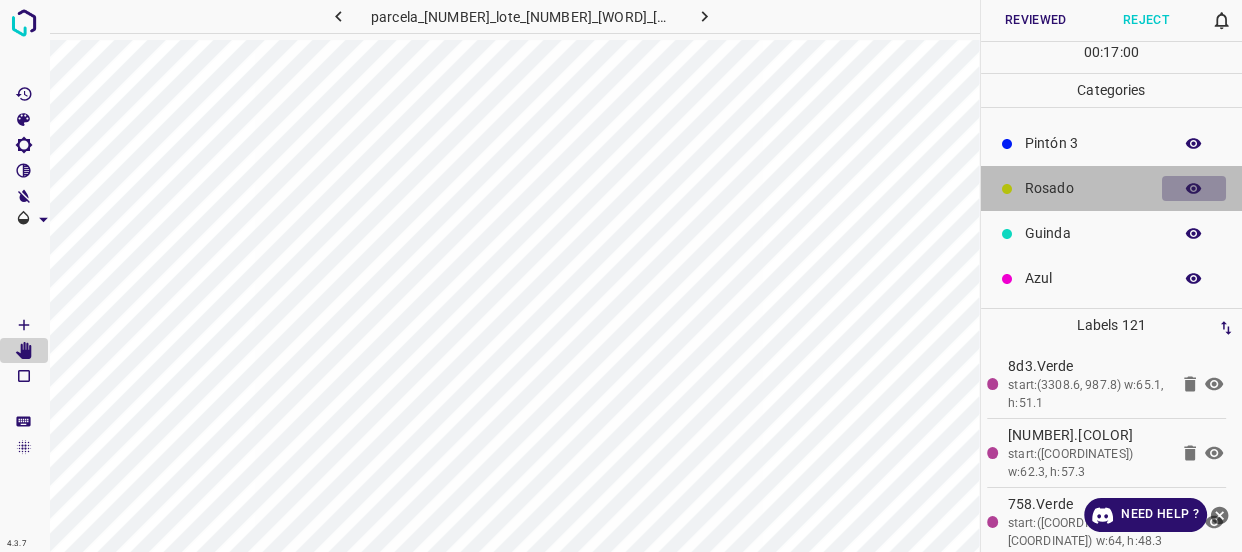 click 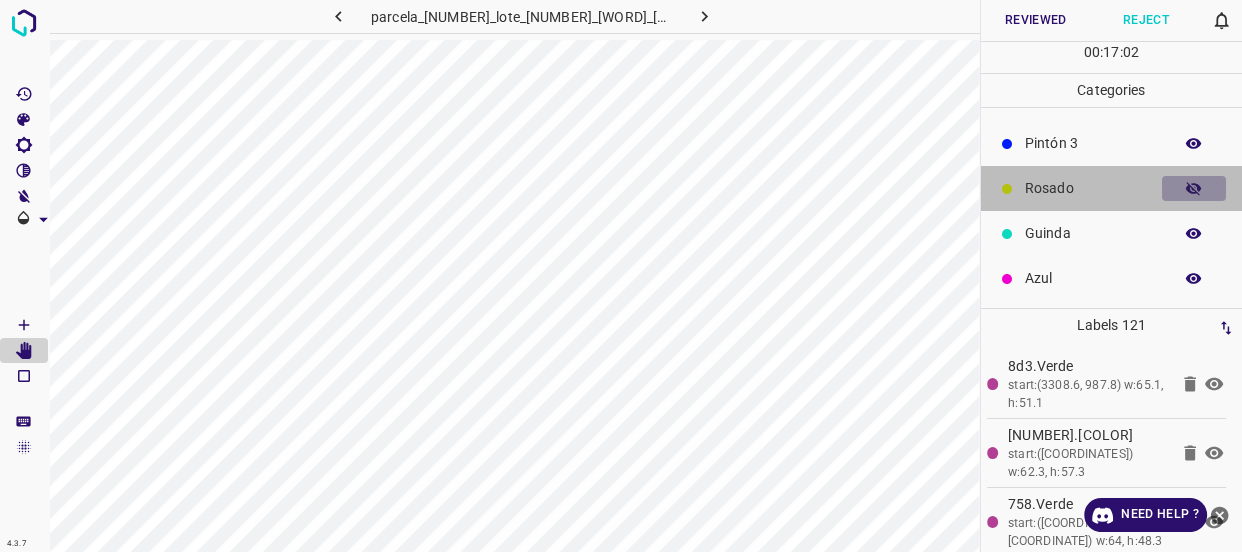click 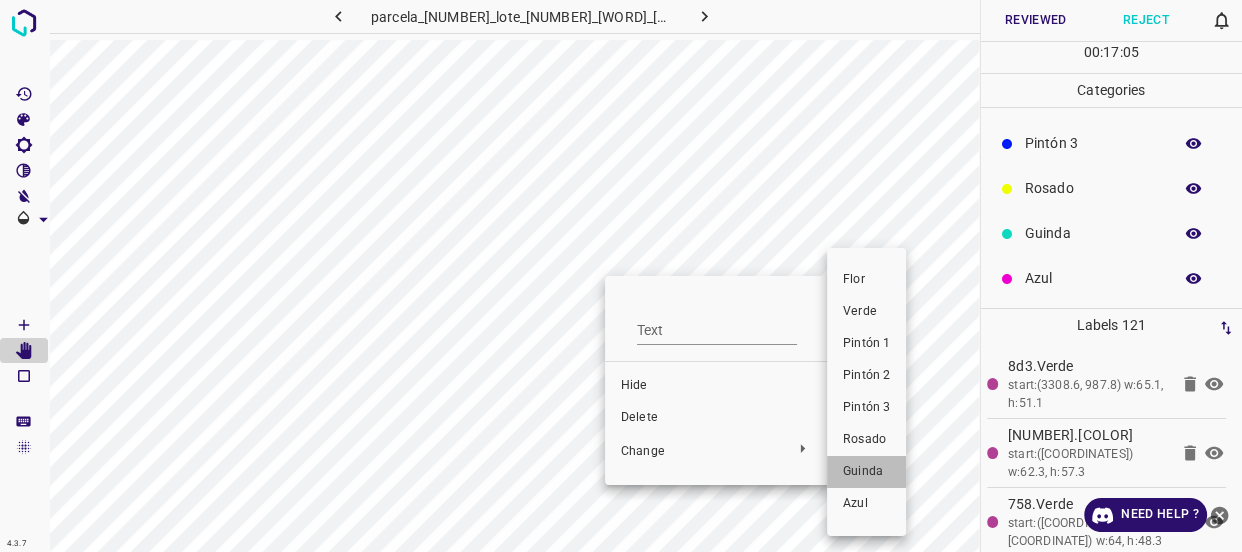 click on "Guinda" at bounding box center [866, 472] 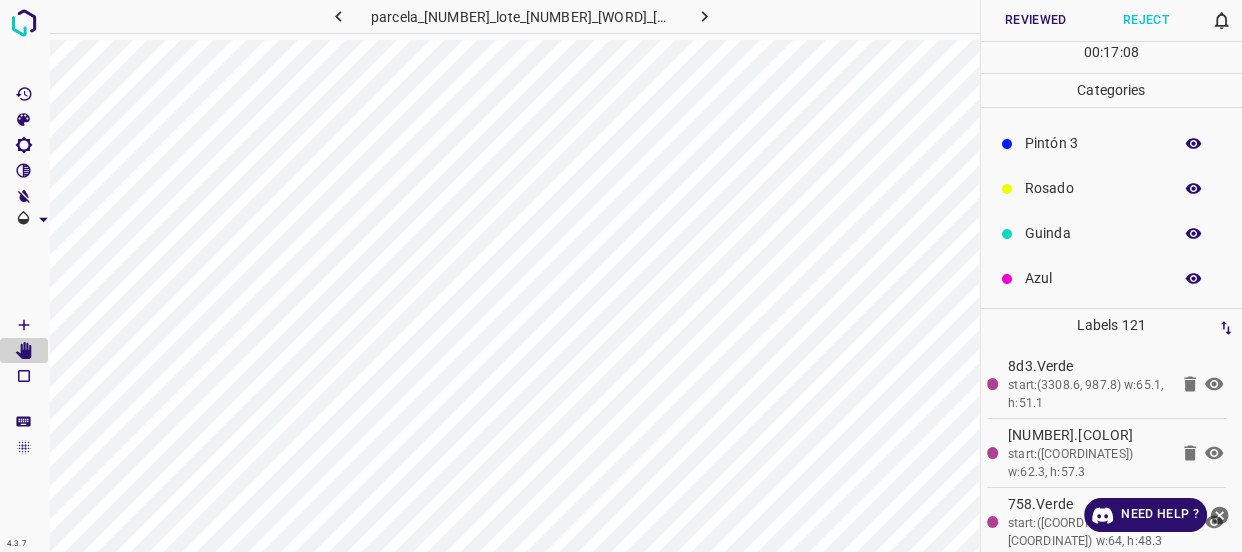 scroll, scrollTop: 84, scrollLeft: 0, axis: vertical 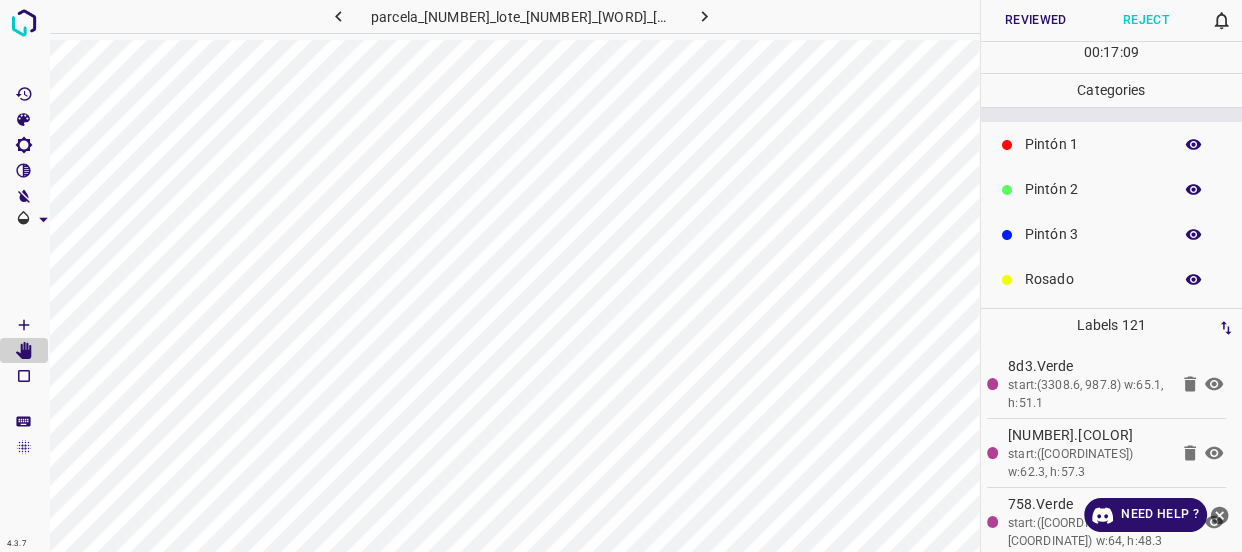 click 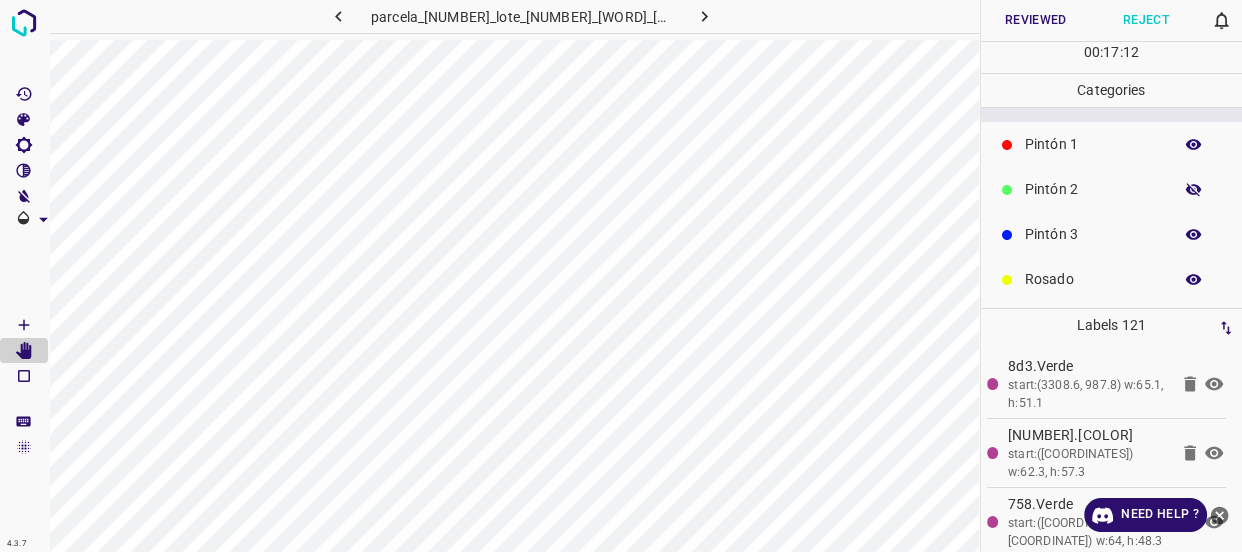 click 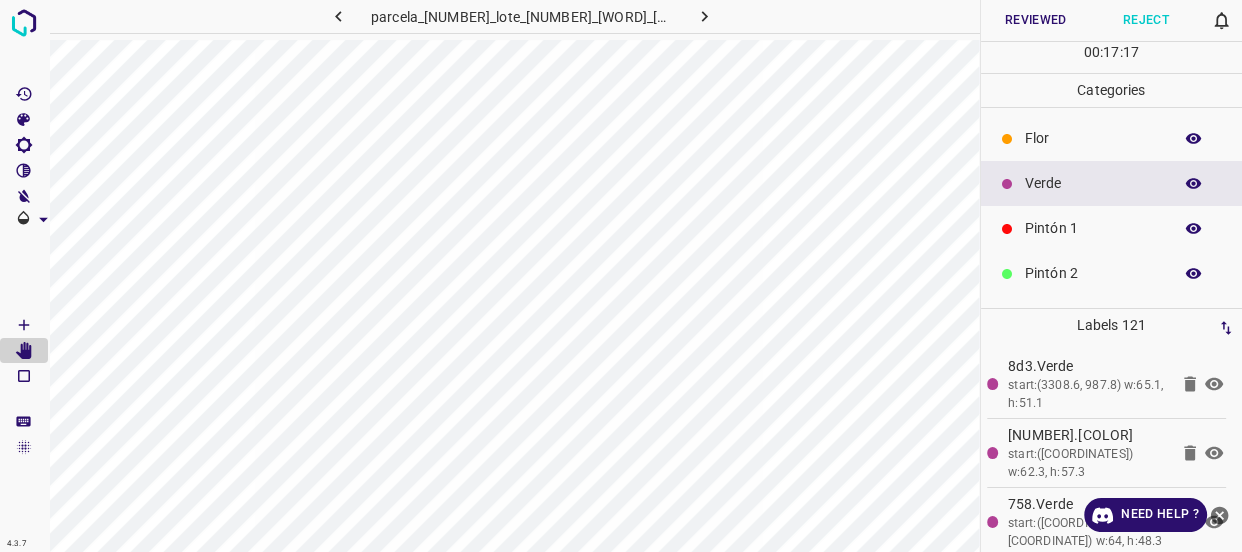 scroll, scrollTop: 0, scrollLeft: 0, axis: both 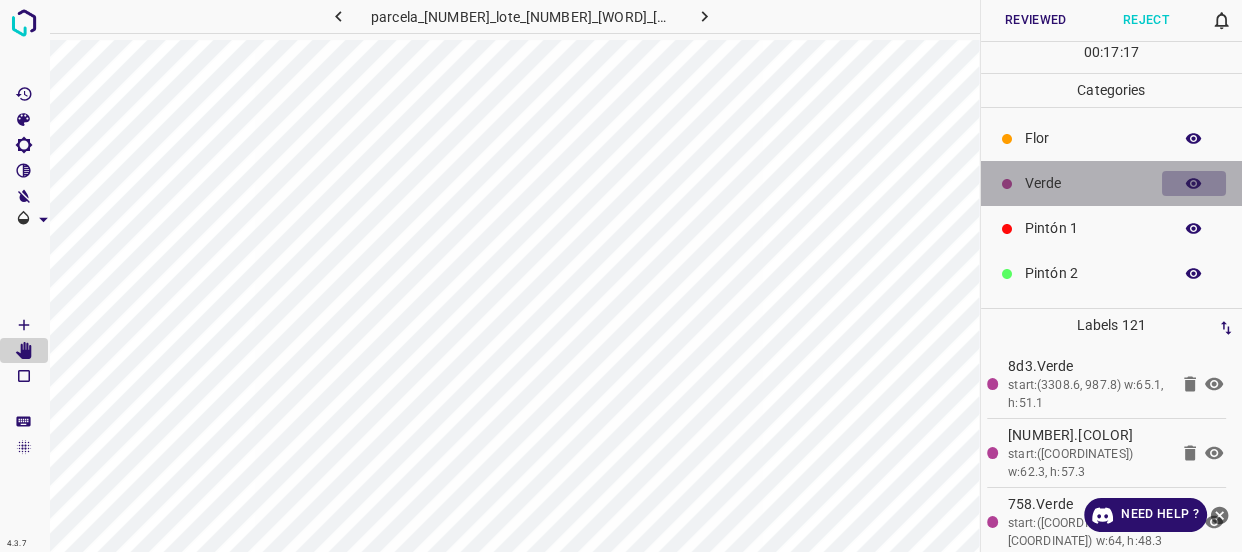 click 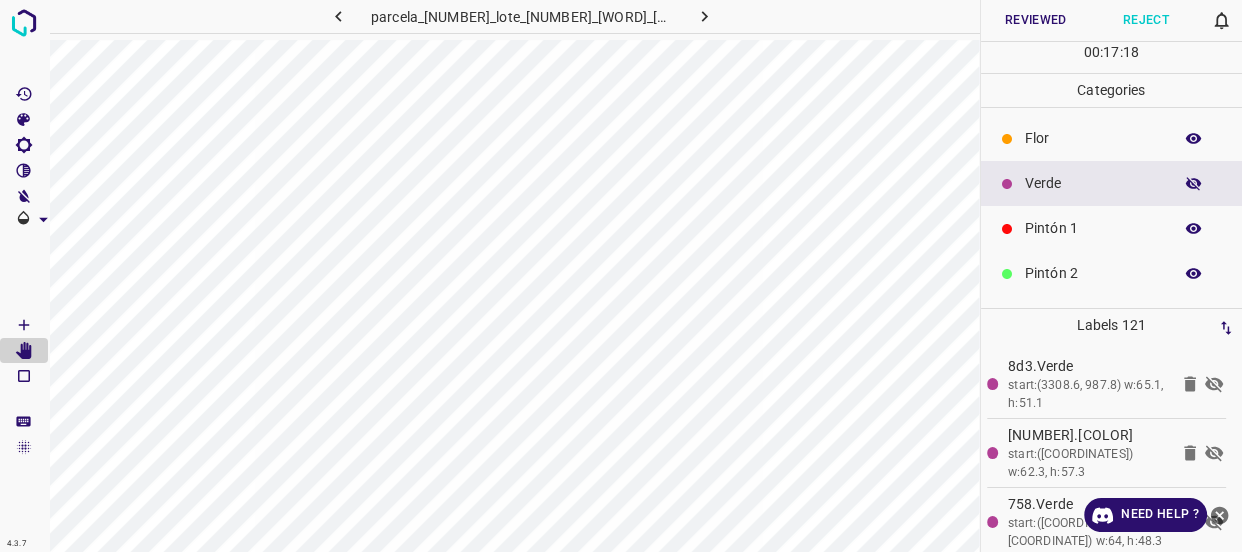 click 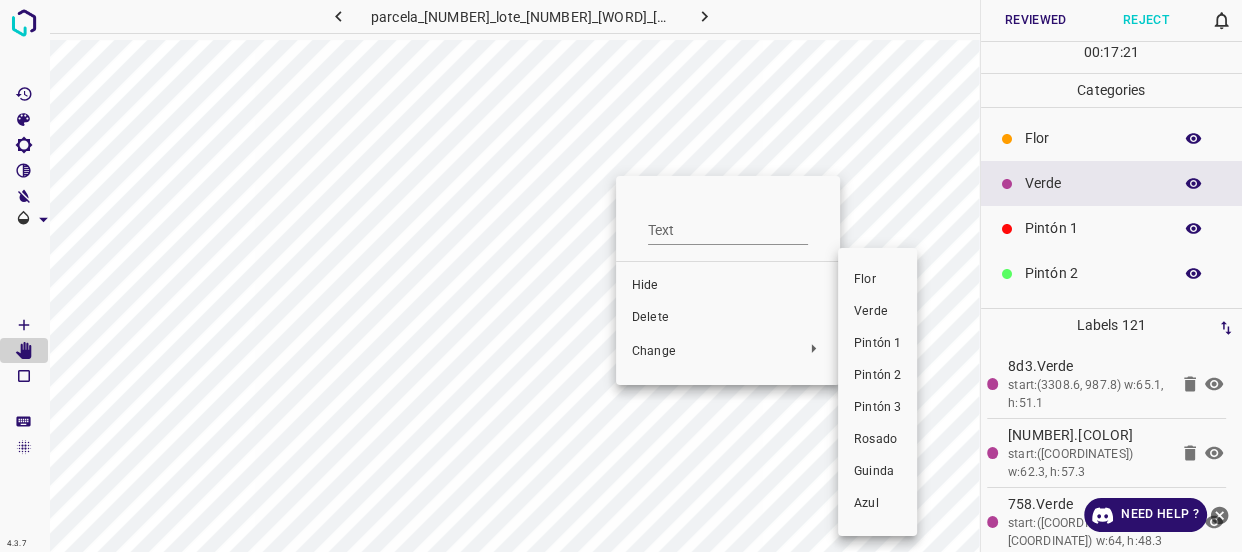 click on "Pintón 1" at bounding box center (877, 344) 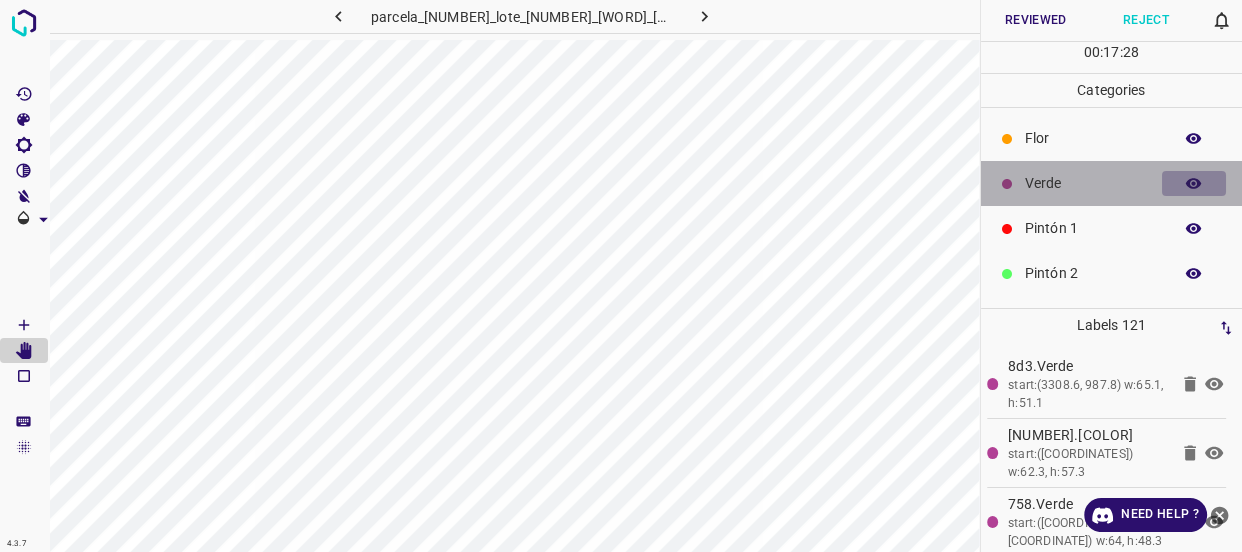 click 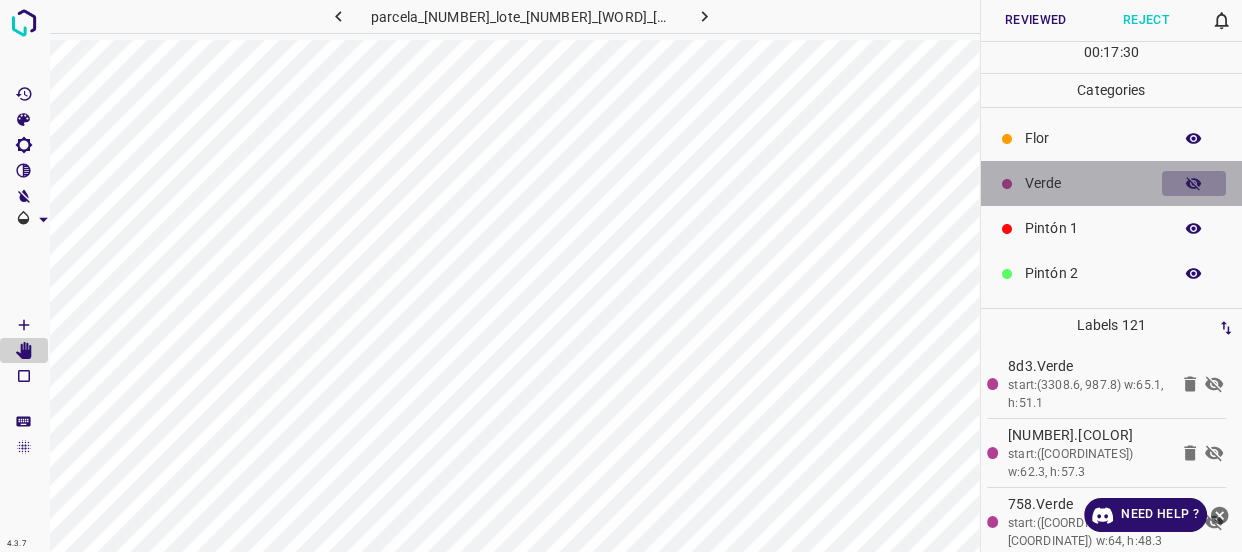 click 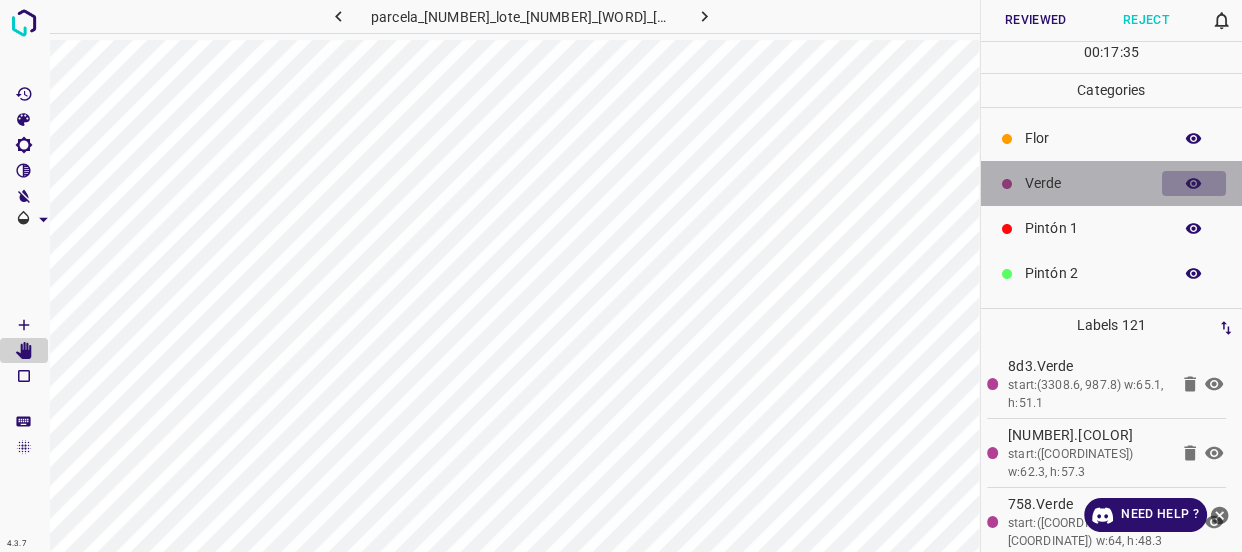 click 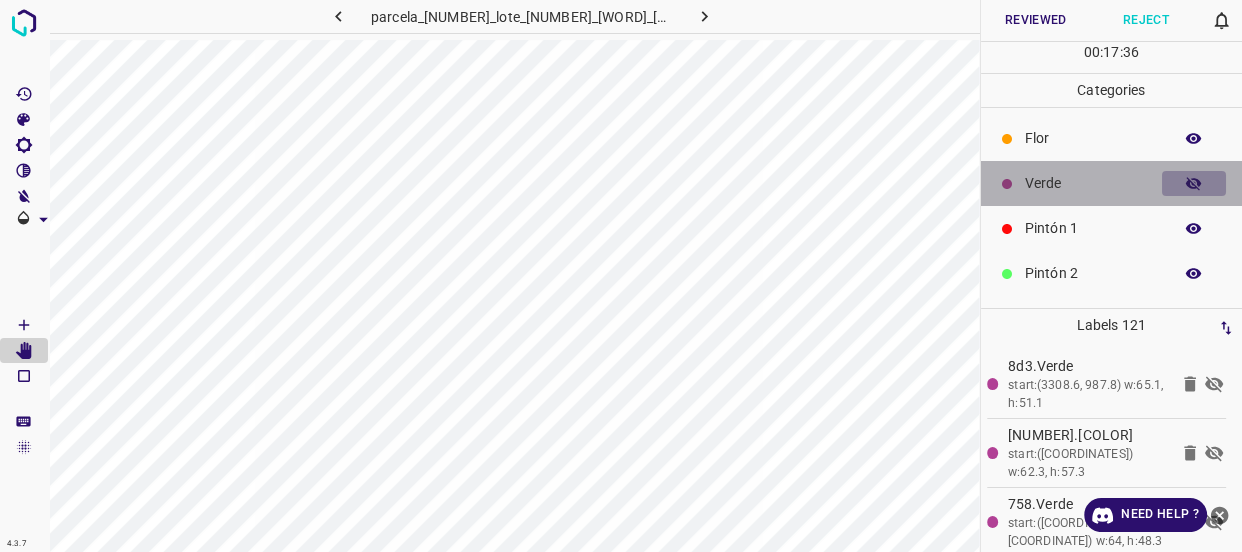 click 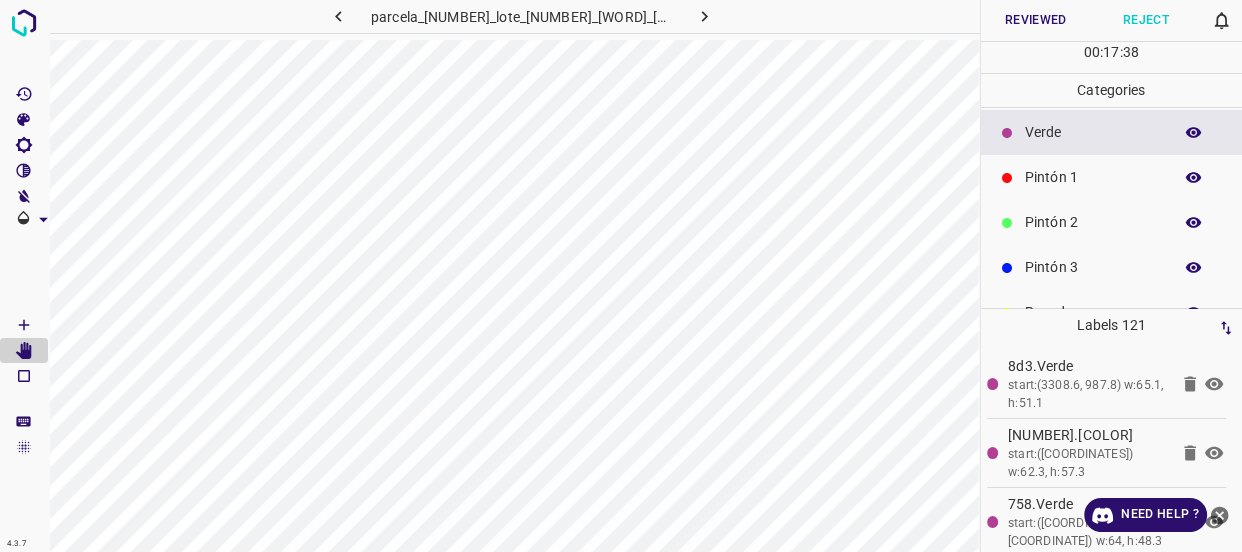 scroll, scrollTop: 90, scrollLeft: 0, axis: vertical 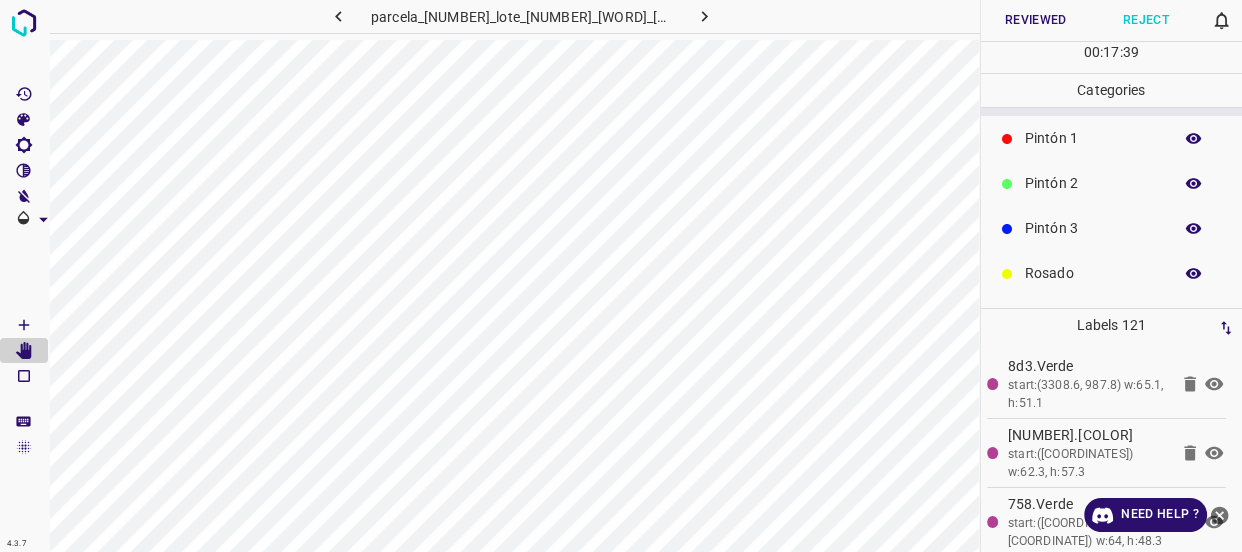 click 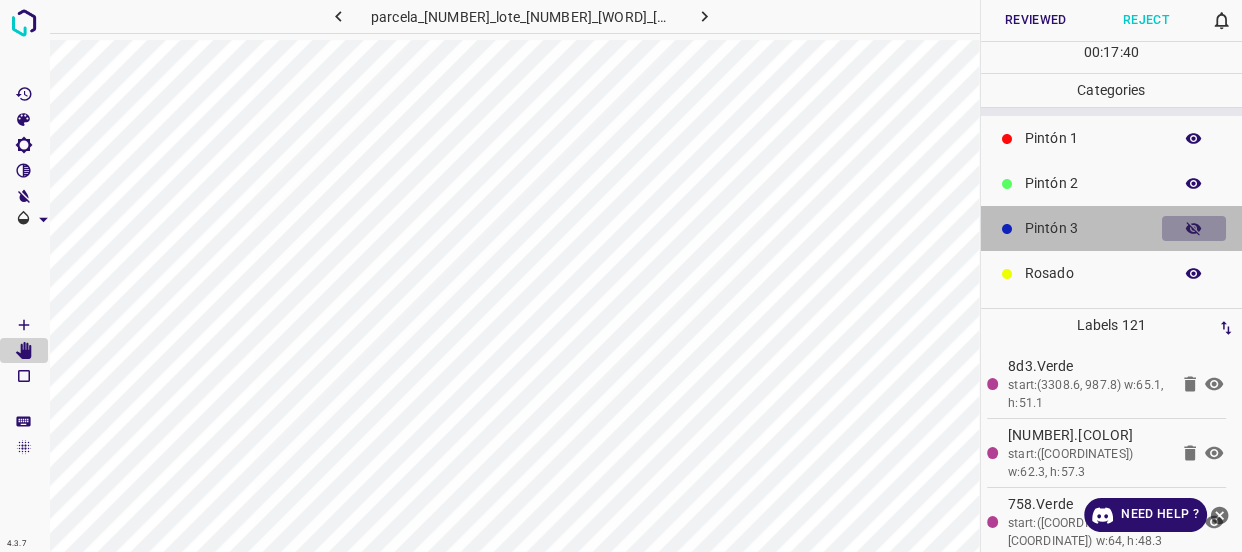 click 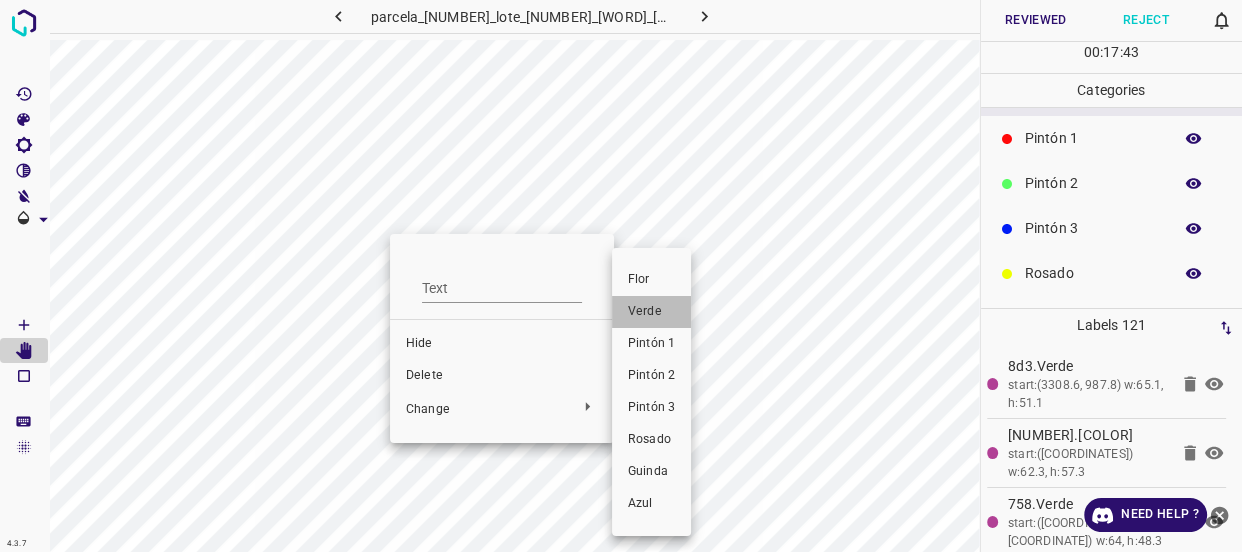 click on "Verde" at bounding box center (651, 312) 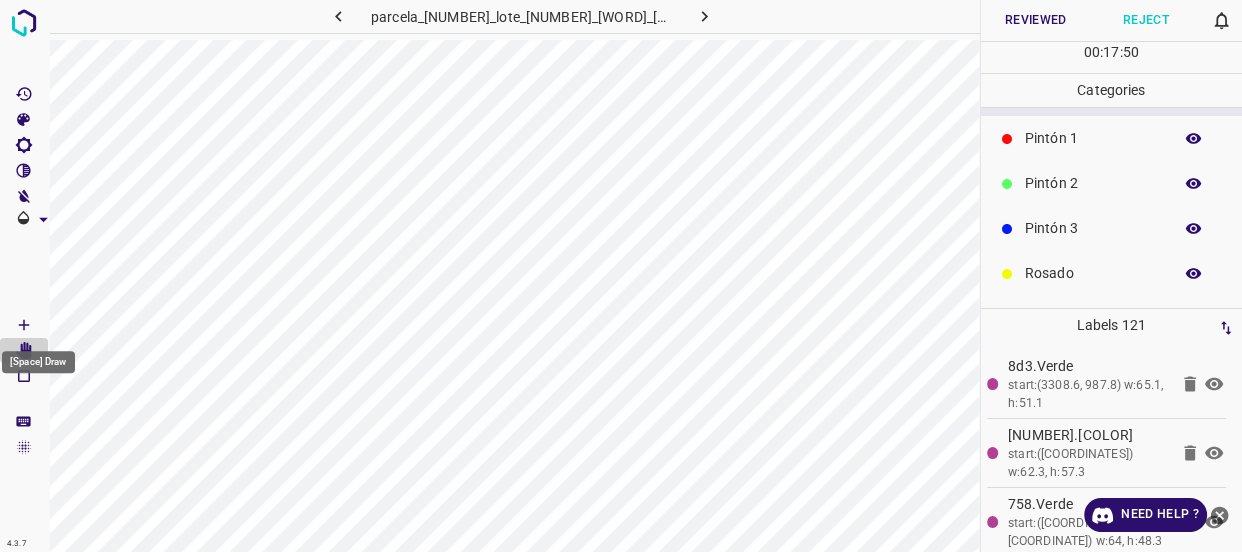 click 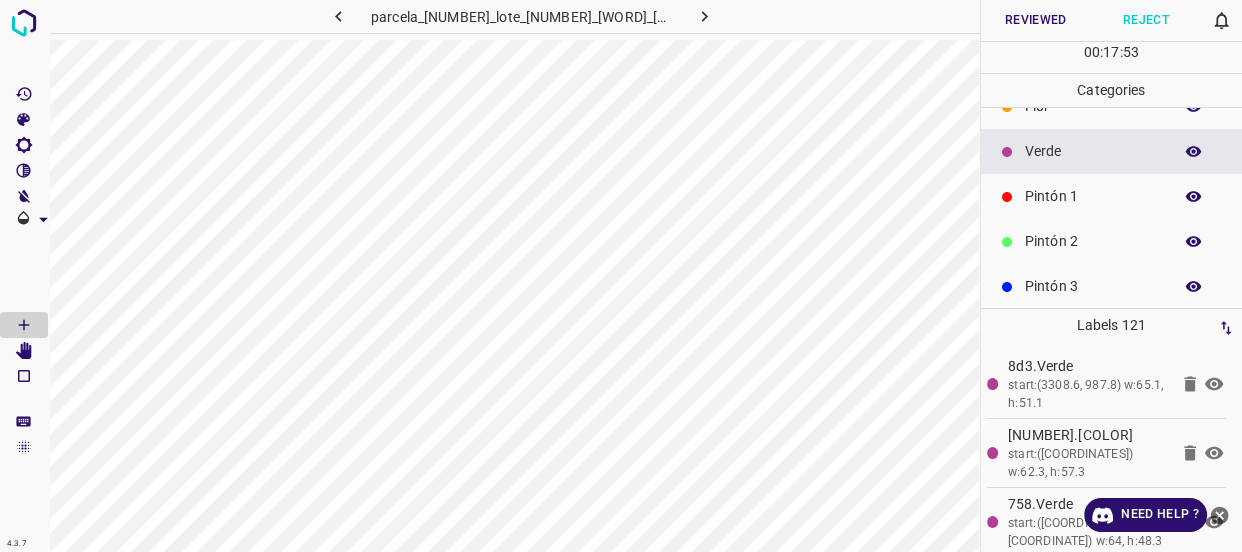 scroll, scrollTop: 0, scrollLeft: 0, axis: both 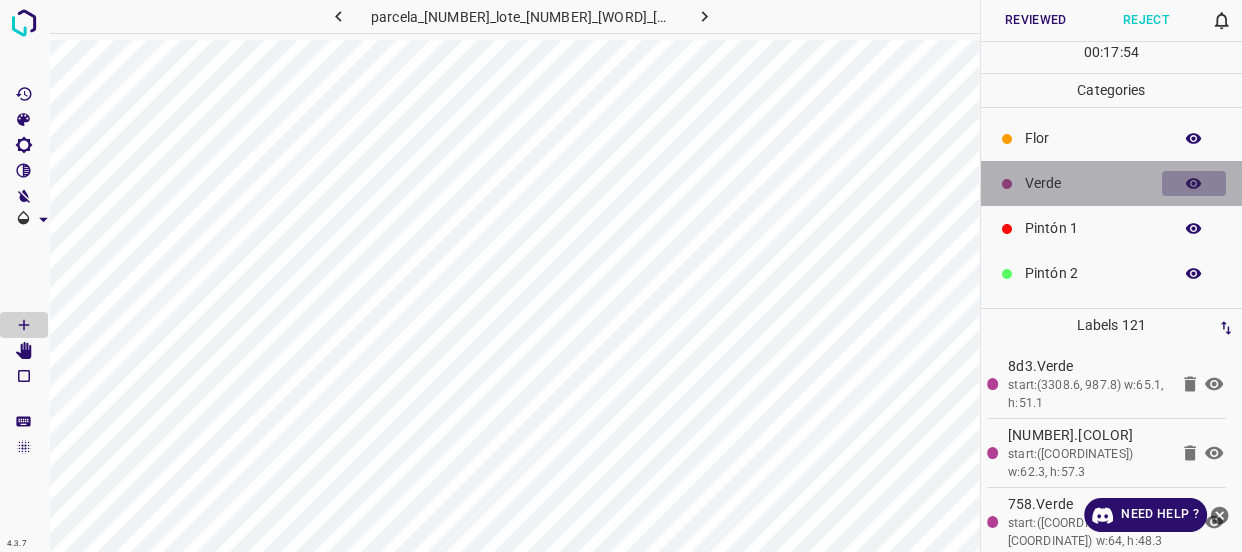 click 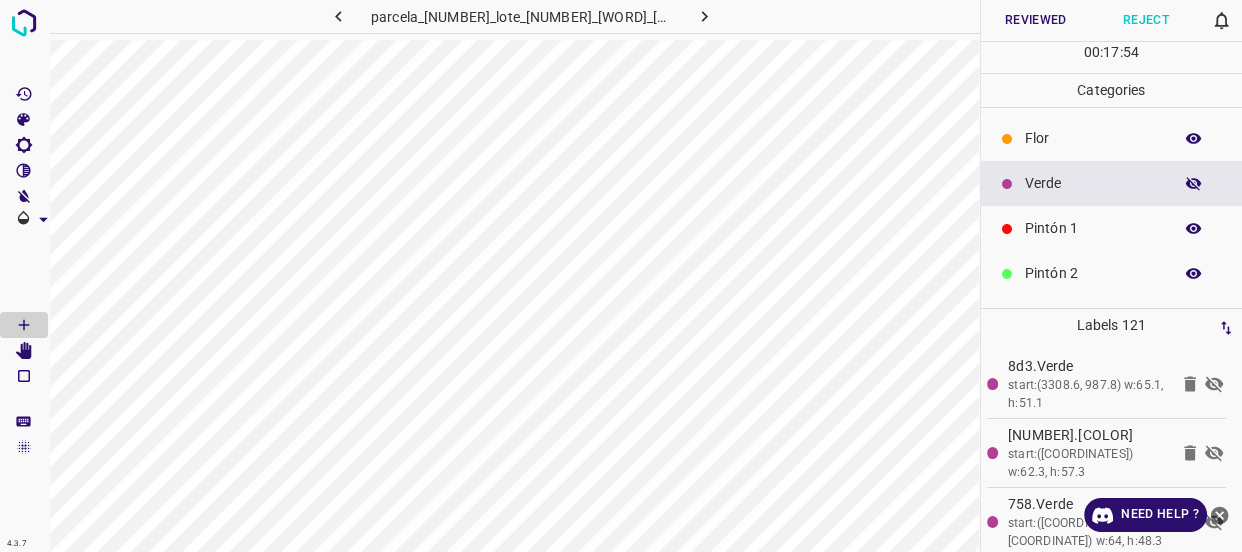 click 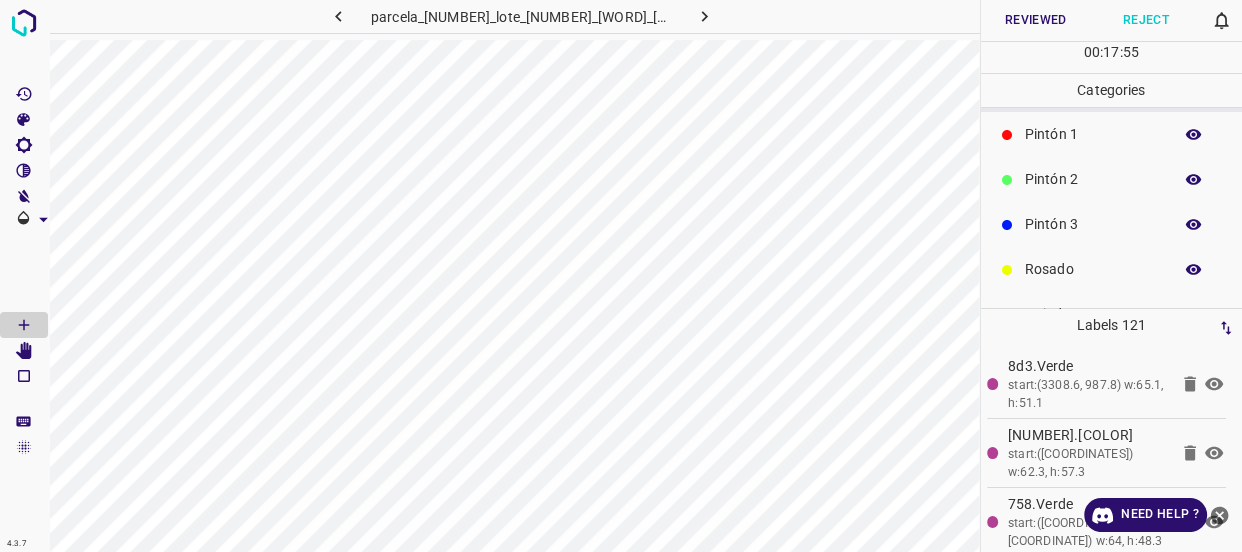 scroll, scrollTop: 175, scrollLeft: 0, axis: vertical 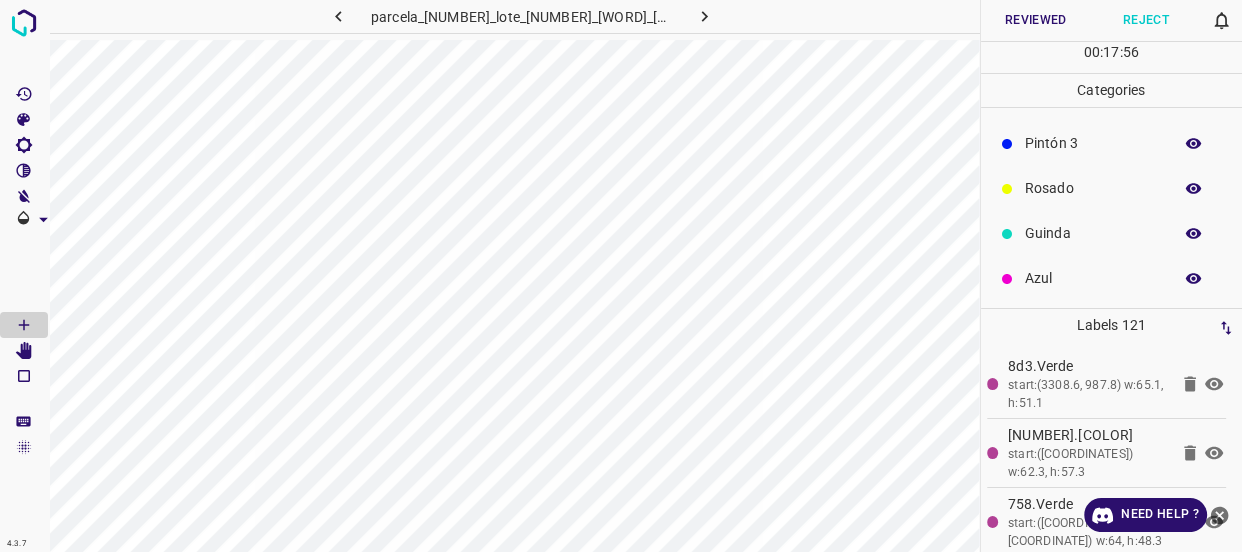 click 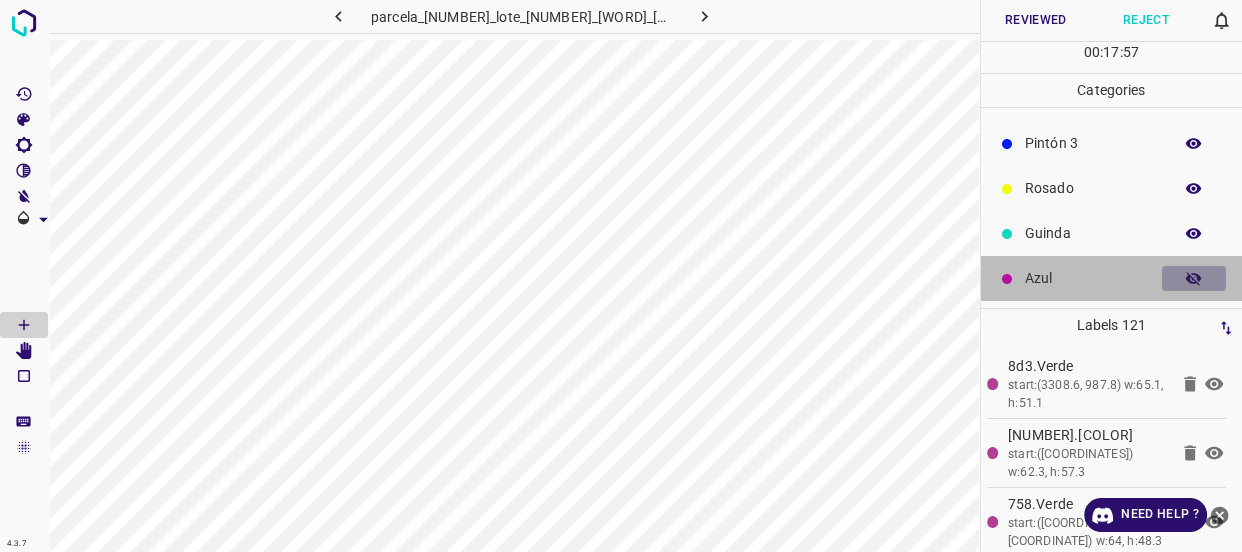 click 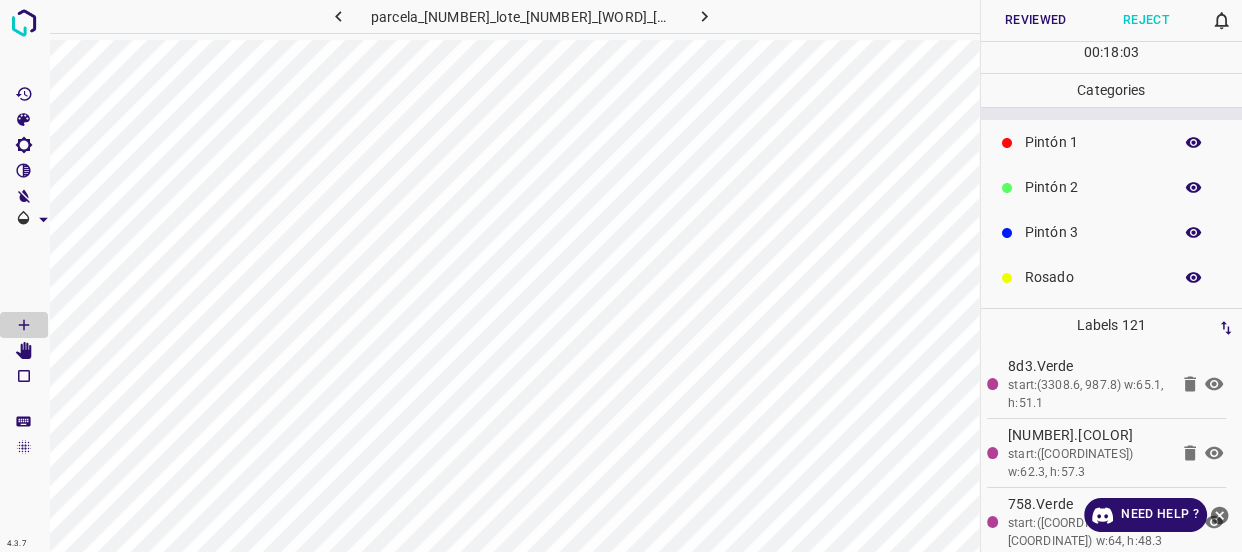 scroll, scrollTop: 0, scrollLeft: 0, axis: both 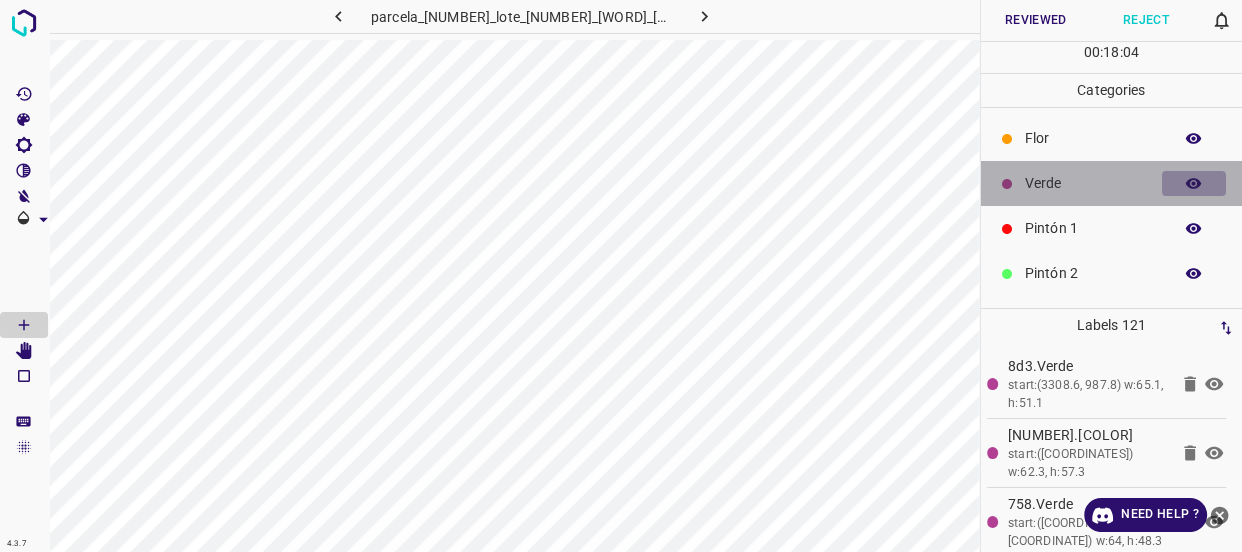 click 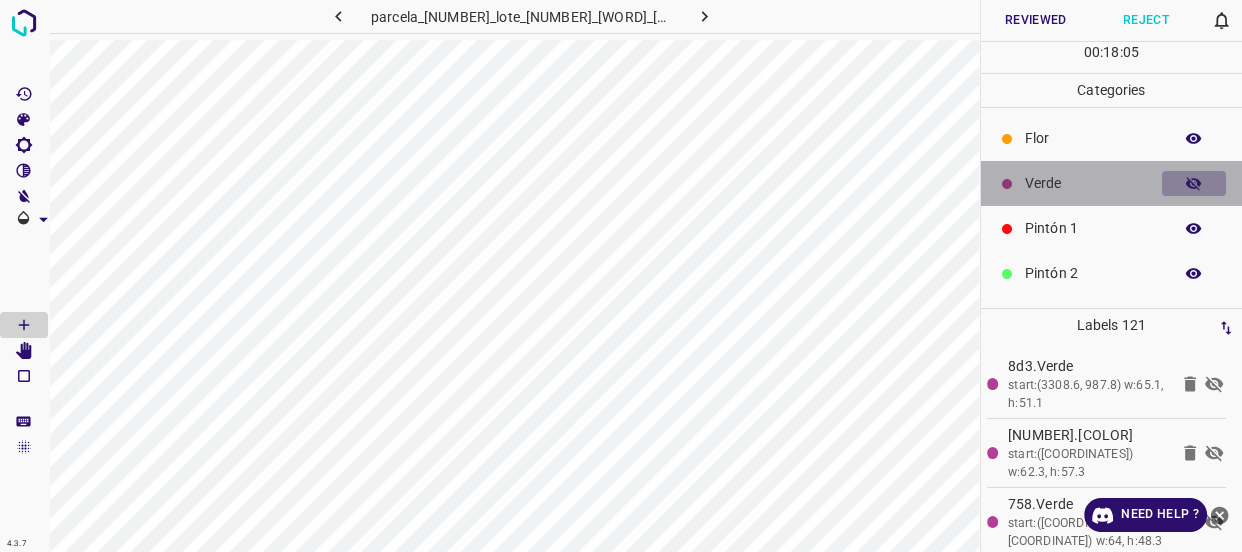 click 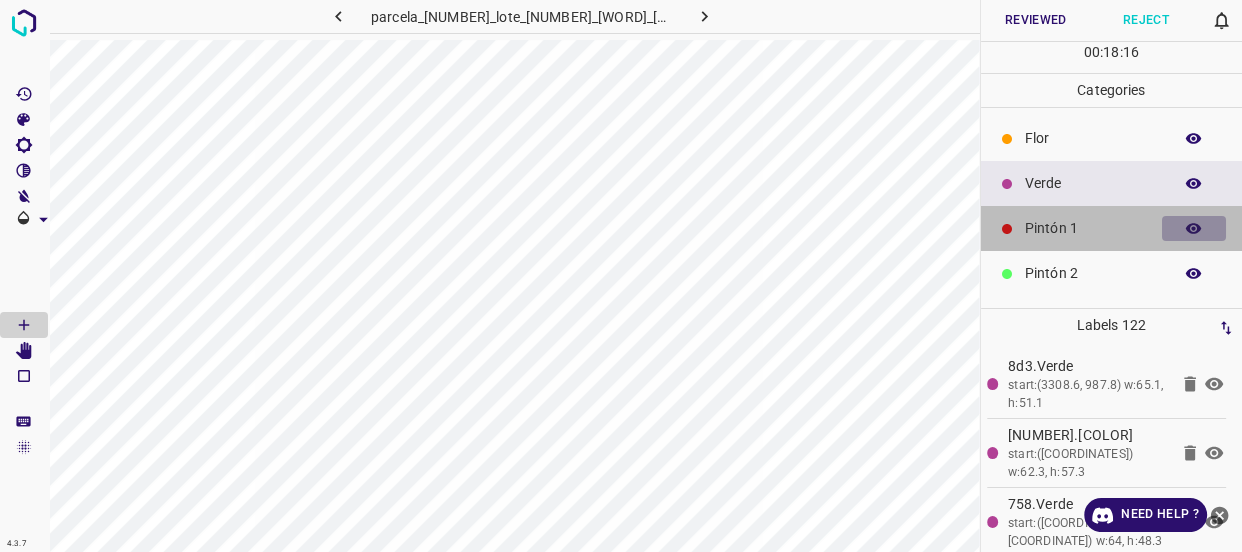 click 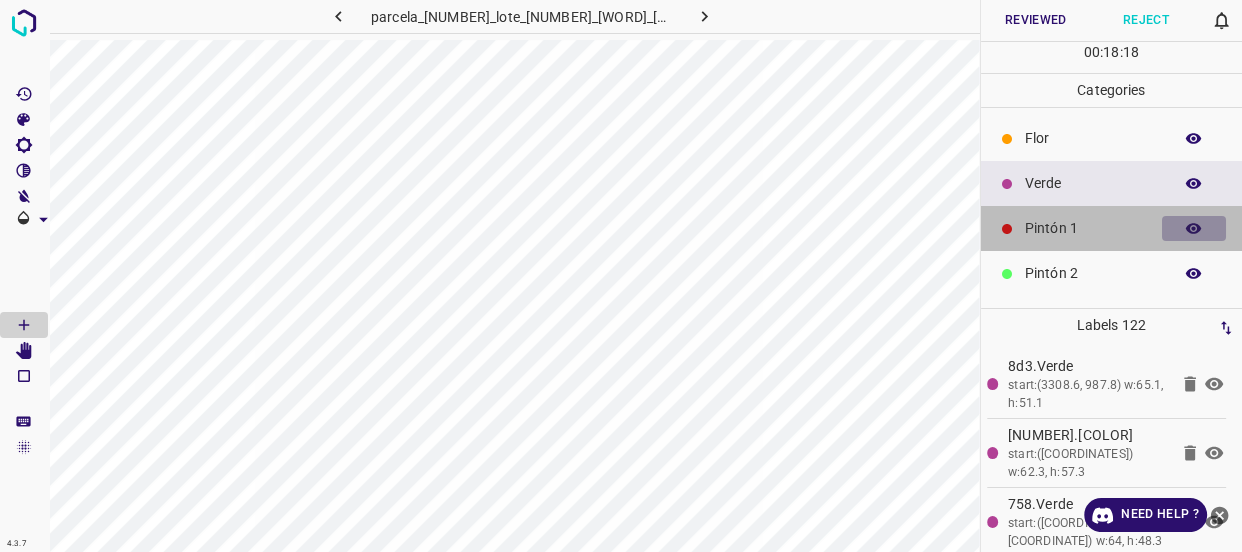 click 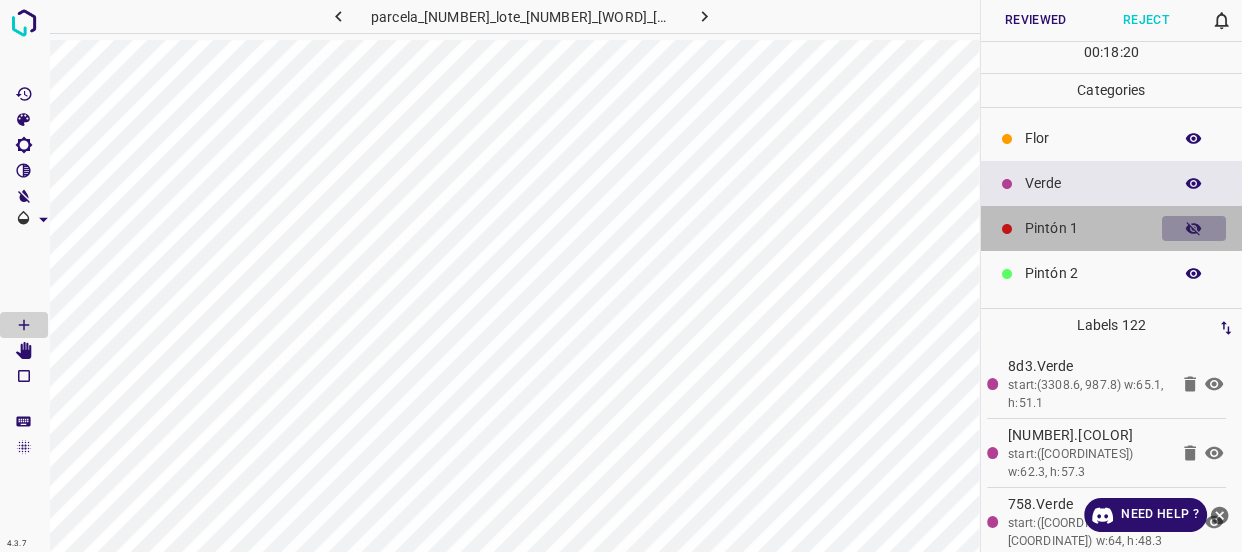 drag, startPoint x: 1176, startPoint y: 229, endPoint x: 1151, endPoint y: 250, distance: 32.649654 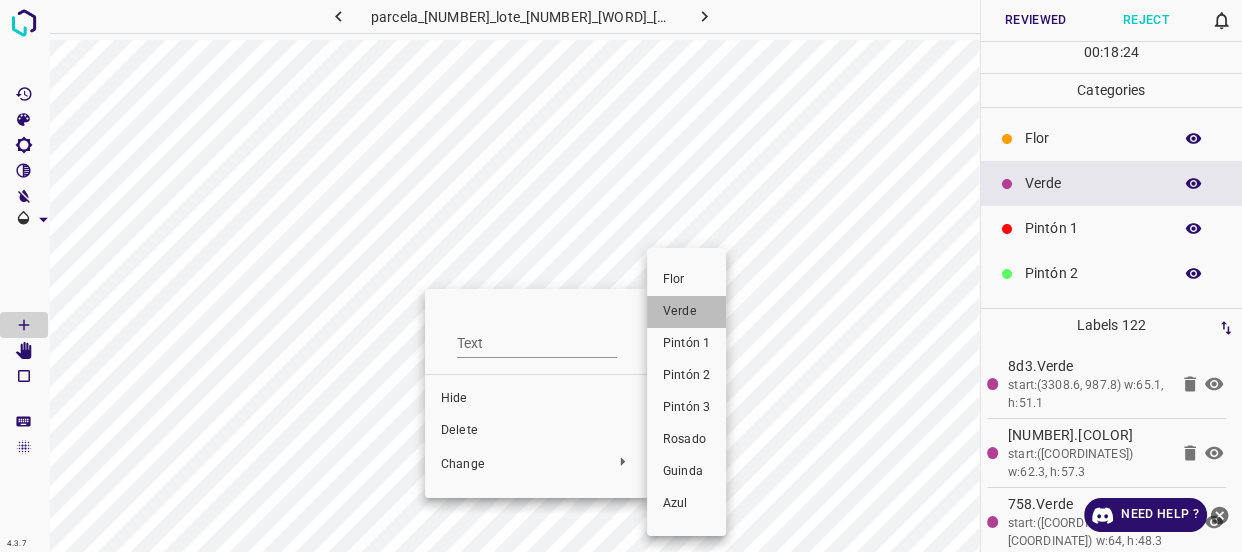 click on "Verde" at bounding box center [686, 312] 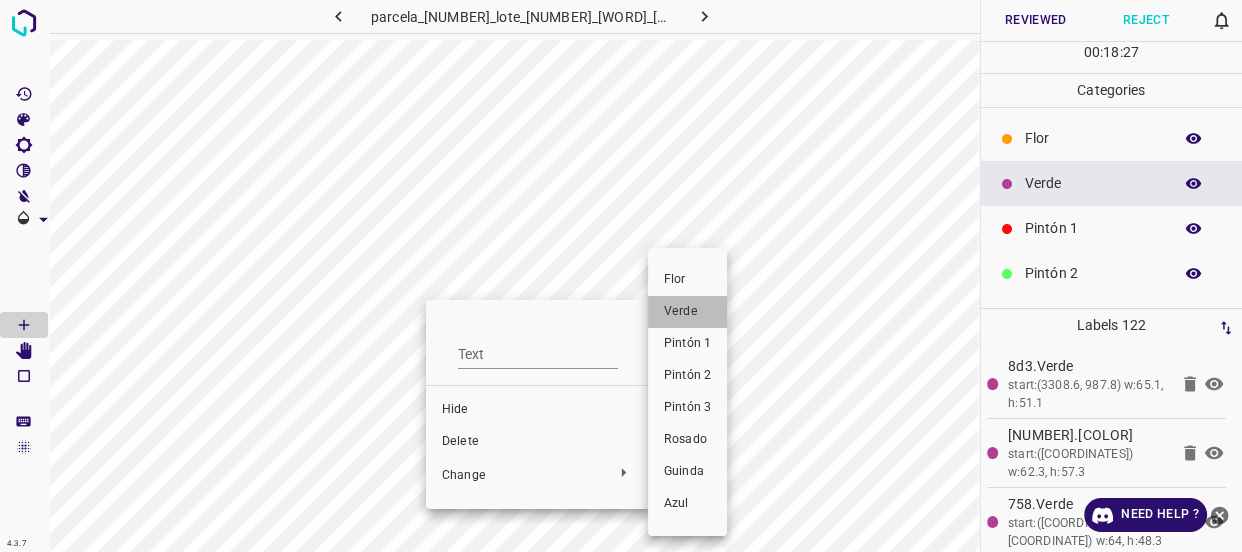 drag, startPoint x: 683, startPoint y: 311, endPoint x: 600, endPoint y: 332, distance: 85.61542 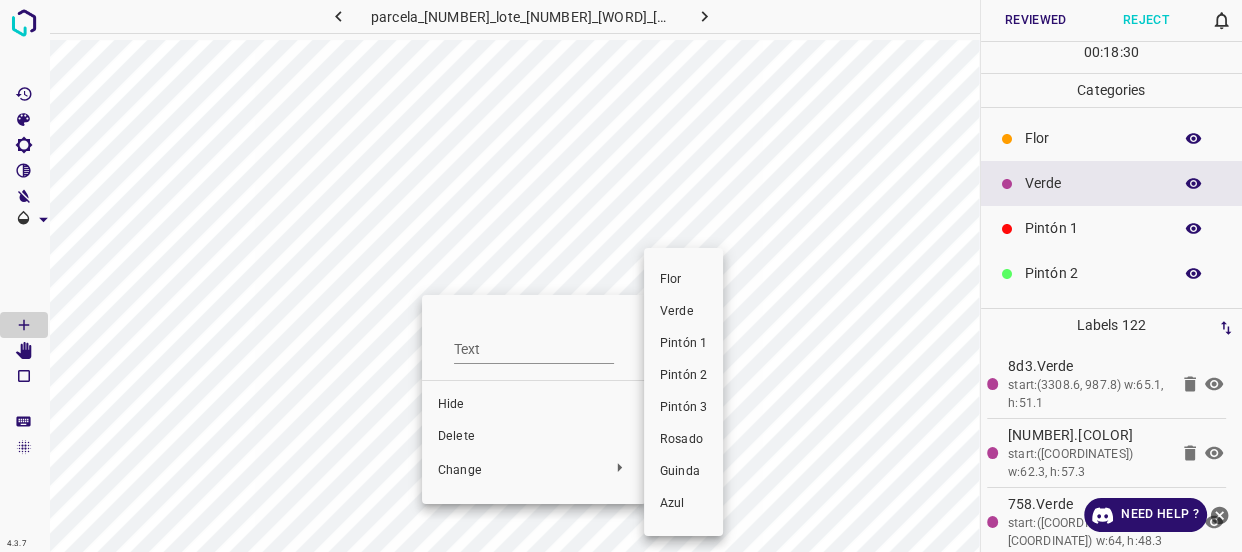 drag, startPoint x: 672, startPoint y: 311, endPoint x: 596, endPoint y: 314, distance: 76.05919 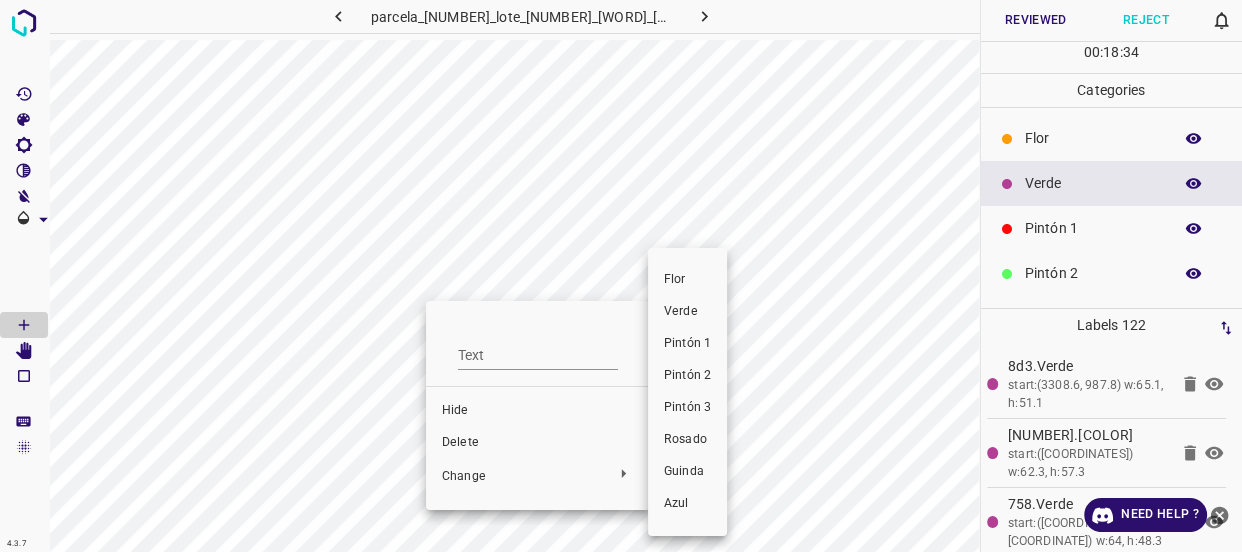 click on "Verde" at bounding box center (687, 312) 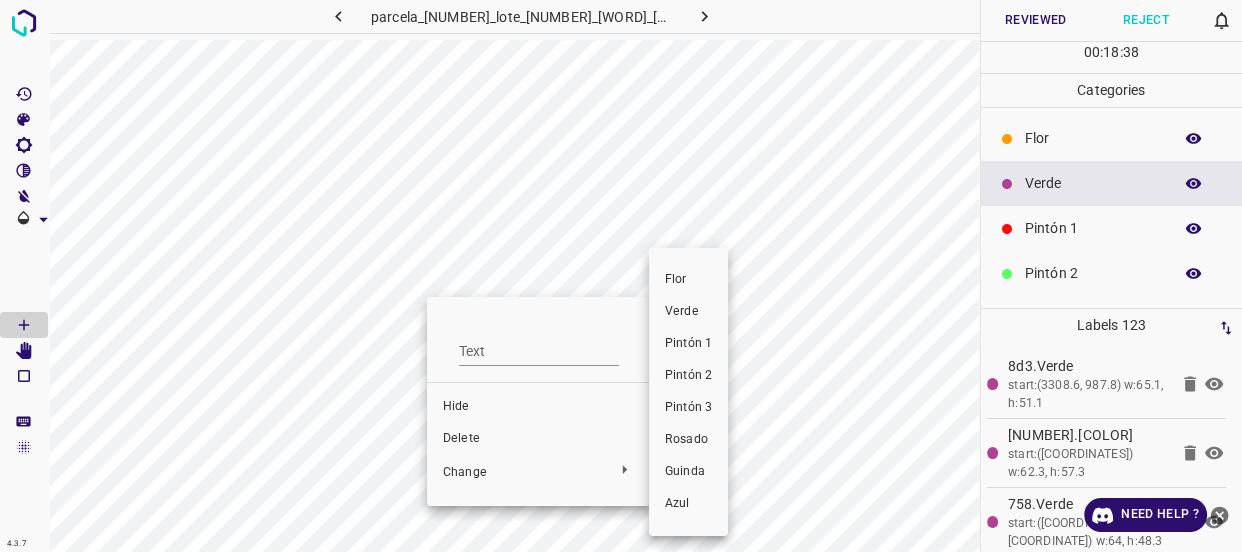 click on "Verde" at bounding box center (688, 312) 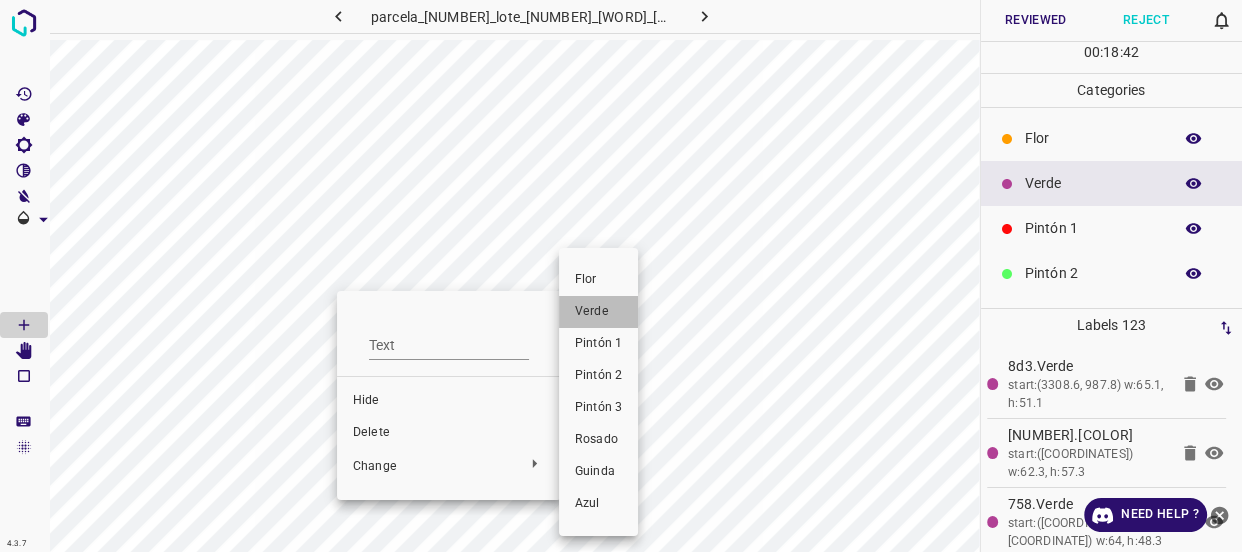 click on "Verde" at bounding box center (598, 312) 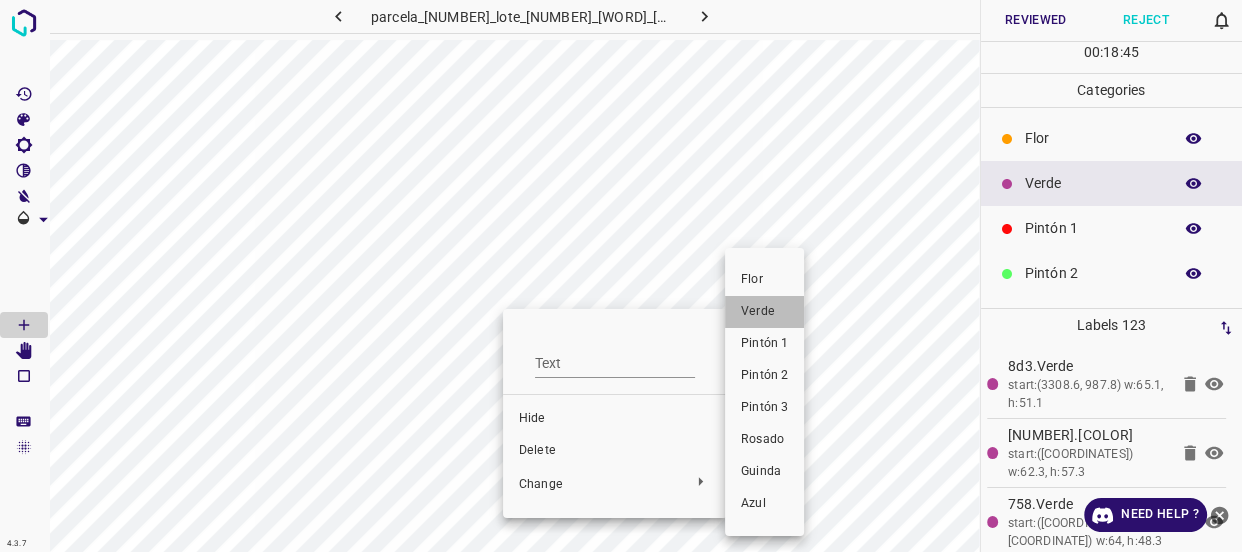 drag, startPoint x: 759, startPoint y: 306, endPoint x: 554, endPoint y: 313, distance: 205.11948 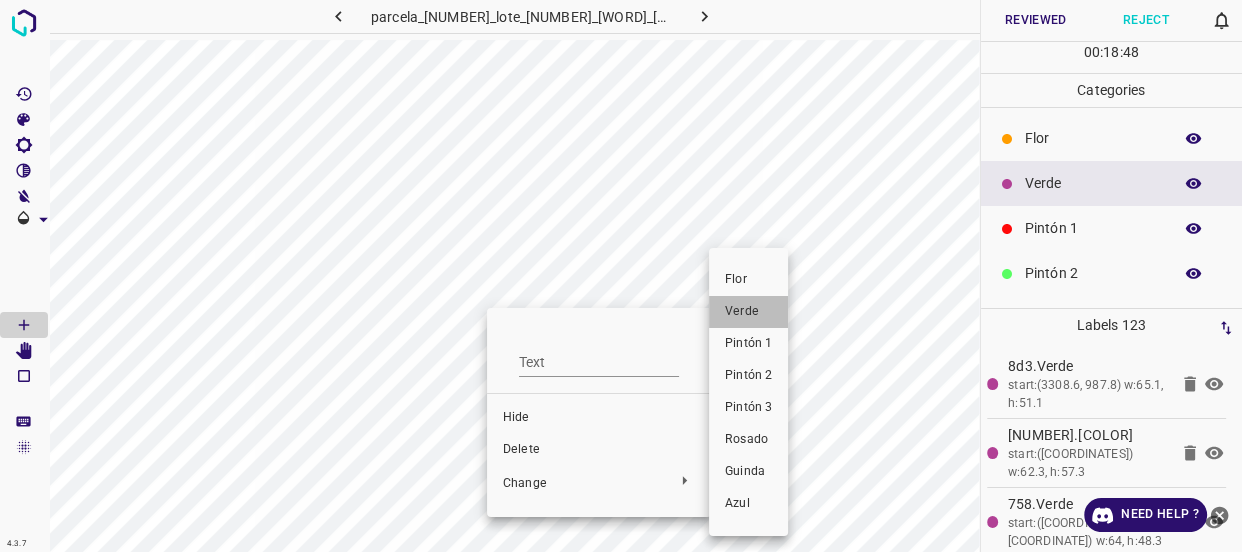 drag, startPoint x: 750, startPoint y: 311, endPoint x: 755, endPoint y: 349, distance: 38.327538 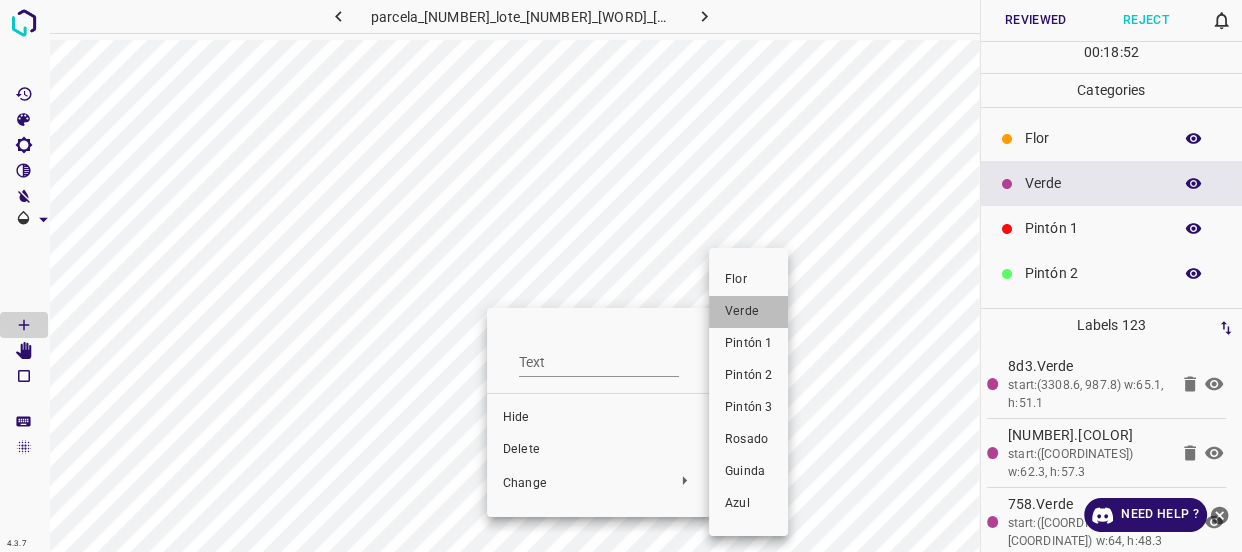 drag, startPoint x: 734, startPoint y: 307, endPoint x: 750, endPoint y: 320, distance: 20.615528 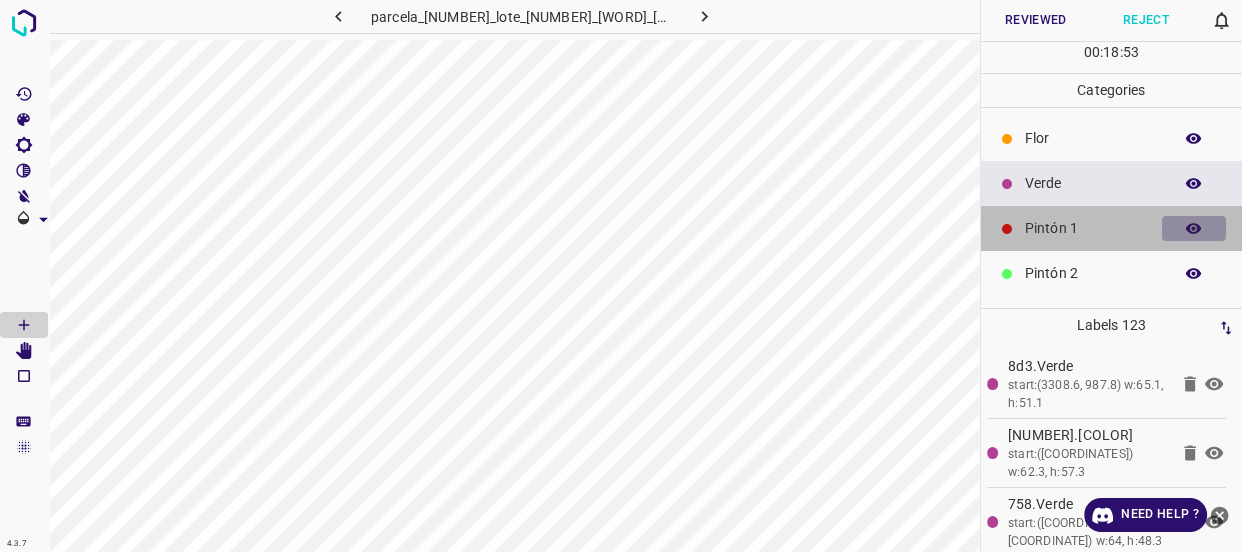 click 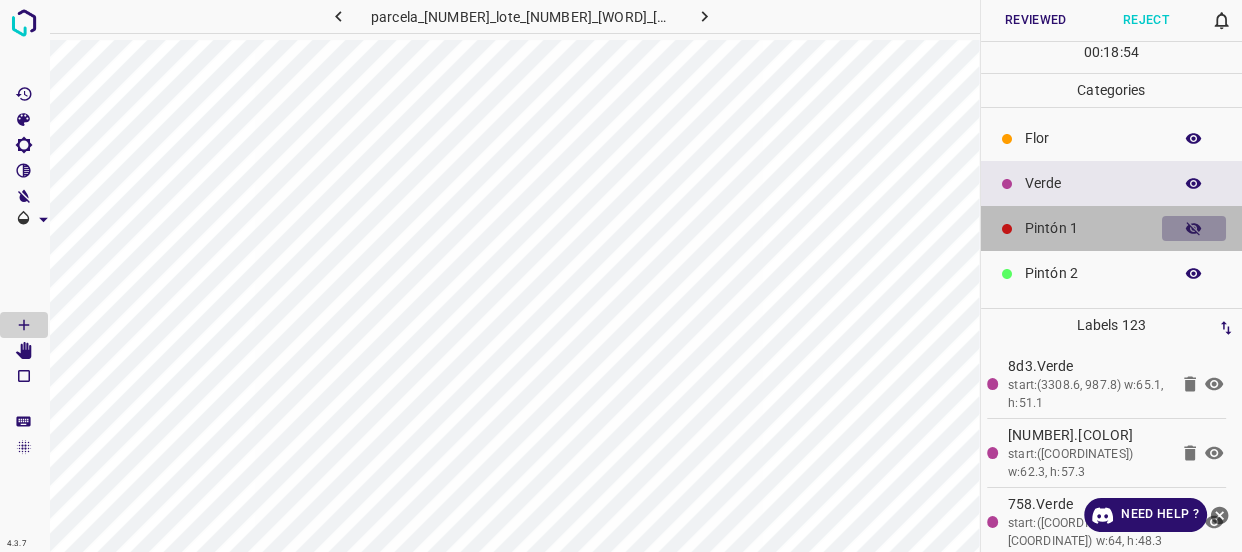 click 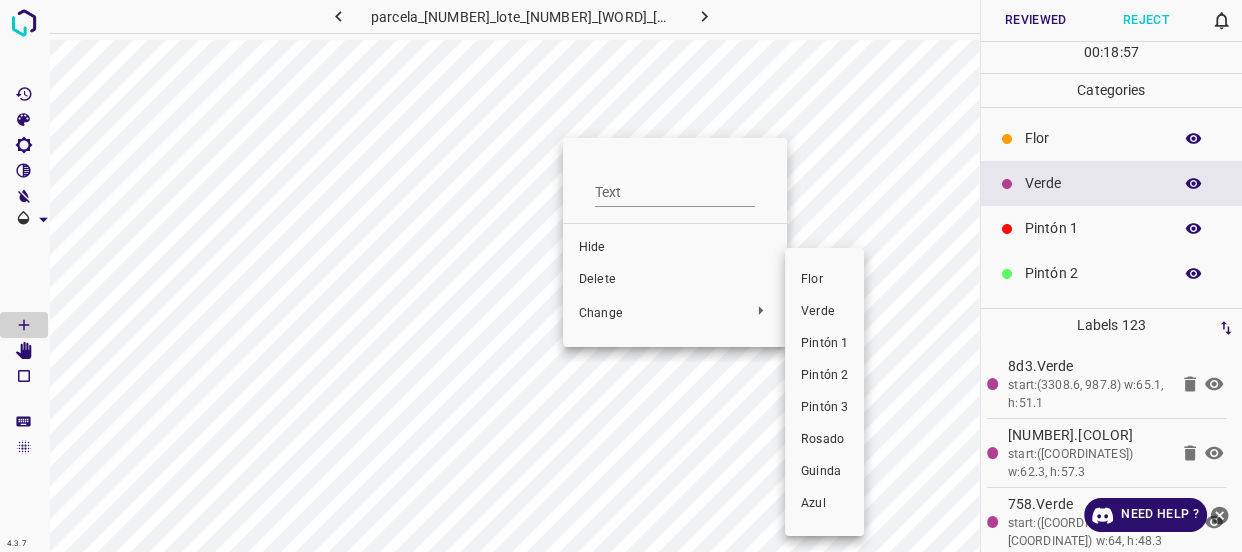 drag, startPoint x: 810, startPoint y: 308, endPoint x: 627, endPoint y: 220, distance: 203.0591 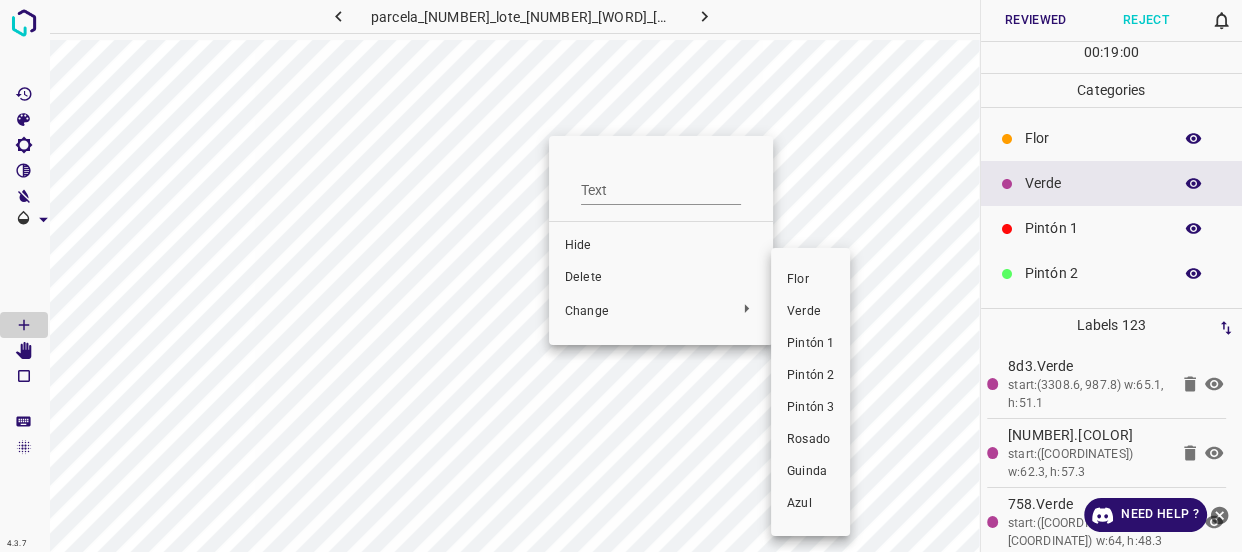 click on "Verde" at bounding box center (810, 312) 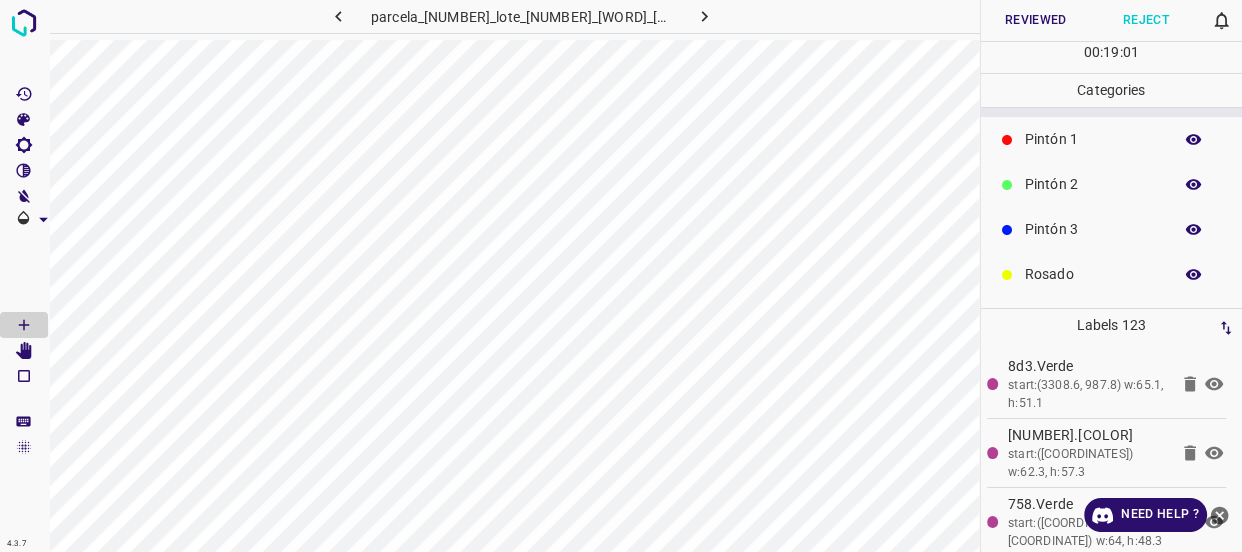 scroll, scrollTop: 175, scrollLeft: 0, axis: vertical 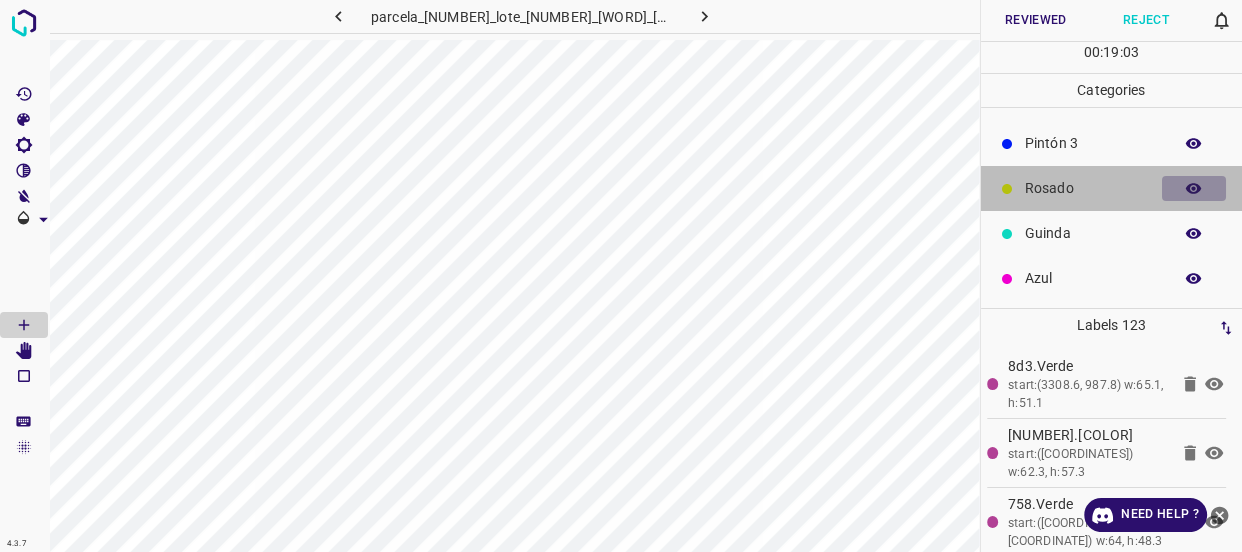 click 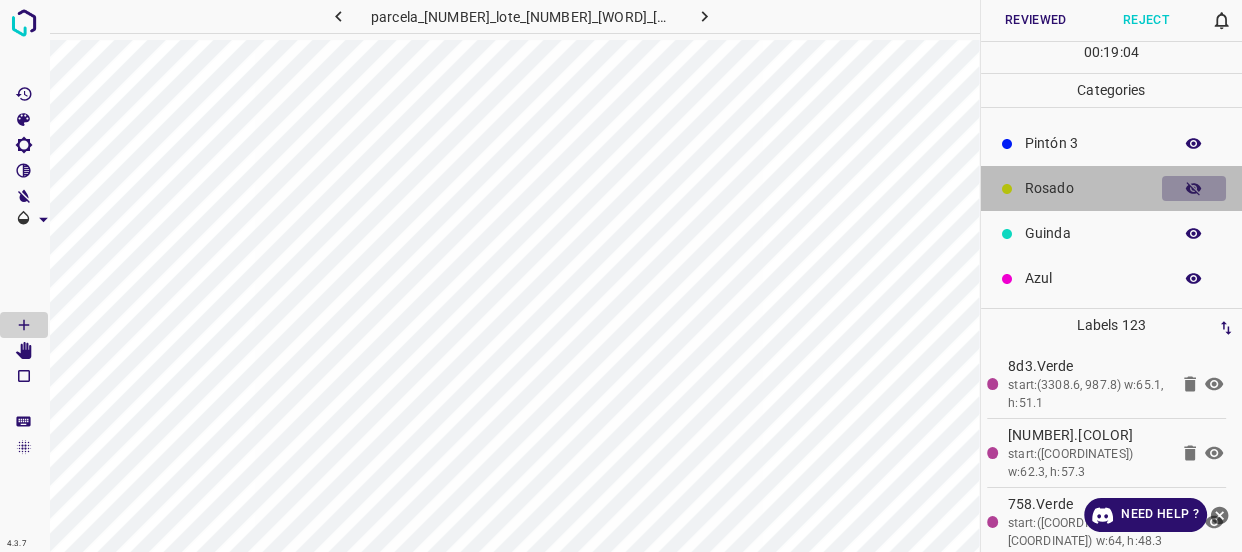 click 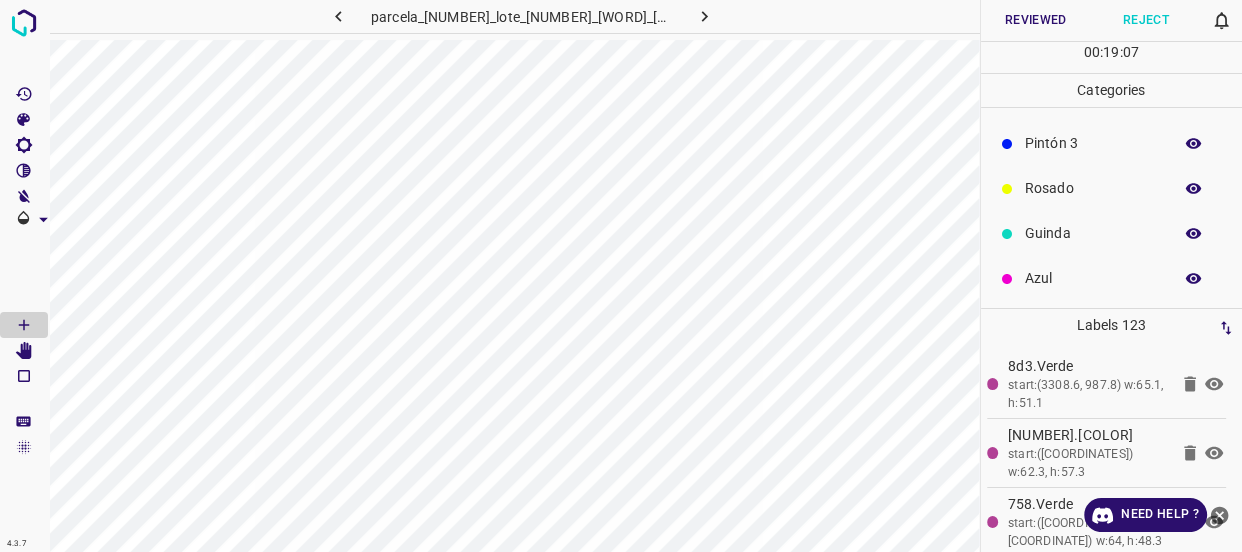scroll, scrollTop: 0, scrollLeft: 0, axis: both 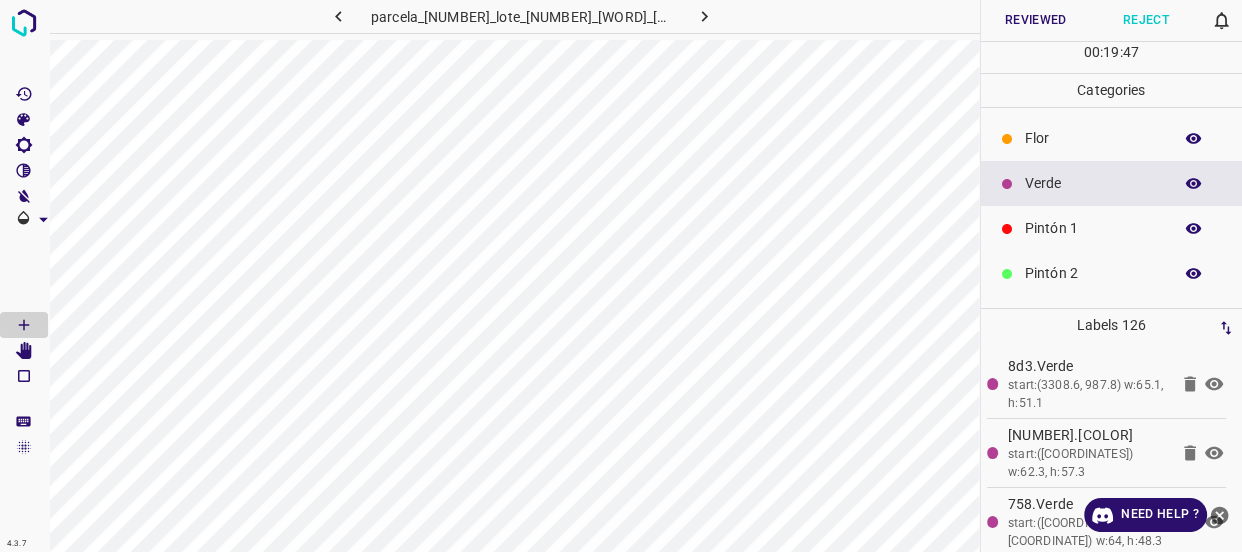 click on "Reviewed" at bounding box center (1036, 20) 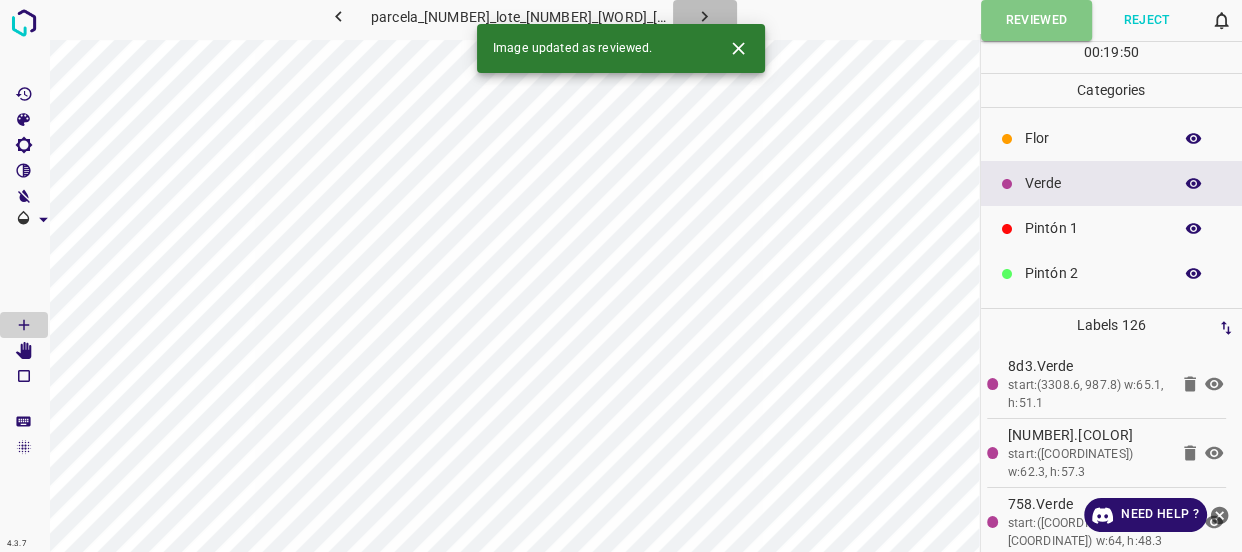 click 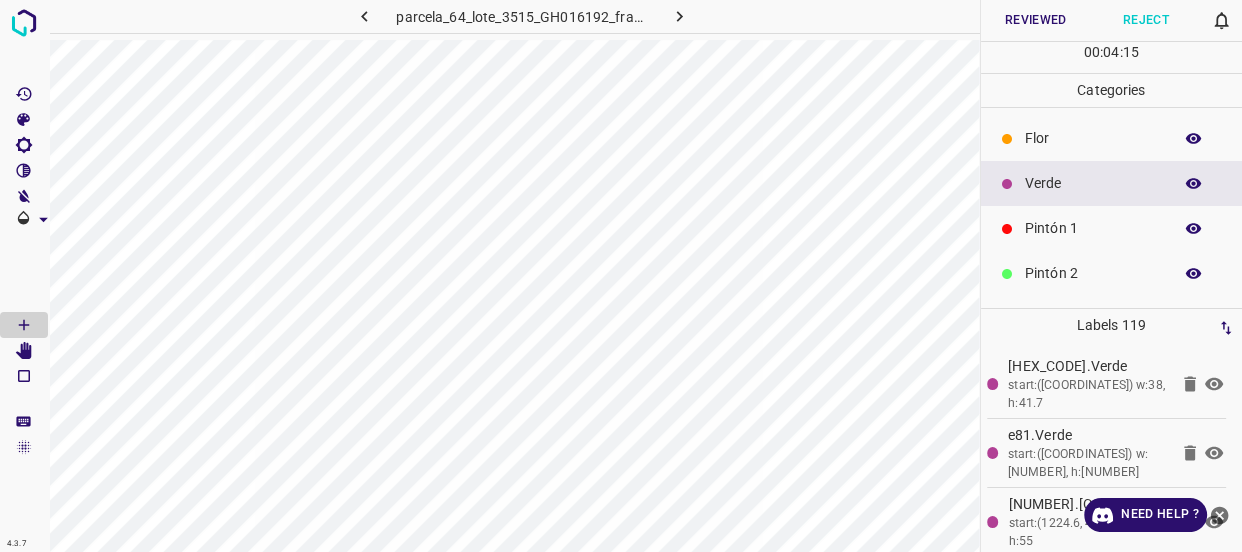 click 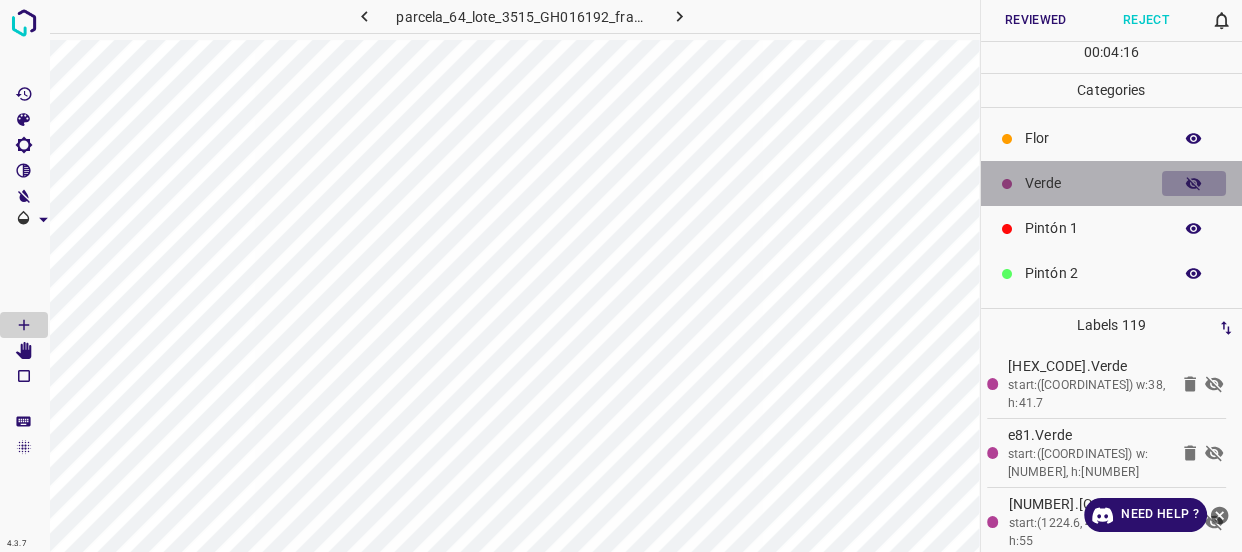click 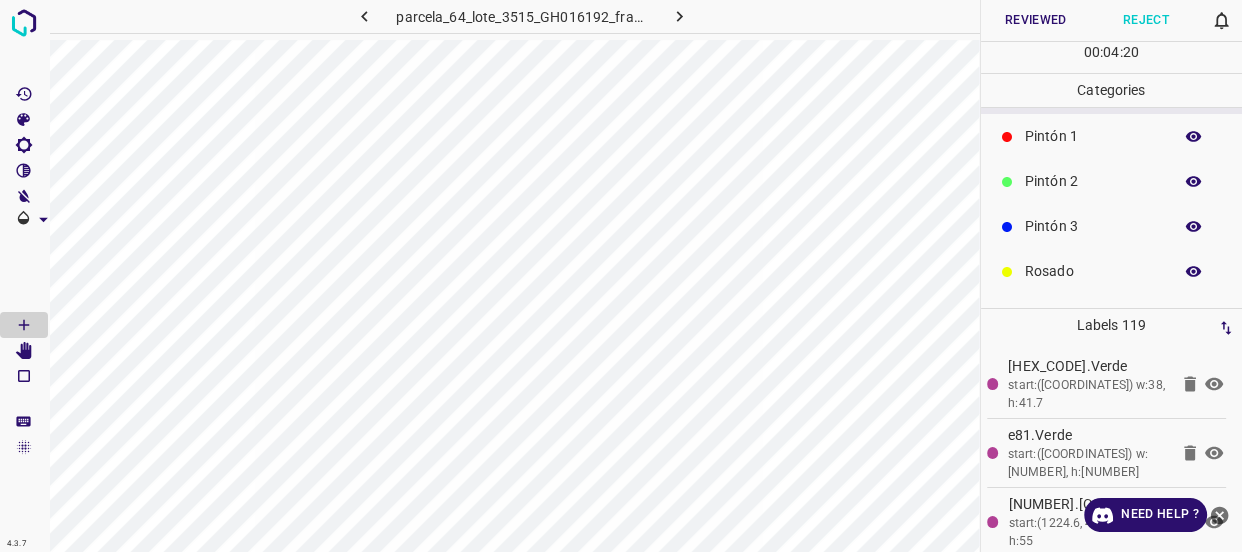 scroll, scrollTop: 175, scrollLeft: 0, axis: vertical 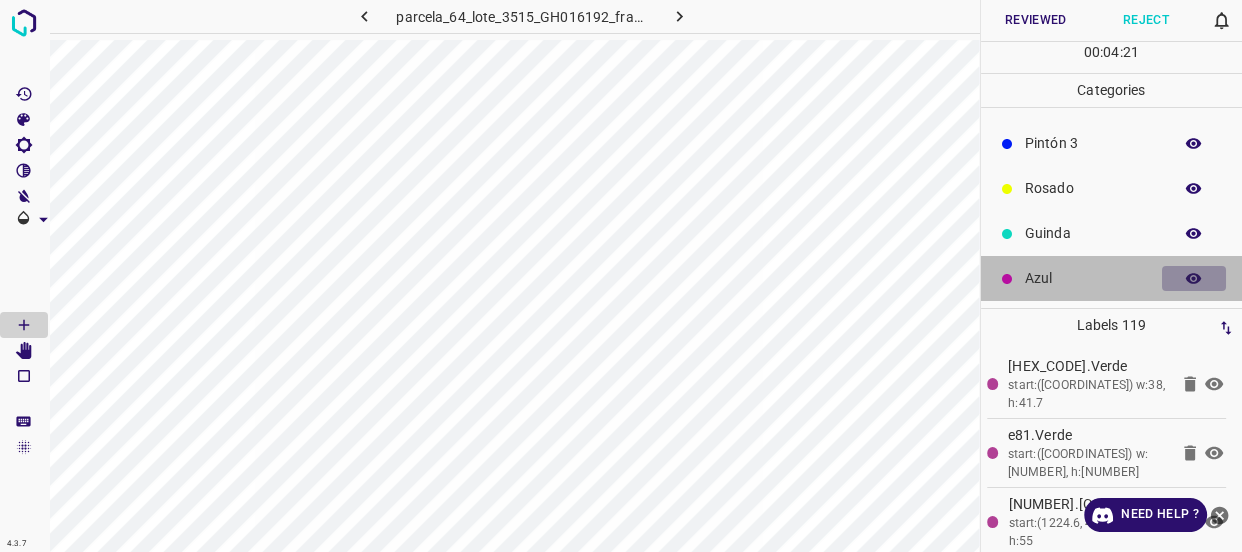click 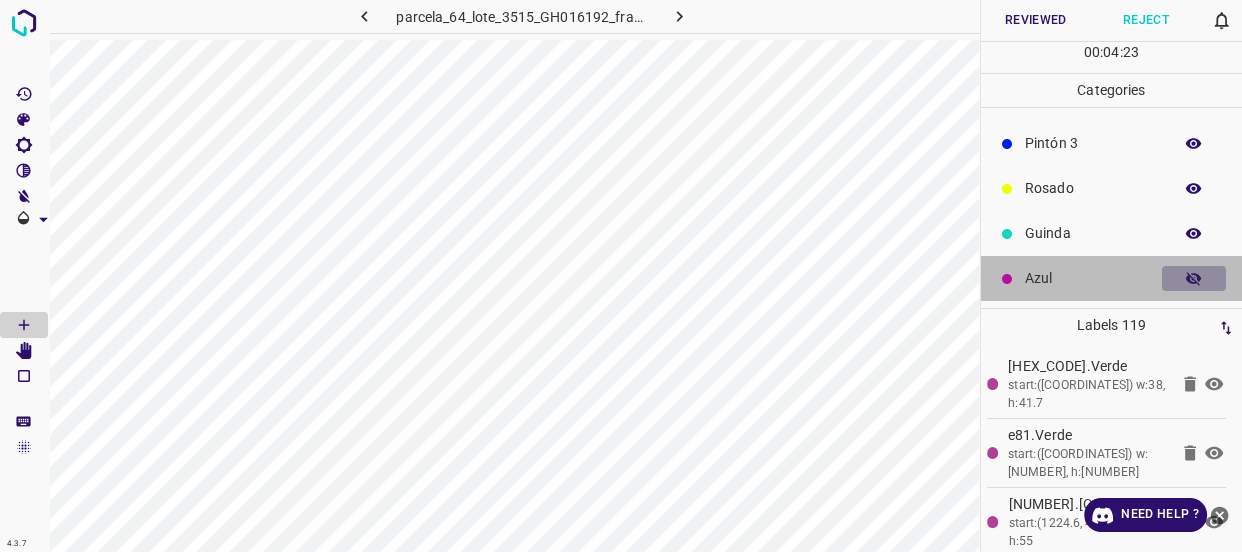 click 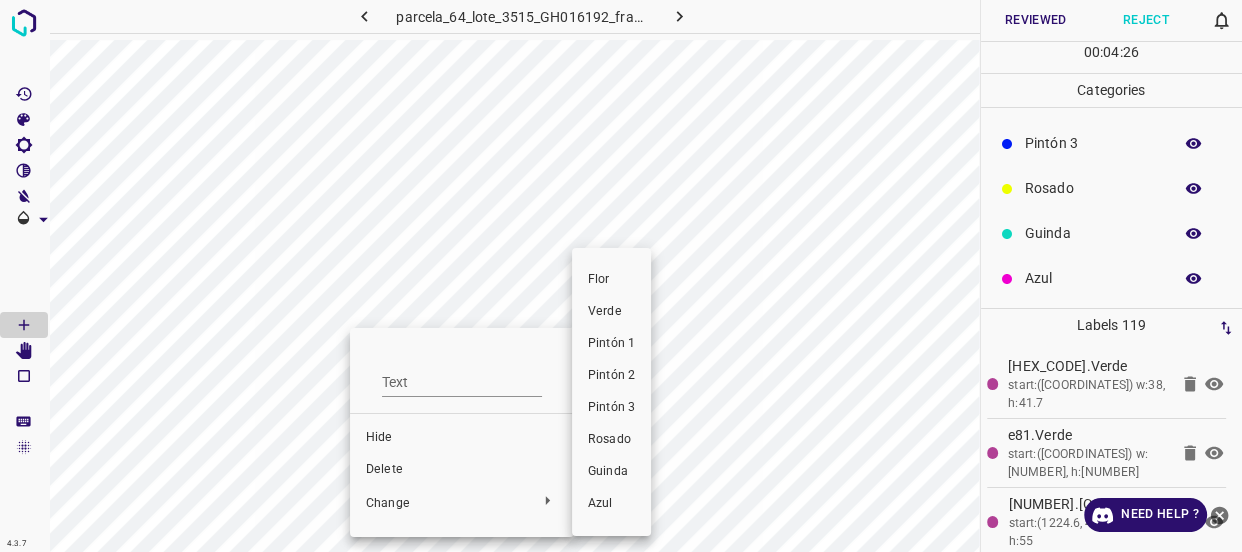 click on "Pintón 1" at bounding box center (611, 344) 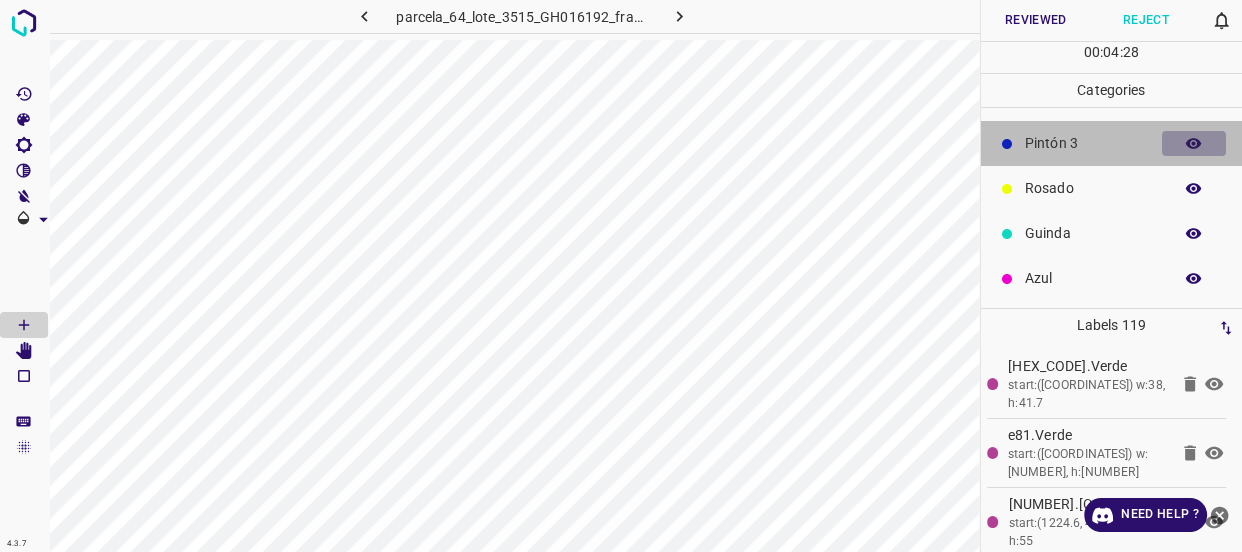click 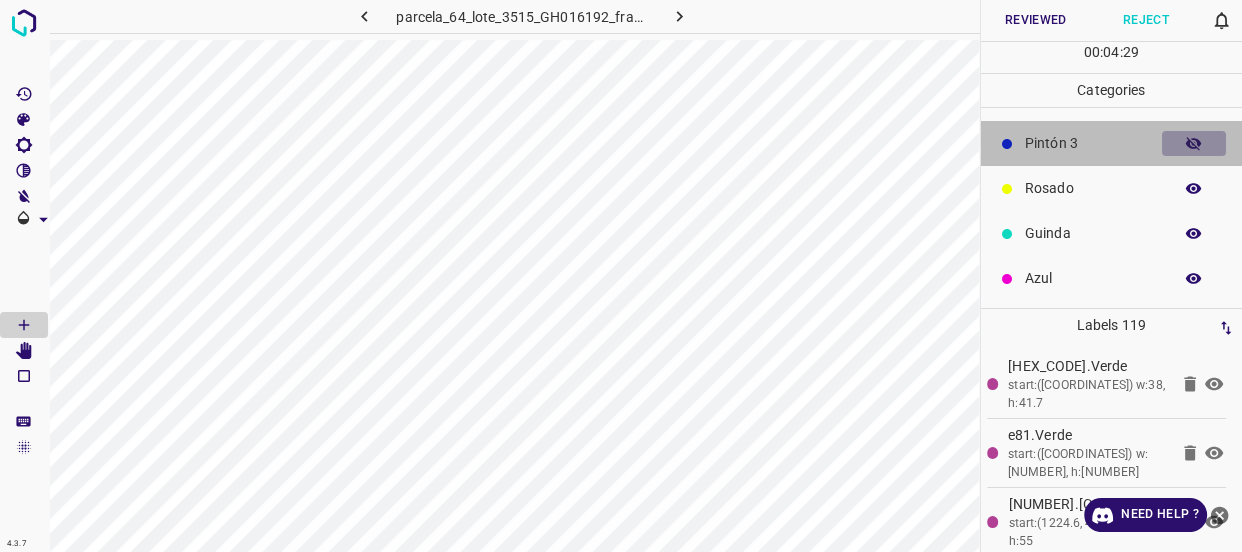 click 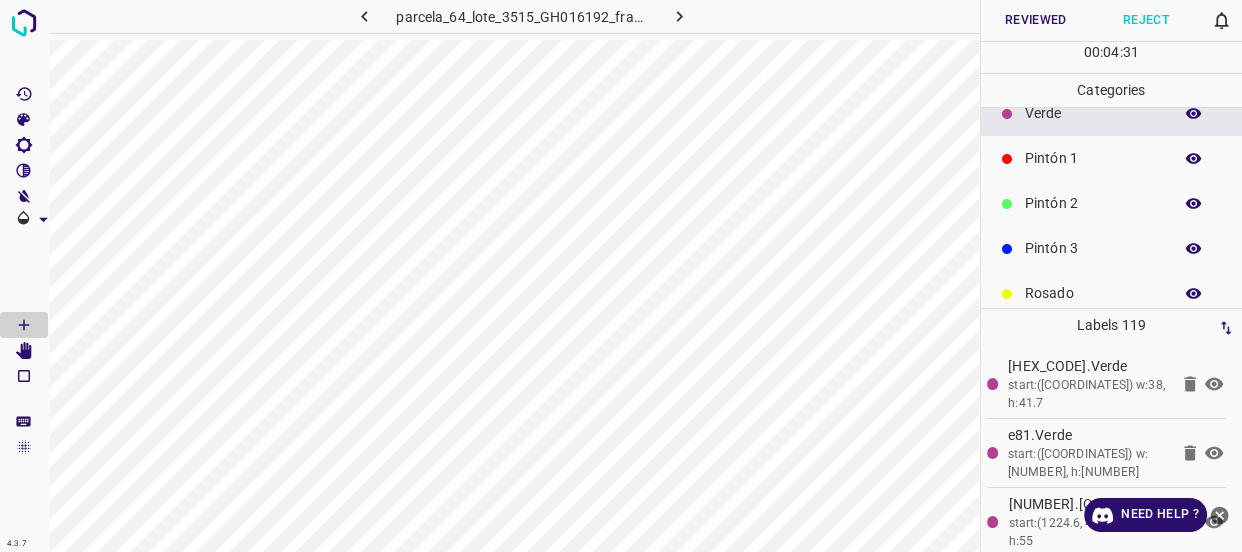 scroll, scrollTop: 0, scrollLeft: 0, axis: both 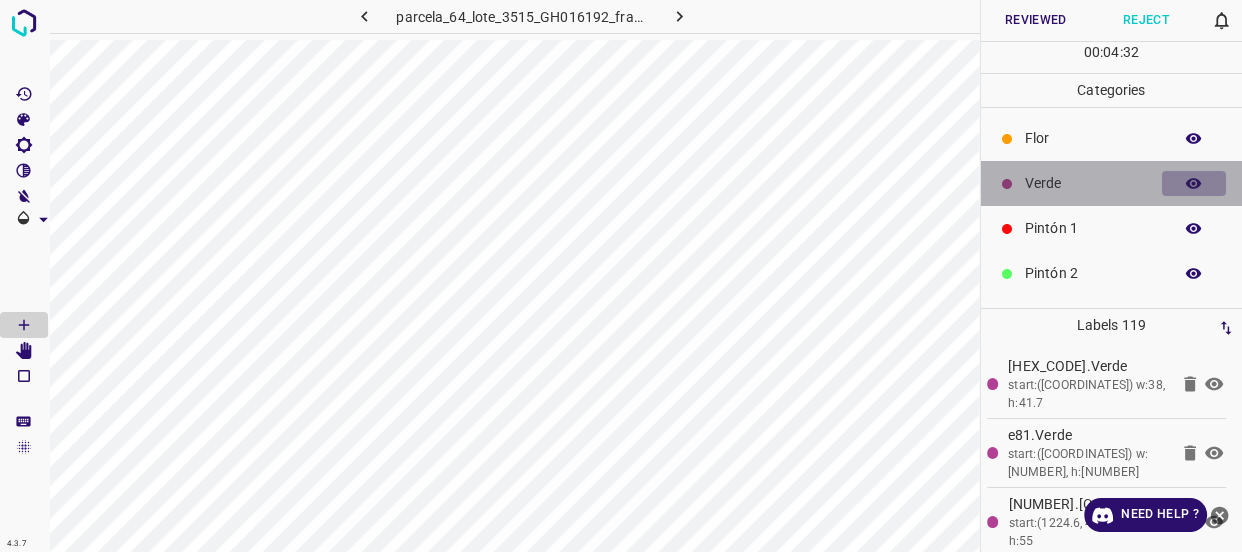 click at bounding box center (1194, 184) 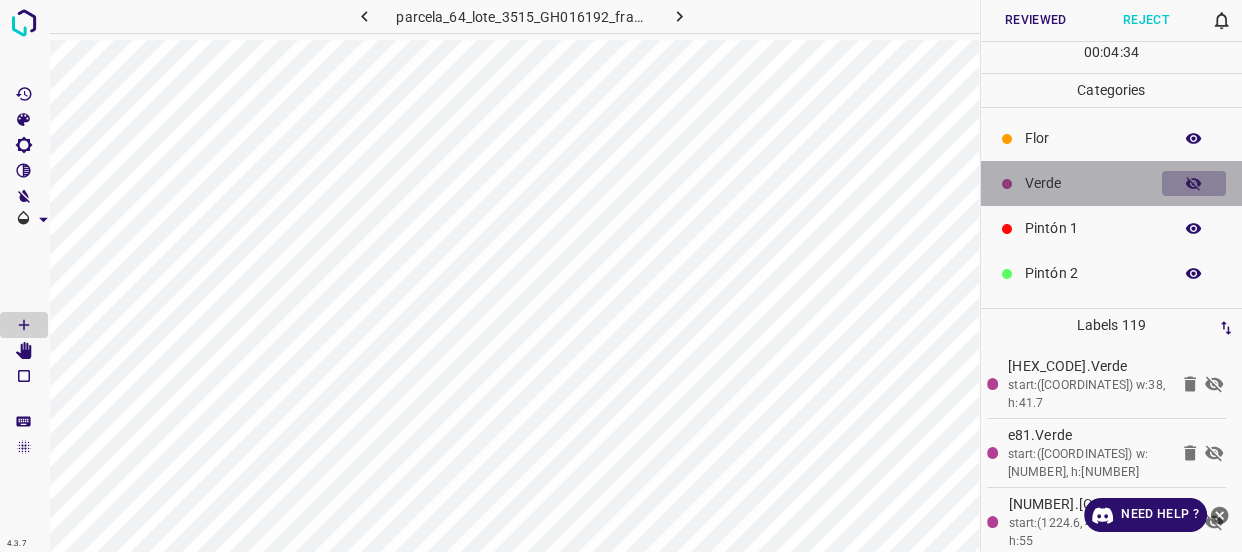 click at bounding box center [1194, 184] 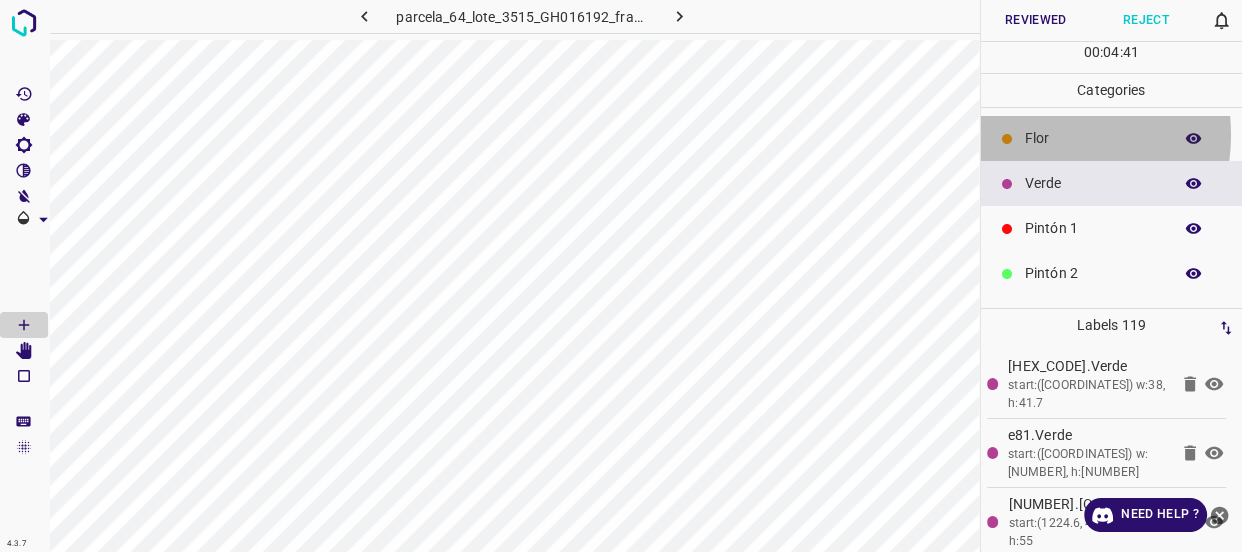 click on "Flor" at bounding box center (1093, 138) 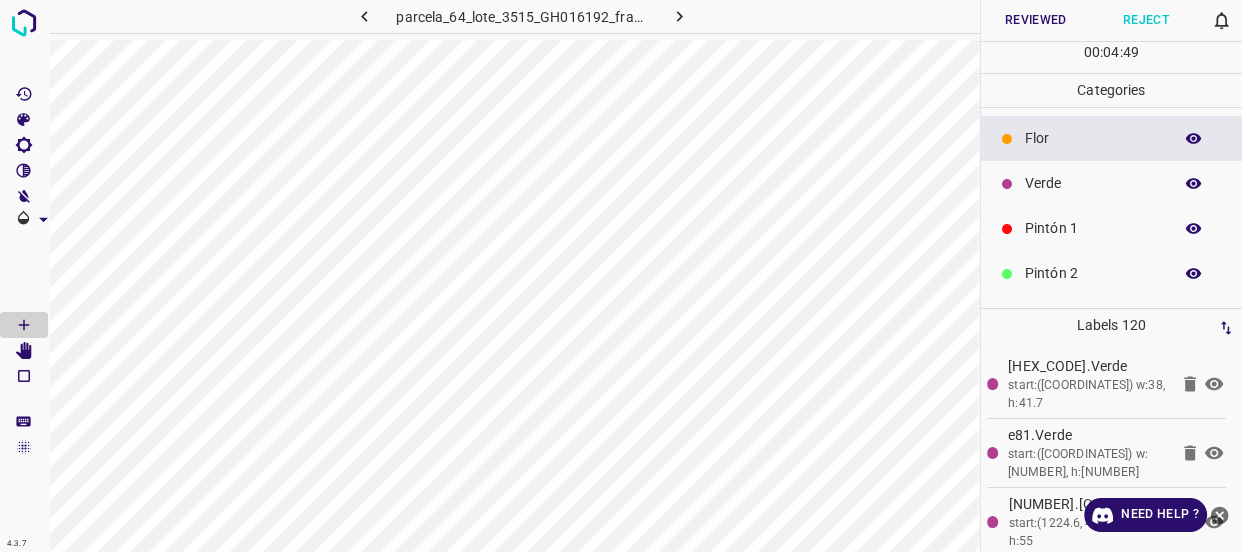 click 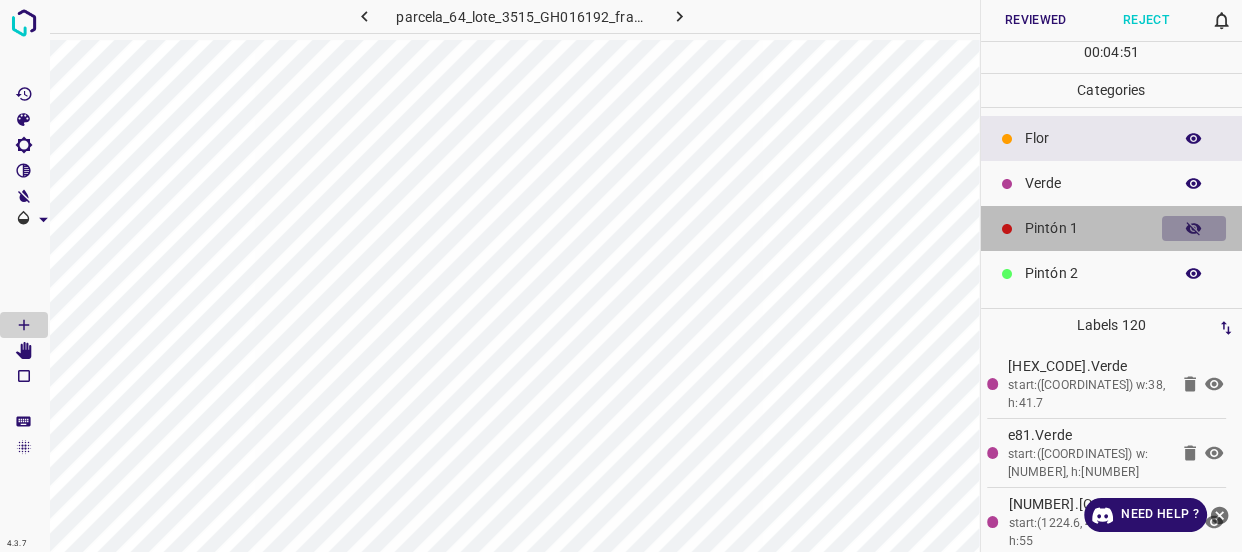 click 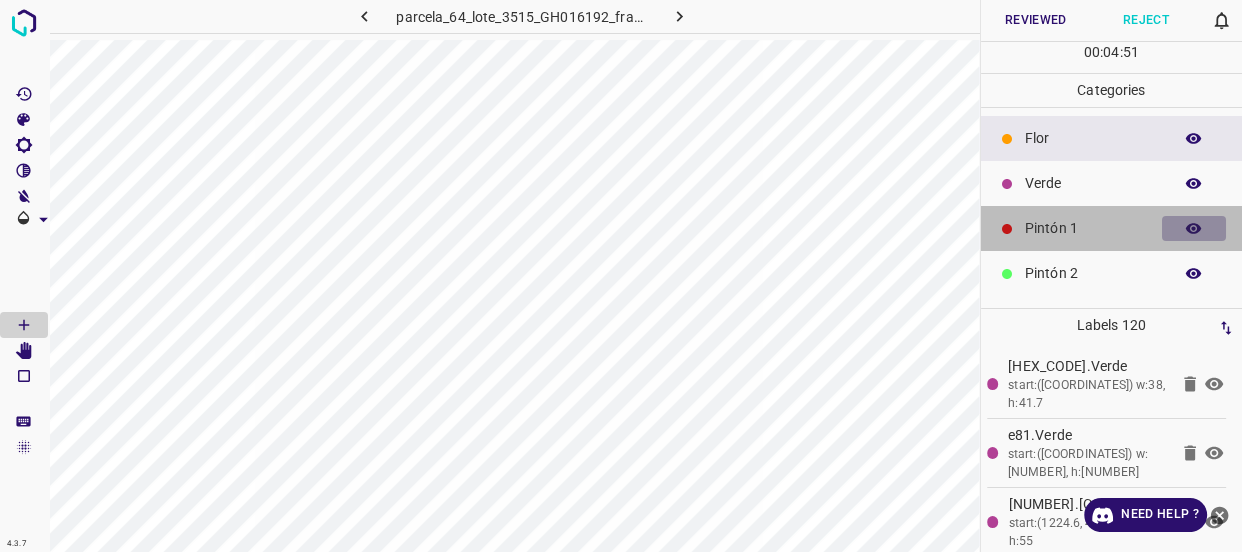 click 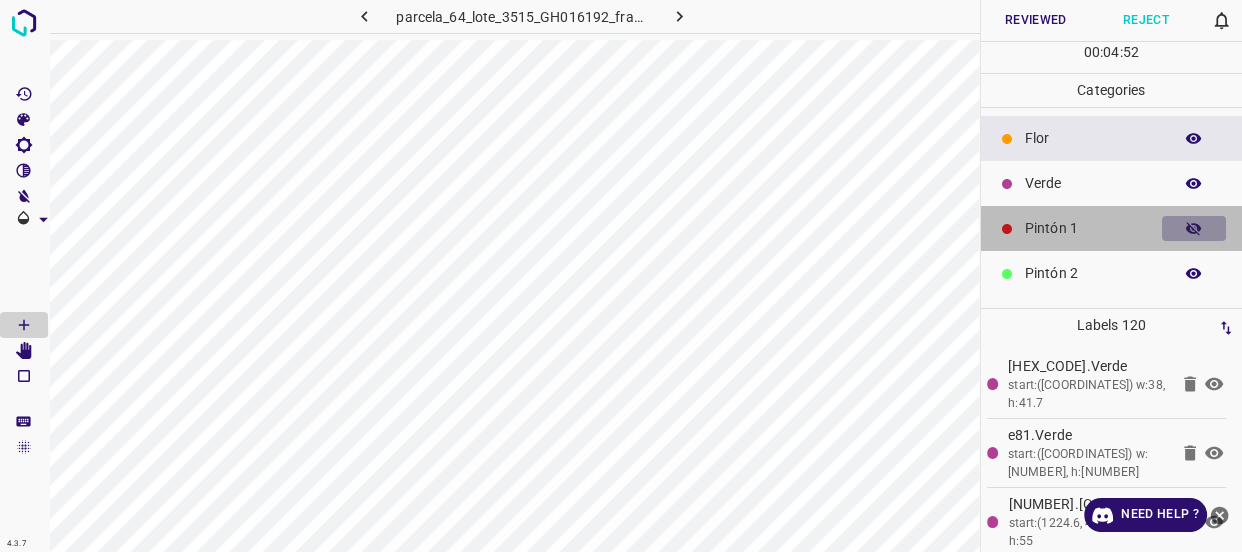 click 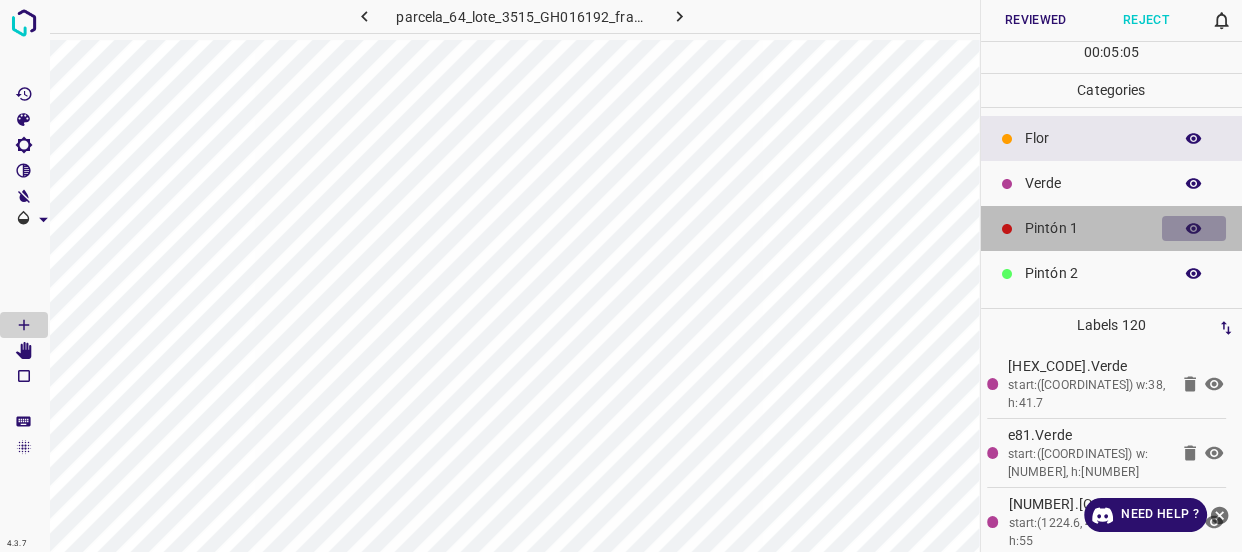 click 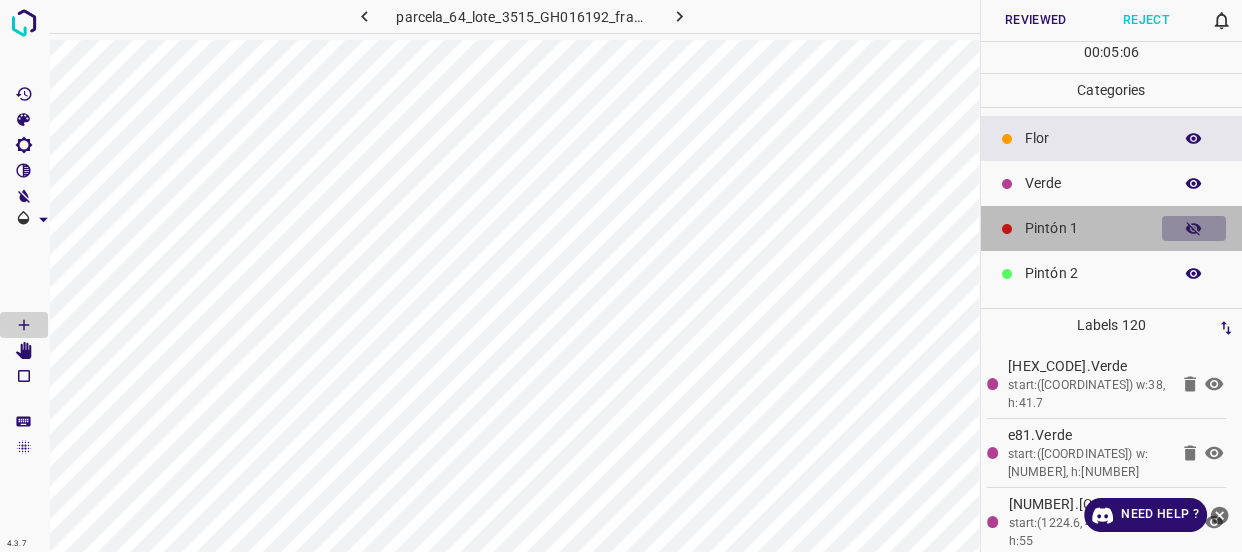 click 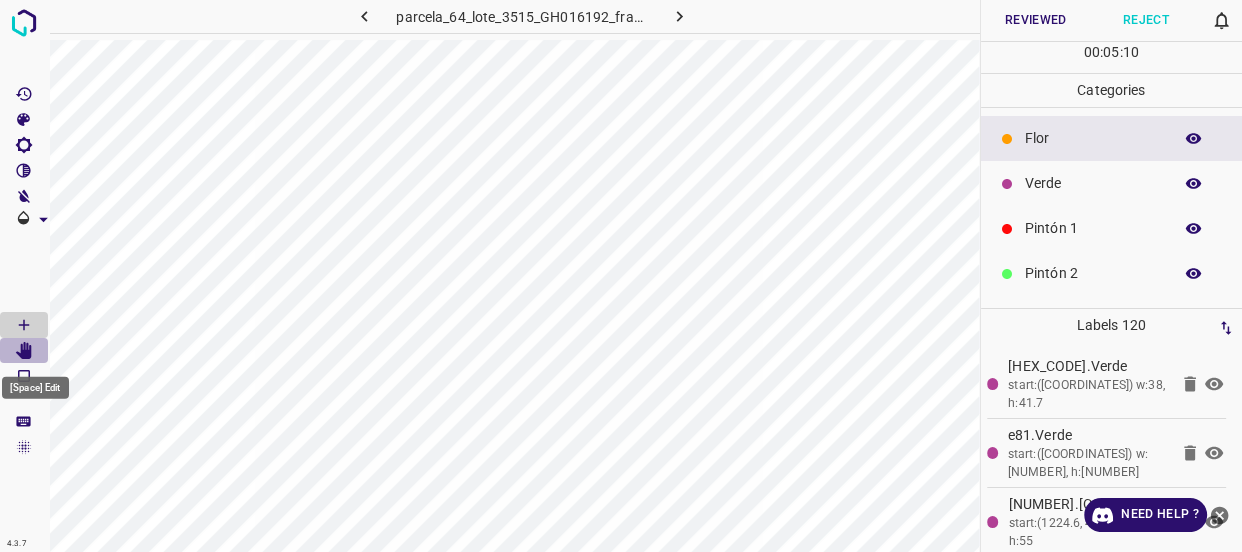click 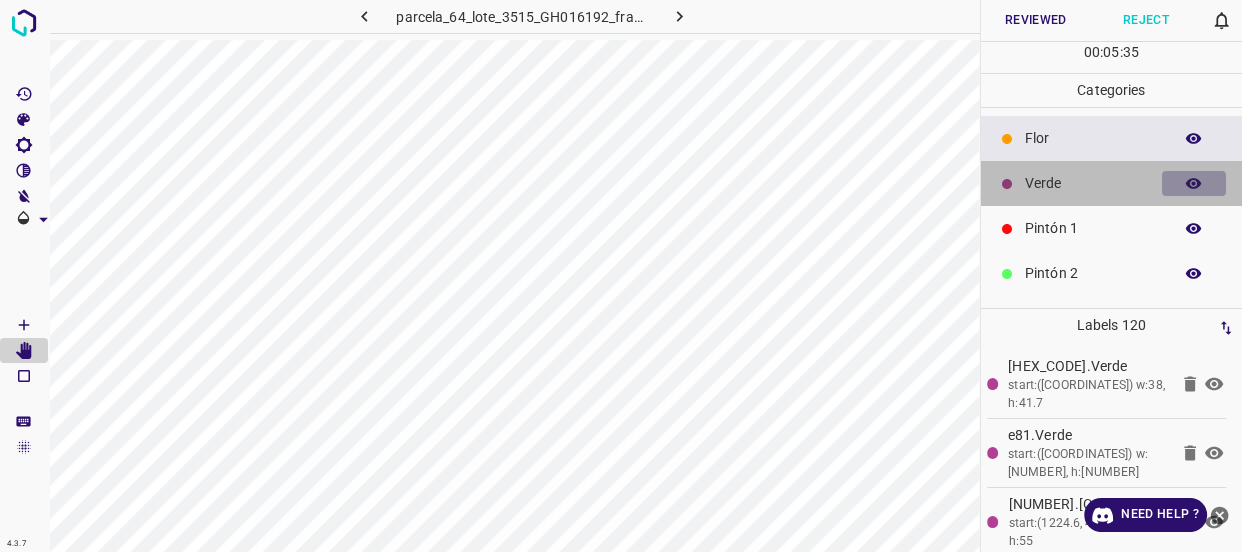 click 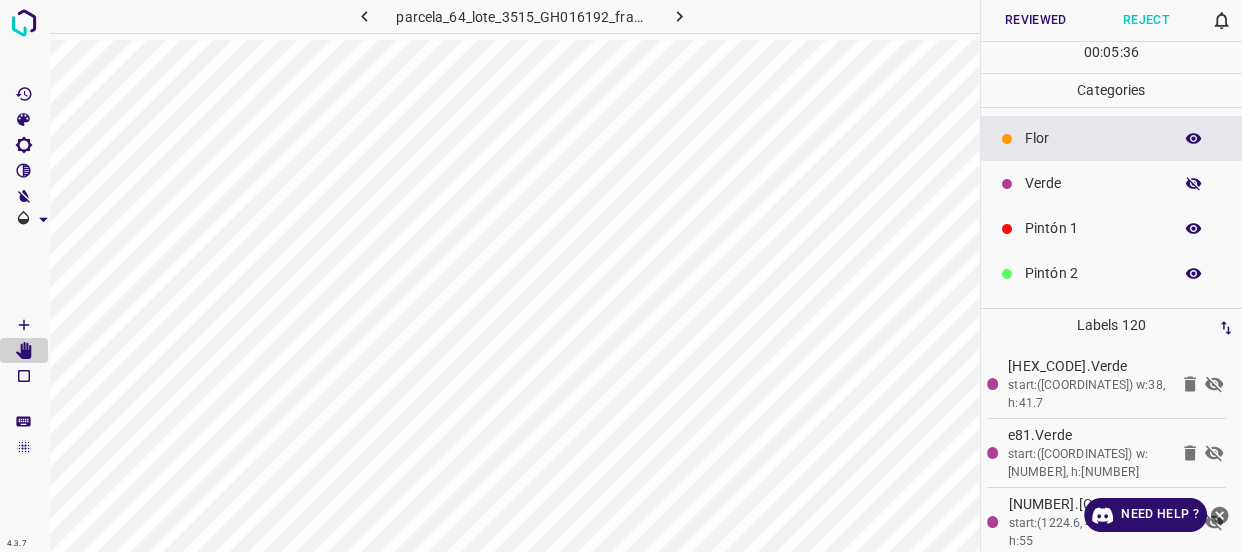 click 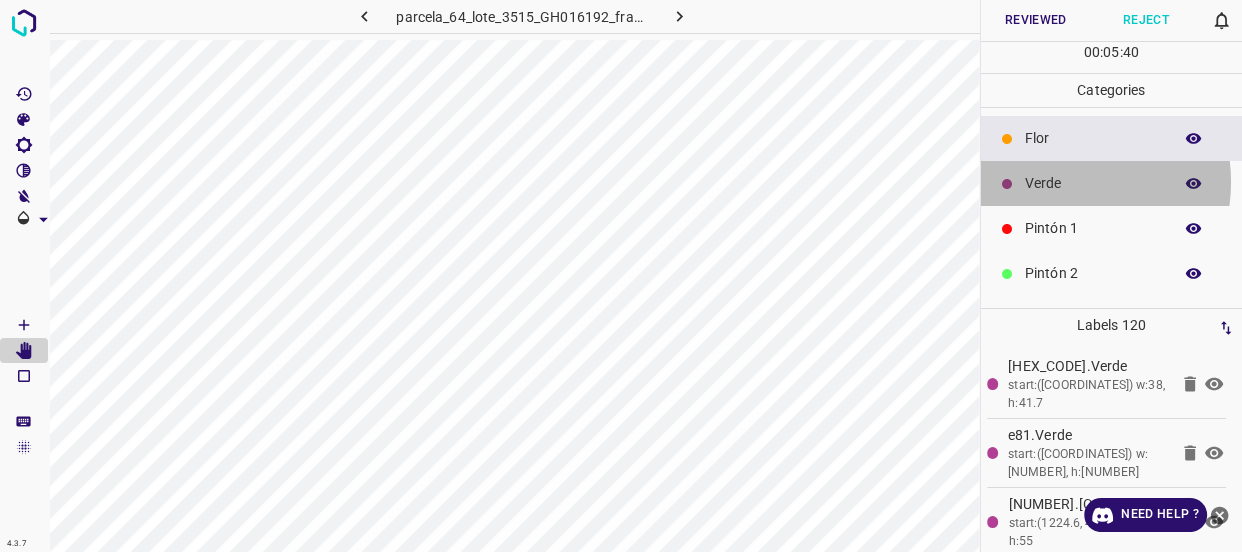 click on "Verde" at bounding box center (1093, 183) 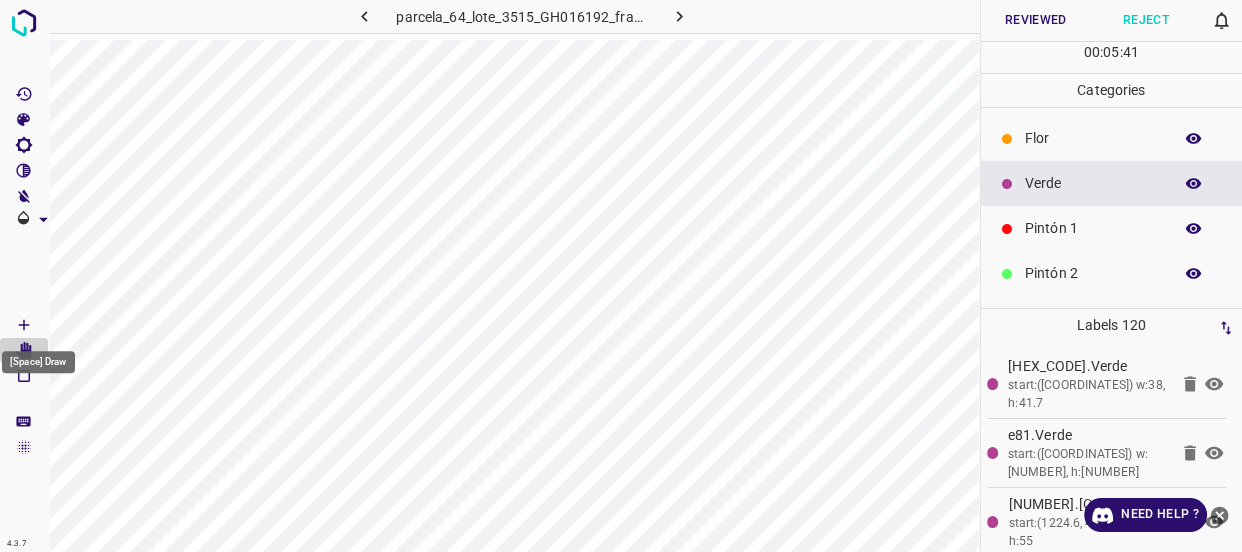 click 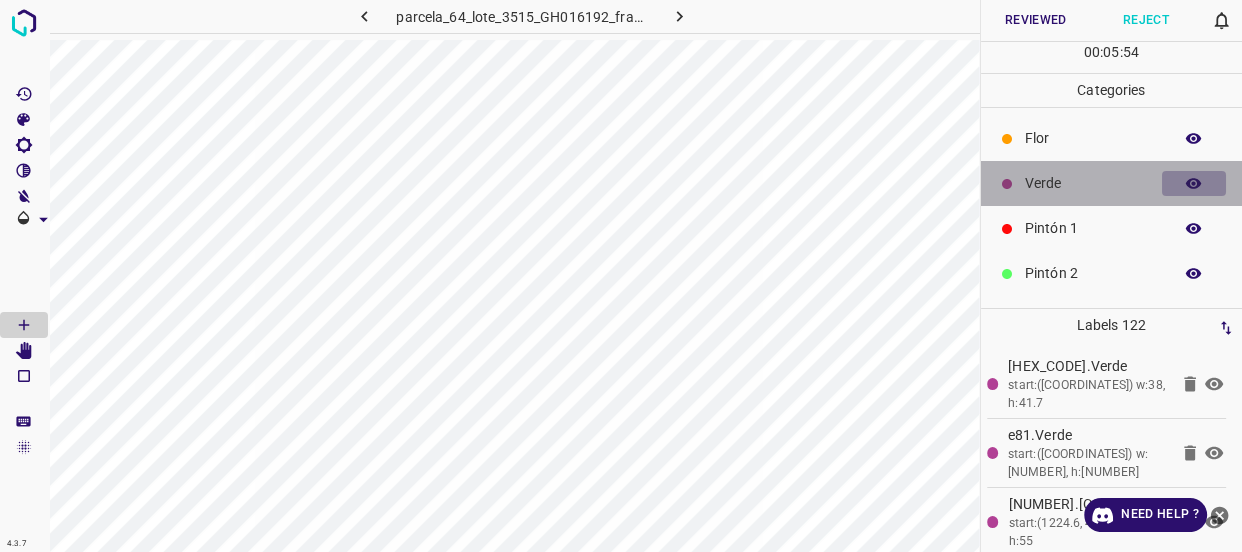 click 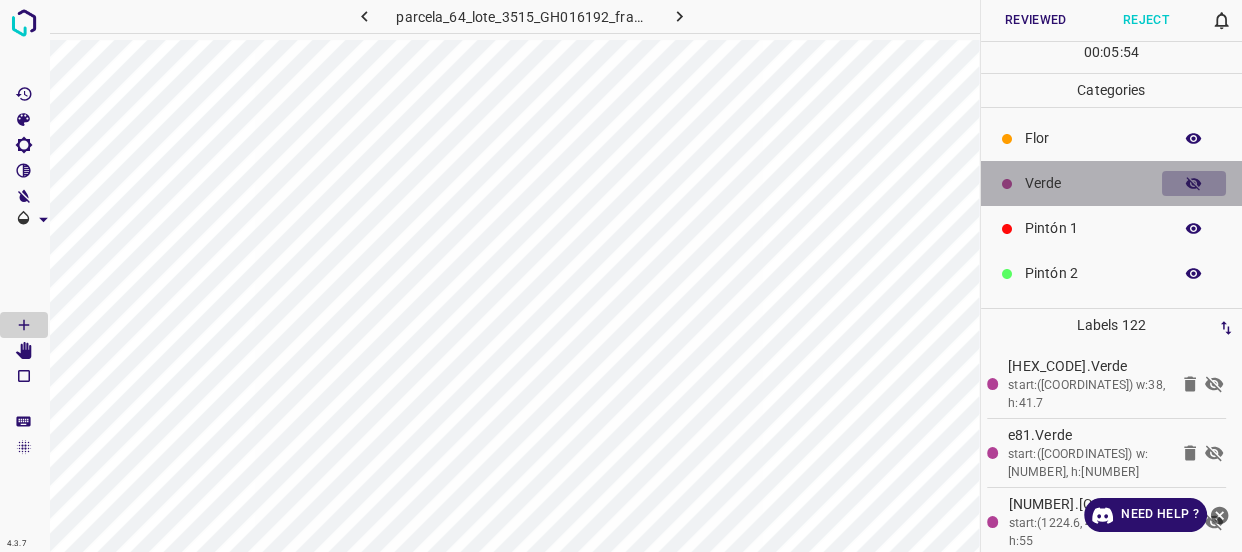 click 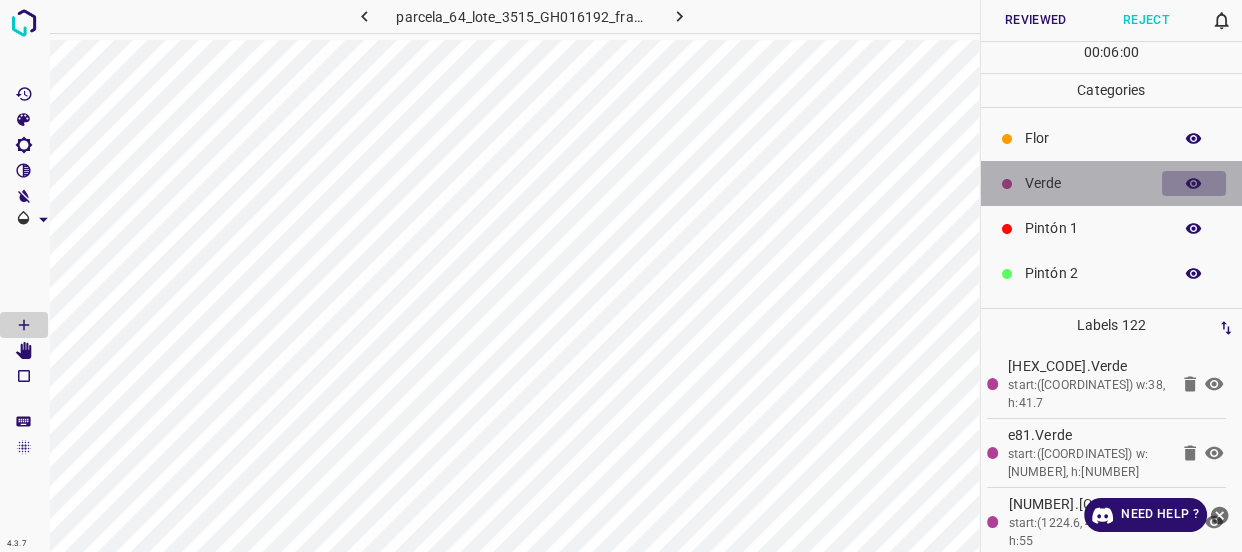 click 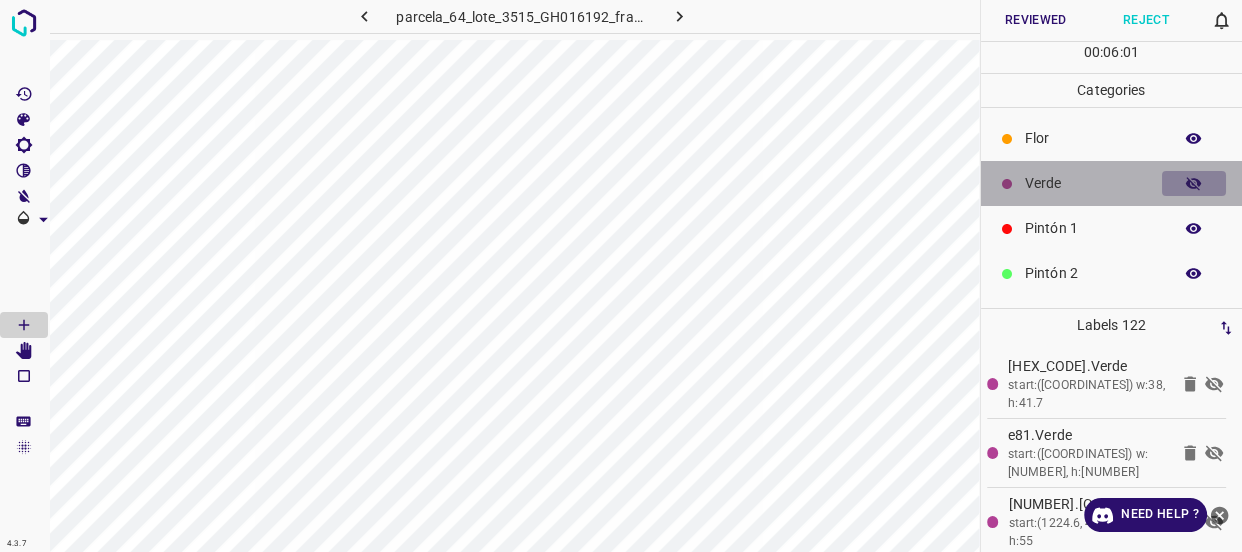 click 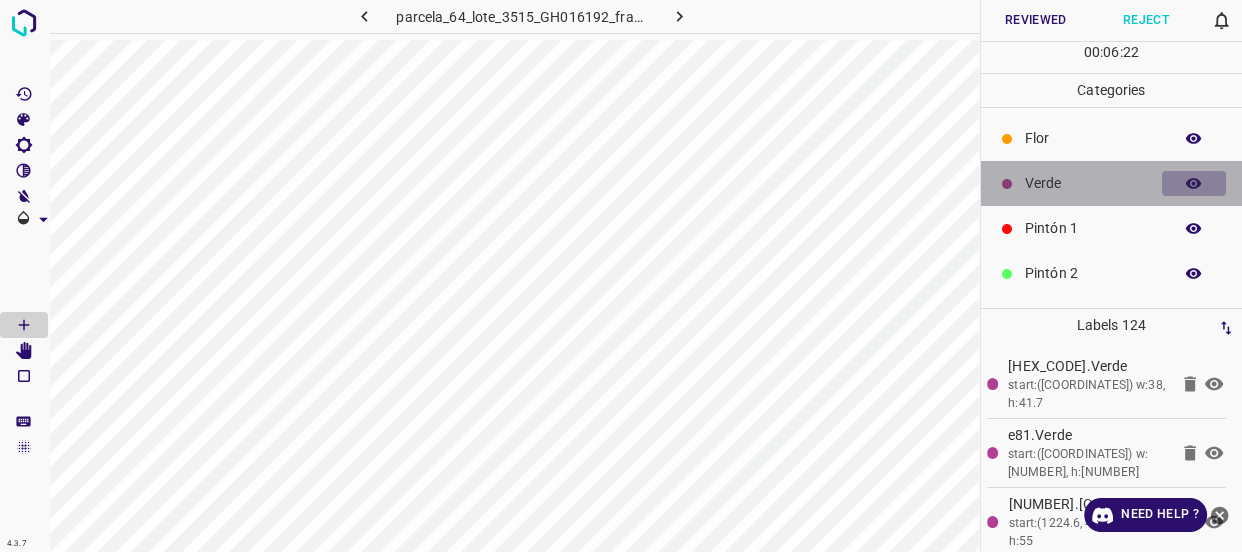 click 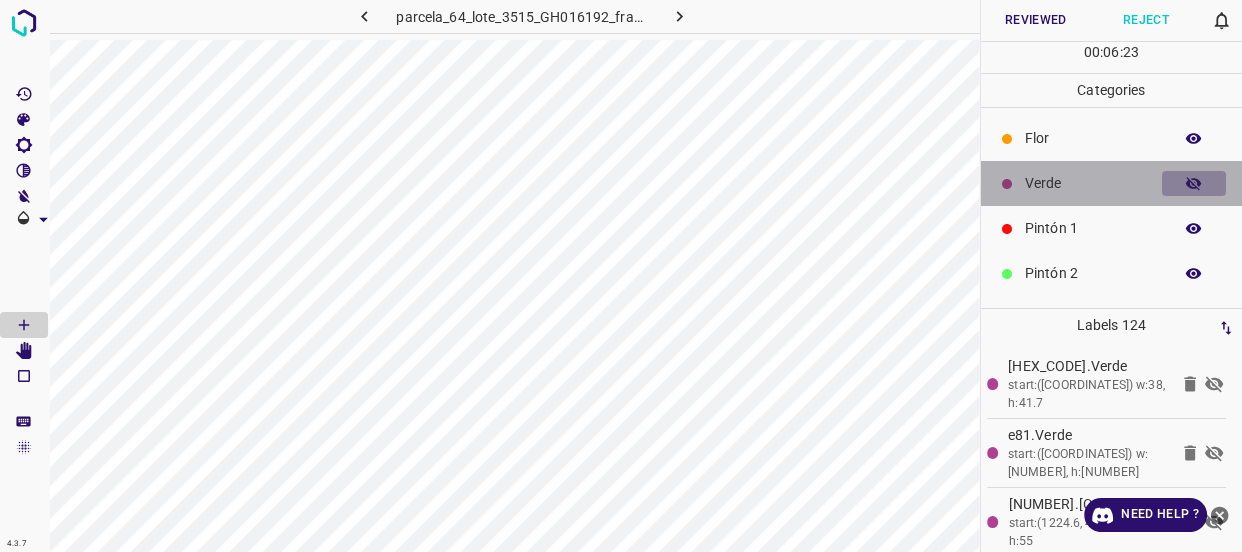 click 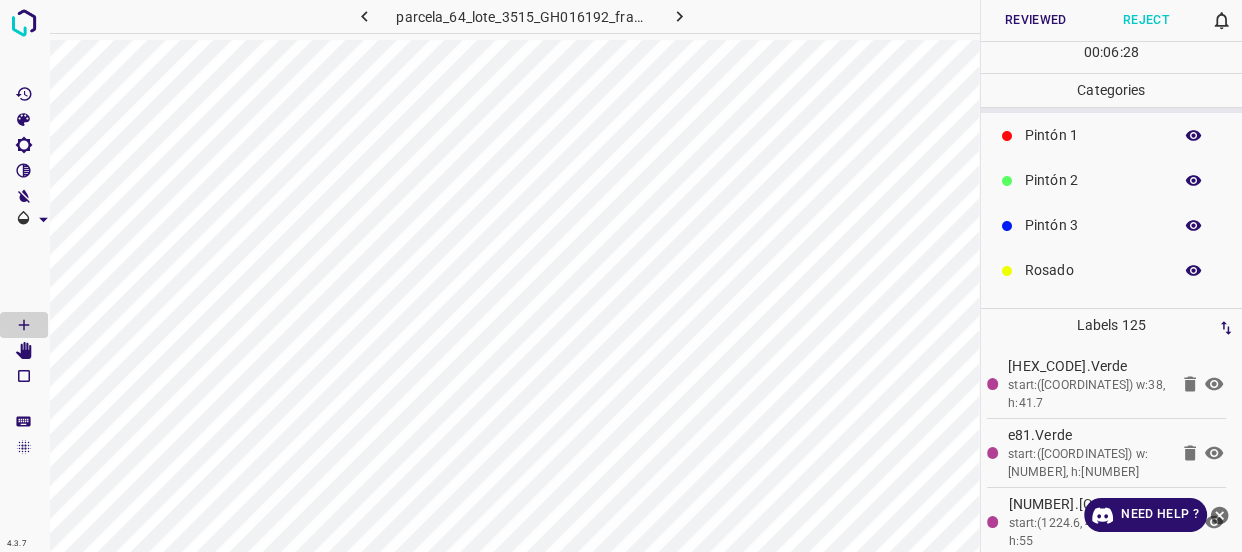 scroll, scrollTop: 175, scrollLeft: 0, axis: vertical 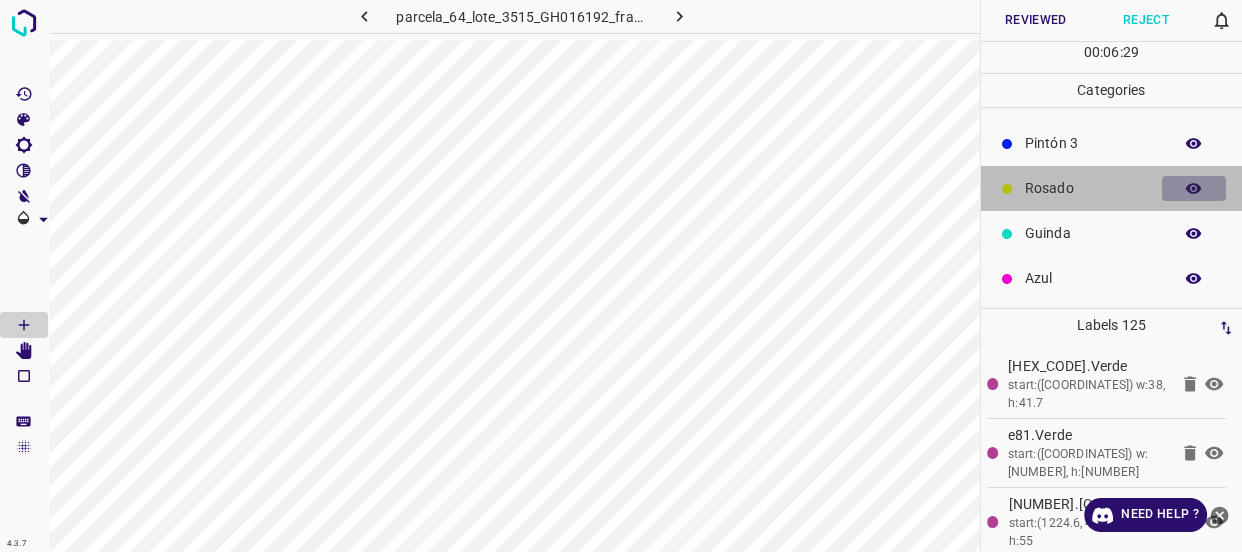 click 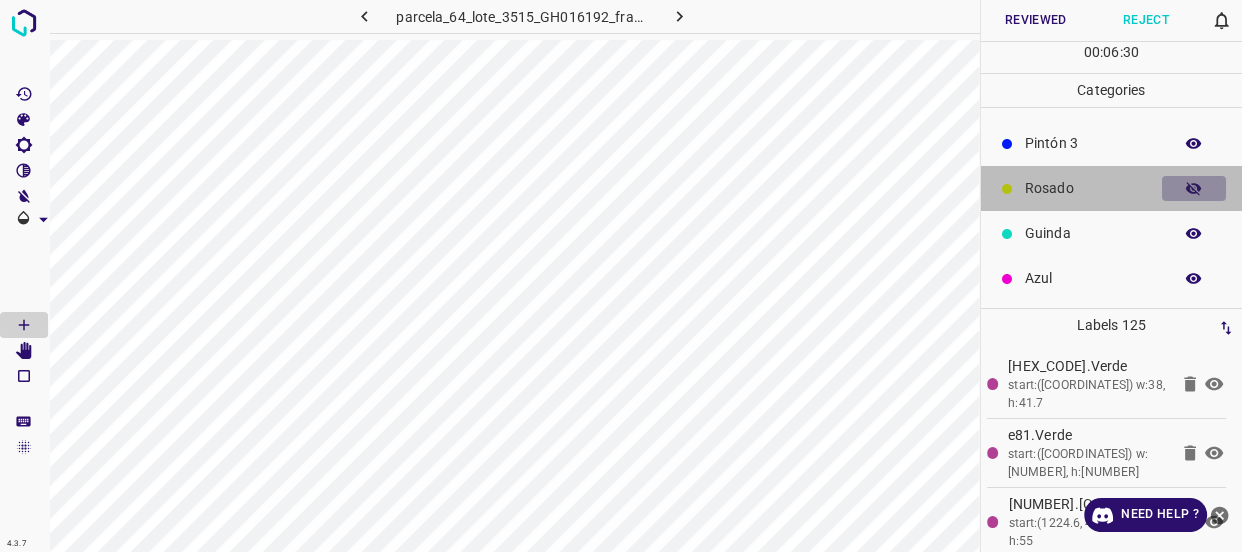 click 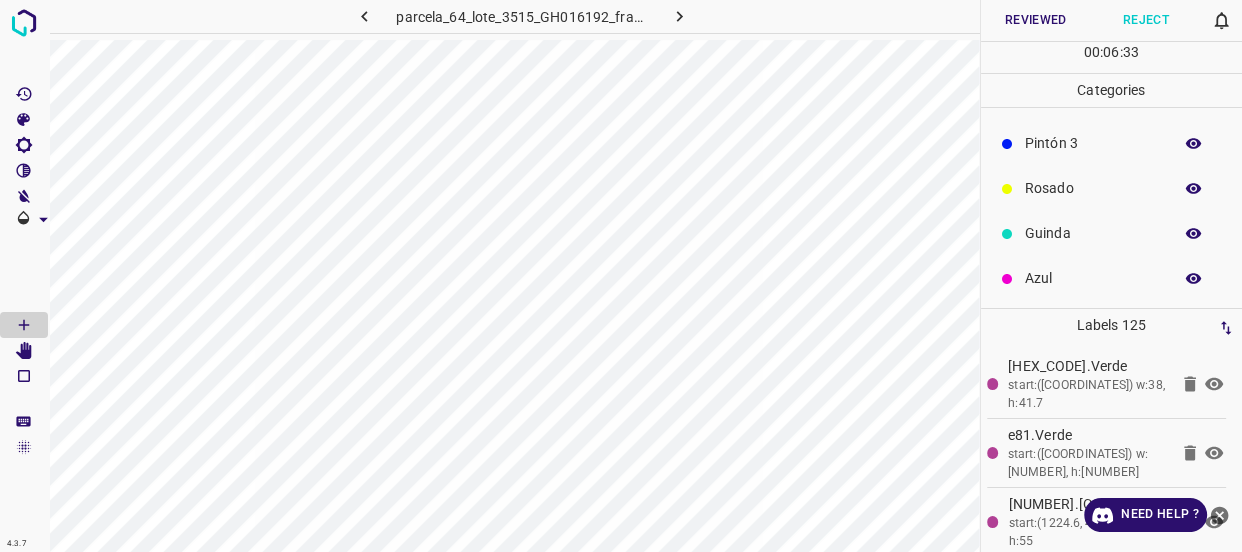 click 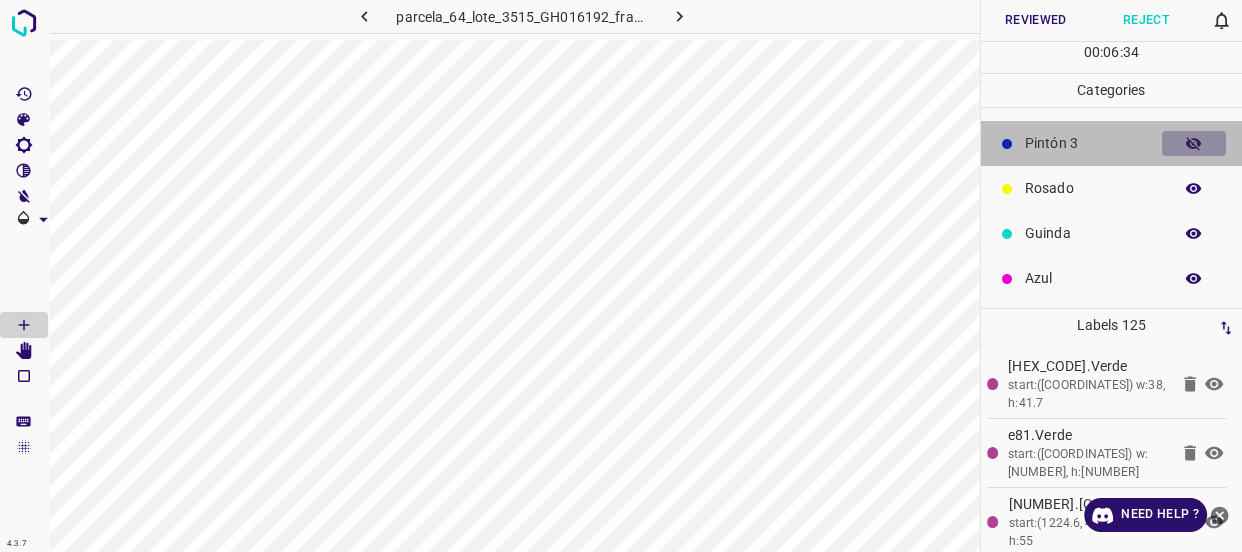 click 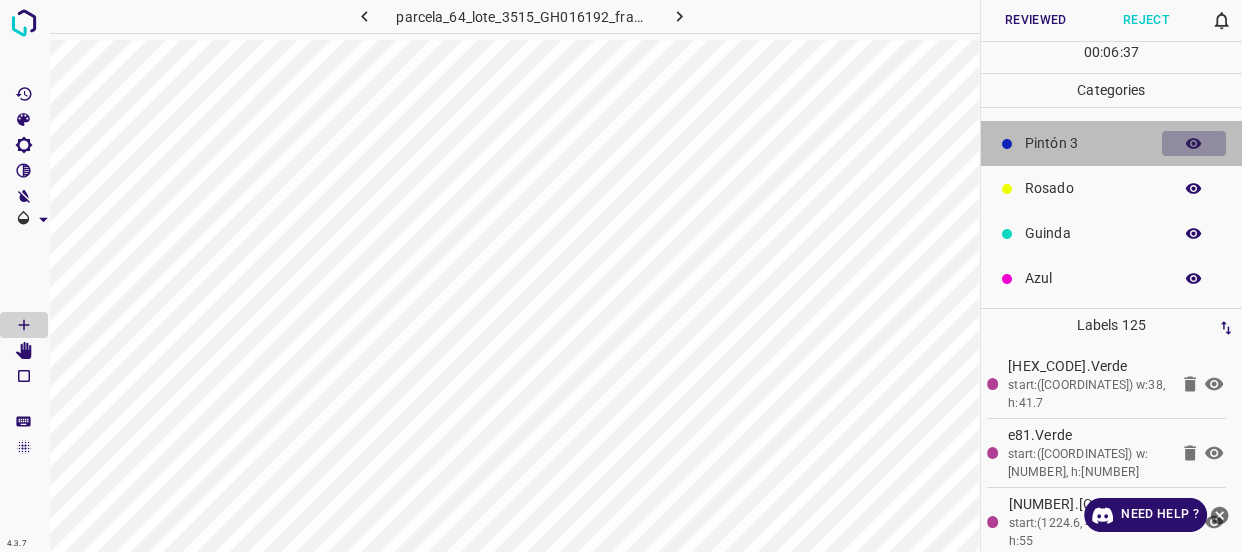 click 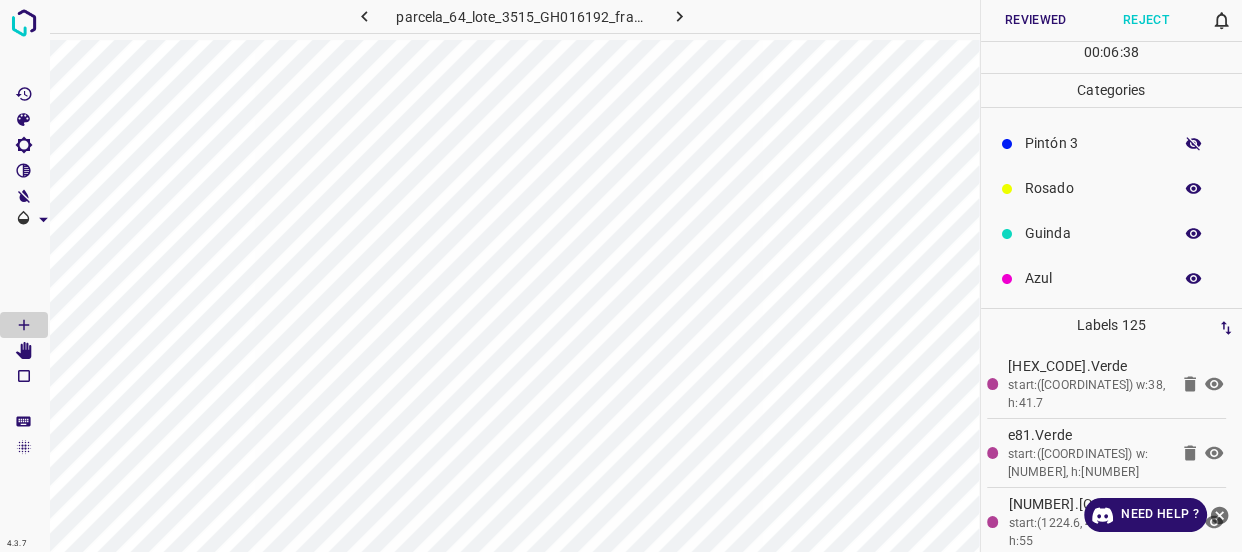 click 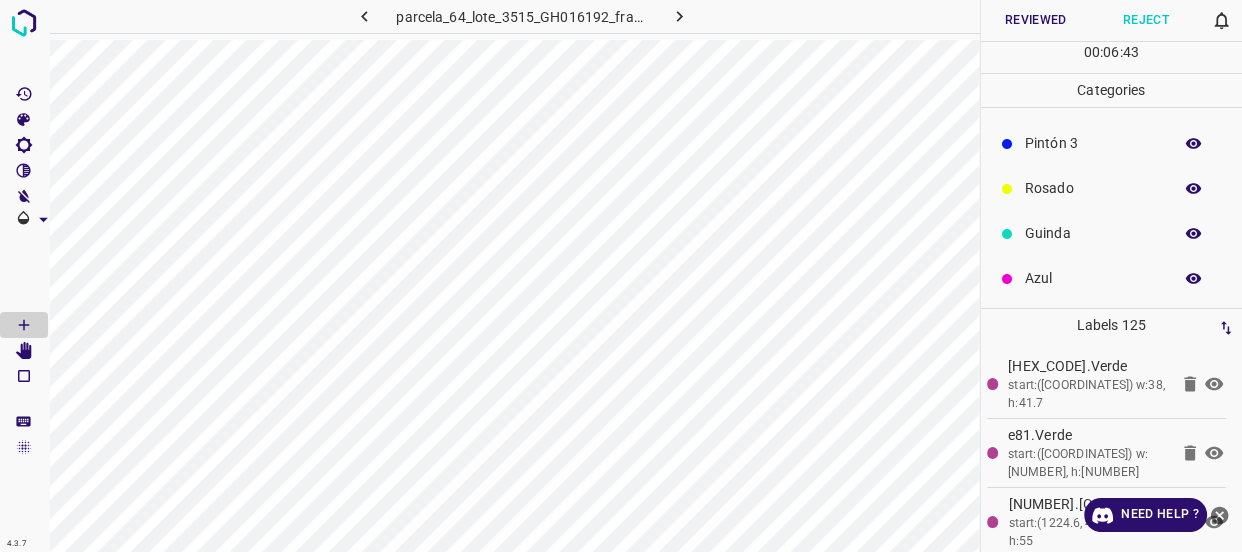 click 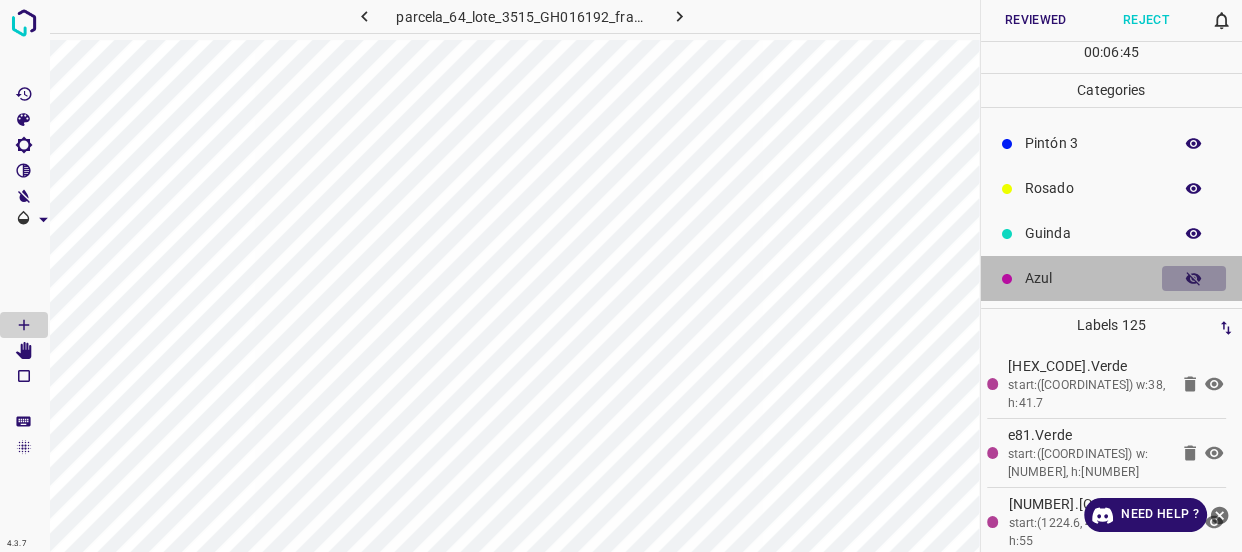 click 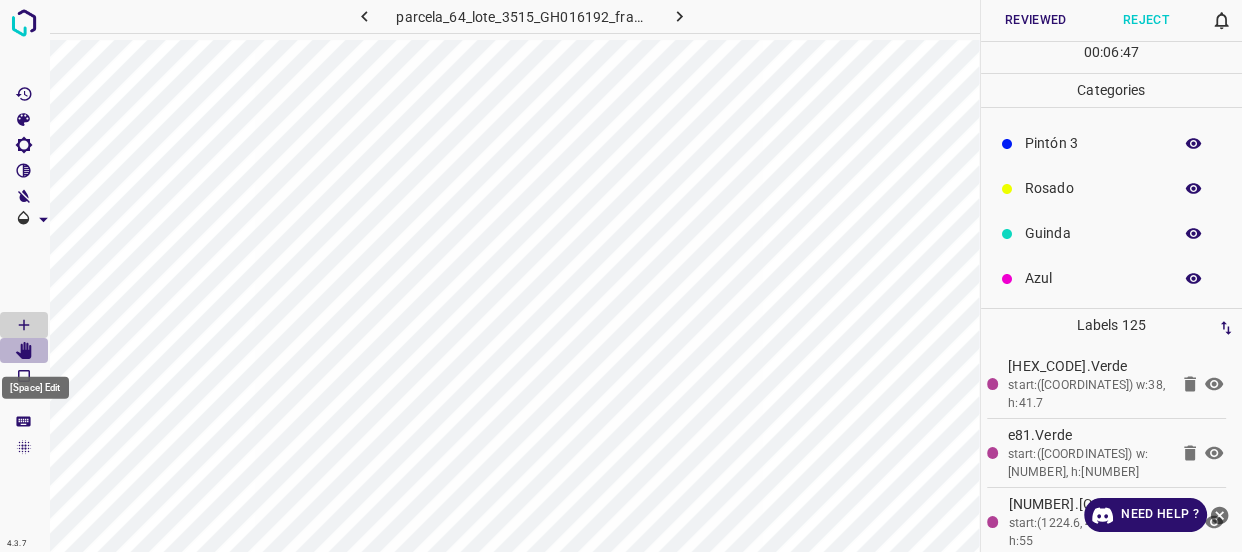 click 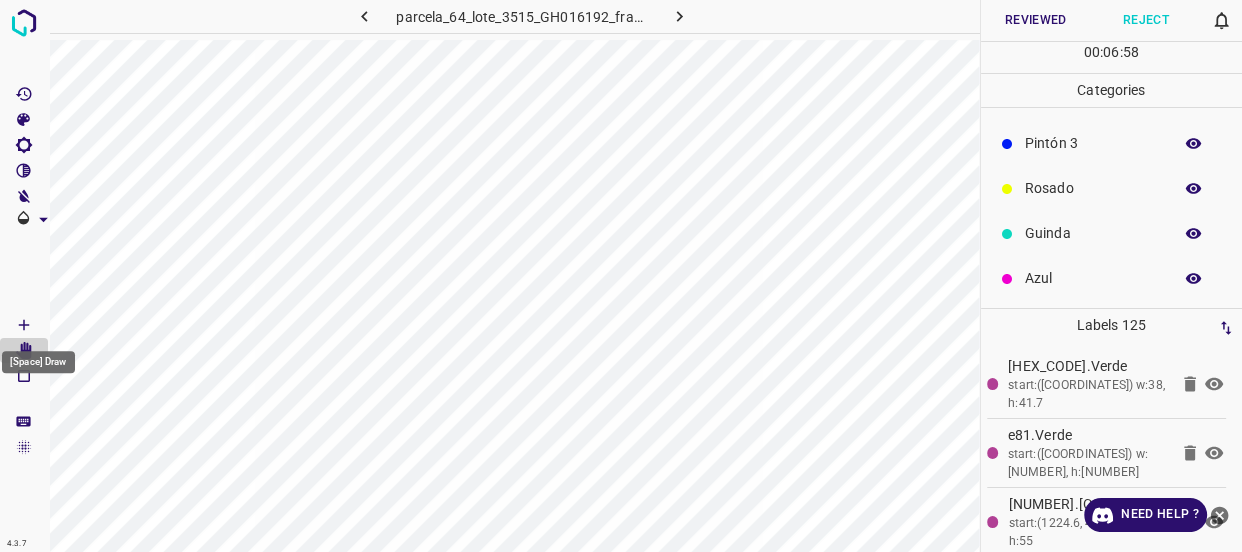 click 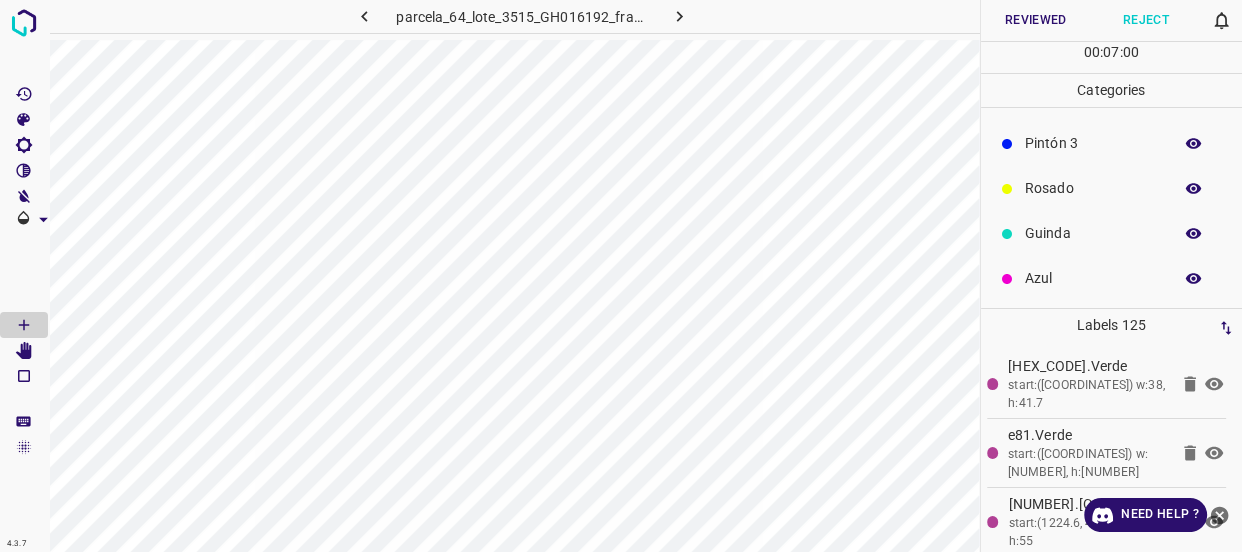 click on "Azul" at bounding box center (1093, 278) 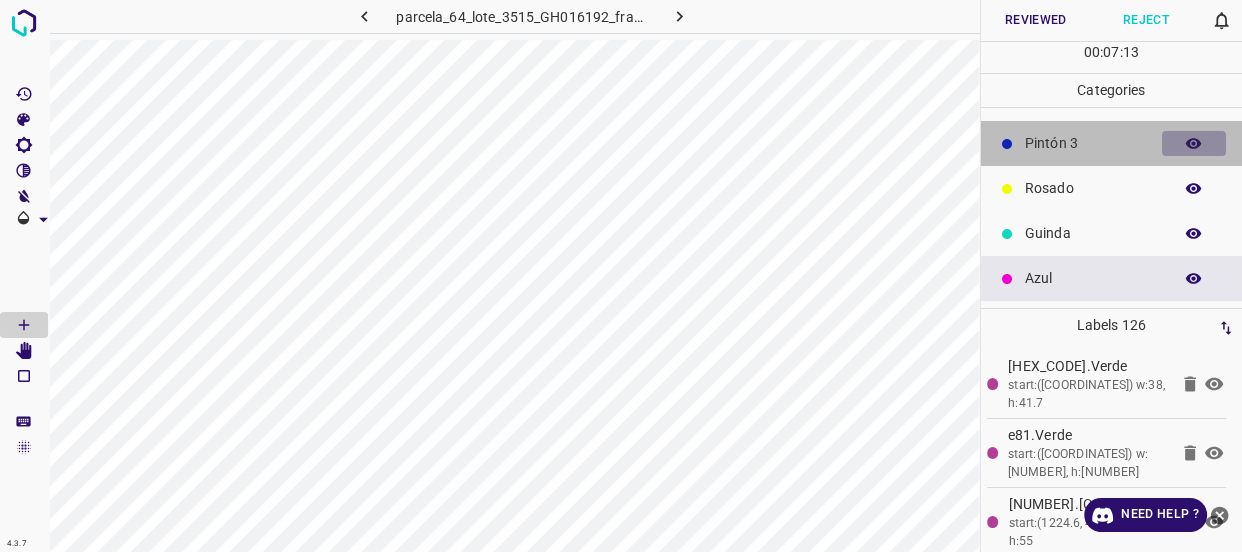 click 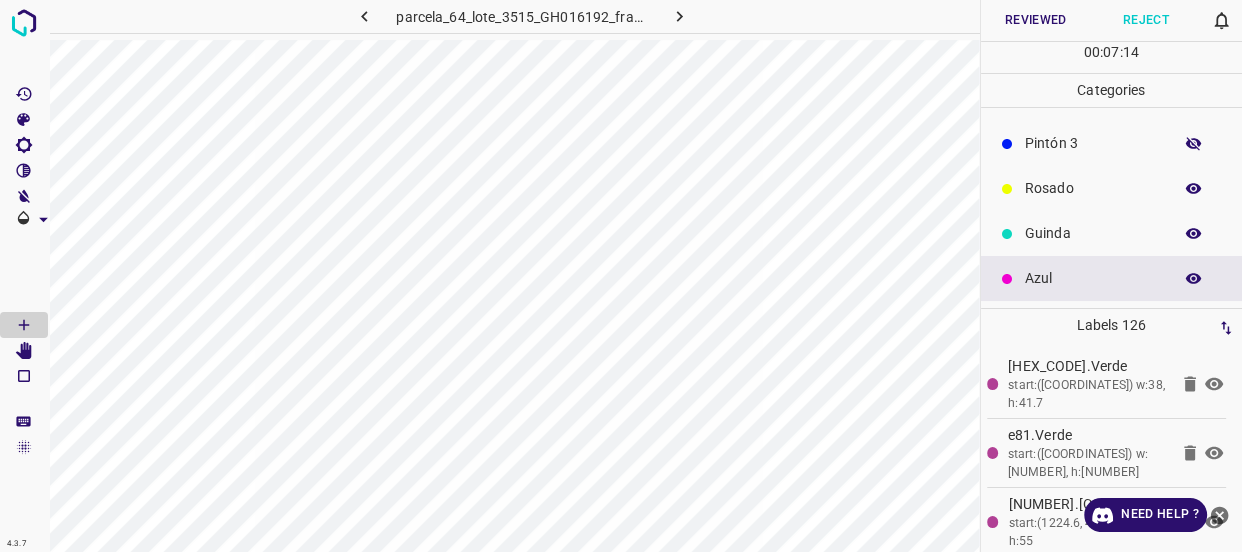 click 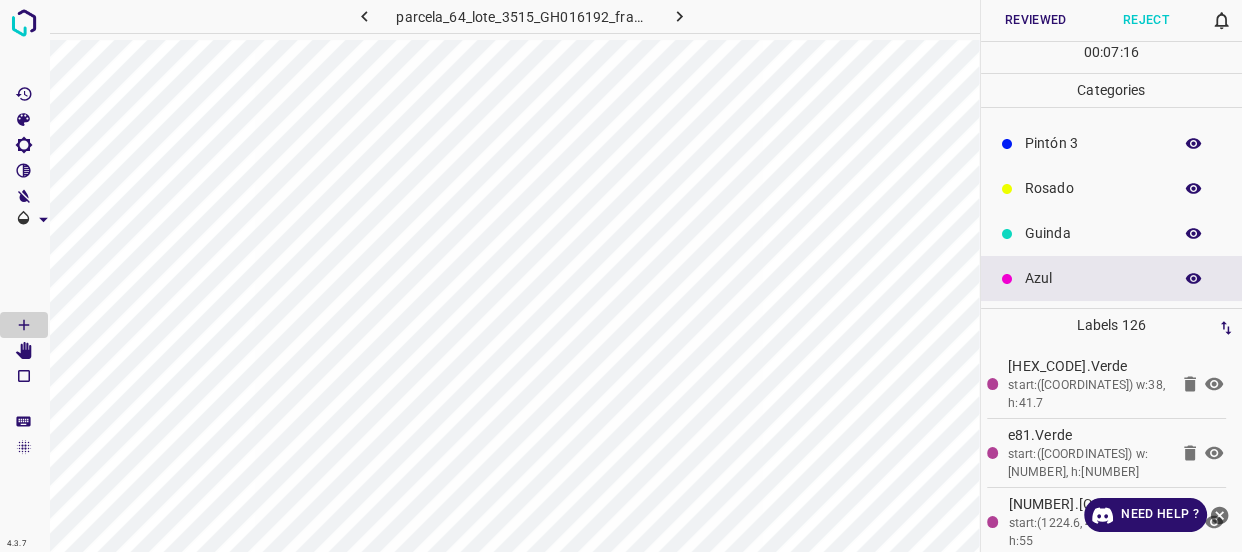 scroll, scrollTop: 84, scrollLeft: 0, axis: vertical 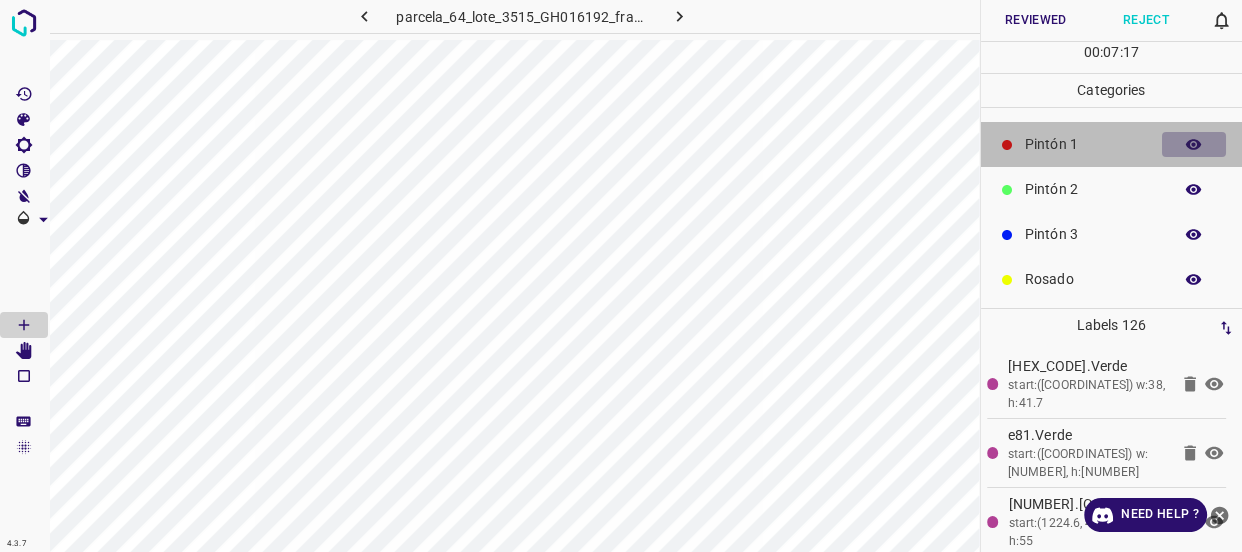 click 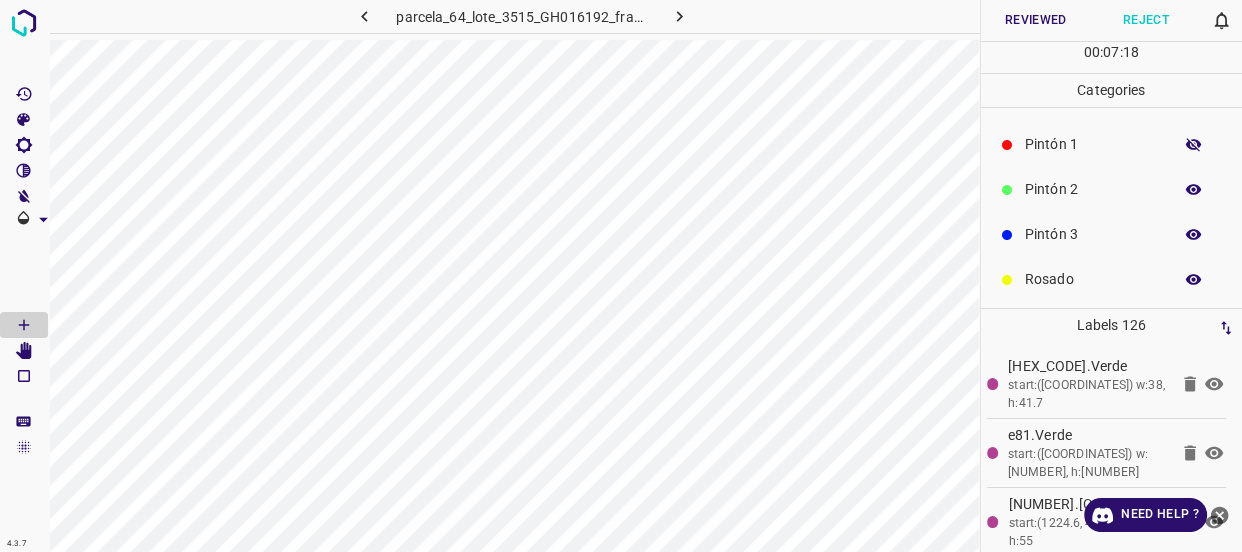 click 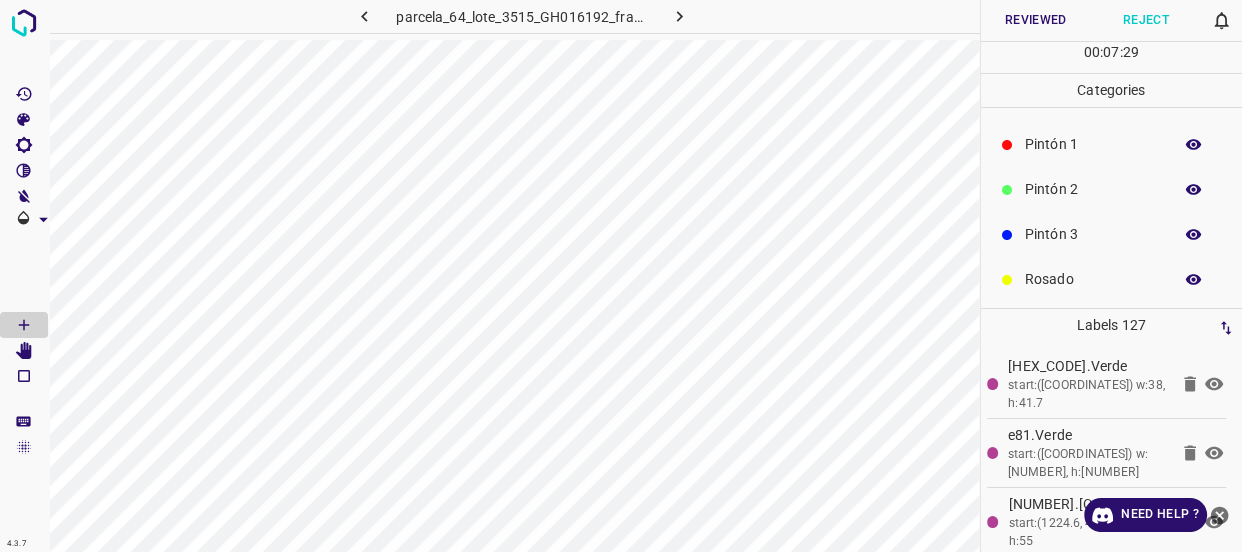scroll, scrollTop: 175, scrollLeft: 0, axis: vertical 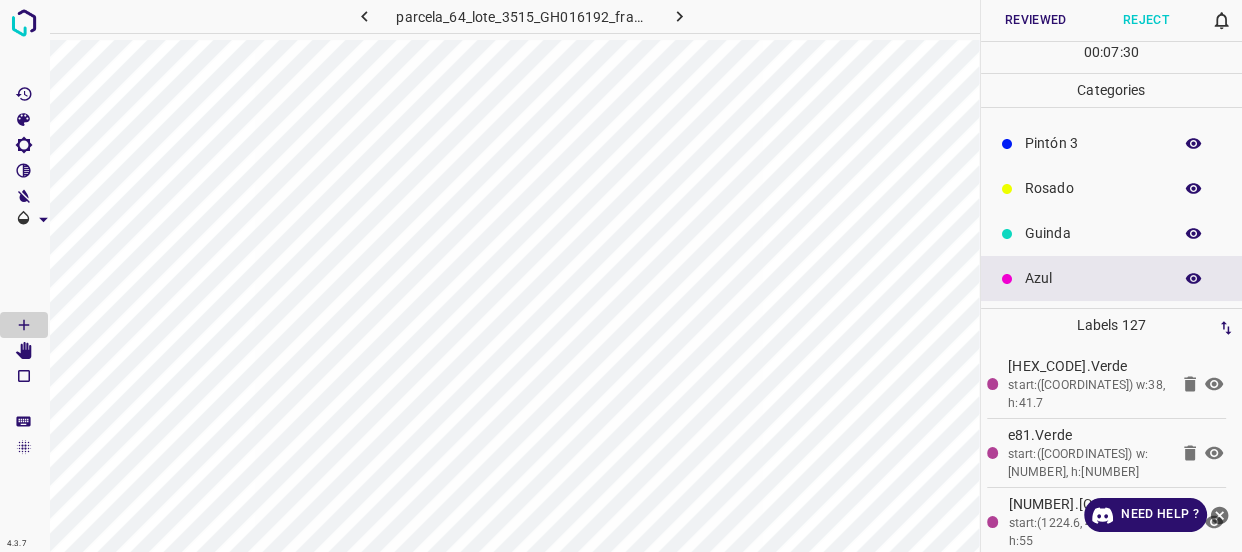 click 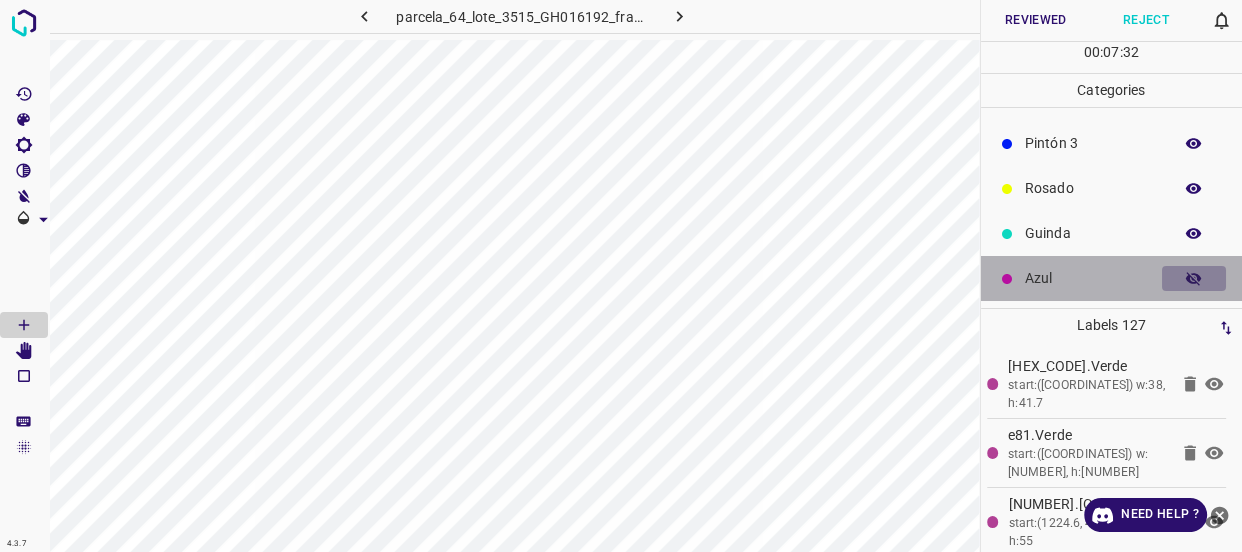 click 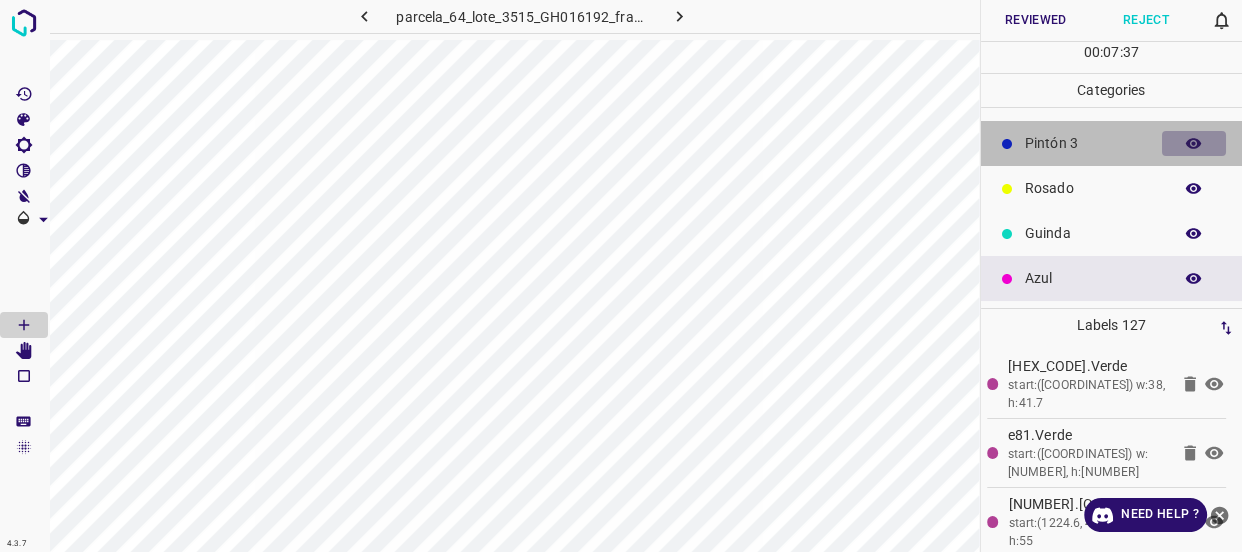 click 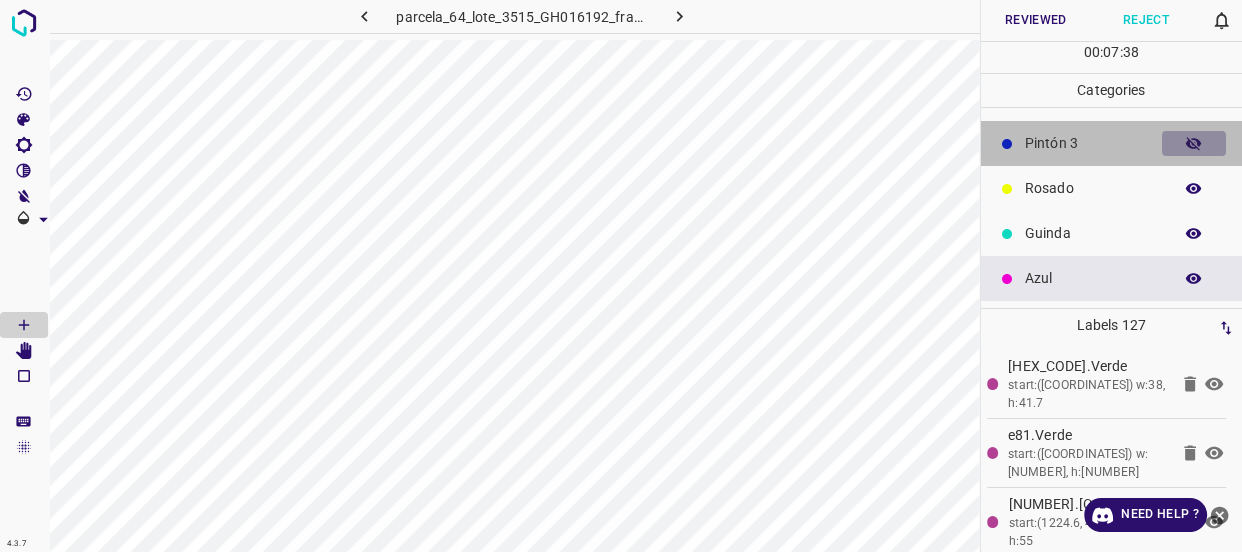 click 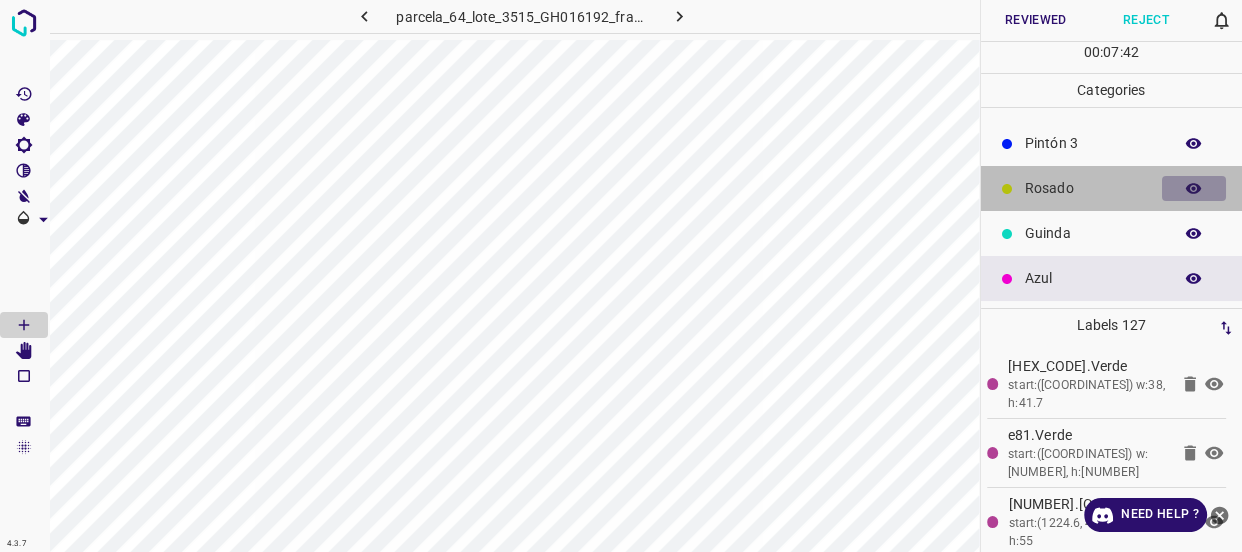 click 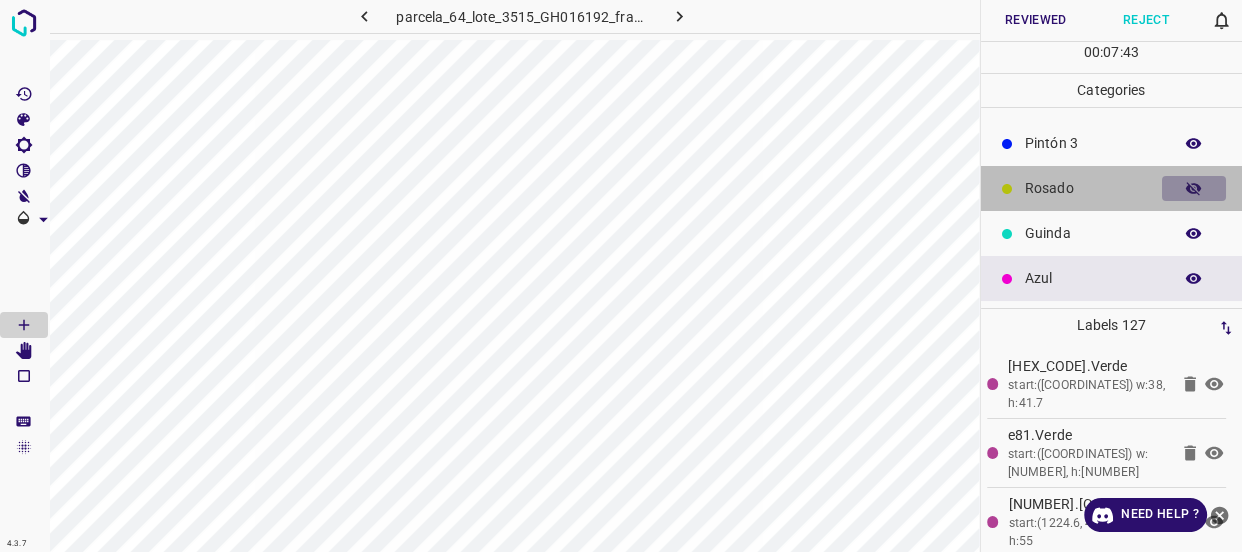 click 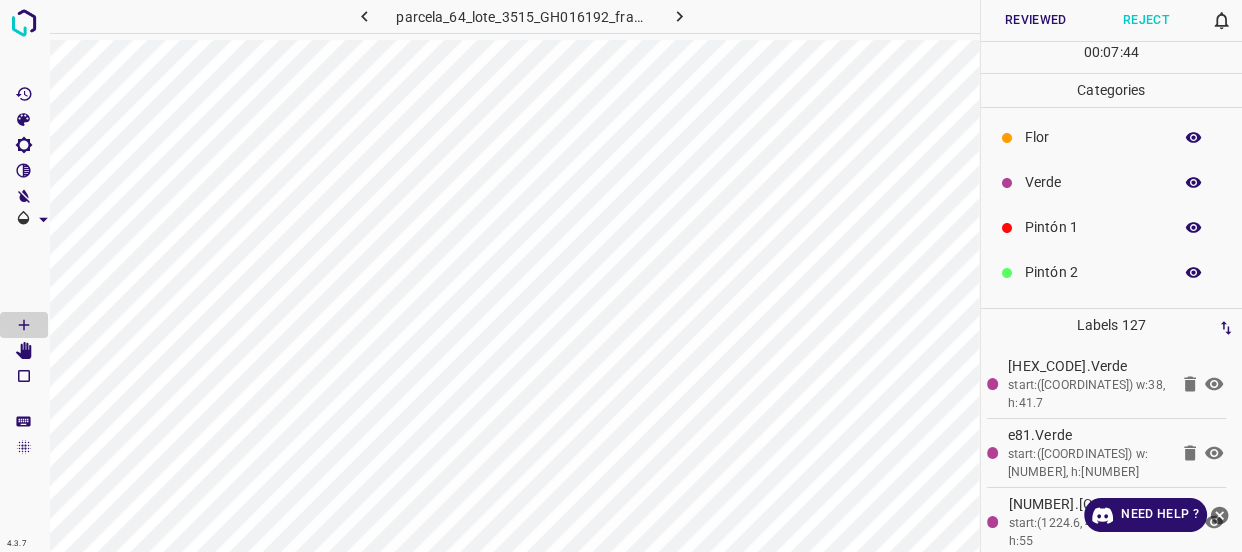 scroll, scrollTop: 0, scrollLeft: 0, axis: both 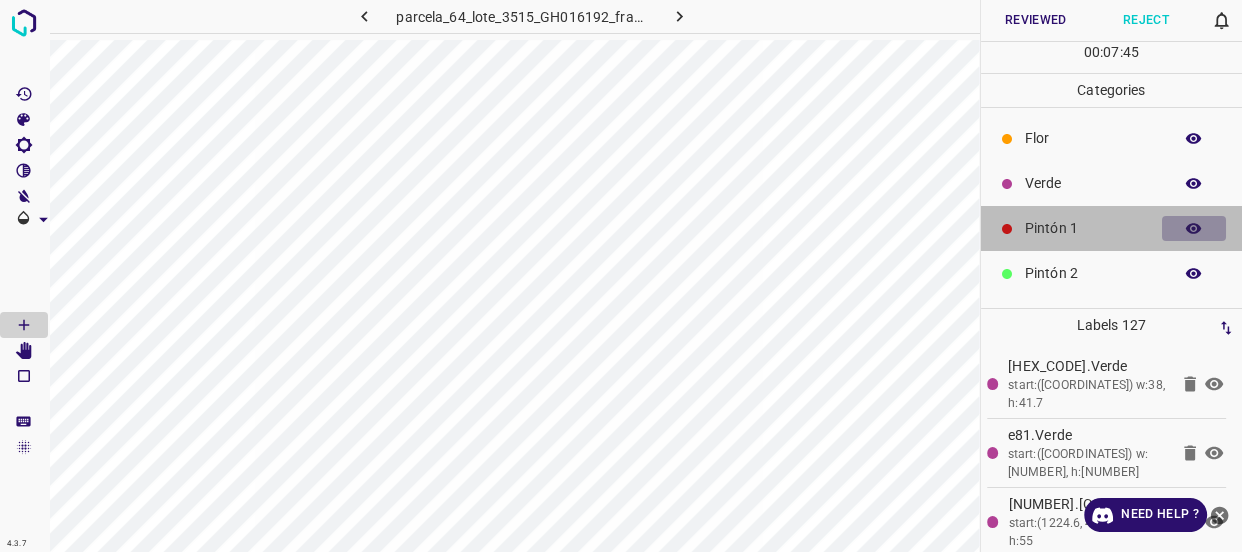 click 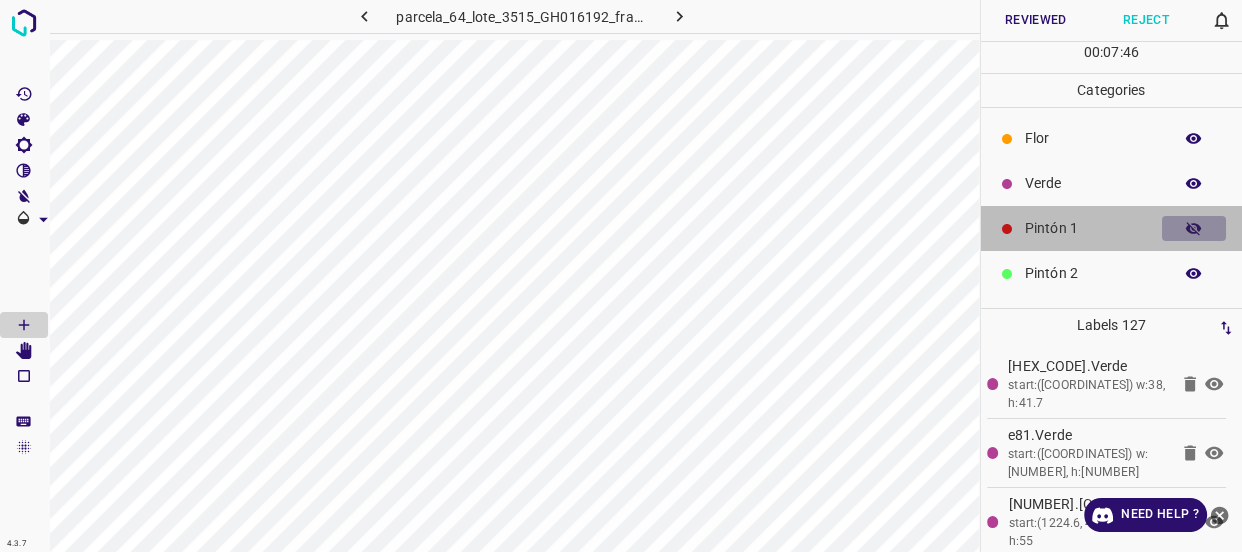 click 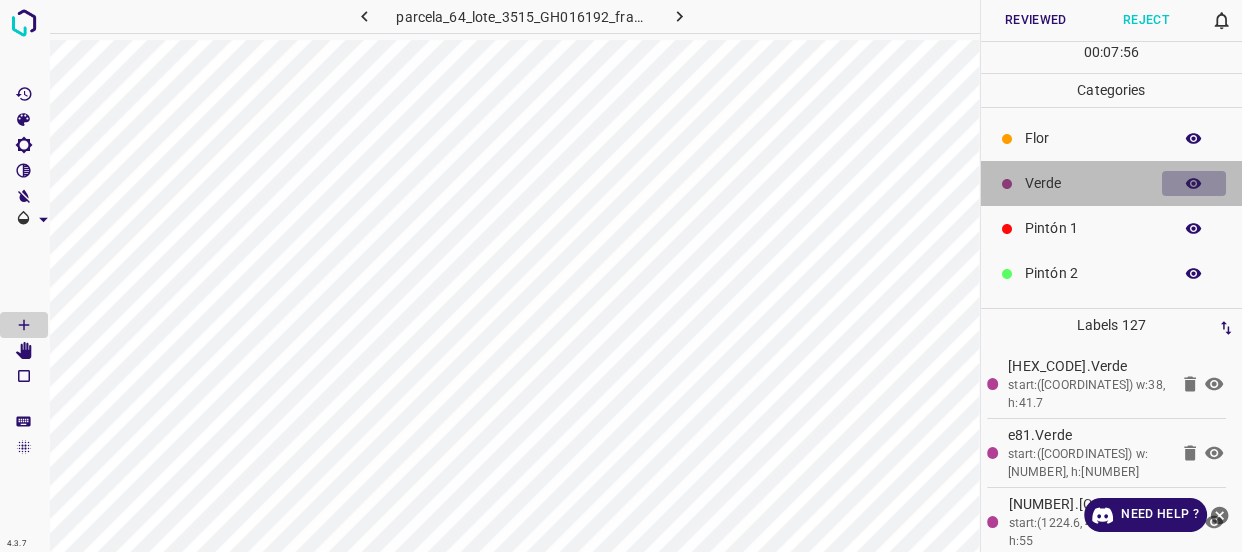 click 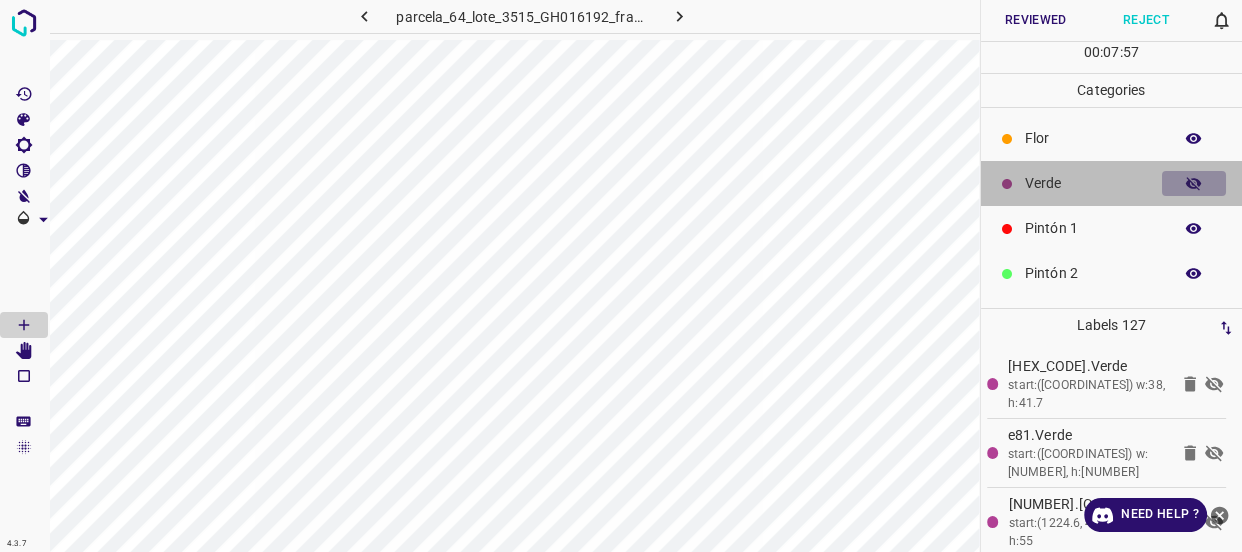 click 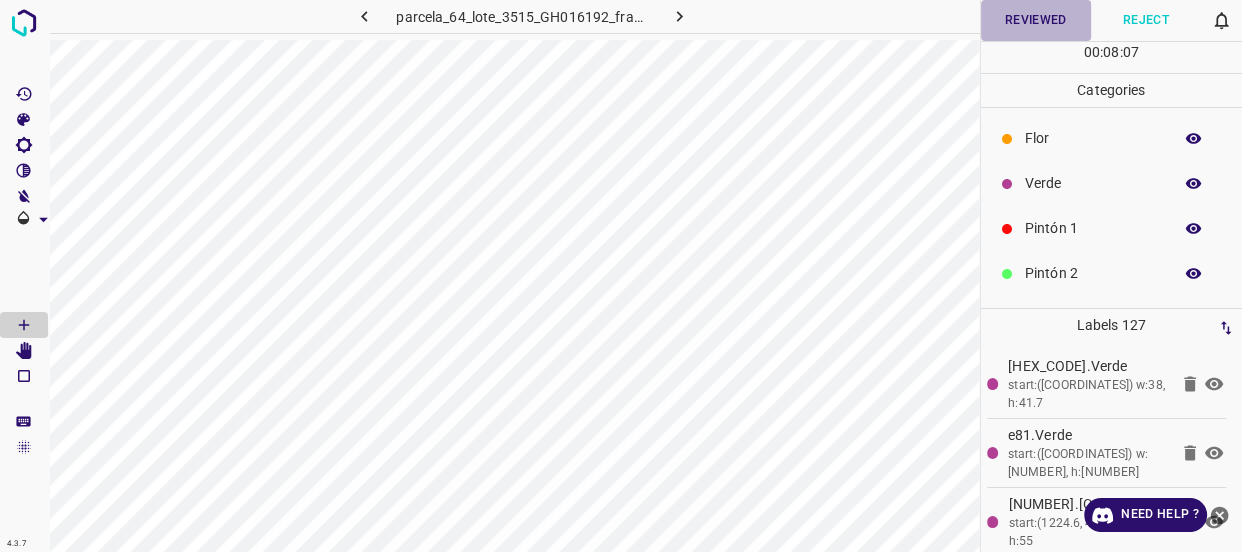 click on "Reviewed" at bounding box center (1036, 20) 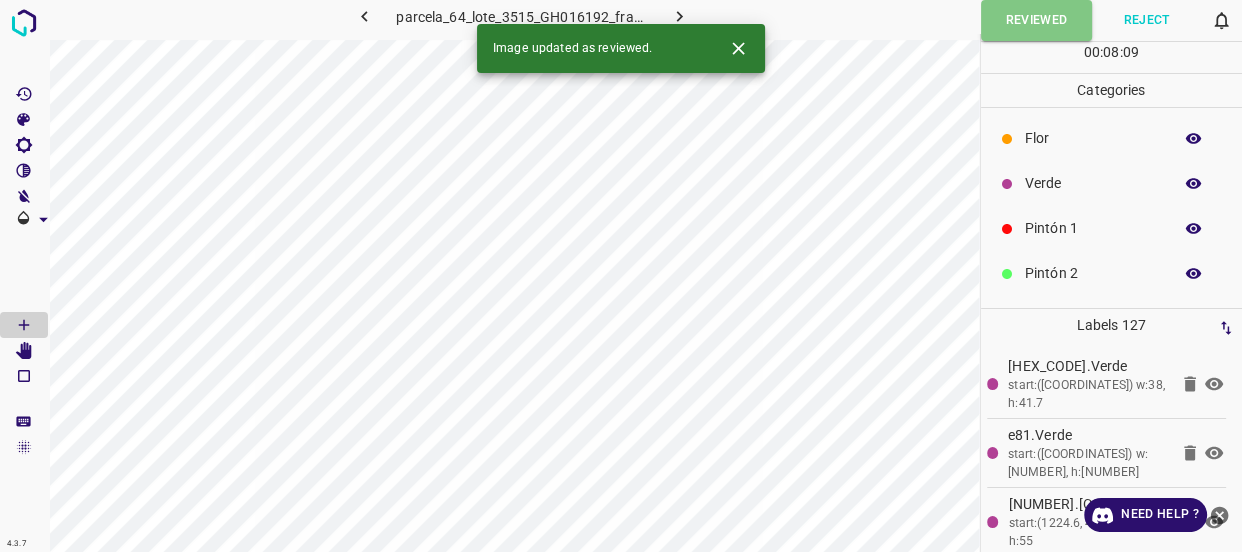 click 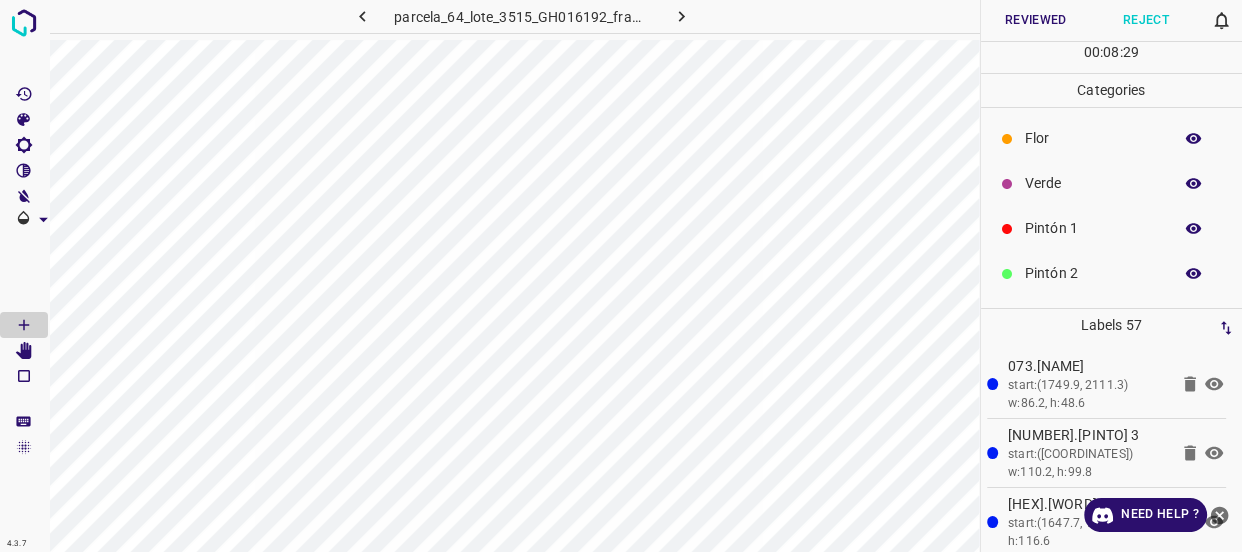 click 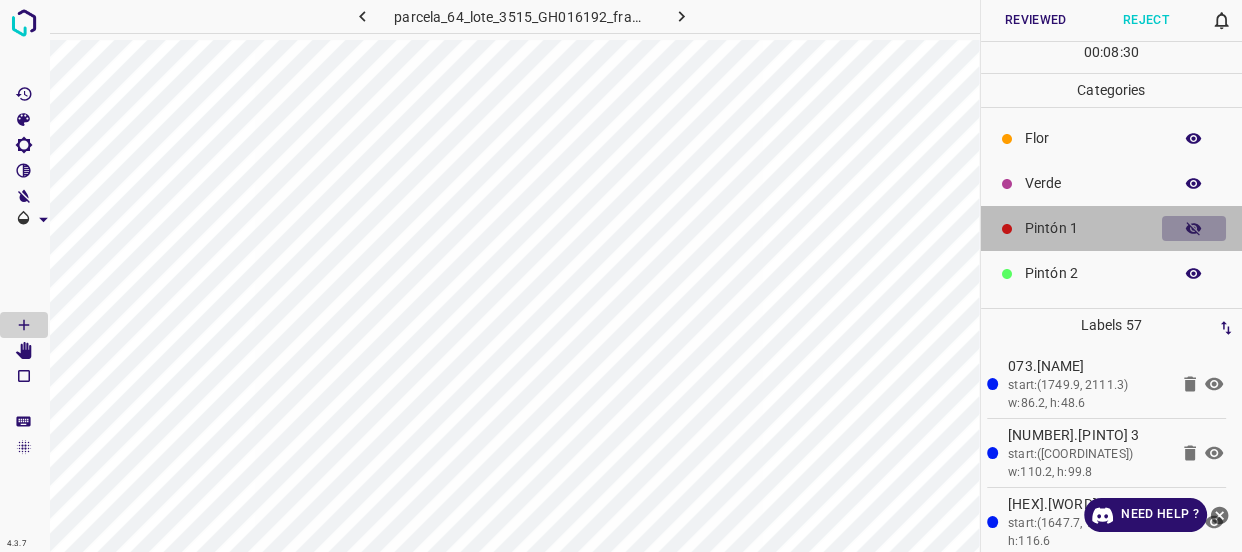 click 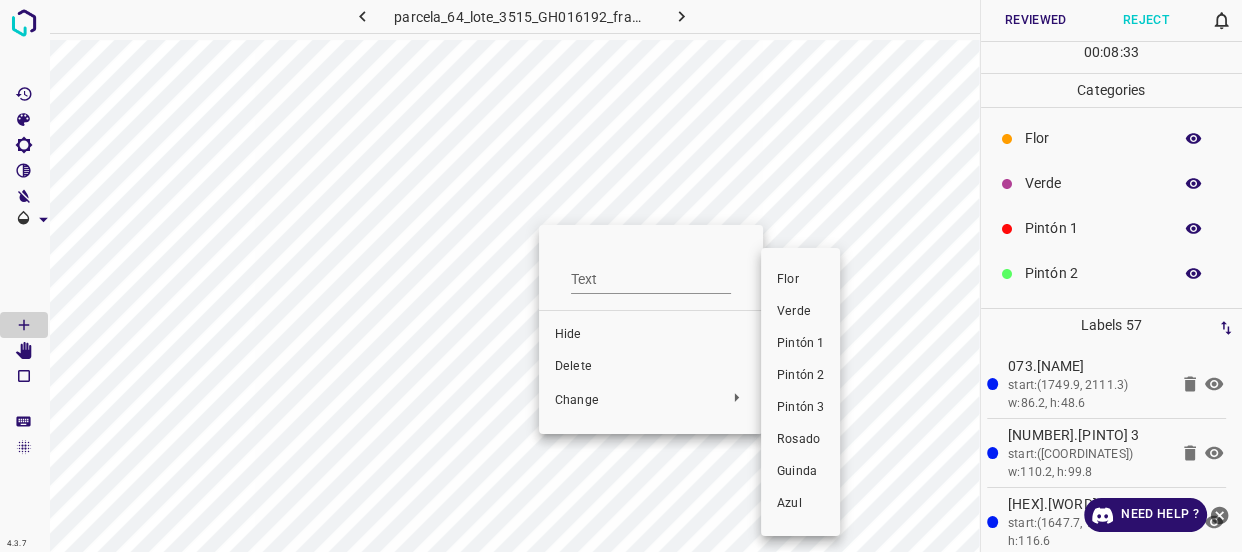 click on "Verde" at bounding box center [800, 312] 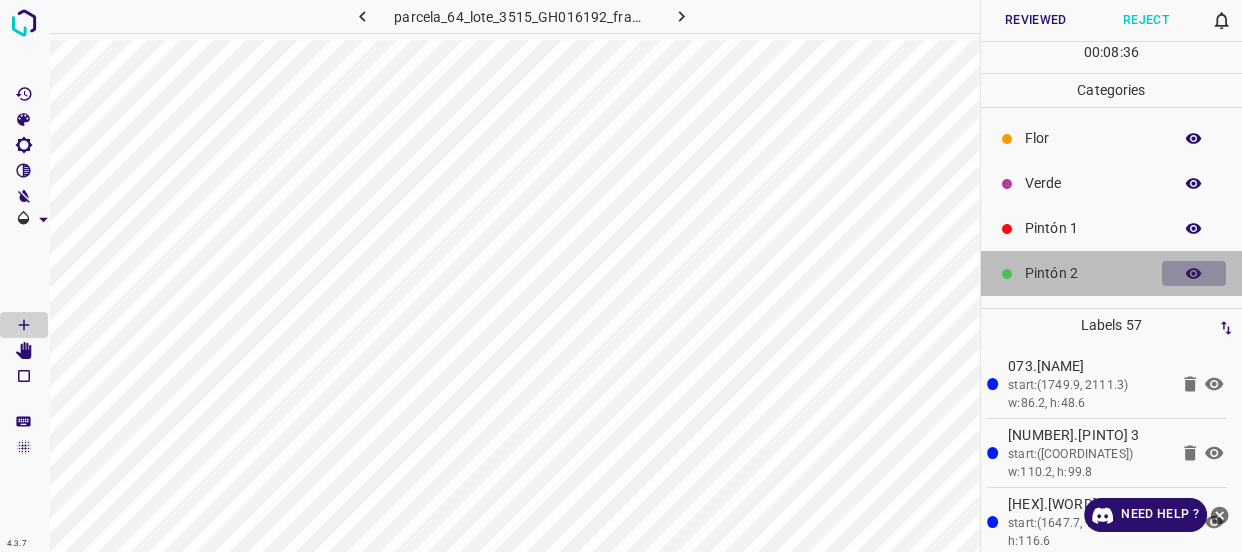 click 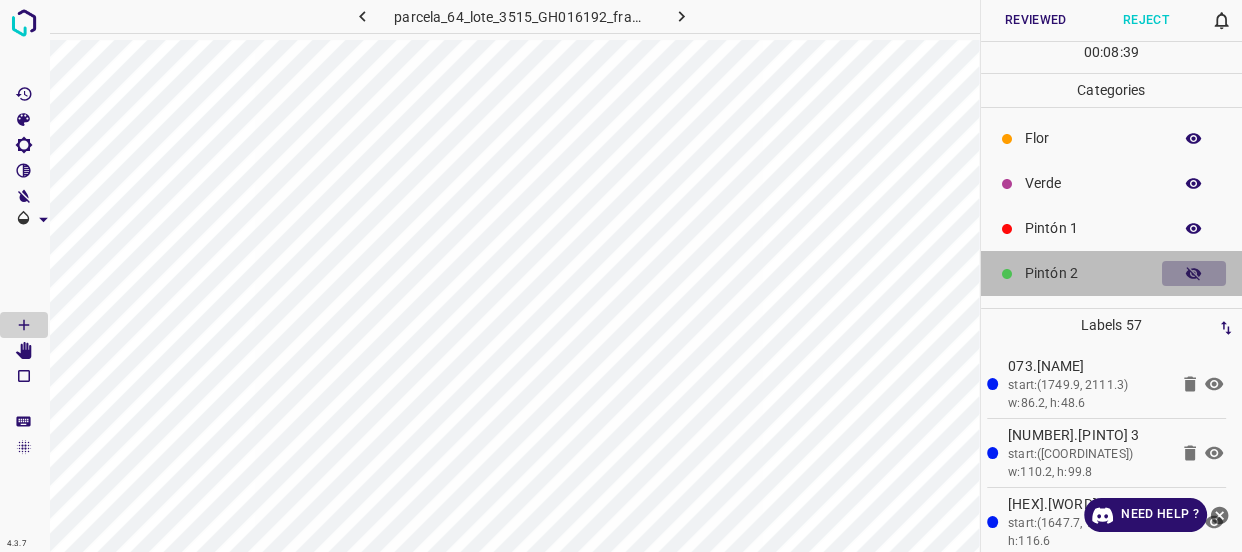 click 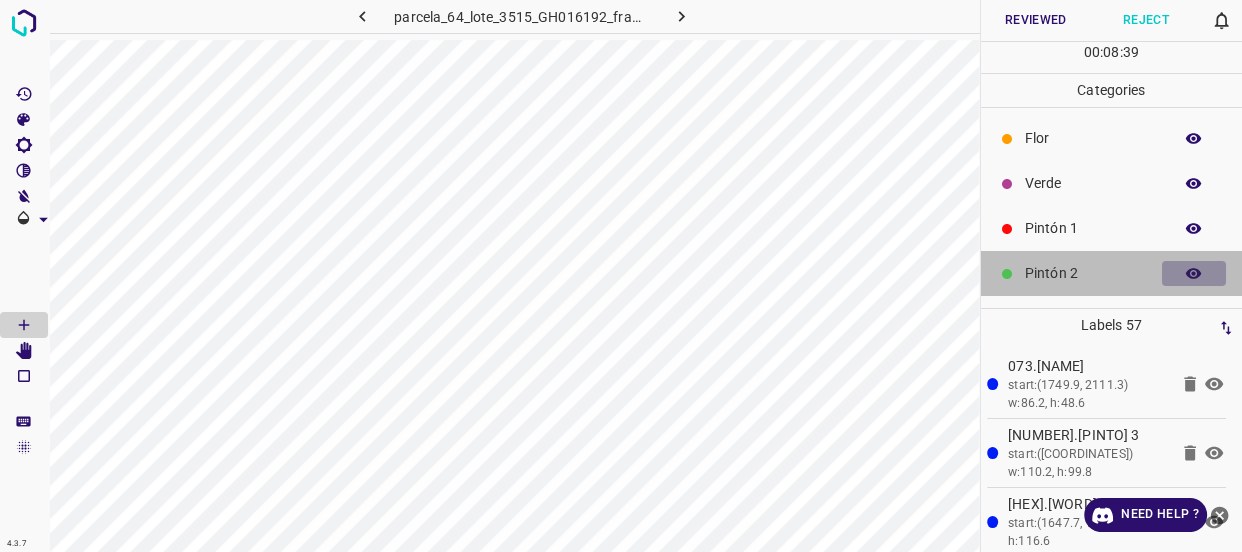 click 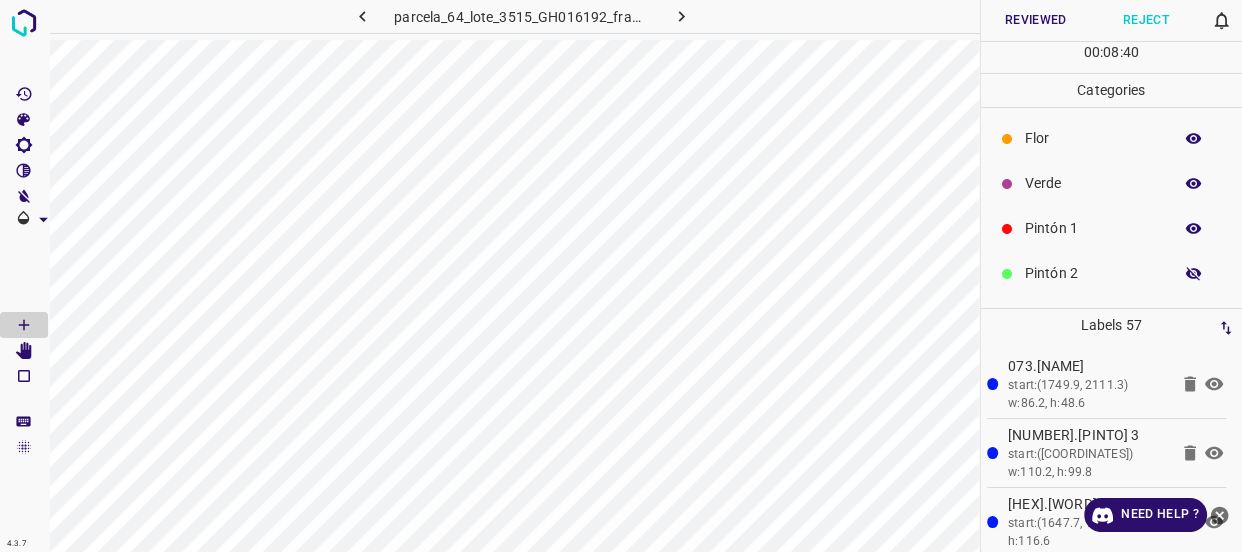 click 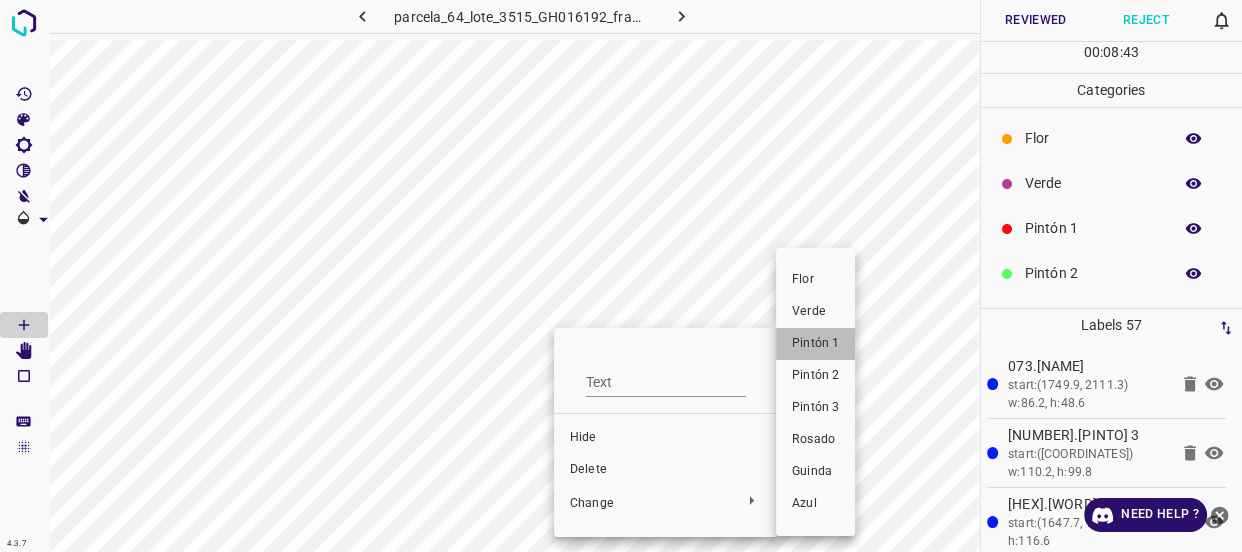 click on "Pintón 1" at bounding box center [815, 344] 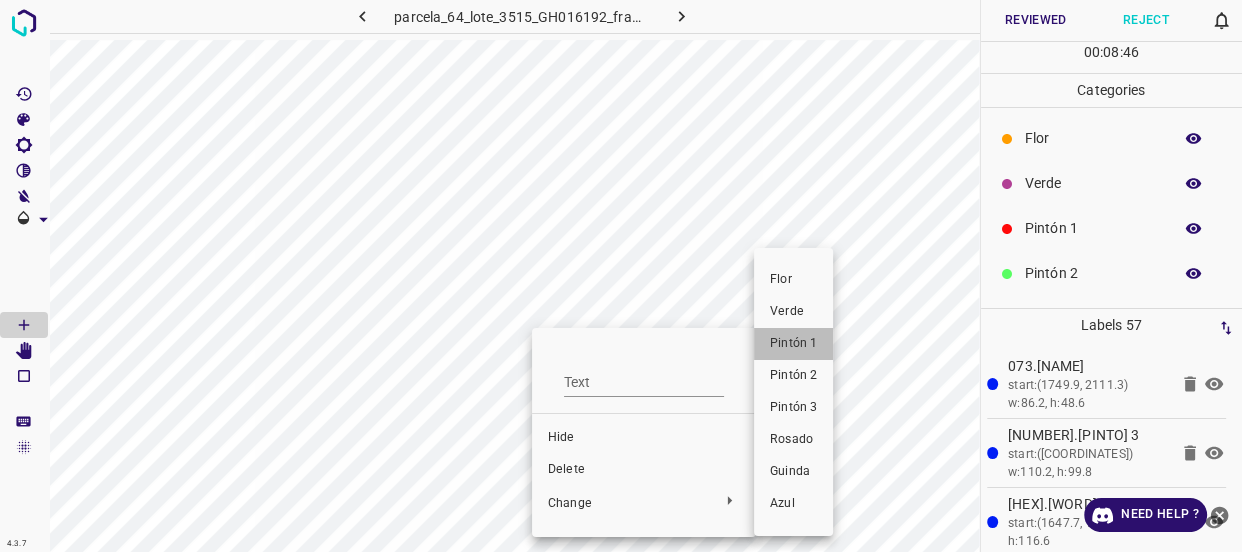 click on "Pintón 1" at bounding box center (793, 344) 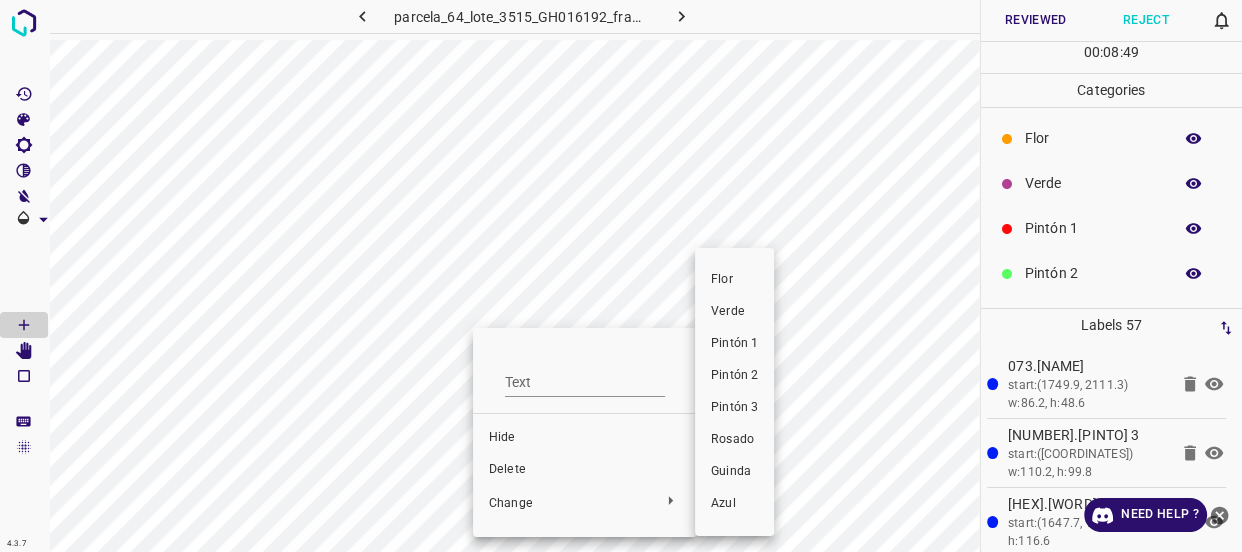 click on "Pintón 1" at bounding box center (734, 344) 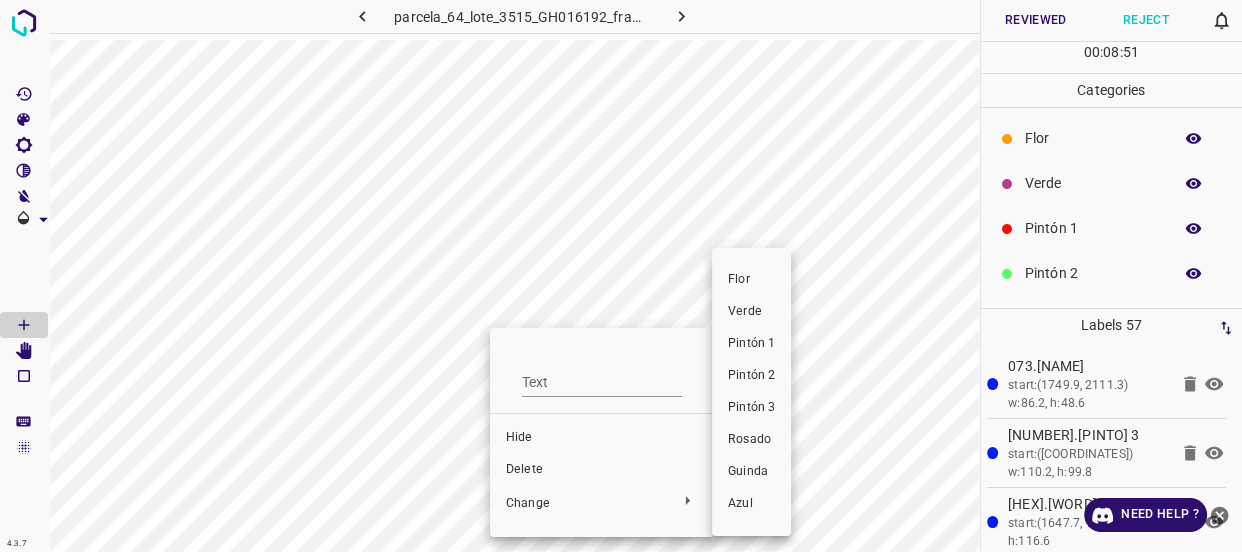 drag, startPoint x: 760, startPoint y: 342, endPoint x: 740, endPoint y: 344, distance: 20.09975 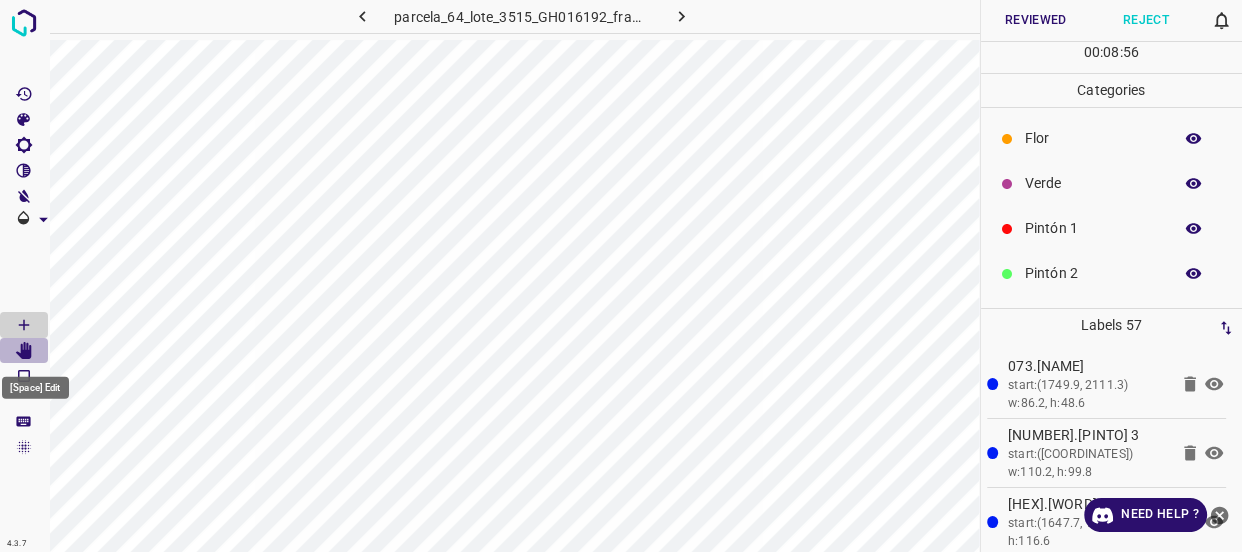 click 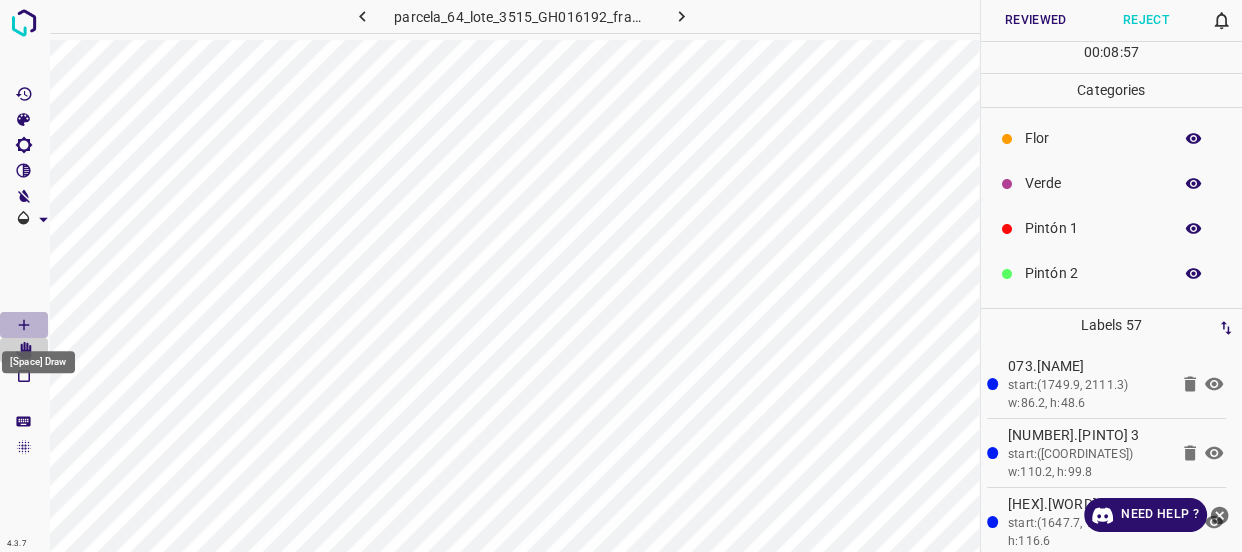 click 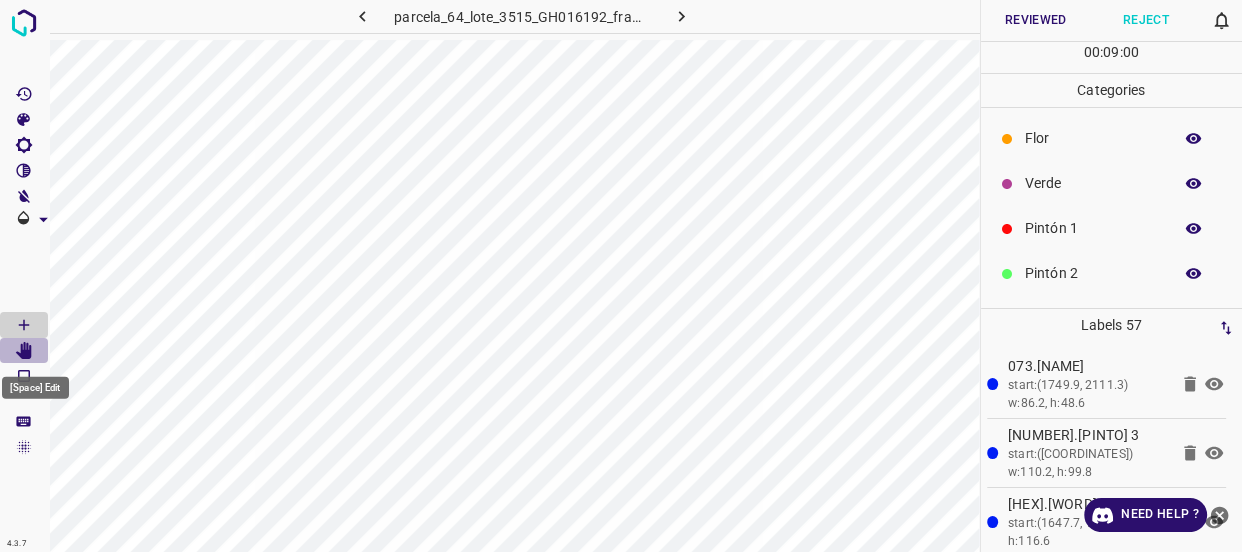 click 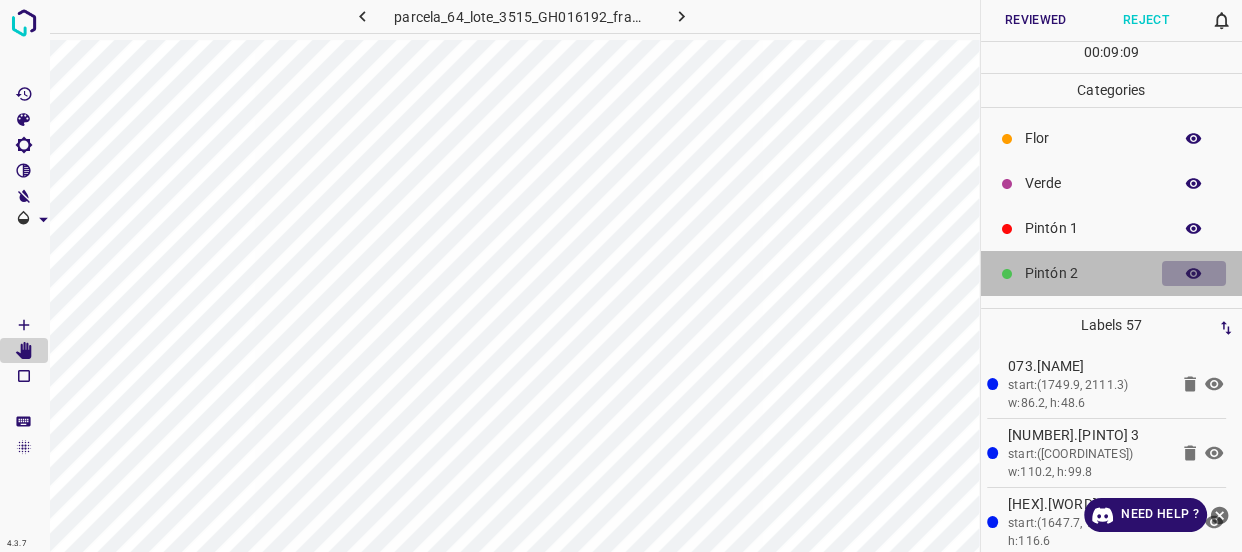 click at bounding box center [1194, 274] 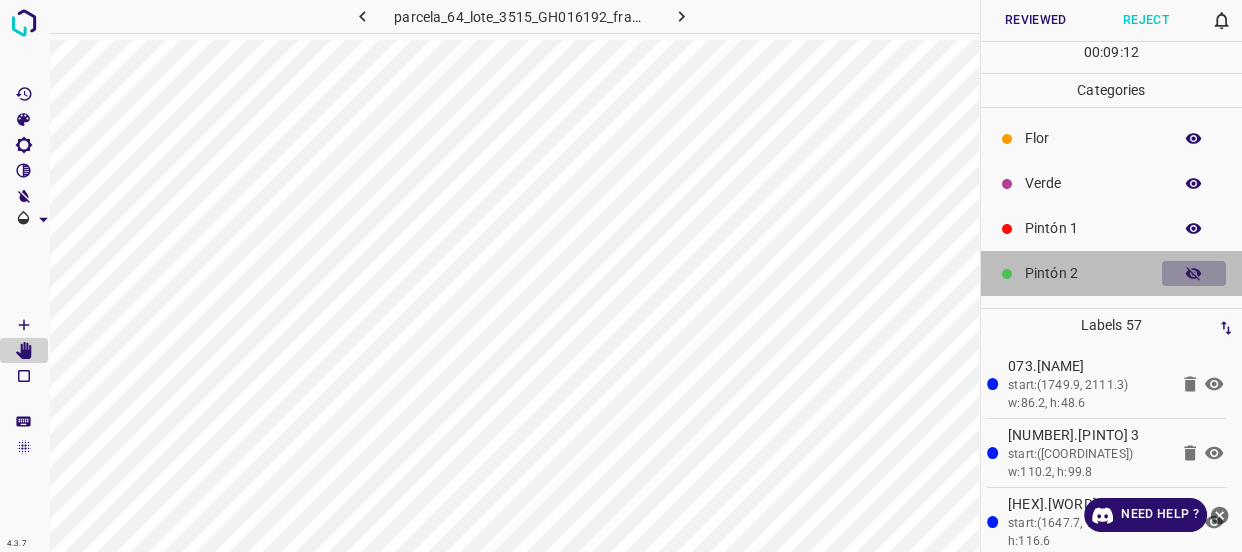 click 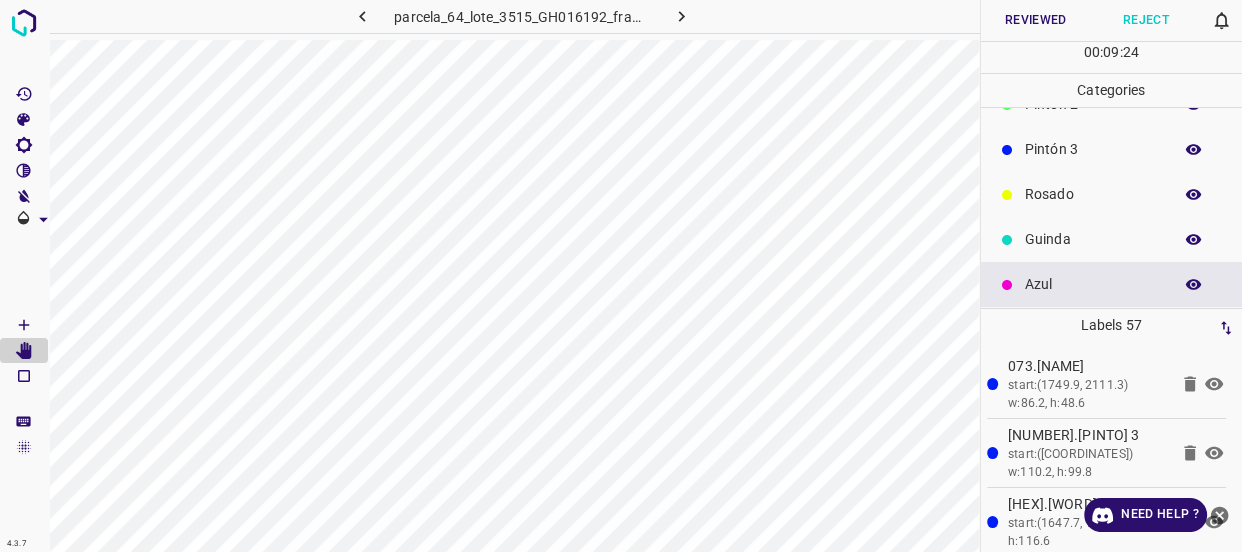 scroll, scrollTop: 175, scrollLeft: 0, axis: vertical 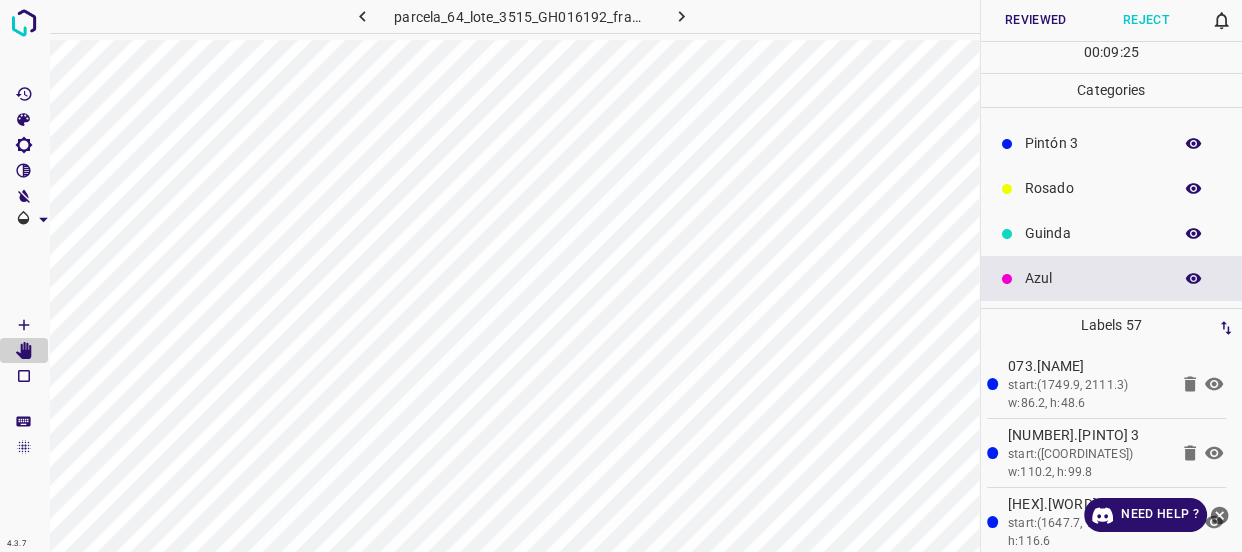 click 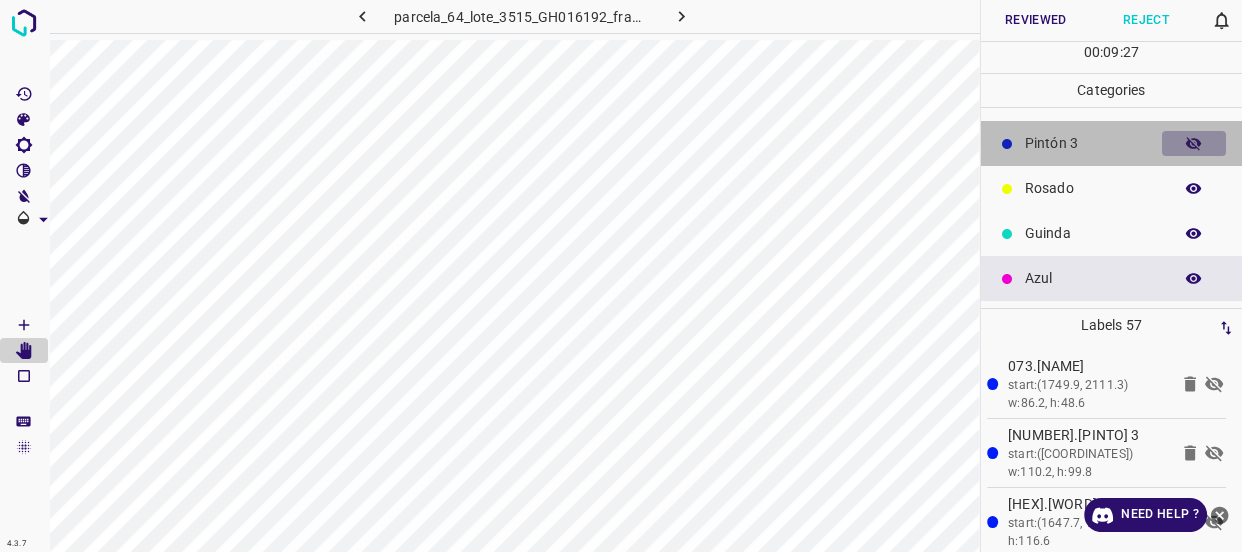 click 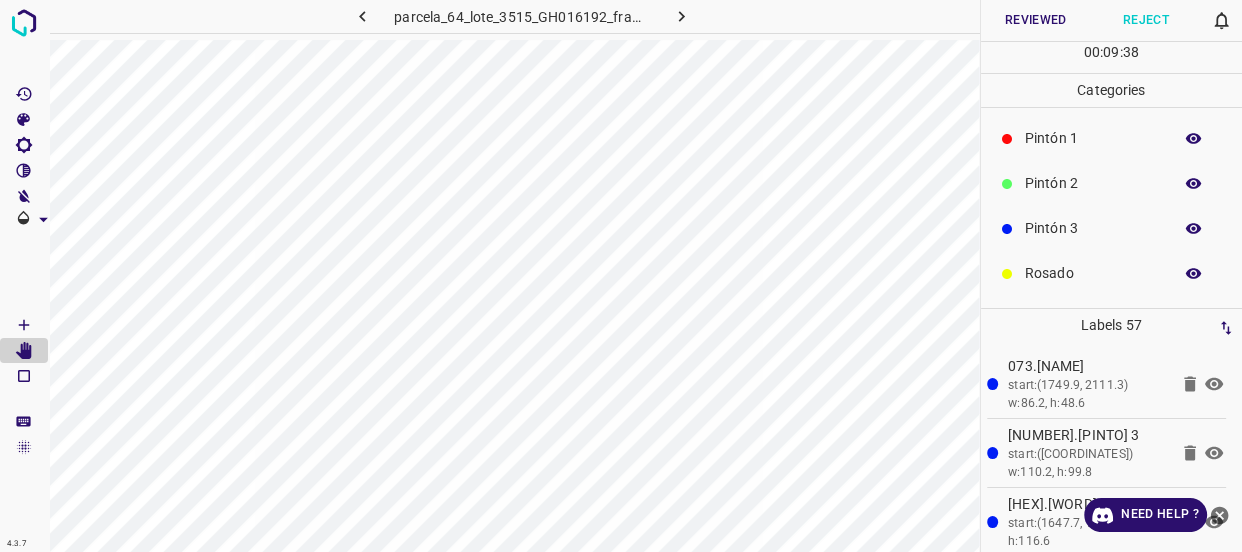 scroll, scrollTop: 0, scrollLeft: 0, axis: both 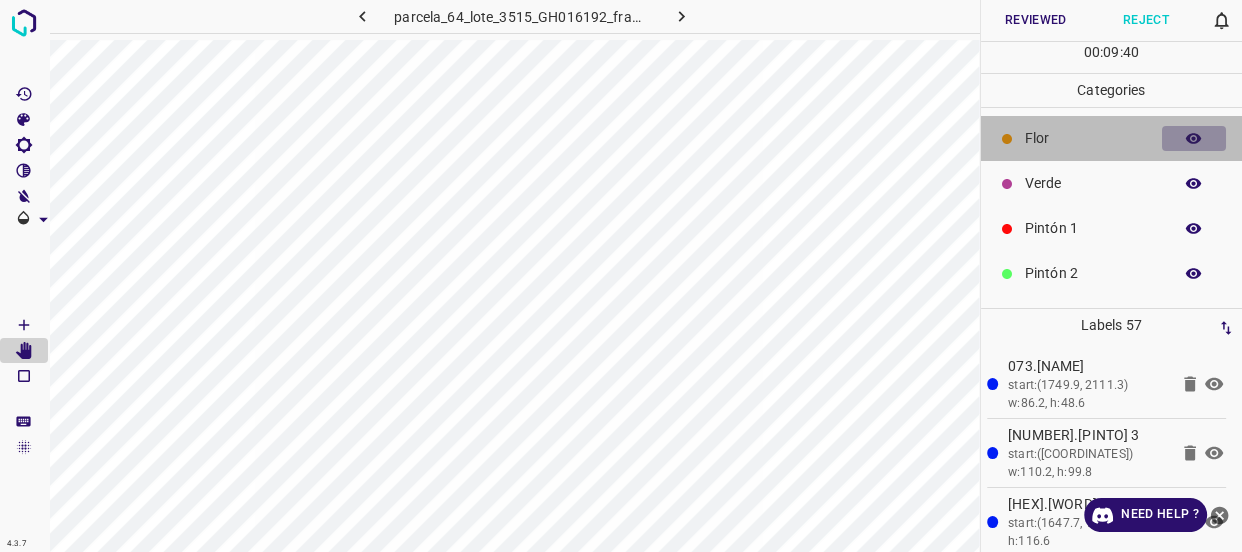 click 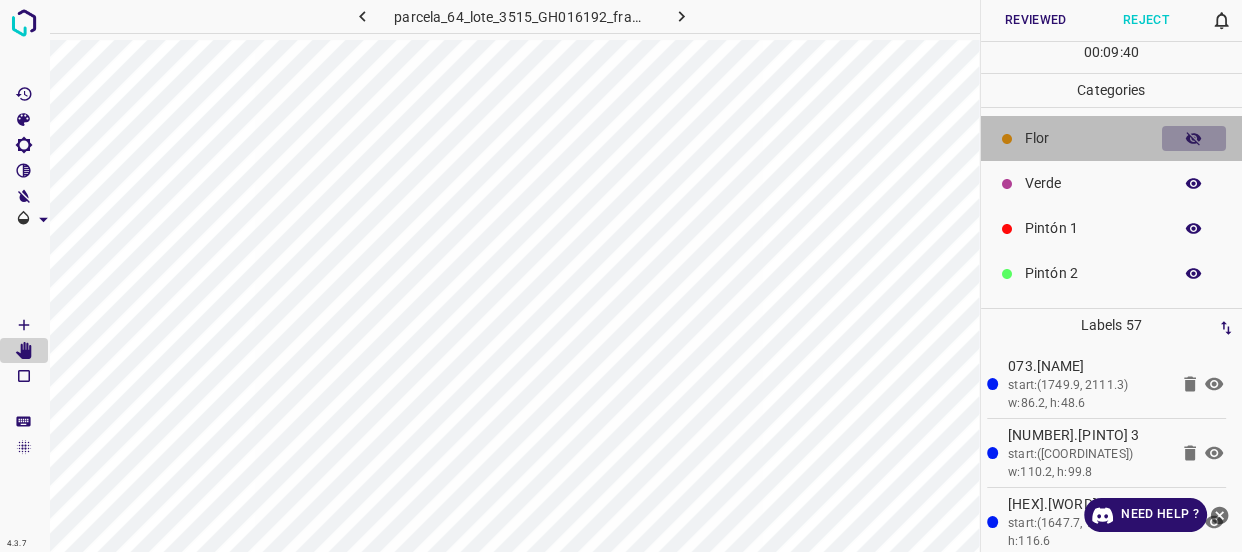 click 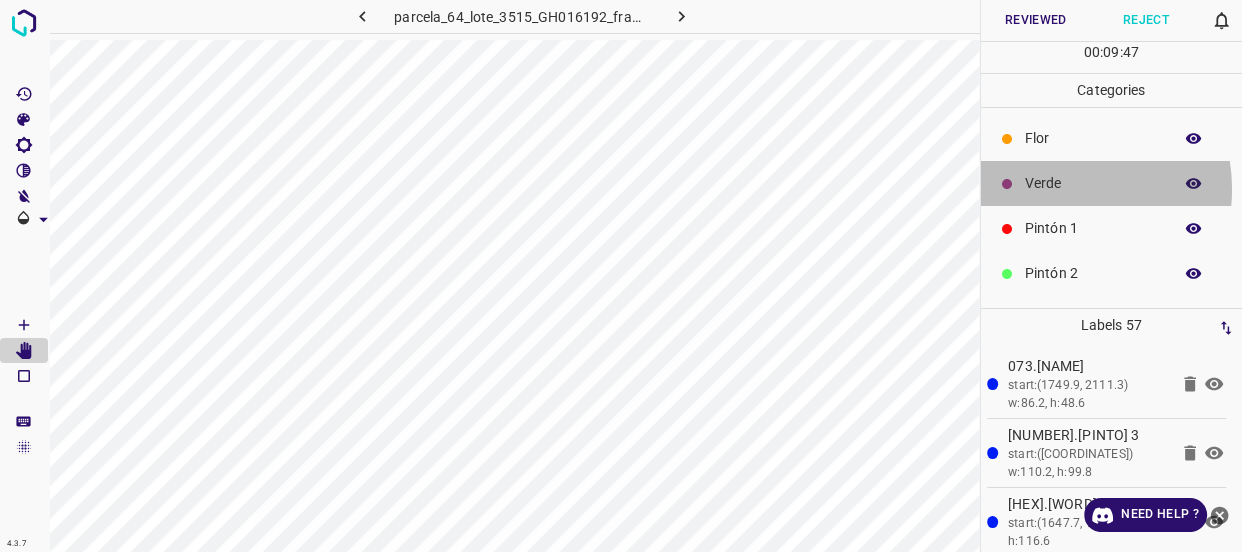 click on "Verde" at bounding box center [1093, 183] 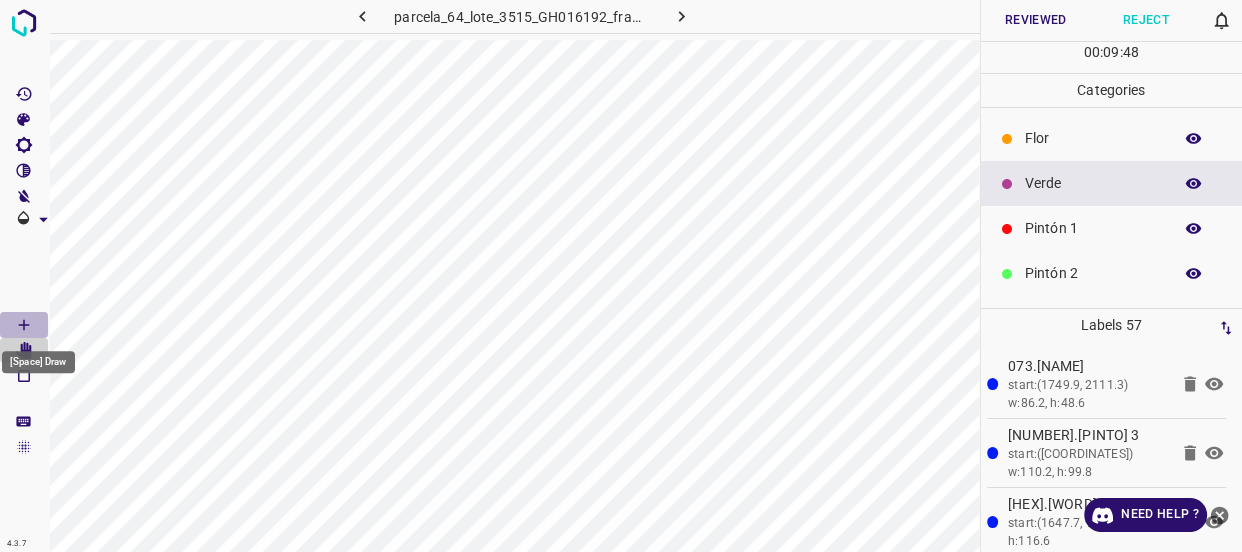 drag, startPoint x: 16, startPoint y: 319, endPoint x: 26, endPoint y: 331, distance: 15.6205 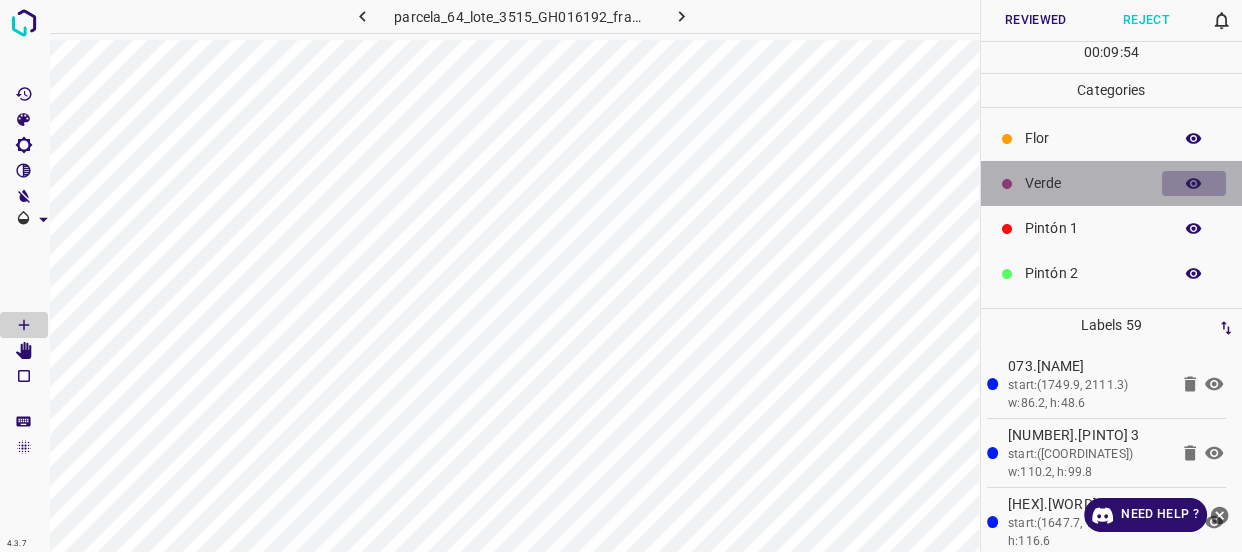 click 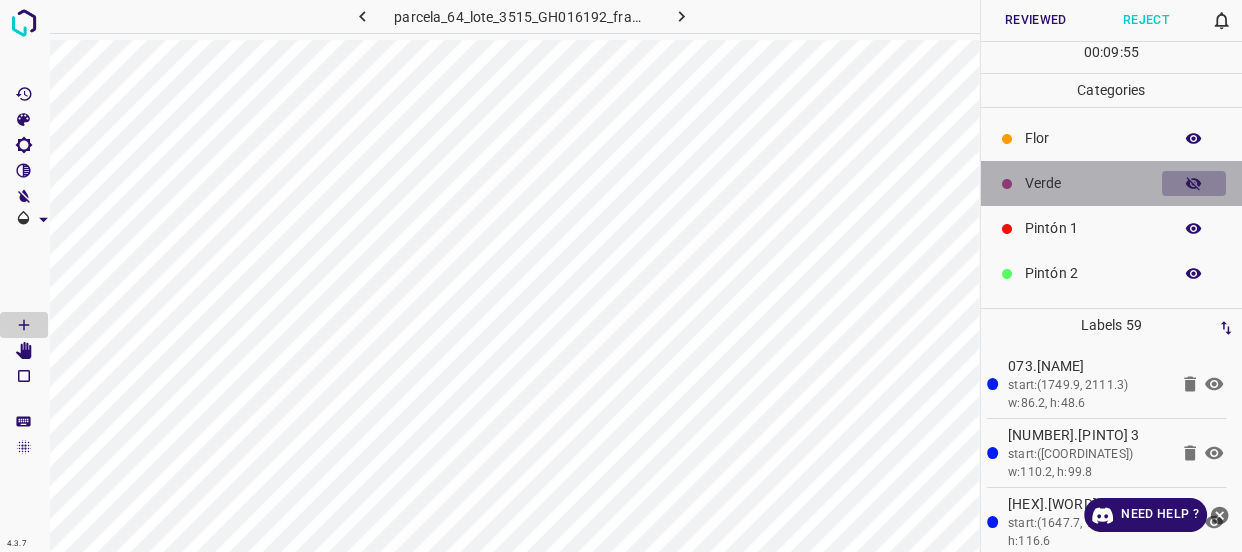 click 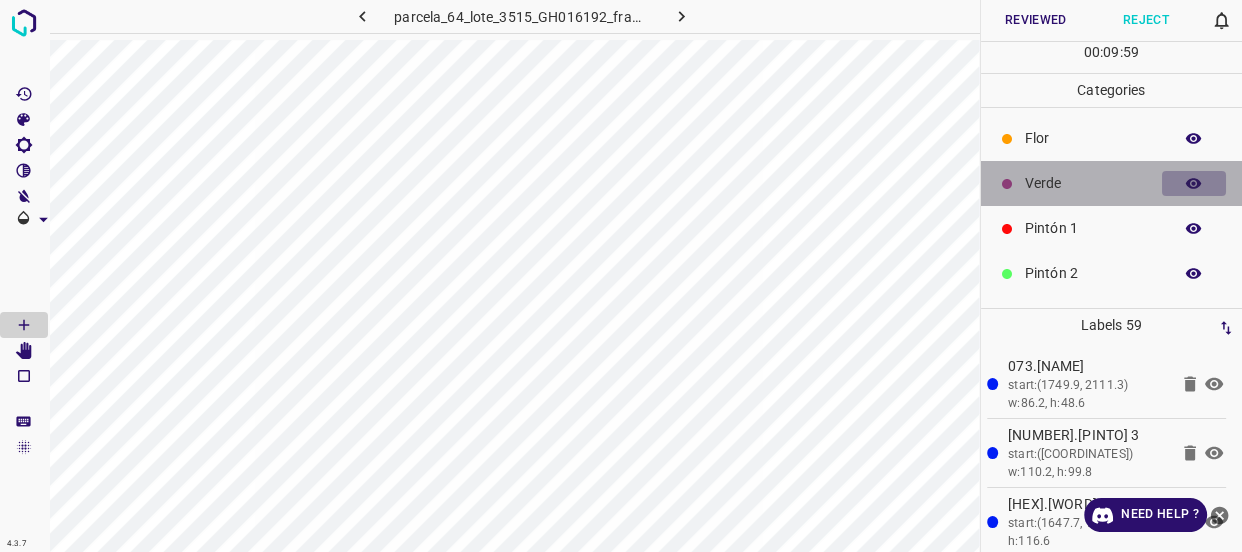 click 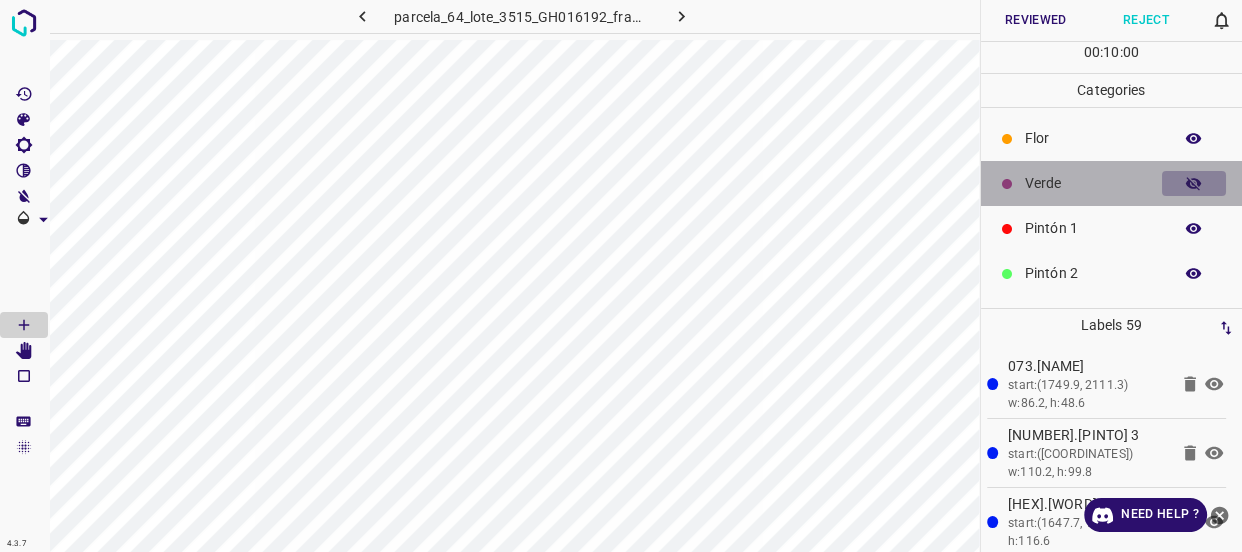 click 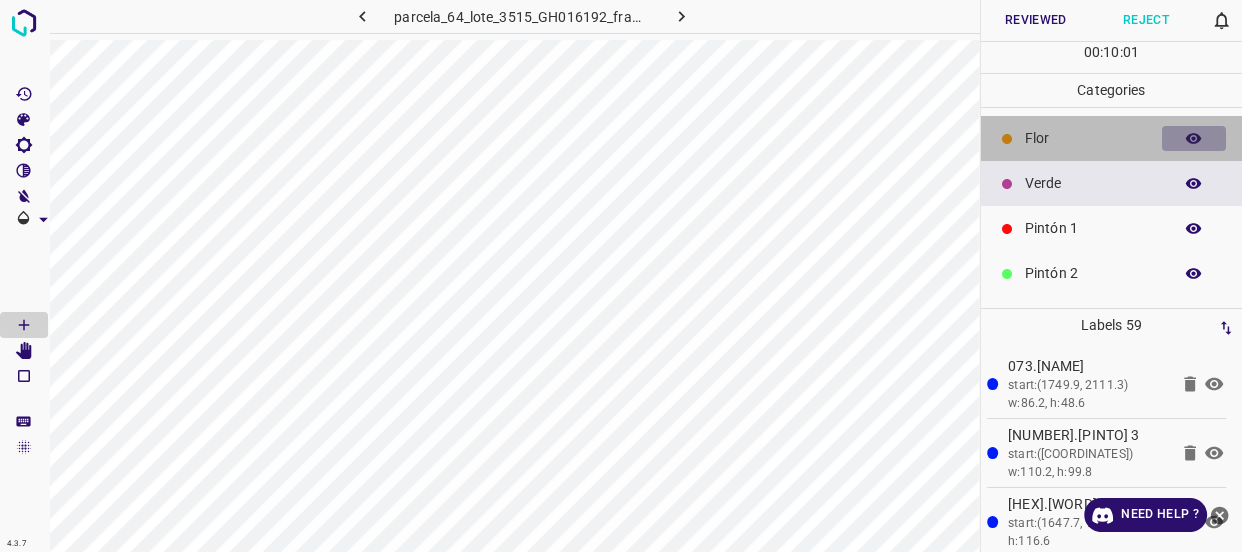 click 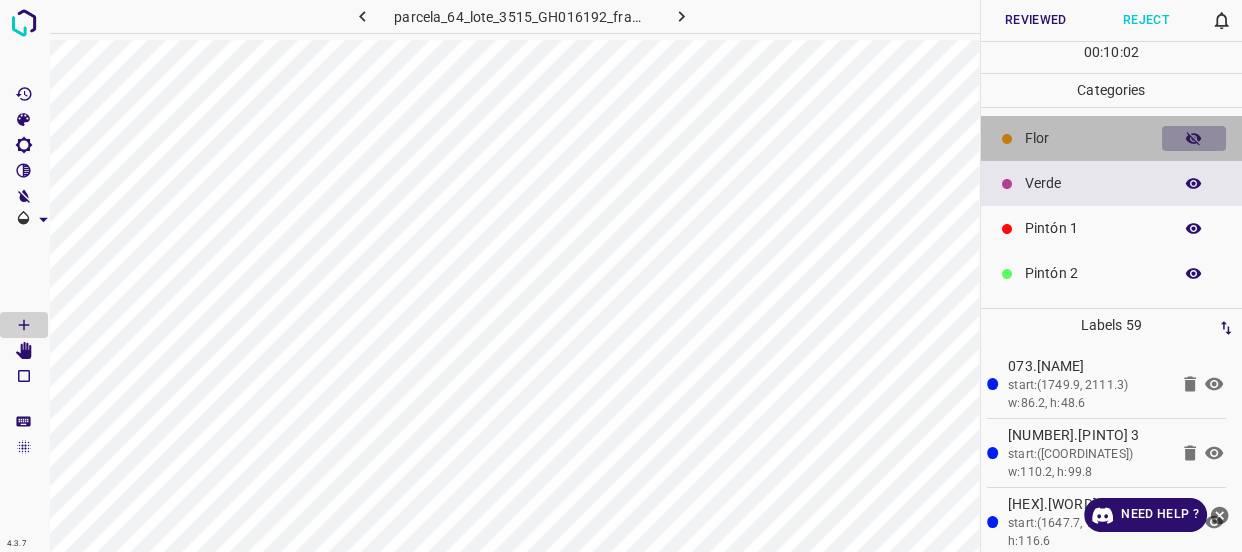 click 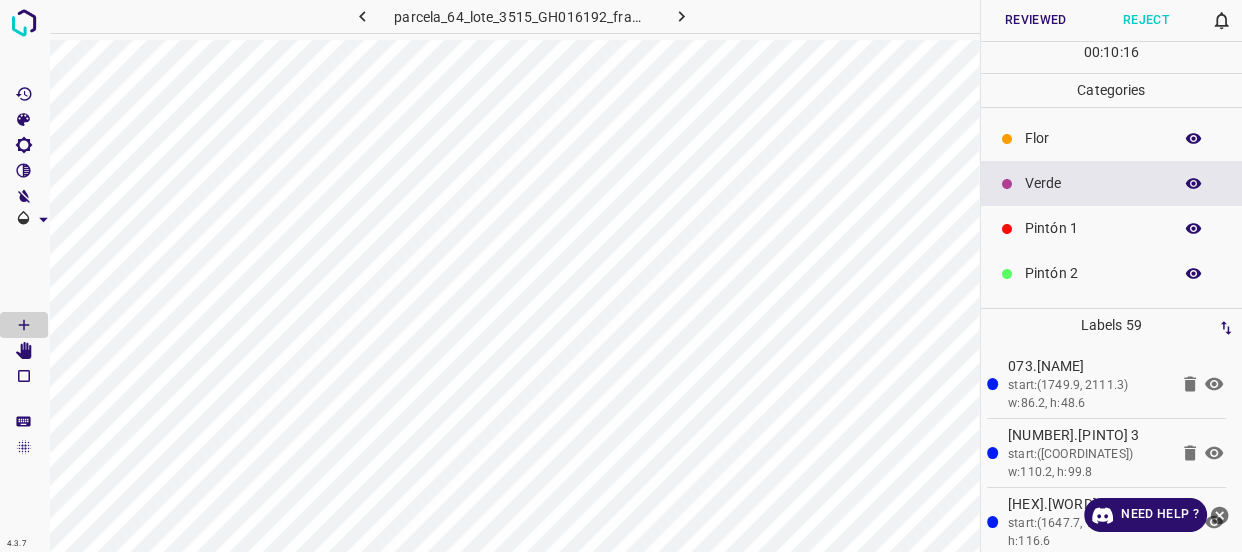 scroll, scrollTop: 90, scrollLeft: 0, axis: vertical 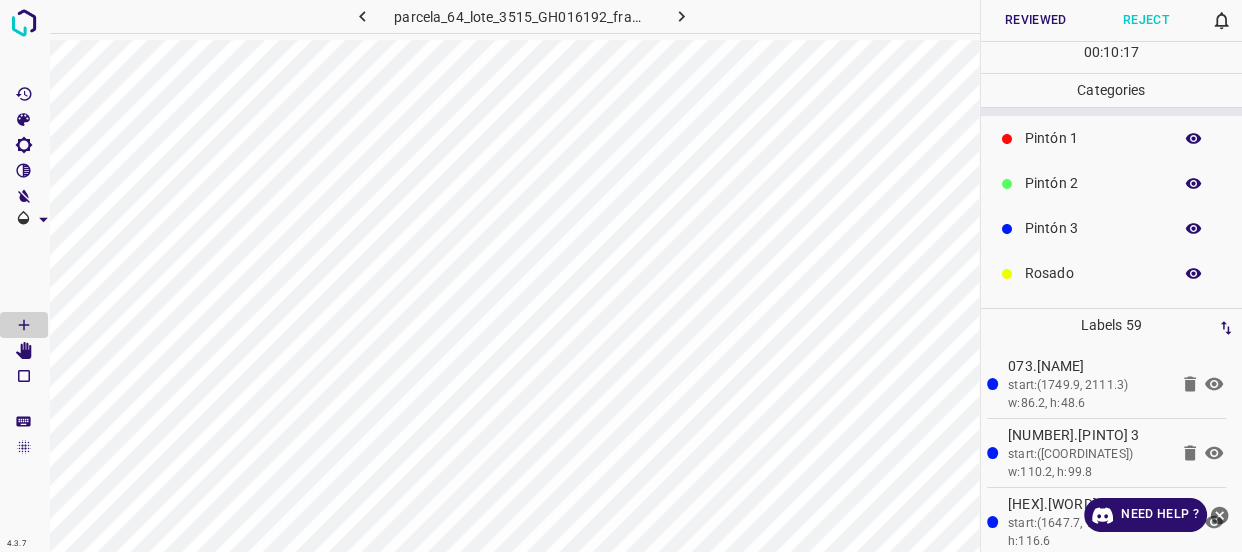 click 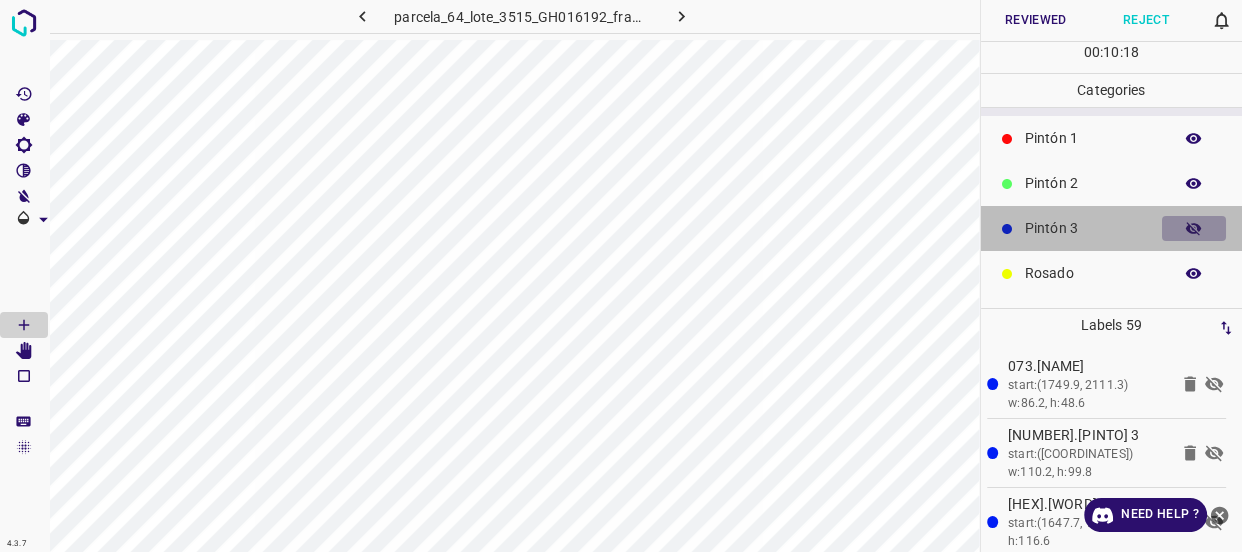 click 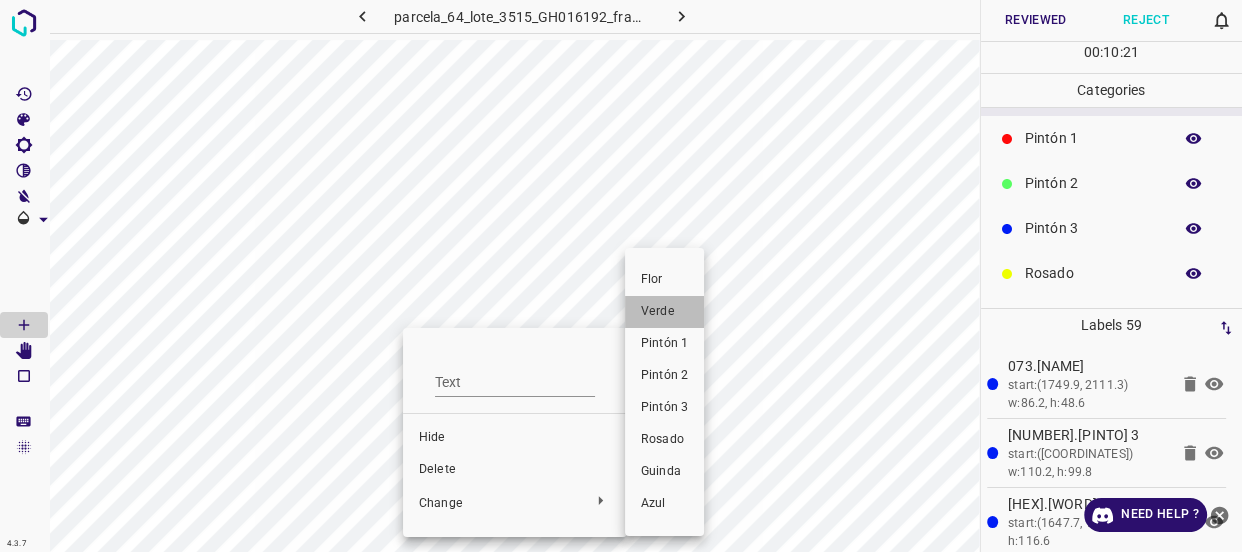 click on "Verde" at bounding box center (664, 312) 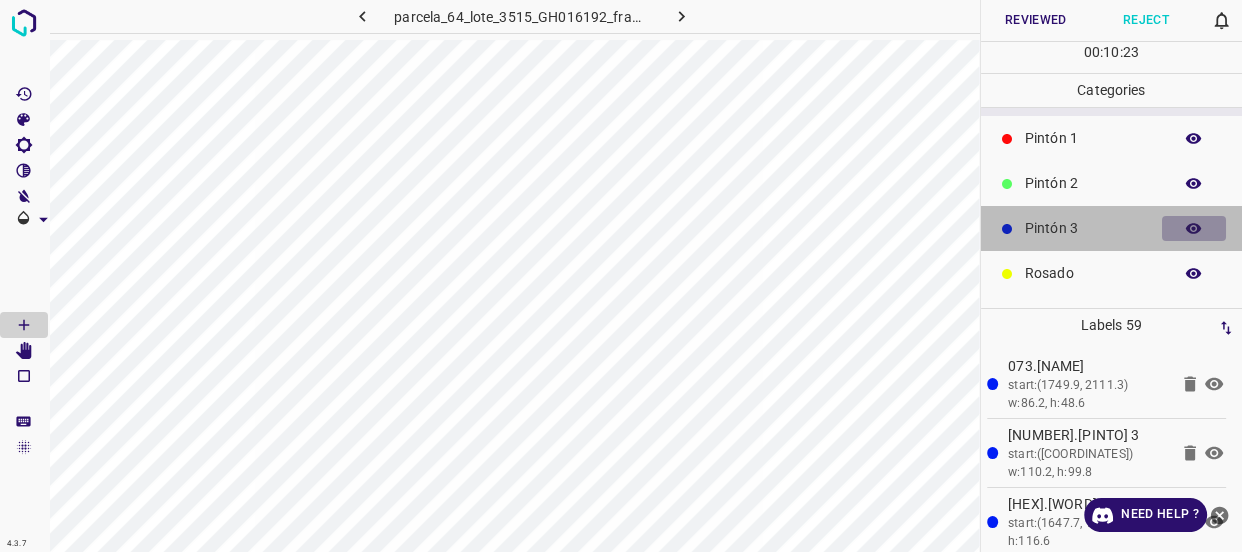 click 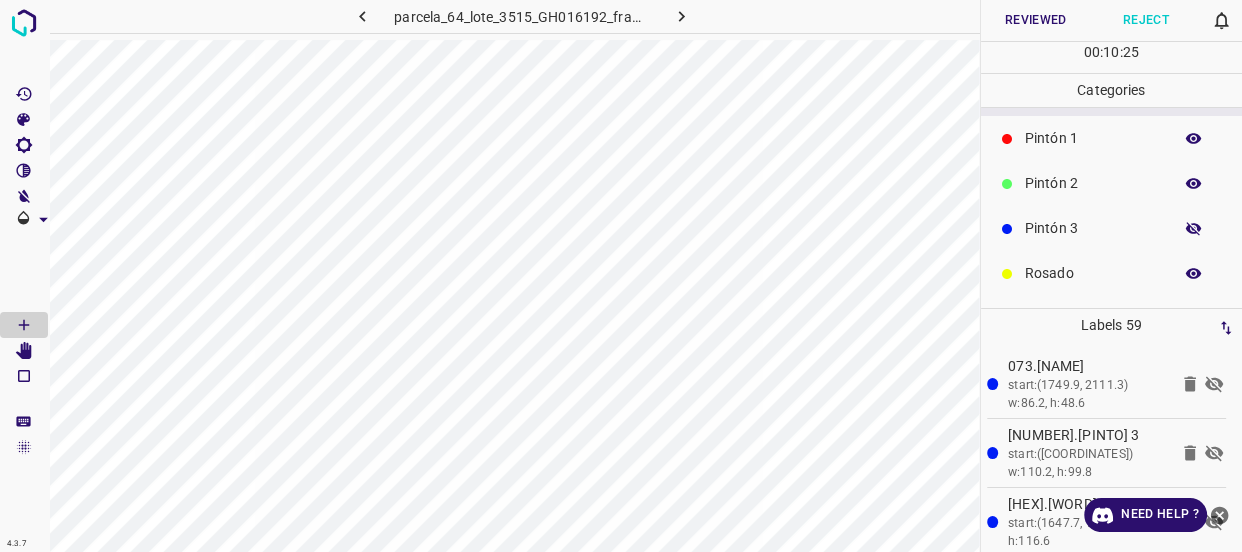 drag, startPoint x: 1179, startPoint y: 220, endPoint x: 1016, endPoint y: 260, distance: 167.83623 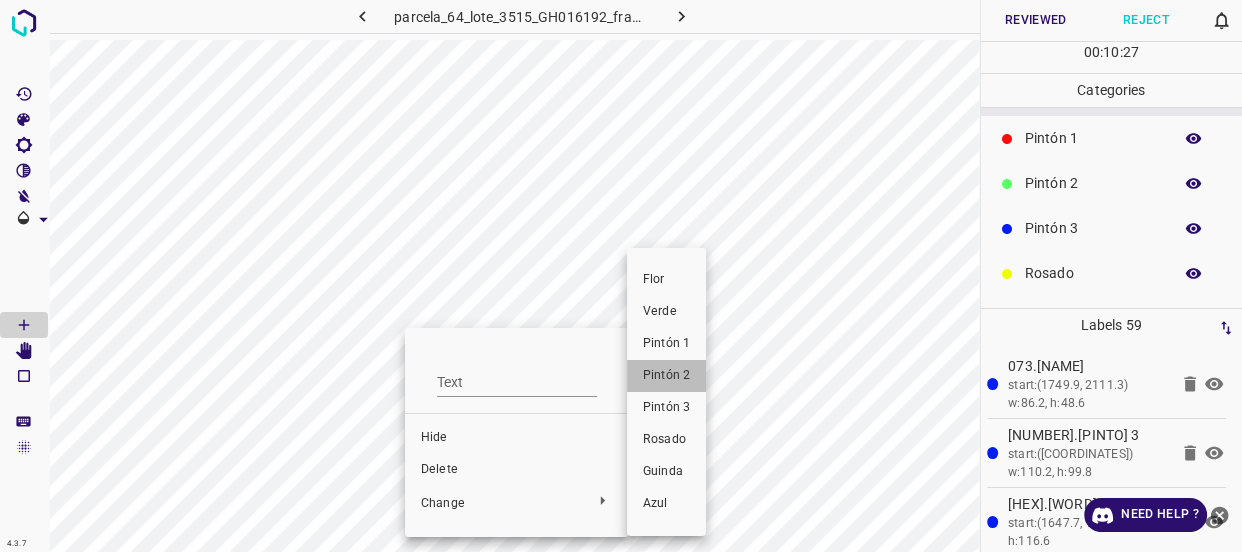 drag, startPoint x: 671, startPoint y: 374, endPoint x: 711, endPoint y: 388, distance: 42.379242 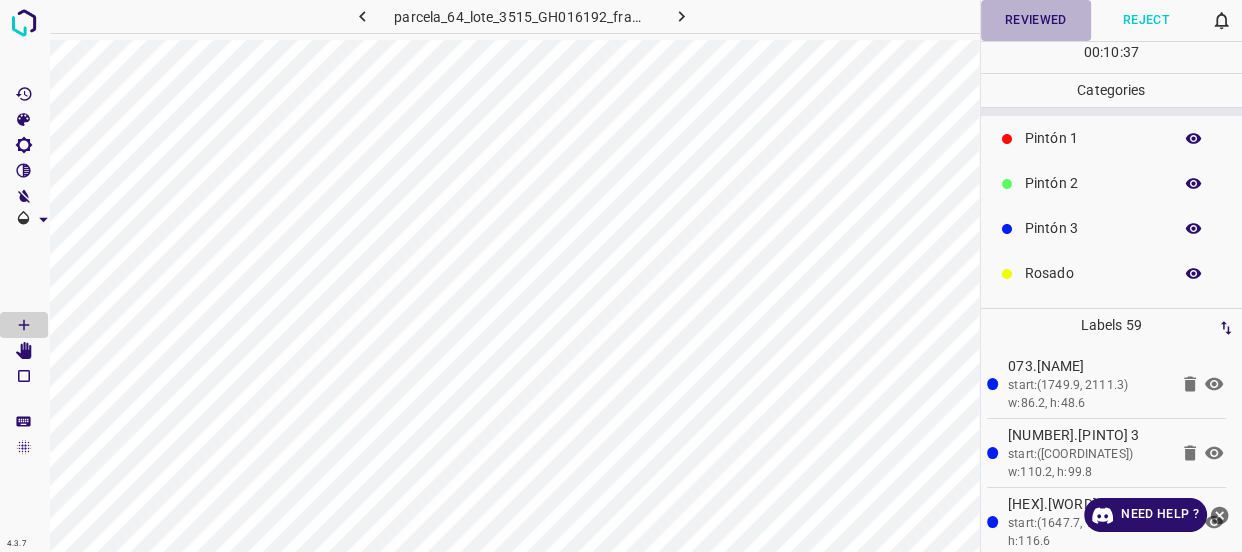 click on "Reviewed" at bounding box center (1036, 20) 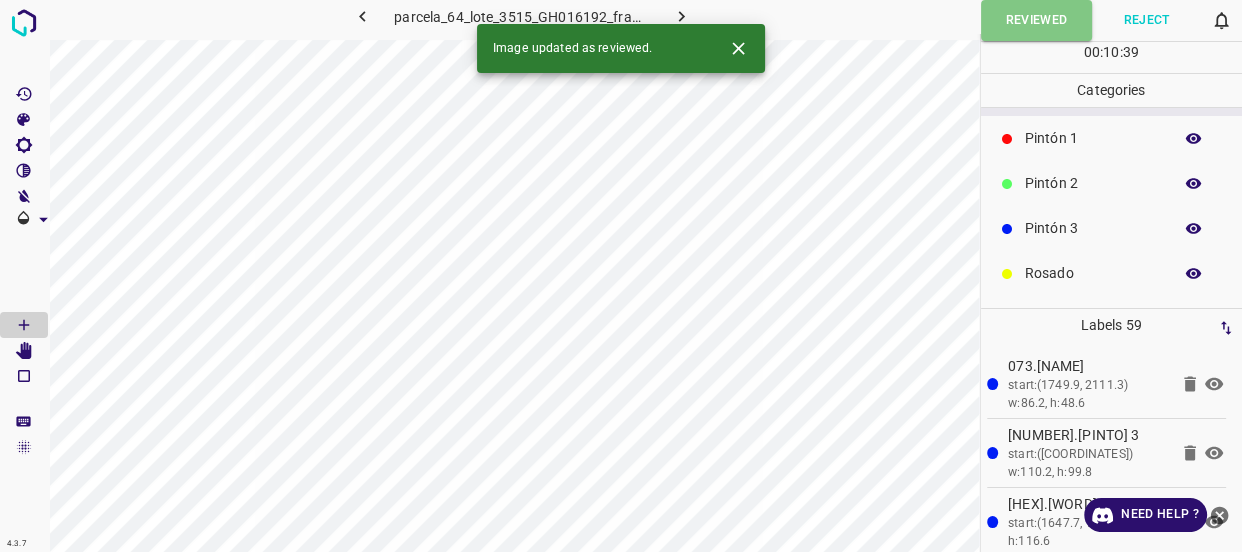click 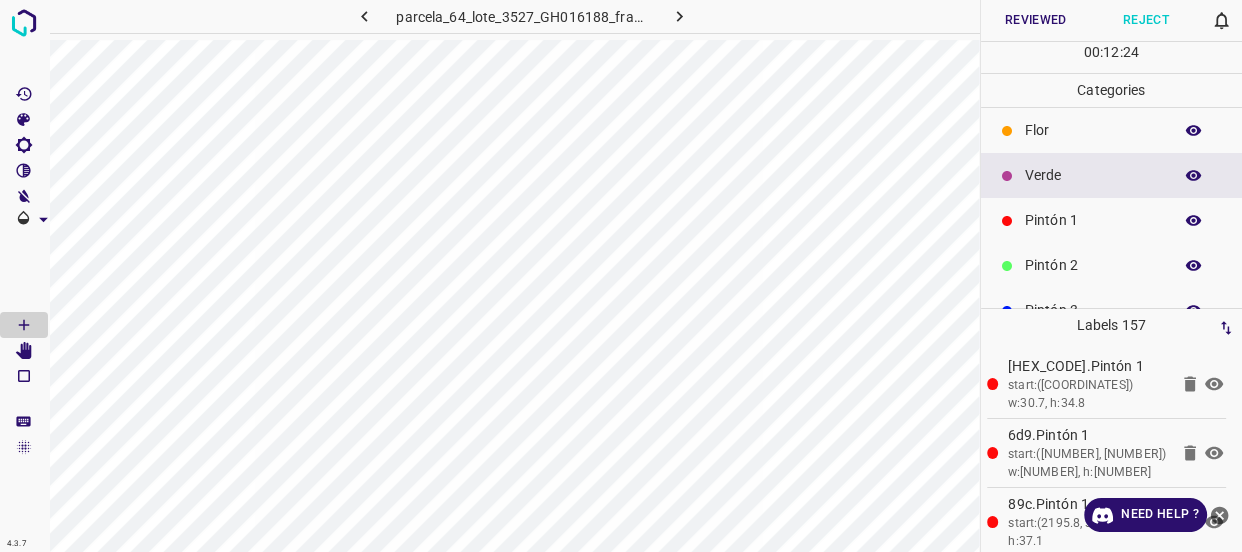 scroll, scrollTop: 0, scrollLeft: 0, axis: both 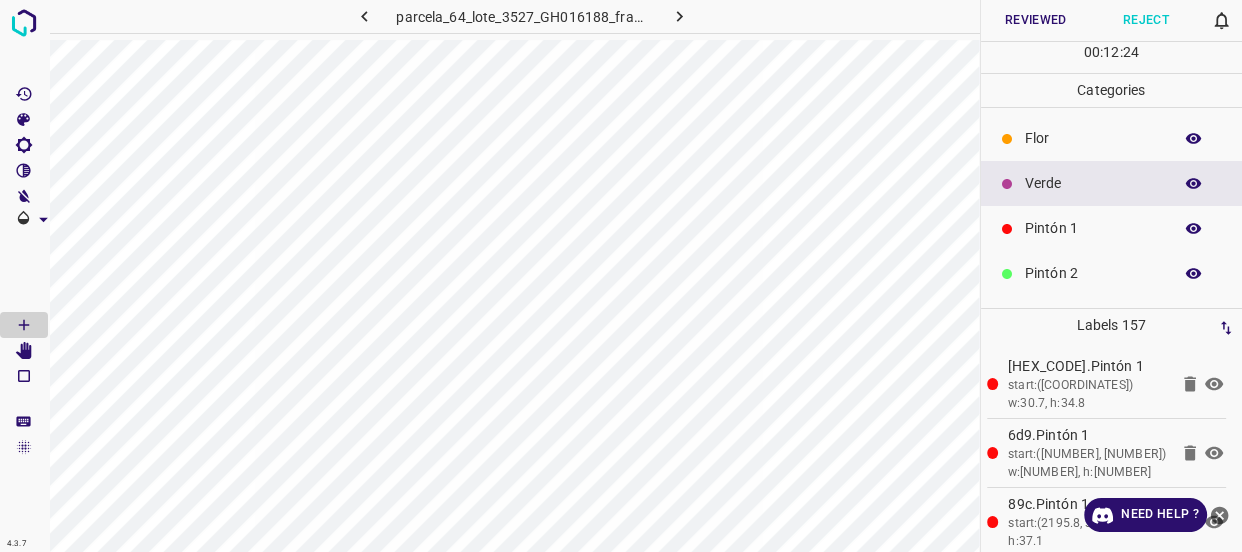 click 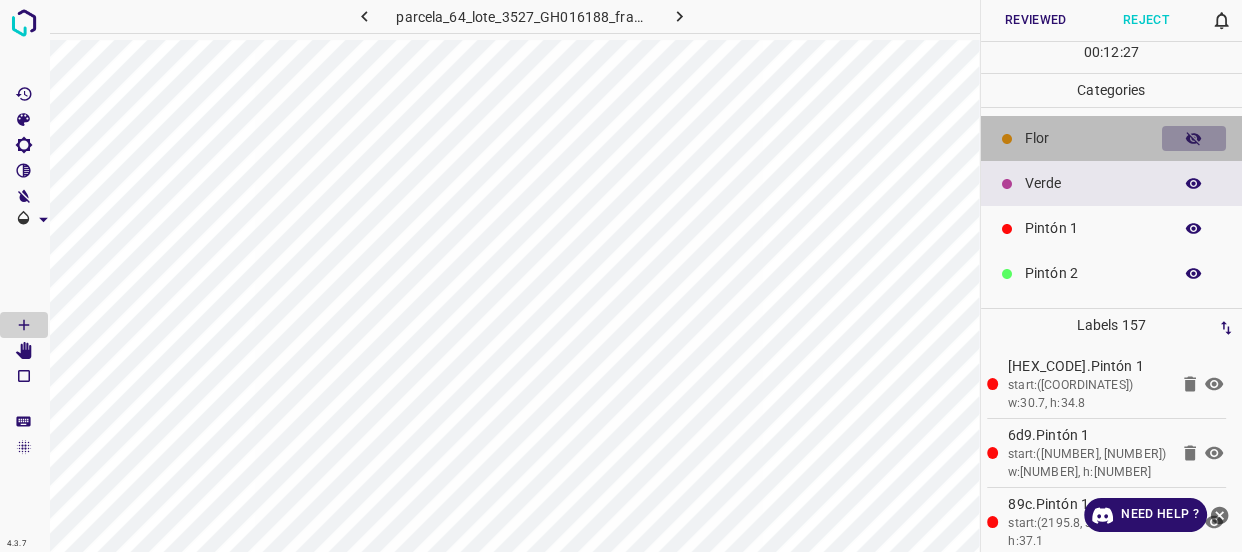 click 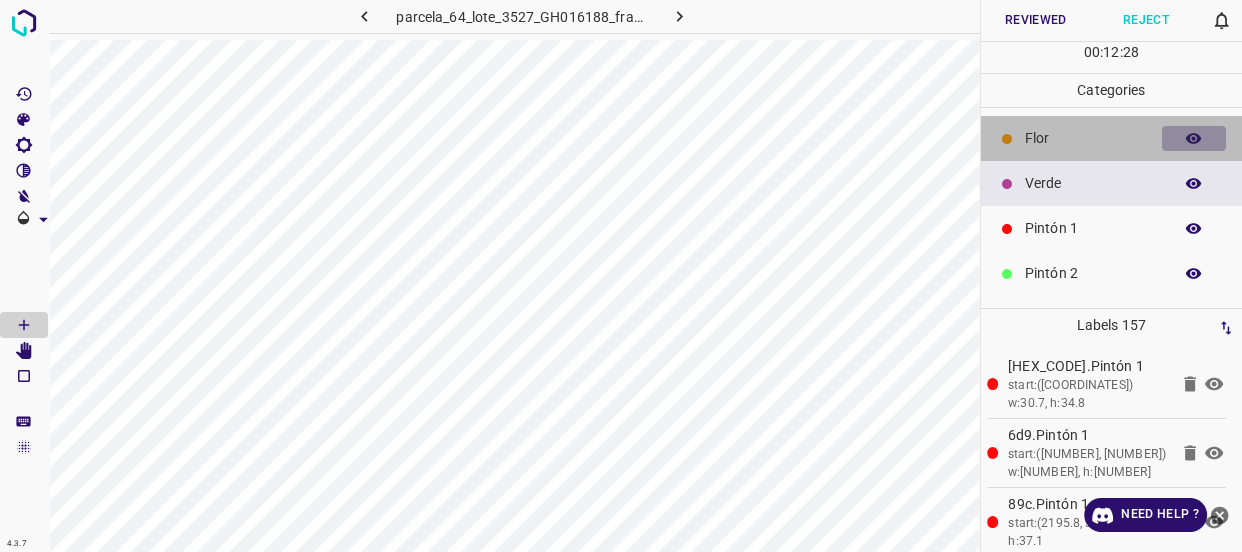 click 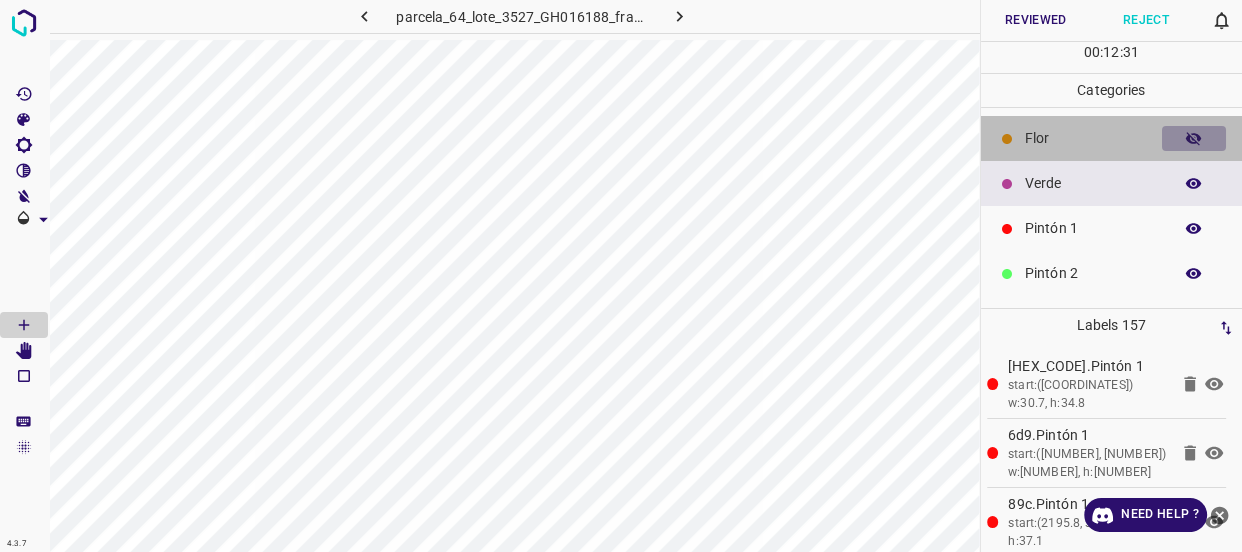 click 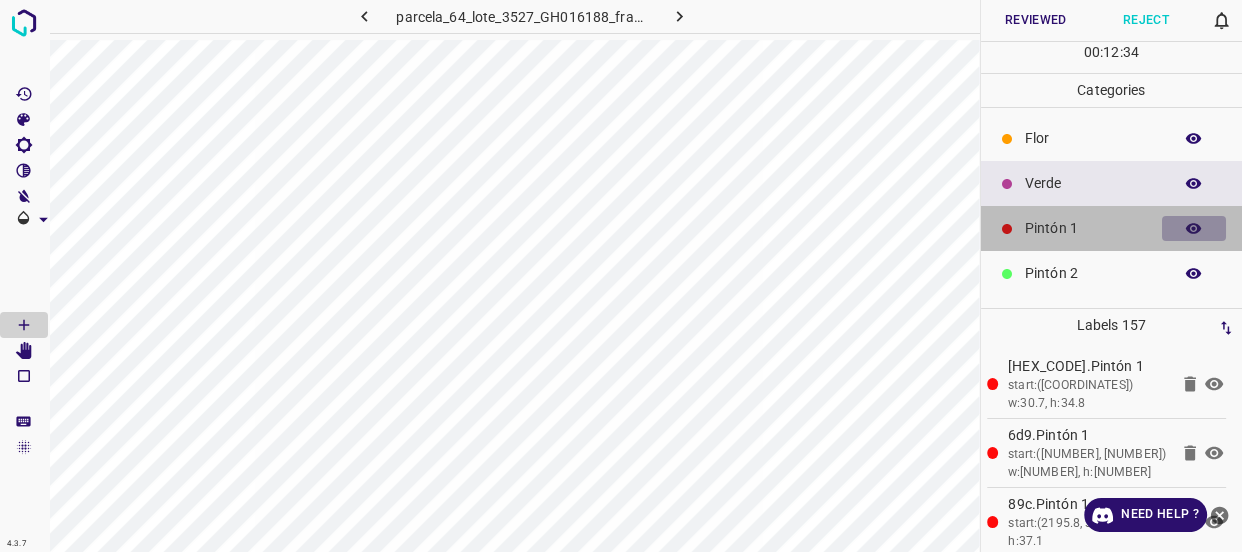 click 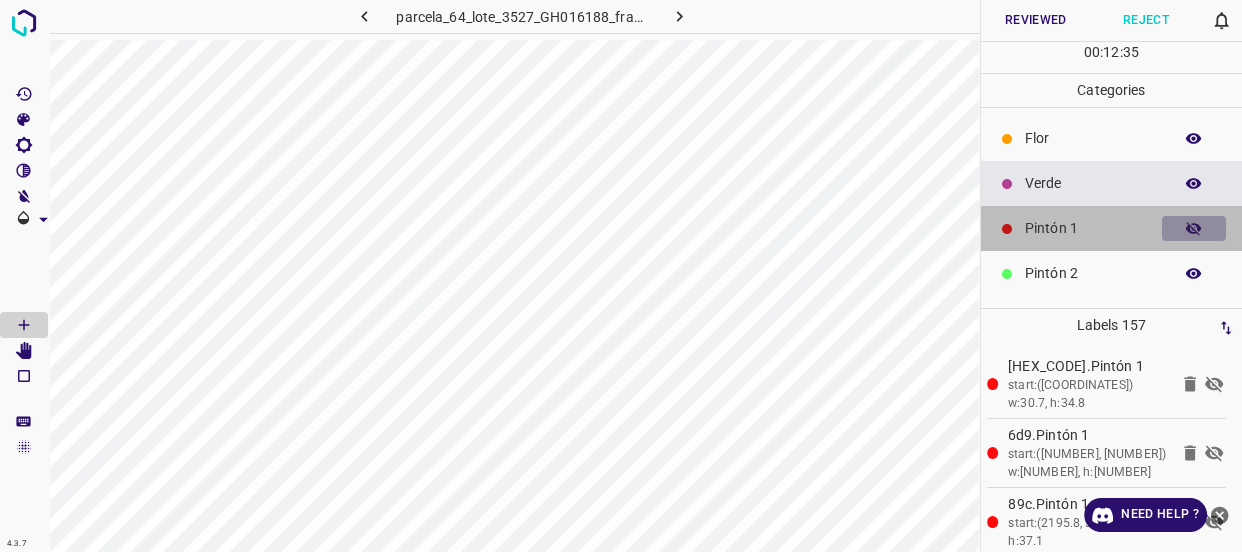 click 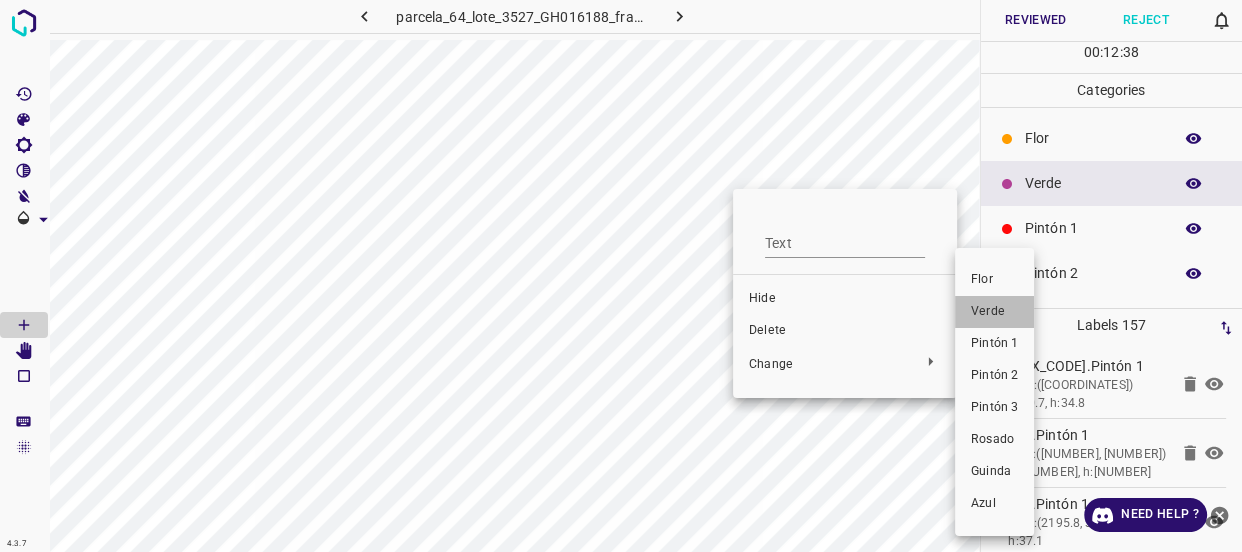 click on "Verde" at bounding box center [994, 312] 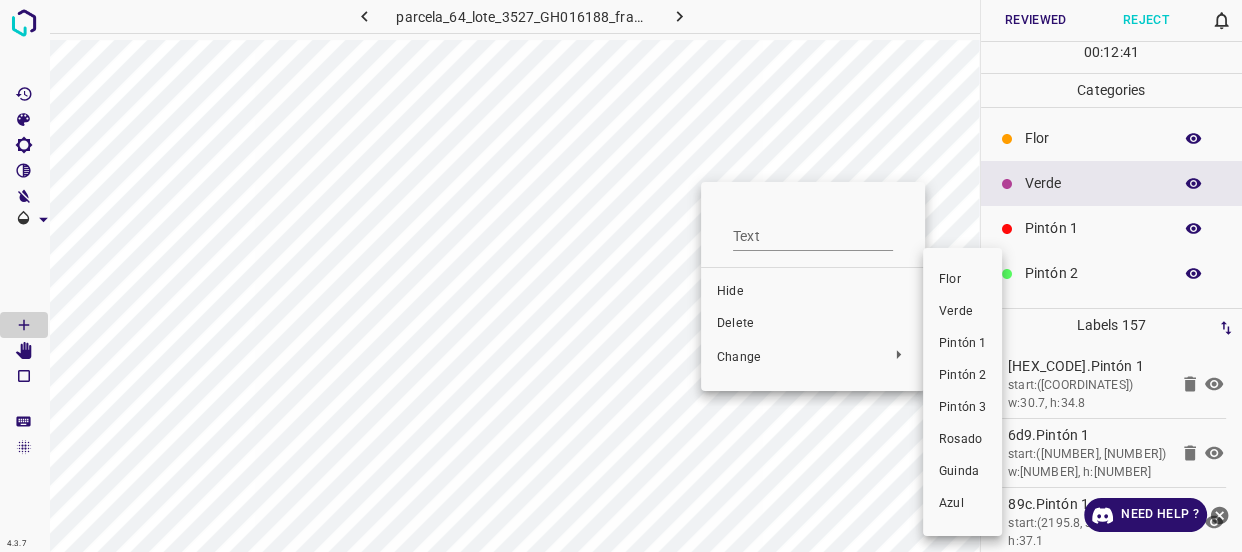 click on "Verde" at bounding box center [962, 312] 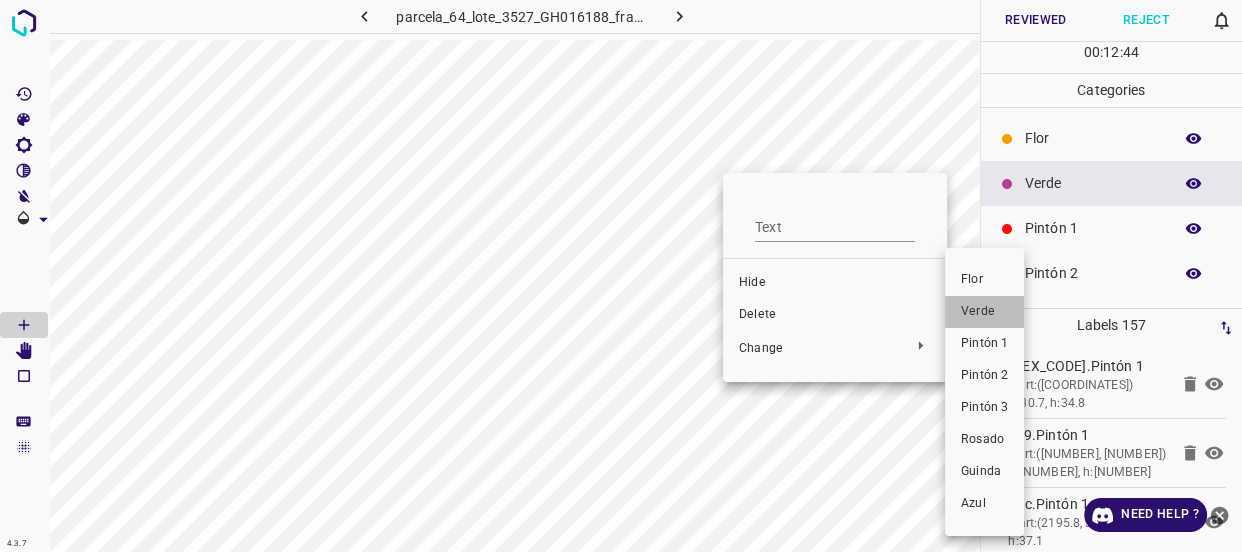 click on "Verde" at bounding box center [984, 312] 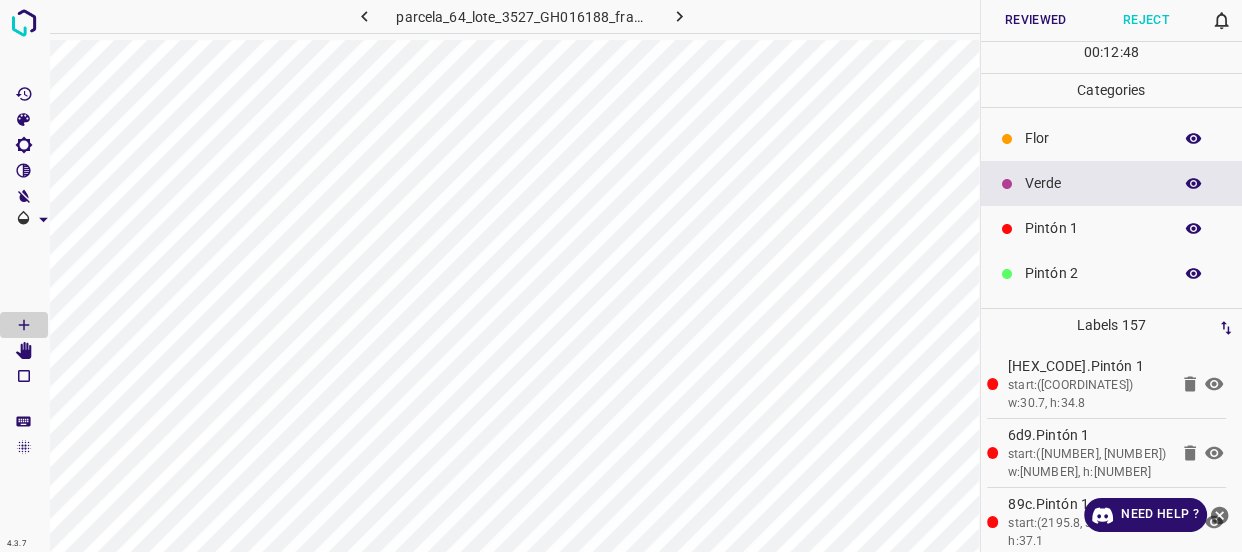 click 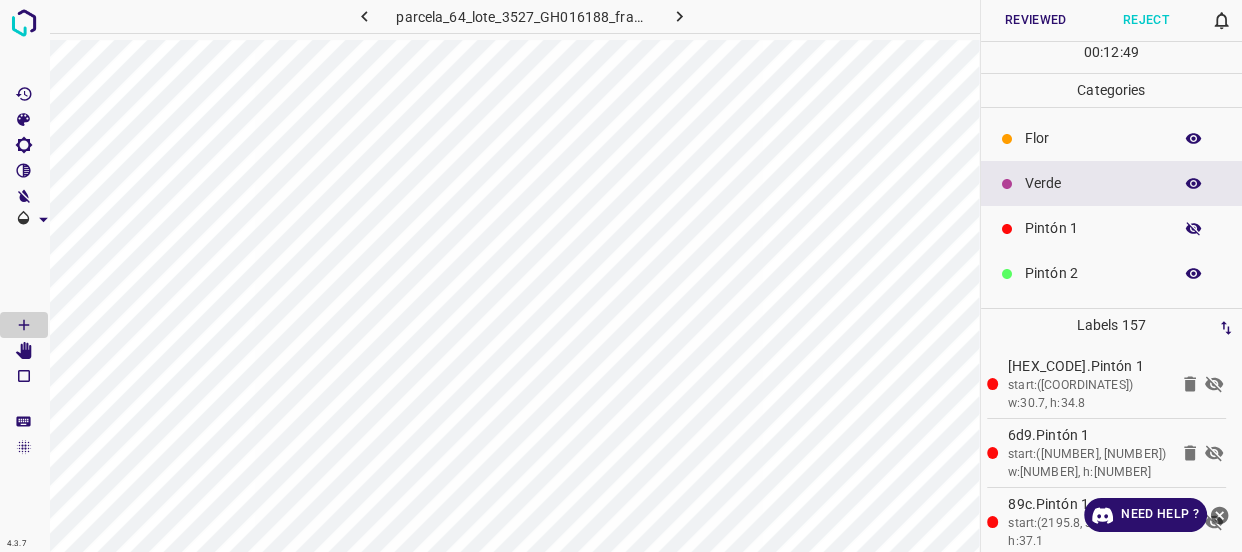 click 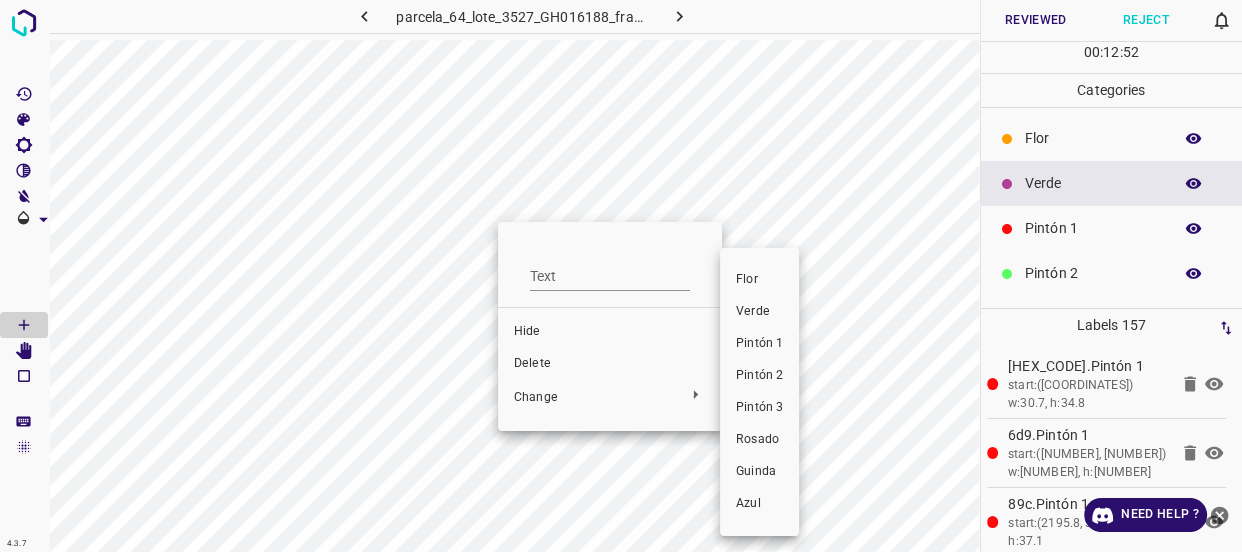 click on "Verde" at bounding box center [759, 312] 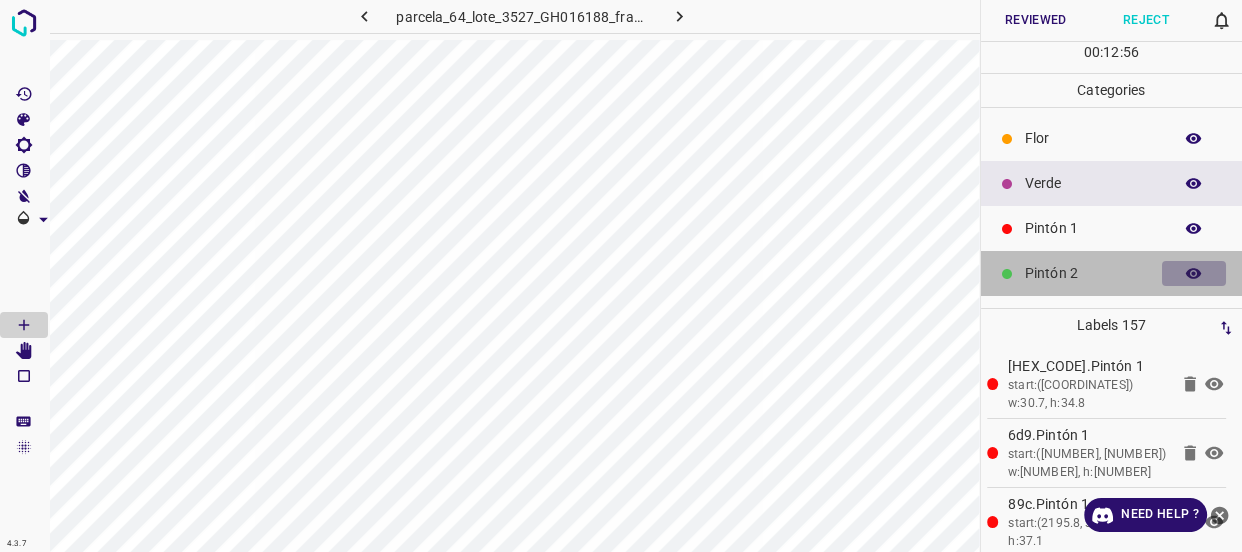 click 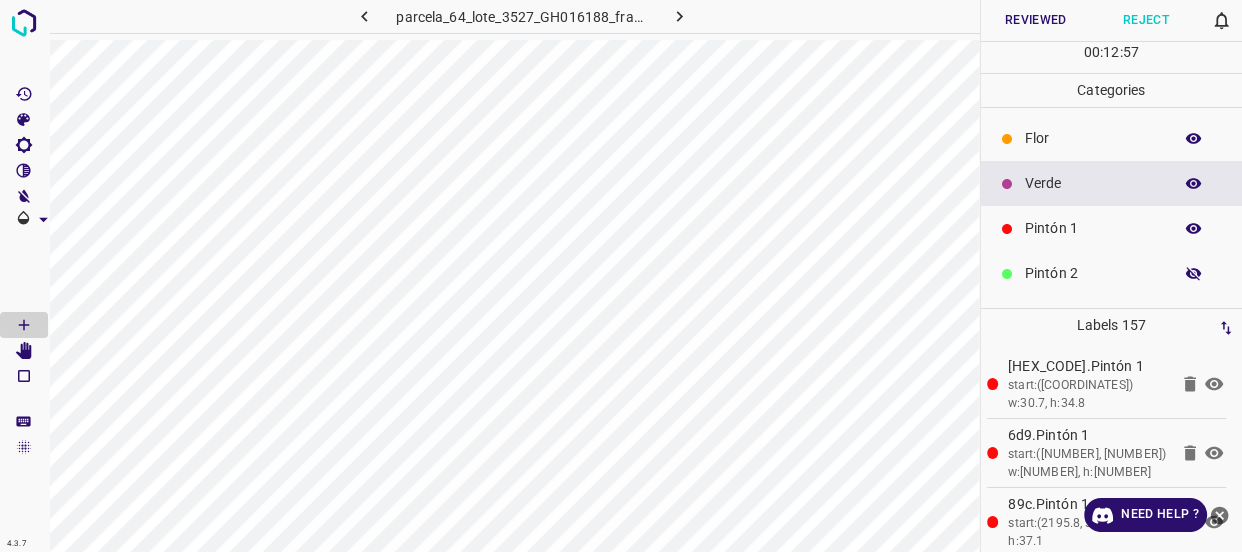 click 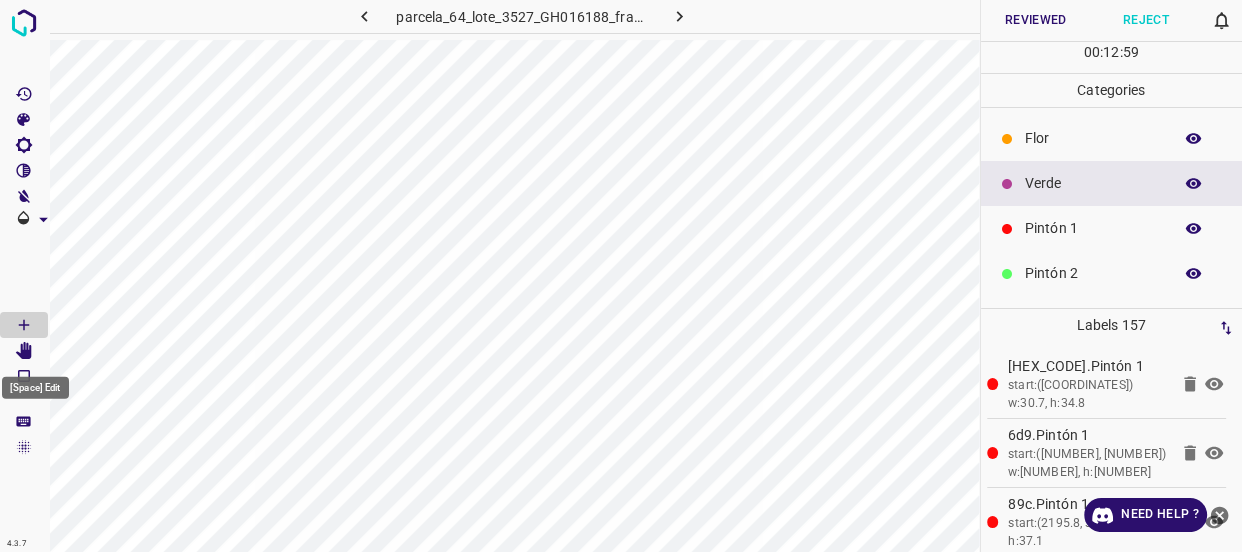 click 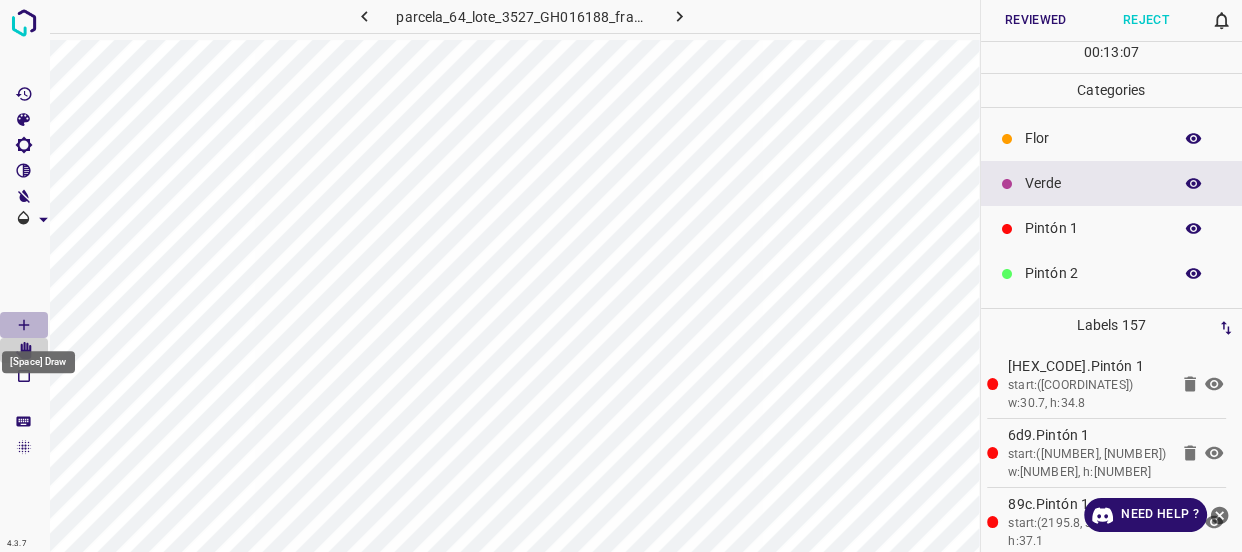 drag, startPoint x: 20, startPoint y: 327, endPoint x: 1240, endPoint y: 316, distance: 1220.0496 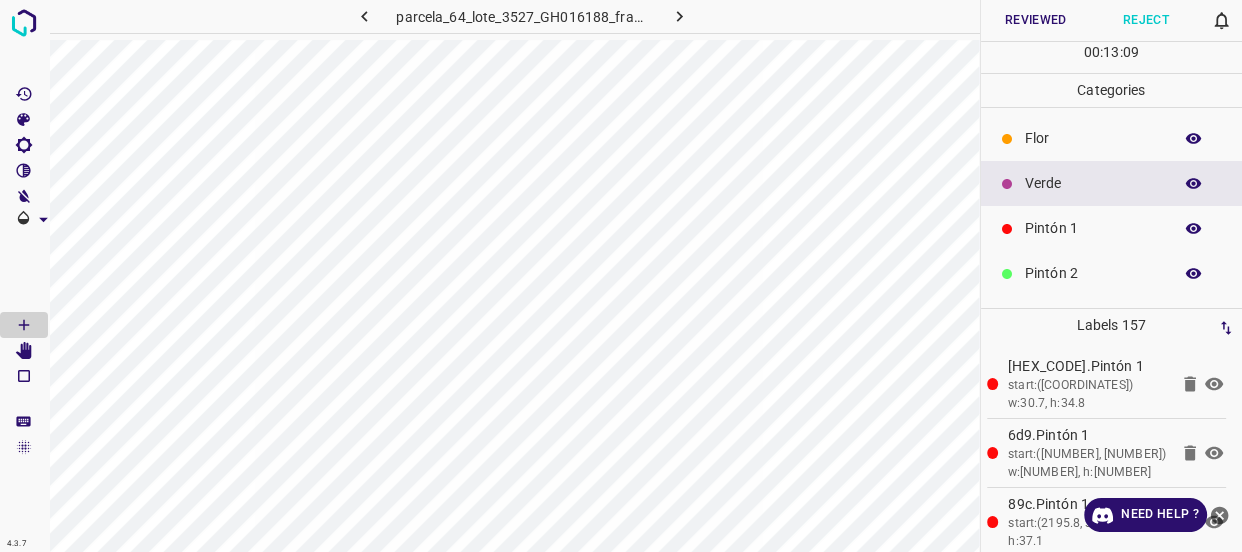 click on "Pintón 2" at bounding box center [1093, 273] 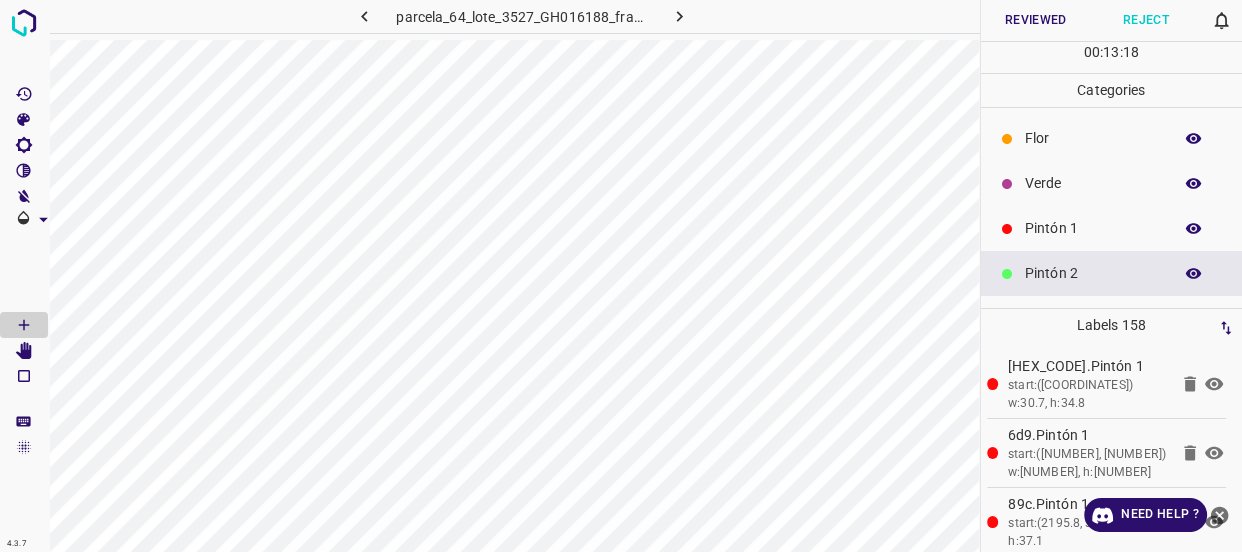 click on "Verde" at bounding box center (1093, 183) 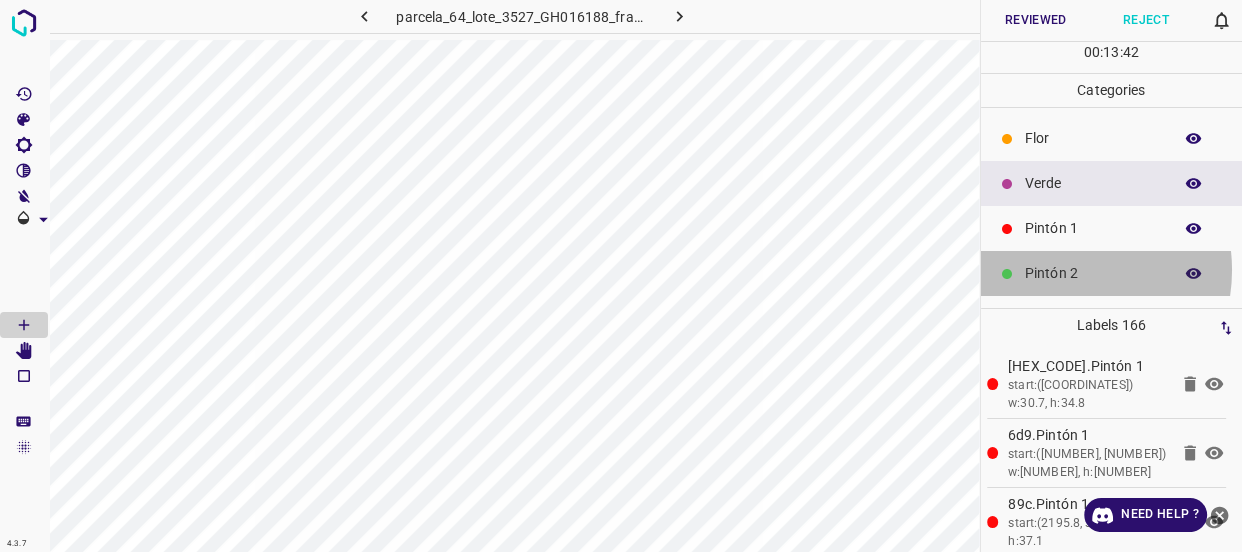click on "Pintón 2" at bounding box center (1093, 273) 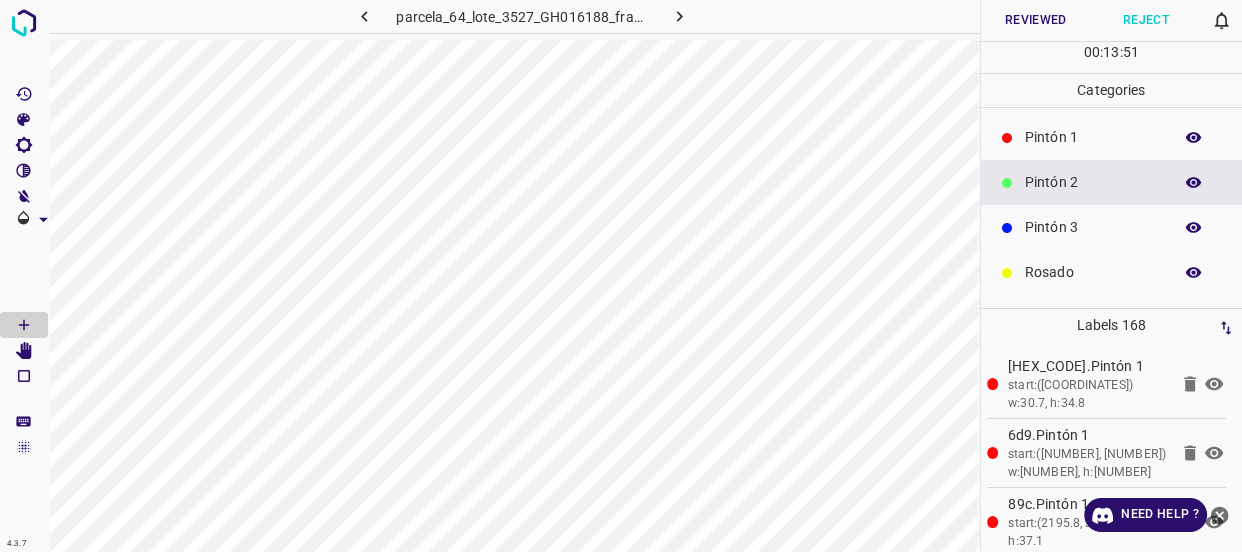 scroll, scrollTop: 175, scrollLeft: 0, axis: vertical 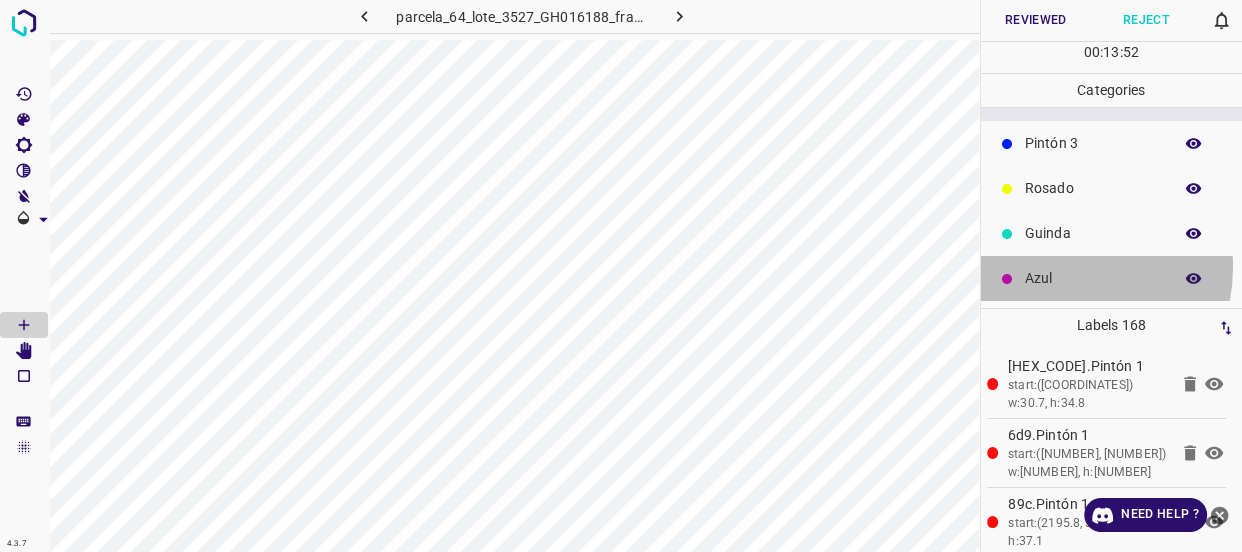 drag, startPoint x: 1050, startPoint y: 266, endPoint x: 679, endPoint y: 23, distance: 443.49747 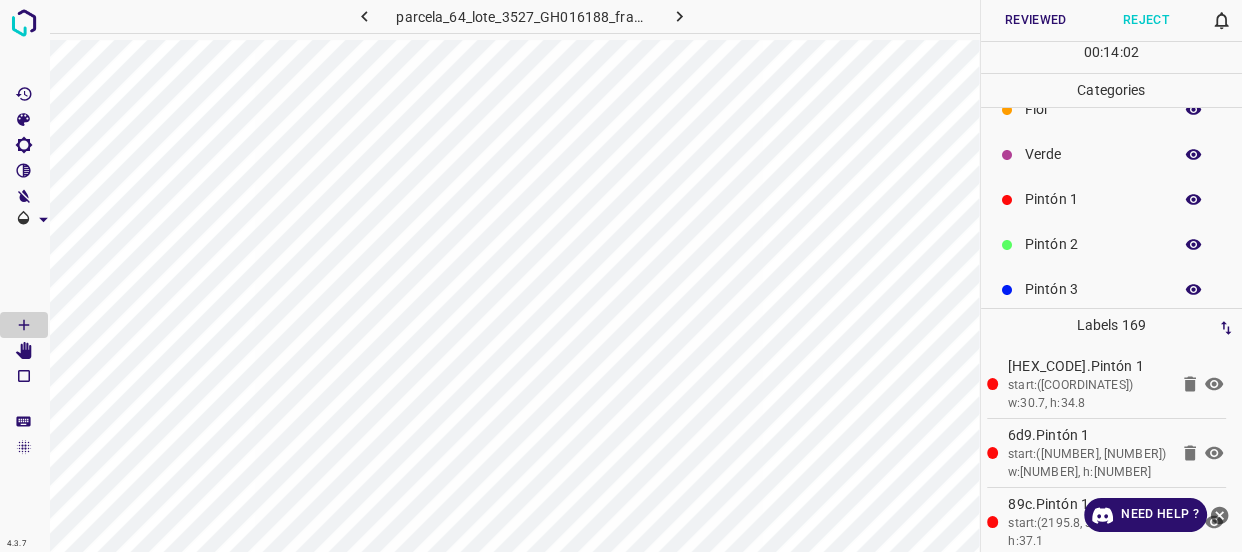 scroll, scrollTop: 0, scrollLeft: 0, axis: both 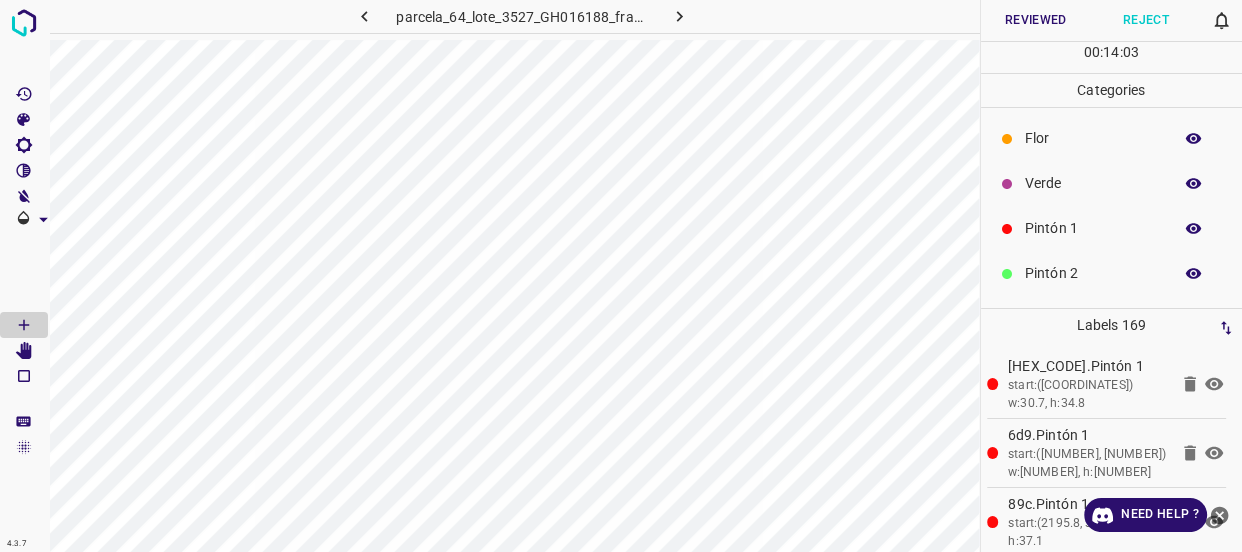 click on "Flor" at bounding box center [1093, 138] 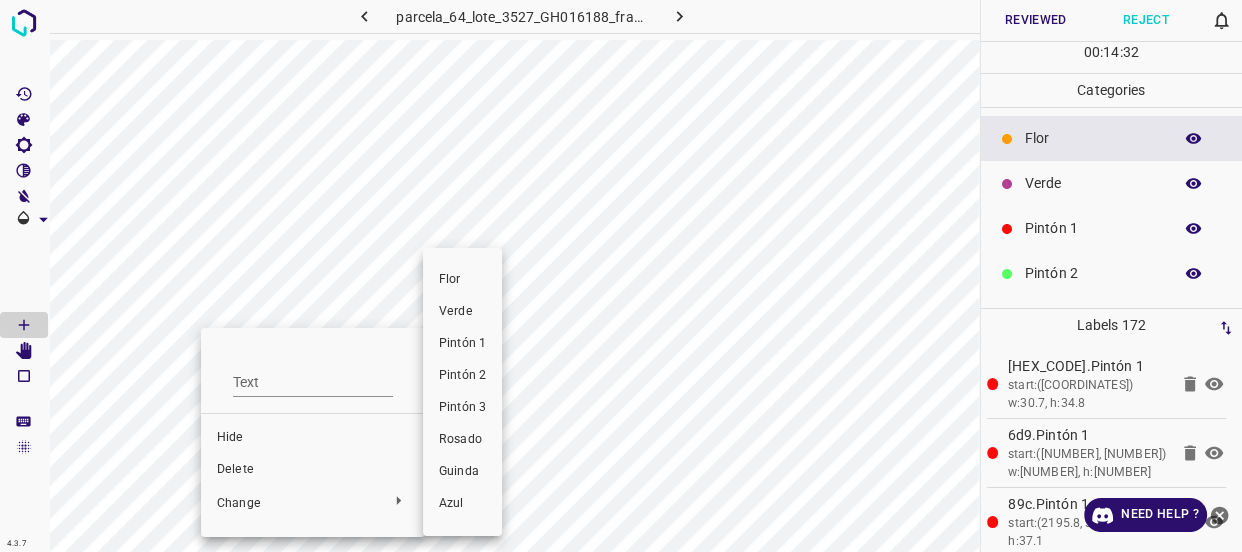 drag, startPoint x: 467, startPoint y: 313, endPoint x: 1003, endPoint y: 374, distance: 539.4599 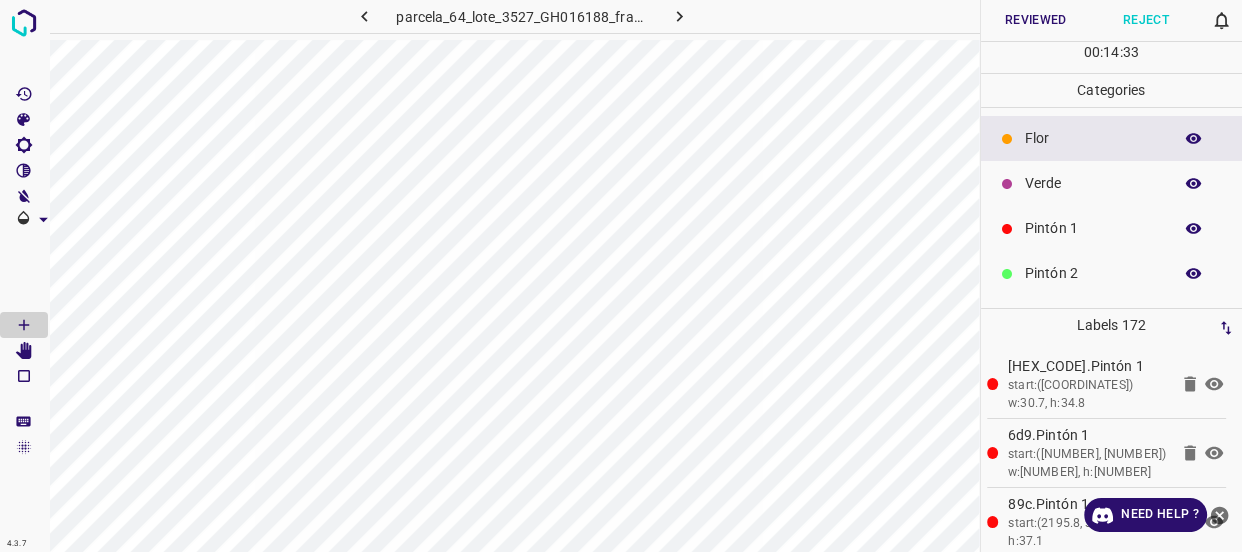 click on "Verde" at bounding box center [1093, 183] 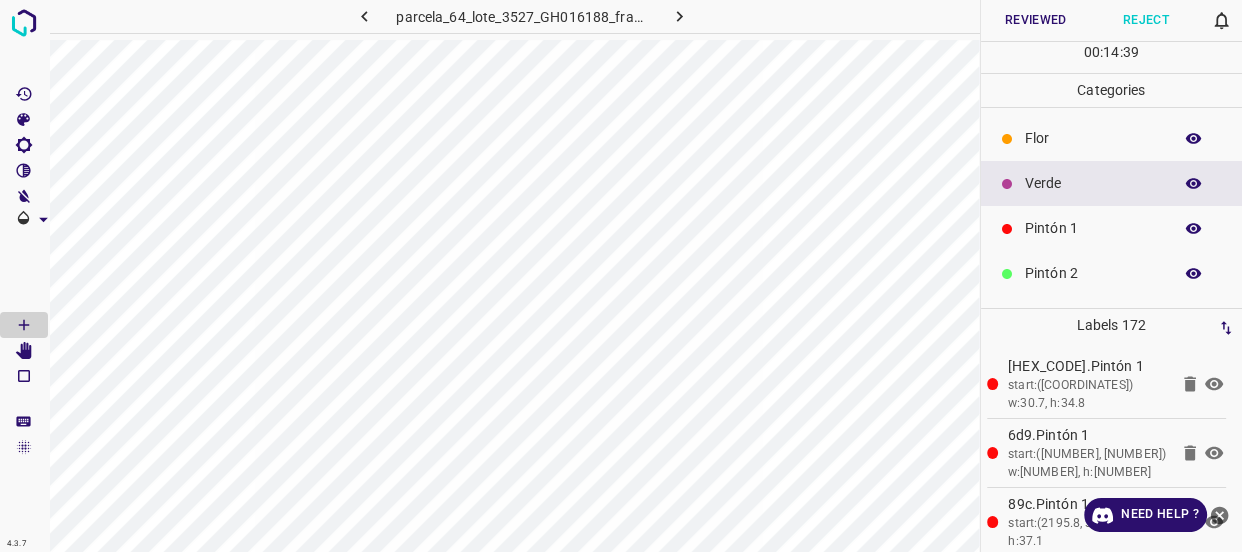 click 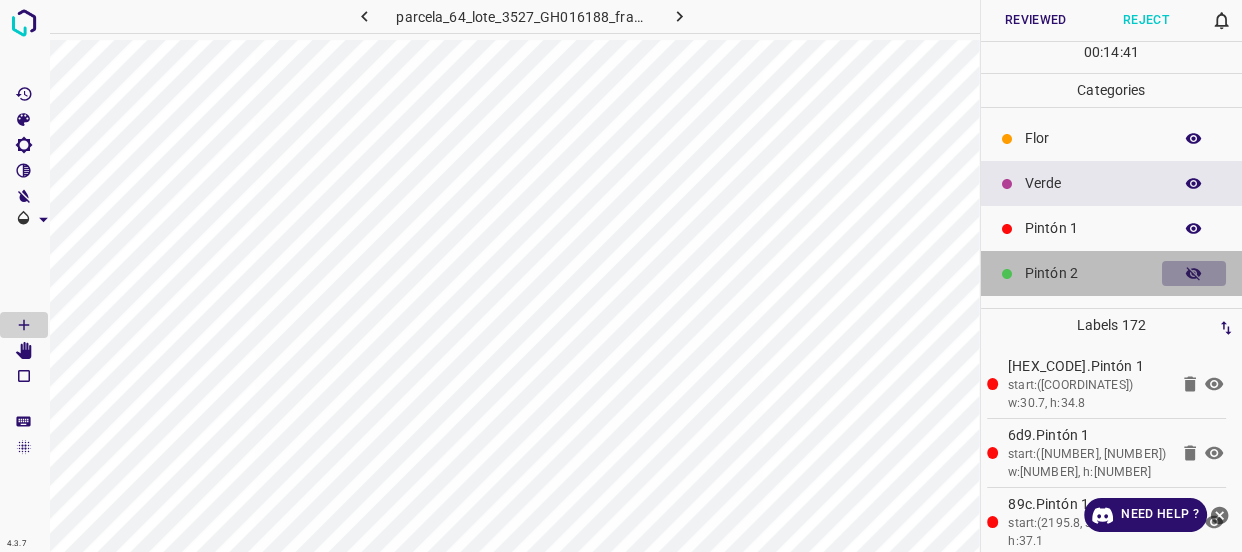 click 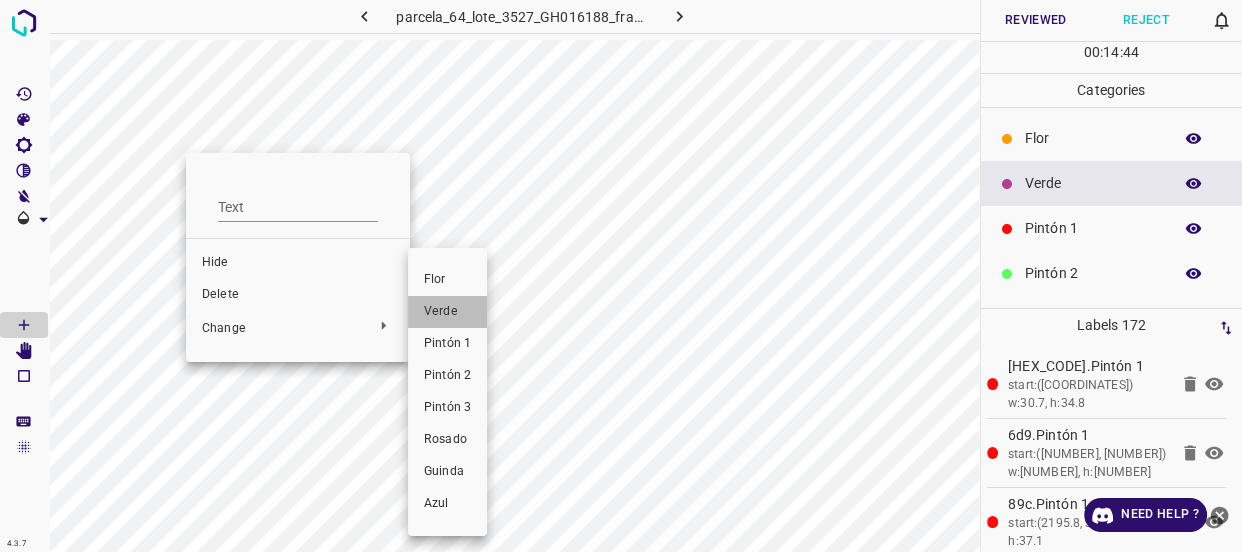 drag, startPoint x: 440, startPoint y: 317, endPoint x: 321, endPoint y: 176, distance: 184.50475 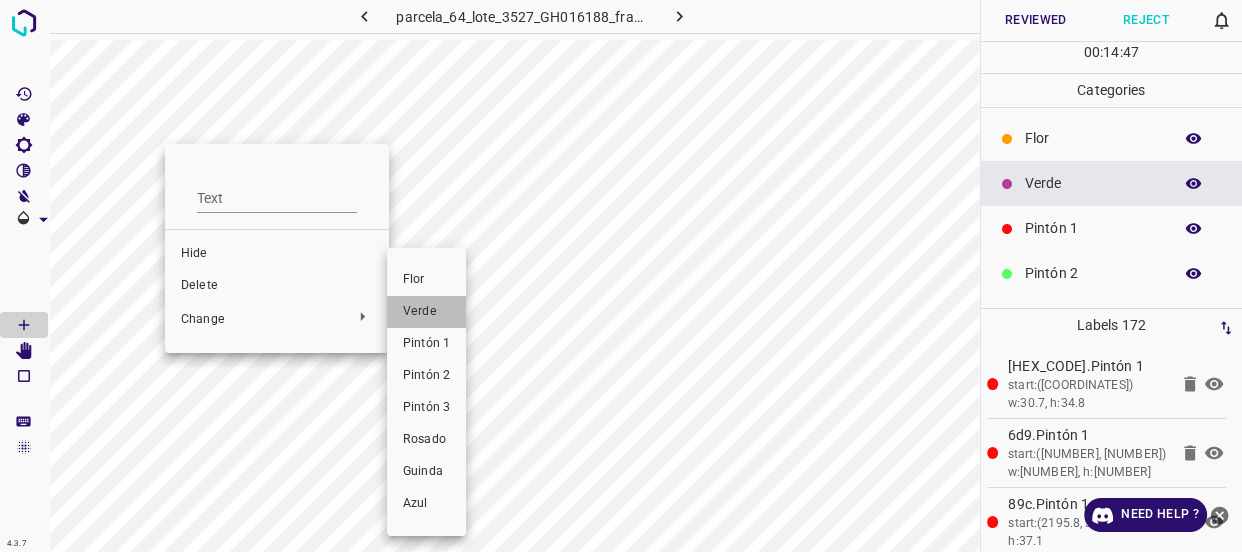 click on "Verde" at bounding box center (426, 312) 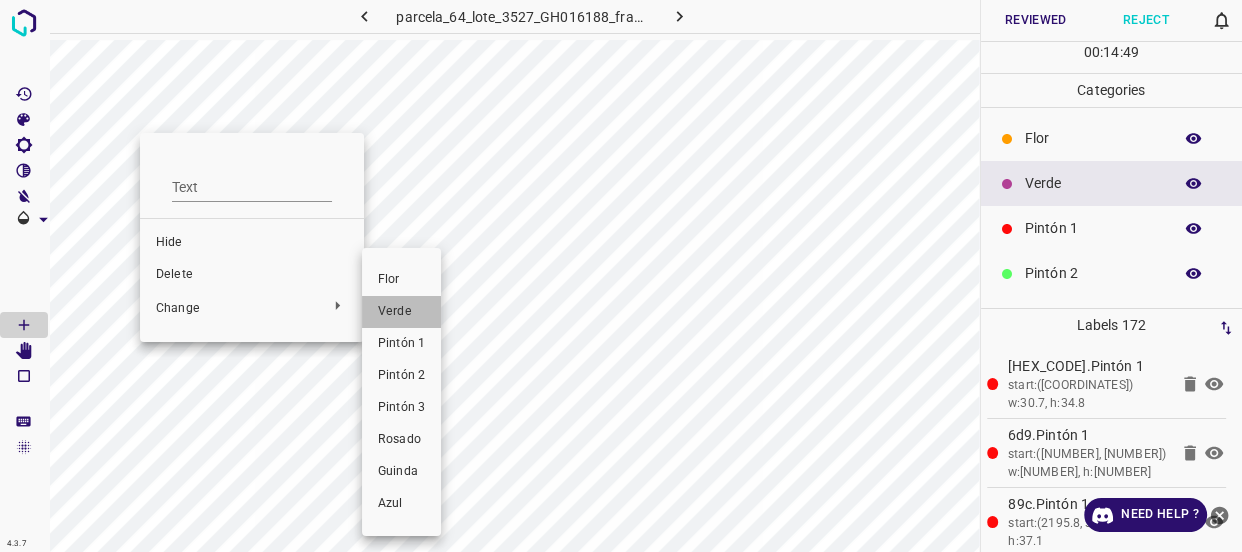 click on "Verde" at bounding box center [401, 312] 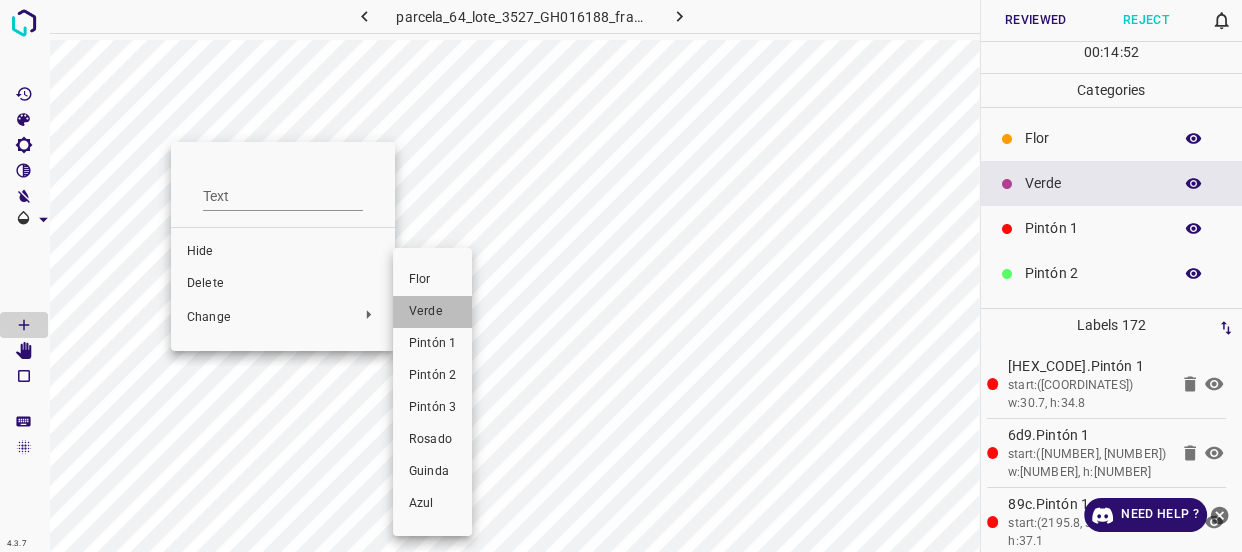 drag, startPoint x: 420, startPoint y: 303, endPoint x: 192, endPoint y: 174, distance: 261.96375 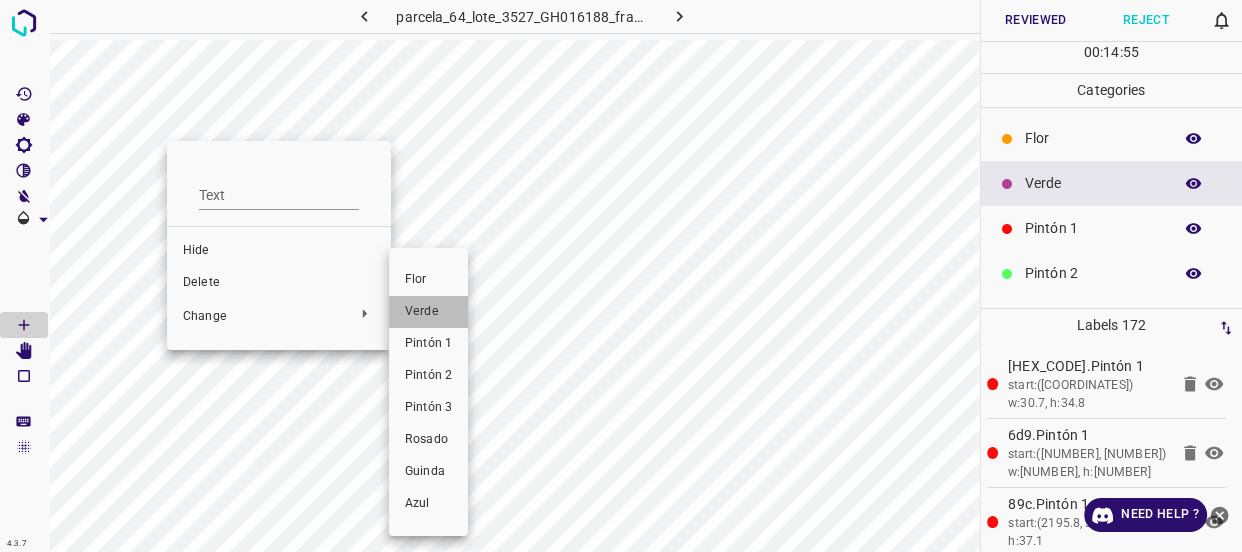 click on "Verde" at bounding box center (428, 312) 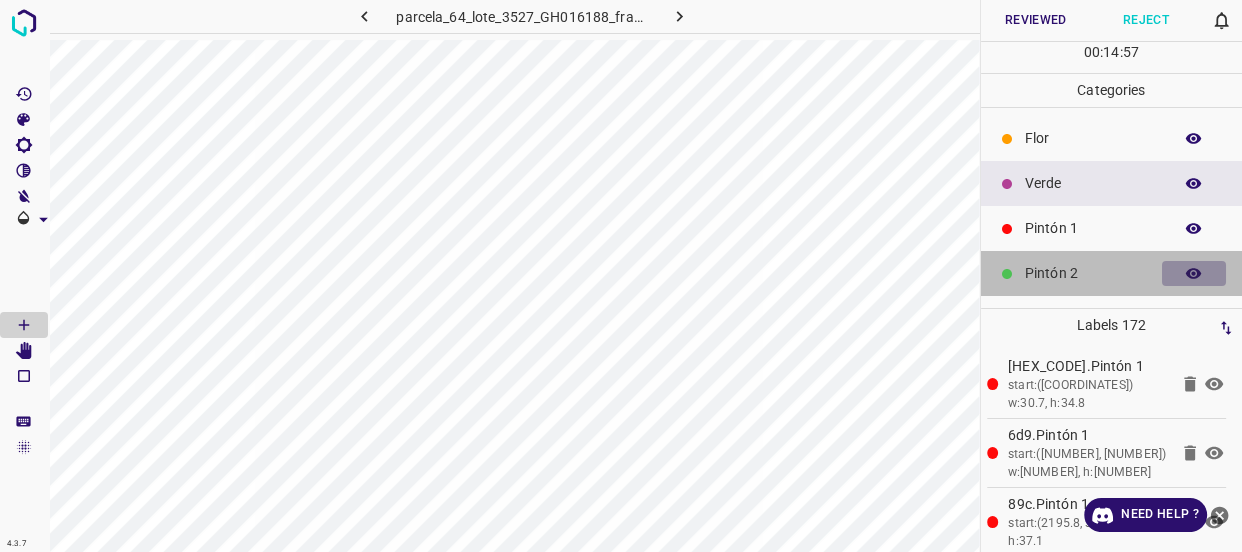 click 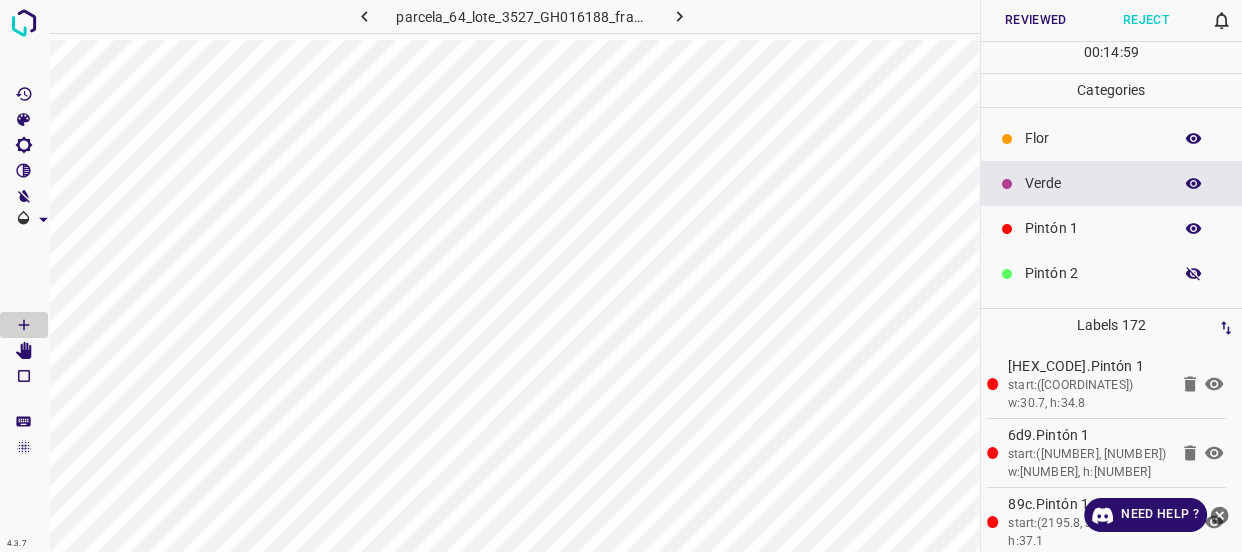 click 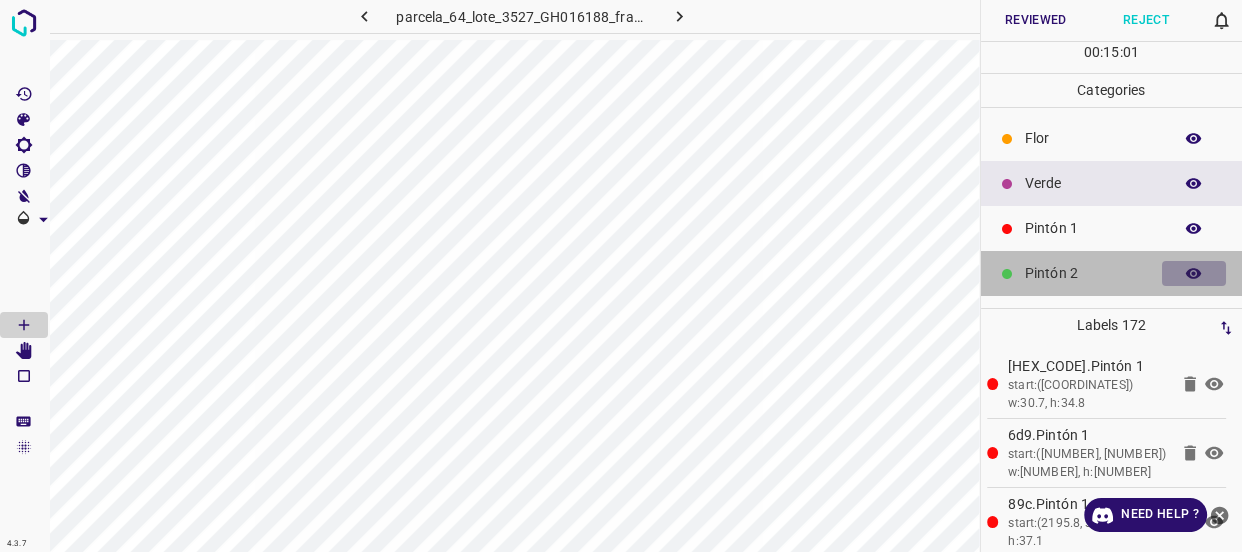 click 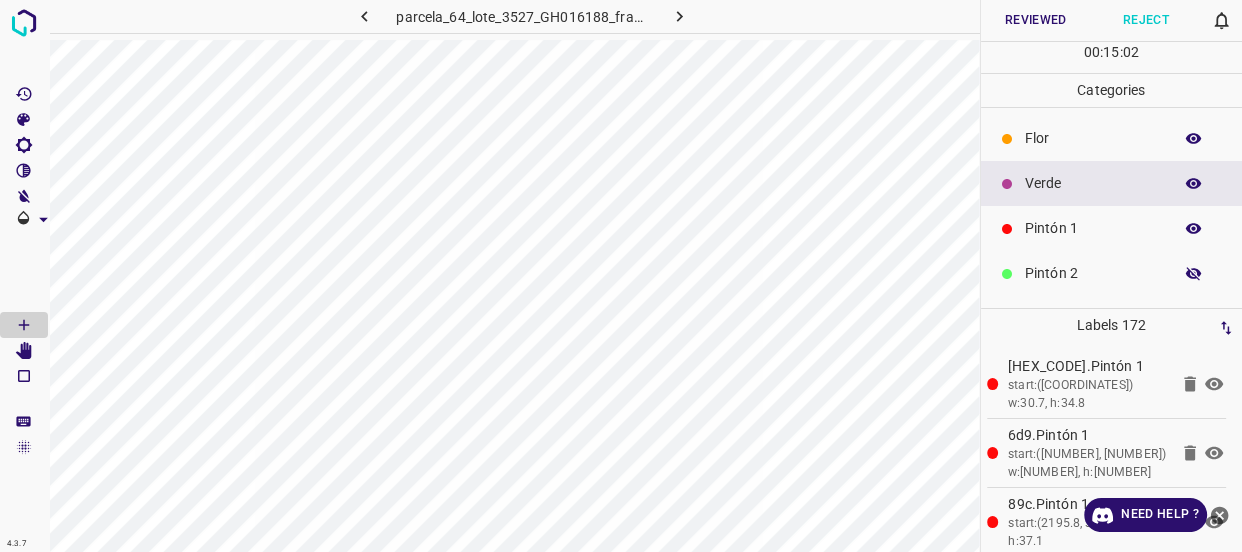 click 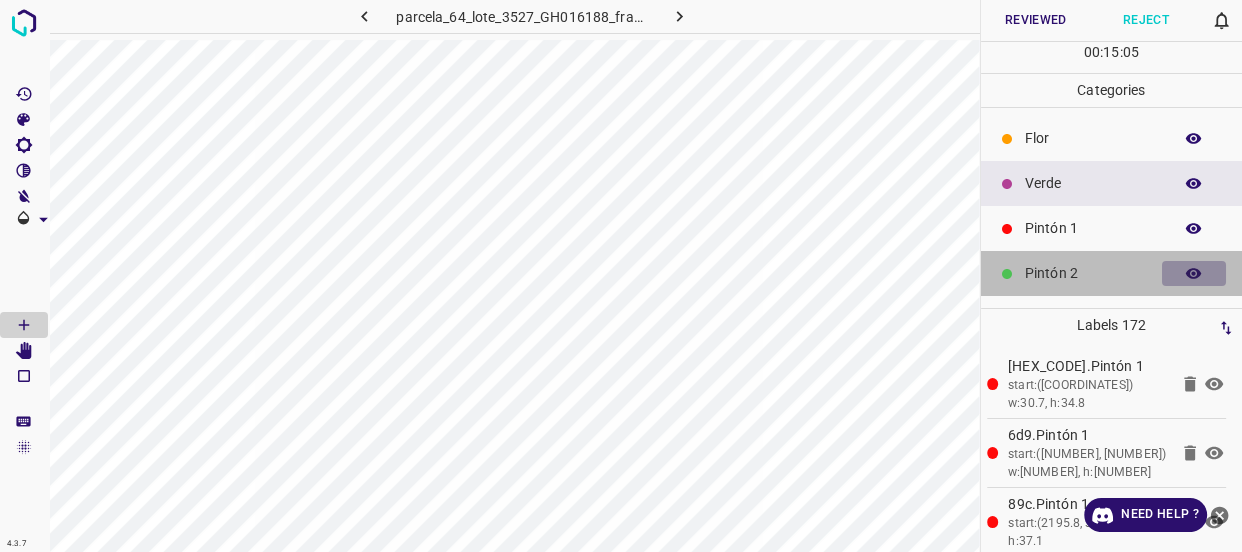 click 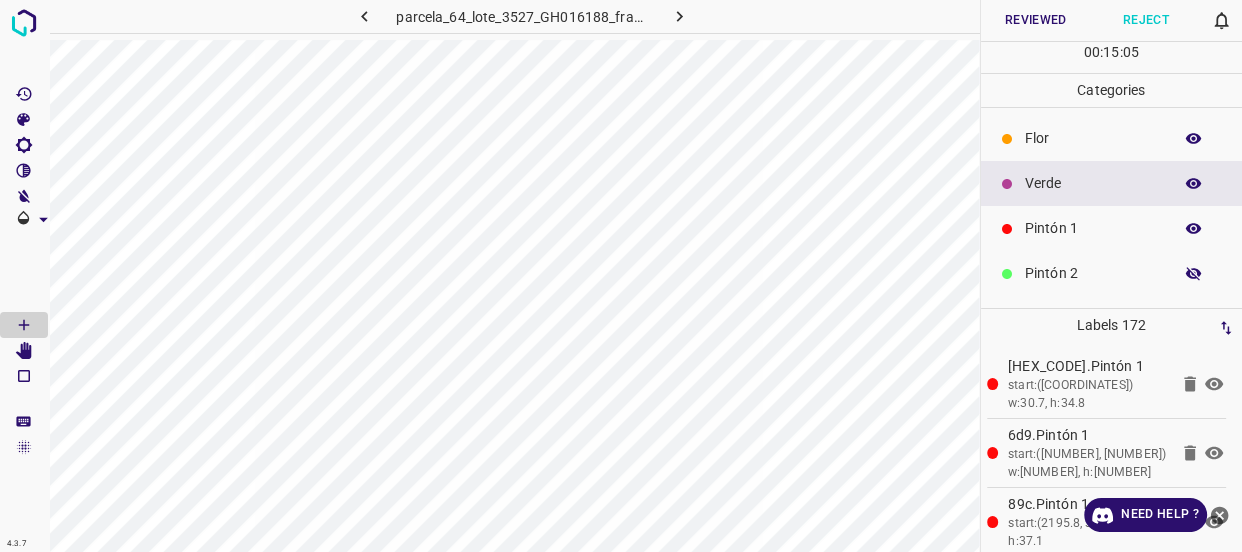 click 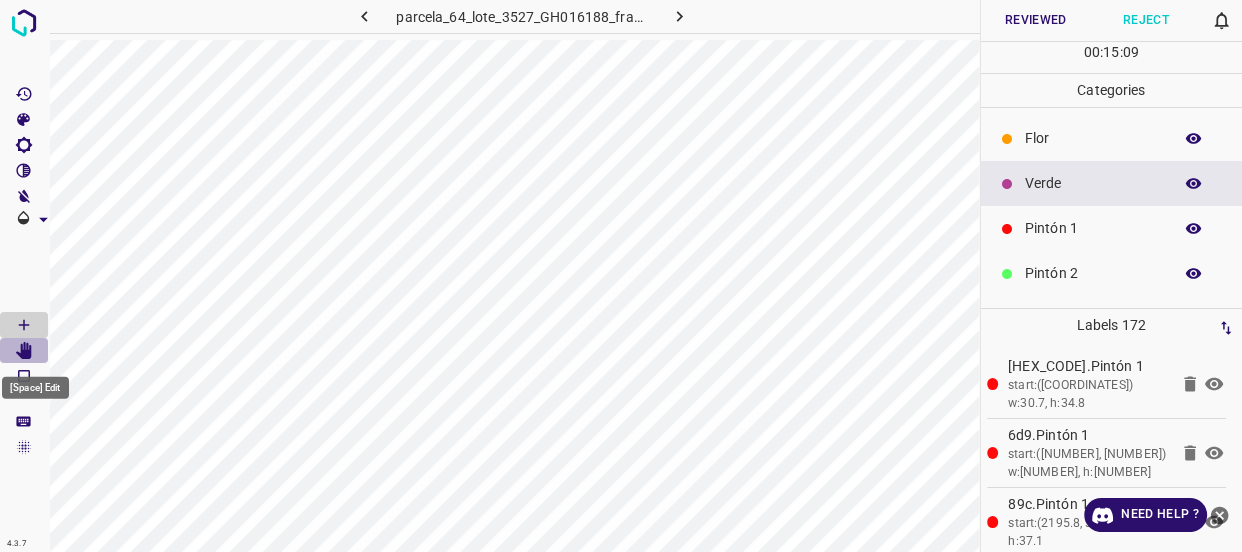 click 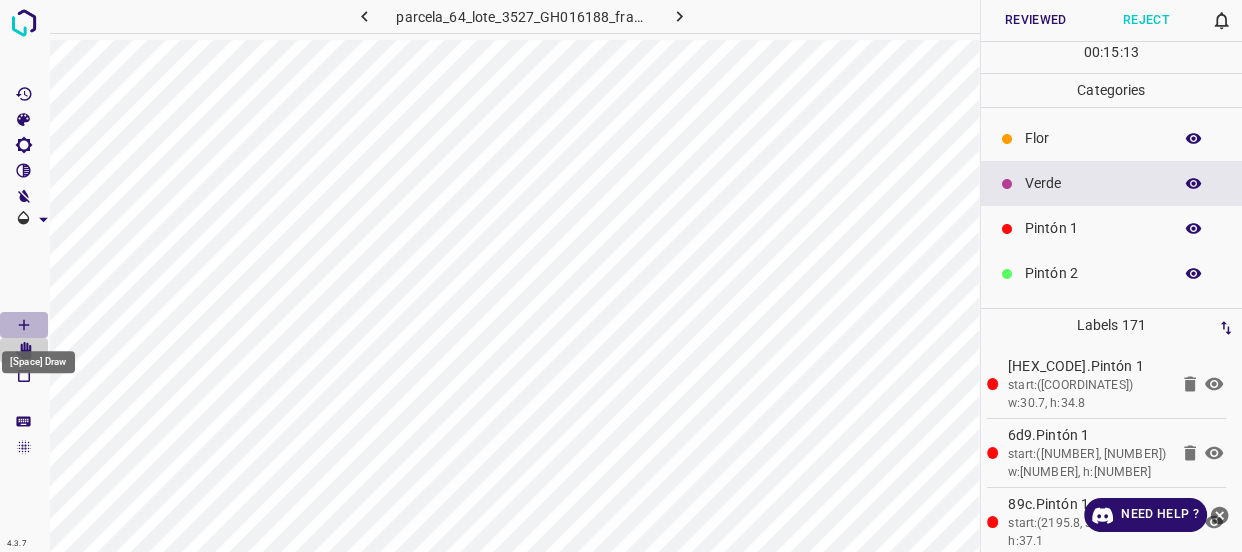 click 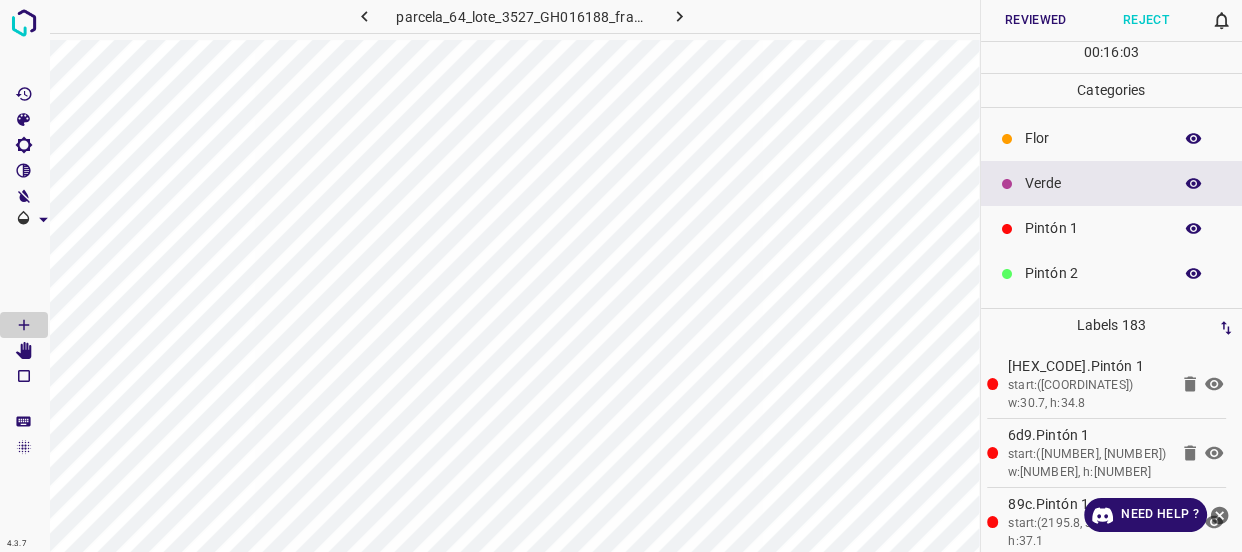 click 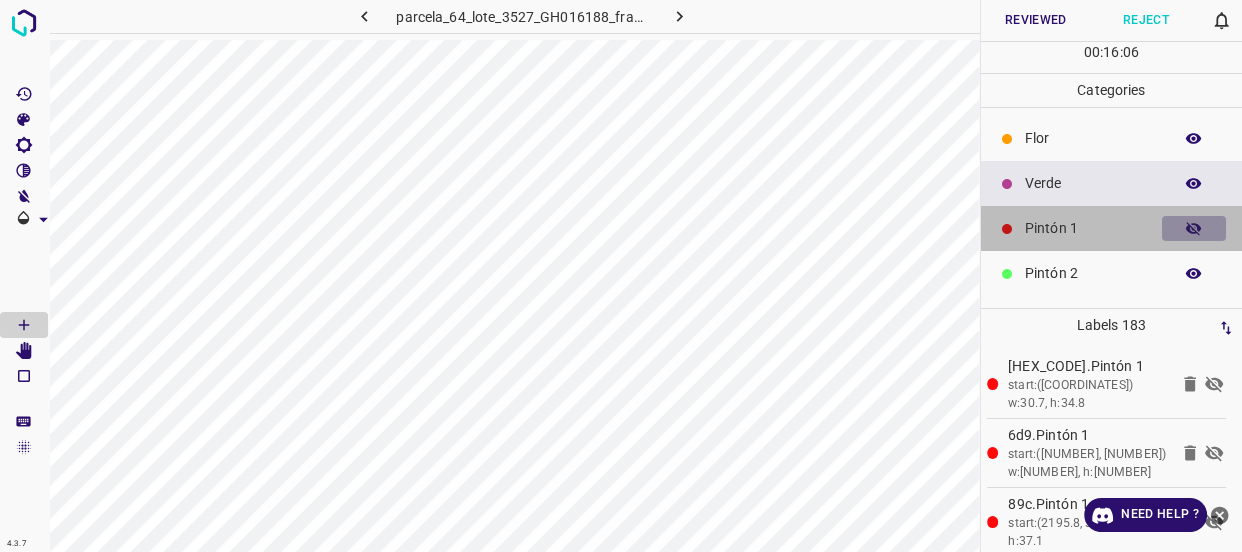 click 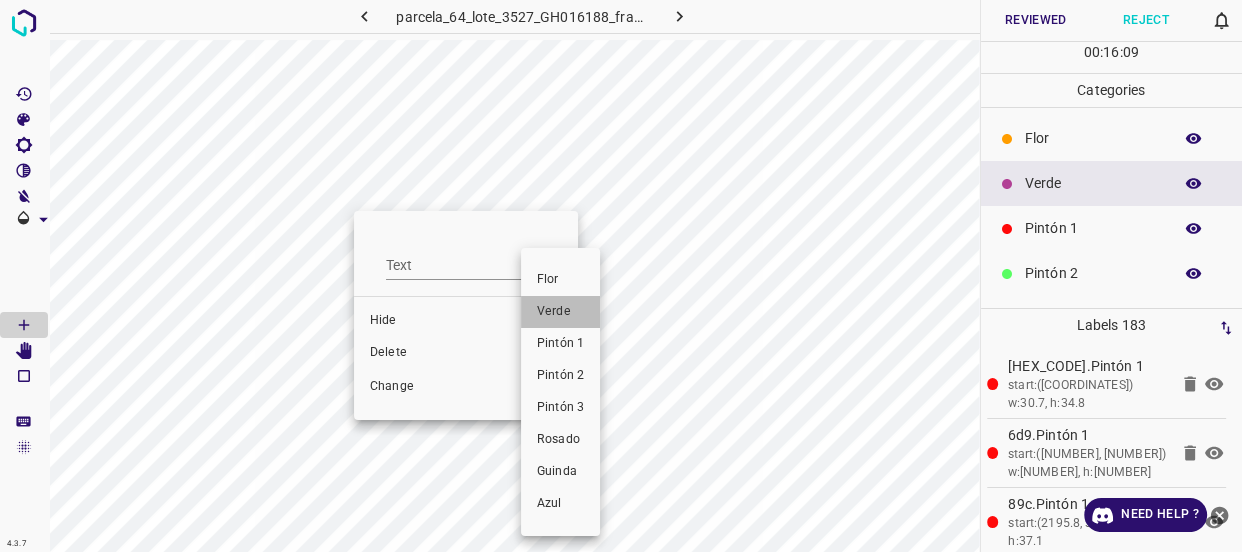 click on "Verde" at bounding box center [560, 312] 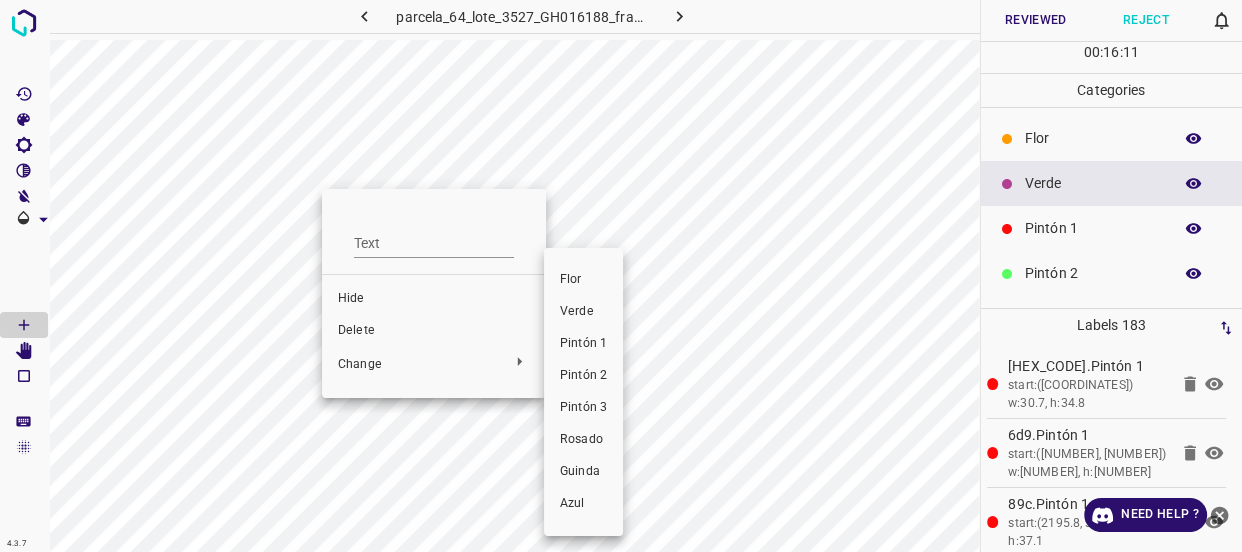 click on "Verde" at bounding box center (583, 312) 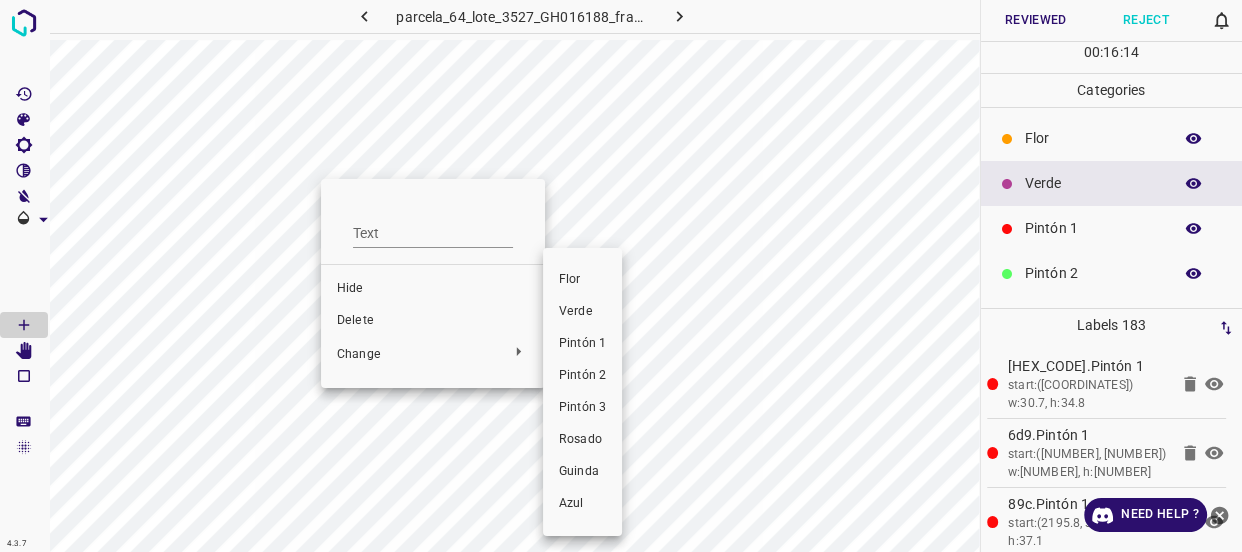 click on "Verde" at bounding box center [582, 312] 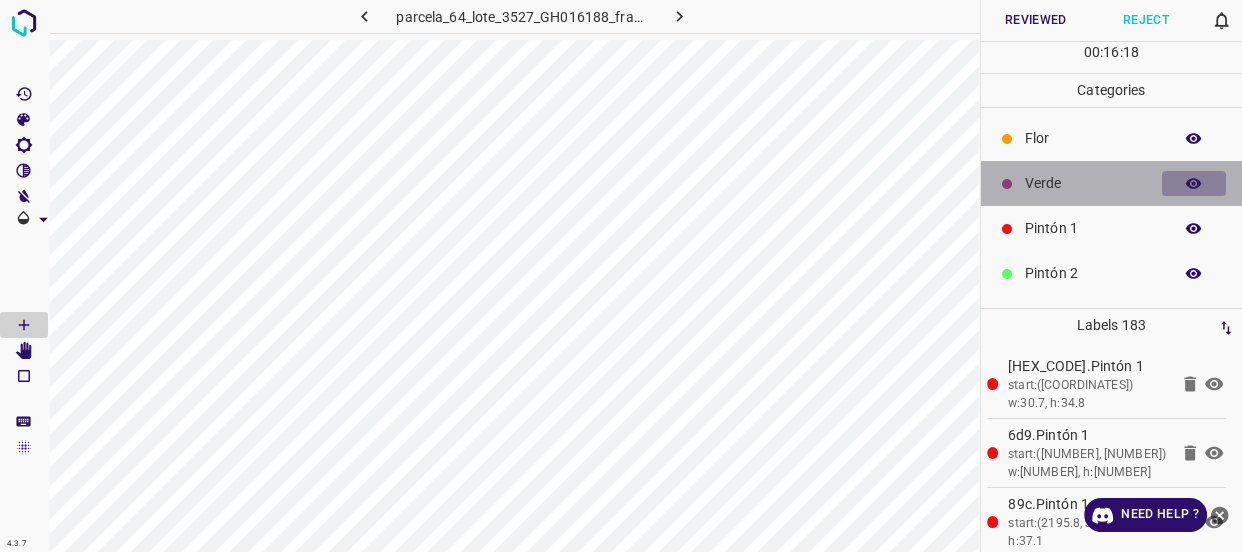 click 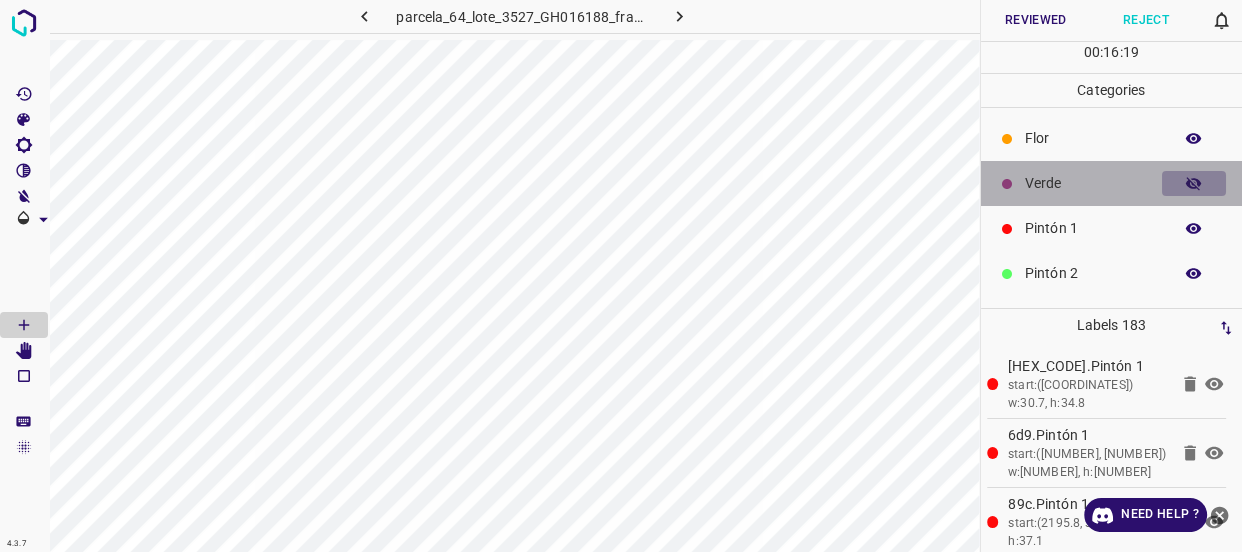 click 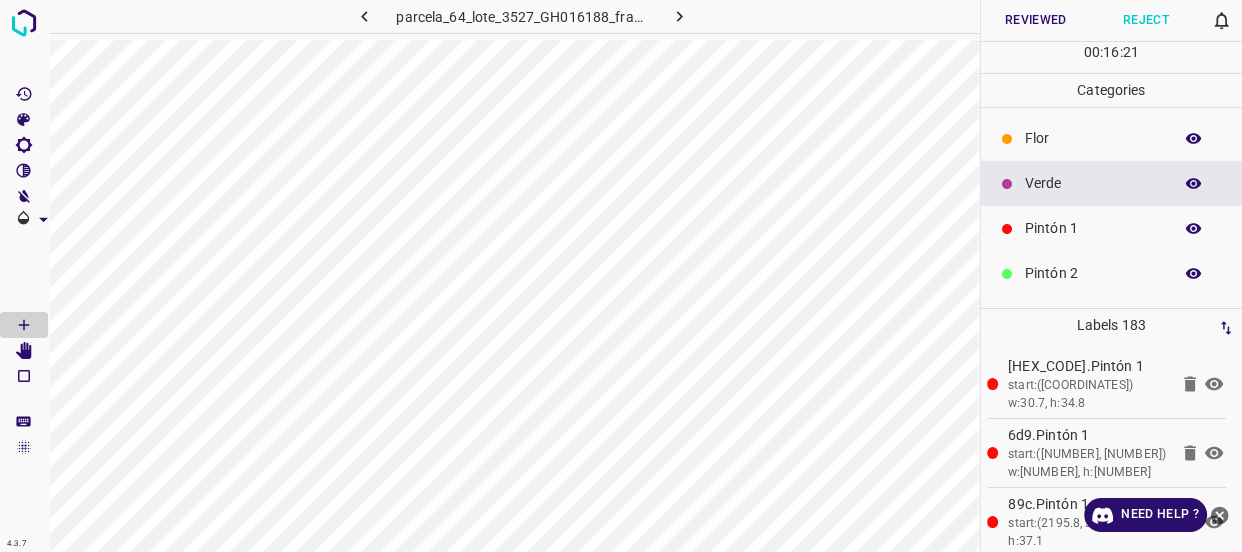 click 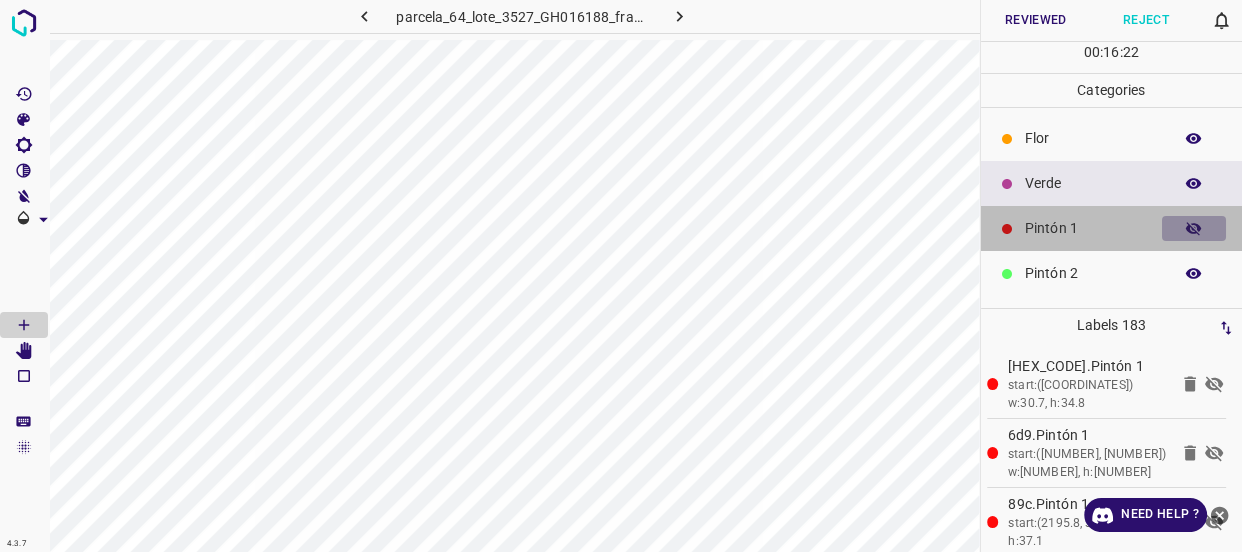 click 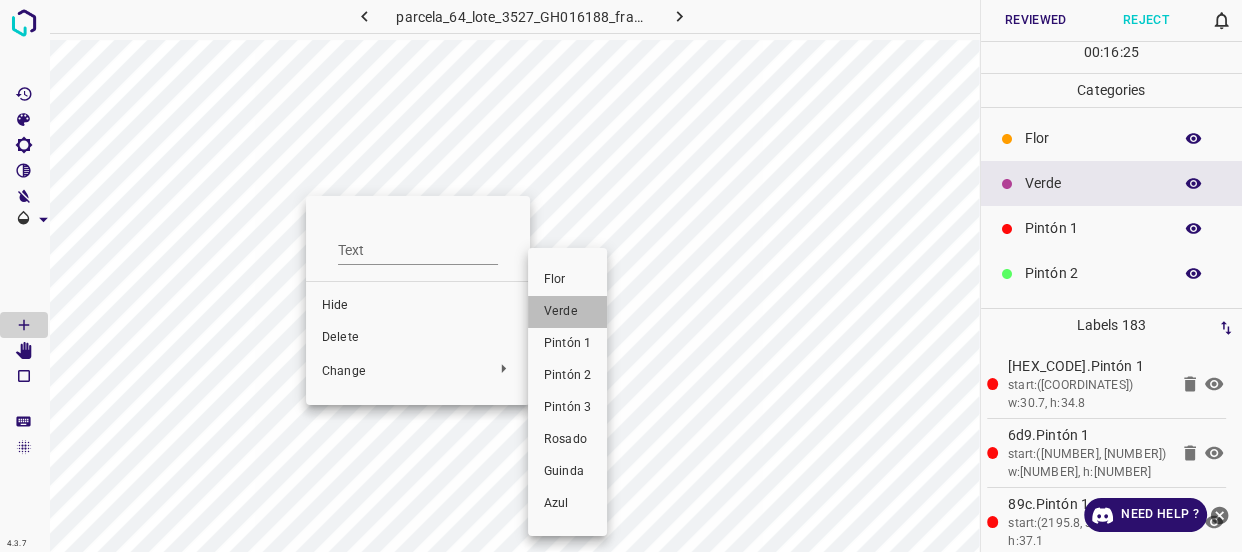 click on "Verde" at bounding box center (567, 312) 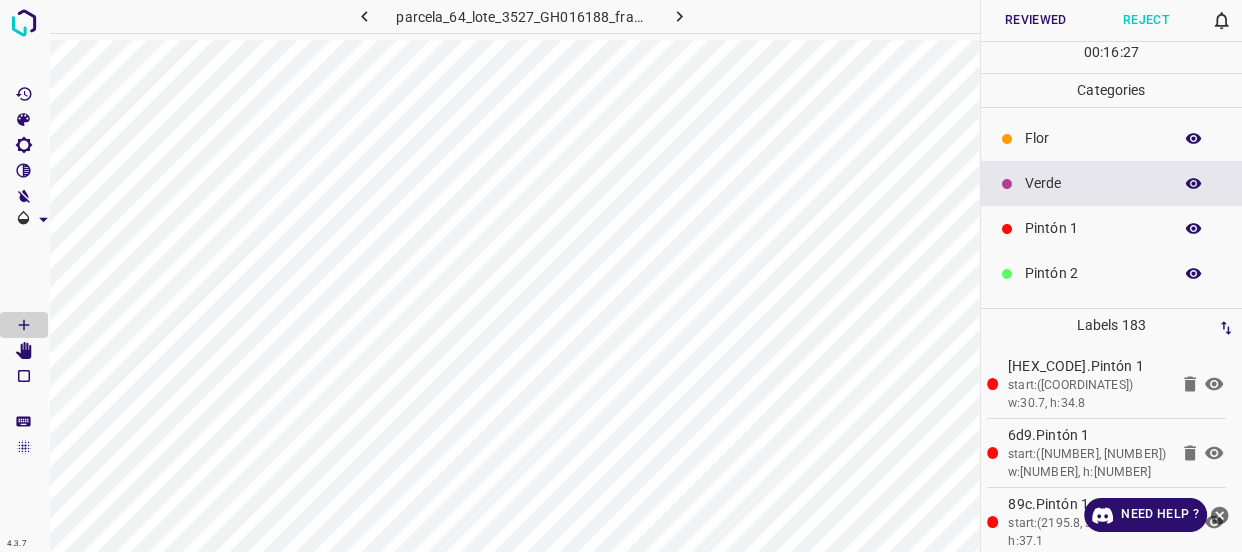 click 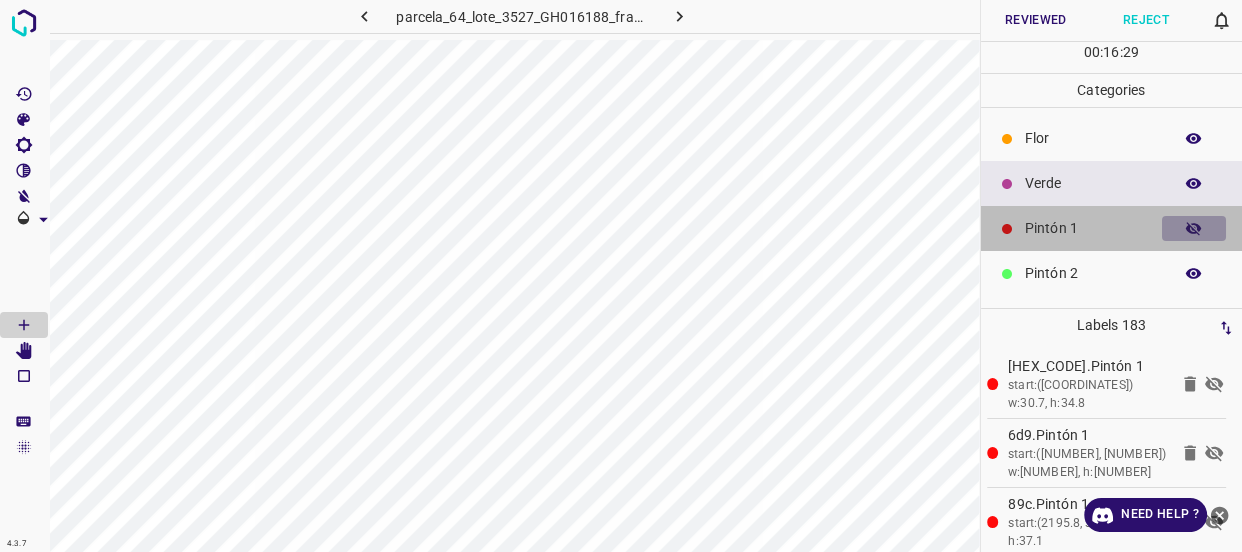 click 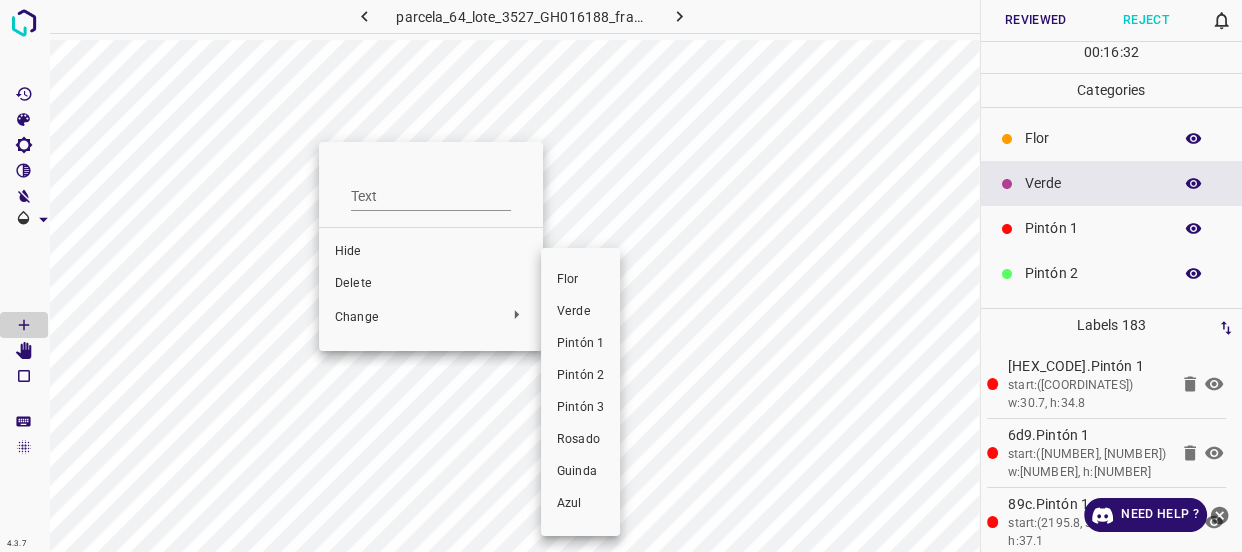 click on "Verde" at bounding box center (580, 312) 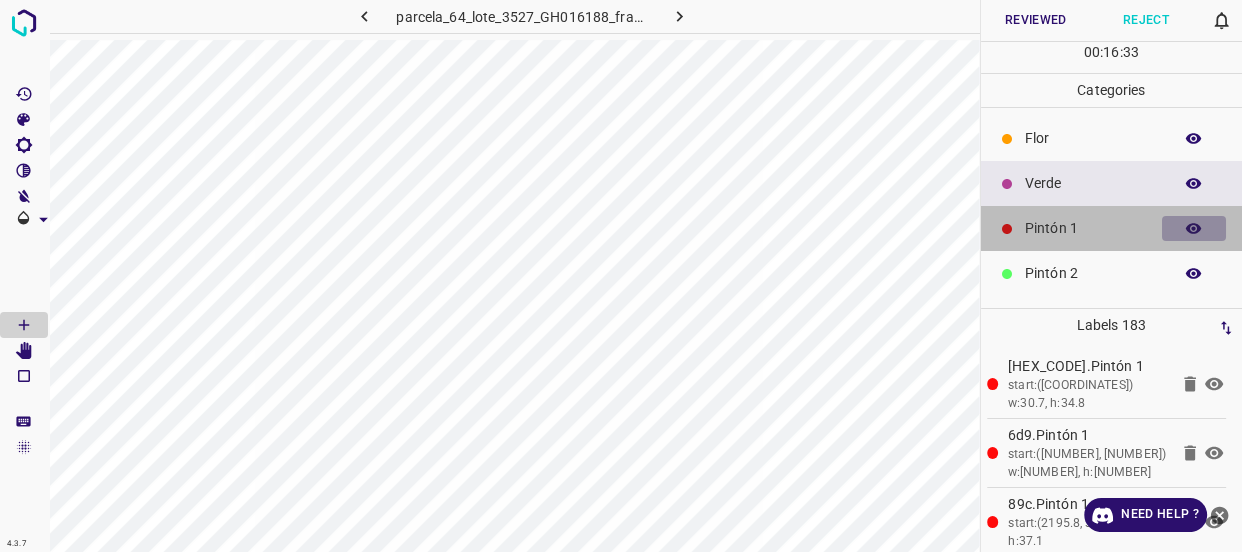 click 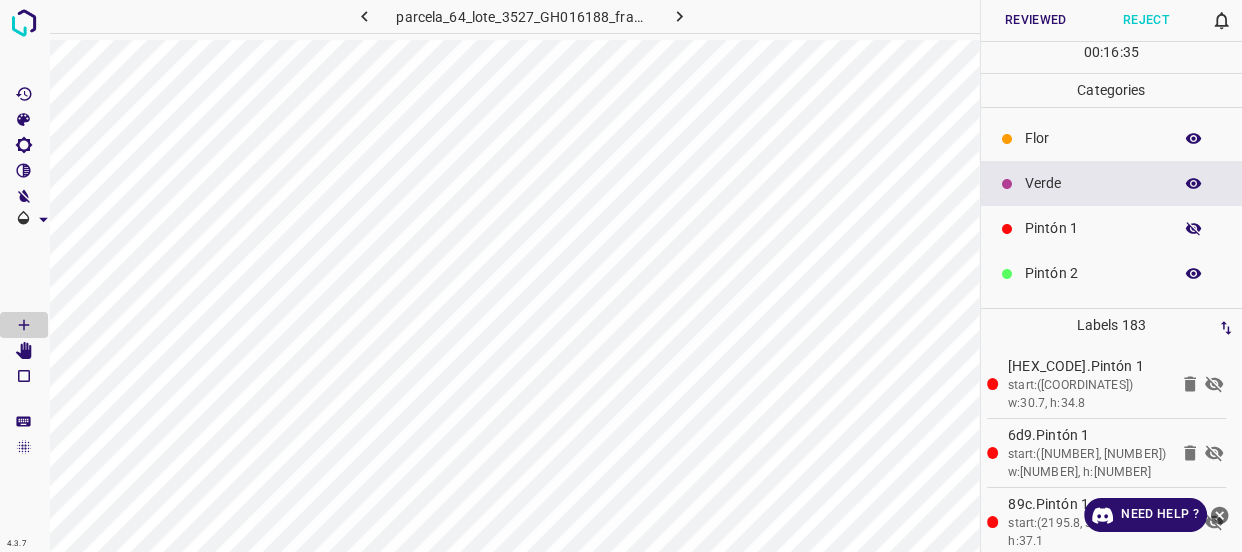 click 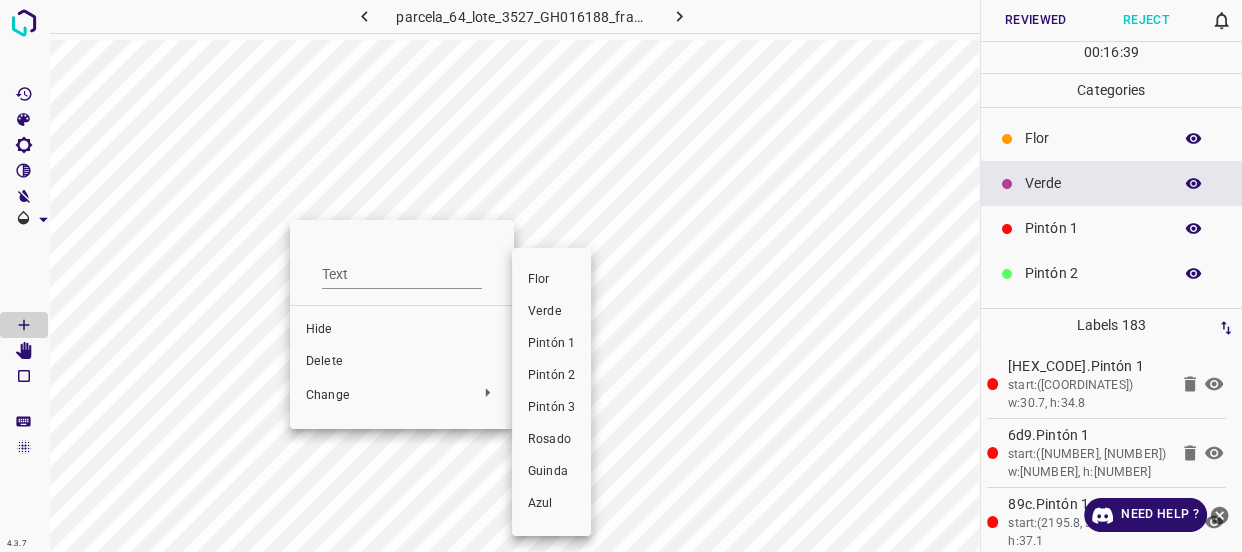 drag, startPoint x: 548, startPoint y: 316, endPoint x: 376, endPoint y: 224, distance: 195.05896 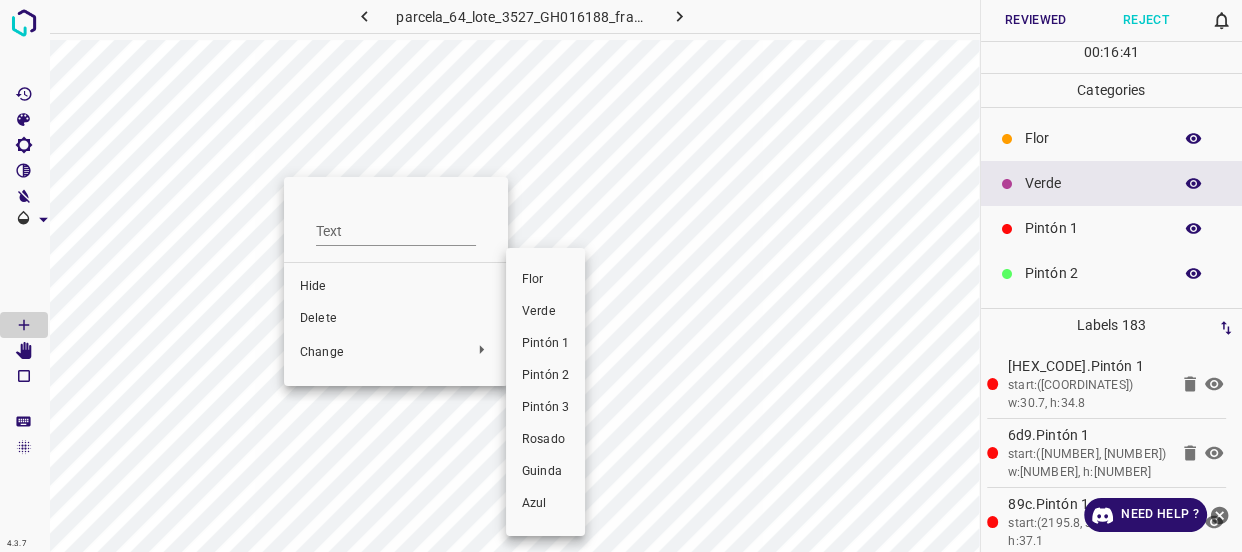 click on "Verde" at bounding box center [545, 312] 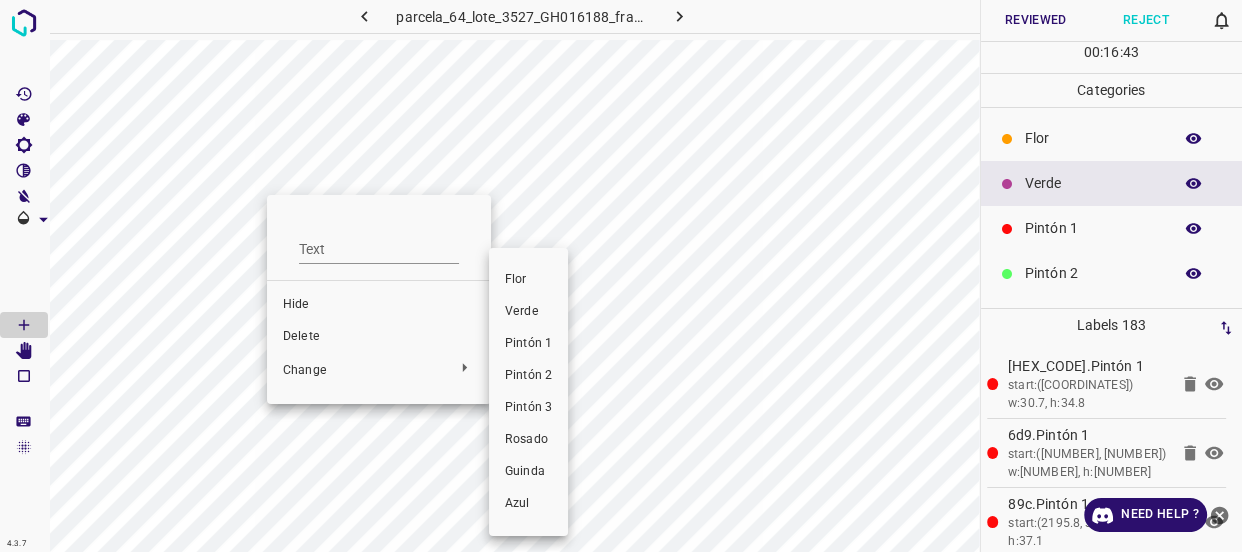 click on "Verde" at bounding box center (528, 312) 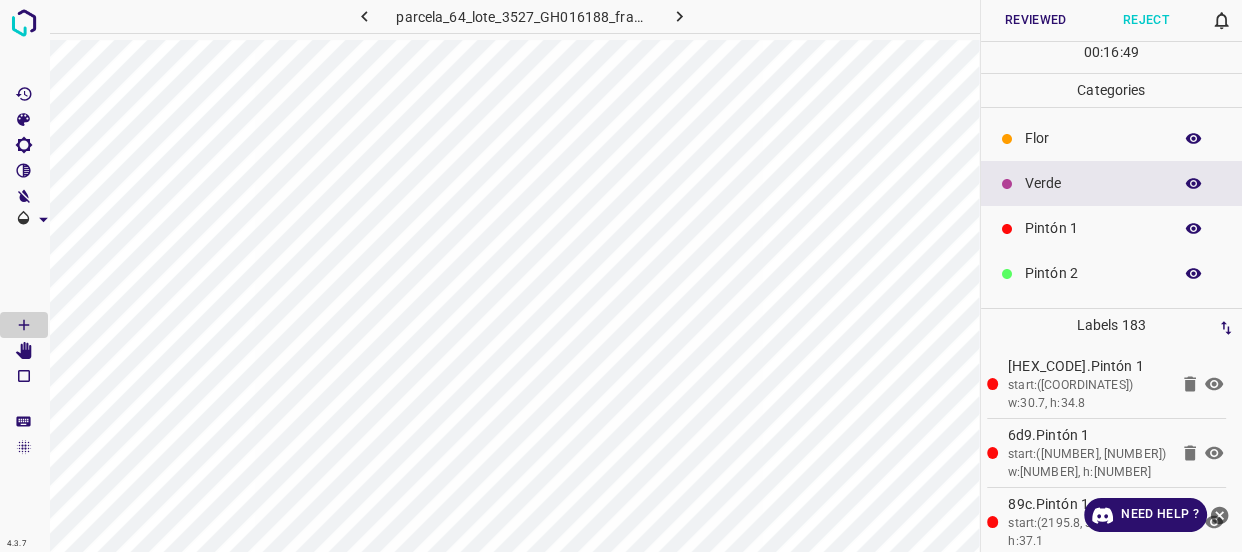 click 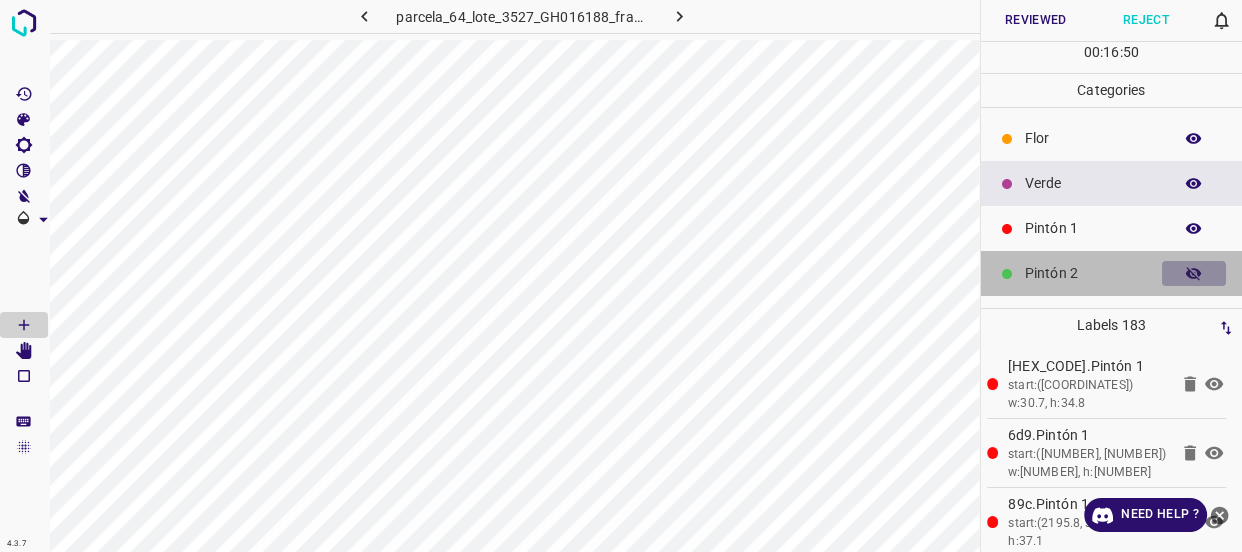 click at bounding box center (1194, 274) 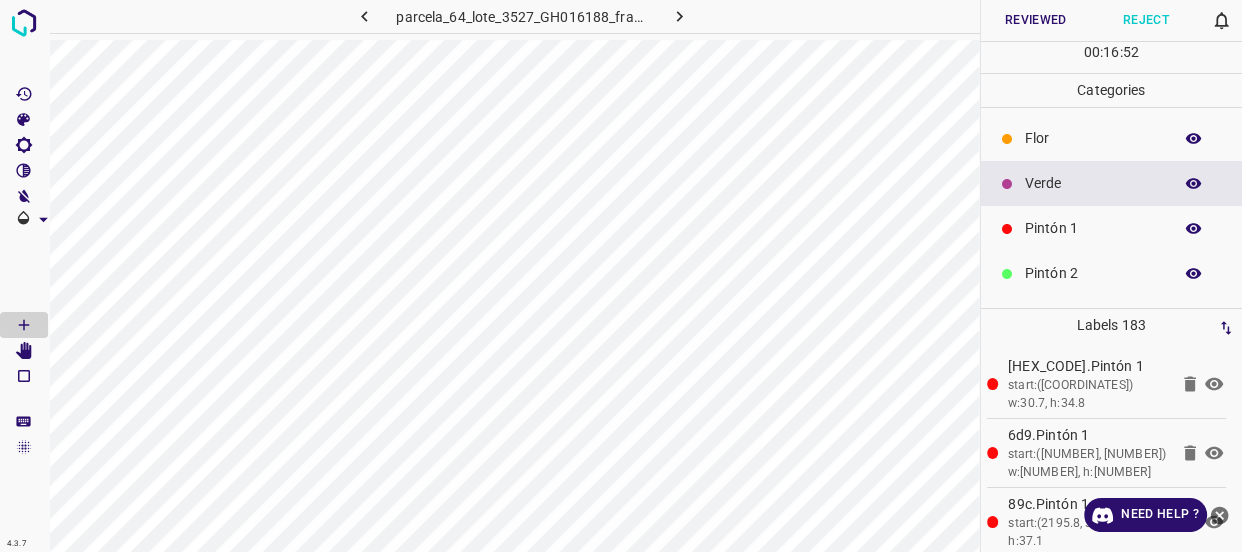 click 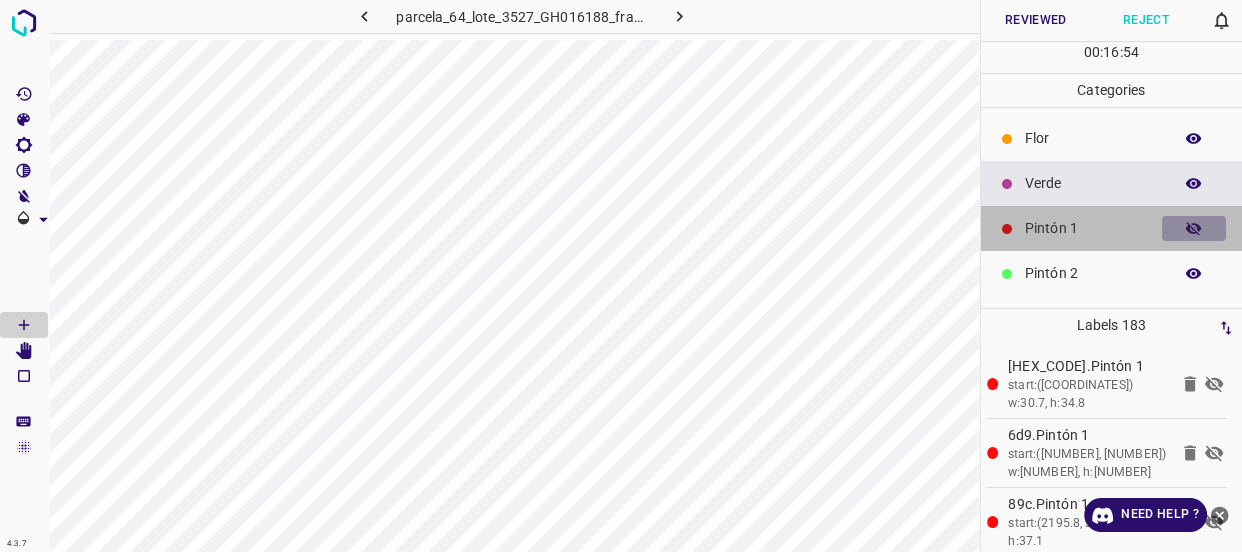 click 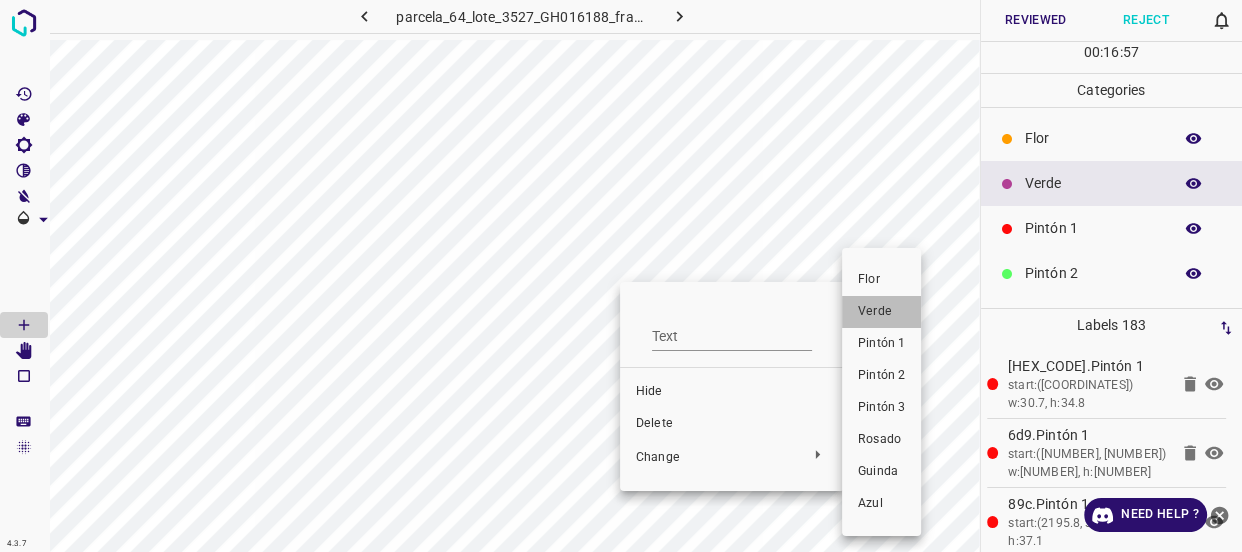 click on "Verde" at bounding box center [881, 312] 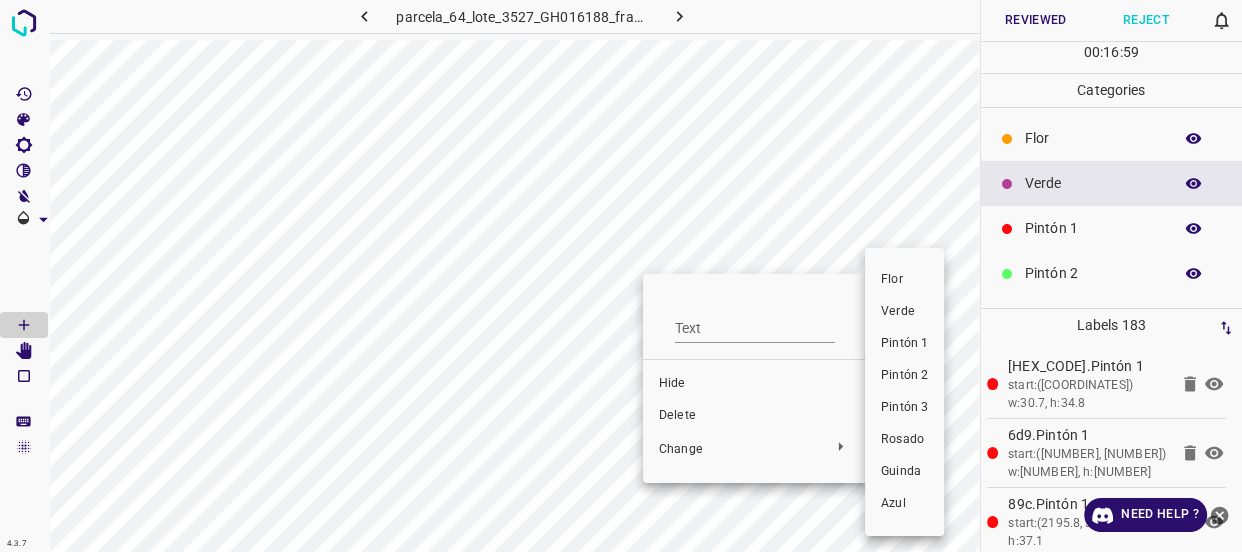 click on "Verde" at bounding box center (904, 312) 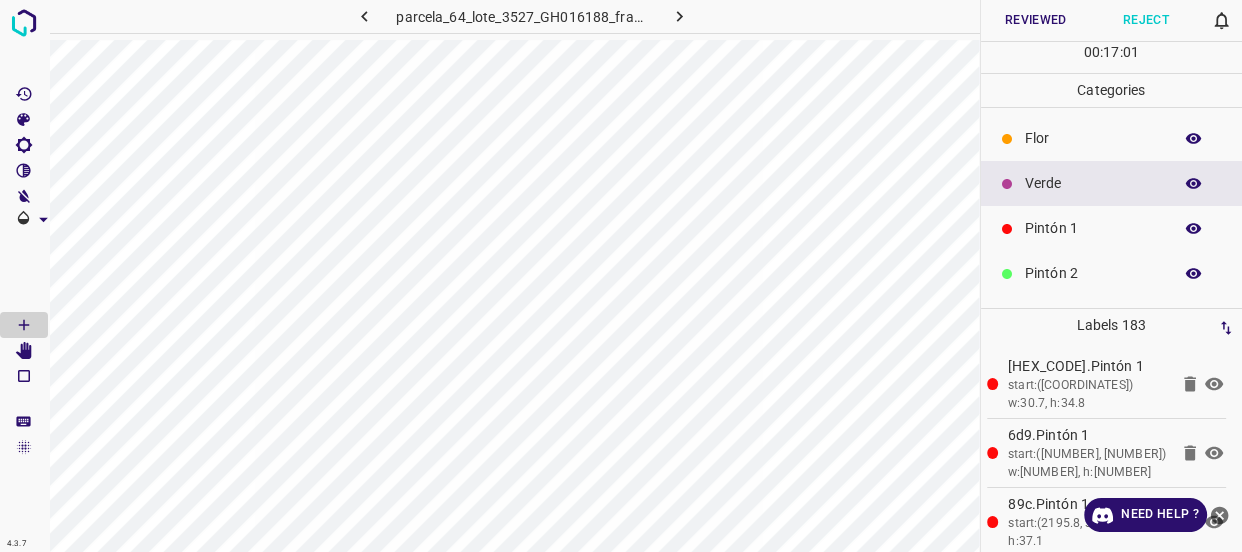 click 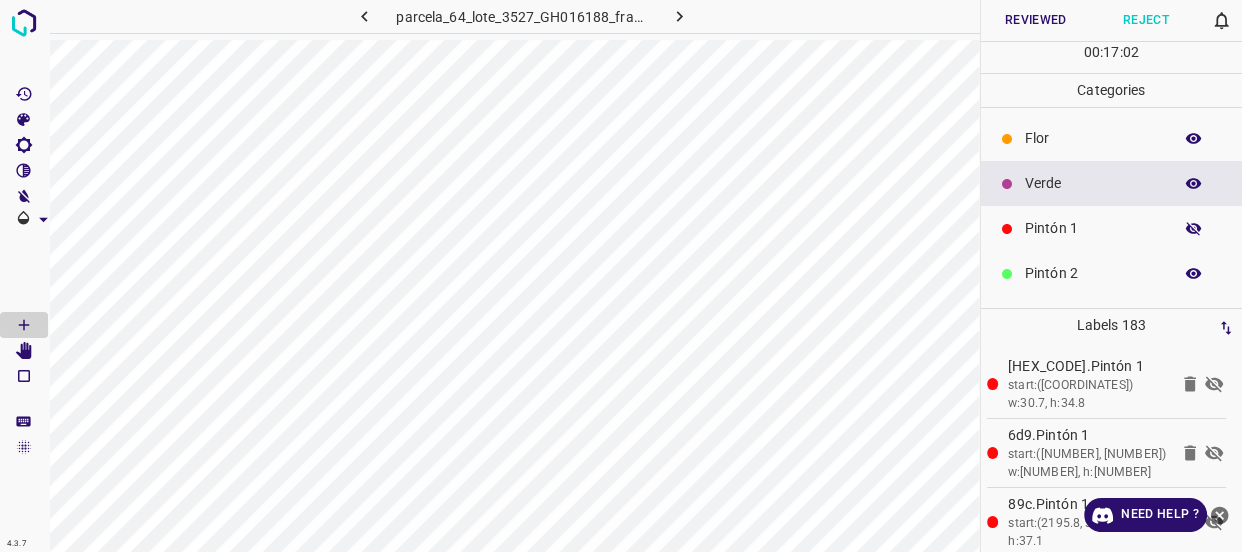 click 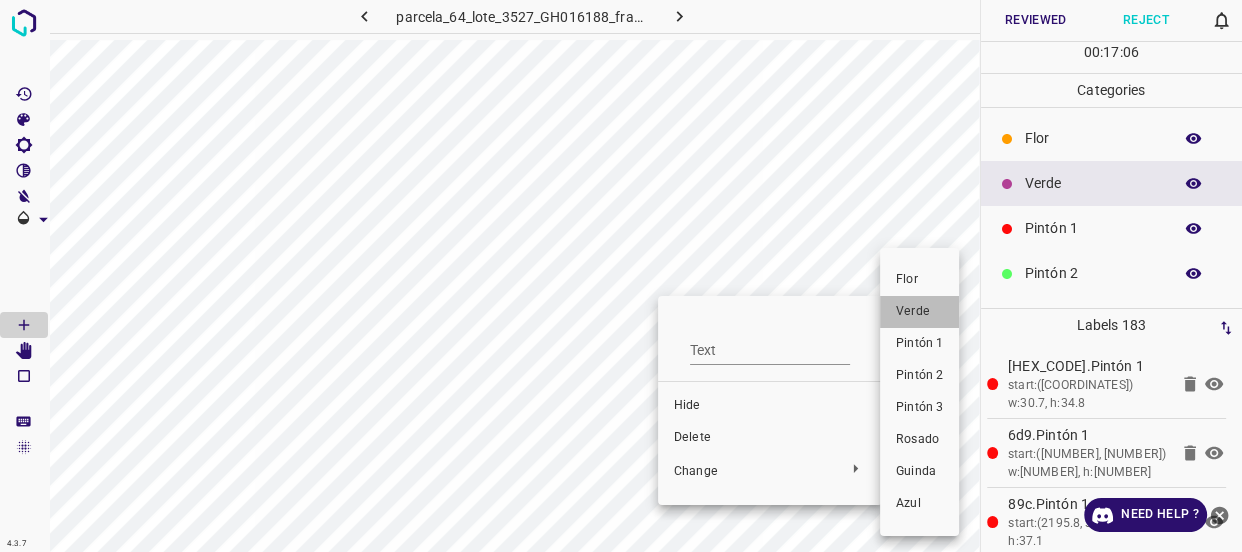 click on "Verde" at bounding box center (919, 312) 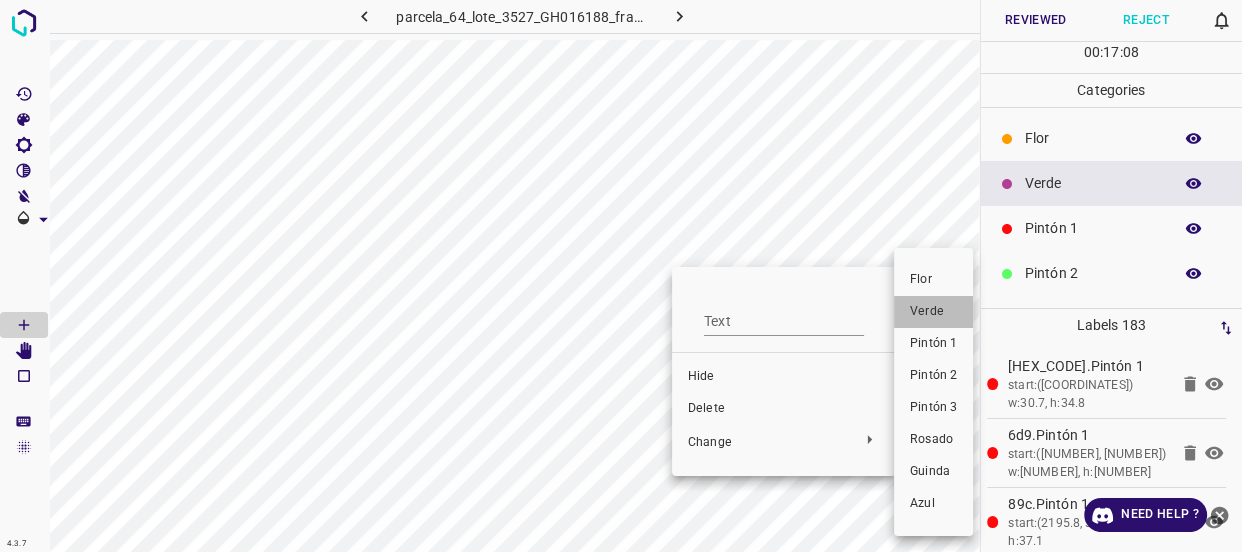 drag, startPoint x: 921, startPoint y: 311, endPoint x: 652, endPoint y: 357, distance: 272.90475 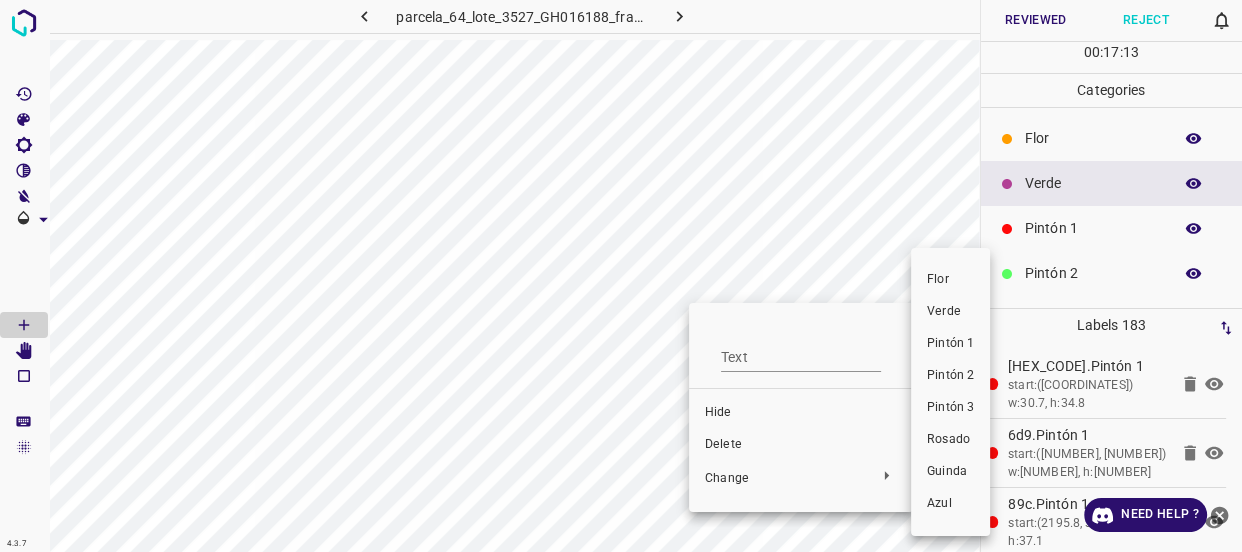 click on "Verde" at bounding box center (950, 312) 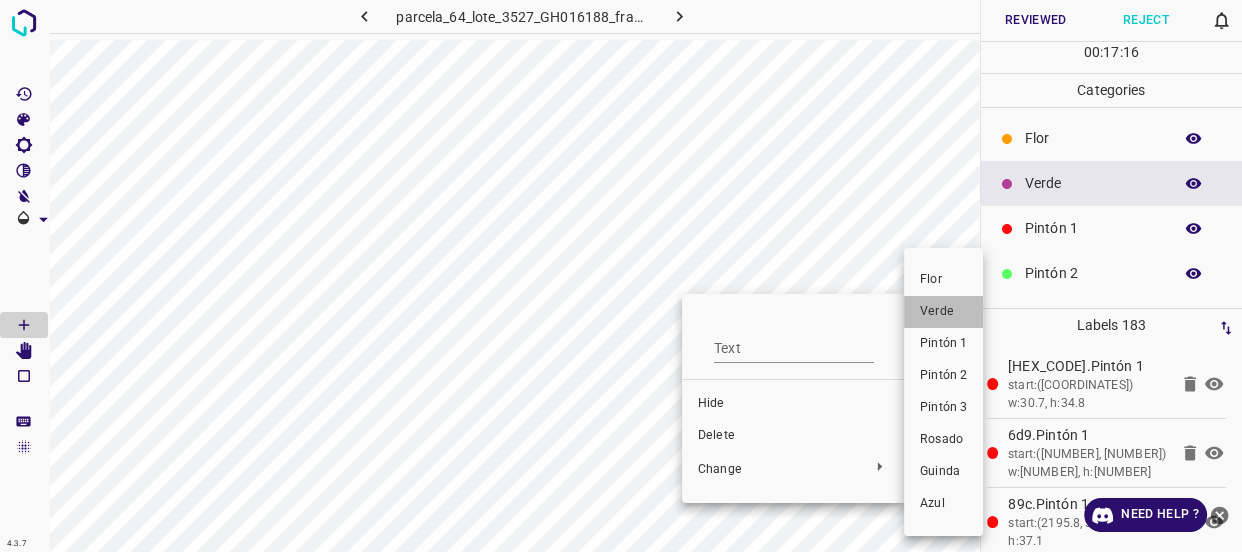 click on "Verde" at bounding box center (943, 312) 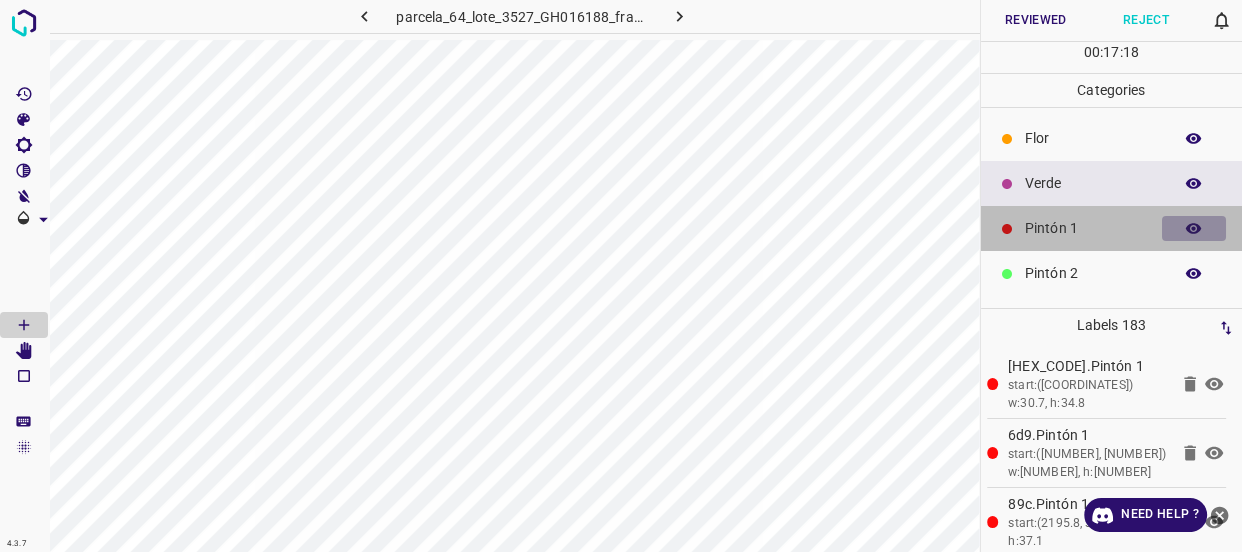 click 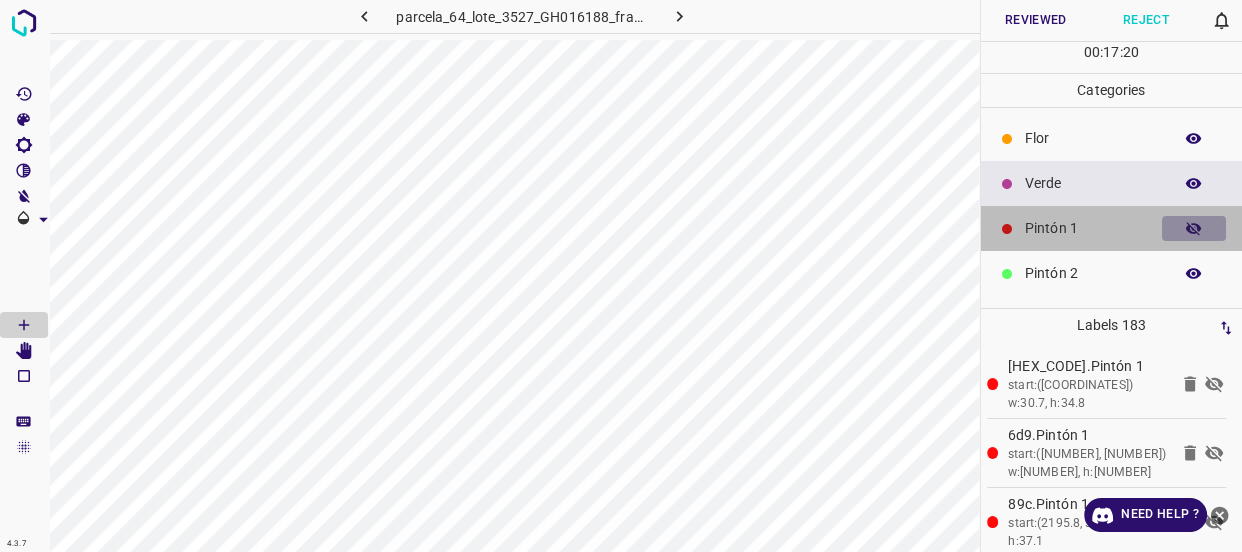 click 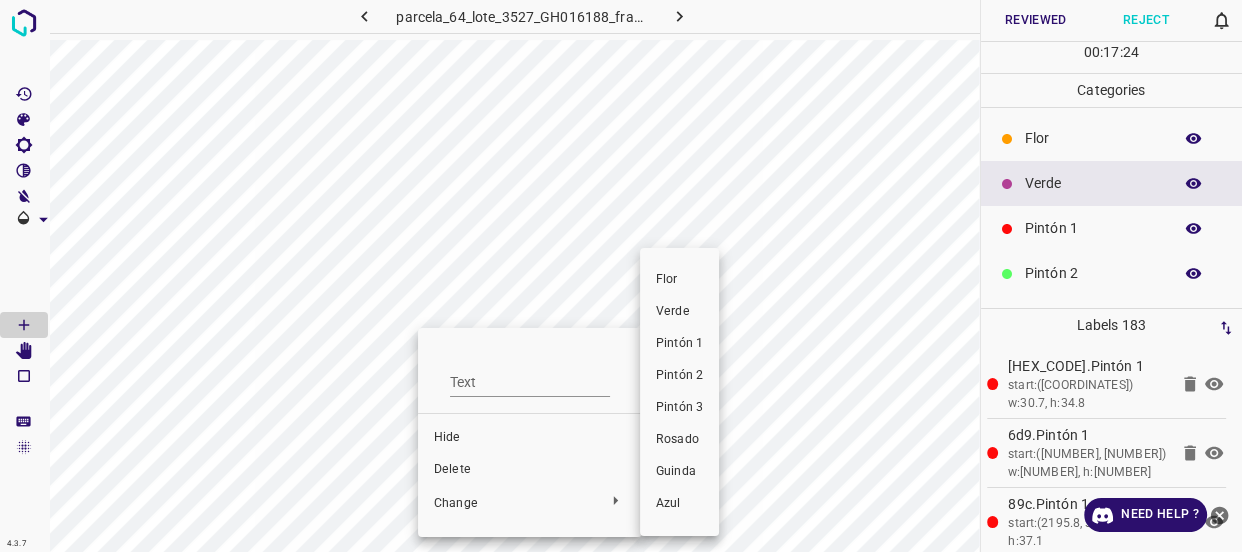 drag, startPoint x: 692, startPoint y: 313, endPoint x: 476, endPoint y: 356, distance: 220.23851 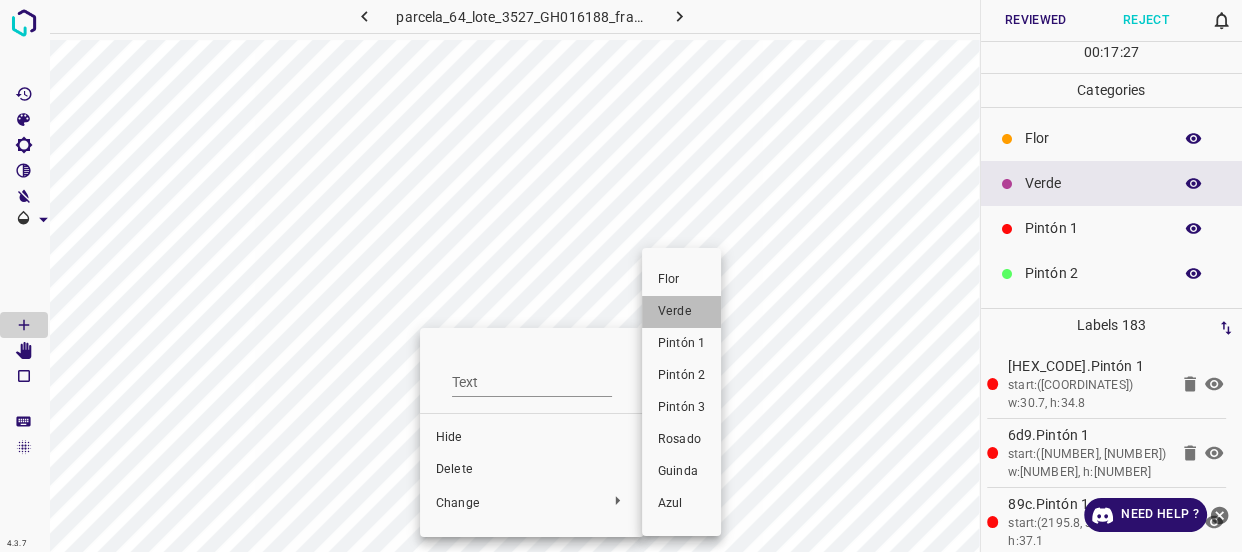 drag, startPoint x: 684, startPoint y: 316, endPoint x: 499, endPoint y: 348, distance: 187.74718 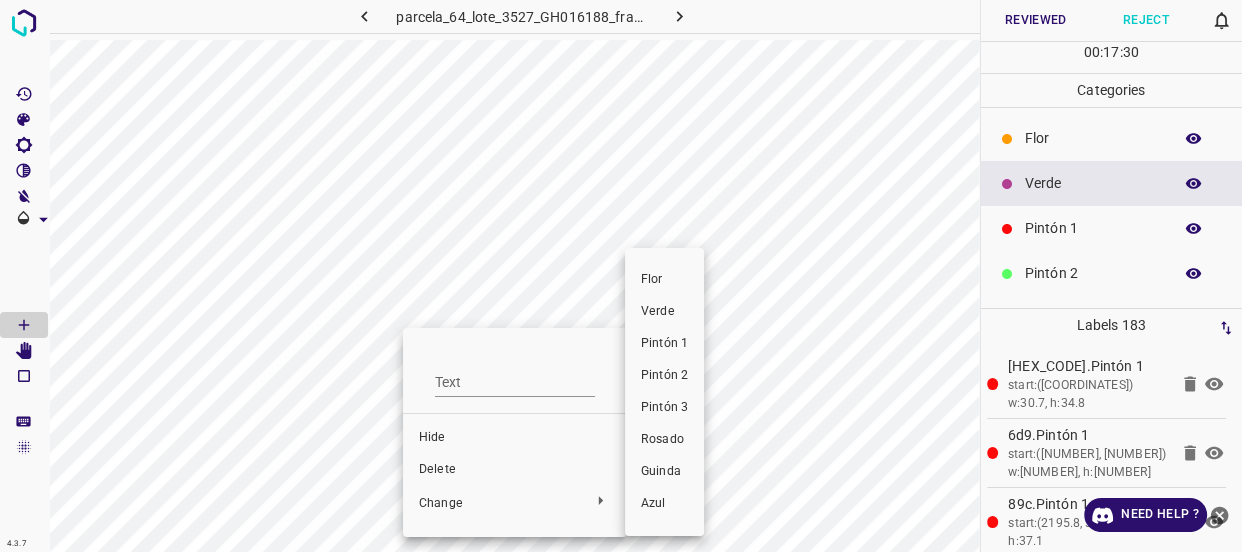 click on "Verde" at bounding box center [664, 312] 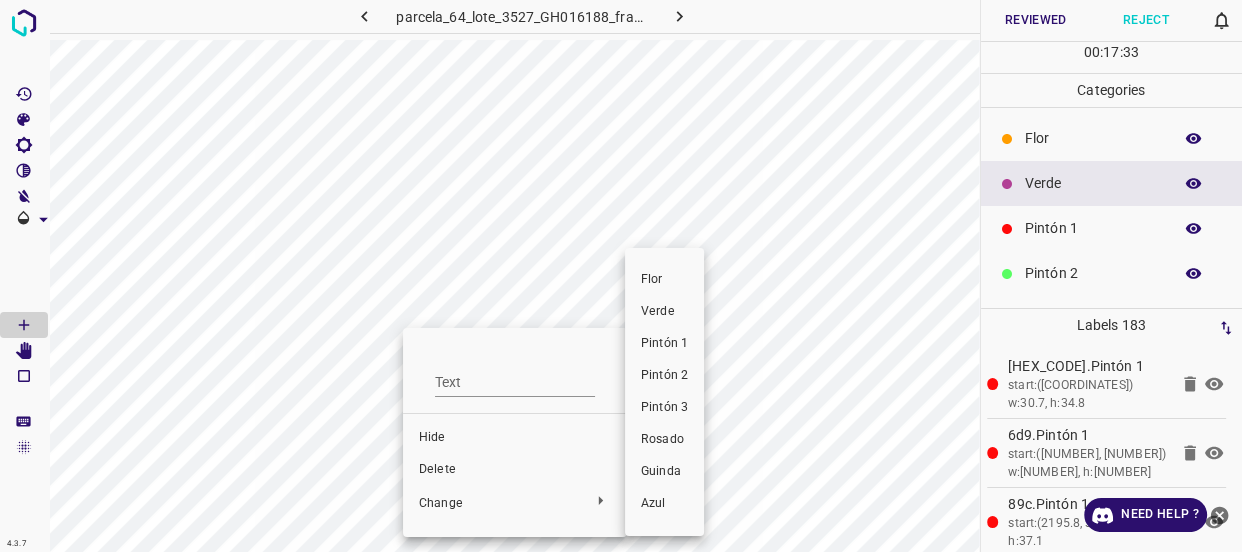 drag, startPoint x: 661, startPoint y: 306, endPoint x: 537, endPoint y: 360, distance: 135.24792 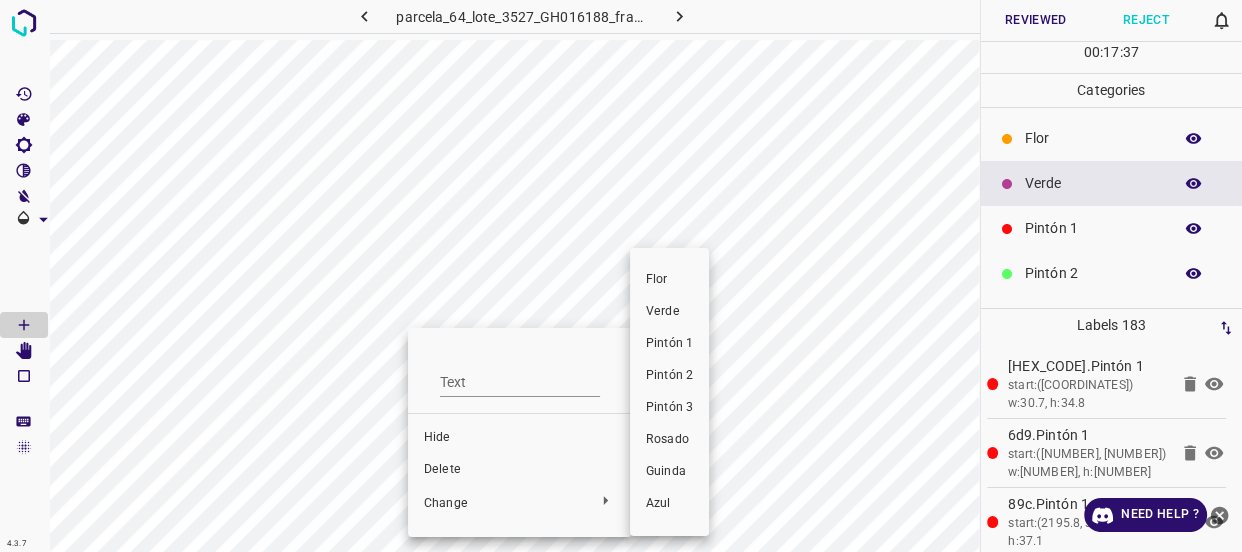 click on "Verde" at bounding box center [669, 312] 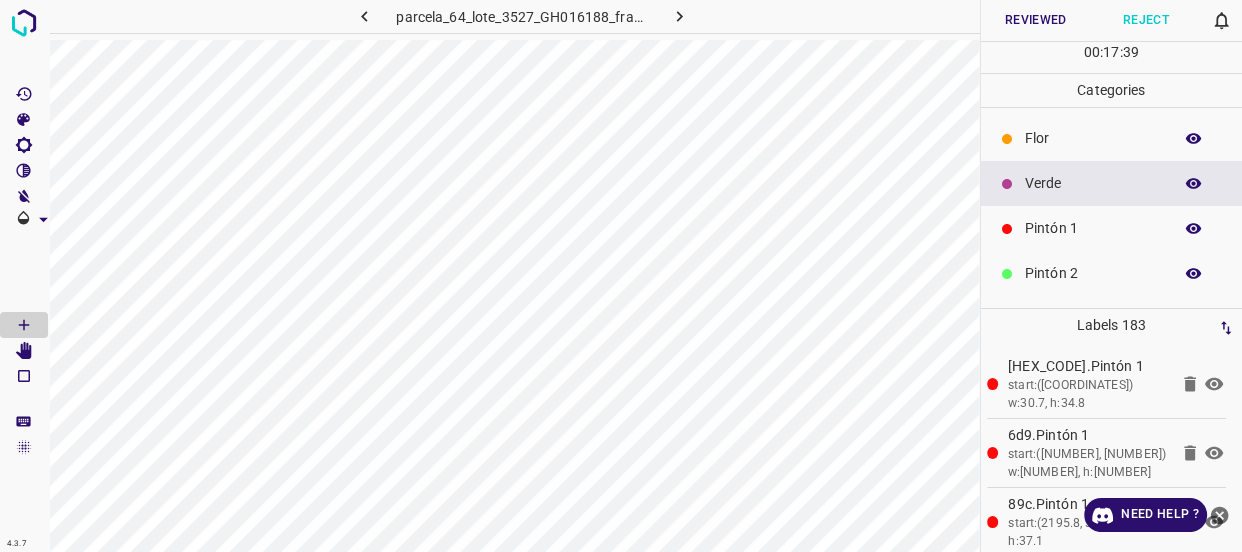 click 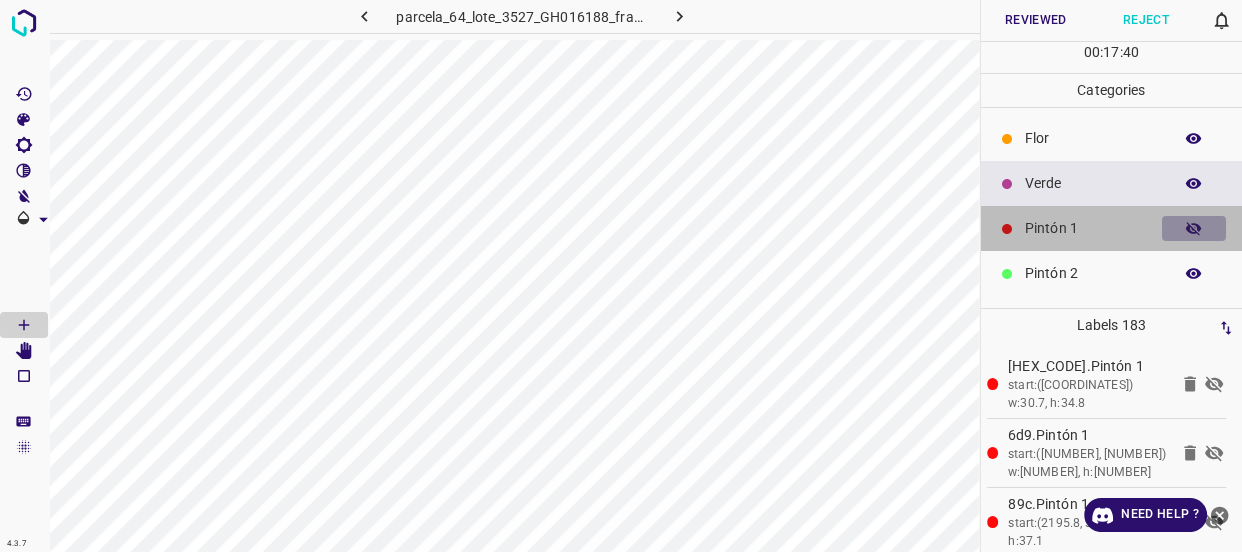 click 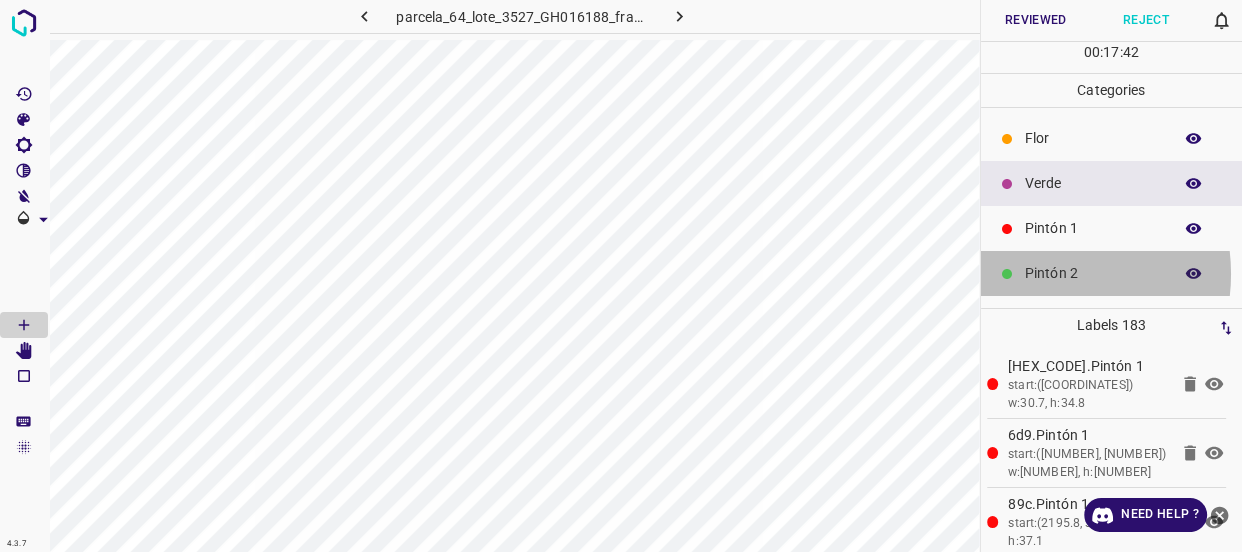 drag, startPoint x: 1040, startPoint y: 274, endPoint x: 1051, endPoint y: 224, distance: 51.1957 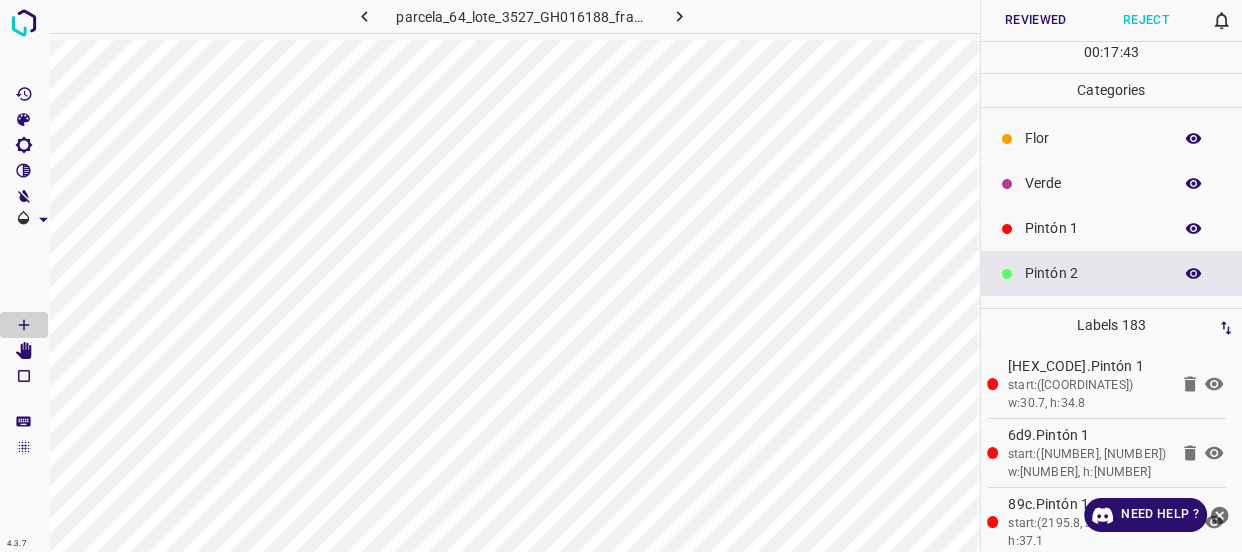 click on "Verde" at bounding box center (1093, 183) 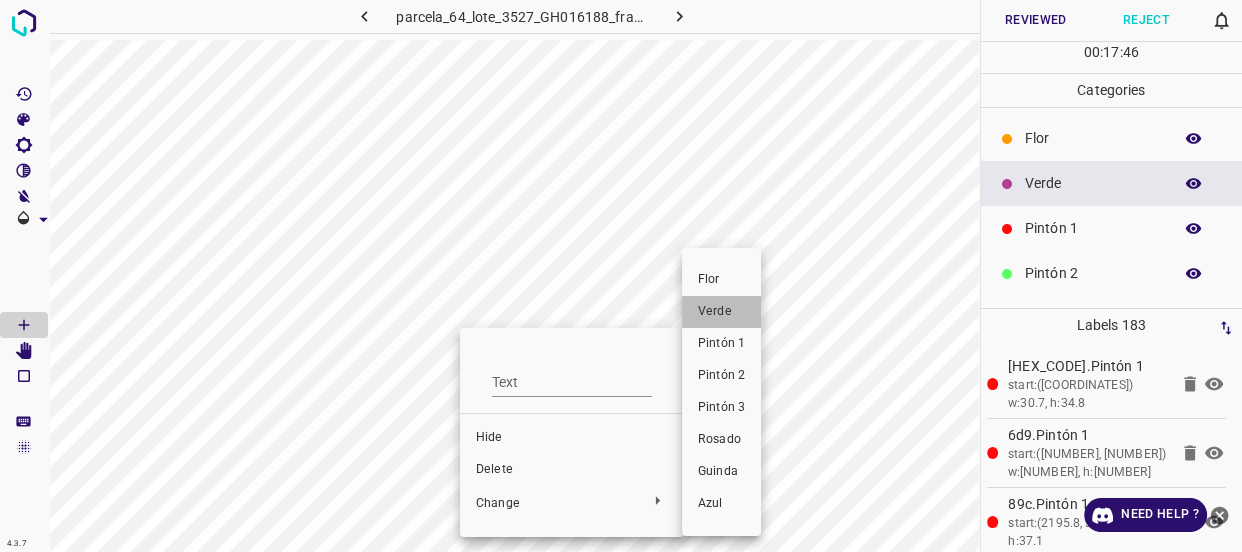 drag, startPoint x: 740, startPoint y: 312, endPoint x: 724, endPoint y: 330, distance: 24.083189 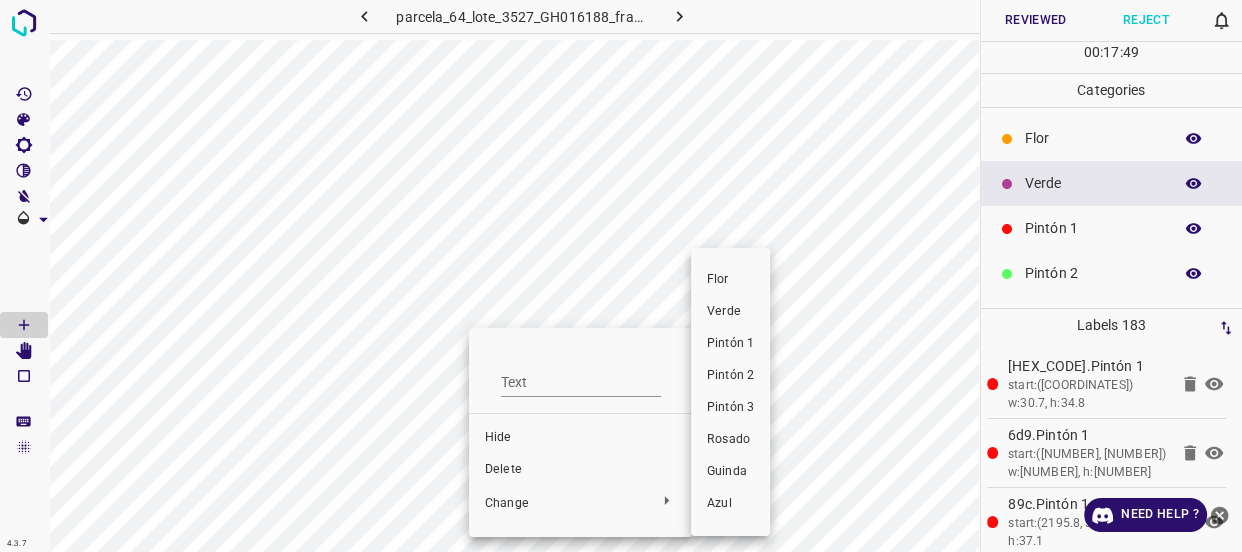 drag, startPoint x: 727, startPoint y: 309, endPoint x: 604, endPoint y: 354, distance: 130.97328 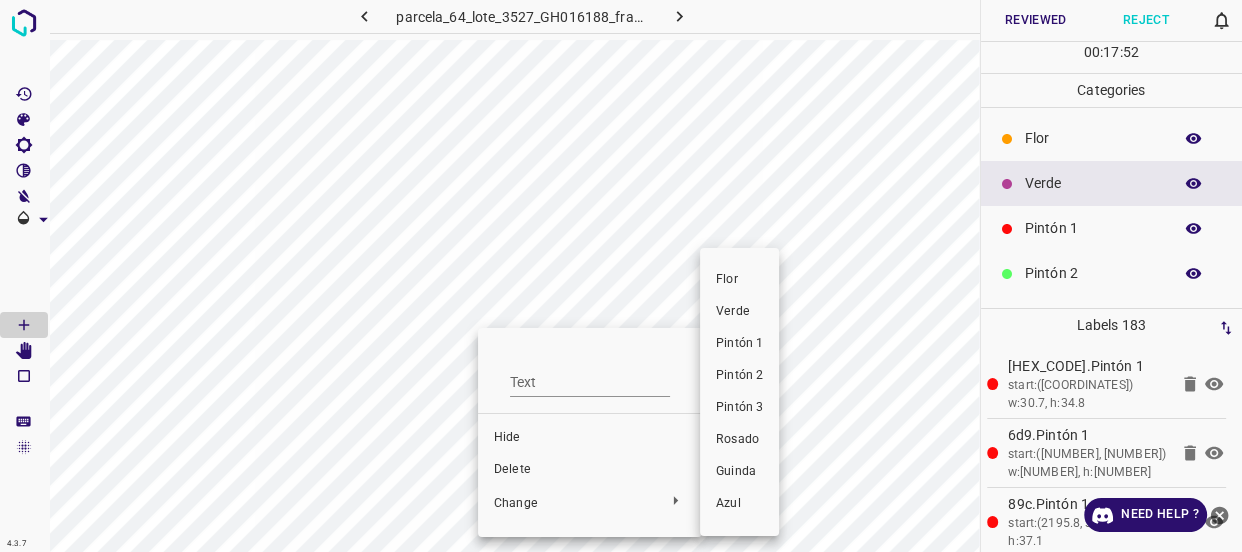 click on "Verde" at bounding box center [739, 312] 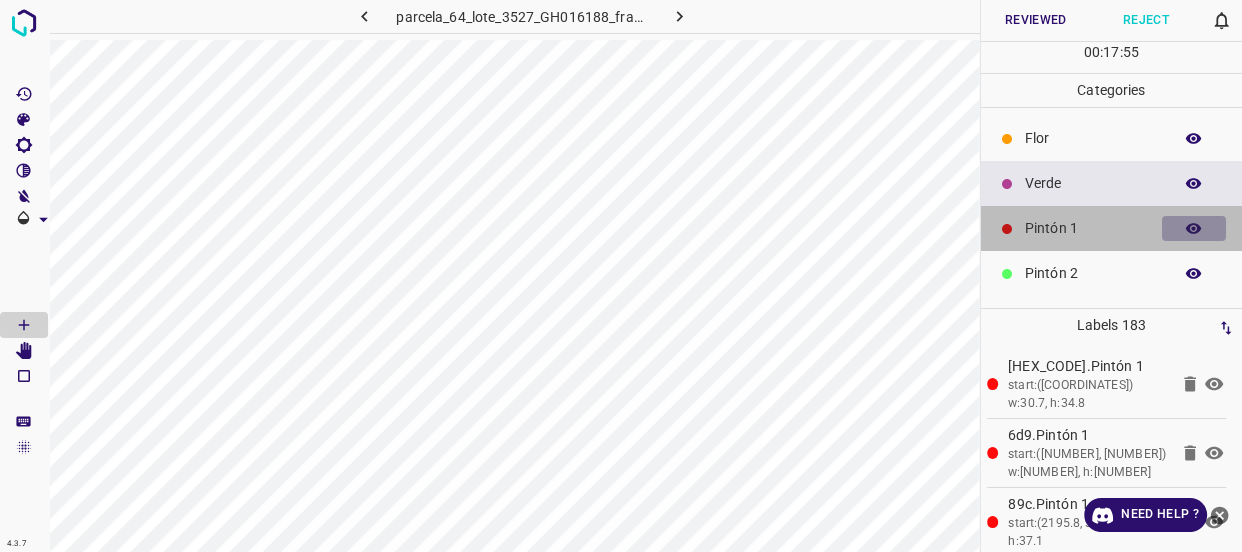 click 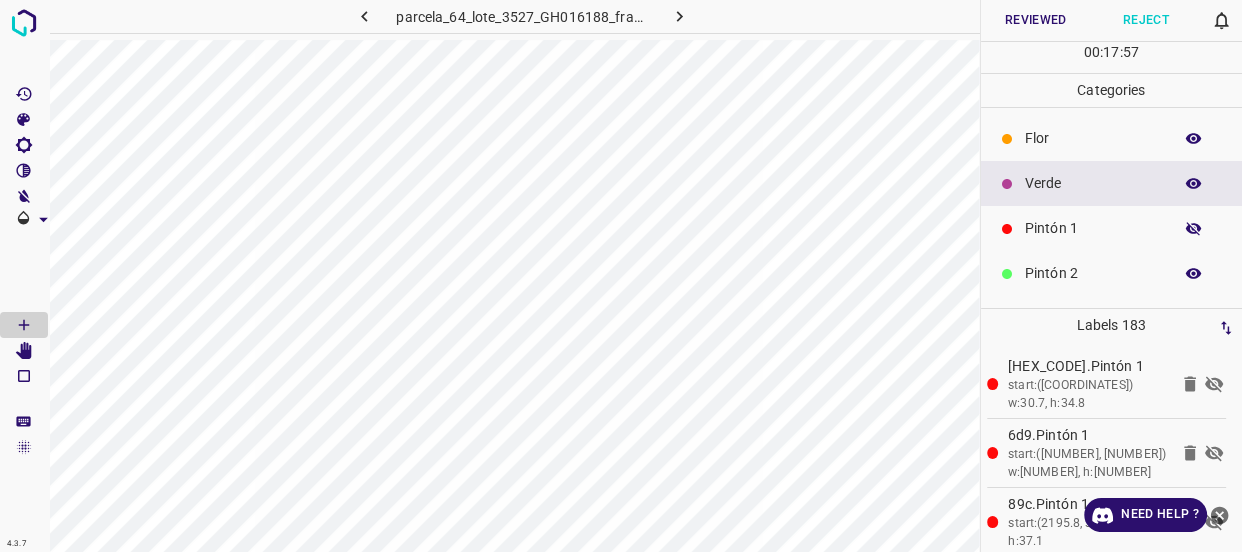 click 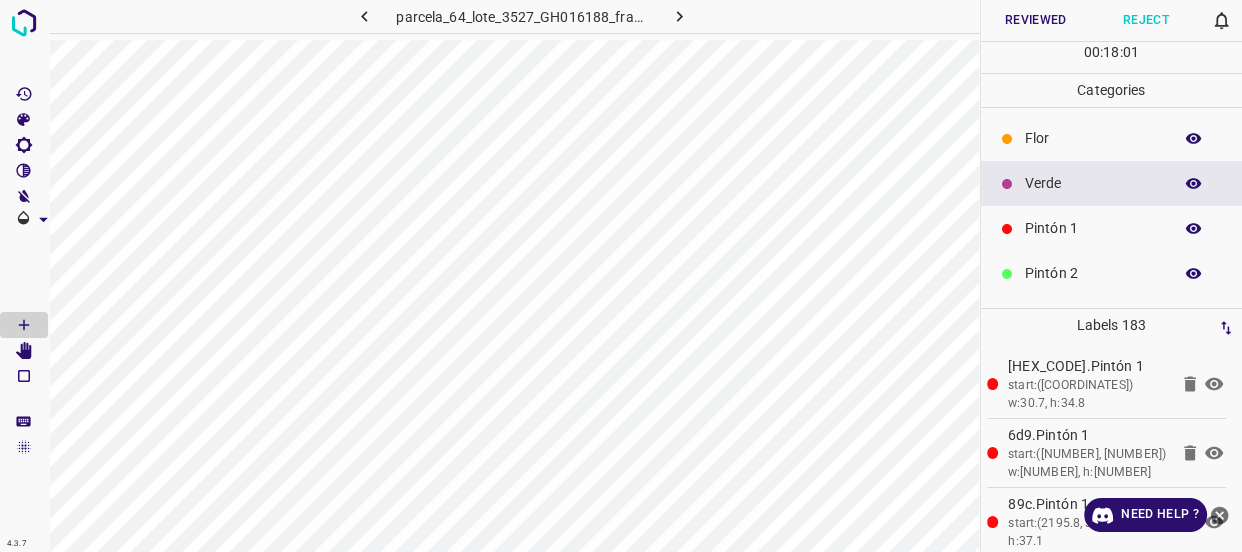 click 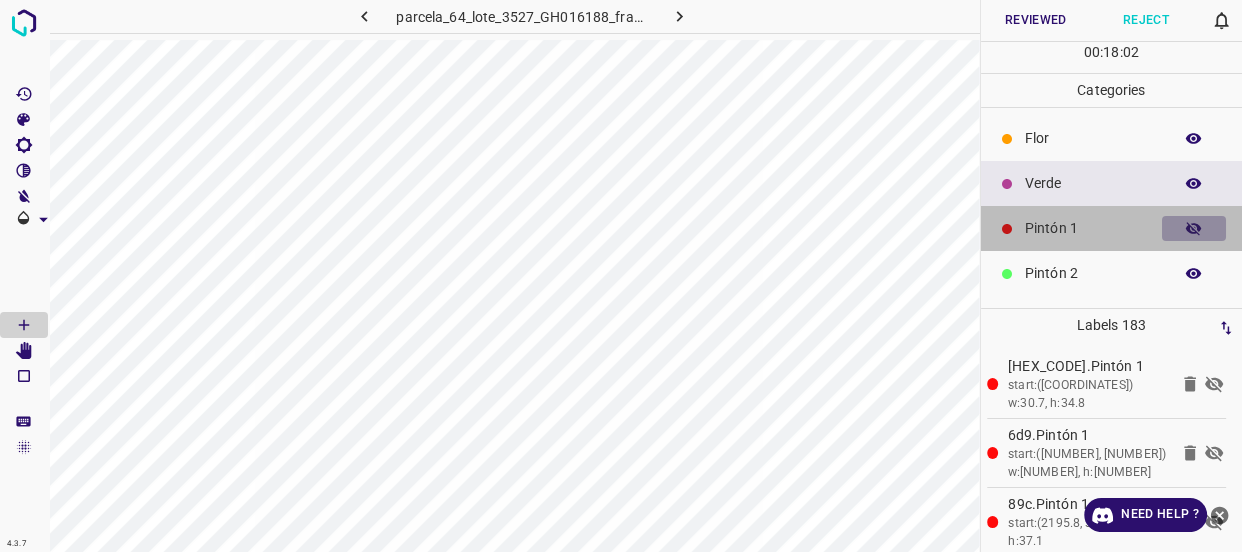 click 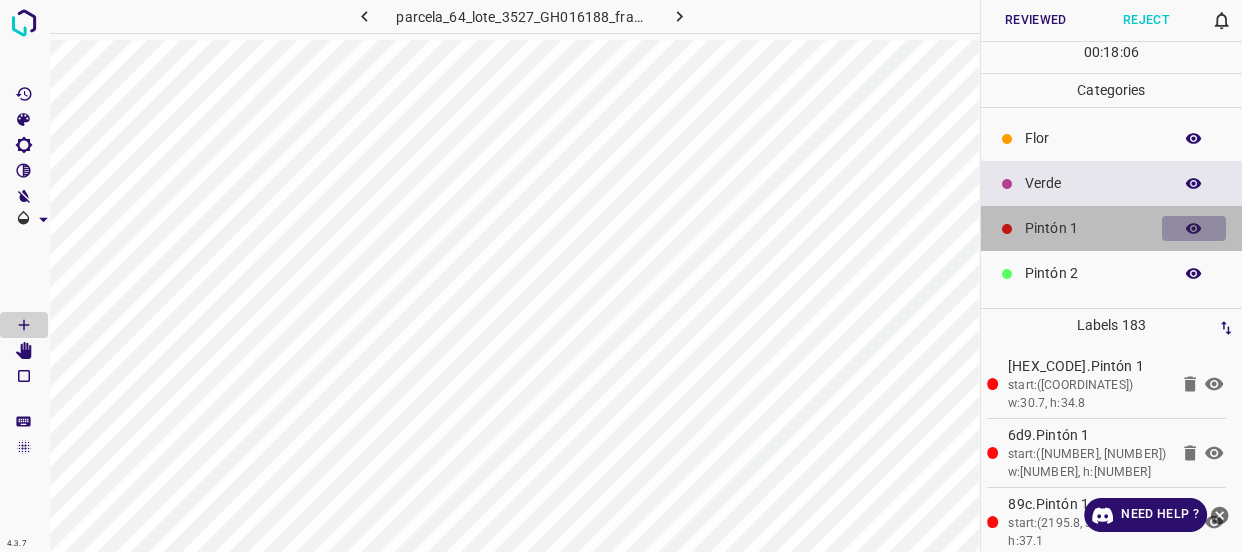 click 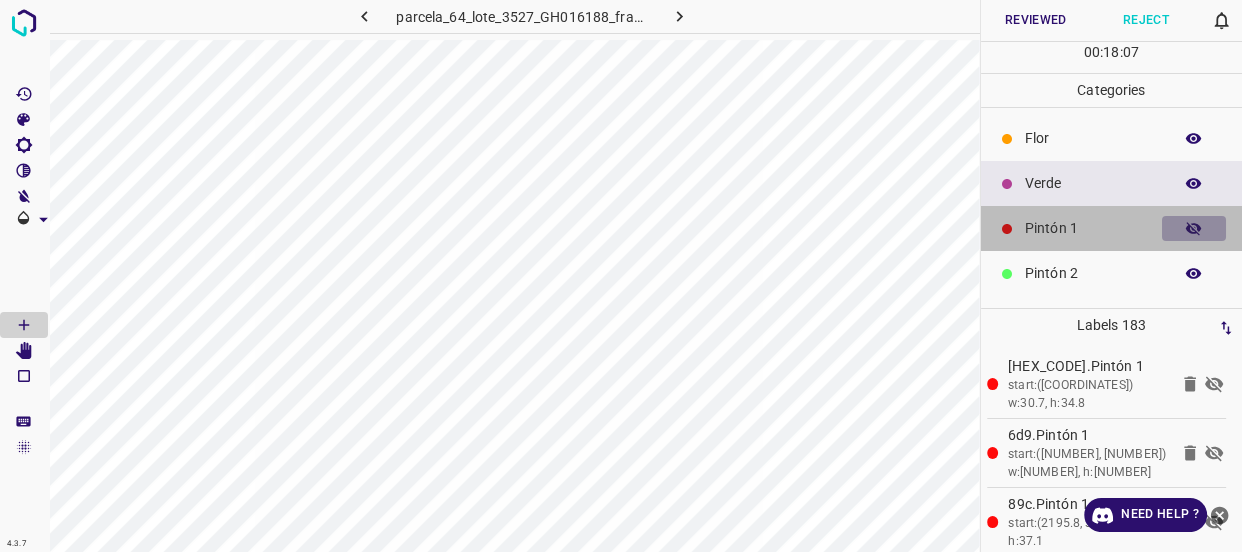click 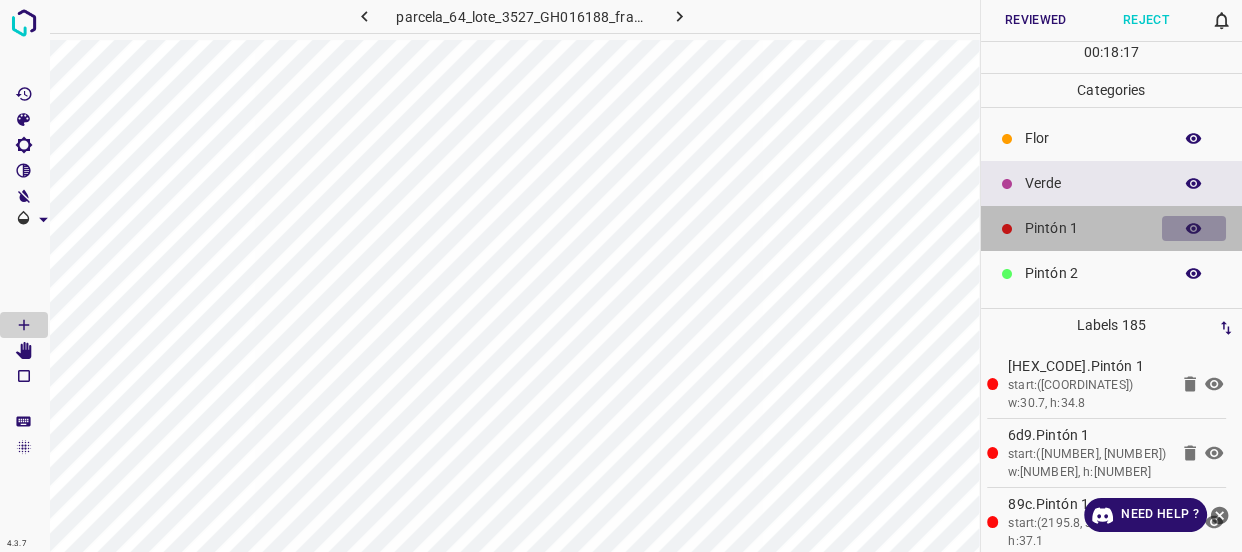 click 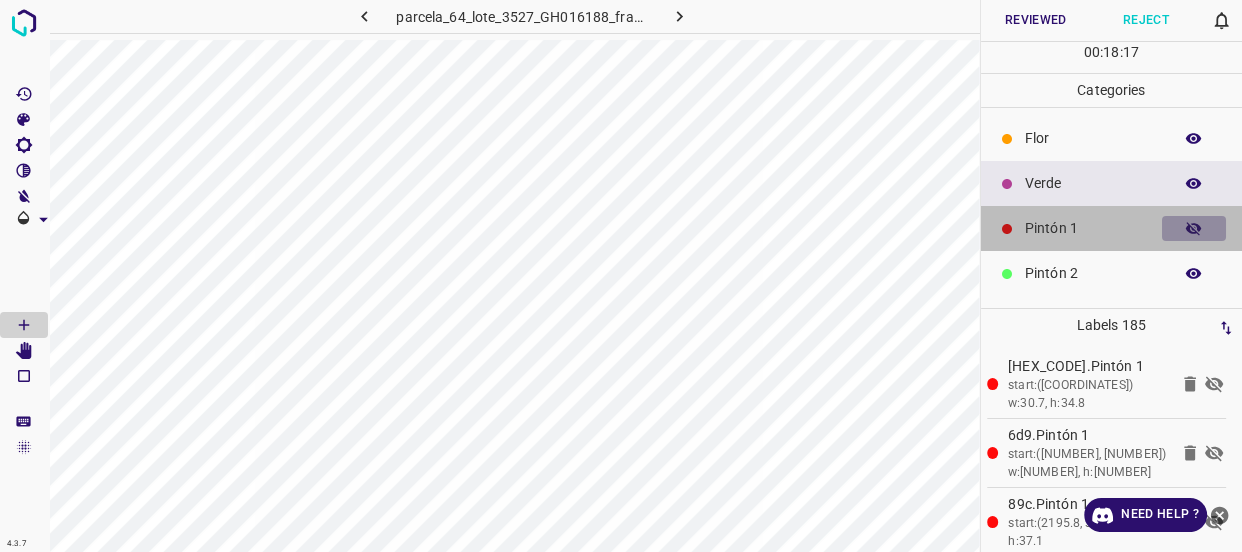 click 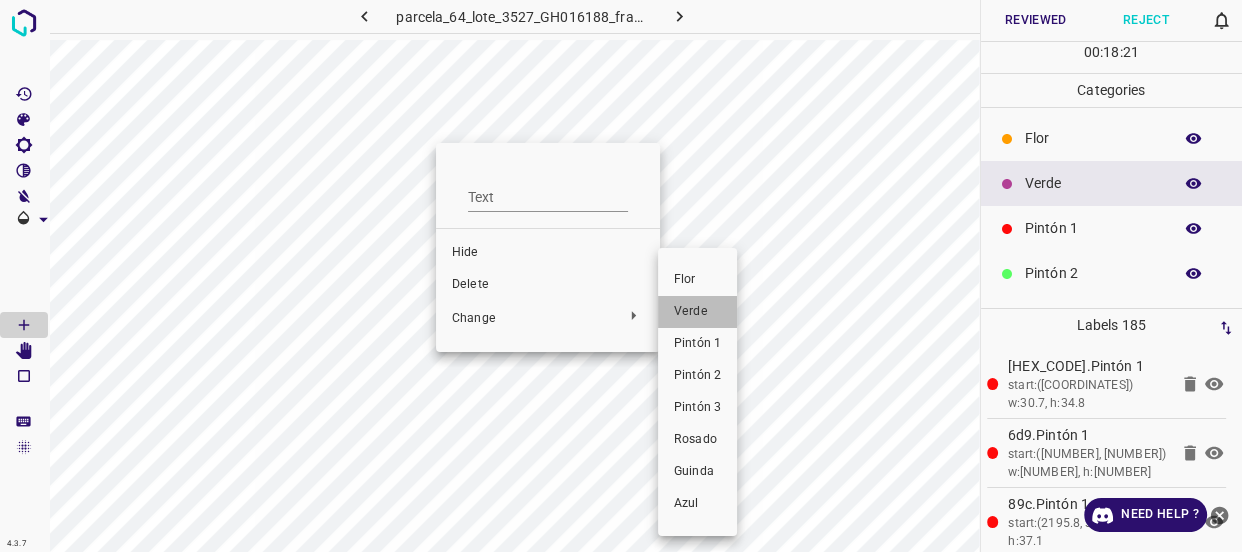 drag, startPoint x: 686, startPoint y: 309, endPoint x: 447, endPoint y: 198, distance: 263.5185 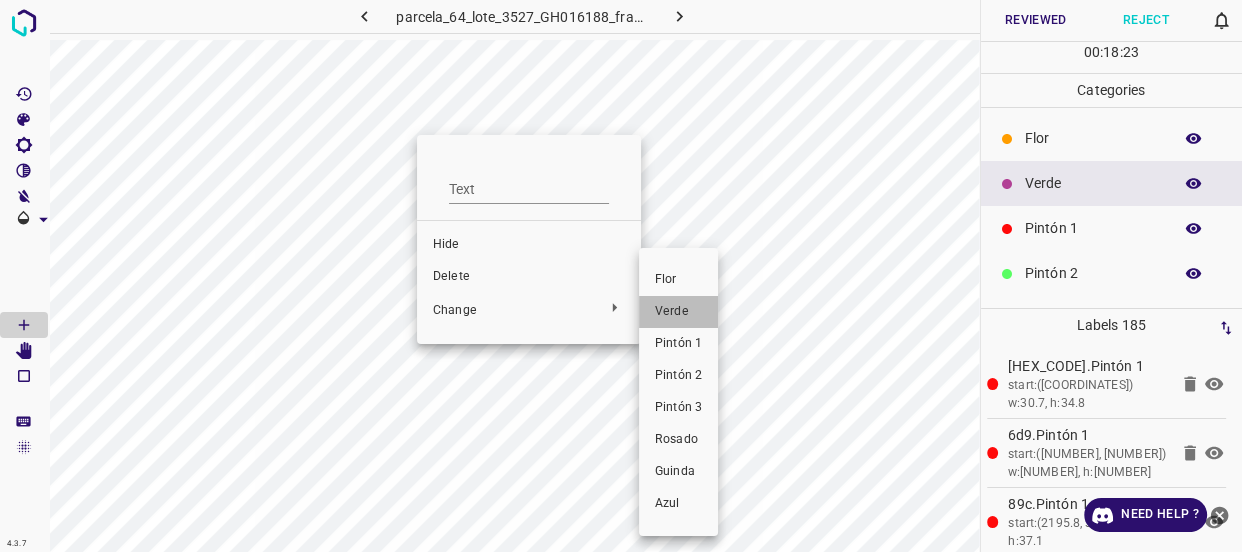 drag, startPoint x: 682, startPoint y: 310, endPoint x: 431, endPoint y: 194, distance: 276.50858 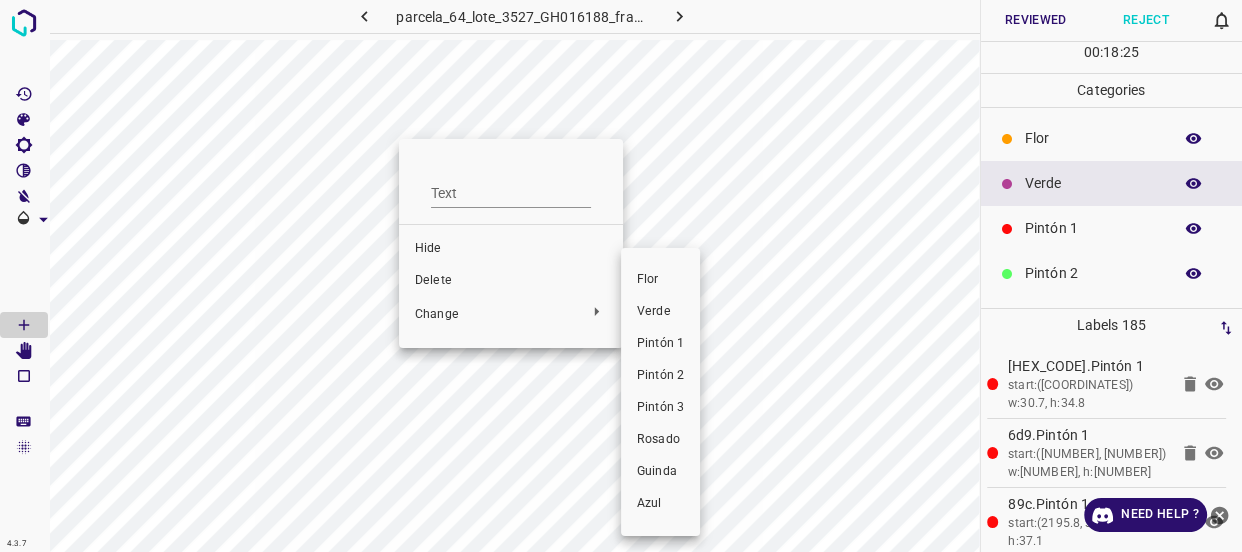 drag, startPoint x: 655, startPoint y: 312, endPoint x: 481, endPoint y: 221, distance: 196.35936 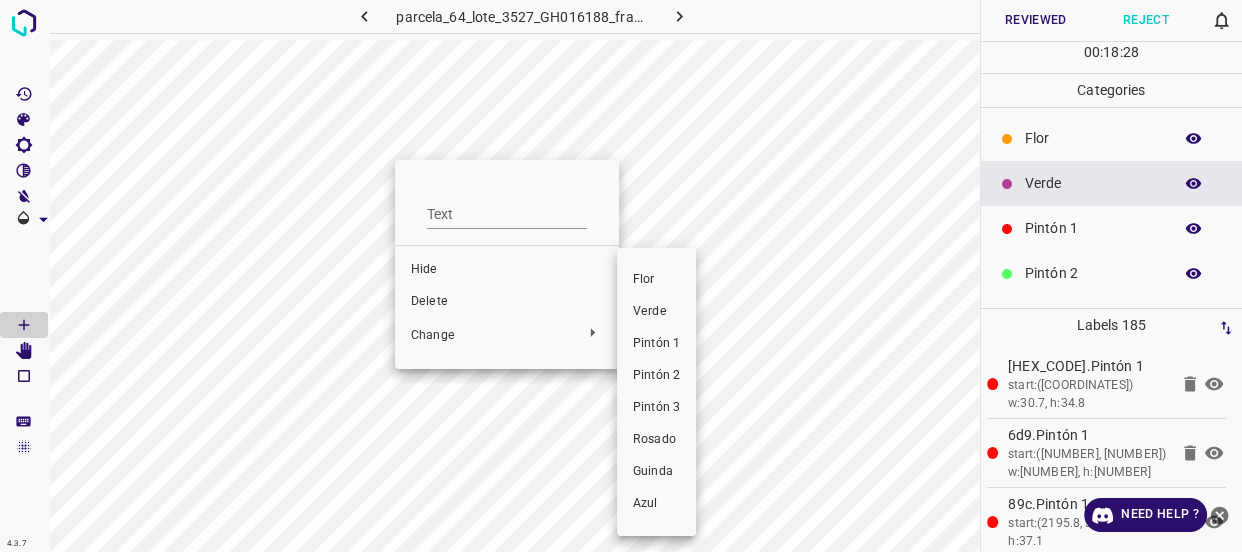 click on "Verde" at bounding box center [656, 312] 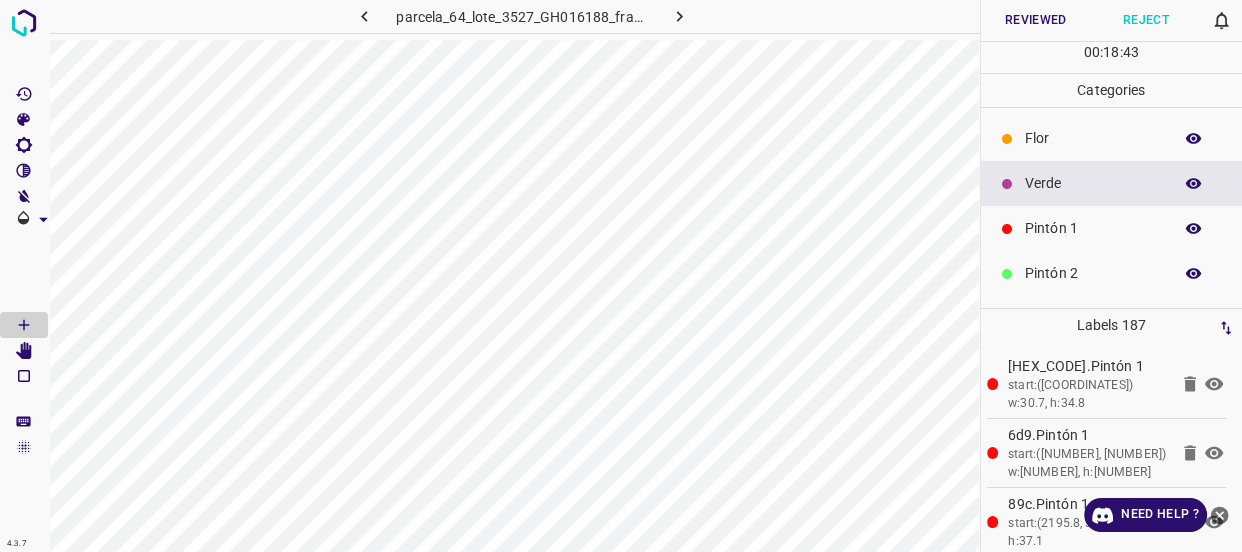 click 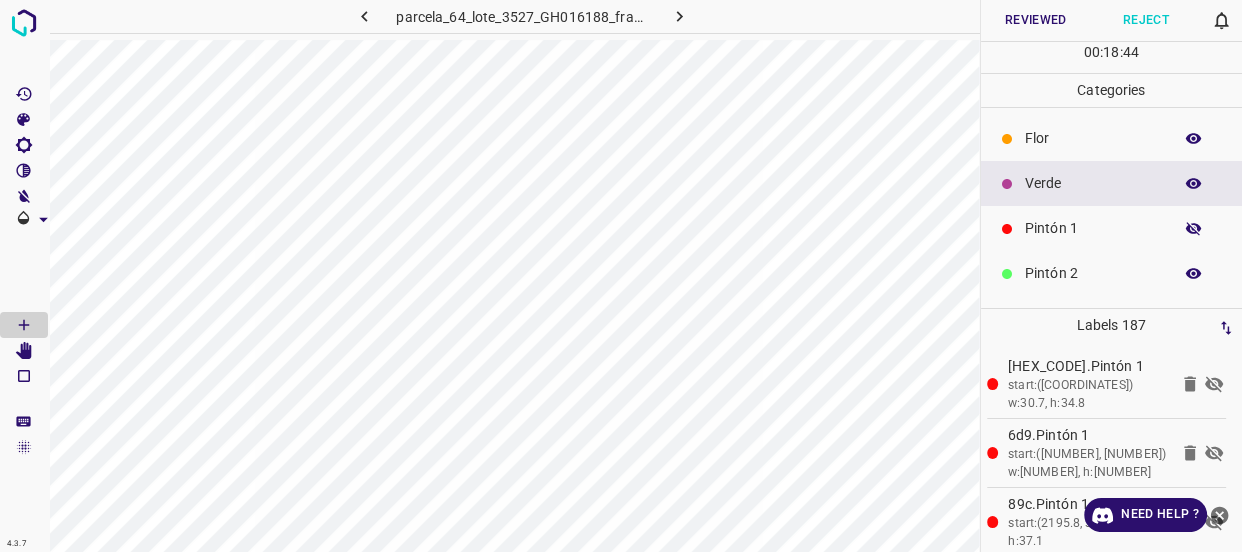 click 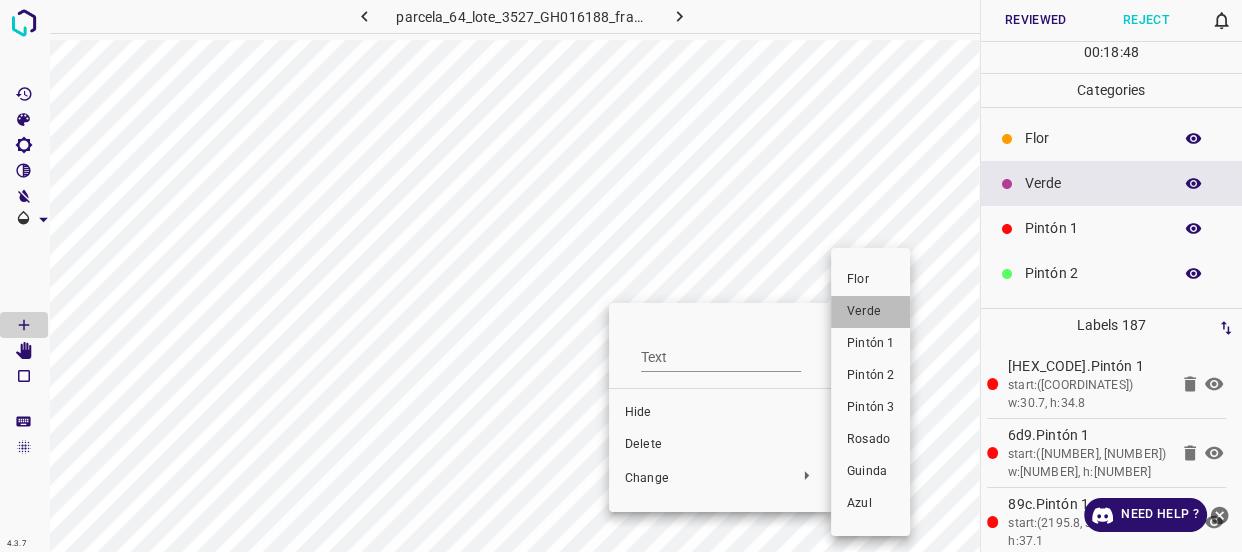 drag, startPoint x: 862, startPoint y: 310, endPoint x: 632, endPoint y: 325, distance: 230.48862 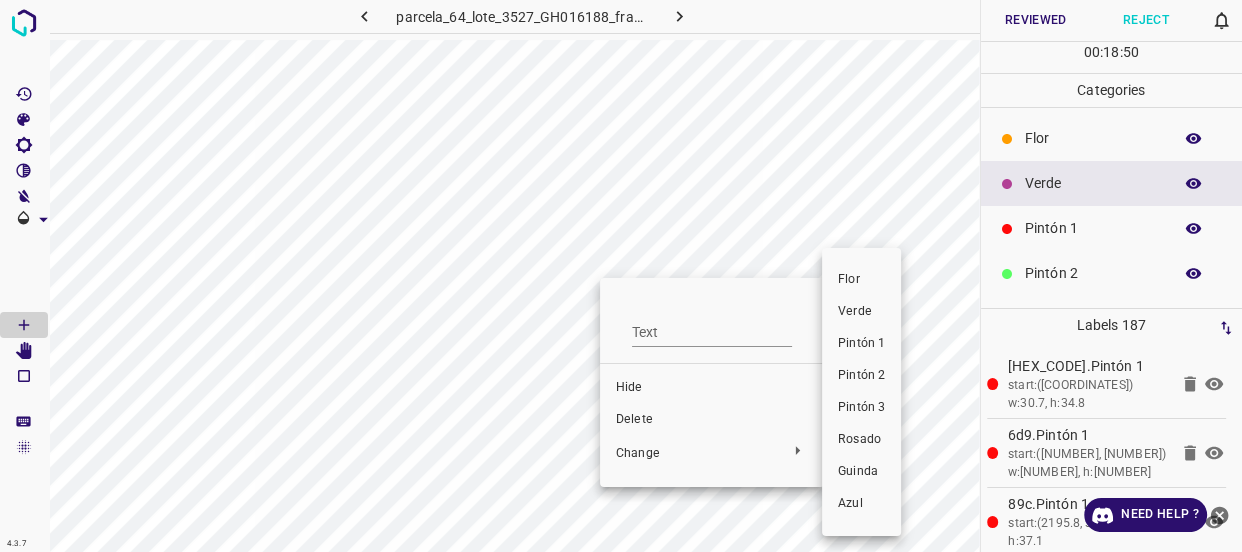 click on "Verde" at bounding box center (861, 312) 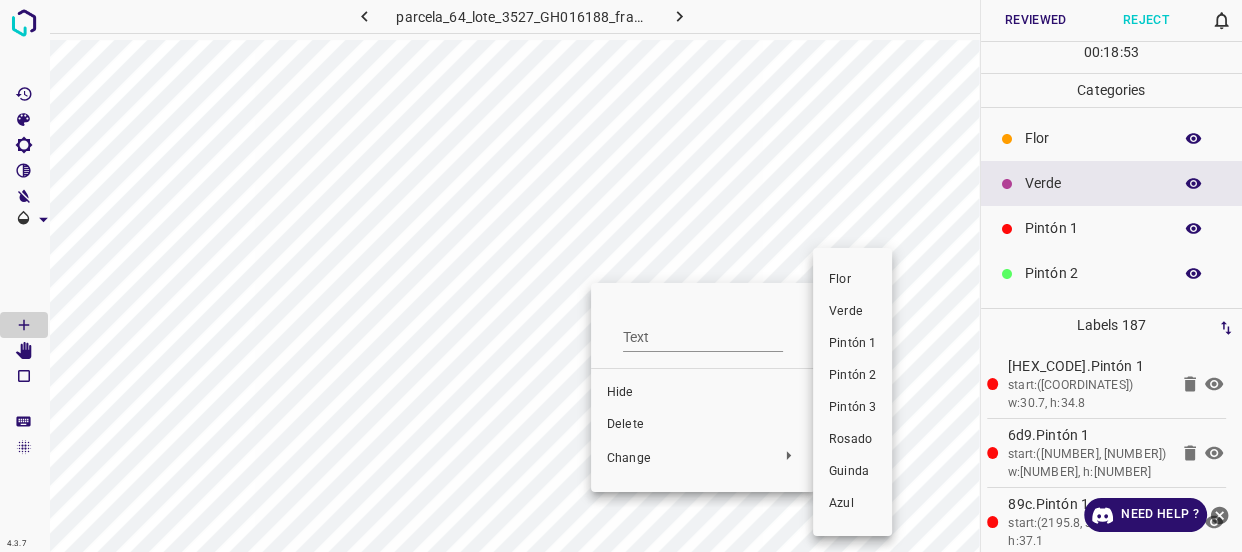 click on "Verde" at bounding box center [852, 312] 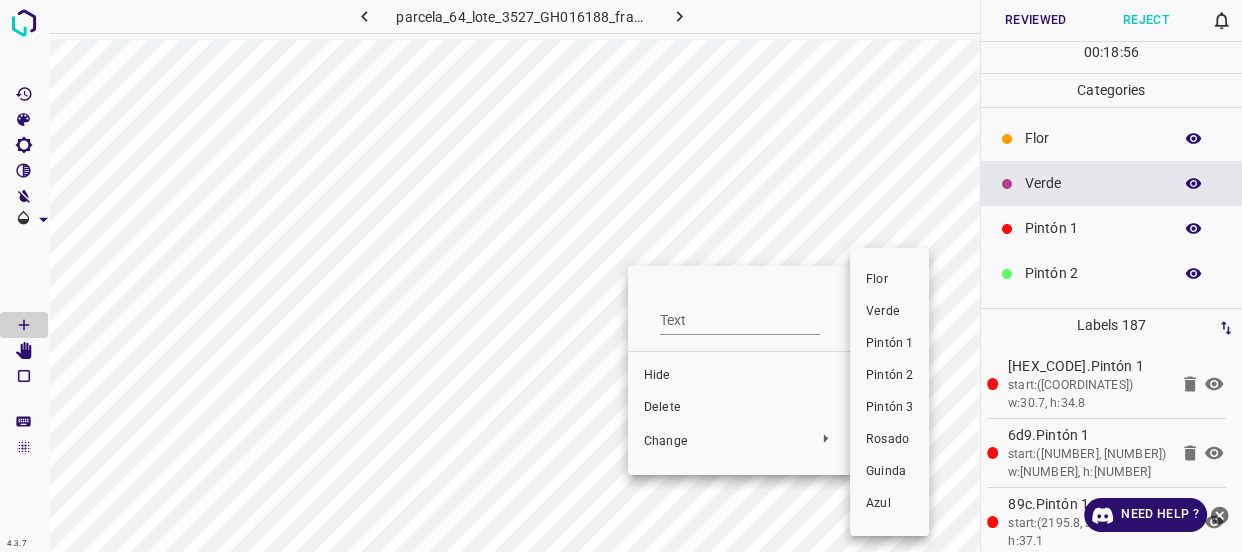 click on "Verde" at bounding box center (889, 312) 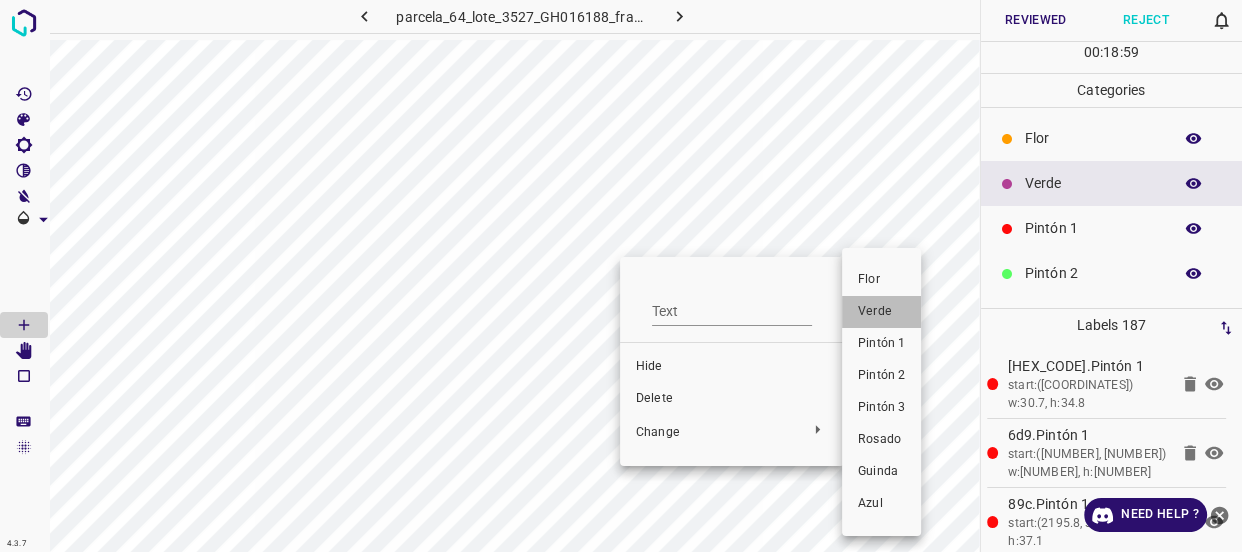 click on "Verde" at bounding box center (881, 312) 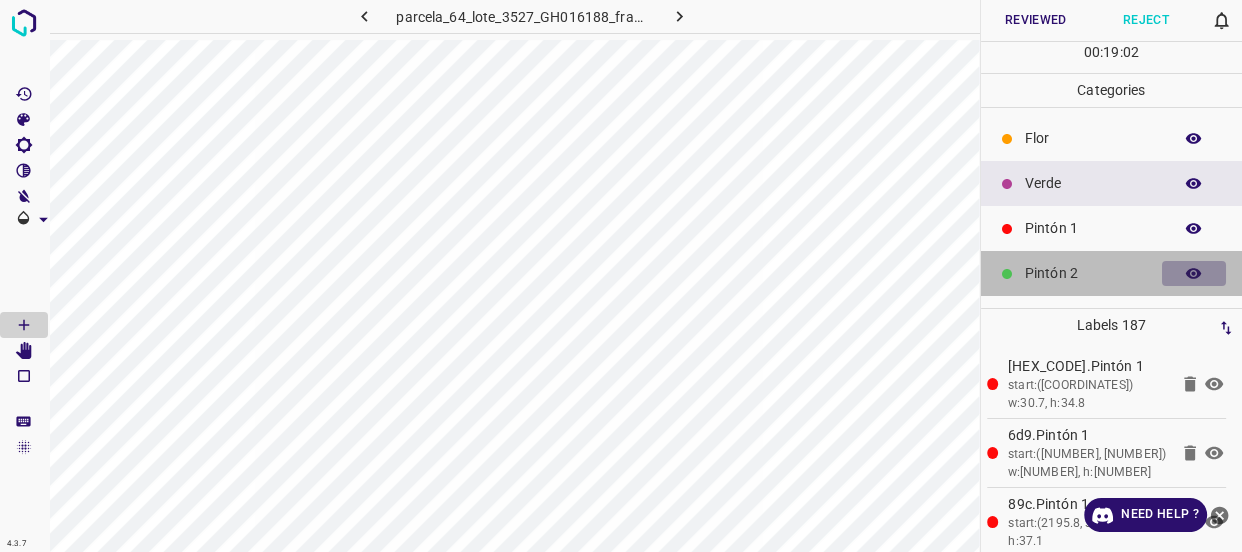 click 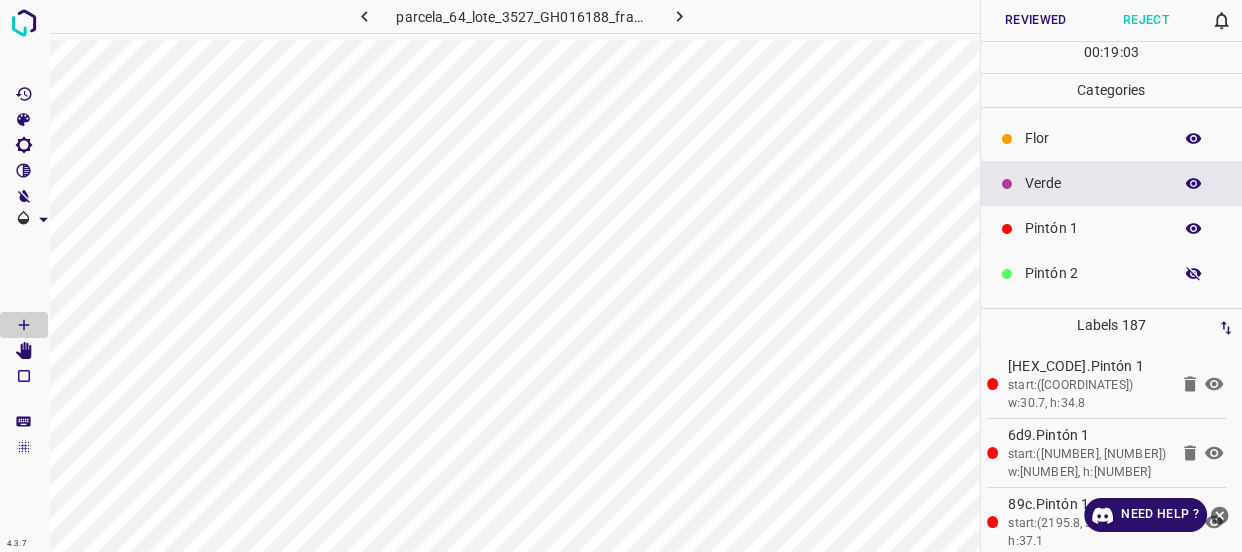 click 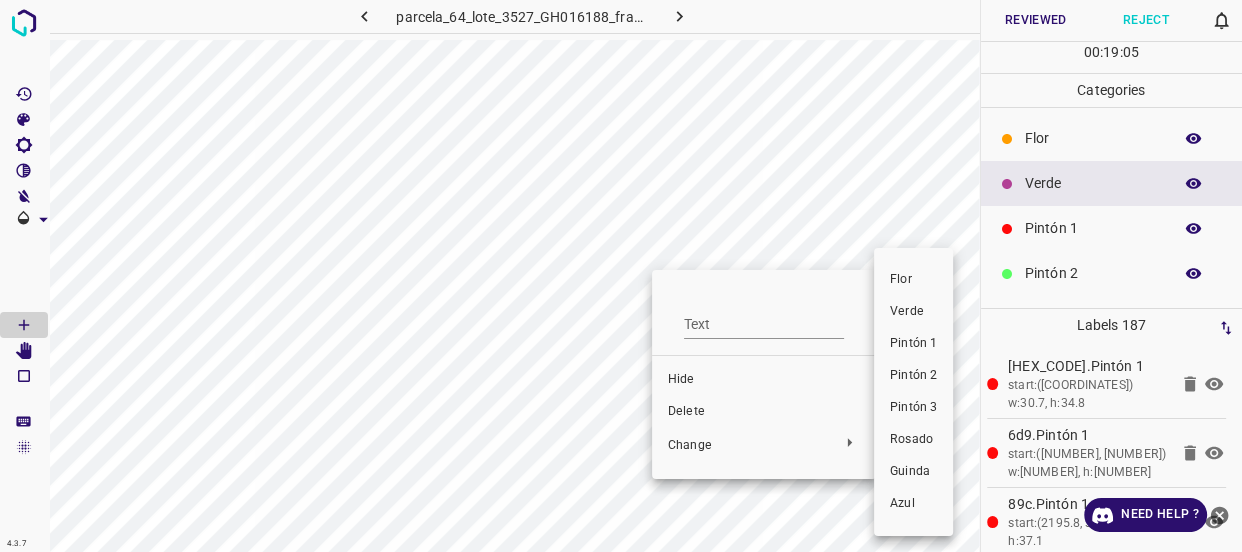 click on "Verde" at bounding box center [913, 312] 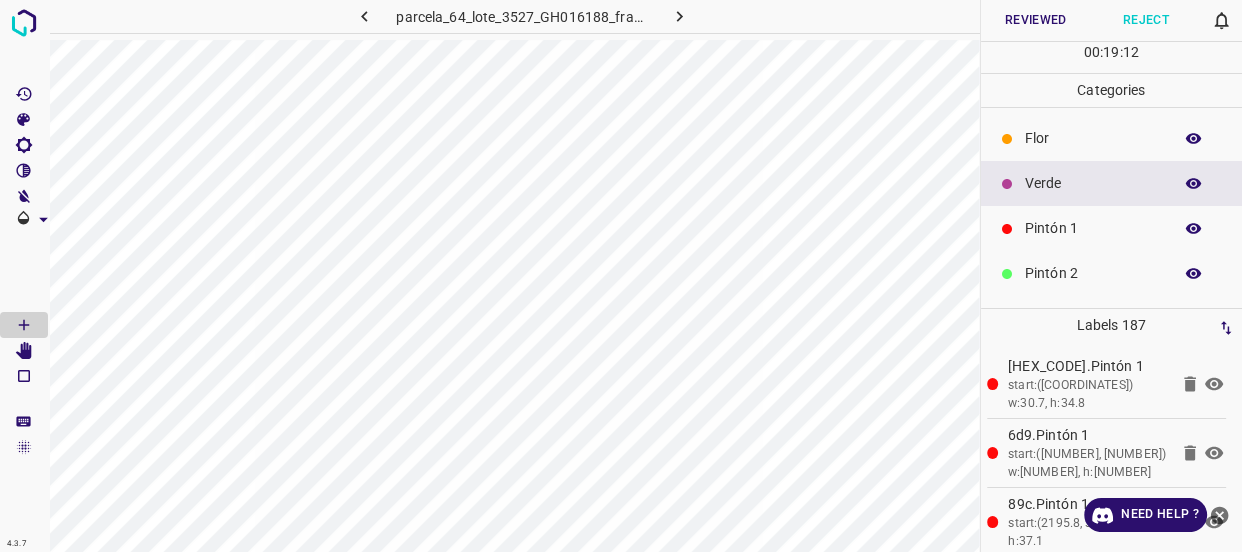 click 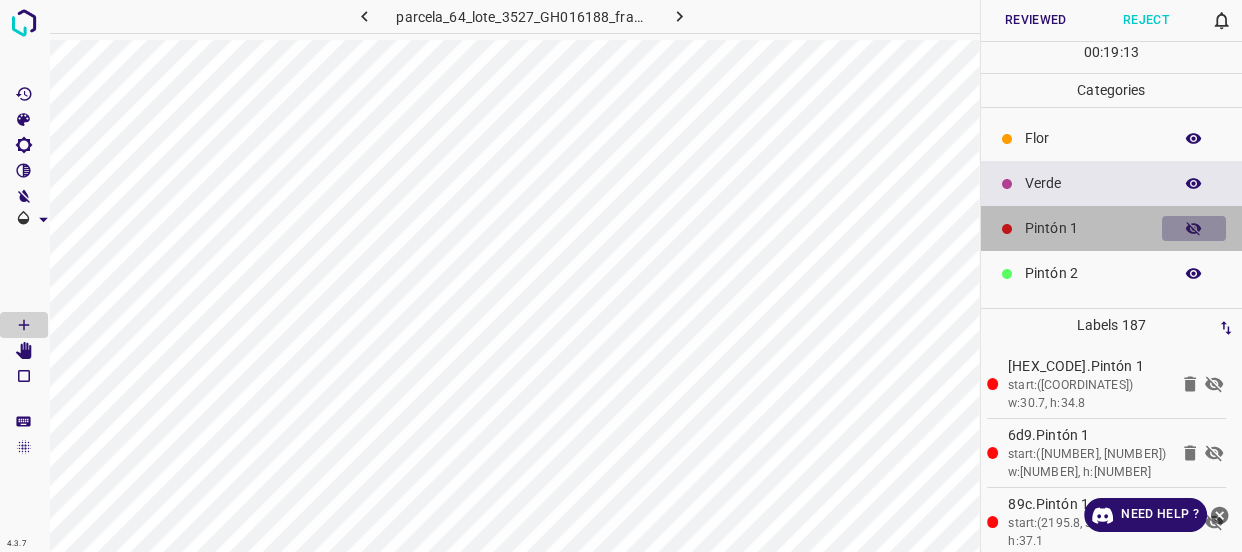 click 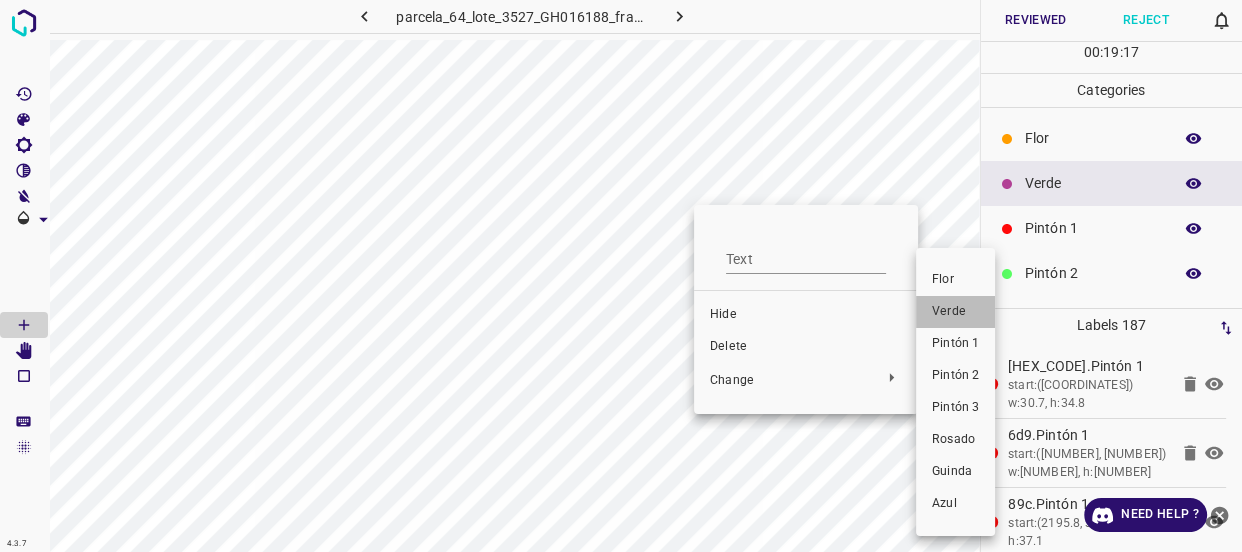 click on "Verde" at bounding box center [955, 312] 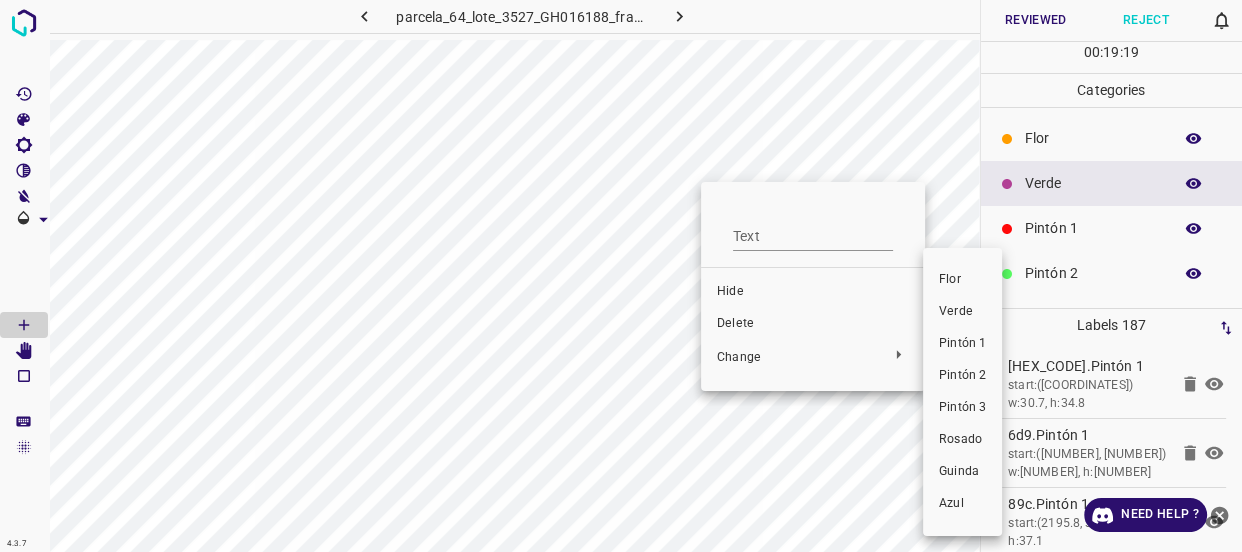 drag, startPoint x: 939, startPoint y: 318, endPoint x: 790, endPoint y: 256, distance: 161.38463 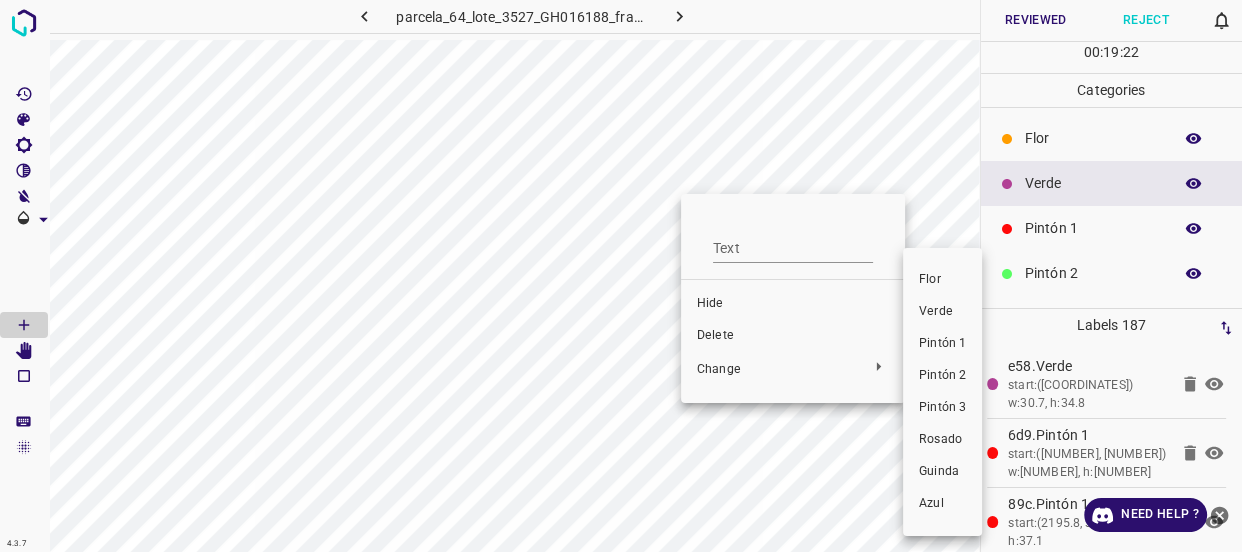 click on "Verde" at bounding box center (942, 312) 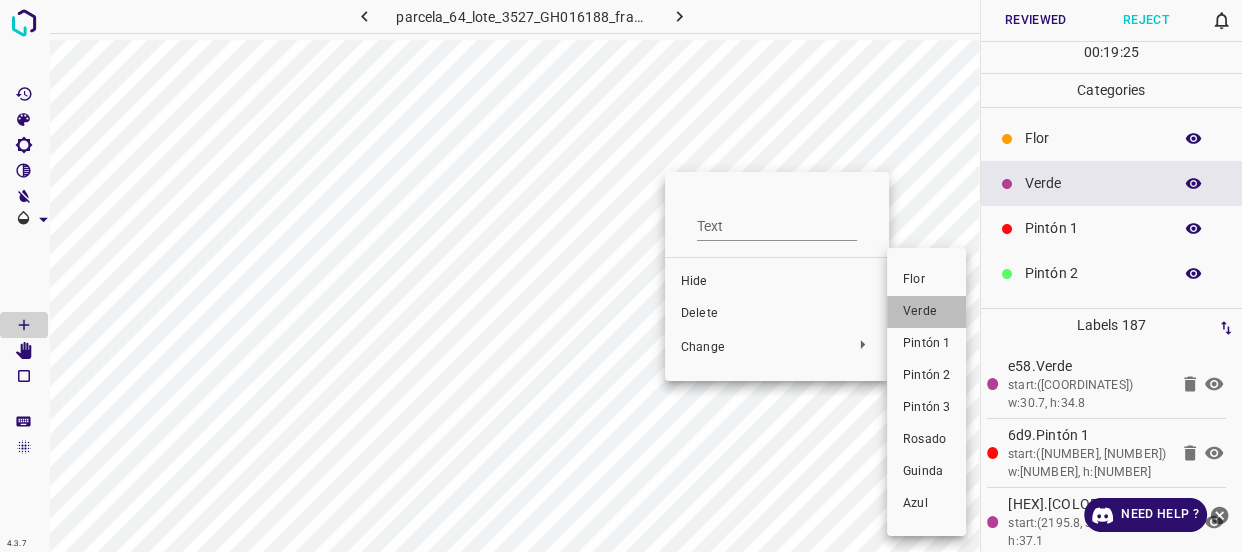 drag, startPoint x: 909, startPoint y: 303, endPoint x: 779, endPoint y: 296, distance: 130.18832 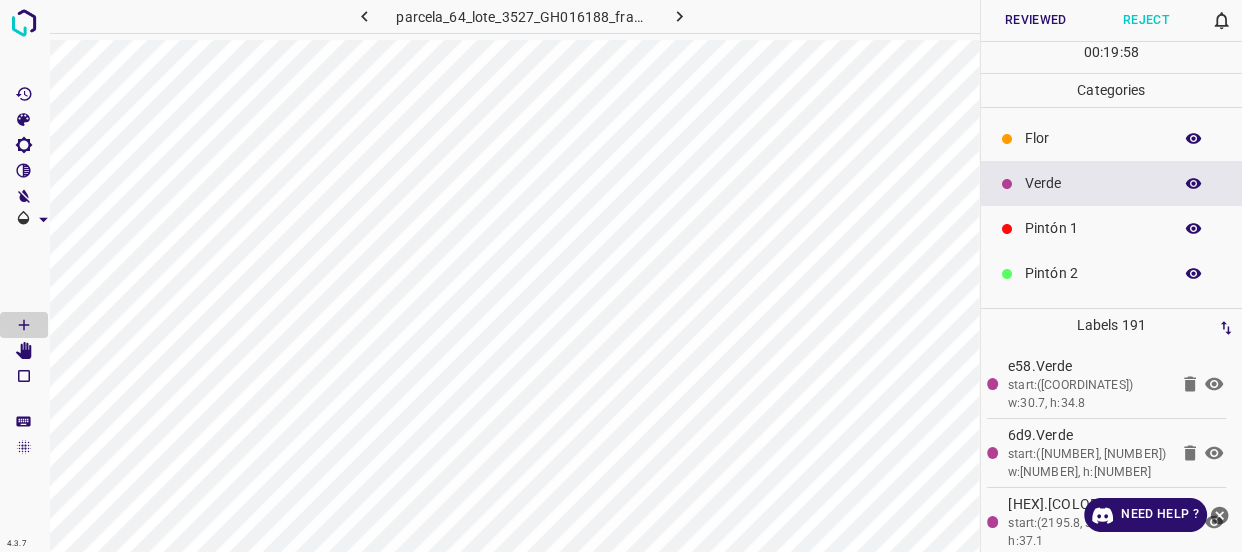 click 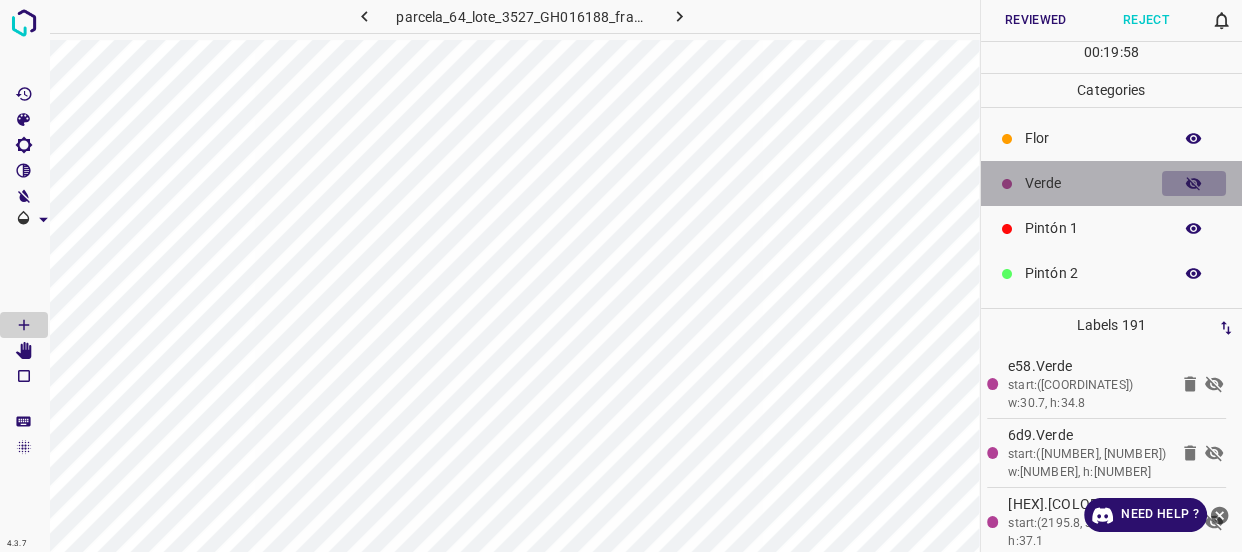click 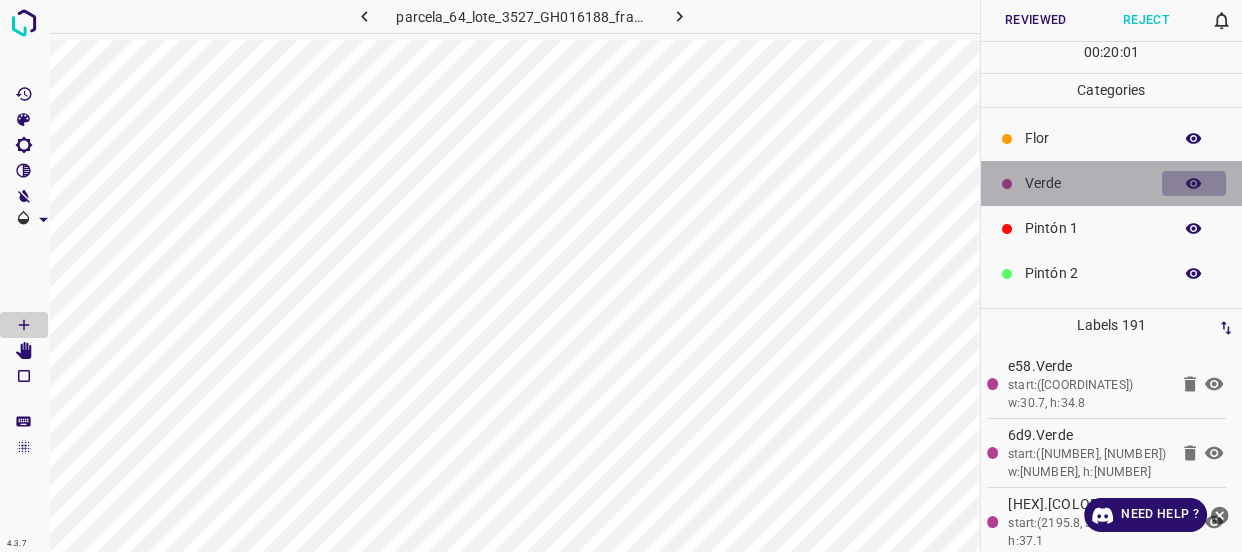 click 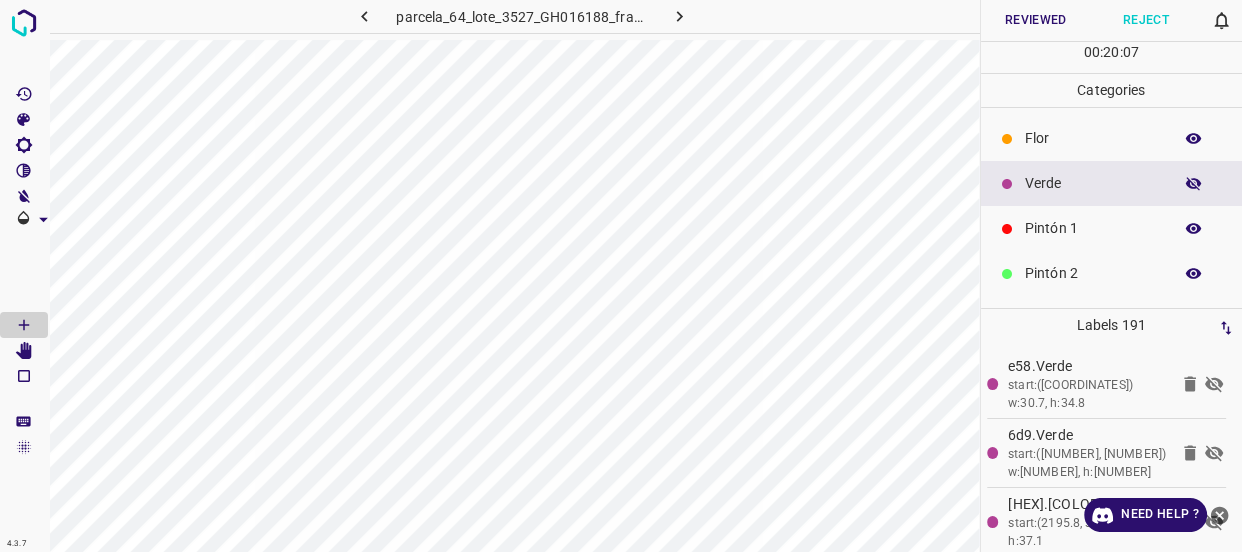 click at bounding box center [1194, 184] 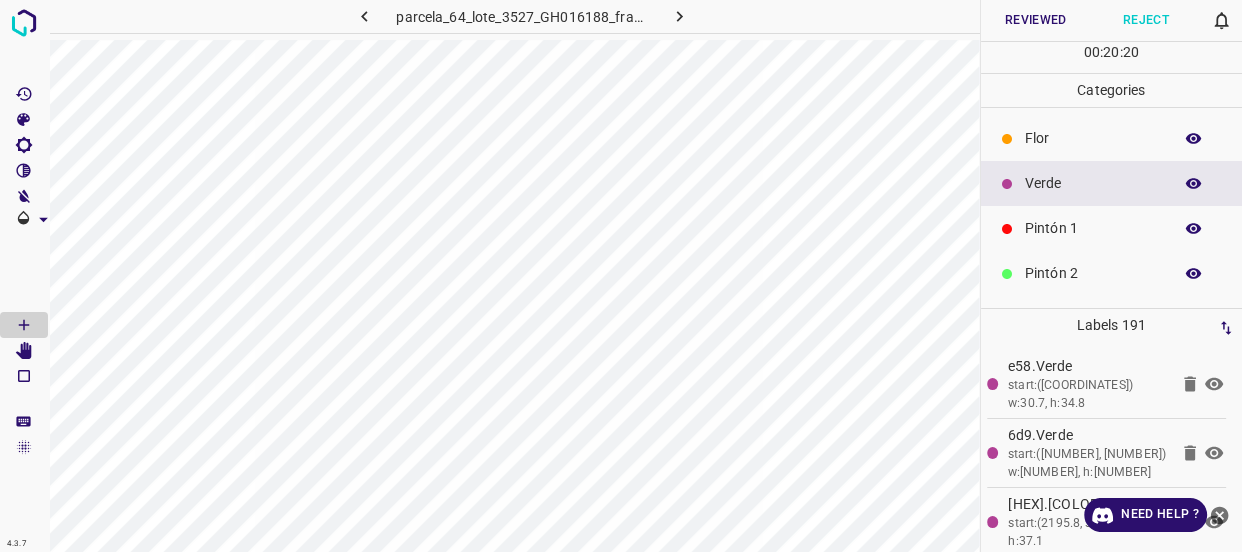 scroll, scrollTop: 90, scrollLeft: 0, axis: vertical 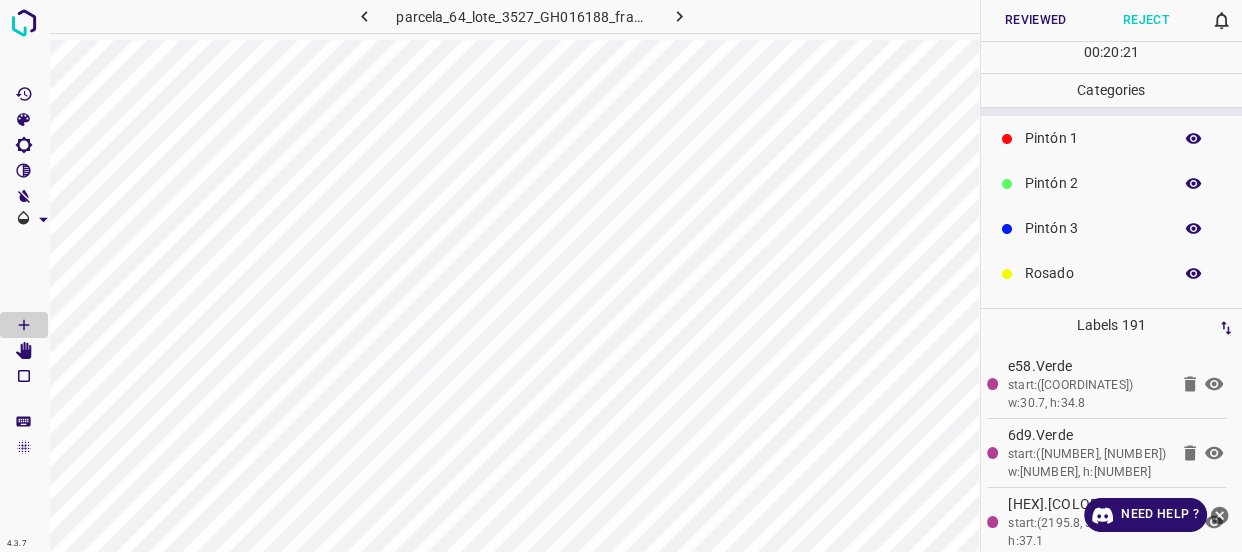 click on "Rosado" at bounding box center [1093, 273] 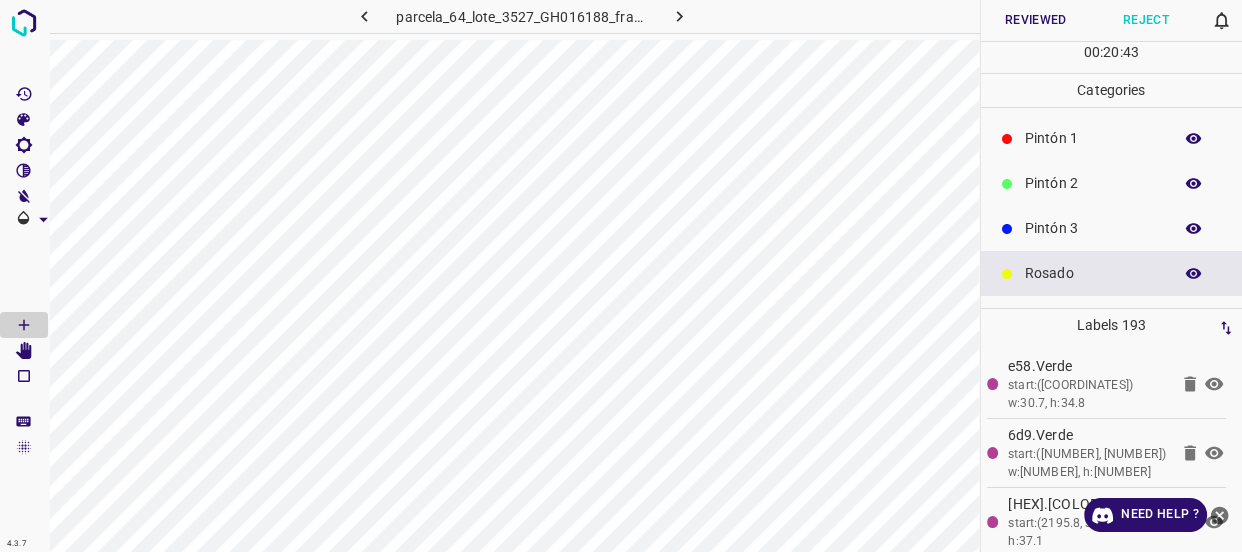 scroll, scrollTop: 0, scrollLeft: 0, axis: both 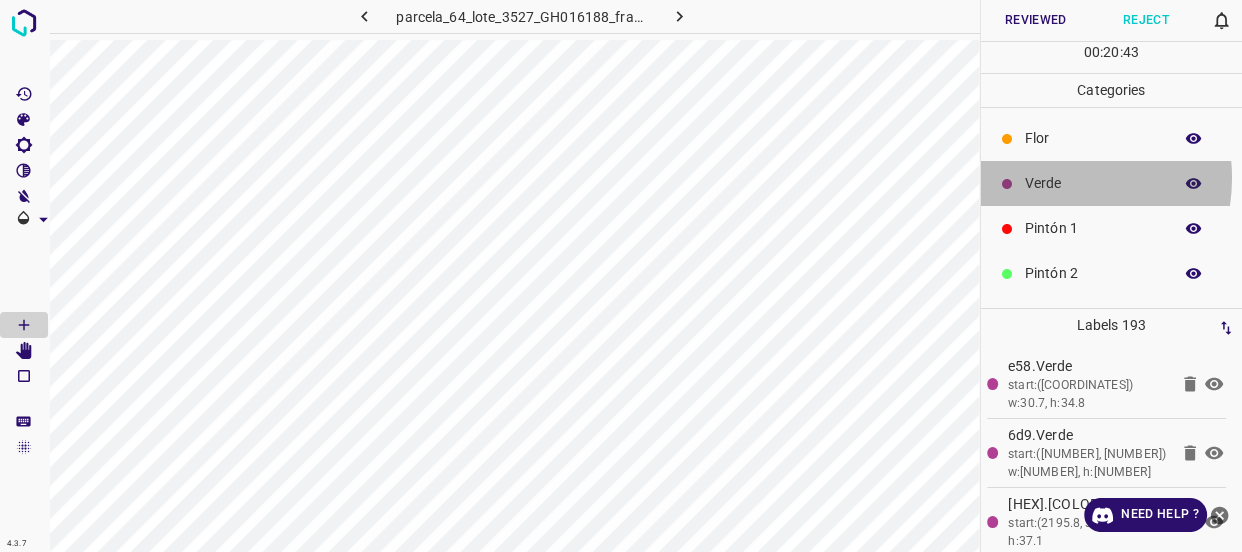 click on "Verde" at bounding box center [1093, 183] 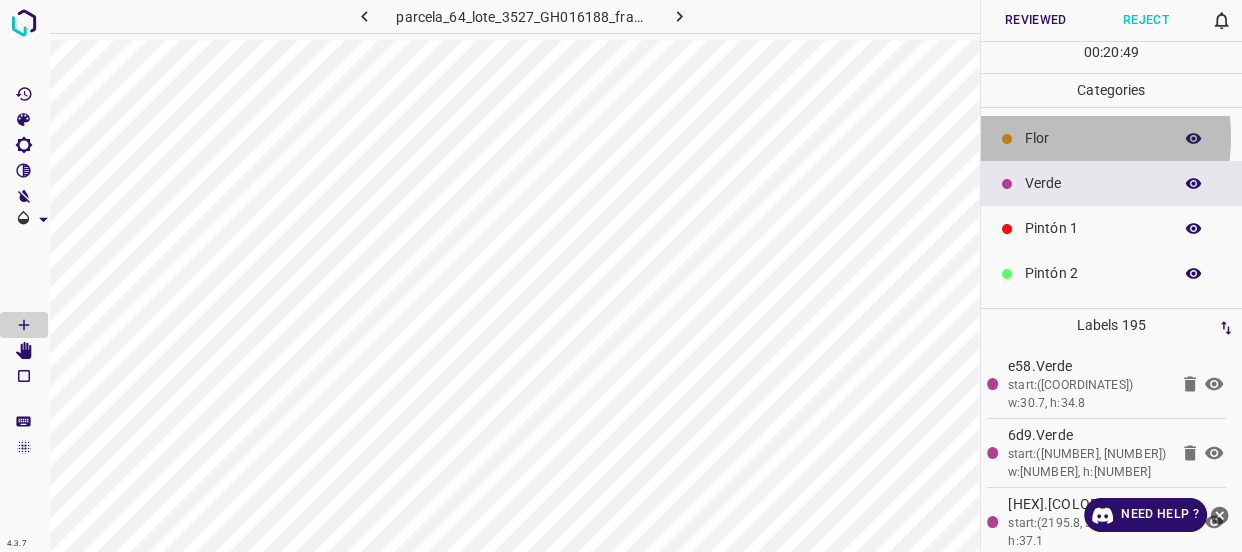 click on "Flor" at bounding box center [1093, 138] 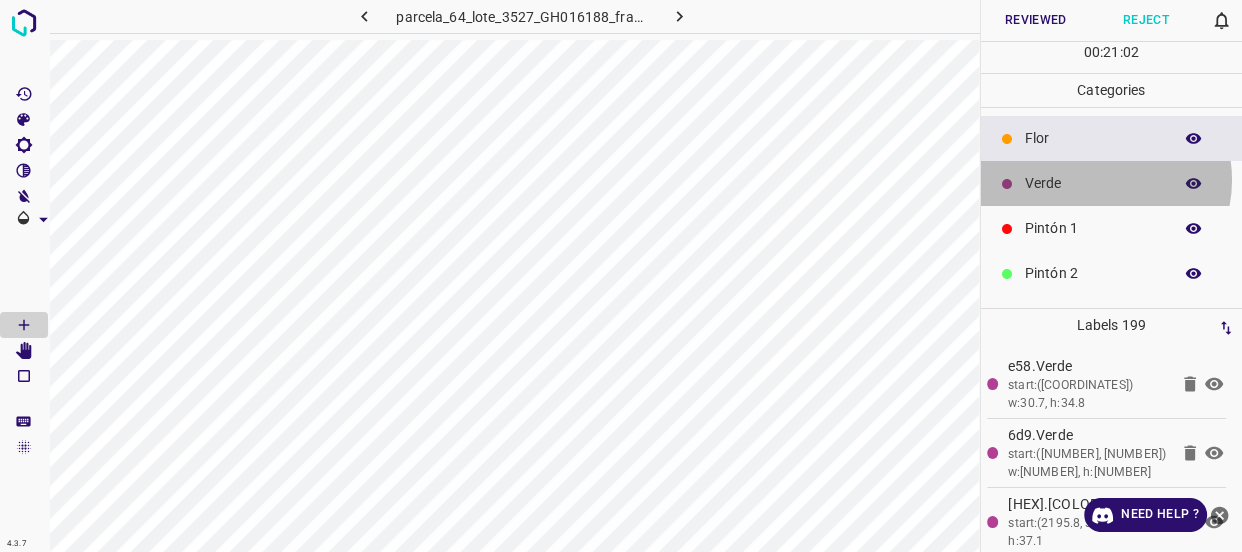 click on "Verde" at bounding box center [1093, 183] 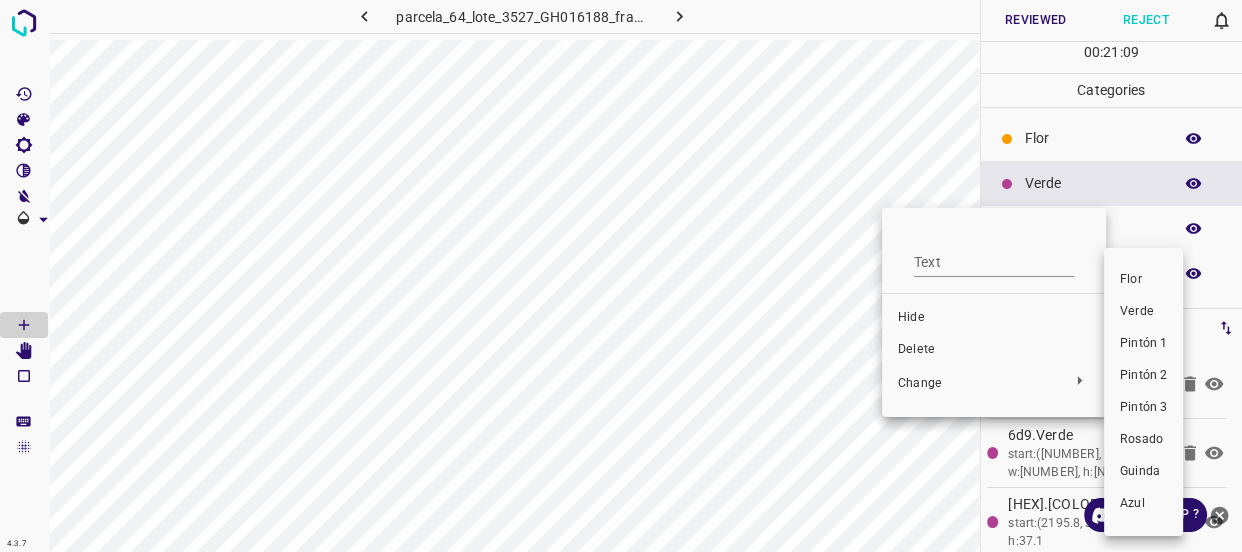 drag, startPoint x: 1130, startPoint y: 370, endPoint x: 968, endPoint y: 365, distance: 162.07715 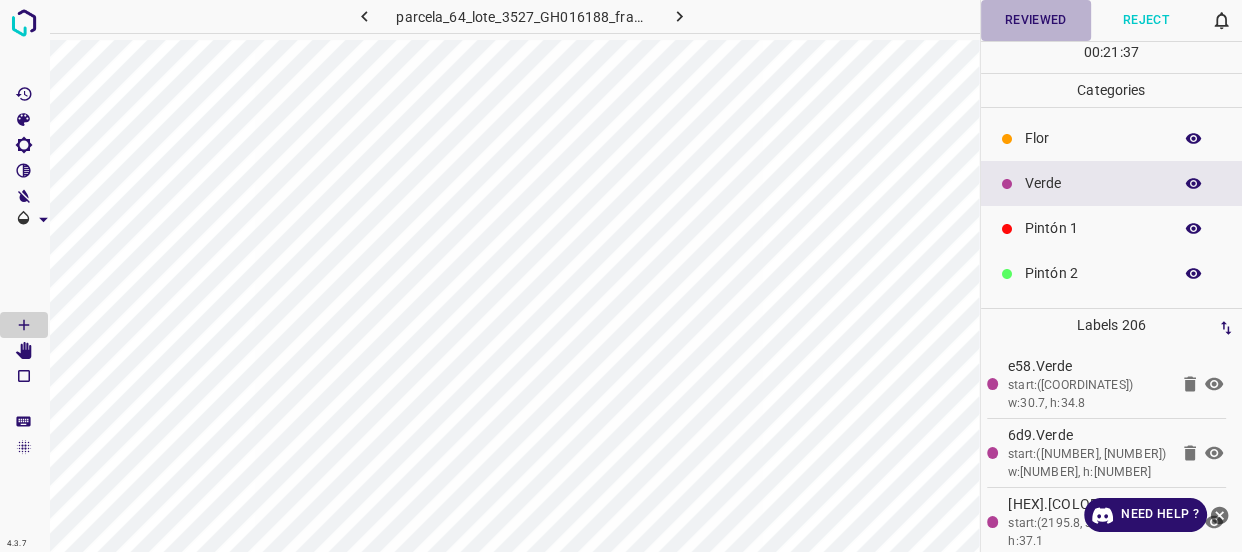 click on "Reviewed" at bounding box center [1036, 20] 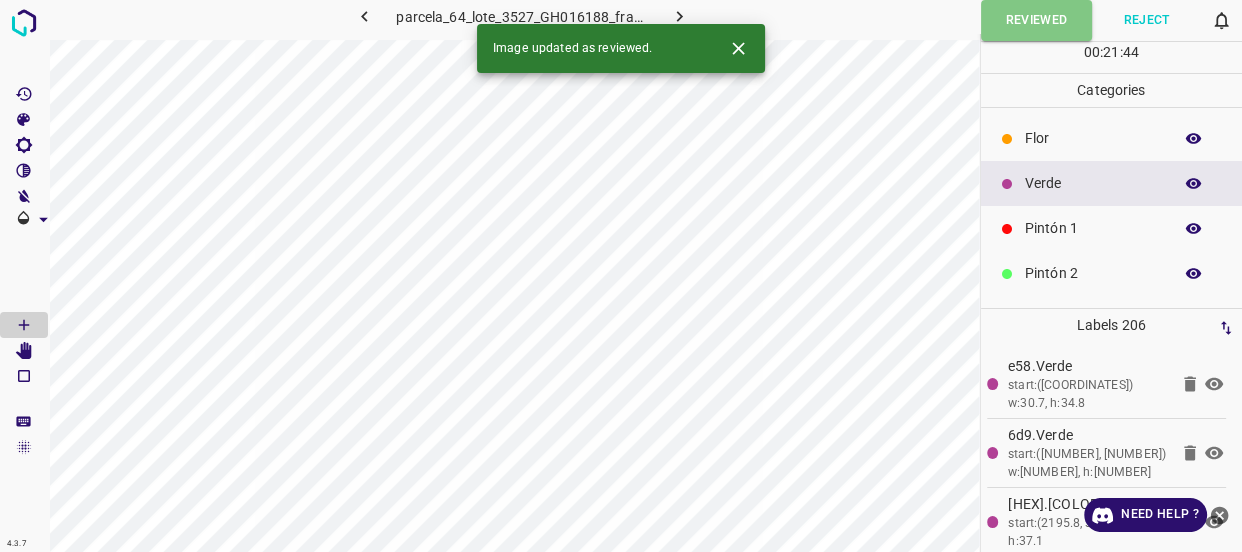 click 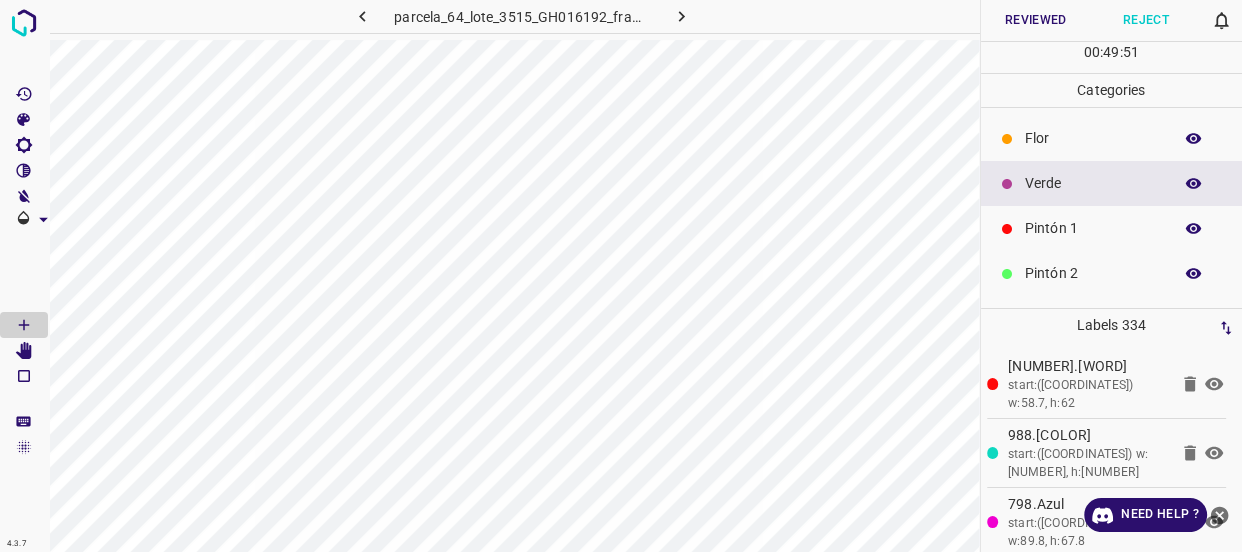scroll, scrollTop: 175, scrollLeft: 0, axis: vertical 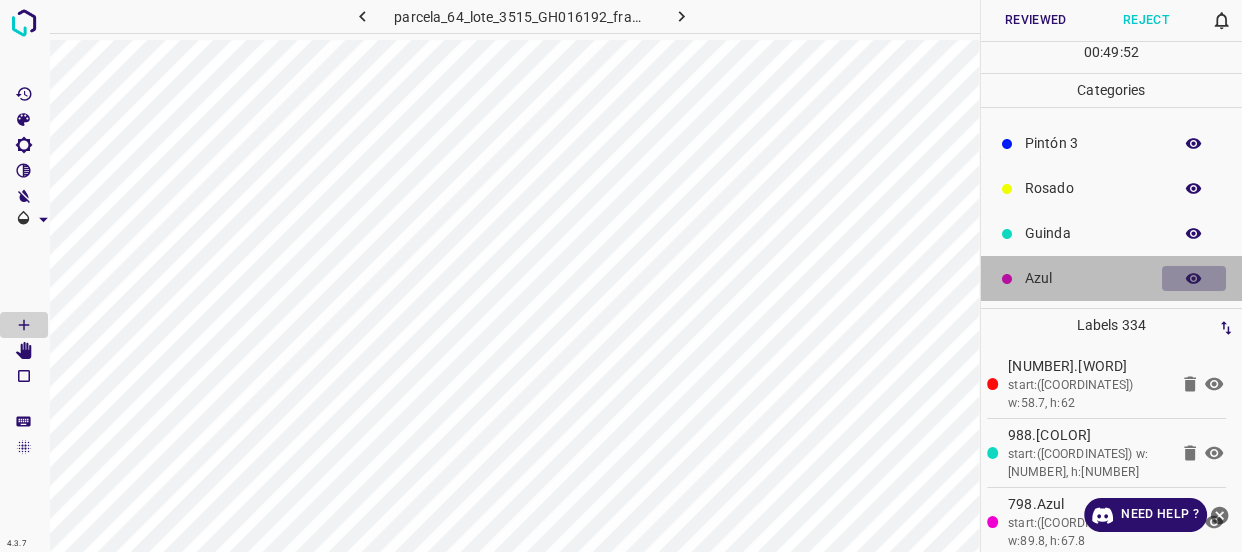 click 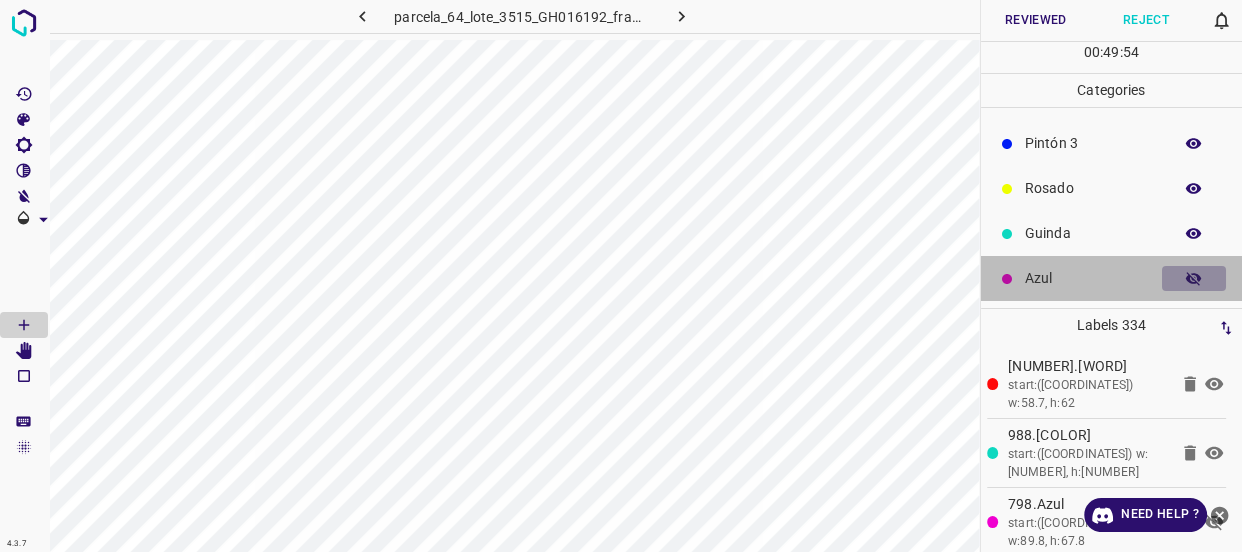 click 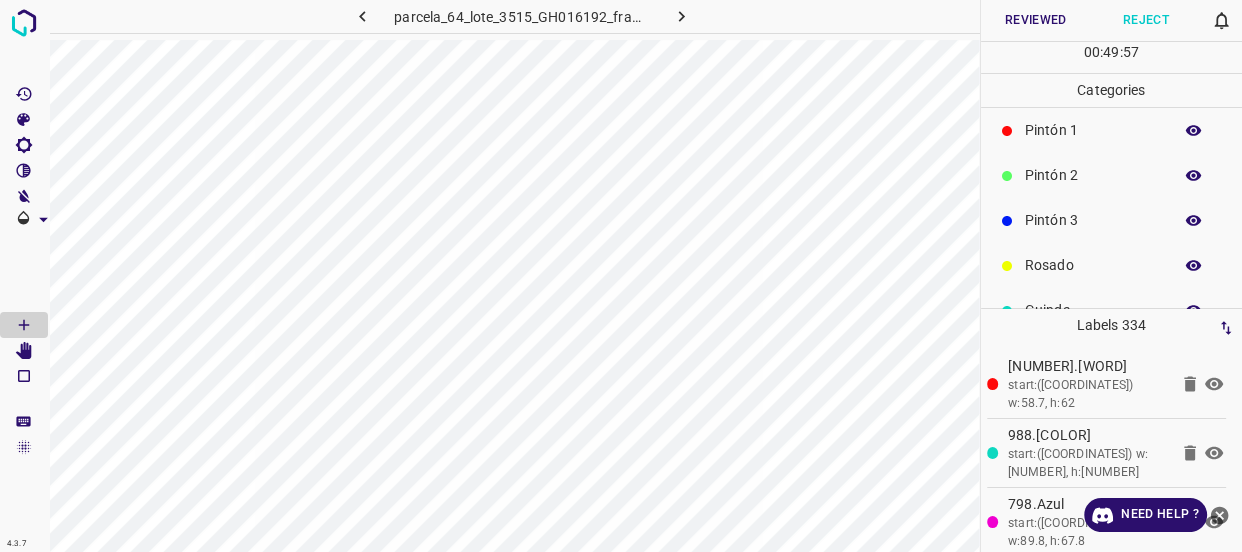 scroll, scrollTop: 0, scrollLeft: 0, axis: both 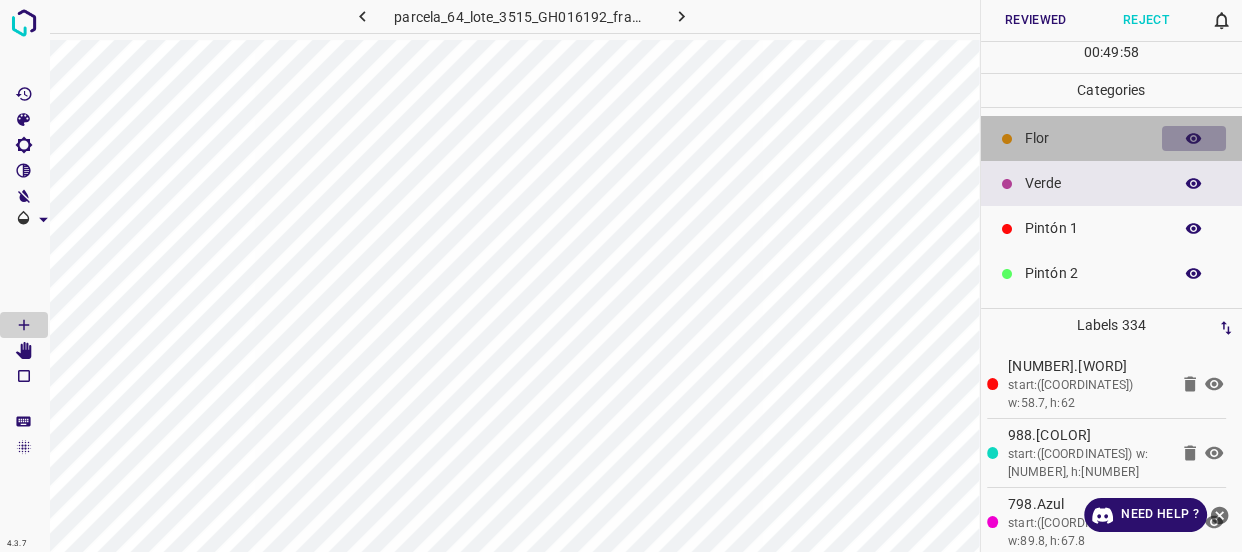 click 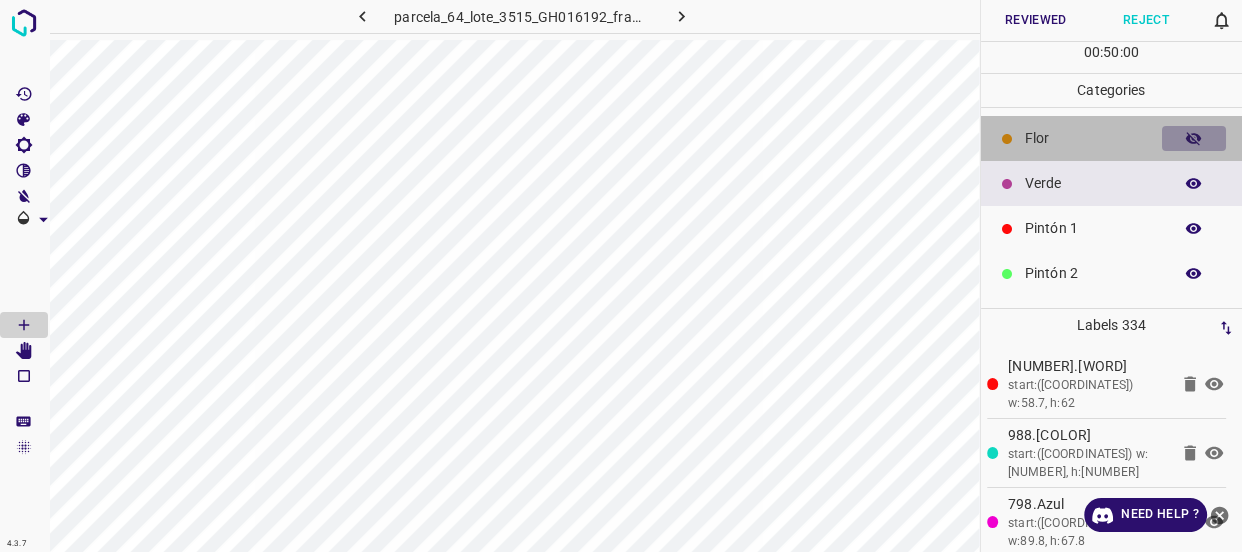 click 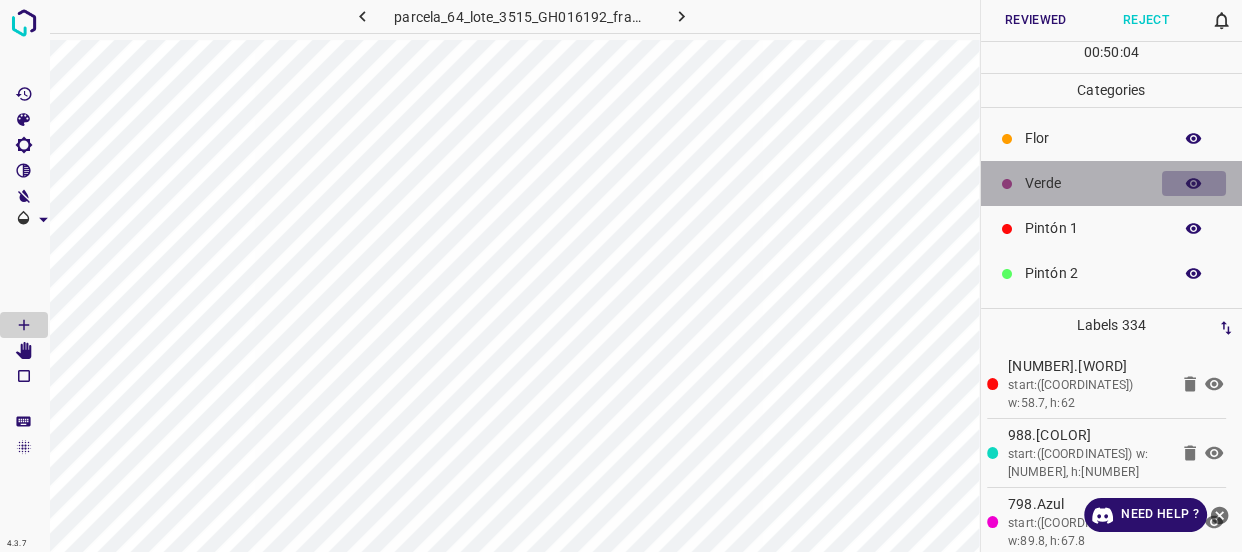 click 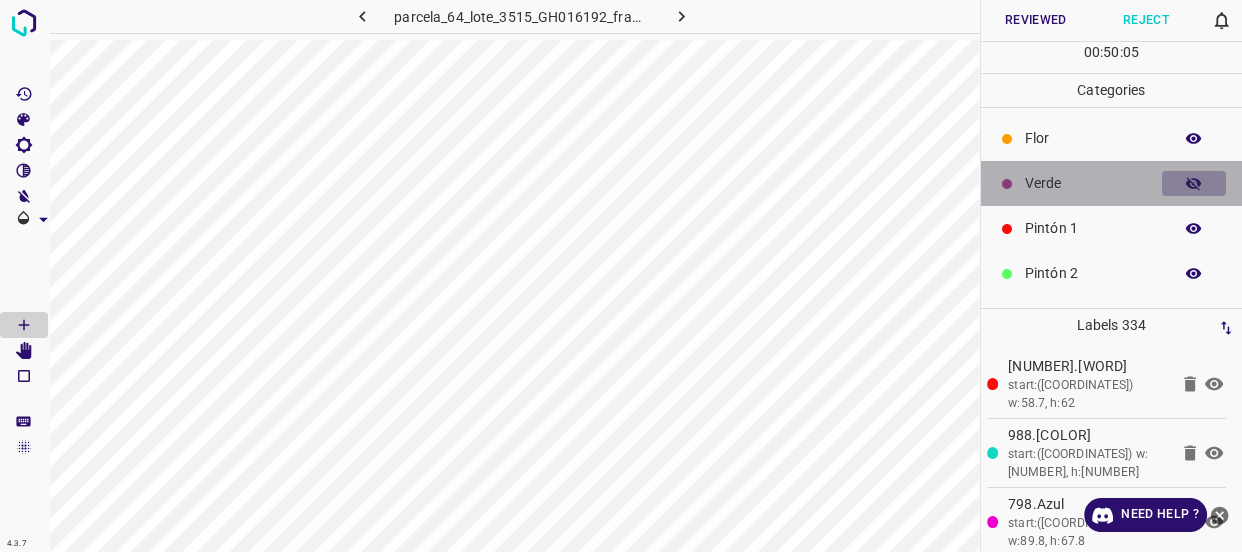 click 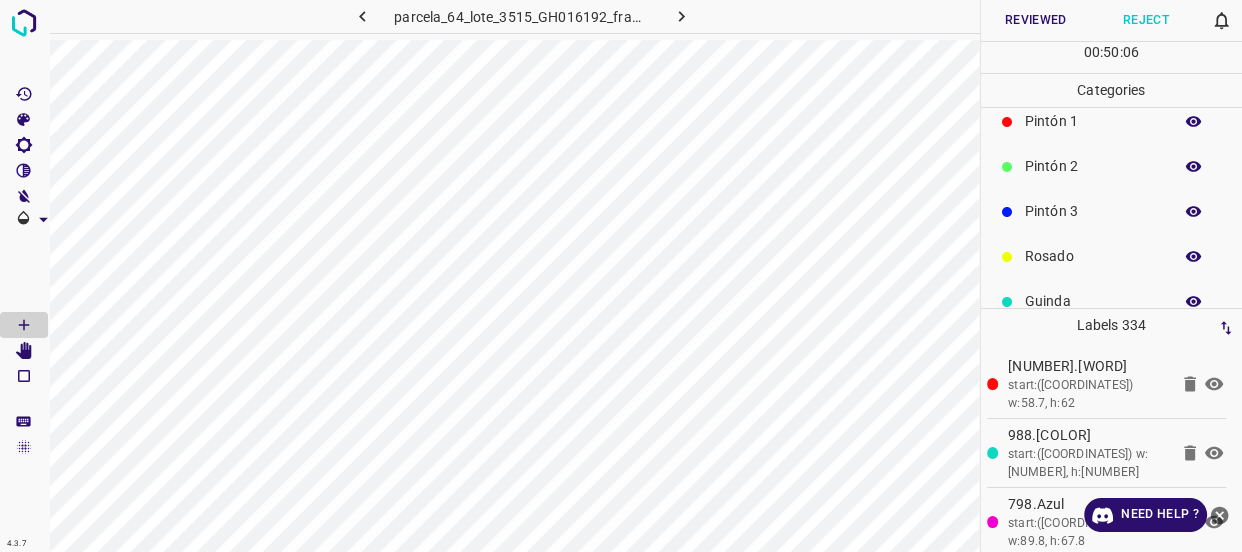 scroll, scrollTop: 175, scrollLeft: 0, axis: vertical 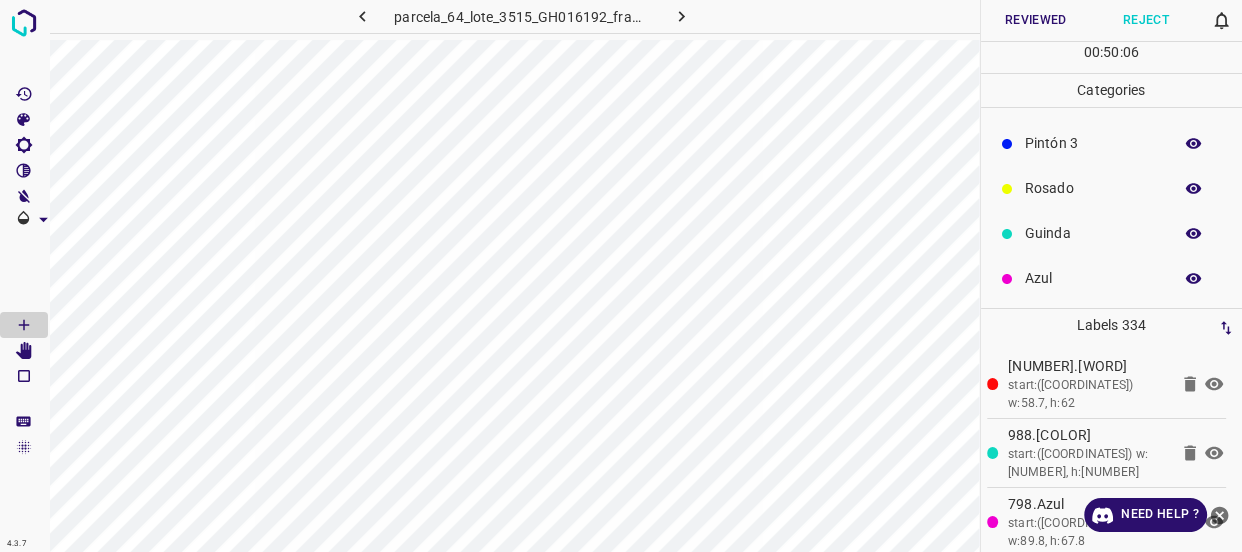 click 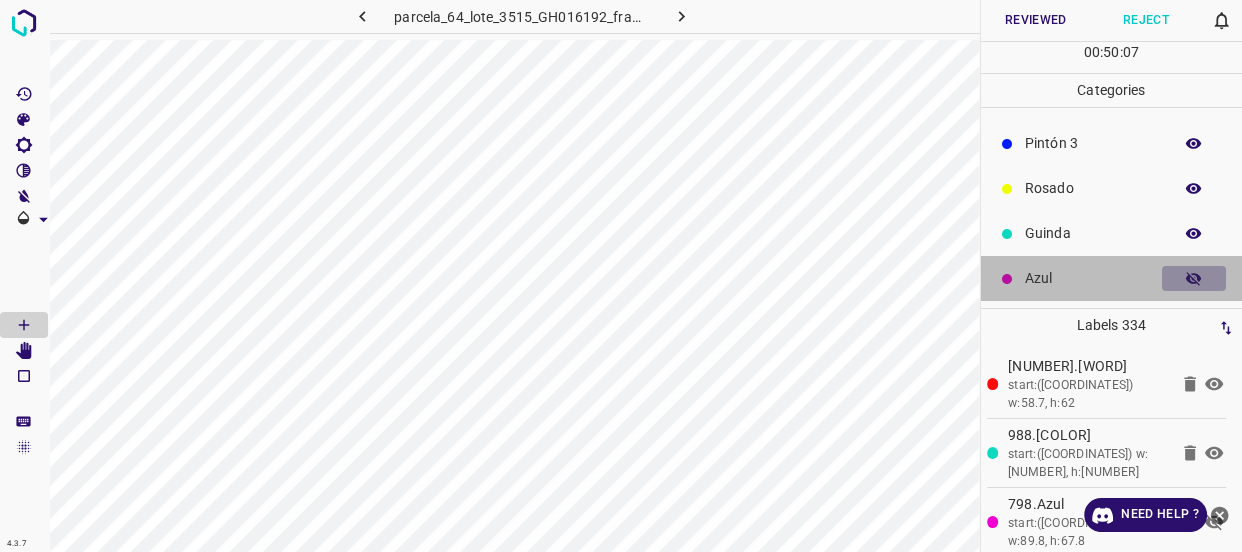click 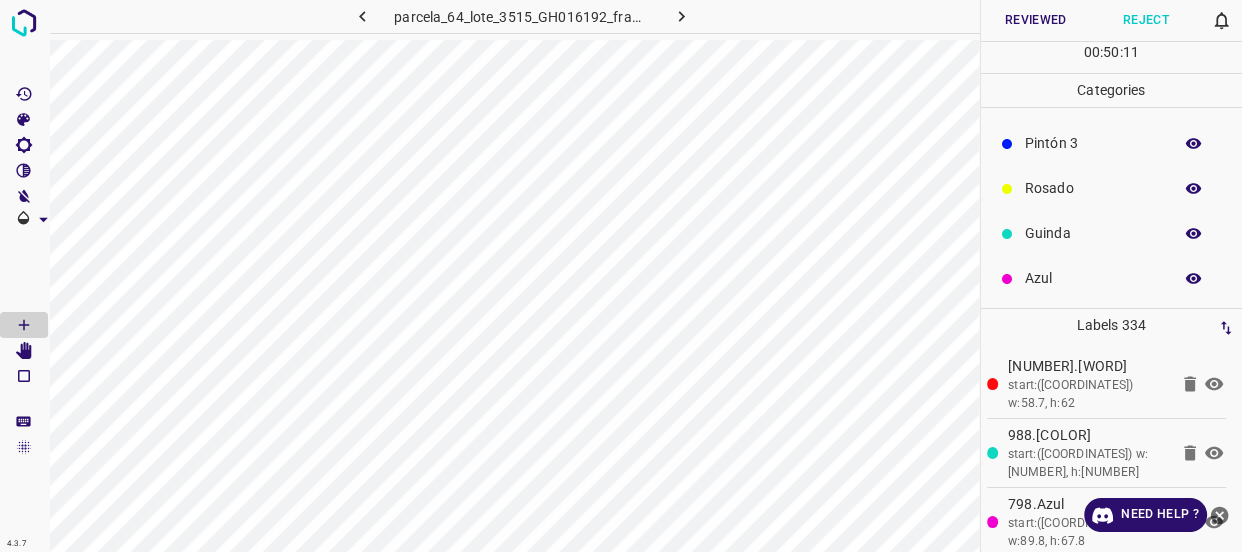click on "Azul" at bounding box center [1093, 278] 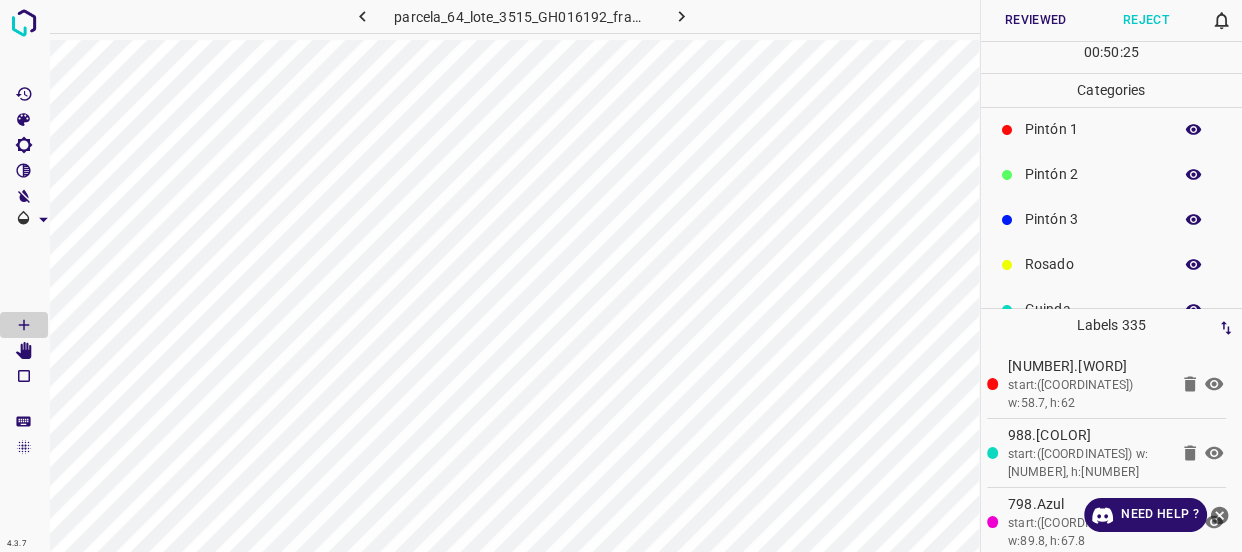 scroll, scrollTop: 175, scrollLeft: 0, axis: vertical 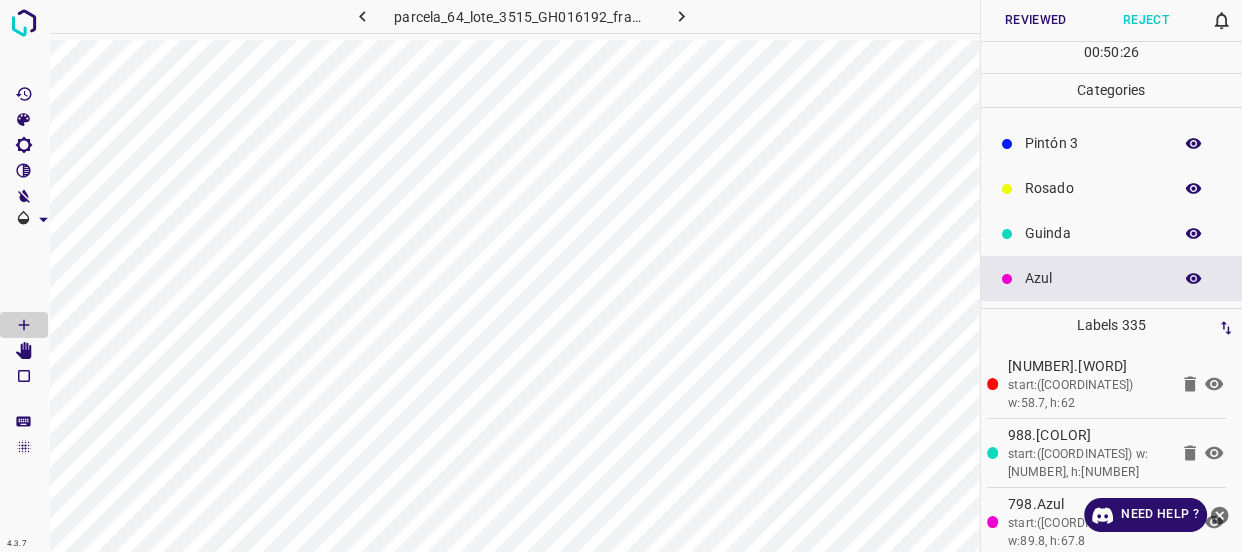 click 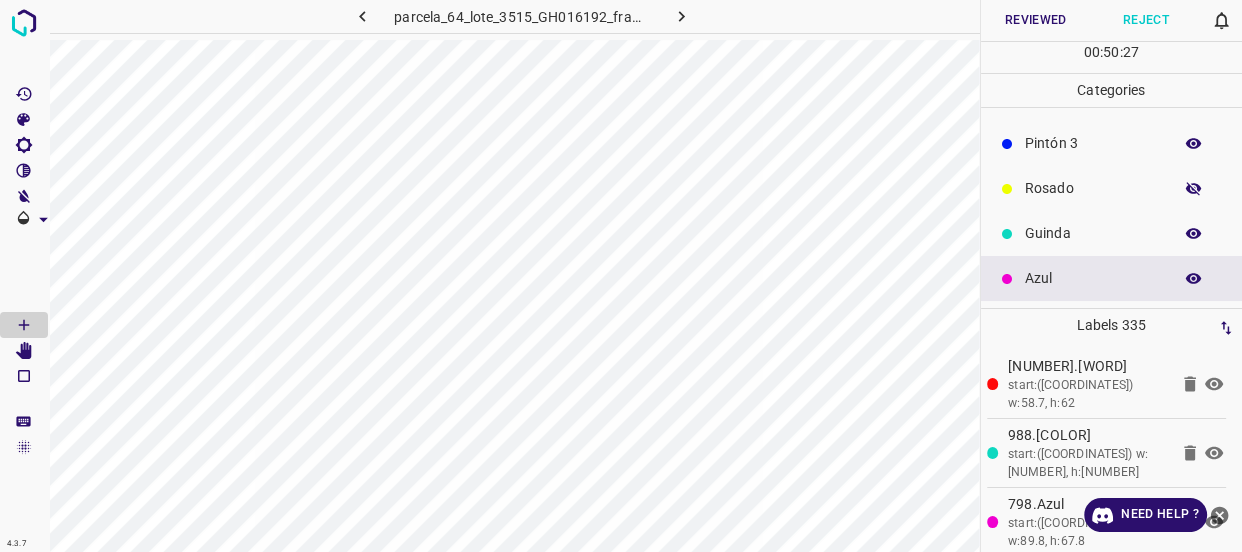 click 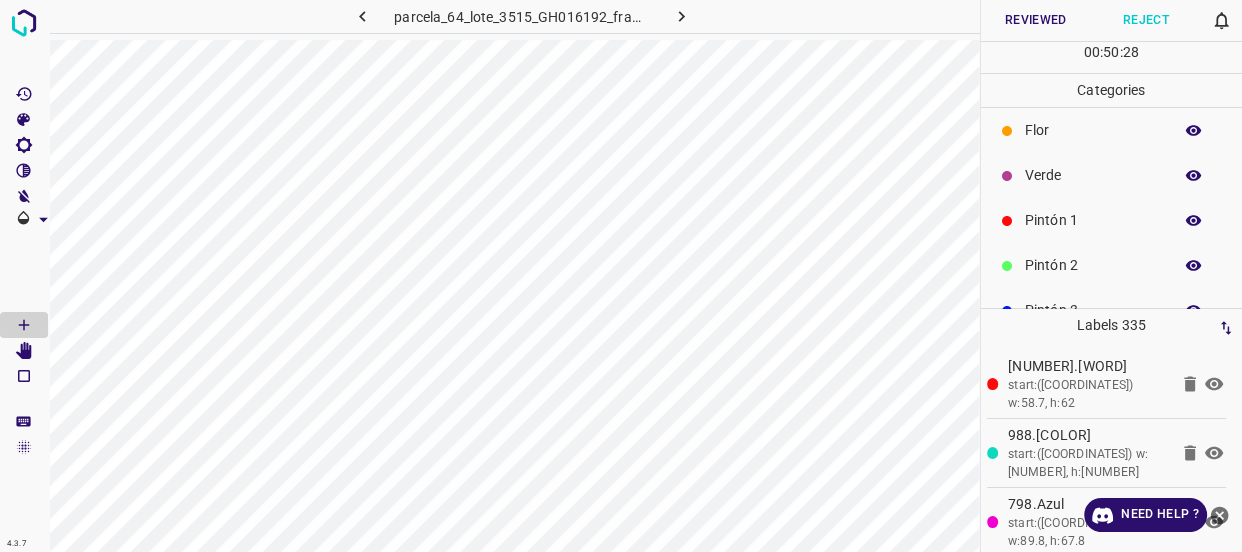 scroll, scrollTop: 0, scrollLeft: 0, axis: both 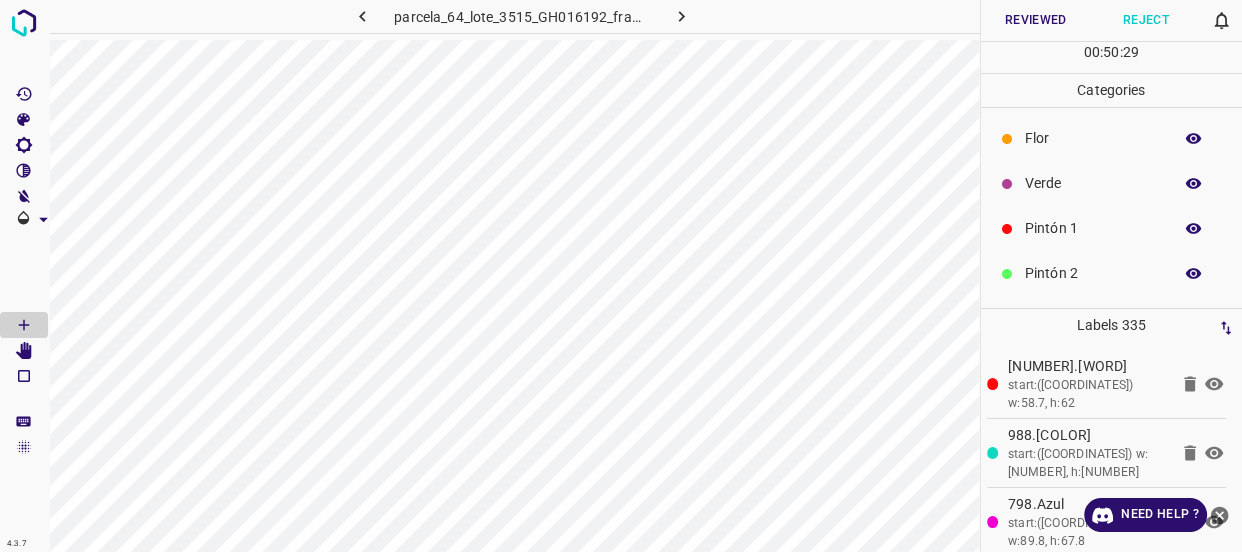 click 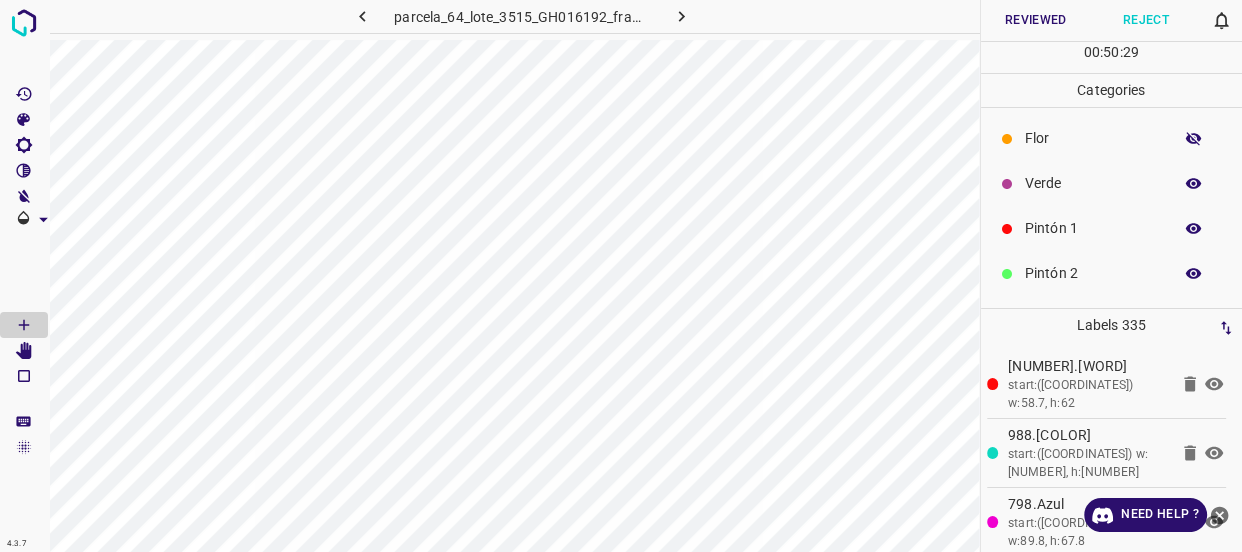 click 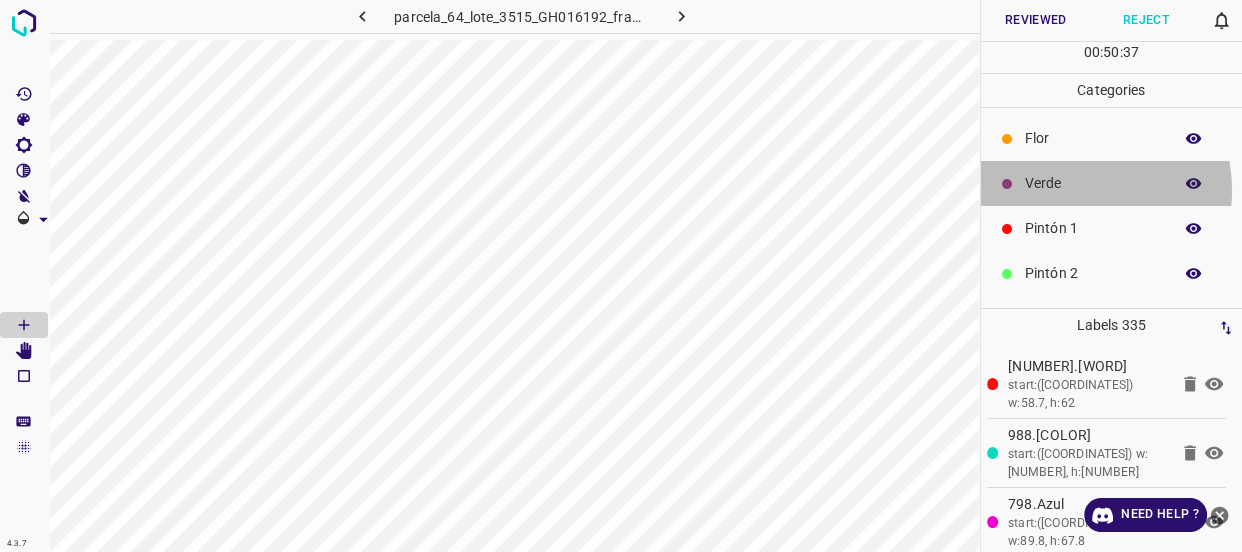 click on "Verde" at bounding box center (1093, 183) 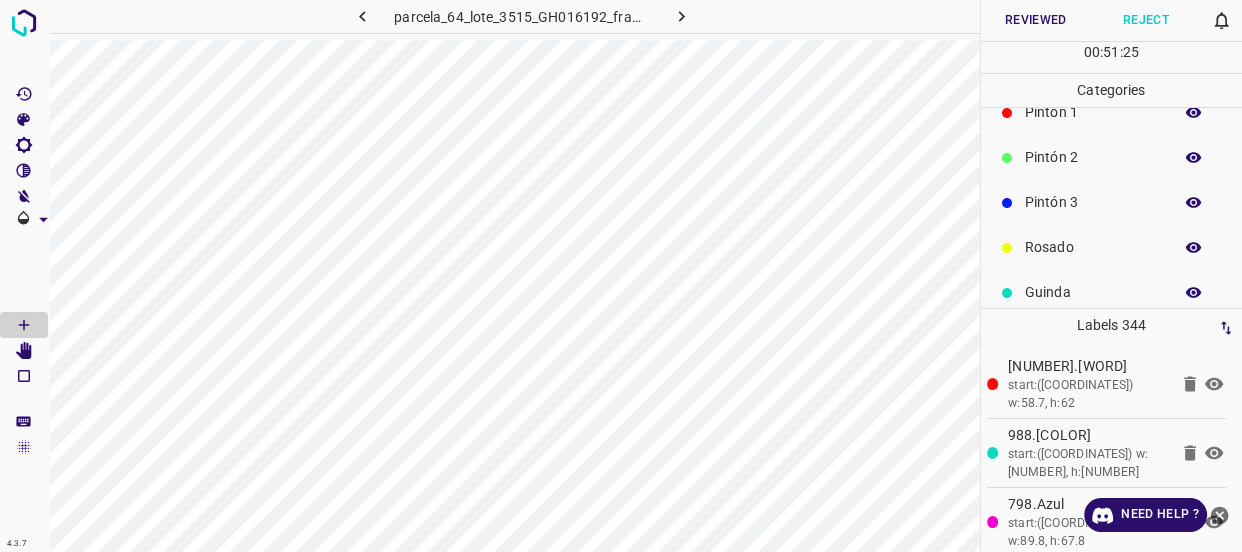 scroll, scrollTop: 175, scrollLeft: 0, axis: vertical 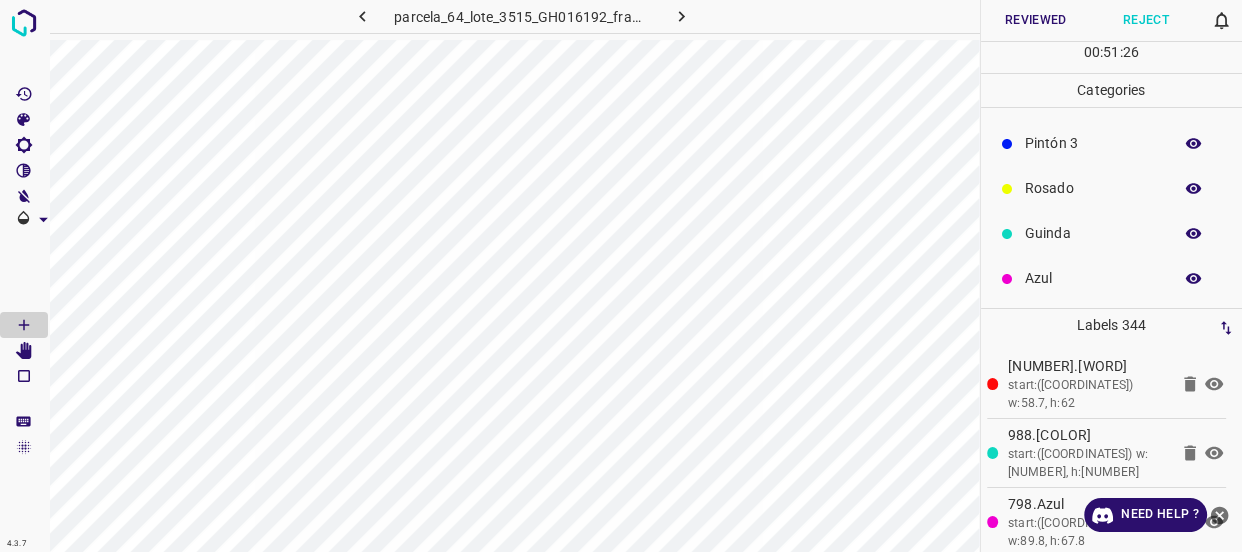 click on "Guinda" at bounding box center [1093, 233] 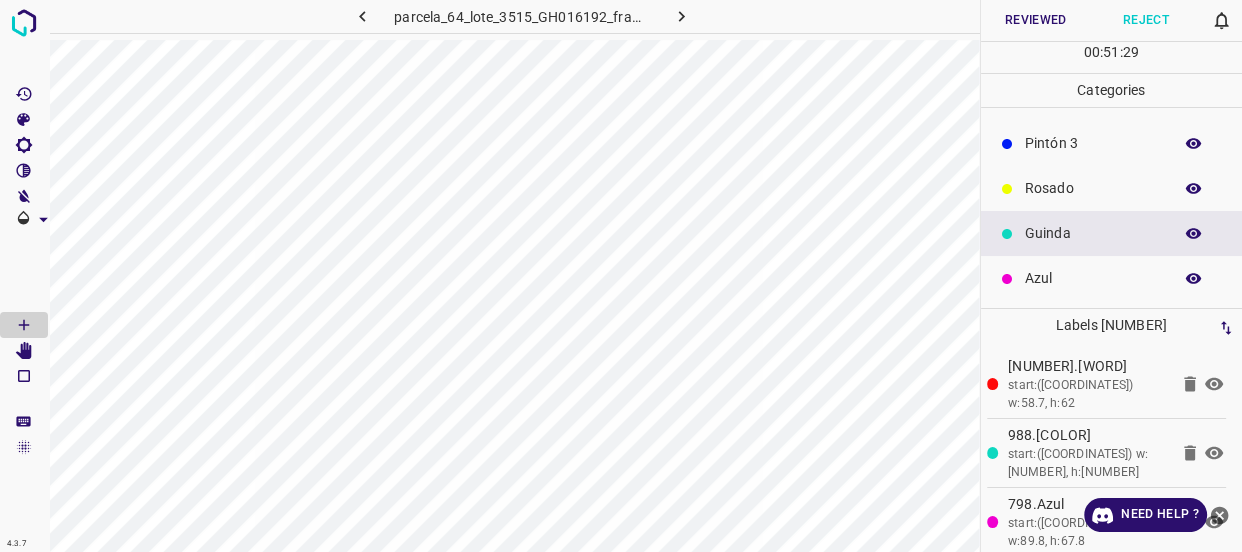 click on "Azul" at bounding box center (1093, 278) 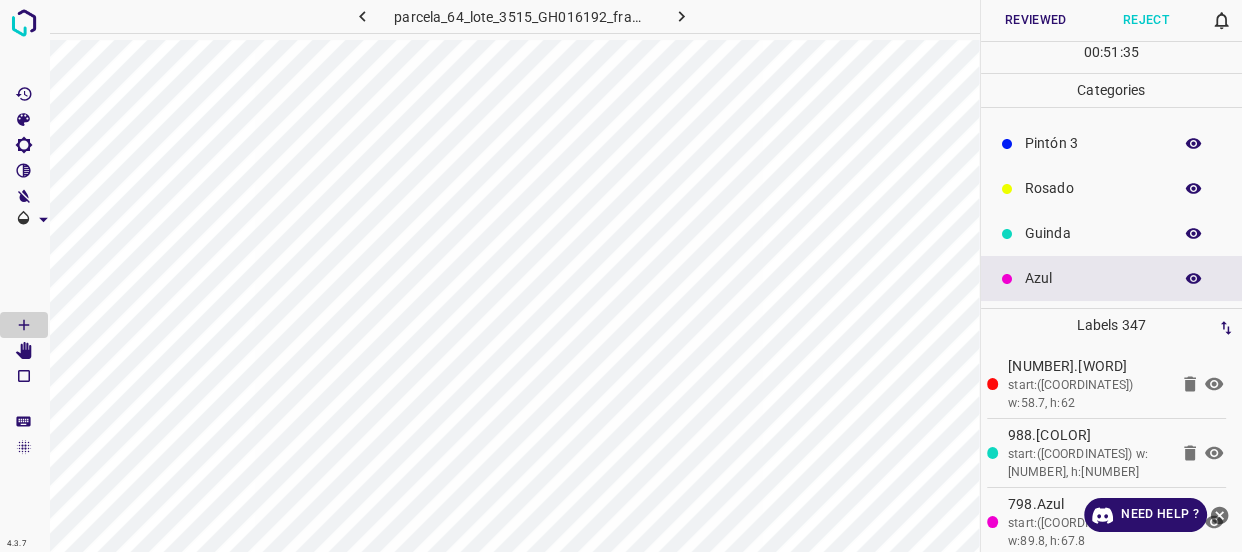 scroll, scrollTop: 84, scrollLeft: 0, axis: vertical 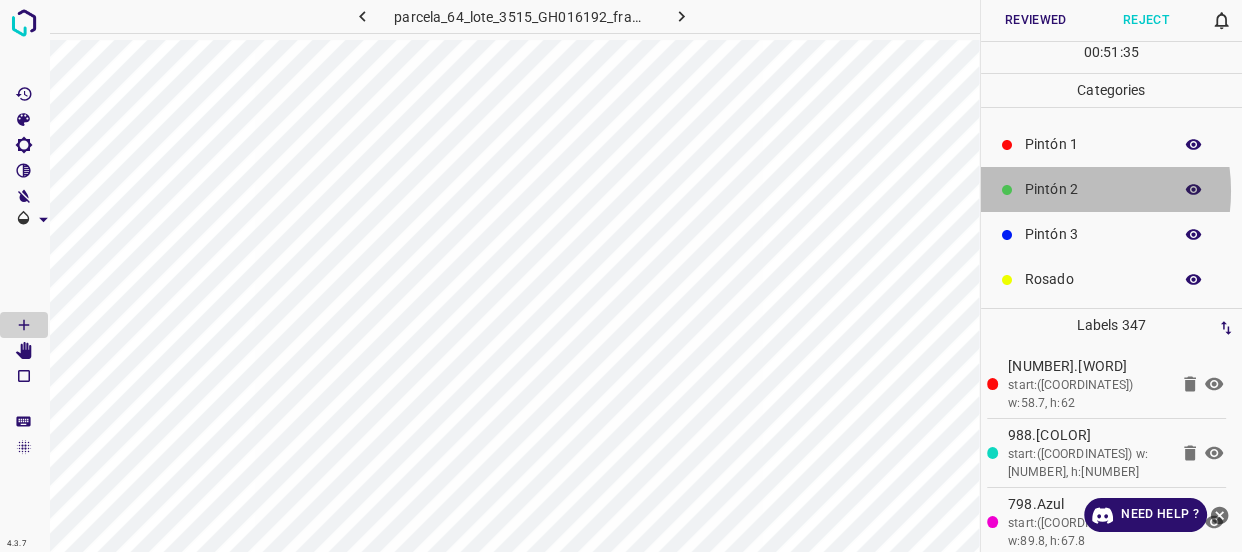 click on "Pintón 2" at bounding box center (1093, 189) 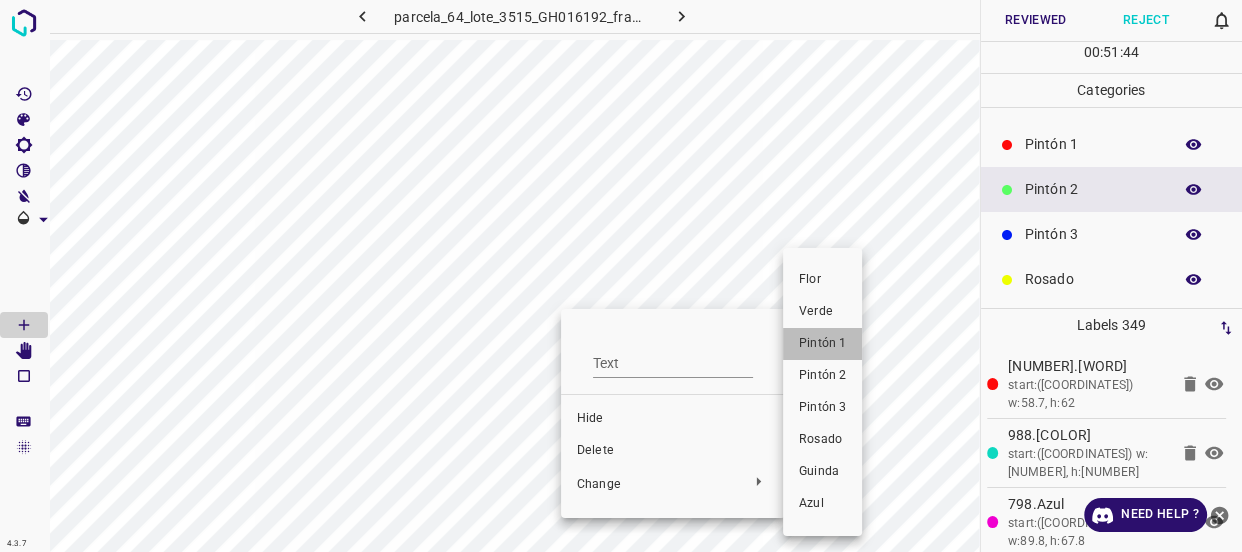 click on "Pintón 1" at bounding box center [822, 344] 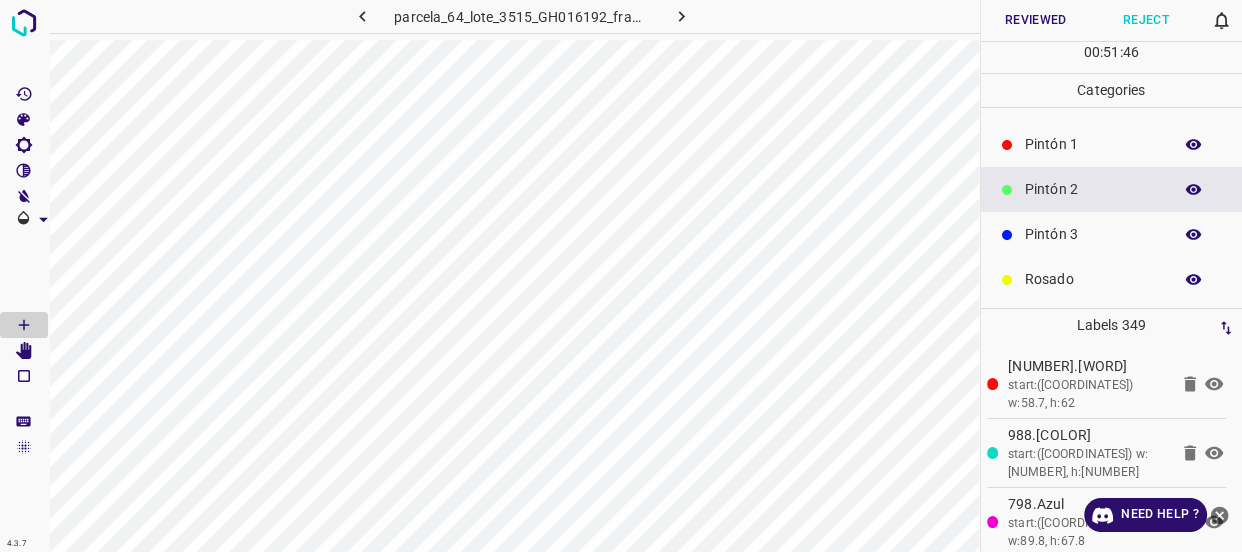 scroll, scrollTop: 0, scrollLeft: 0, axis: both 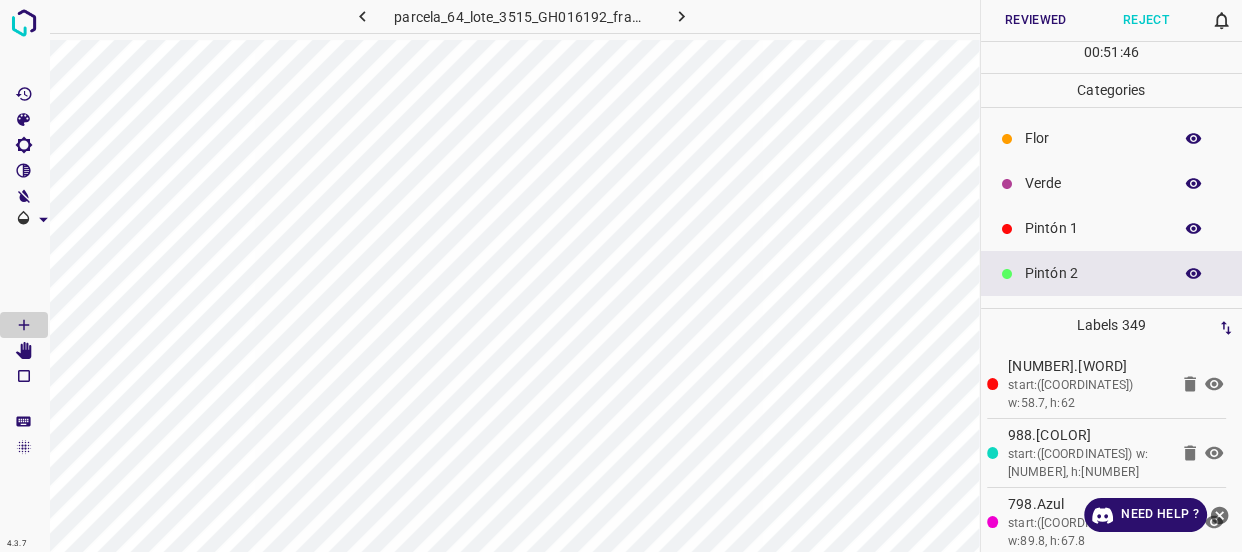 click on "Verde" at bounding box center (1093, 183) 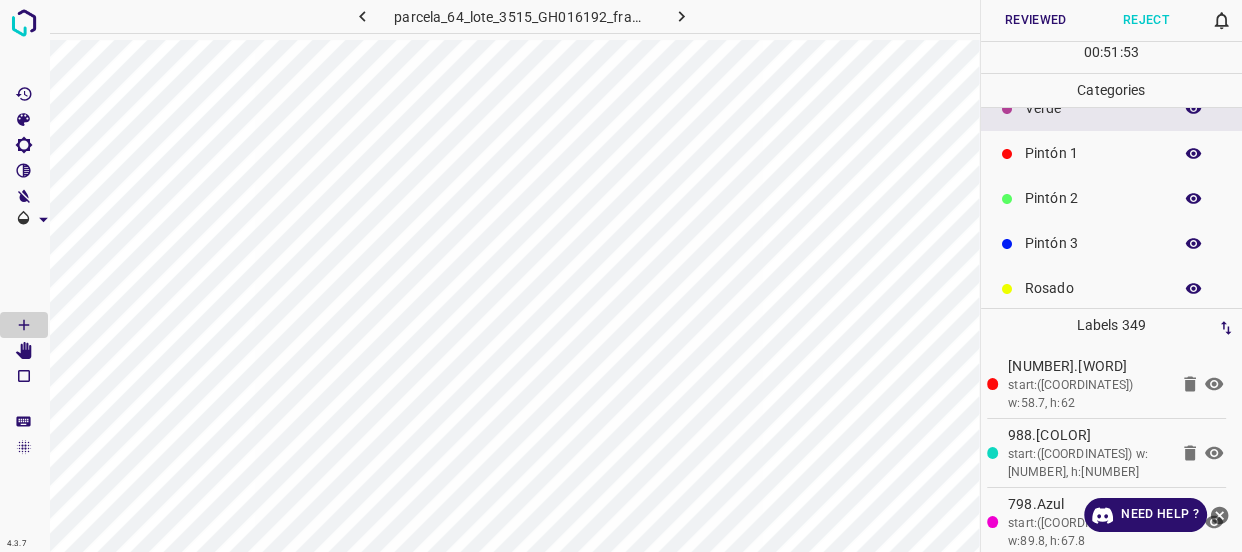 scroll, scrollTop: 175, scrollLeft: 0, axis: vertical 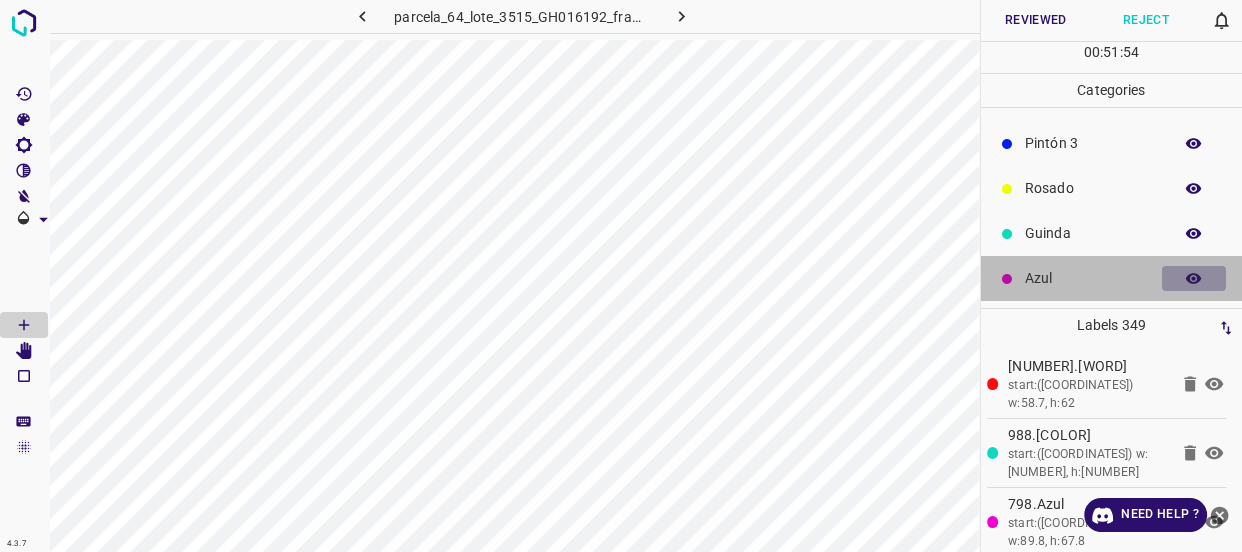 click at bounding box center (1194, 279) 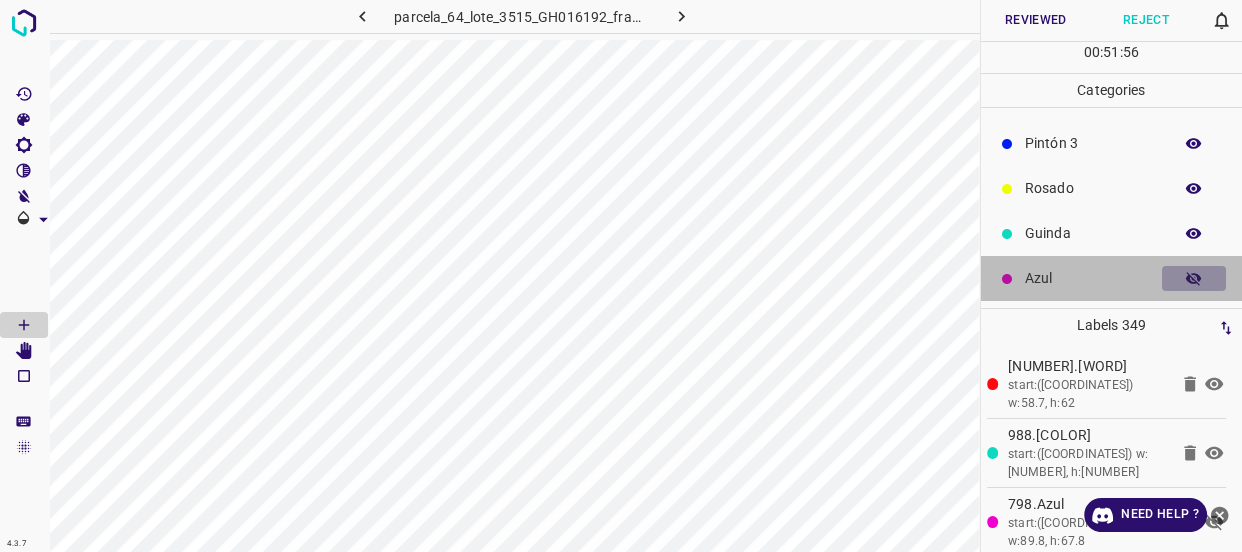 click at bounding box center (1194, 279) 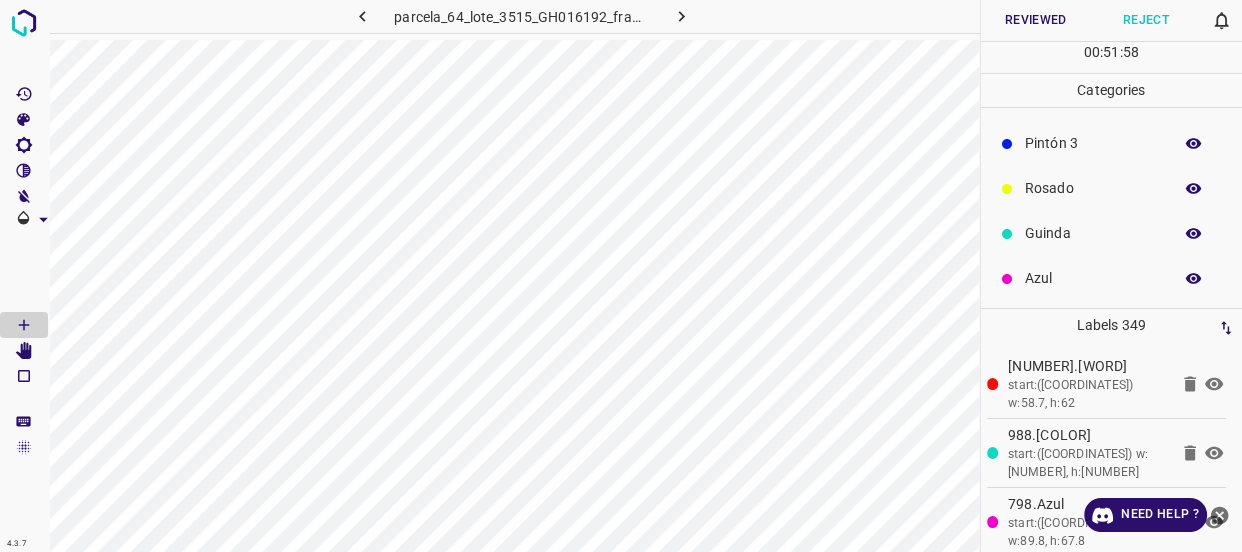 click at bounding box center [1194, 279] 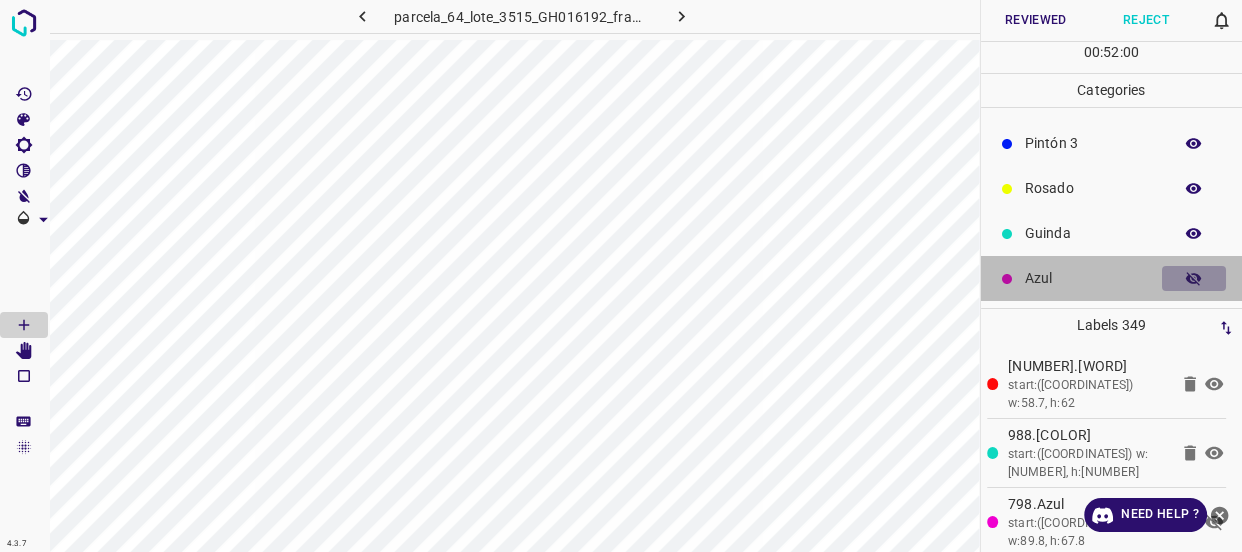 click at bounding box center (1194, 279) 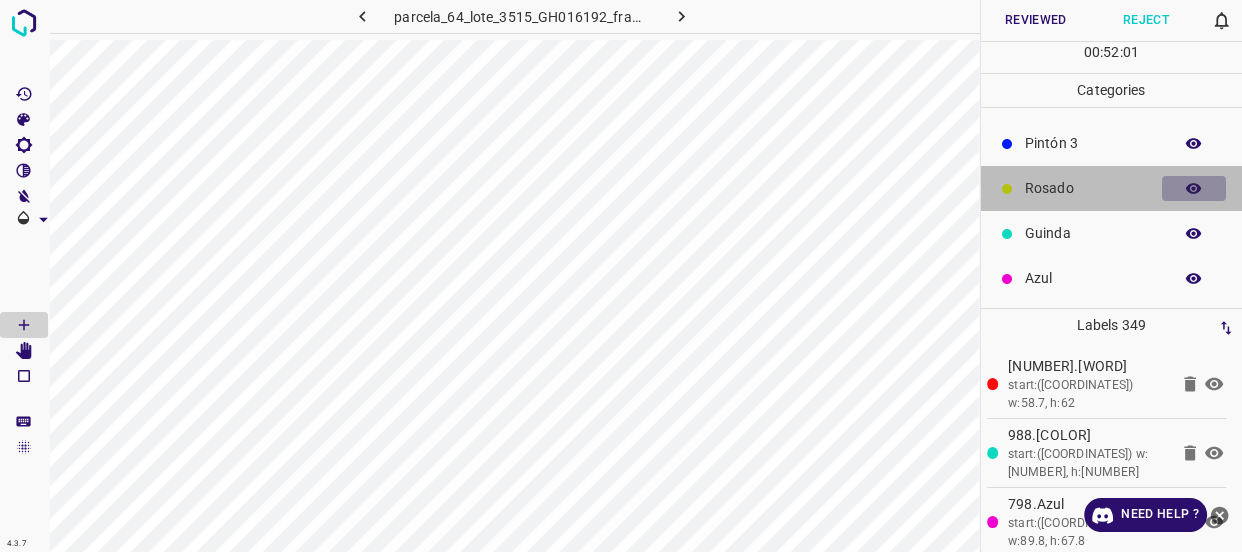 click 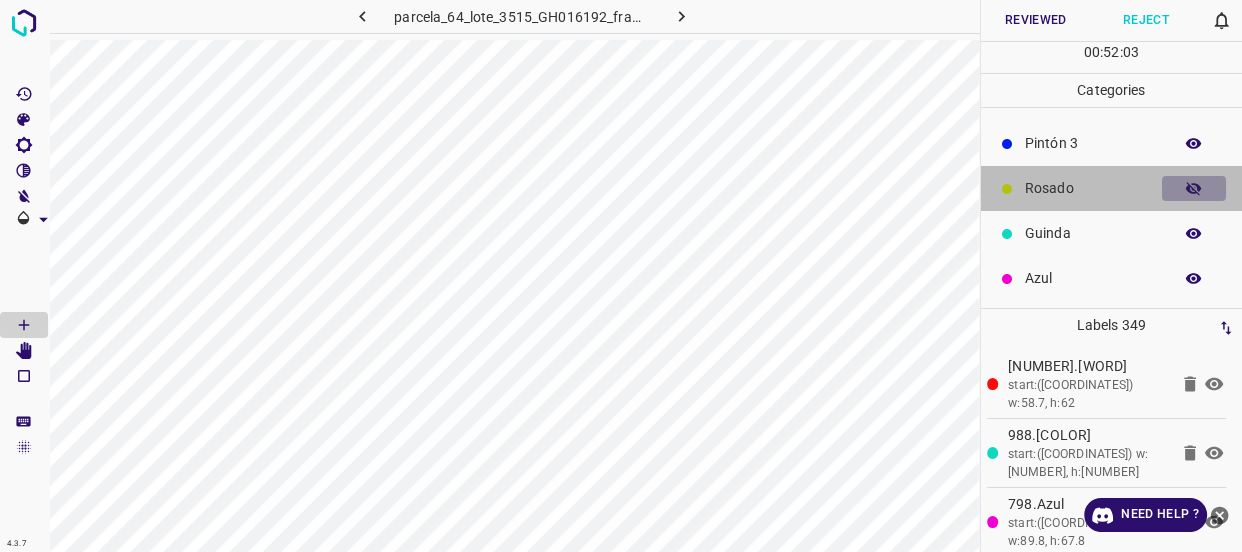 click 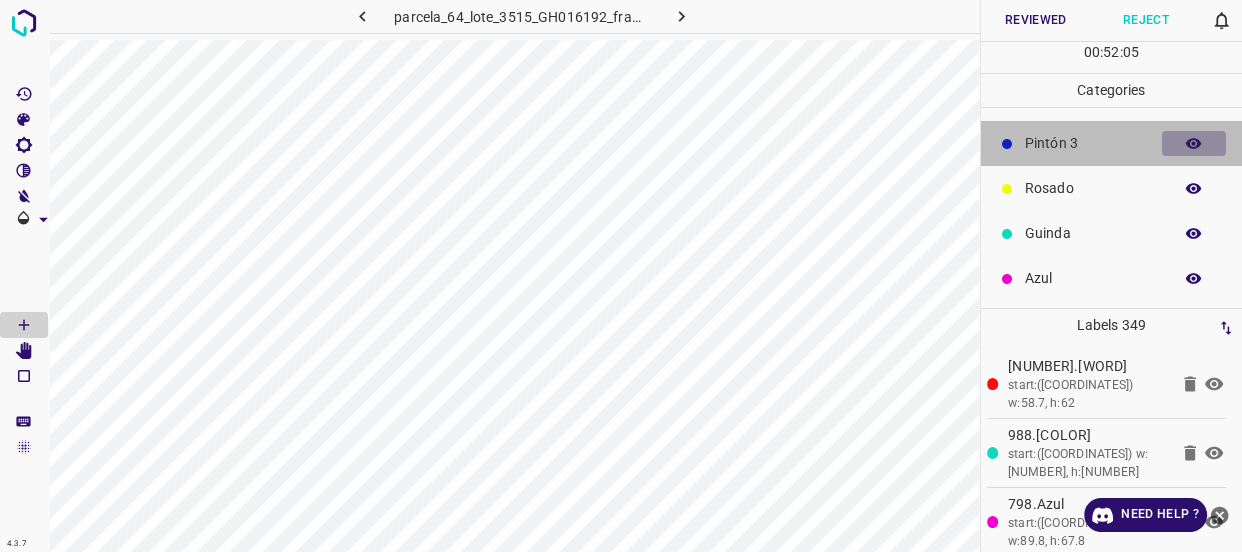 click 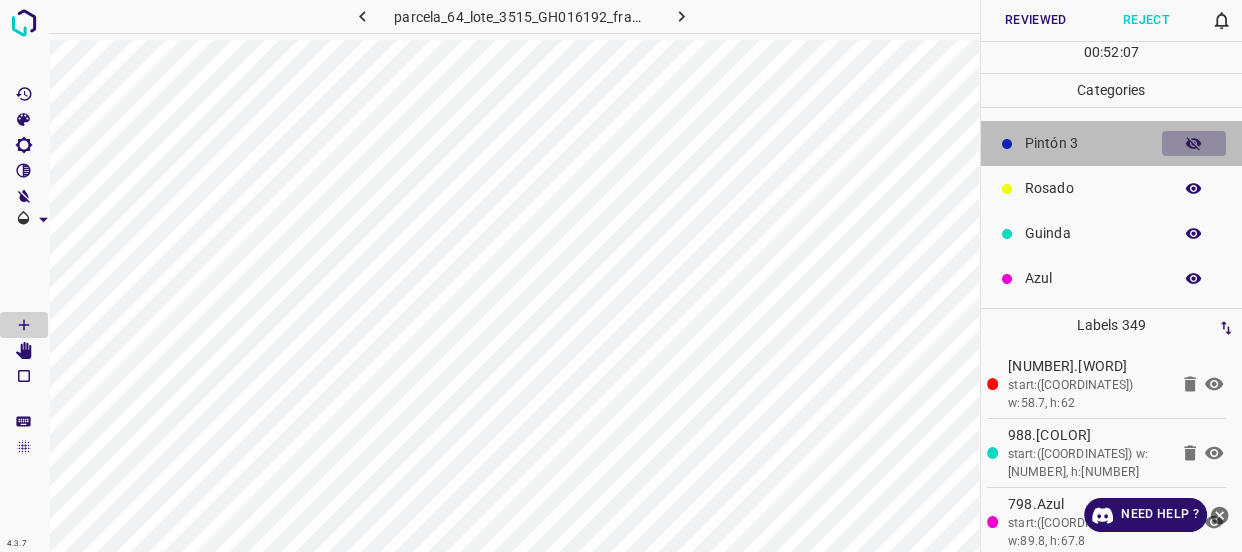 click 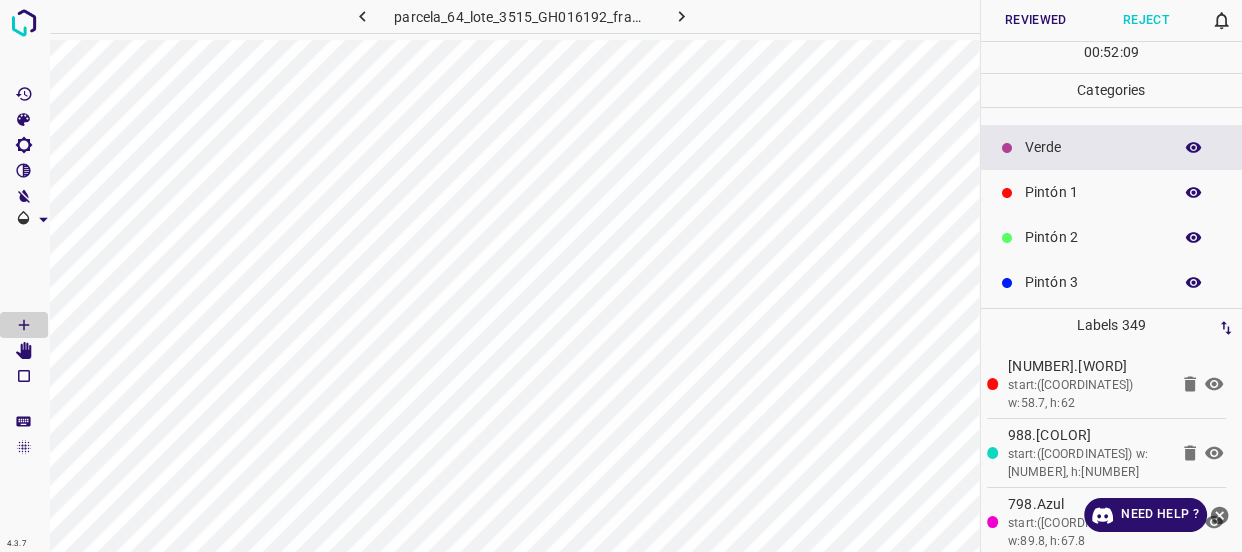 scroll, scrollTop: 0, scrollLeft: 0, axis: both 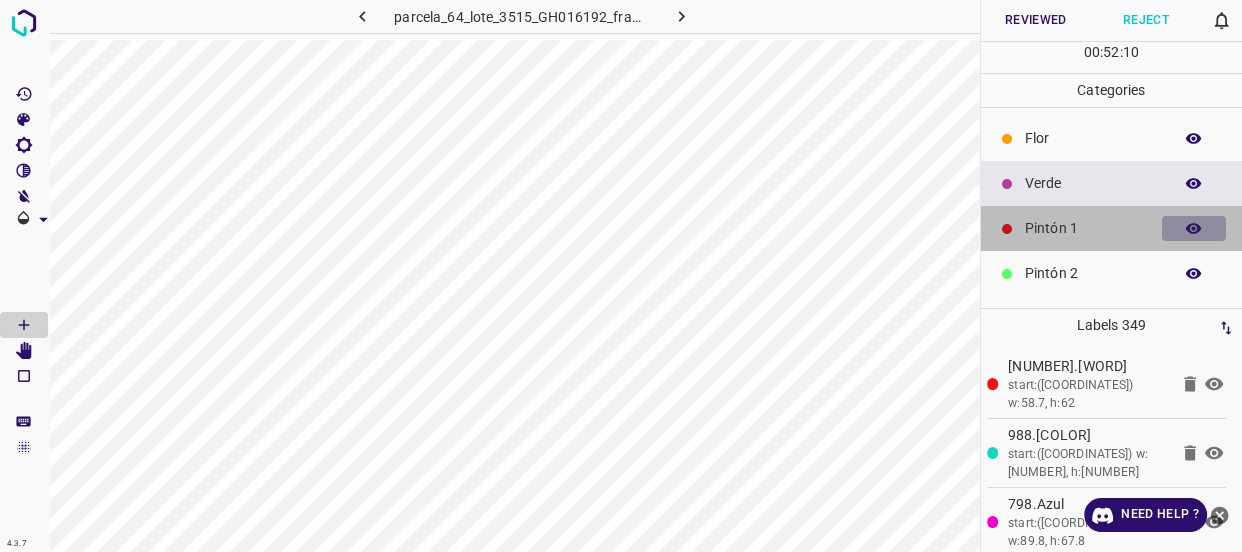 click 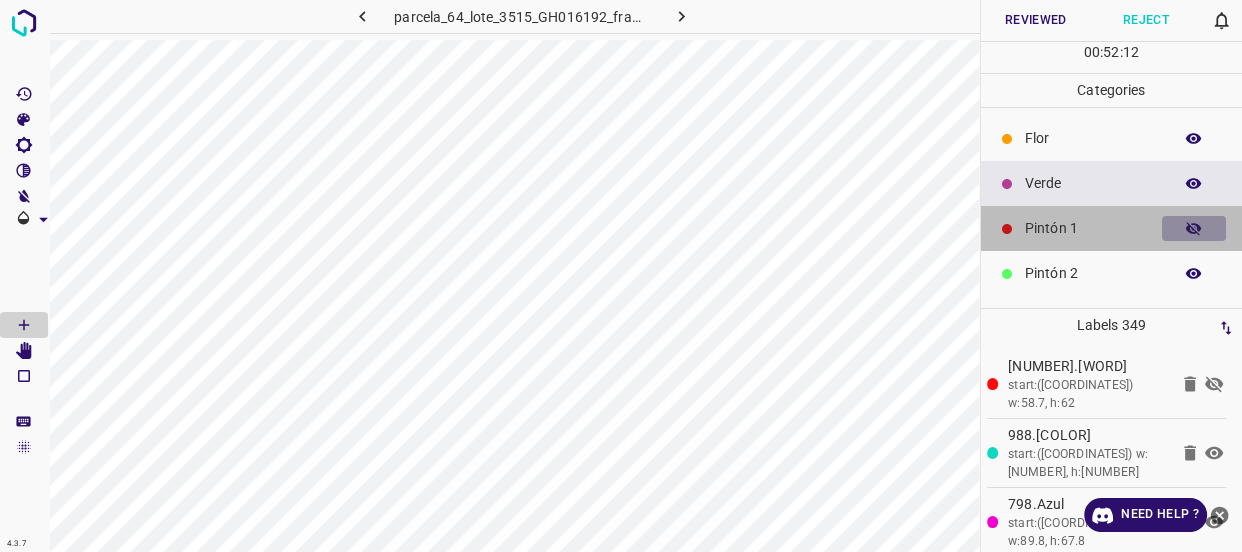 click 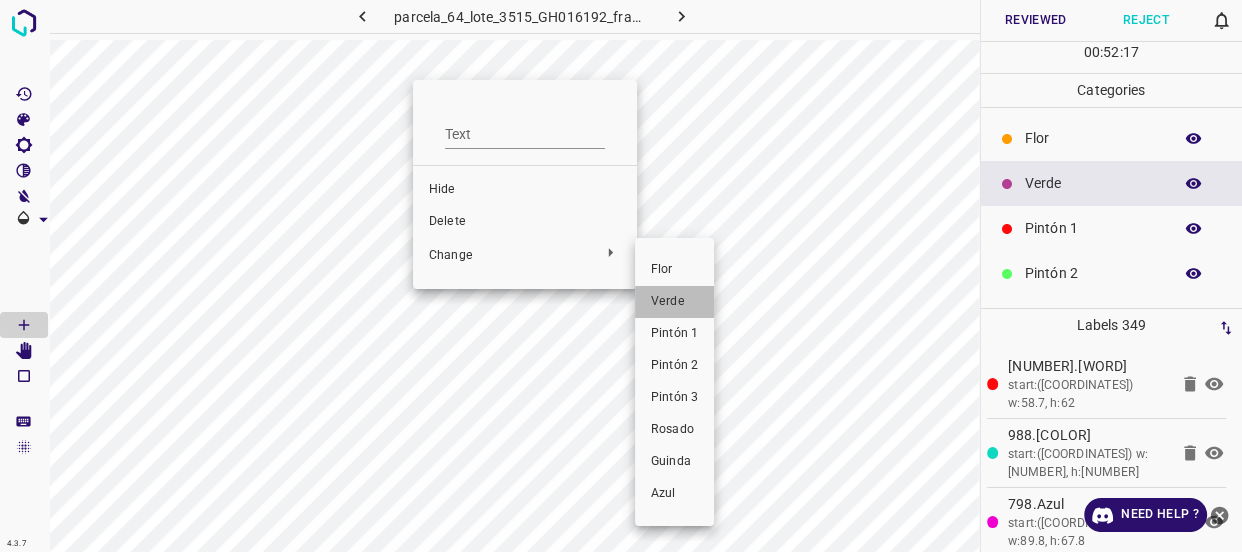 drag, startPoint x: 692, startPoint y: 298, endPoint x: 466, endPoint y: 144, distance: 273.48126 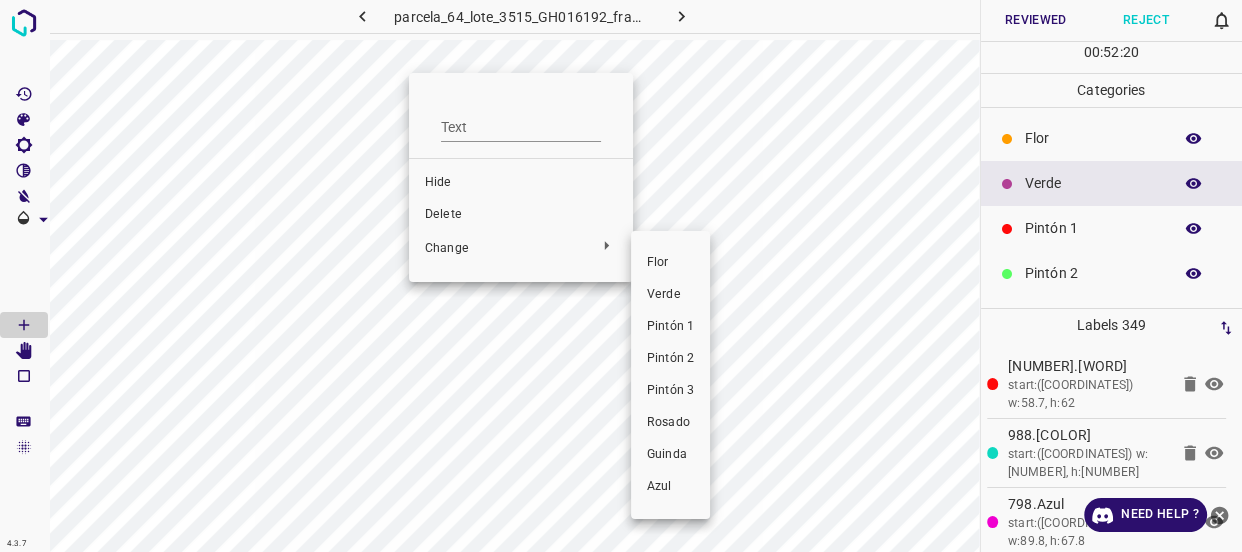 click on "Verde" at bounding box center (670, 295) 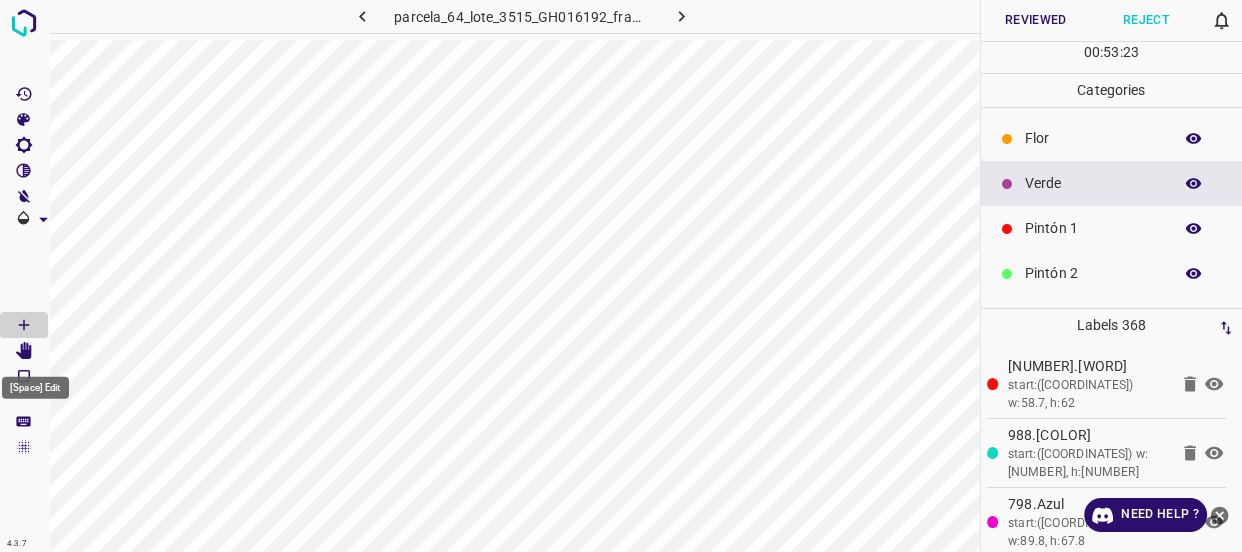 click 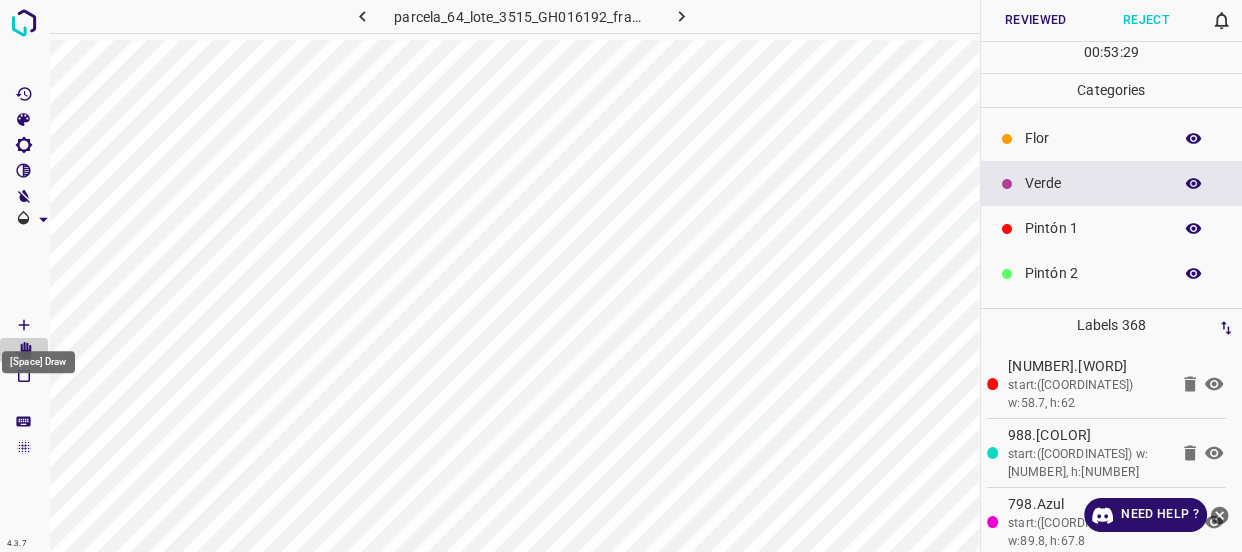 click 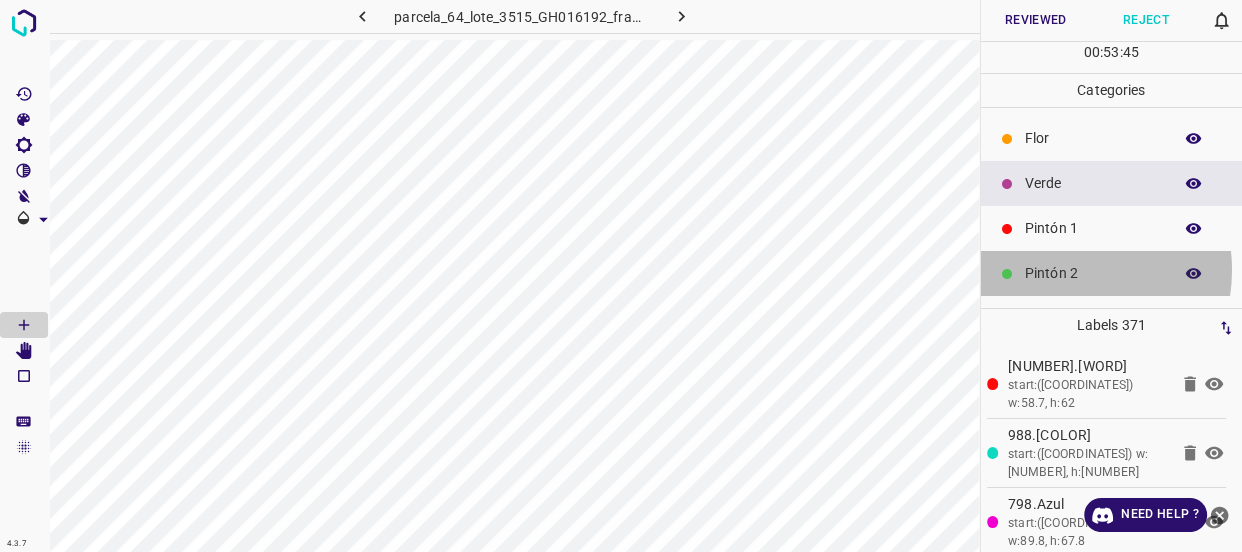 click on "Pintón 2" at bounding box center [1093, 273] 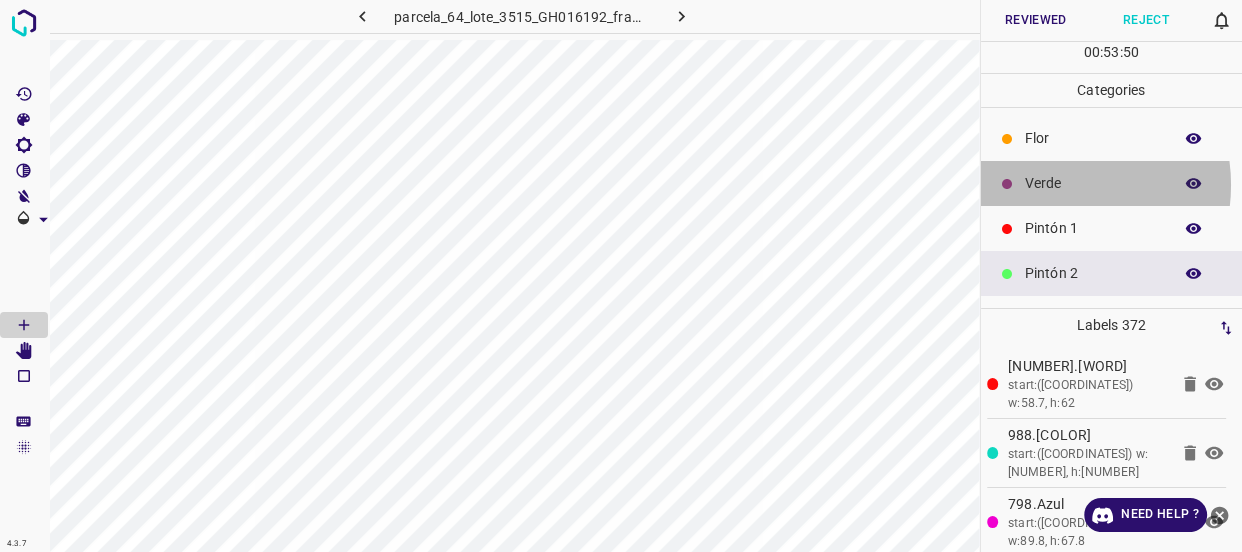click on "Verde" at bounding box center [1093, 183] 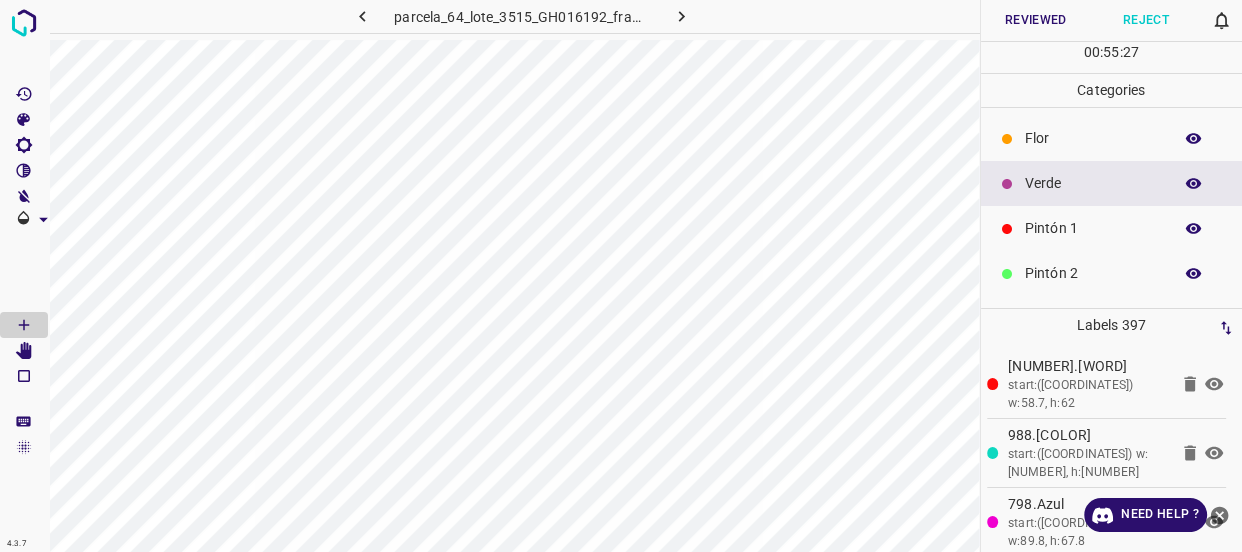 click 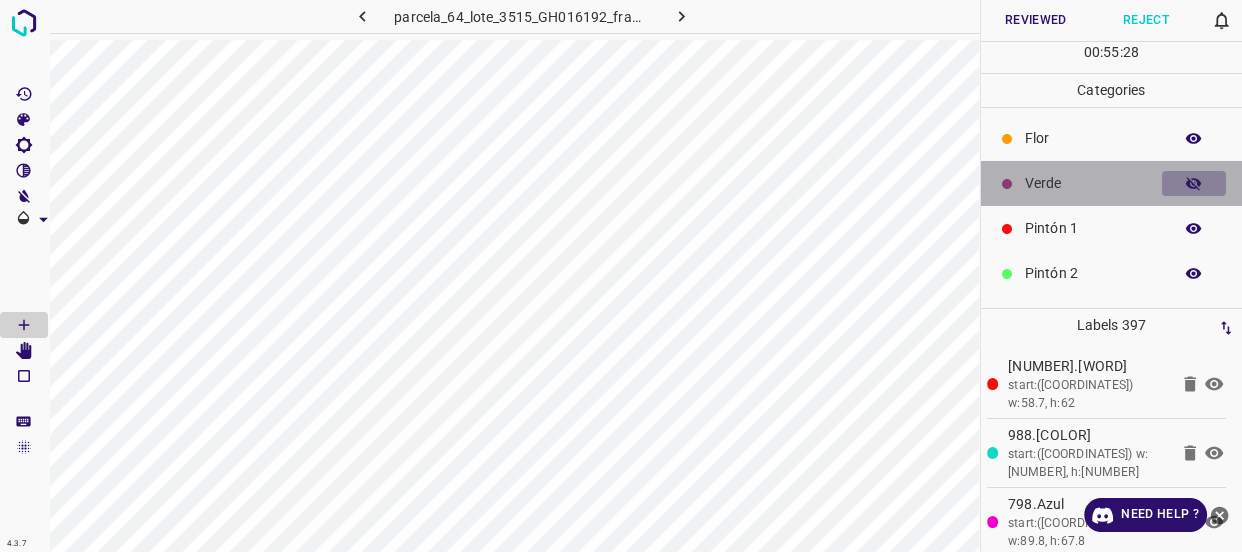 click 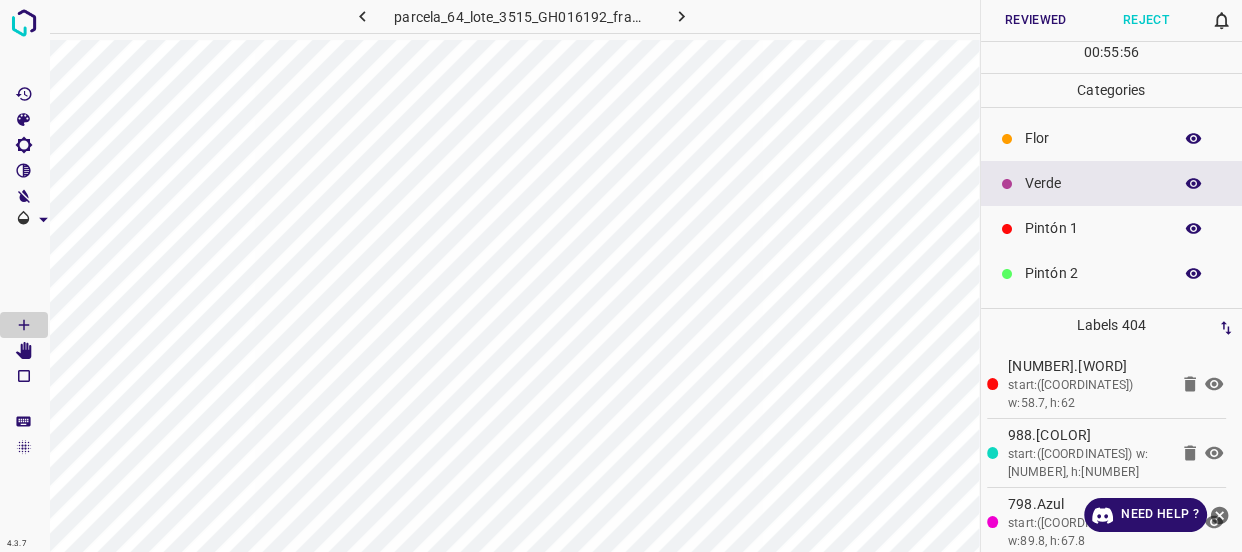 click on "Flor" at bounding box center (1093, 138) 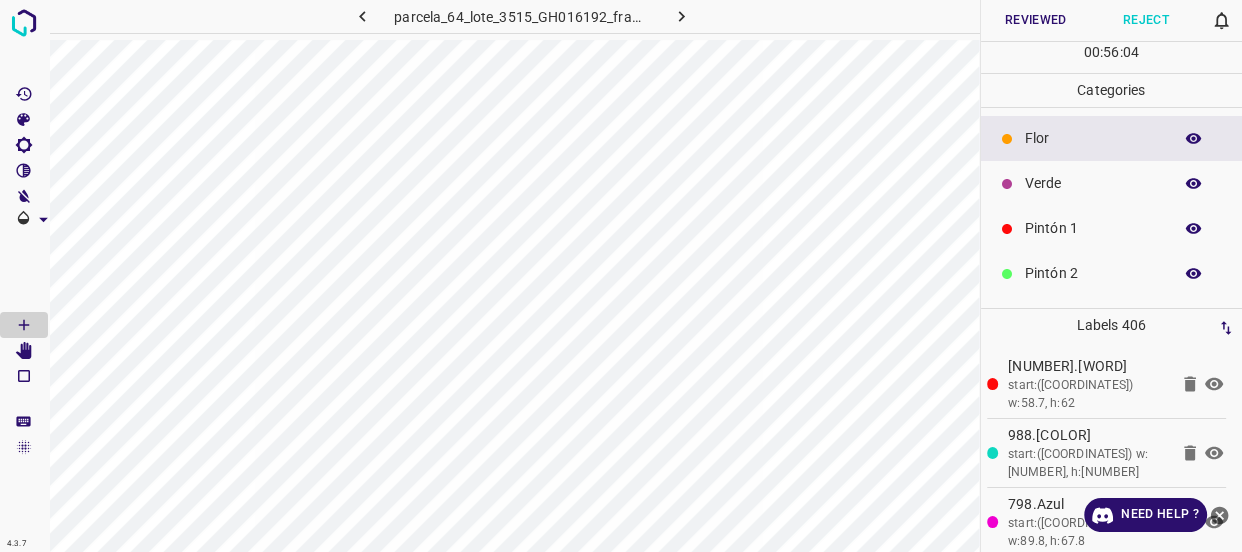 drag, startPoint x: 1056, startPoint y: 187, endPoint x: 1047, endPoint y: 193, distance: 10.816654 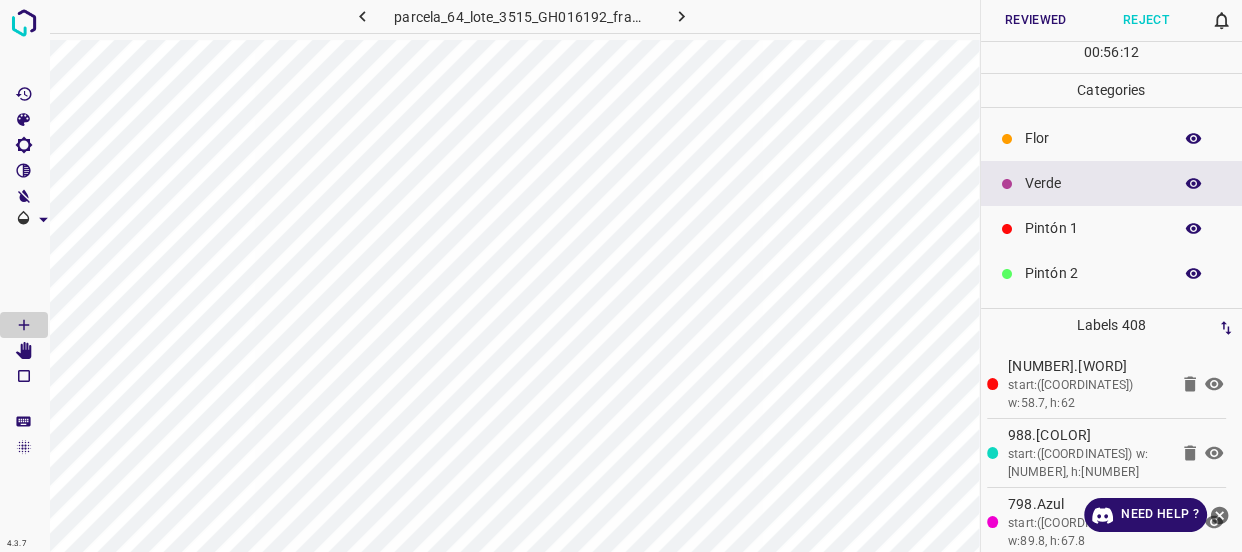 scroll, scrollTop: 175, scrollLeft: 0, axis: vertical 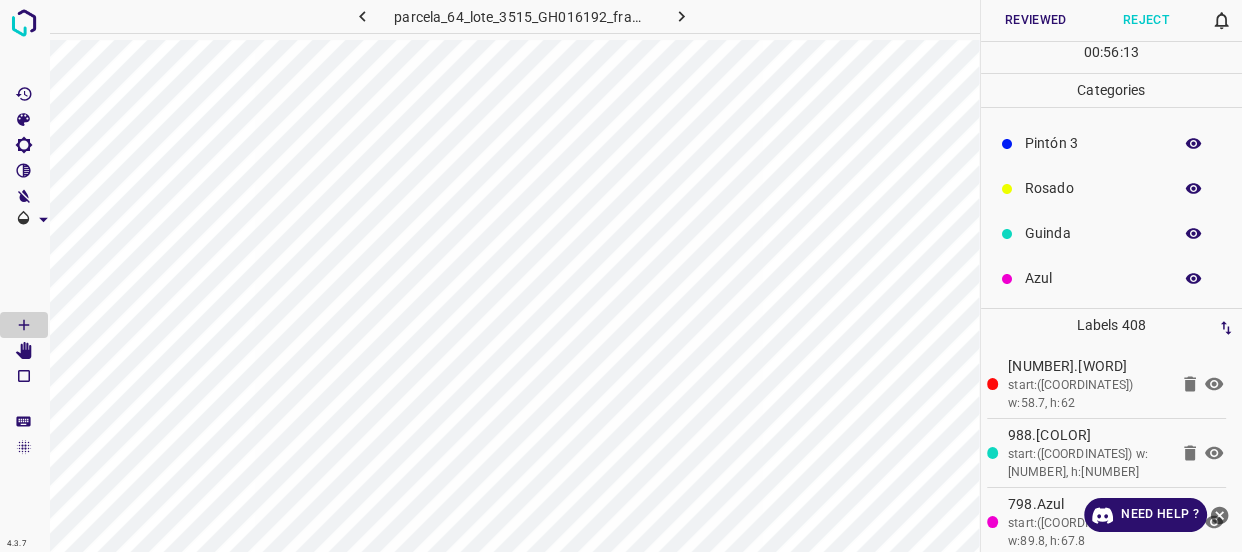 click on "Azul" at bounding box center [1093, 278] 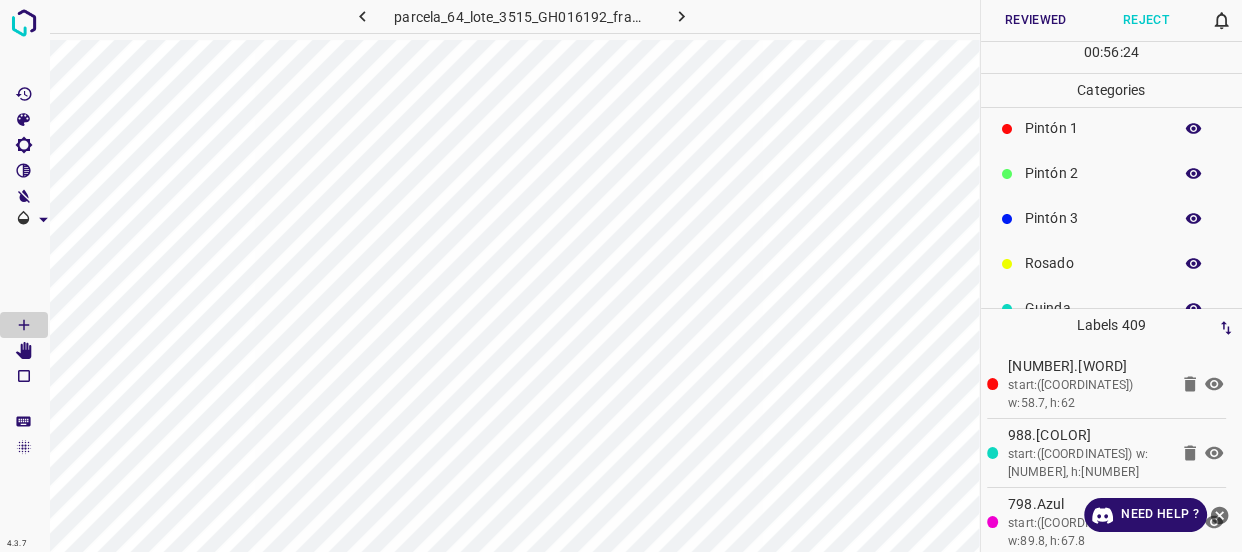 scroll, scrollTop: 0, scrollLeft: 0, axis: both 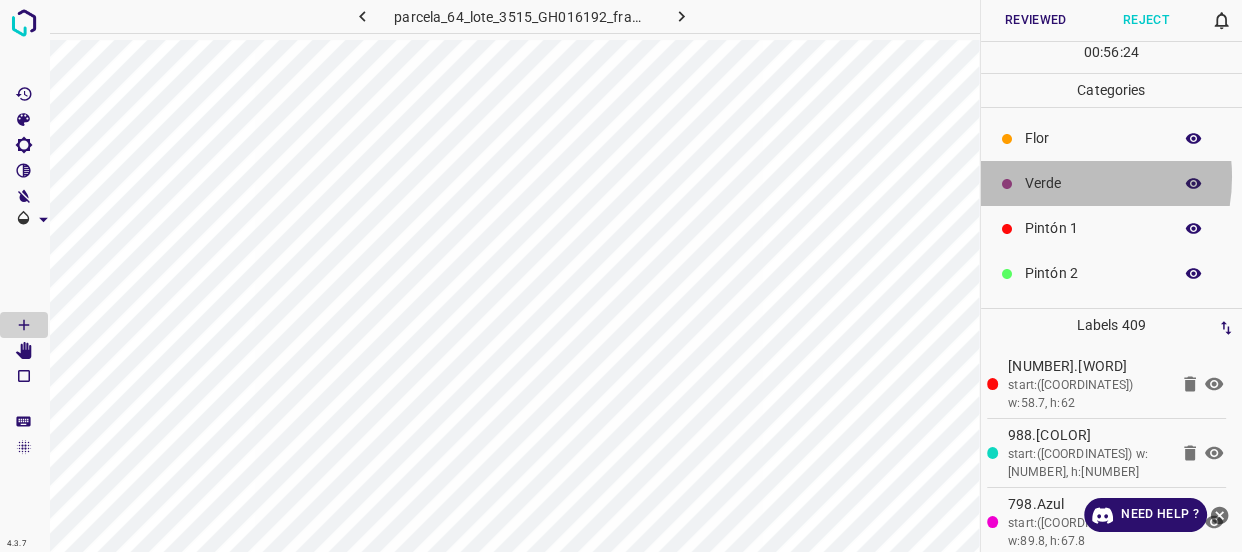 click on "Verde" at bounding box center (1093, 183) 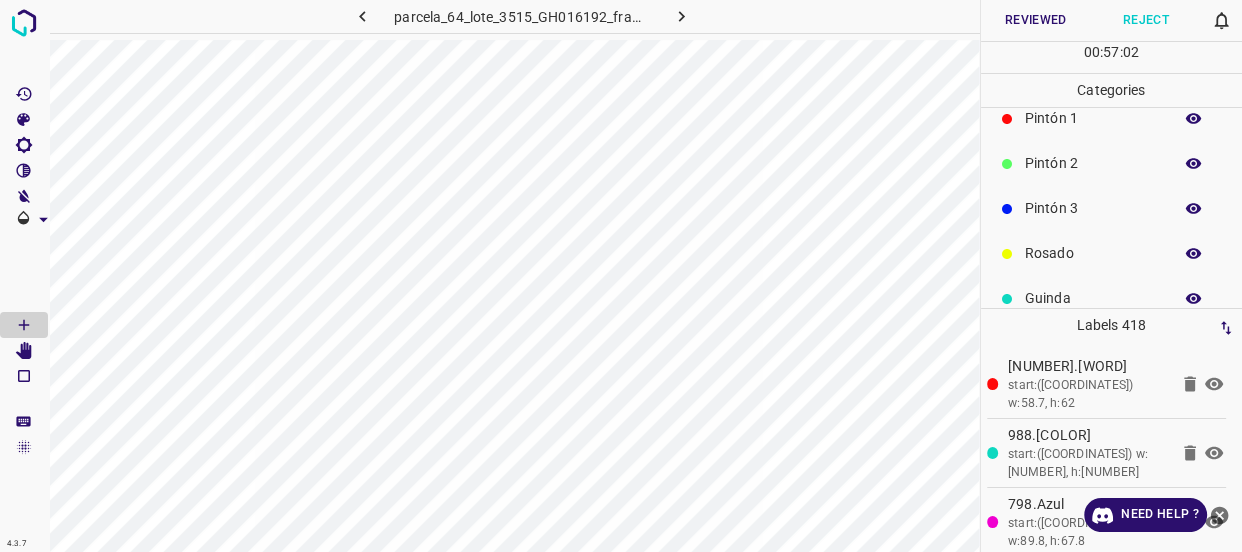 scroll, scrollTop: 175, scrollLeft: 0, axis: vertical 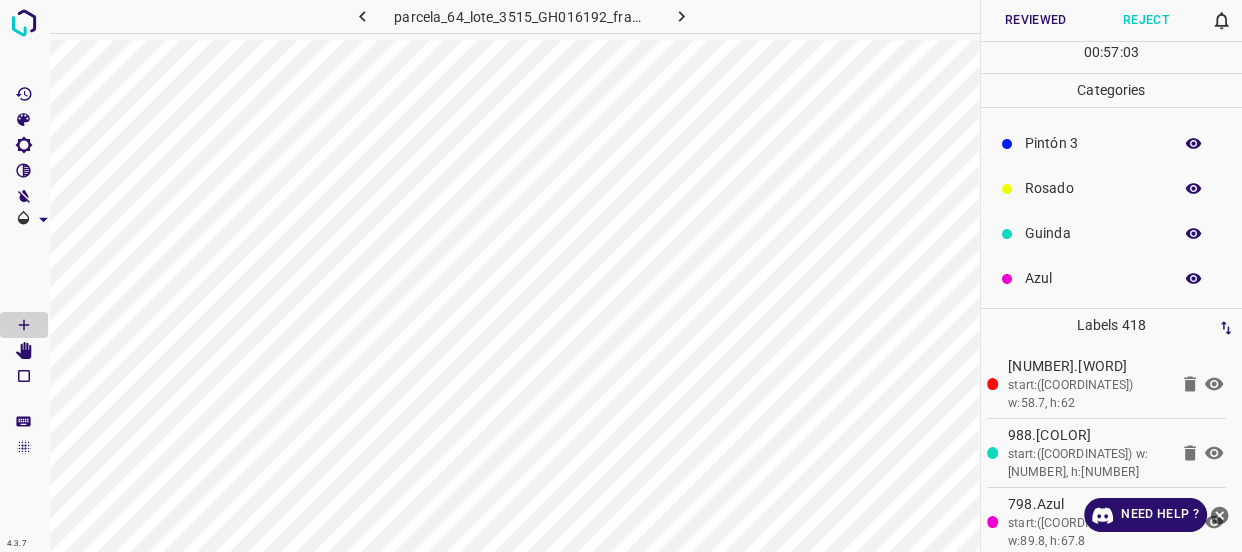 click on "Azul" at bounding box center (1093, 278) 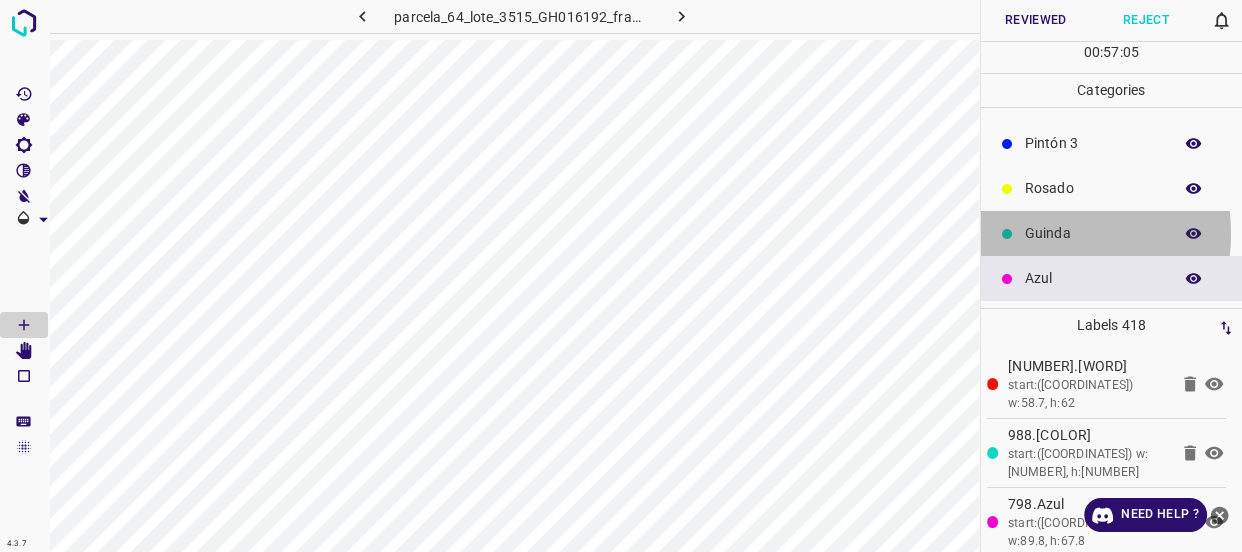 click on "Guinda" at bounding box center (1093, 233) 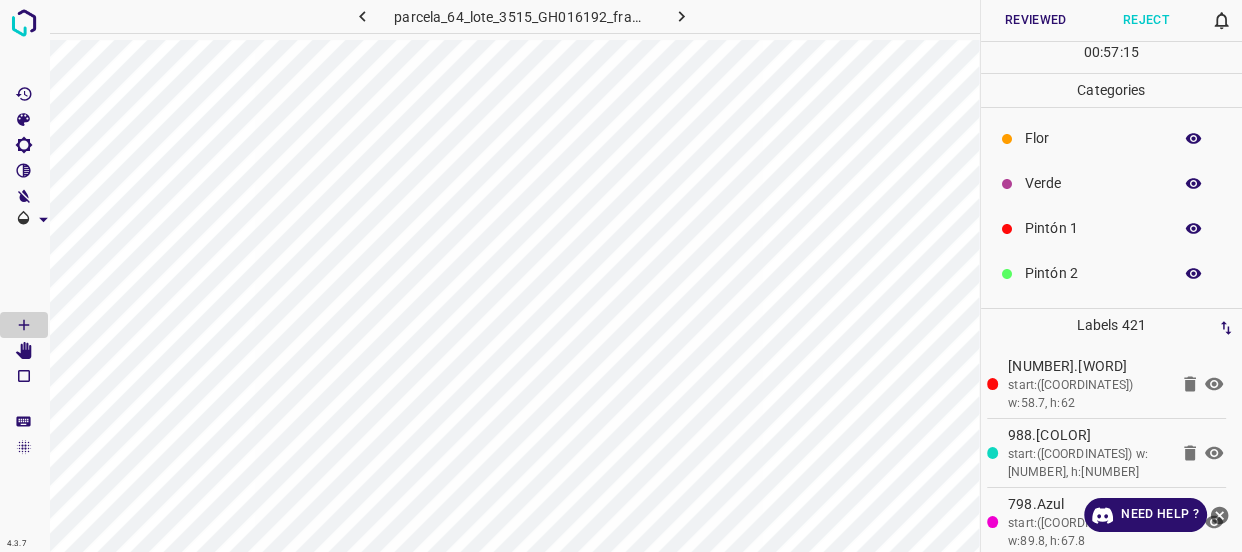 scroll, scrollTop: 0, scrollLeft: 0, axis: both 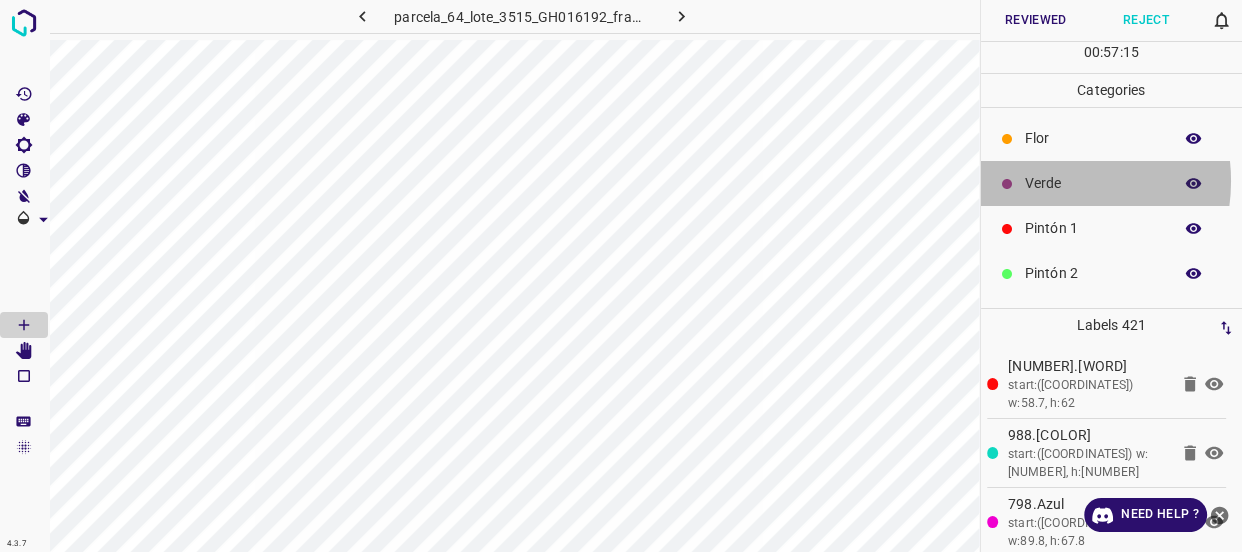 click on "Verde" at bounding box center (1093, 183) 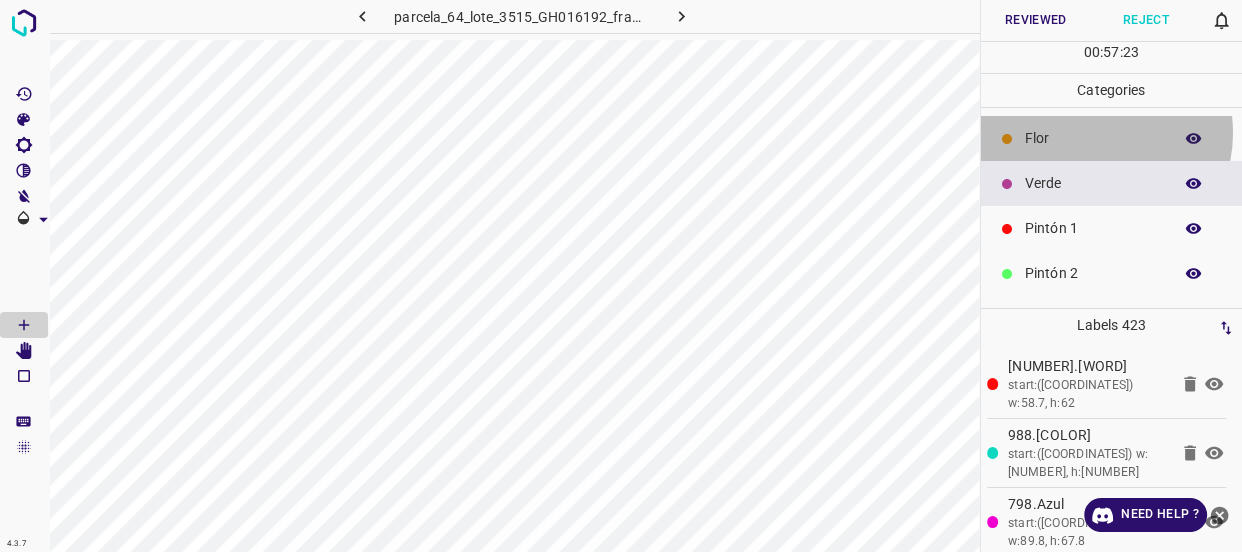 drag, startPoint x: 1091, startPoint y: 133, endPoint x: 1070, endPoint y: 150, distance: 27.018513 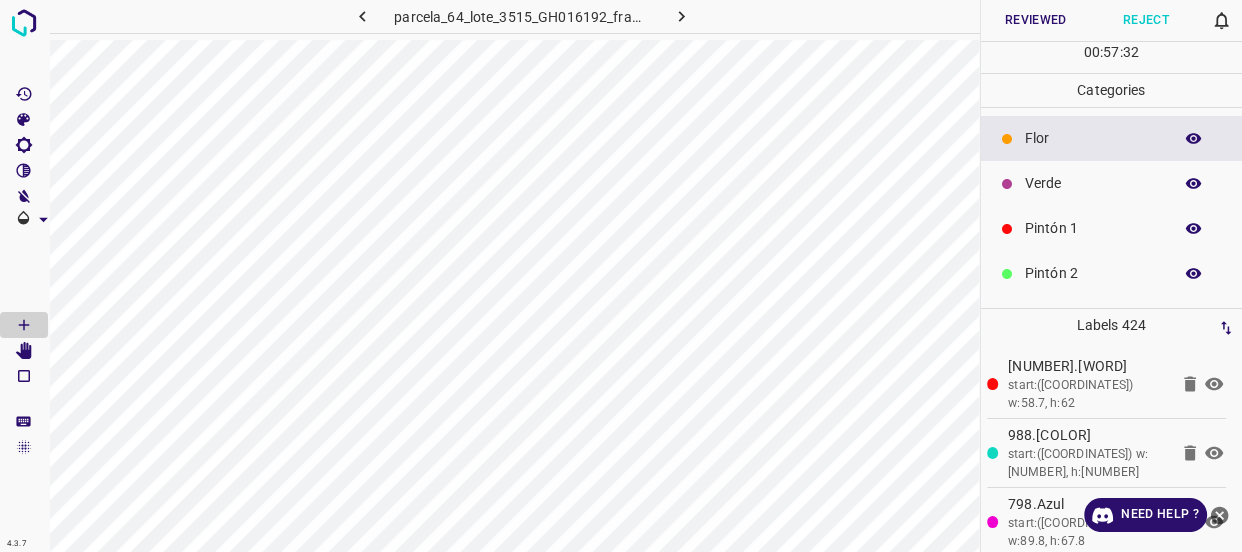 click on "Verde" at bounding box center [1093, 183] 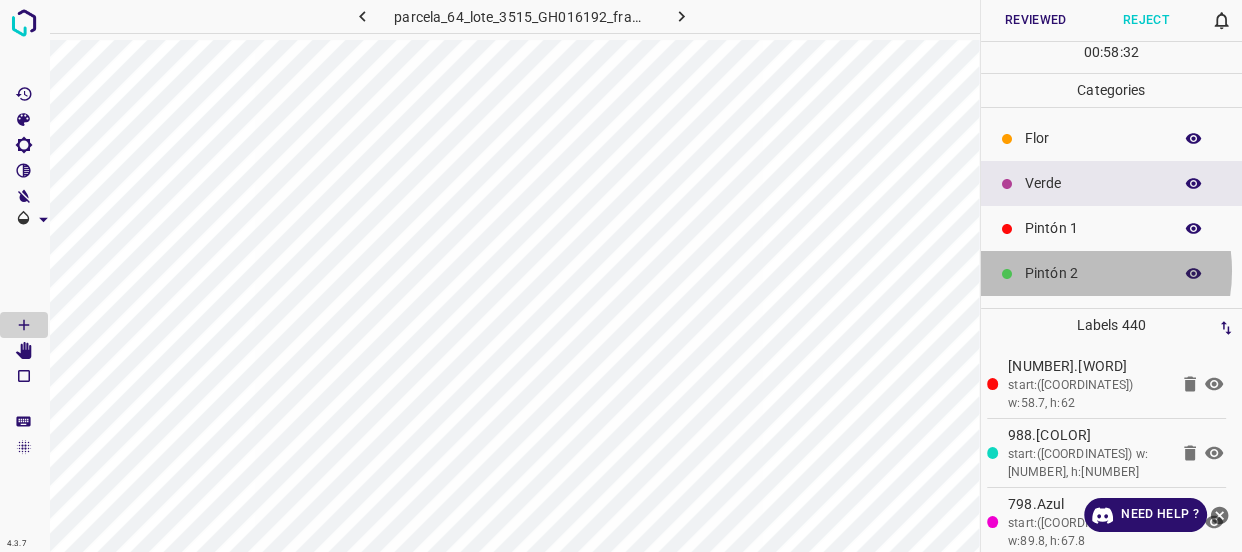 click on "Pintón 2" at bounding box center (1093, 273) 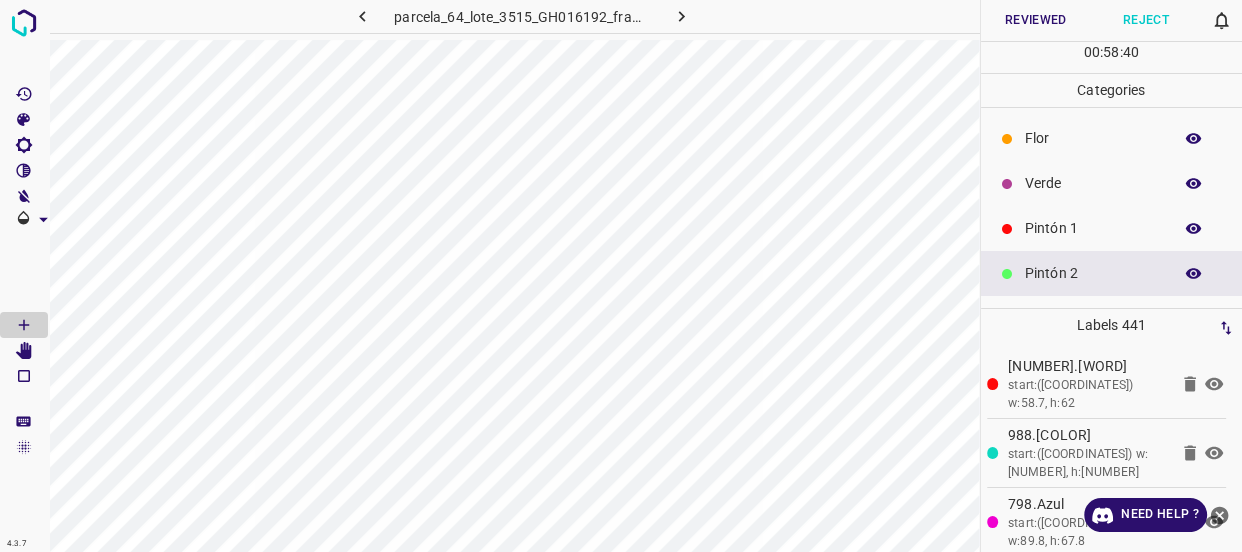 click on "Verde" at bounding box center [1093, 183] 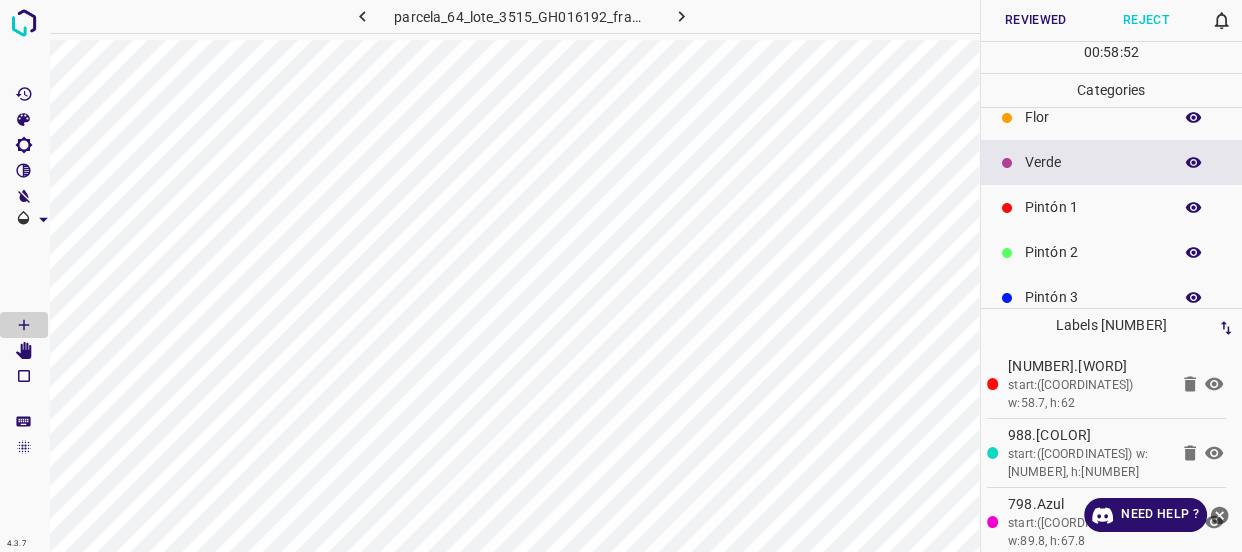 scroll, scrollTop: 90, scrollLeft: 0, axis: vertical 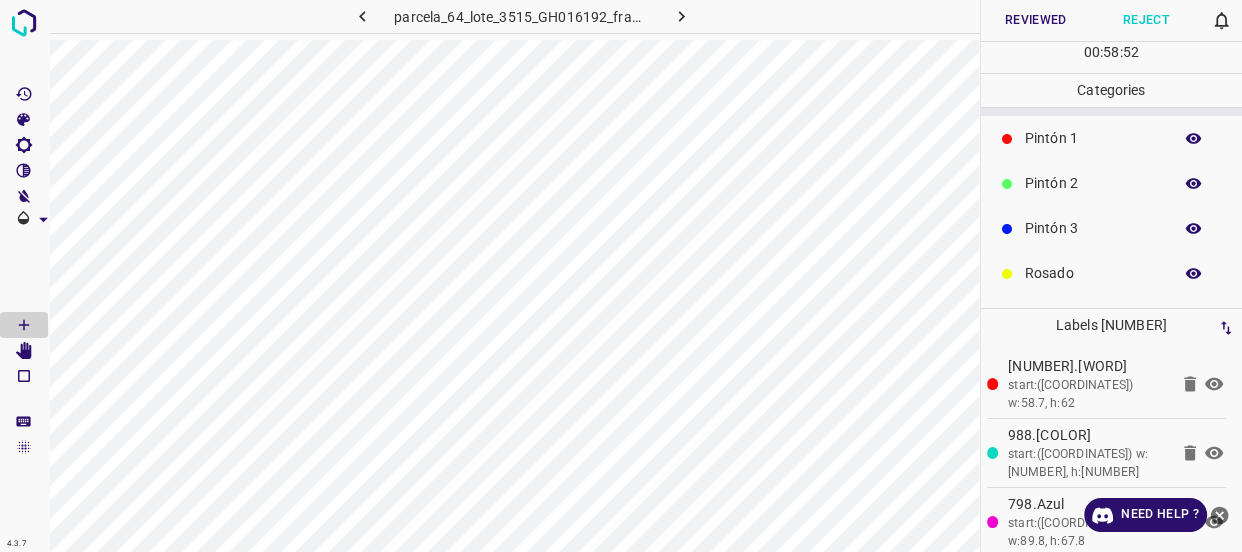 click on "Rosado" at bounding box center [1093, 273] 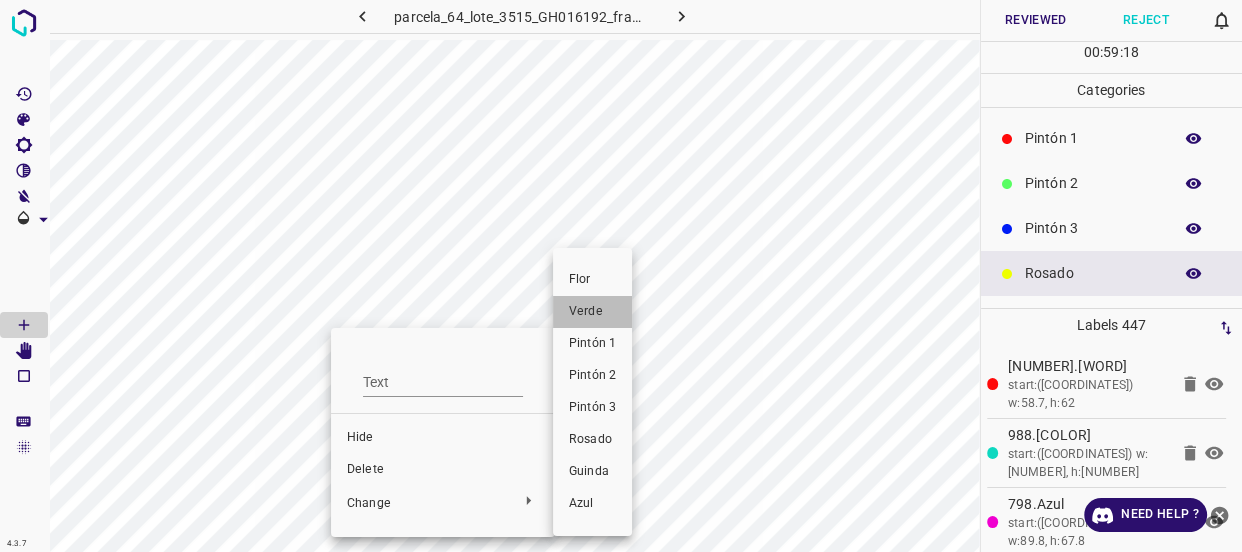 drag, startPoint x: 580, startPoint y: 302, endPoint x: 481, endPoint y: 392, distance: 133.79462 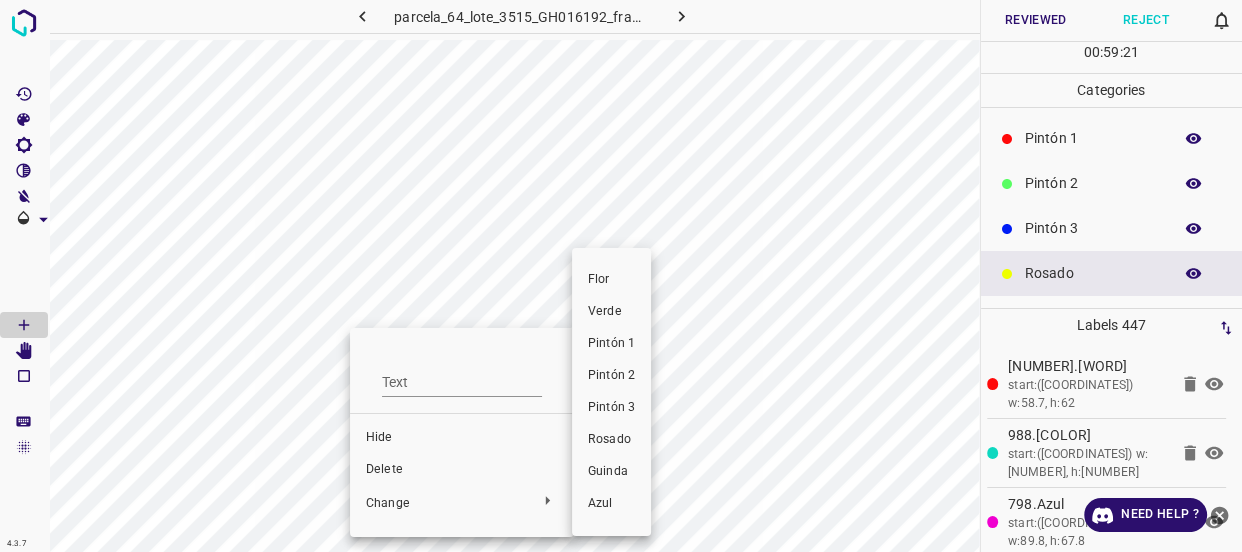 click on "Pintón 2" at bounding box center (611, 376) 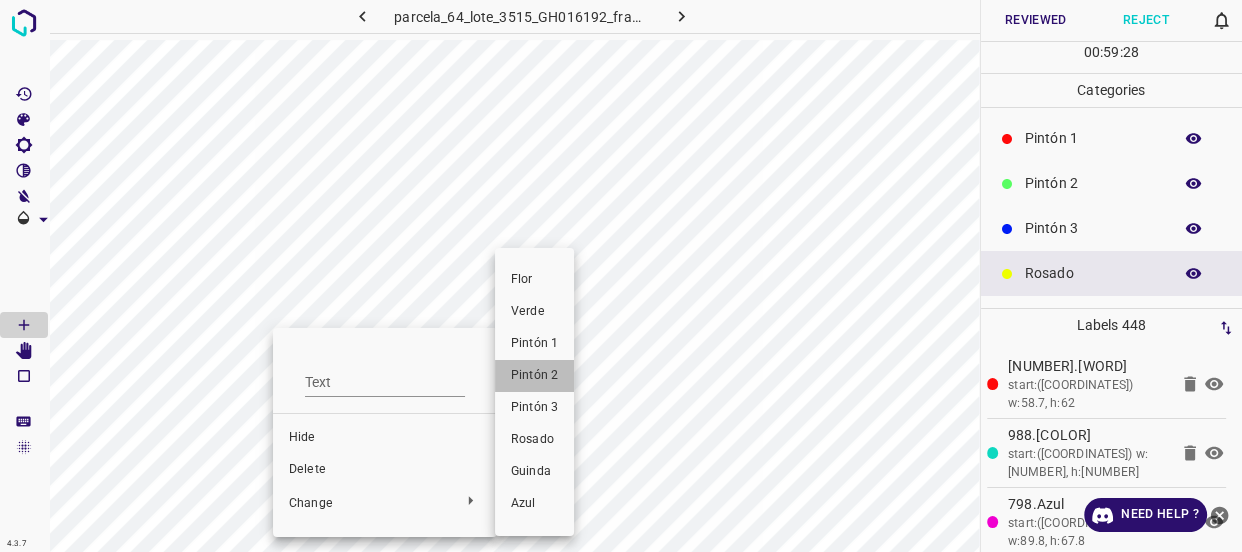 click on "Pintón 2" at bounding box center (534, 376) 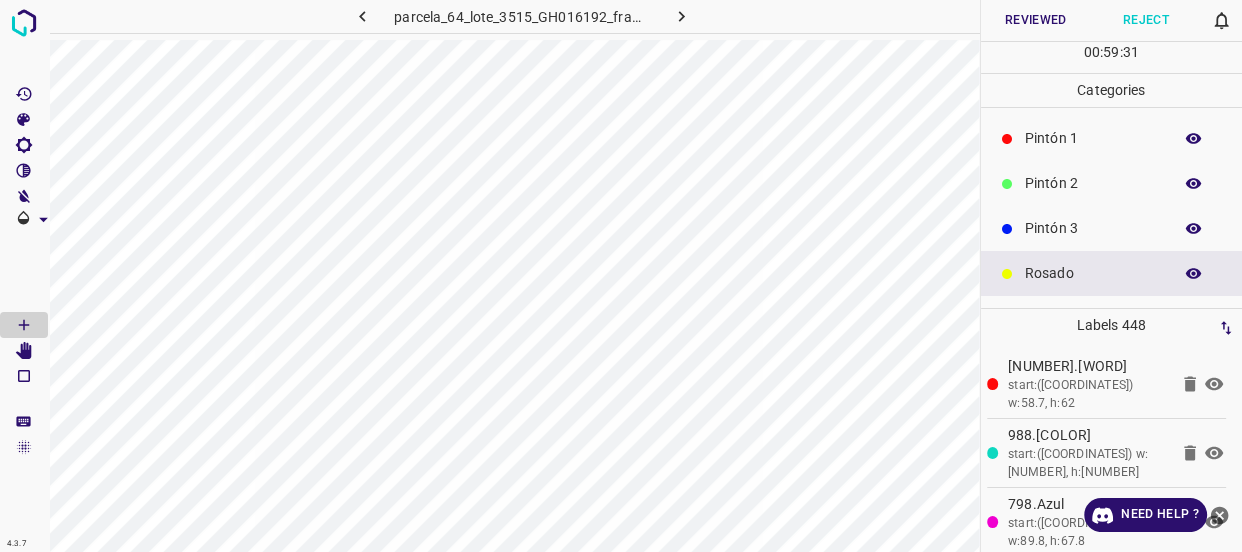 scroll, scrollTop: 0, scrollLeft: 0, axis: both 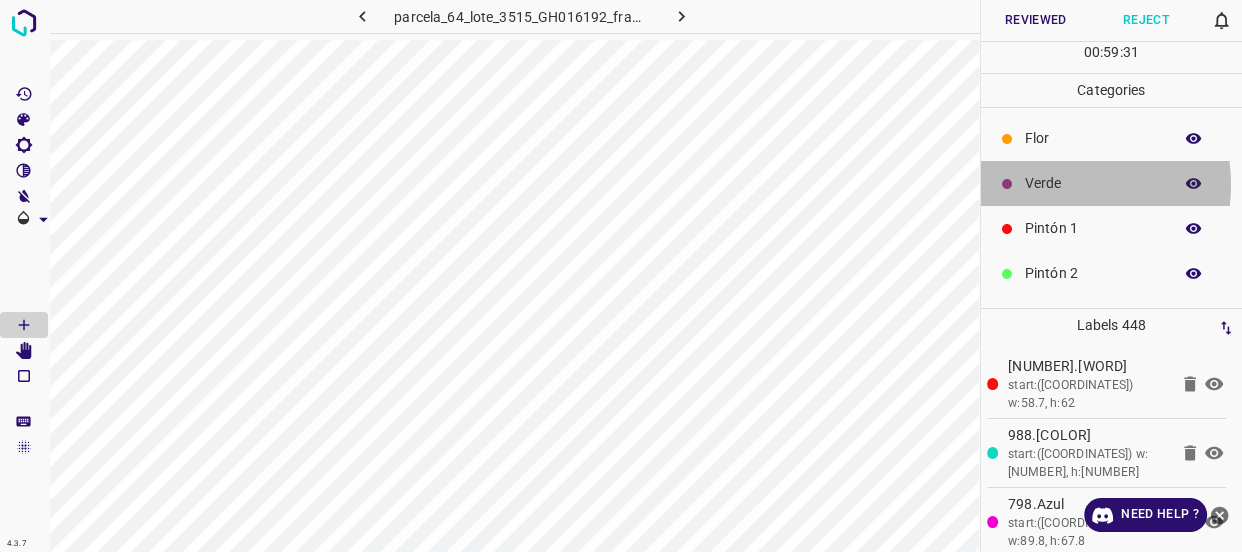 drag, startPoint x: 1055, startPoint y: 185, endPoint x: 1043, endPoint y: 192, distance: 13.892444 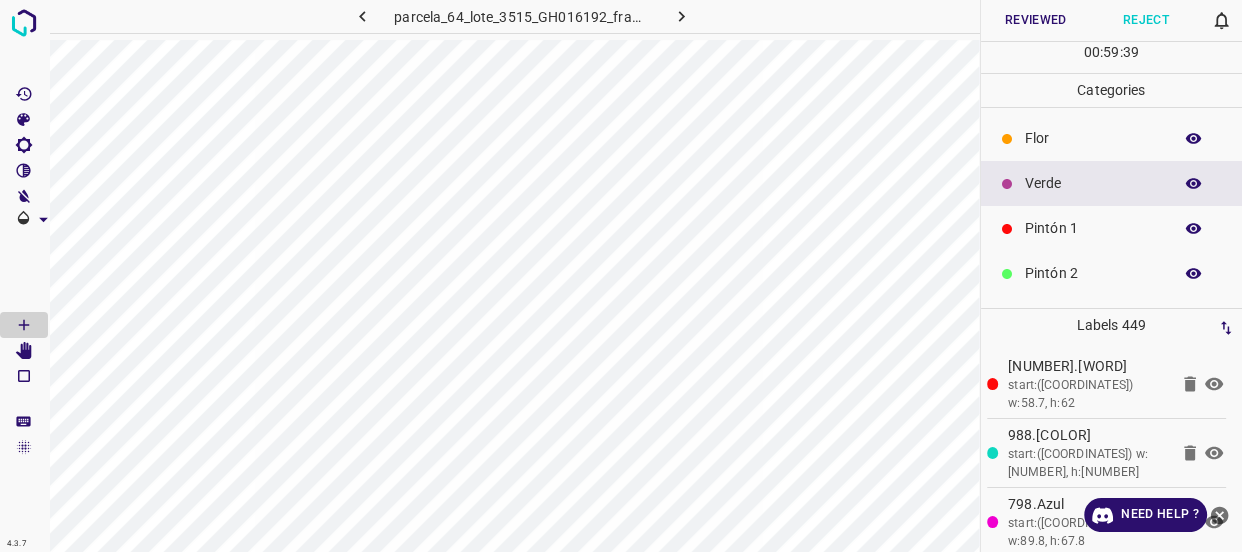 click on "Pintón 2" at bounding box center (1093, 273) 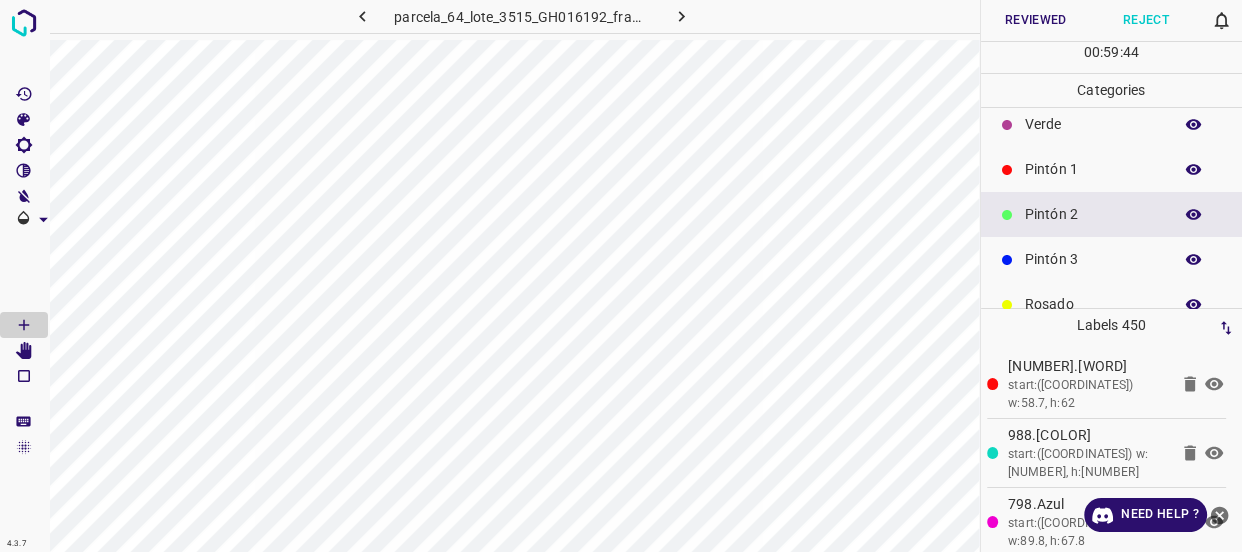 scroll, scrollTop: 90, scrollLeft: 0, axis: vertical 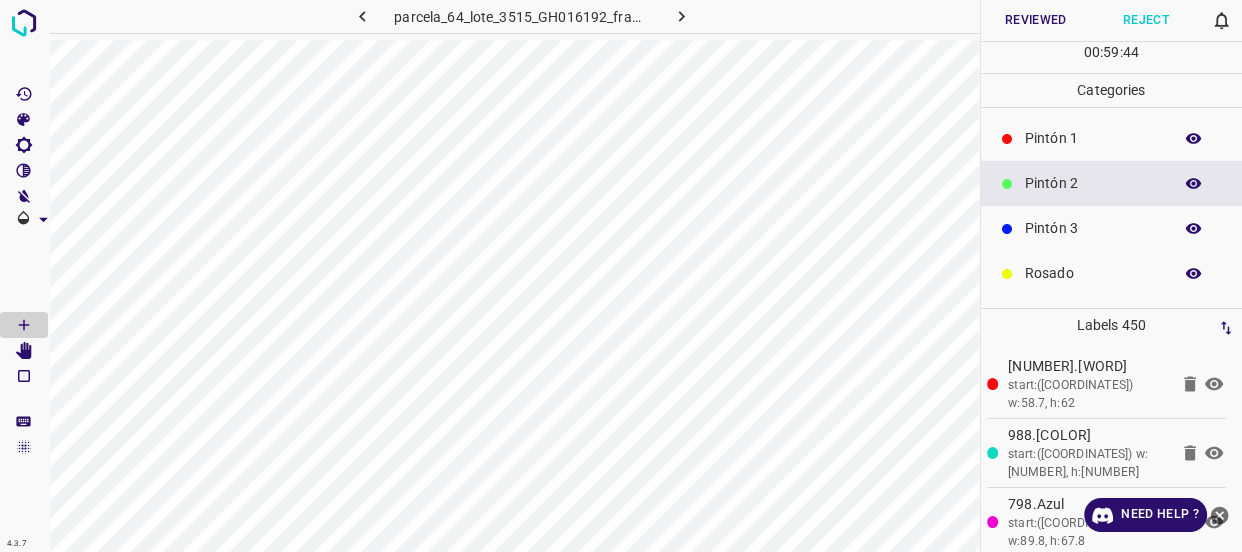 click on "Rosado" at bounding box center (1093, 273) 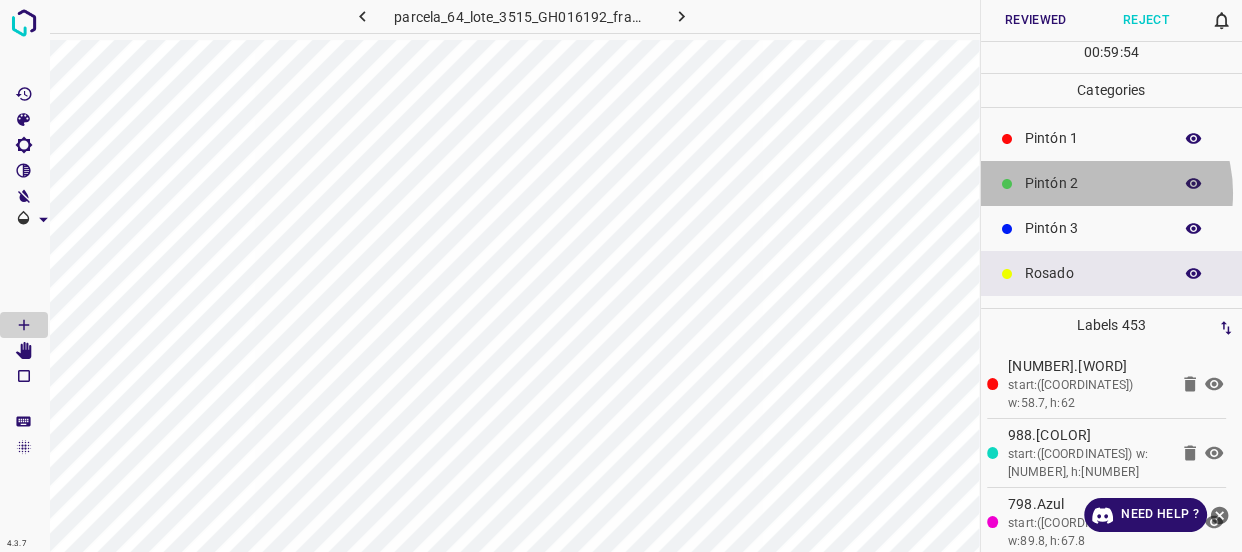 drag, startPoint x: 1090, startPoint y: 192, endPoint x: 1080, endPoint y: 197, distance: 11.18034 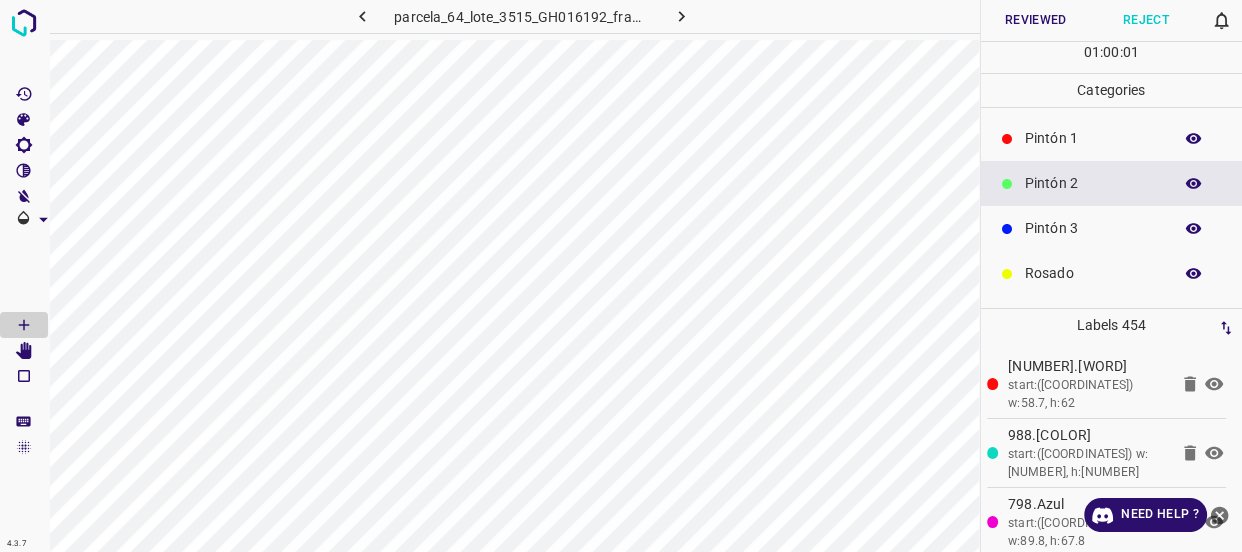 drag, startPoint x: 1053, startPoint y: 273, endPoint x: 1036, endPoint y: 272, distance: 17.029387 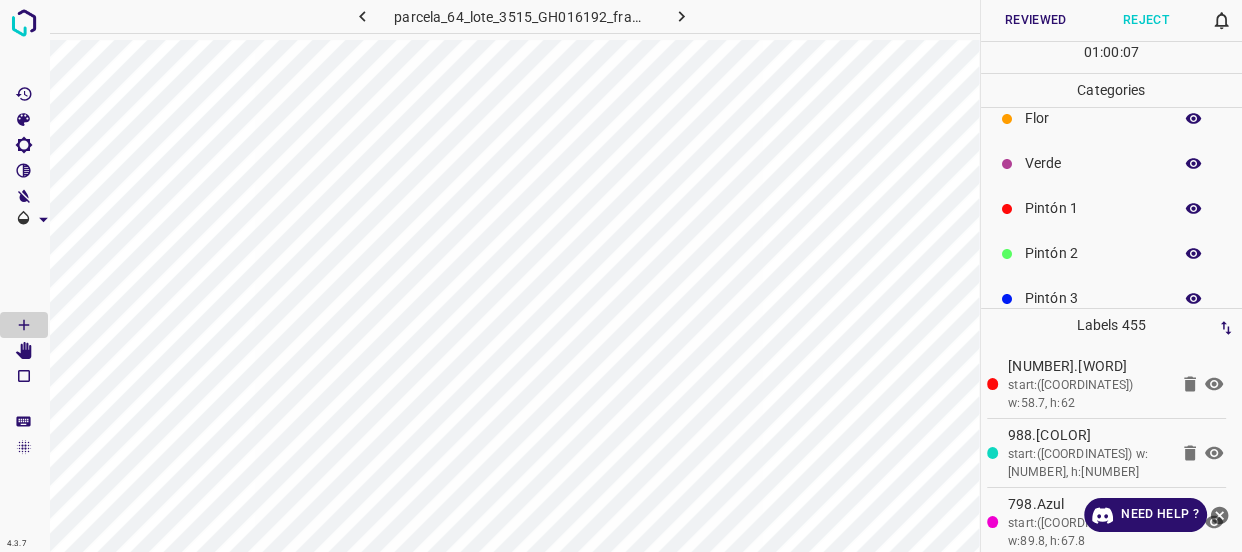 scroll, scrollTop: 0, scrollLeft: 0, axis: both 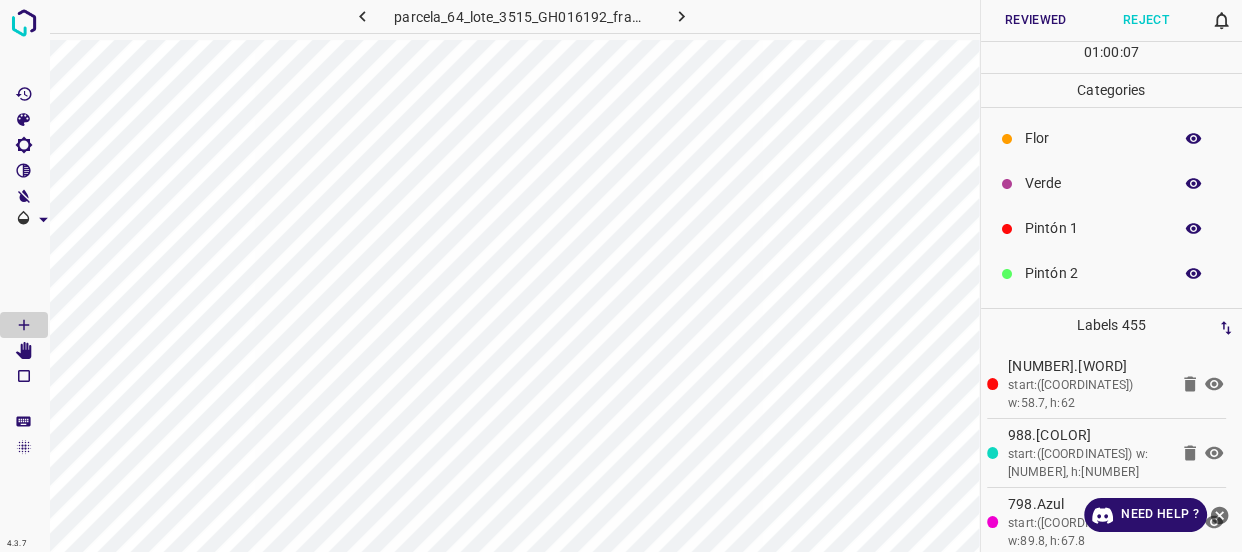 click on "Verde" at bounding box center (1093, 183) 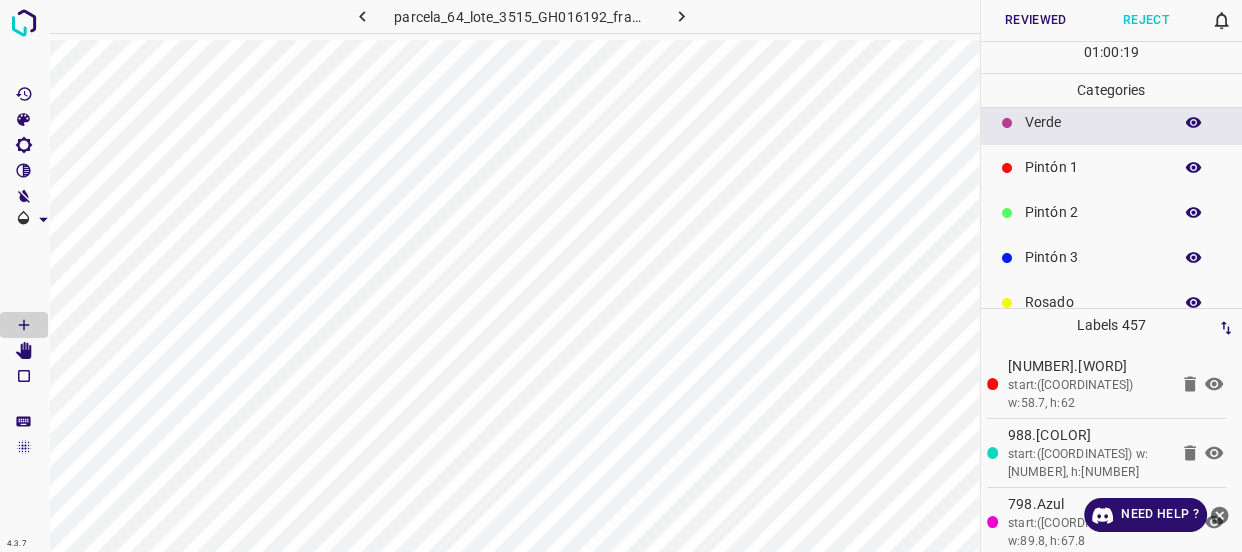 scroll, scrollTop: 90, scrollLeft: 0, axis: vertical 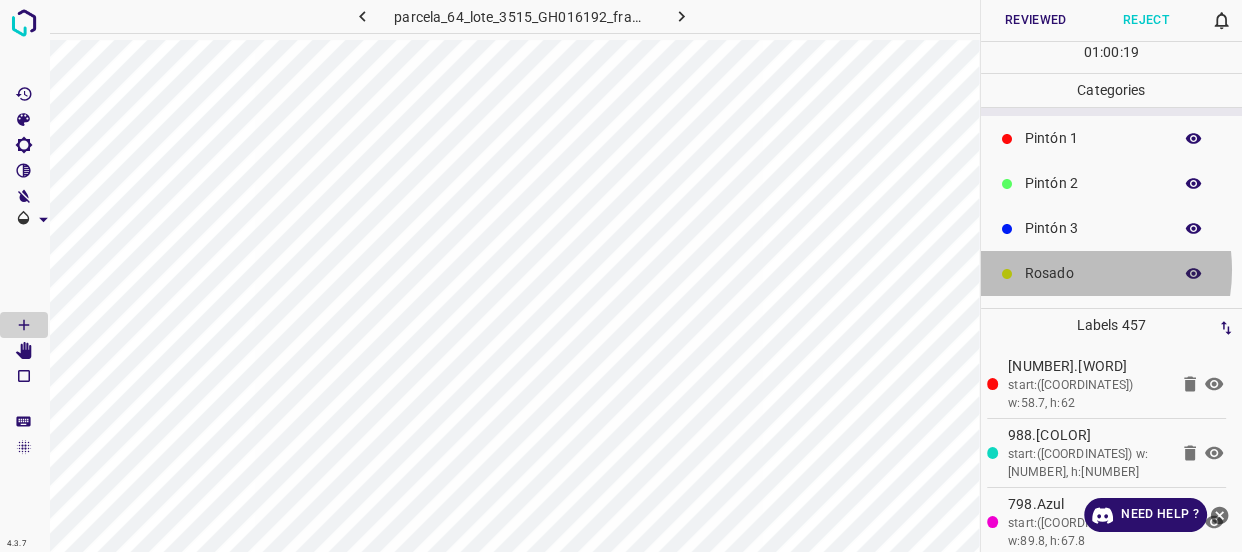 click on "Rosado" at bounding box center [1093, 273] 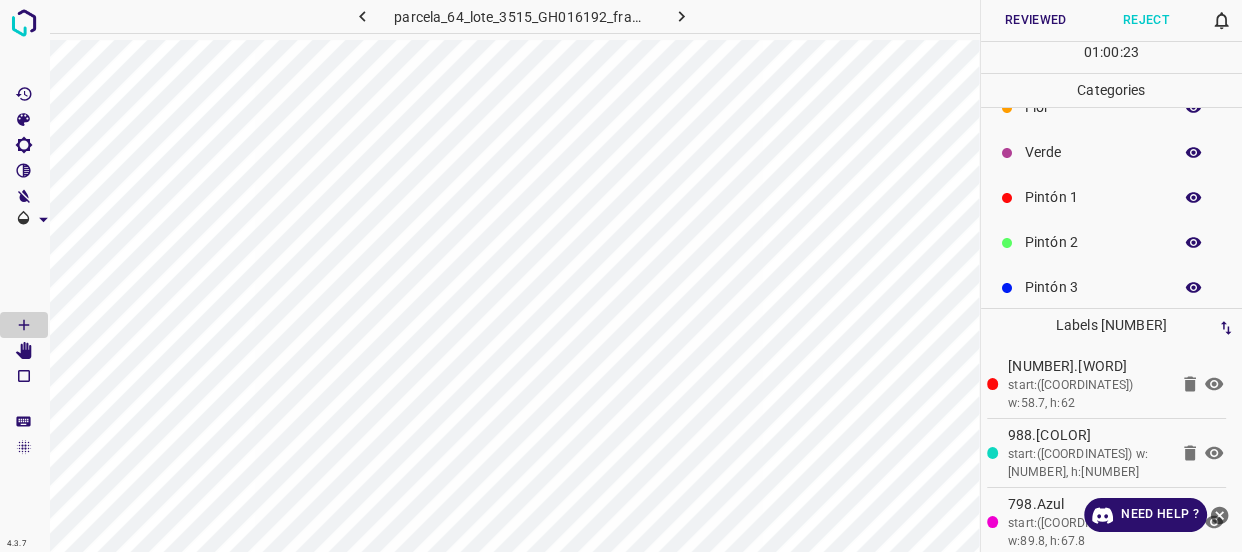 scroll, scrollTop: 0, scrollLeft: 0, axis: both 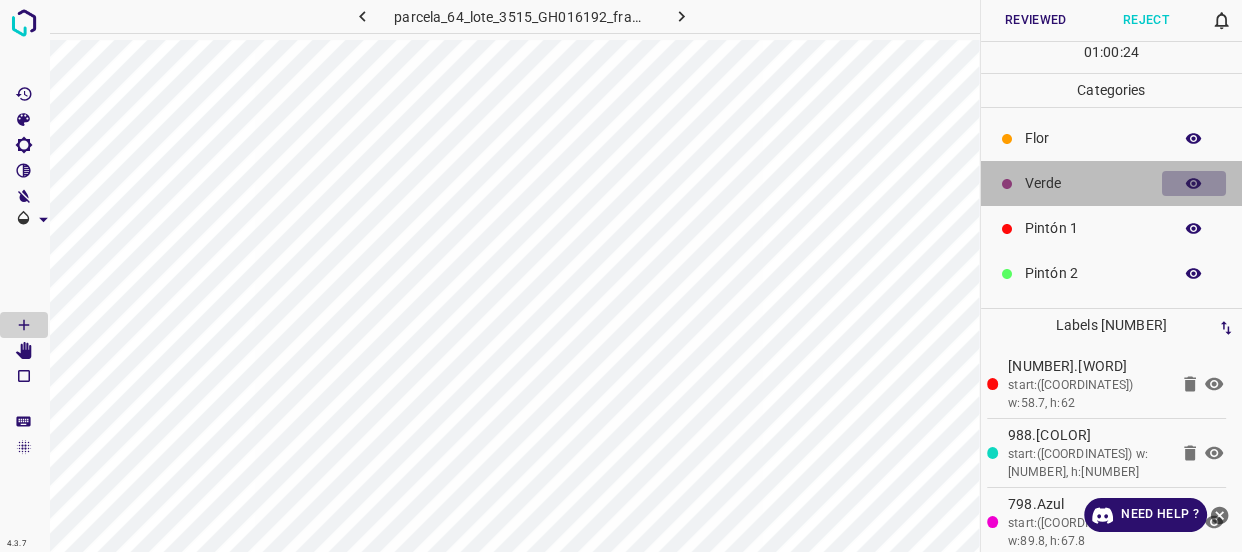 click 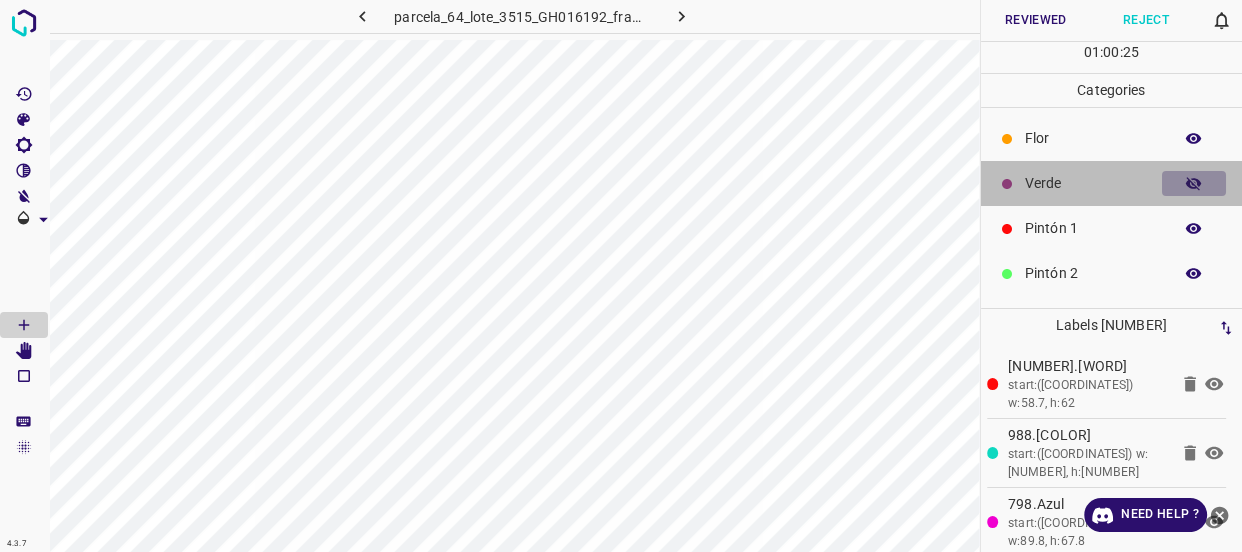 click 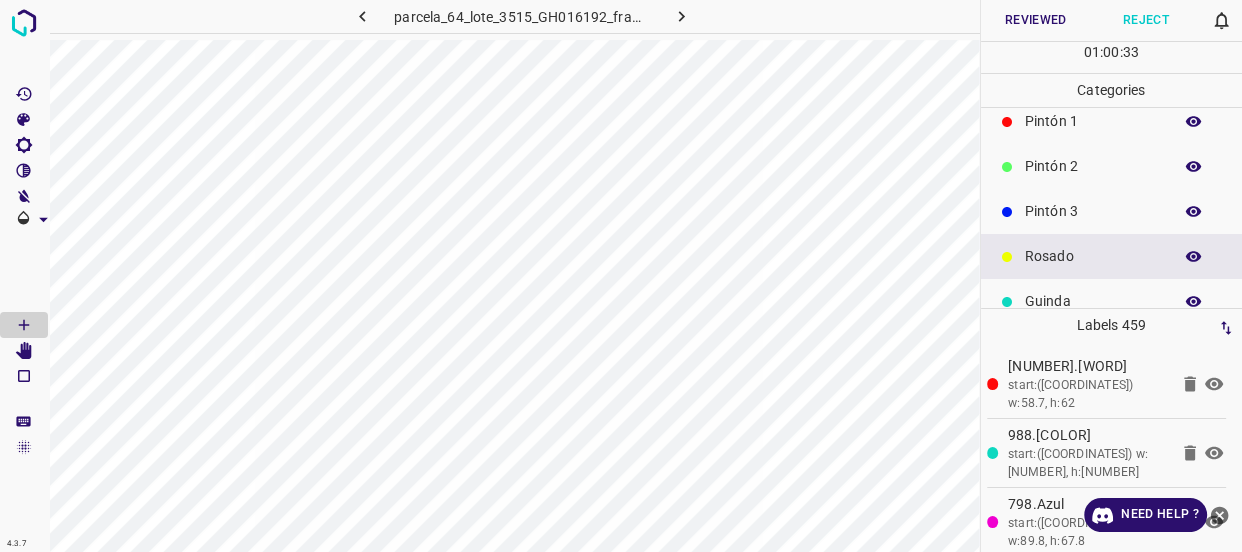 scroll, scrollTop: 175, scrollLeft: 0, axis: vertical 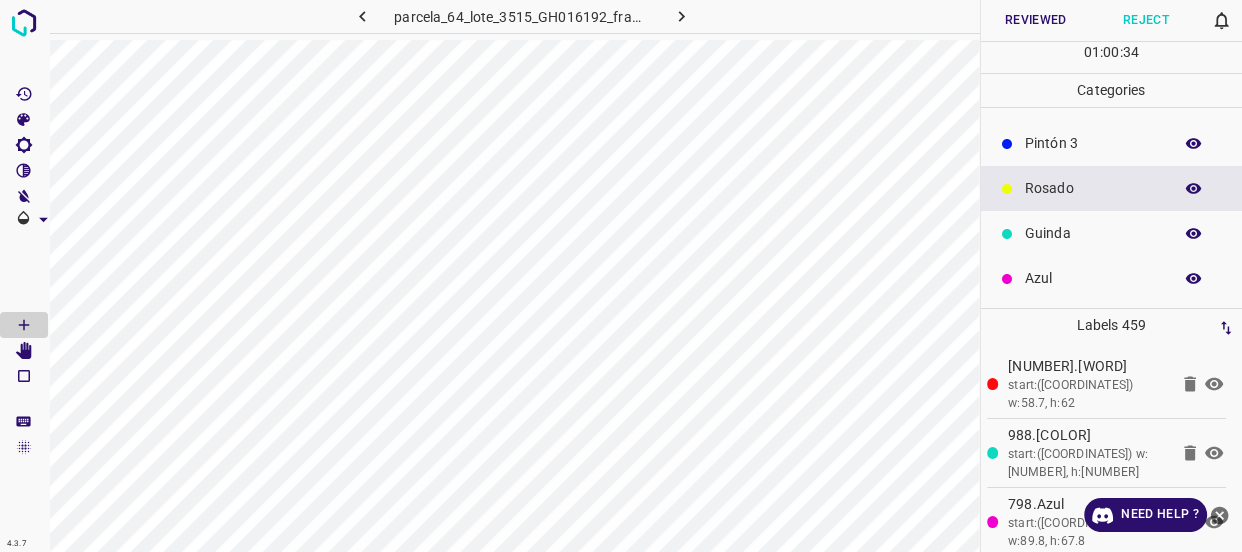 click on "Azul" at bounding box center [1112, 278] 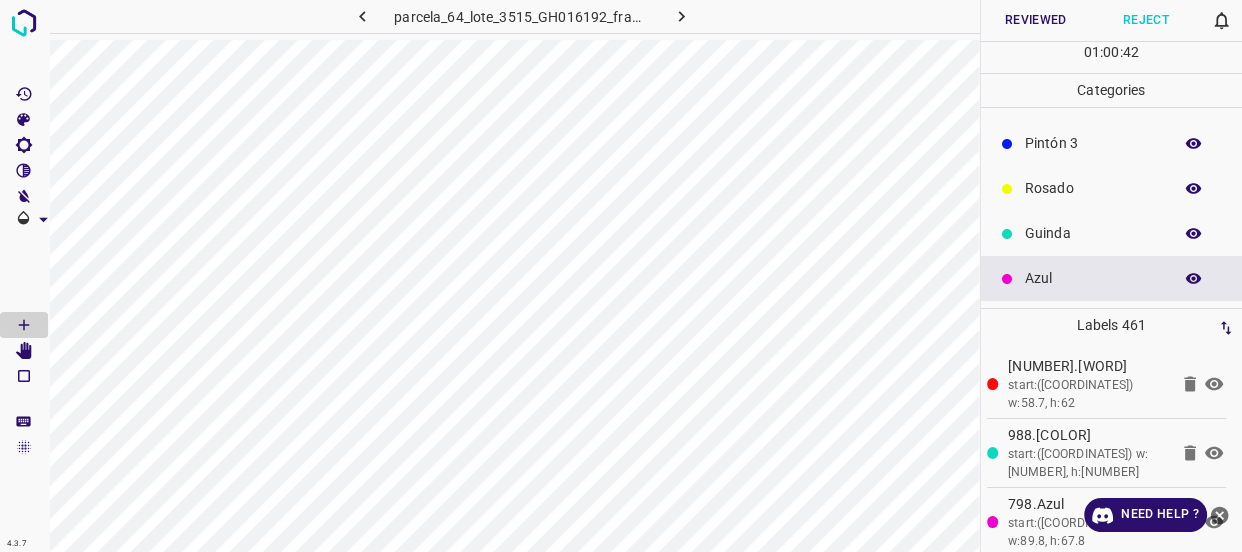 scroll, scrollTop: 0, scrollLeft: 0, axis: both 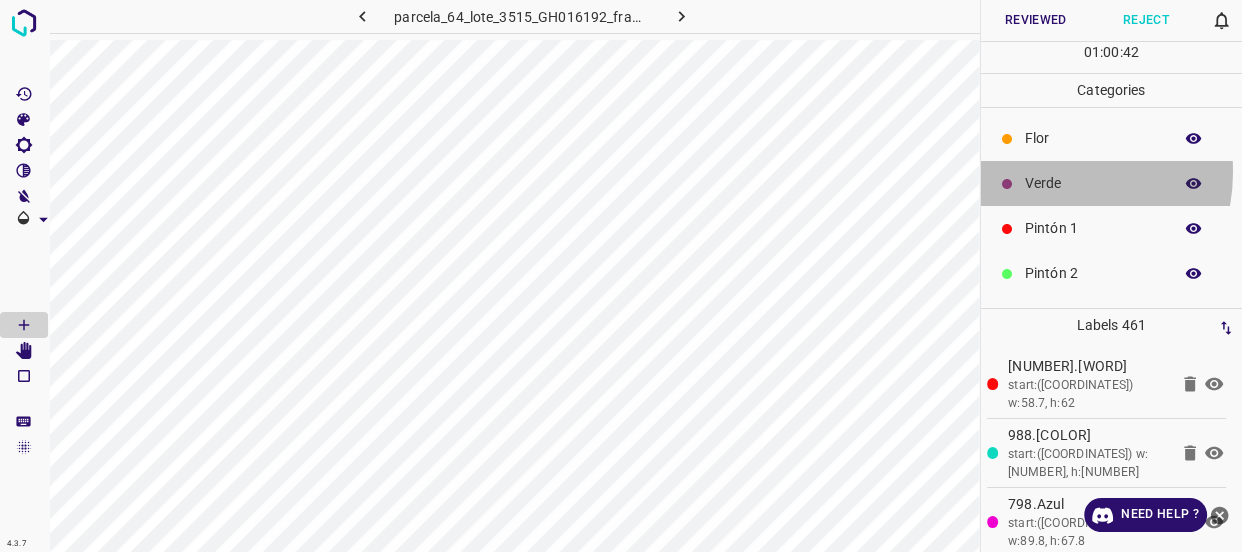 click on "Verde" at bounding box center [1093, 183] 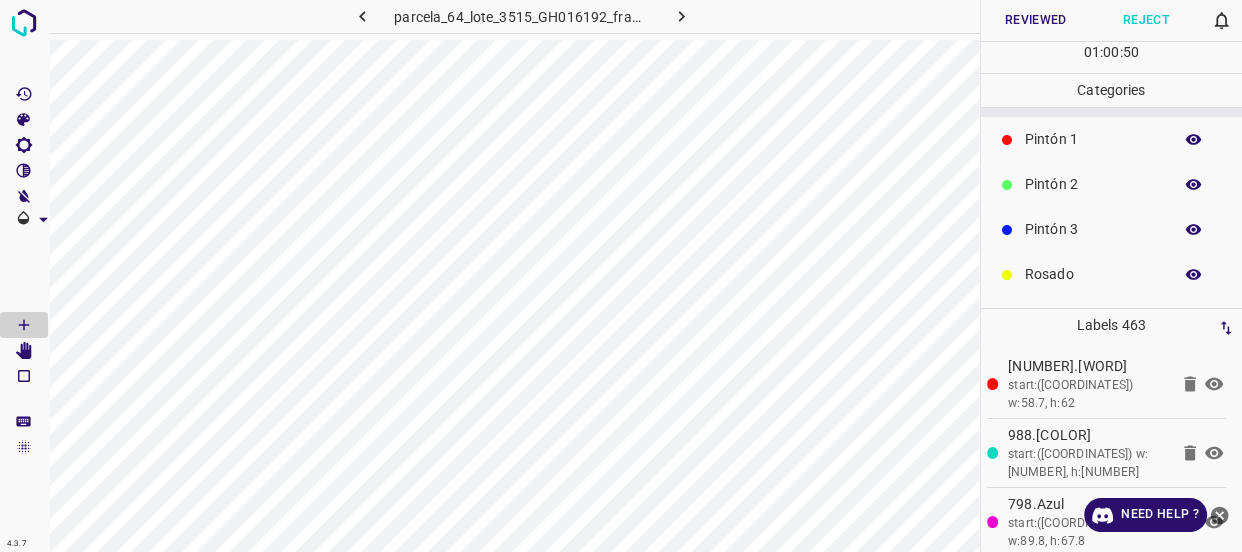 scroll, scrollTop: 175, scrollLeft: 0, axis: vertical 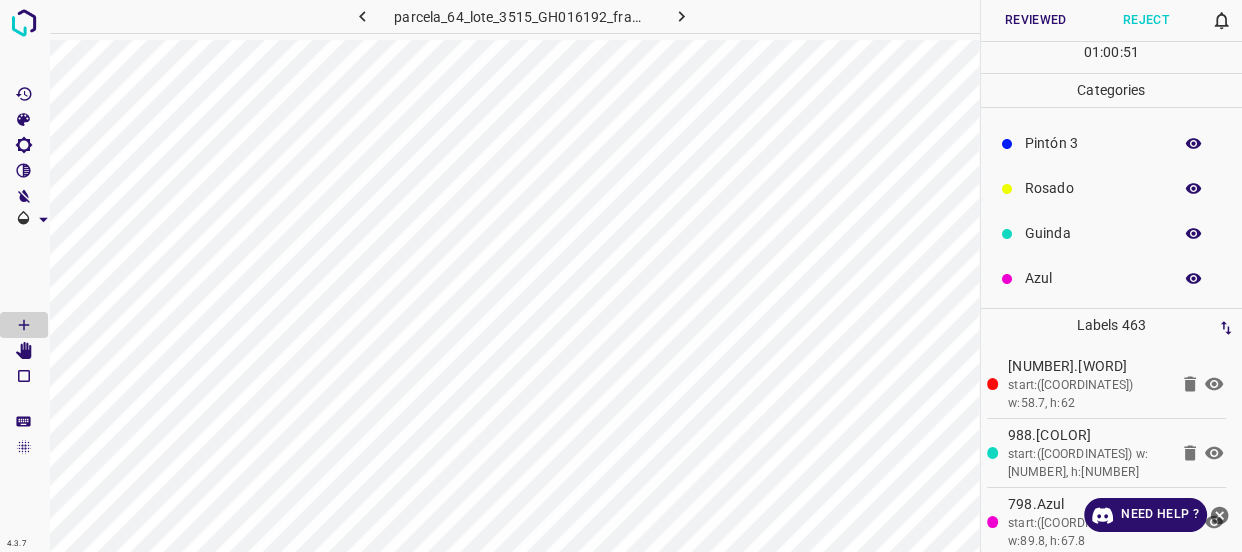 drag, startPoint x: 1057, startPoint y: 192, endPoint x: 1044, endPoint y: 195, distance: 13.341664 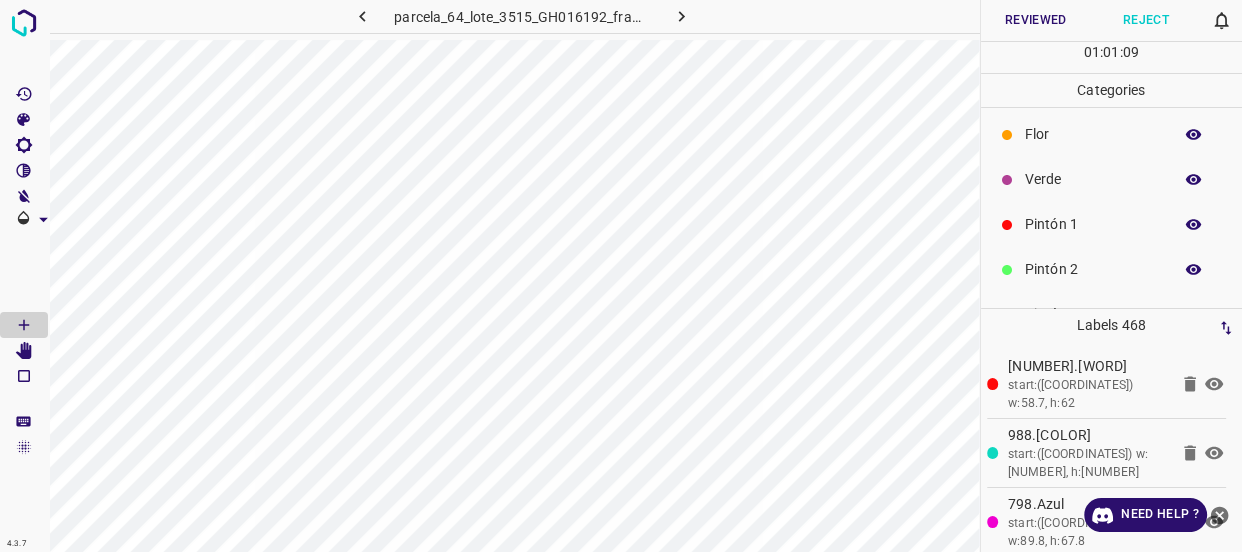 scroll, scrollTop: 0, scrollLeft: 0, axis: both 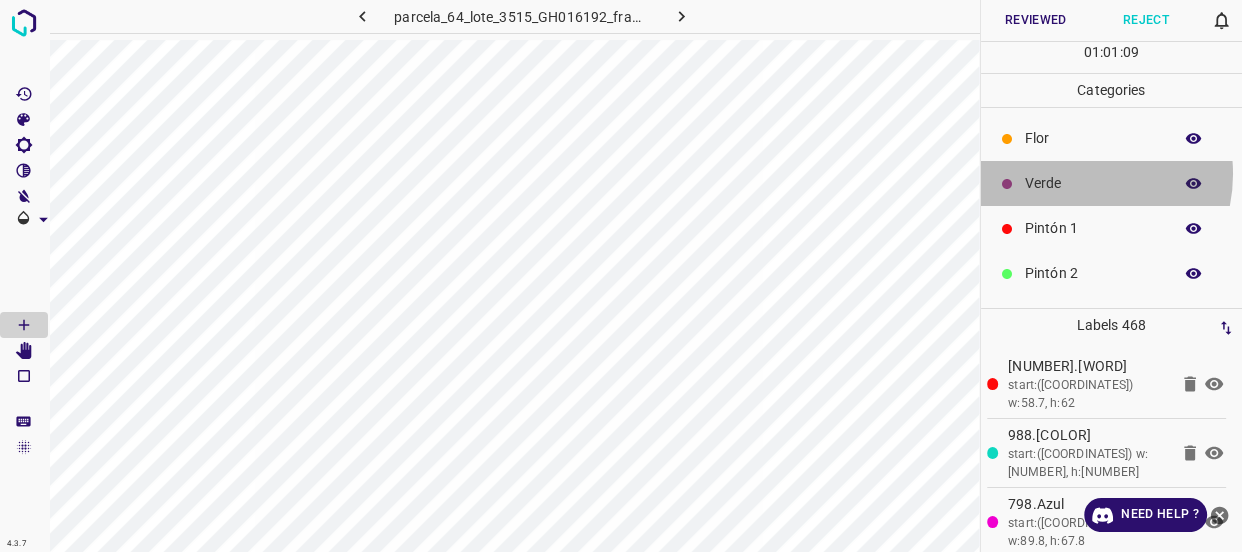 click on "Verde" at bounding box center (1093, 183) 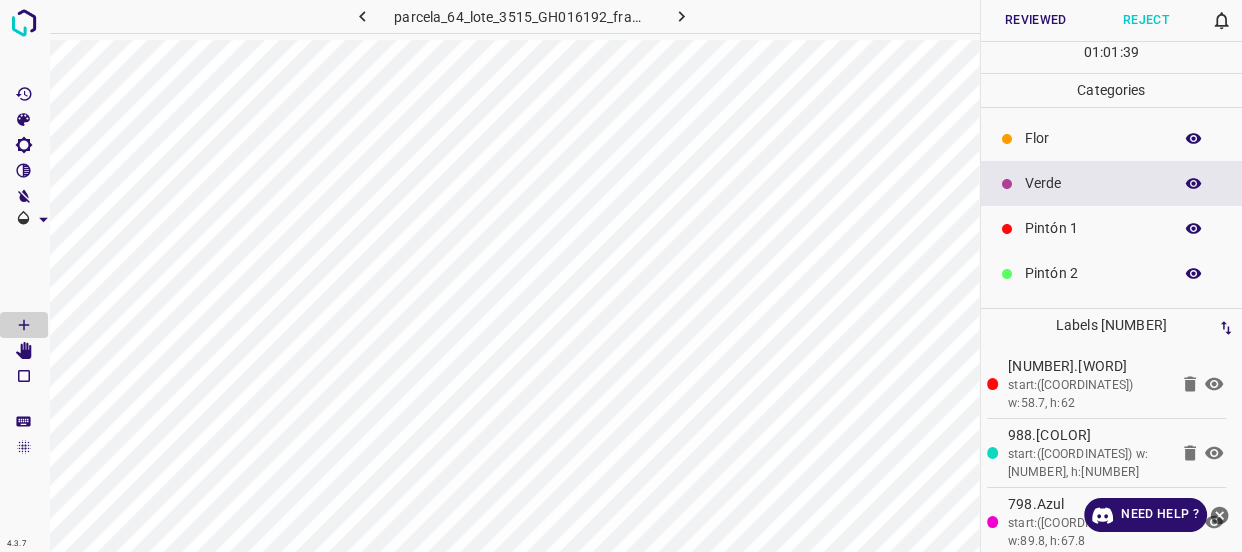 drag, startPoint x: 1070, startPoint y: 279, endPoint x: 1053, endPoint y: 281, distance: 17.117243 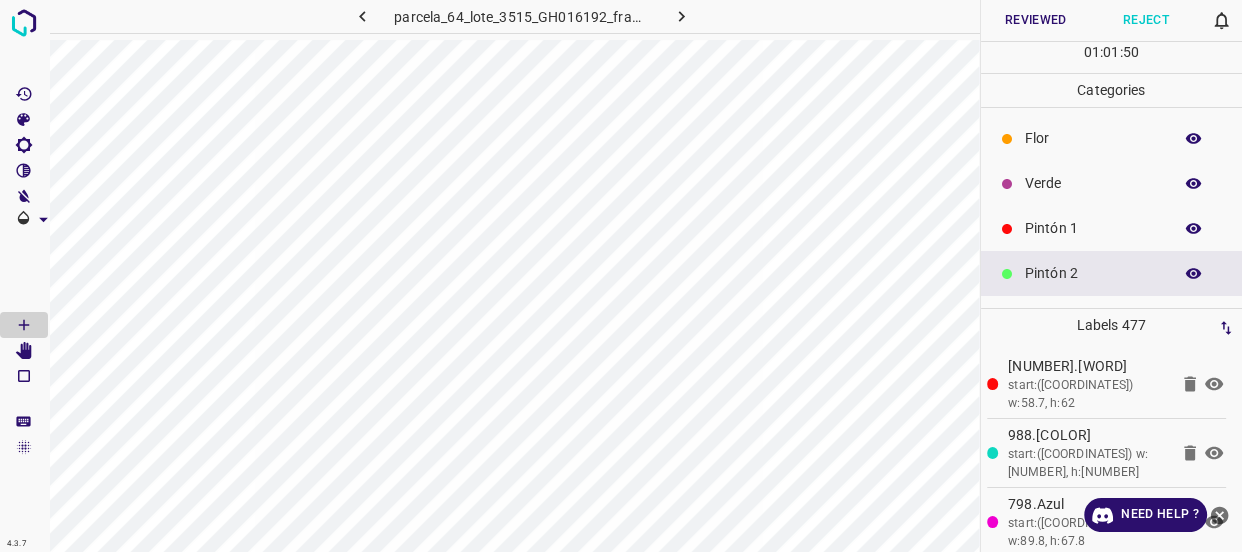 click on "Verde" at bounding box center (1093, 183) 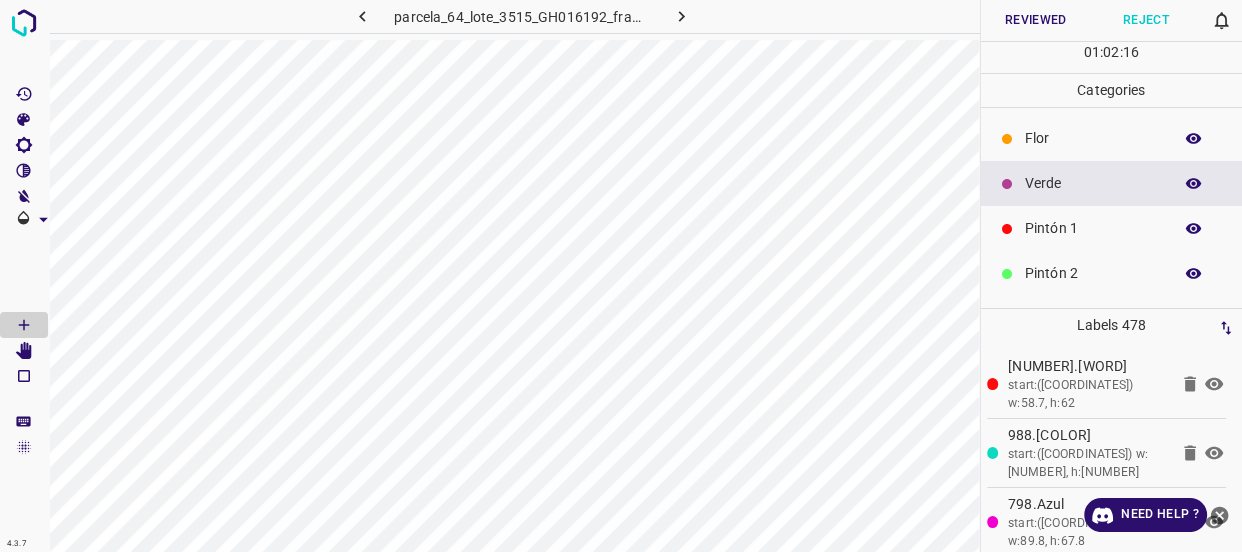 scroll, scrollTop: 175, scrollLeft: 0, axis: vertical 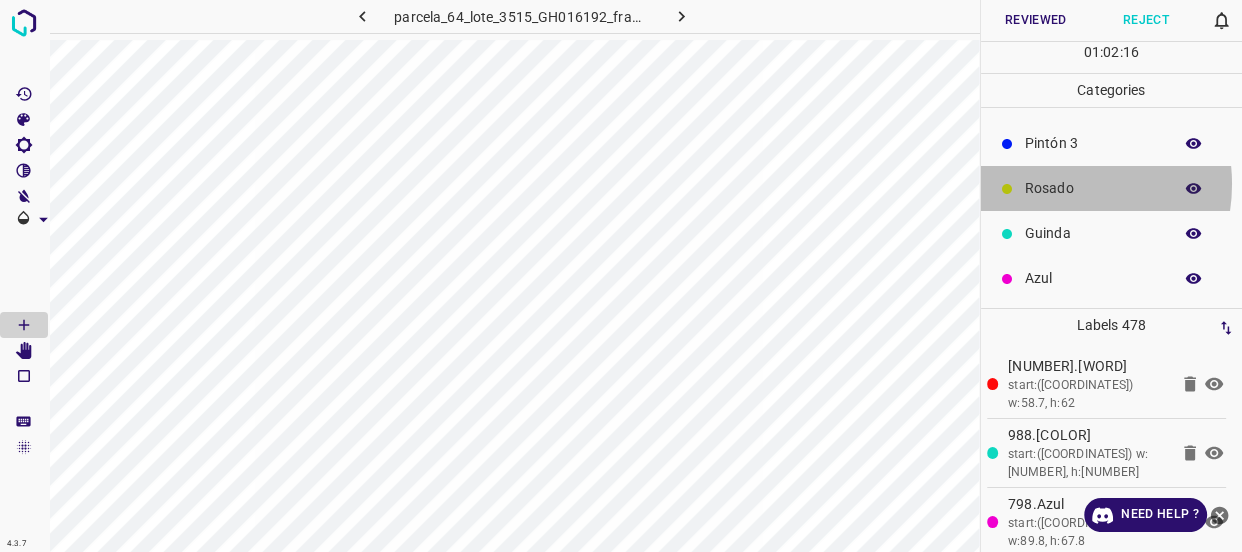 click on "Rosado" at bounding box center (1093, 188) 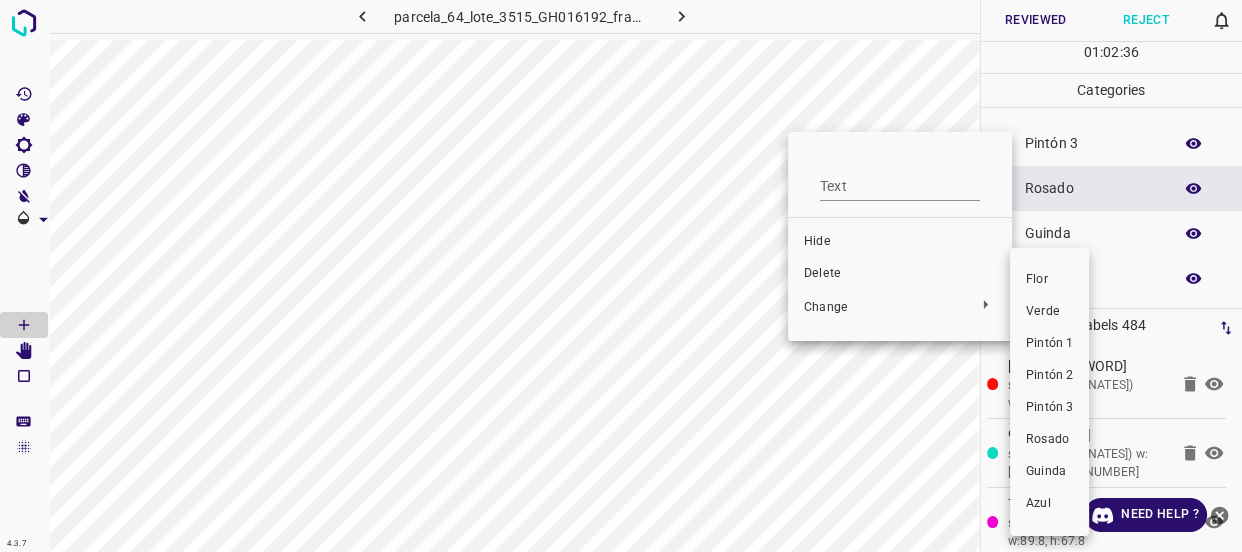 drag, startPoint x: 1053, startPoint y: 472, endPoint x: 756, endPoint y: 310, distance: 338.30902 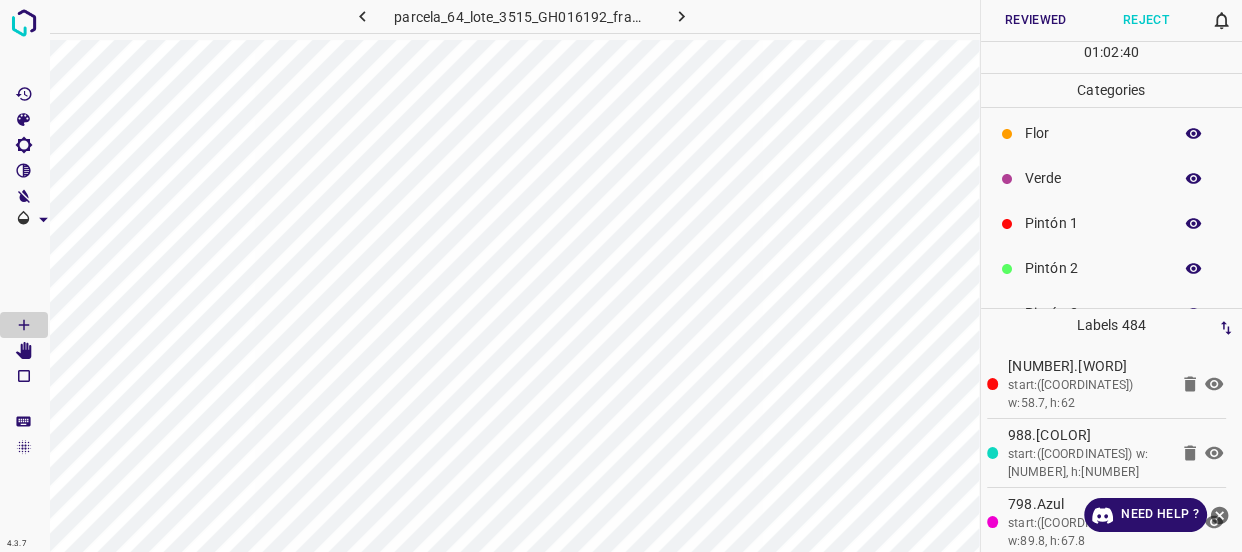 scroll, scrollTop: 0, scrollLeft: 0, axis: both 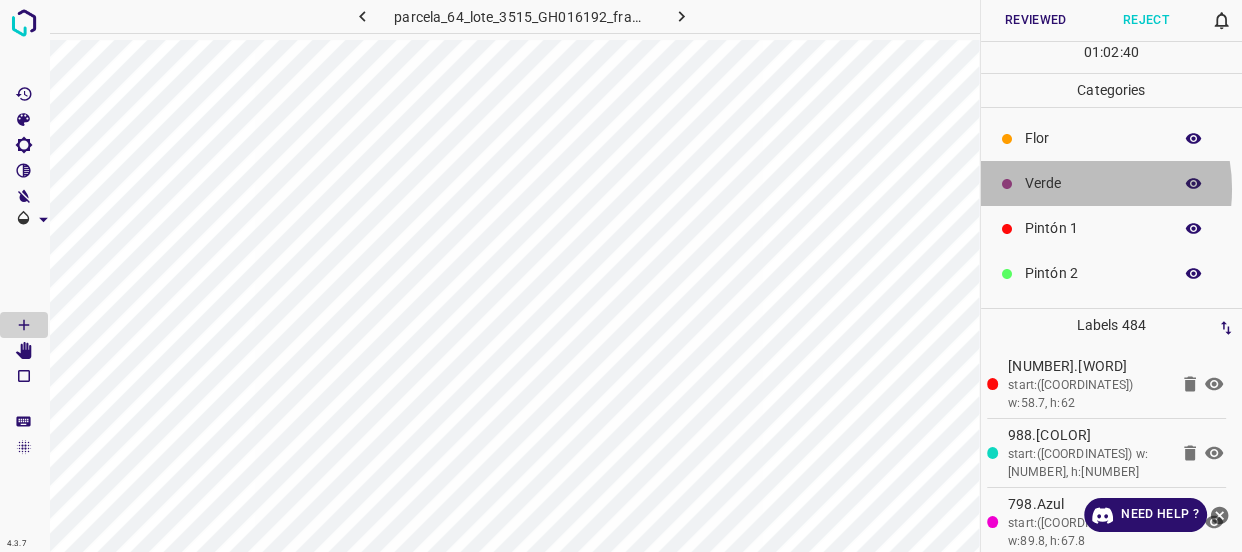 click on "Verde" at bounding box center (1093, 183) 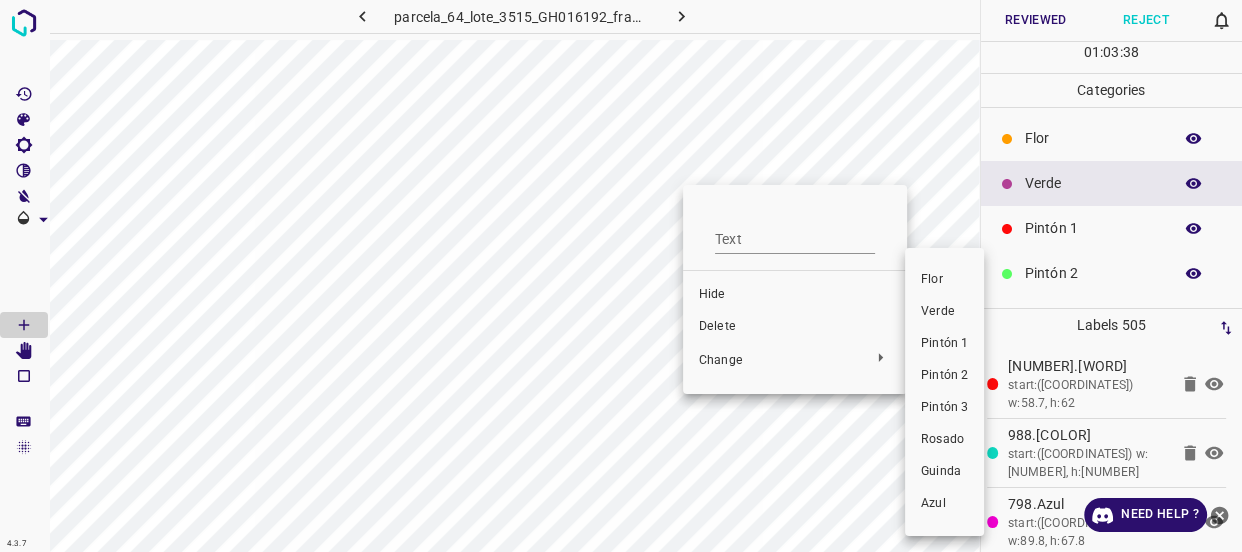 click on "Pintón 3" at bounding box center (944, 408) 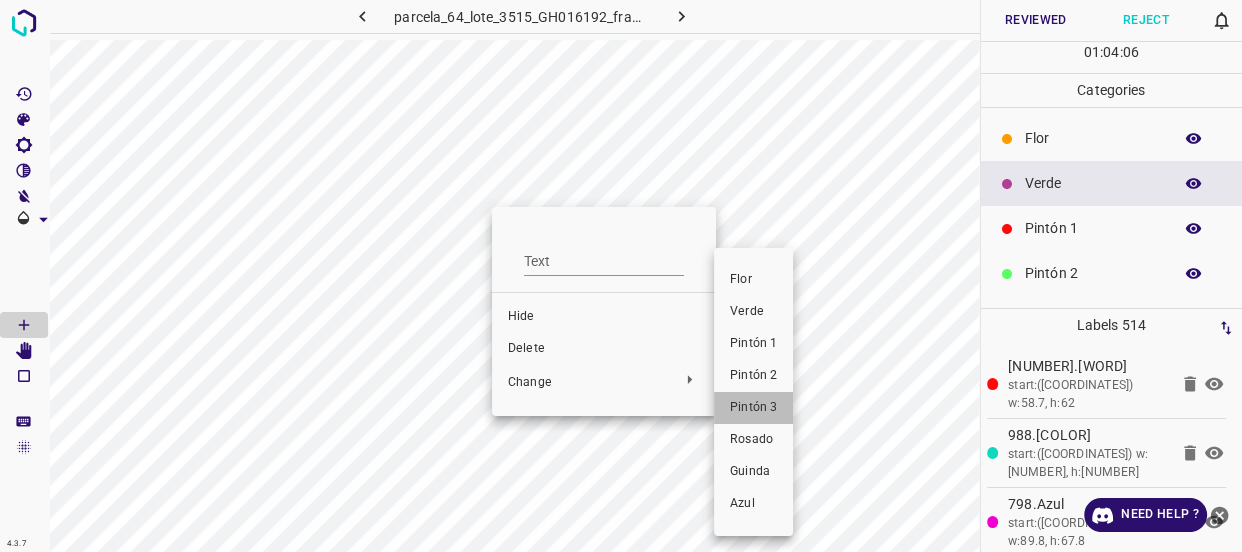 drag, startPoint x: 752, startPoint y: 399, endPoint x: 558, endPoint y: 285, distance: 225.01555 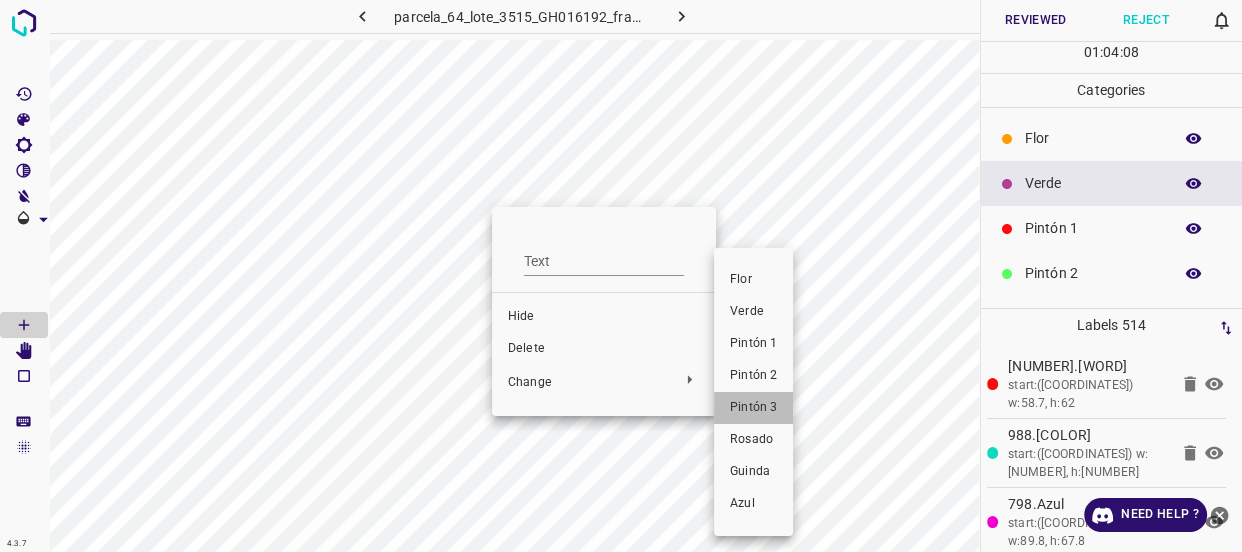 drag, startPoint x: 734, startPoint y: 410, endPoint x: 558, endPoint y: 273, distance: 223.03587 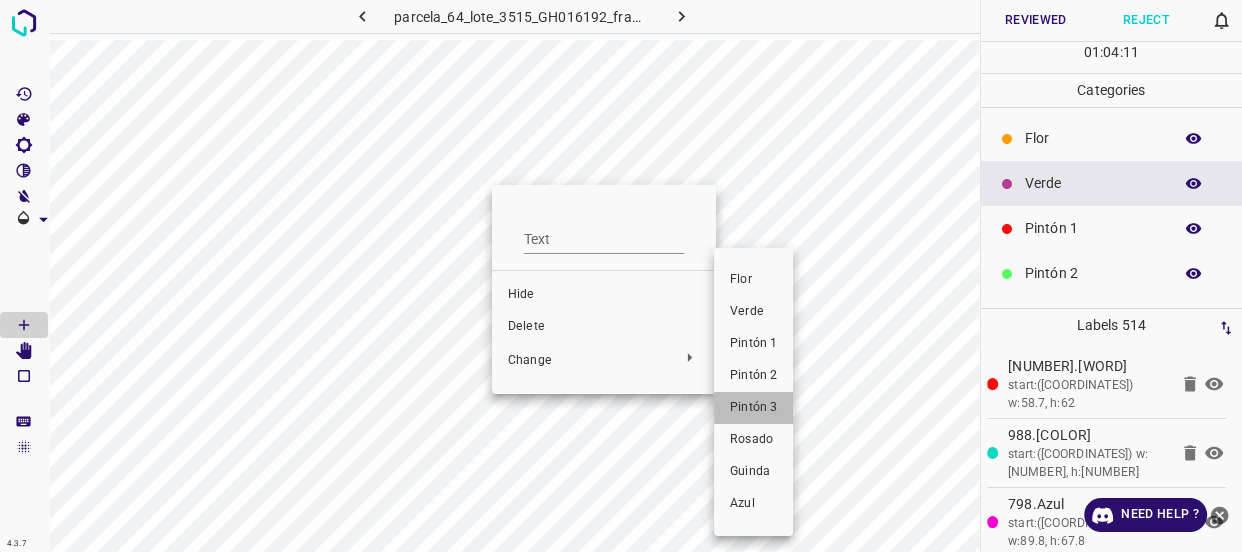drag, startPoint x: 764, startPoint y: 407, endPoint x: 812, endPoint y: 384, distance: 53.225933 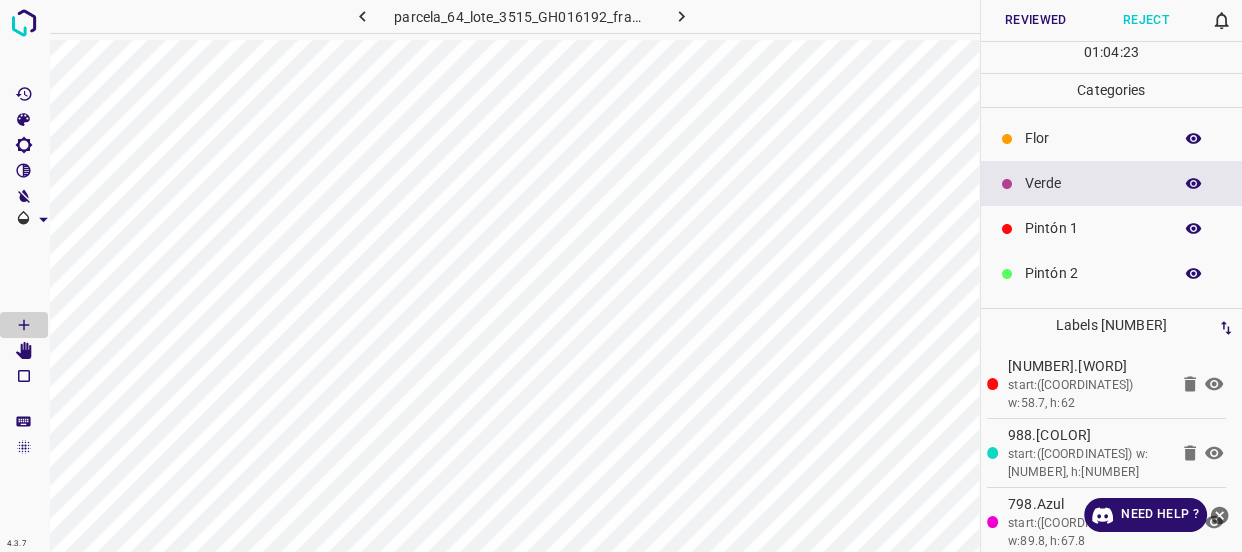click on "Pintón 2" at bounding box center (1093, 273) 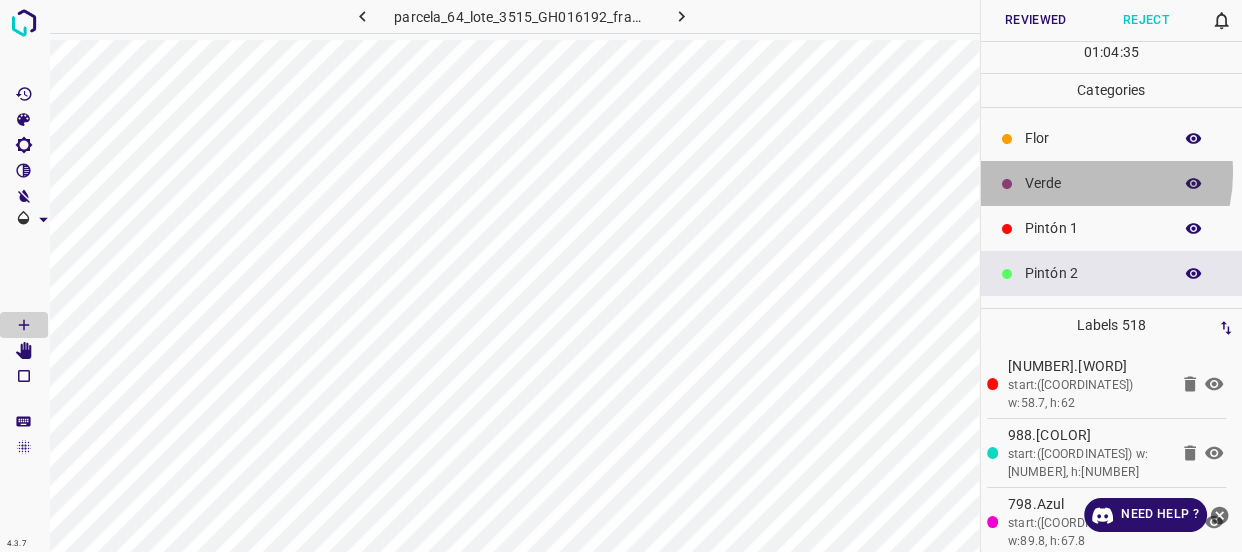 click on "Verde" at bounding box center (1093, 183) 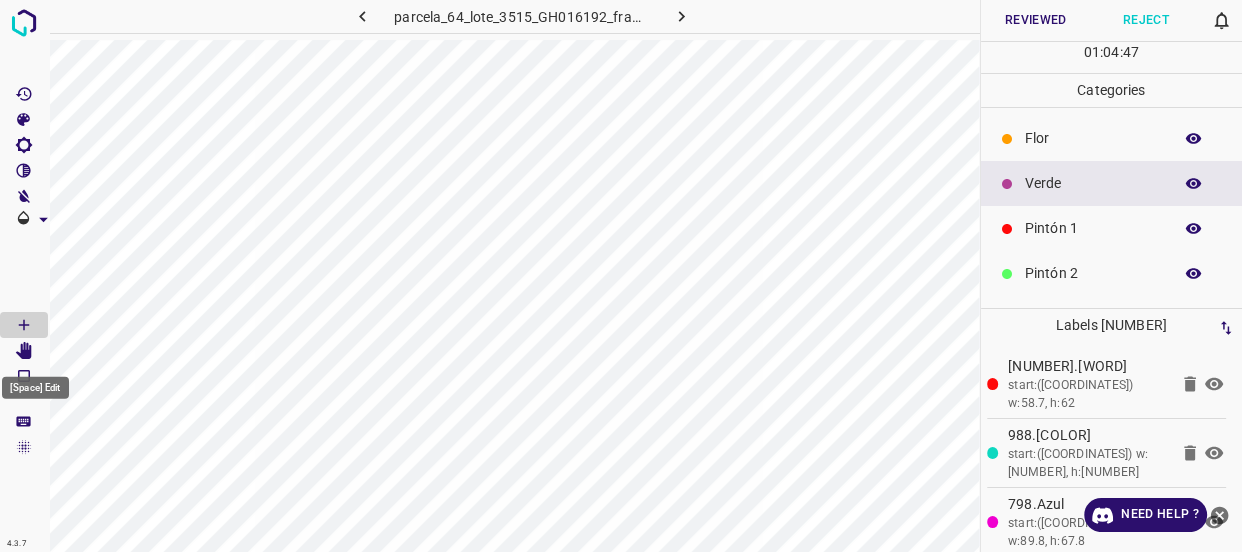 click 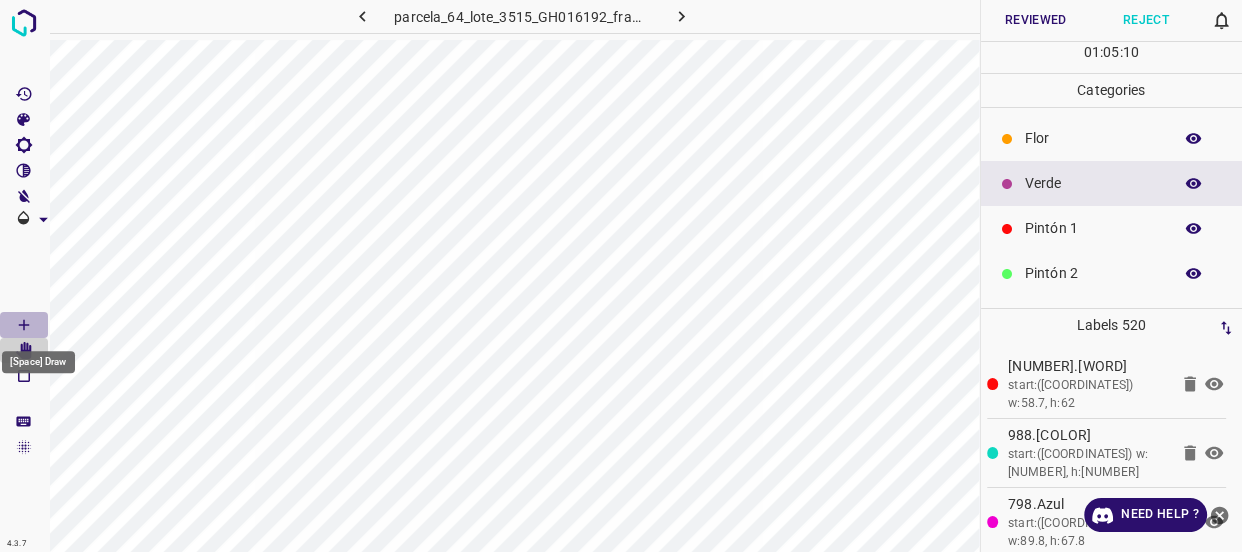 click 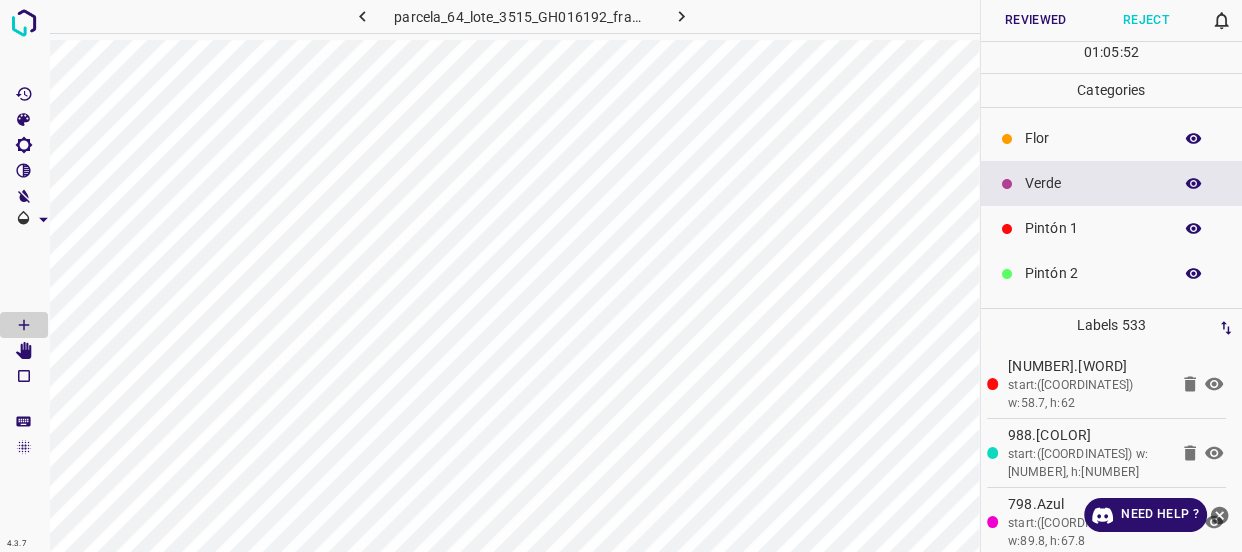 click on "Pintón 2" at bounding box center (1093, 273) 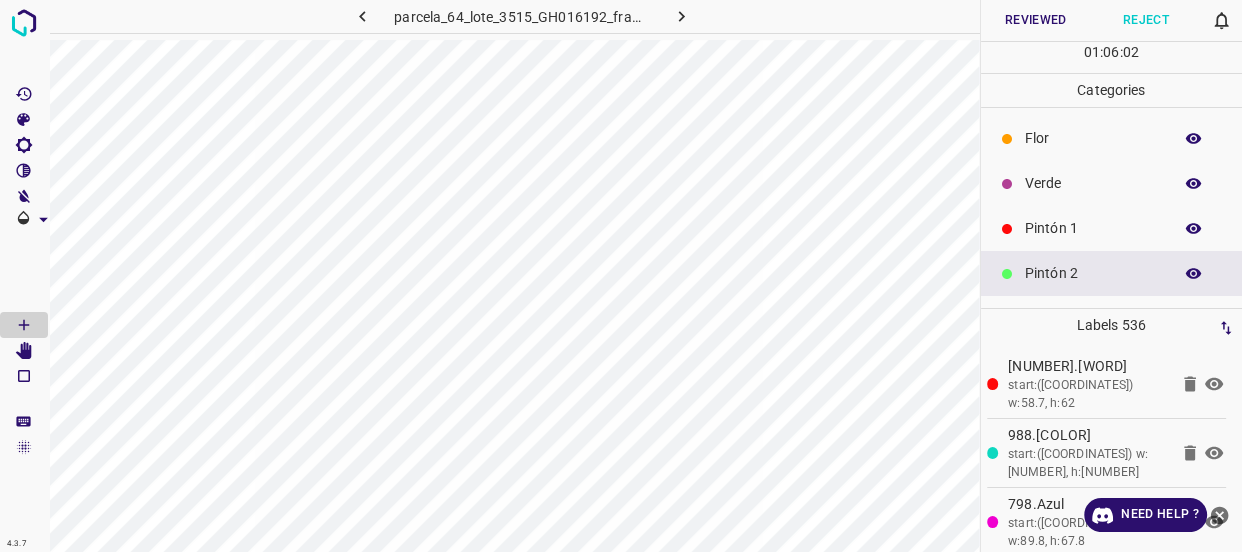 click 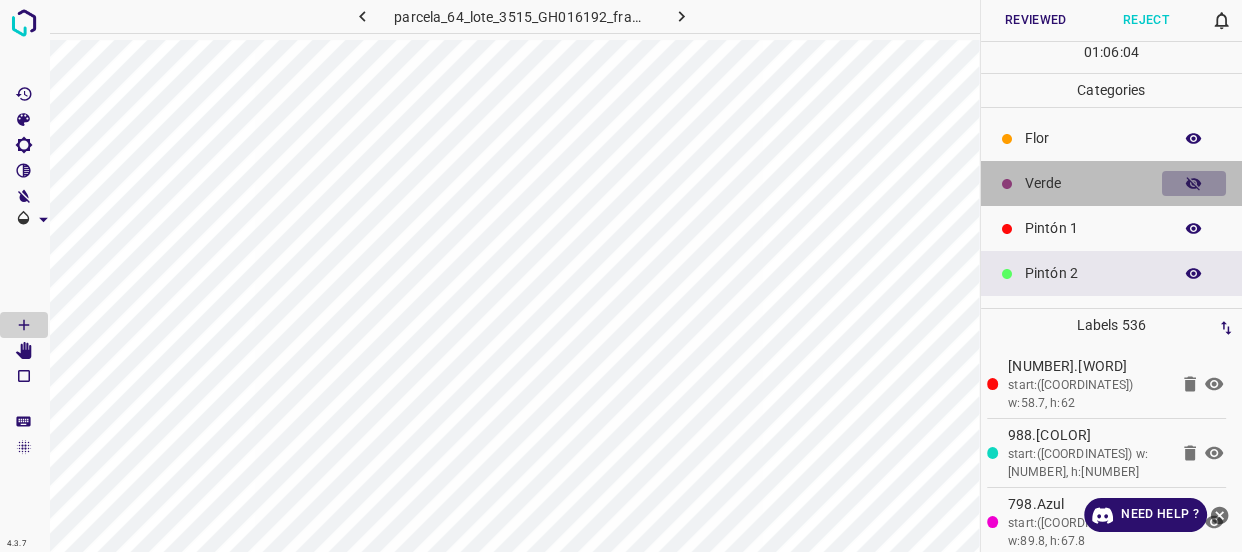 click 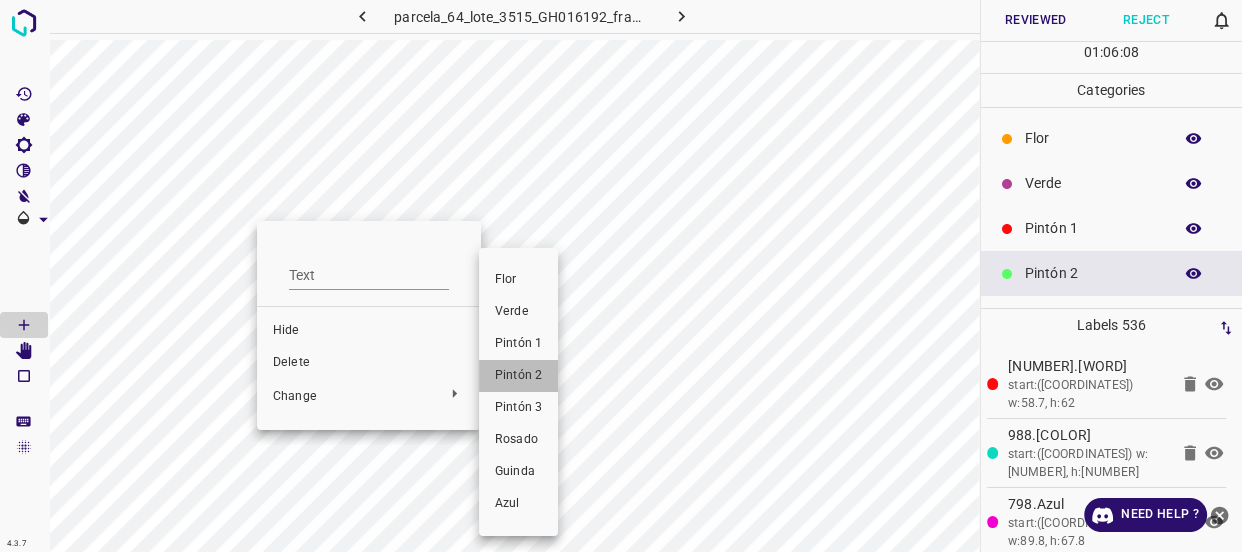 drag, startPoint x: 522, startPoint y: 378, endPoint x: 540, endPoint y: 382, distance: 18.439089 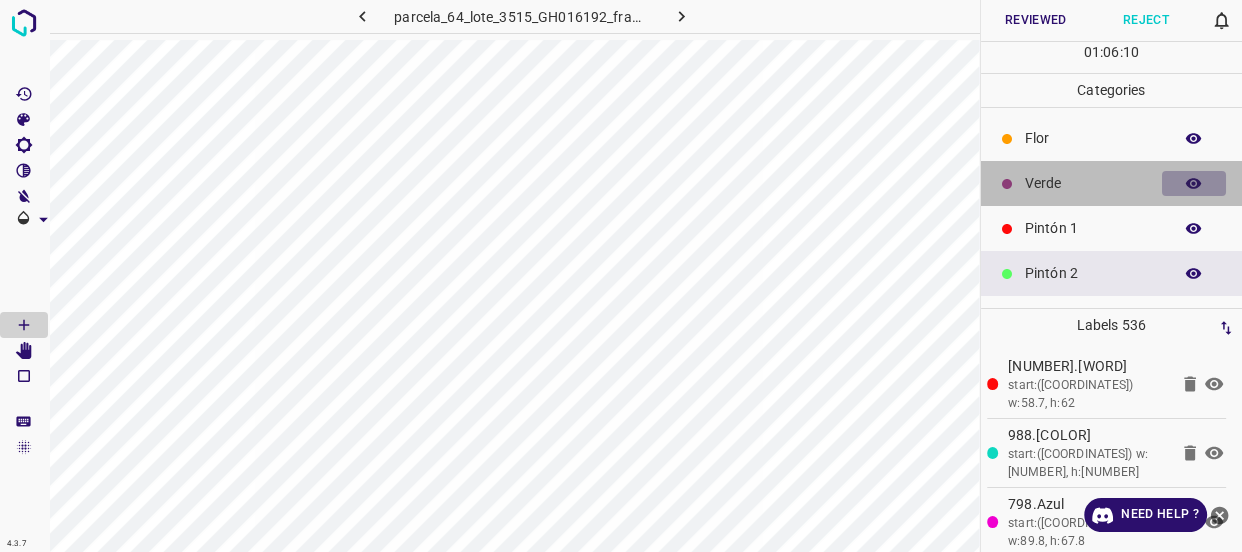 click 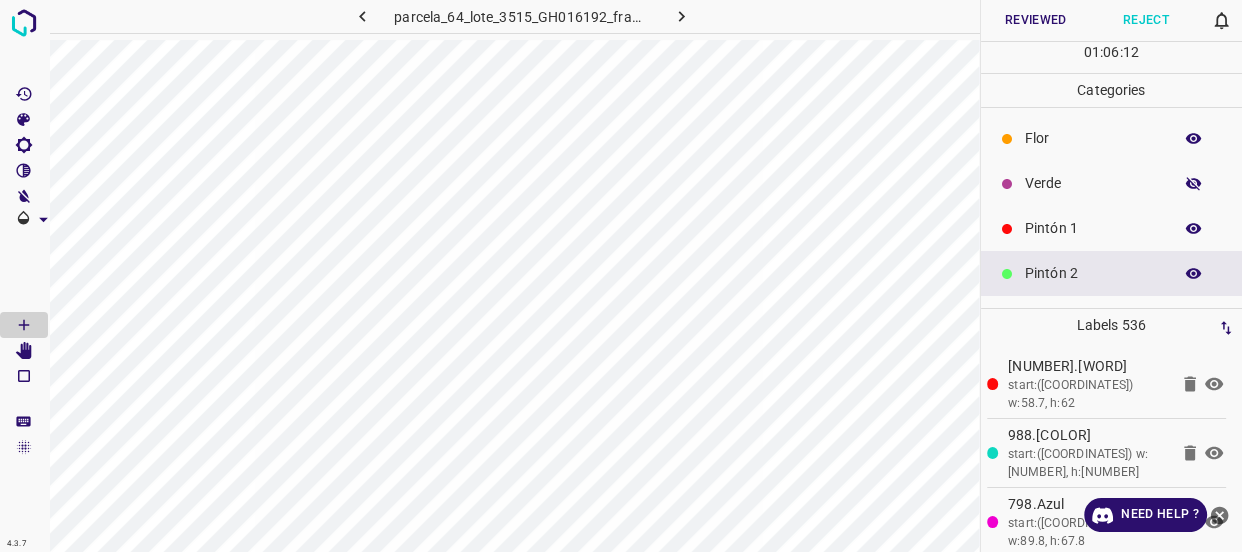 click 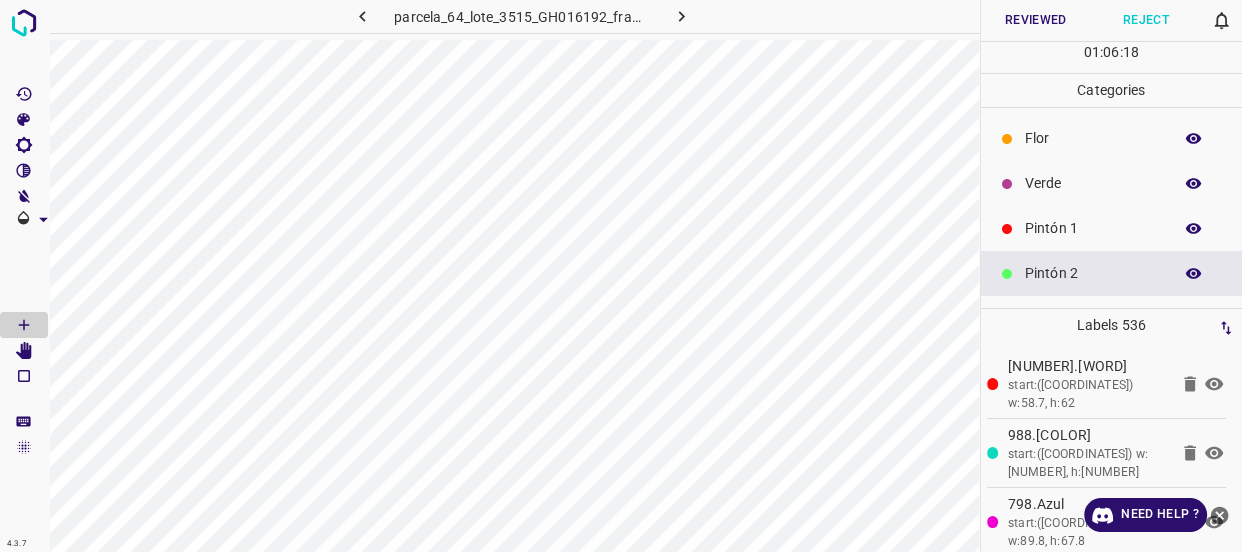 click on "Verde" at bounding box center [1093, 183] 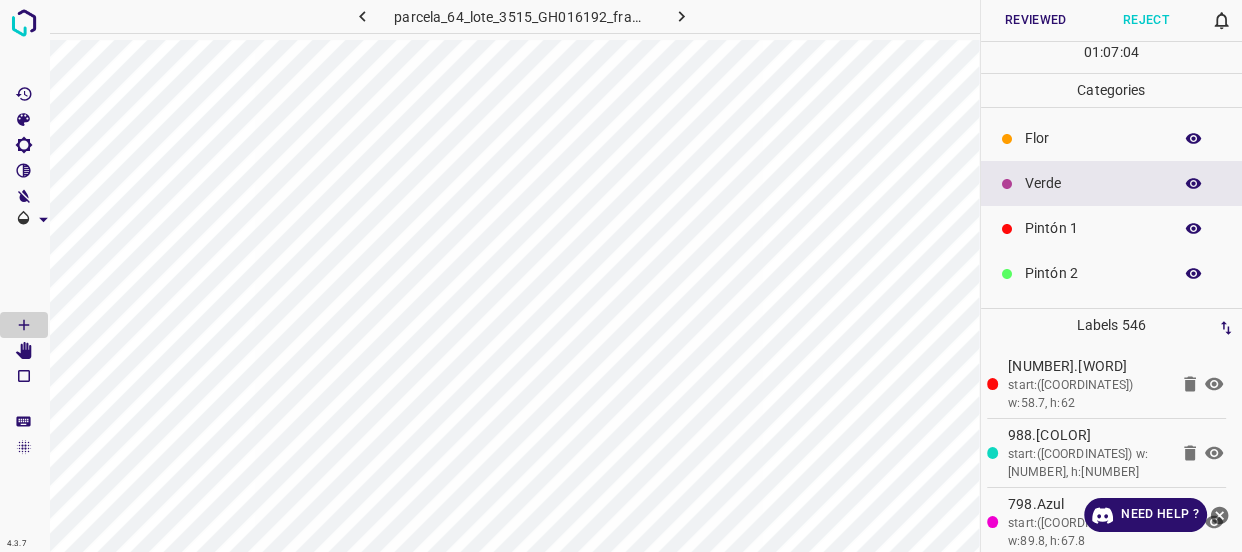 click on "Flor" at bounding box center (1093, 138) 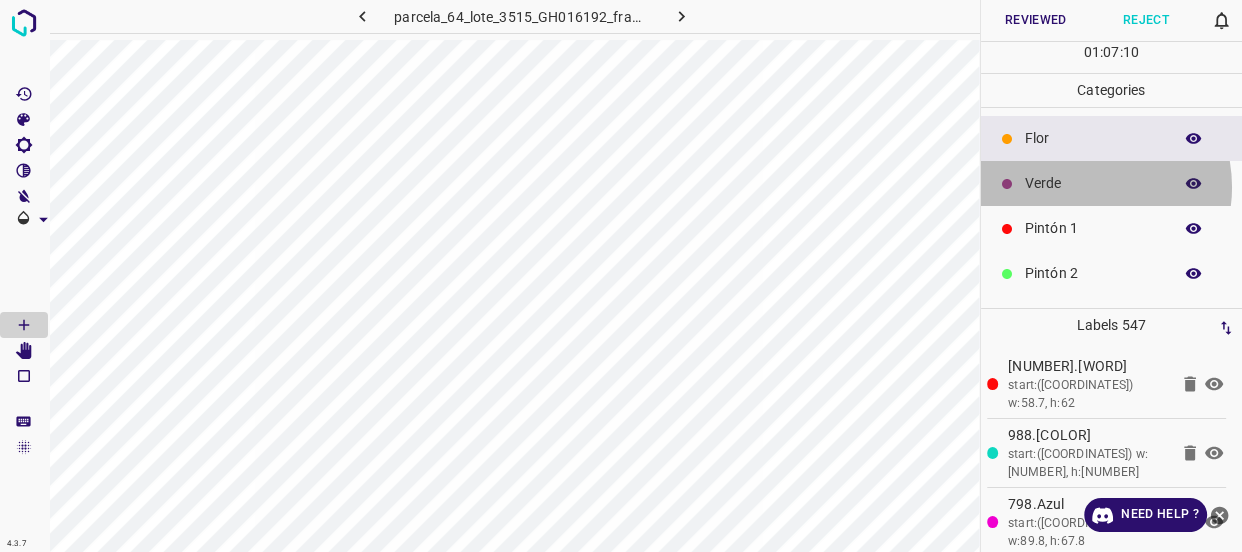 click on "Verde" at bounding box center (1093, 183) 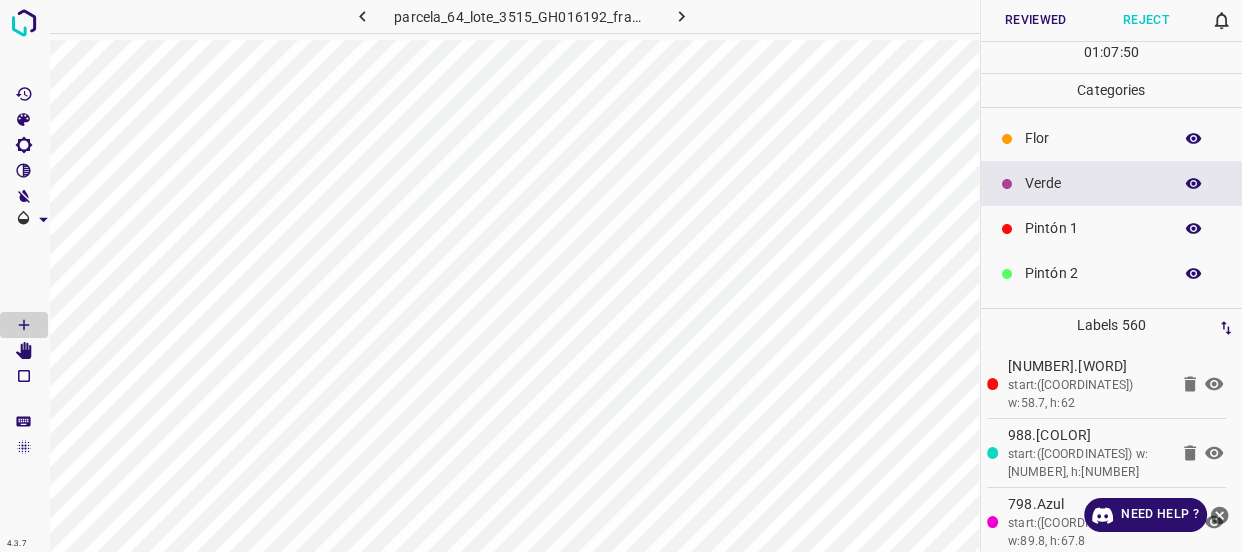 scroll, scrollTop: 175, scrollLeft: 0, axis: vertical 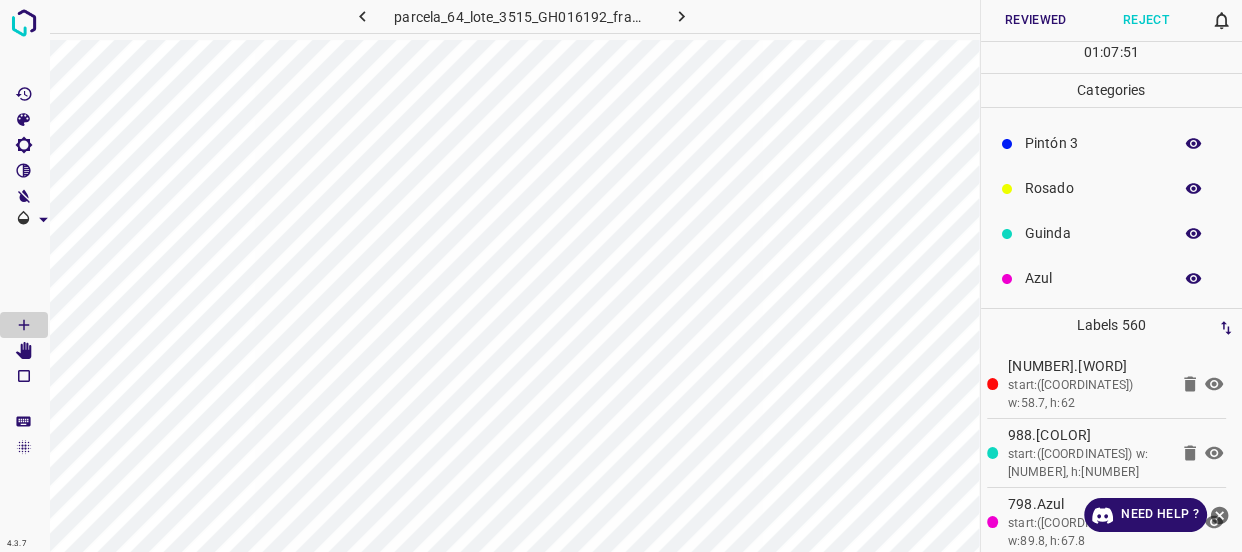 click on "Azul" at bounding box center [1093, 278] 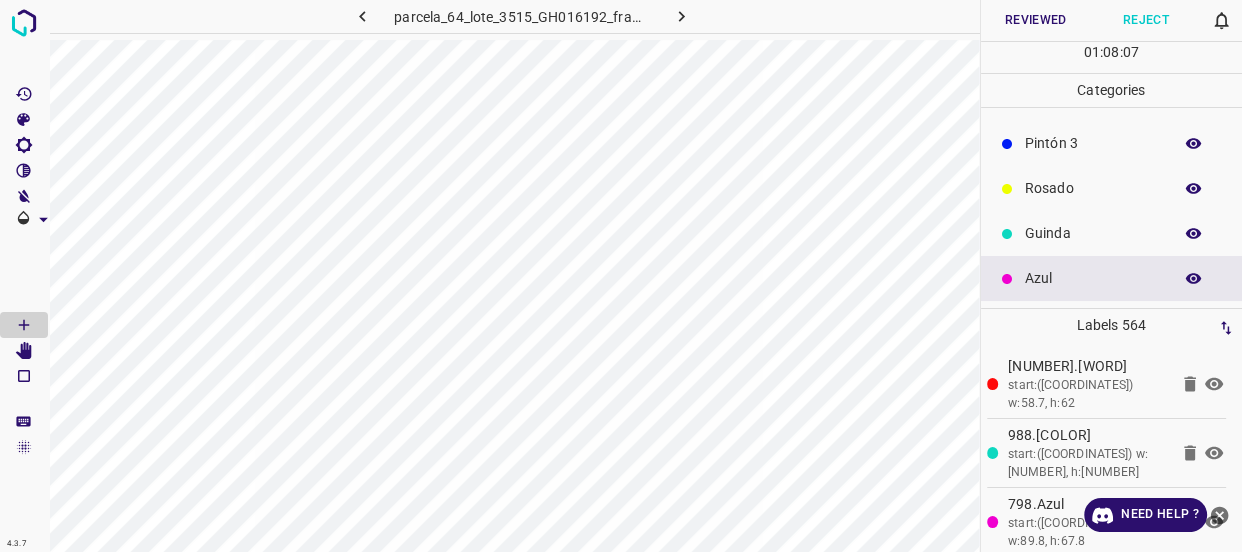 scroll, scrollTop: 0, scrollLeft: 0, axis: both 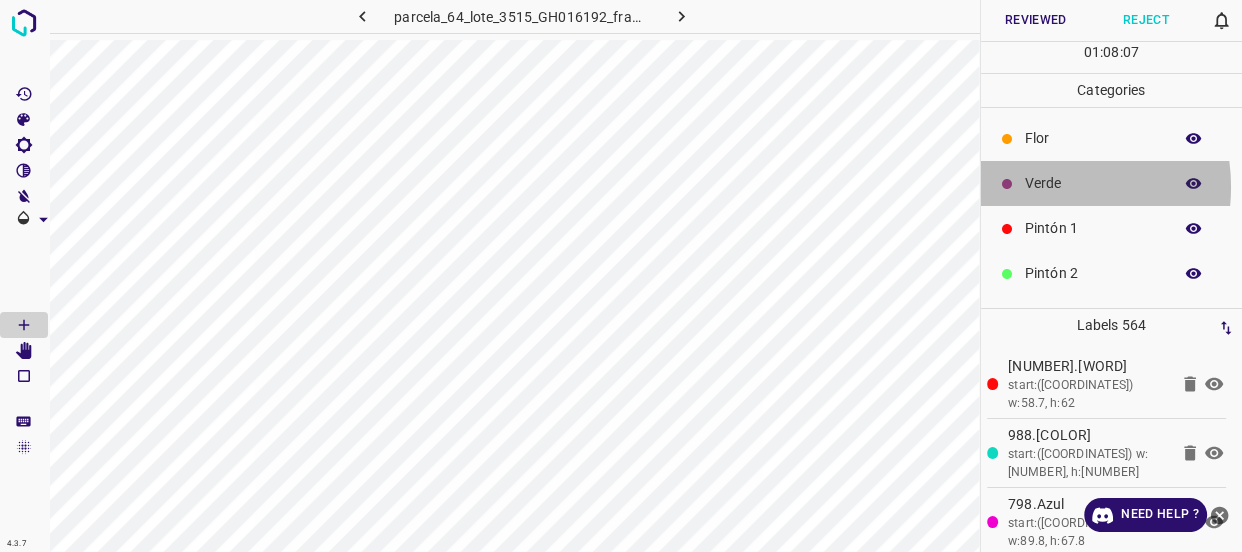 click on "Verde" at bounding box center [1093, 183] 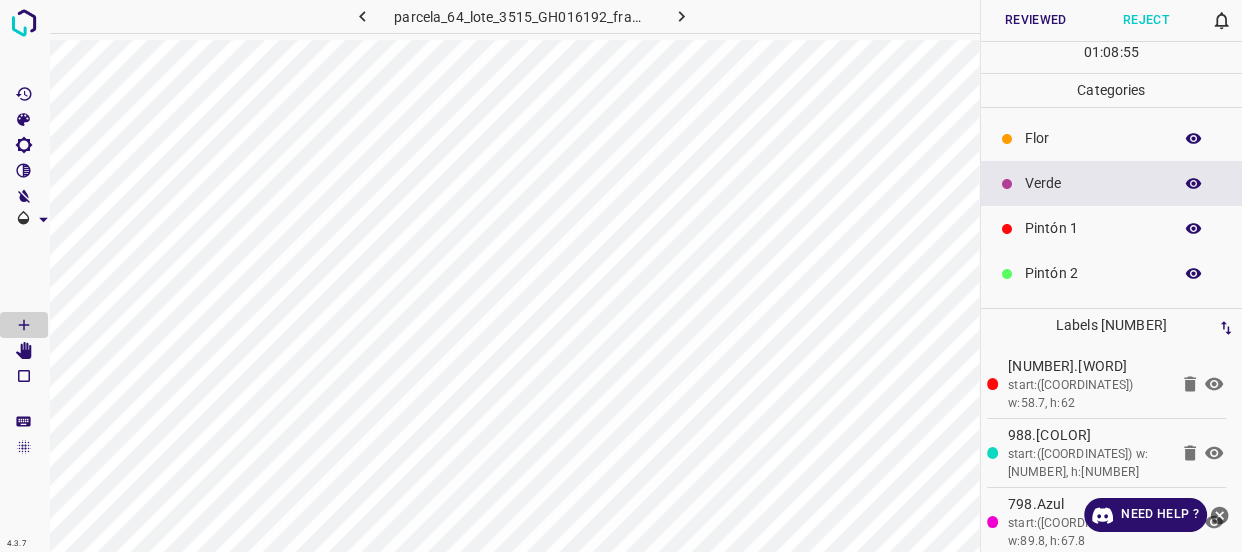 scroll, scrollTop: 175, scrollLeft: 0, axis: vertical 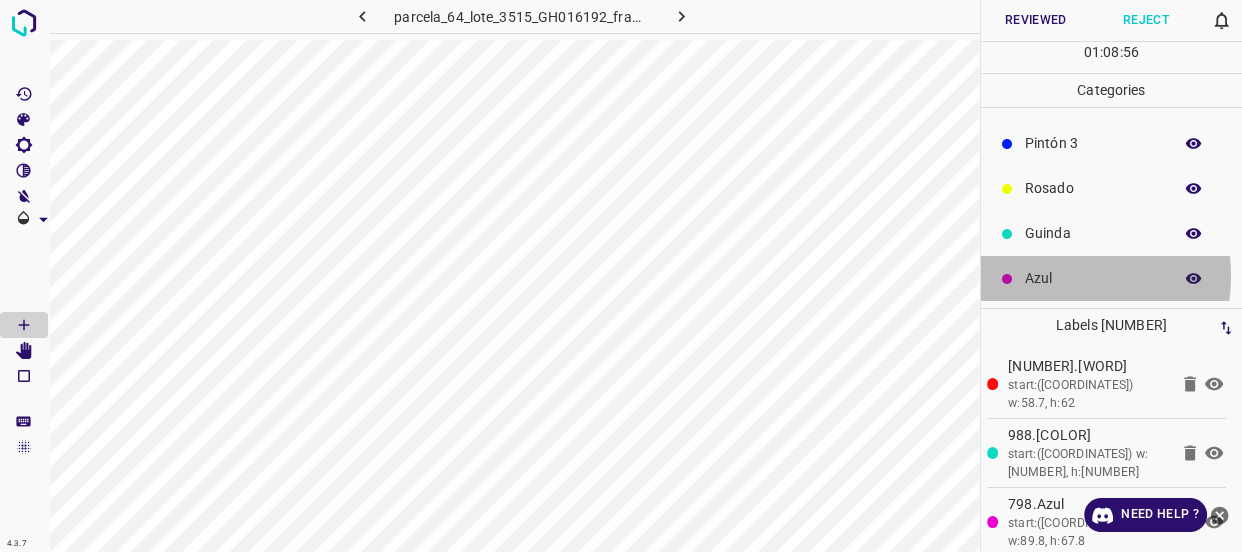 click on "Azul" at bounding box center [1093, 278] 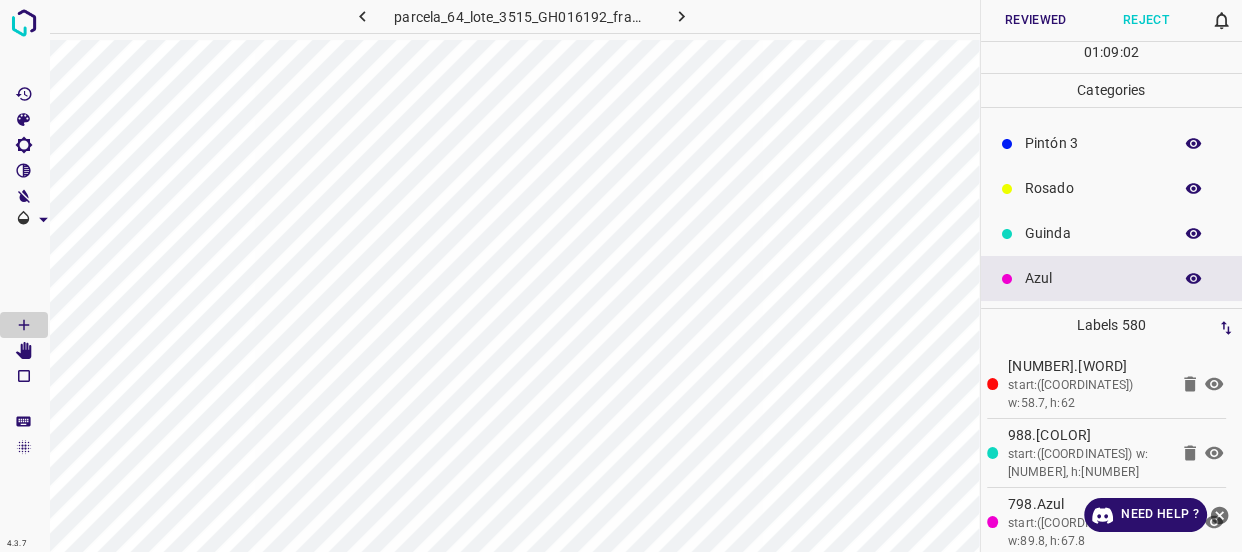 scroll, scrollTop: 0, scrollLeft: 0, axis: both 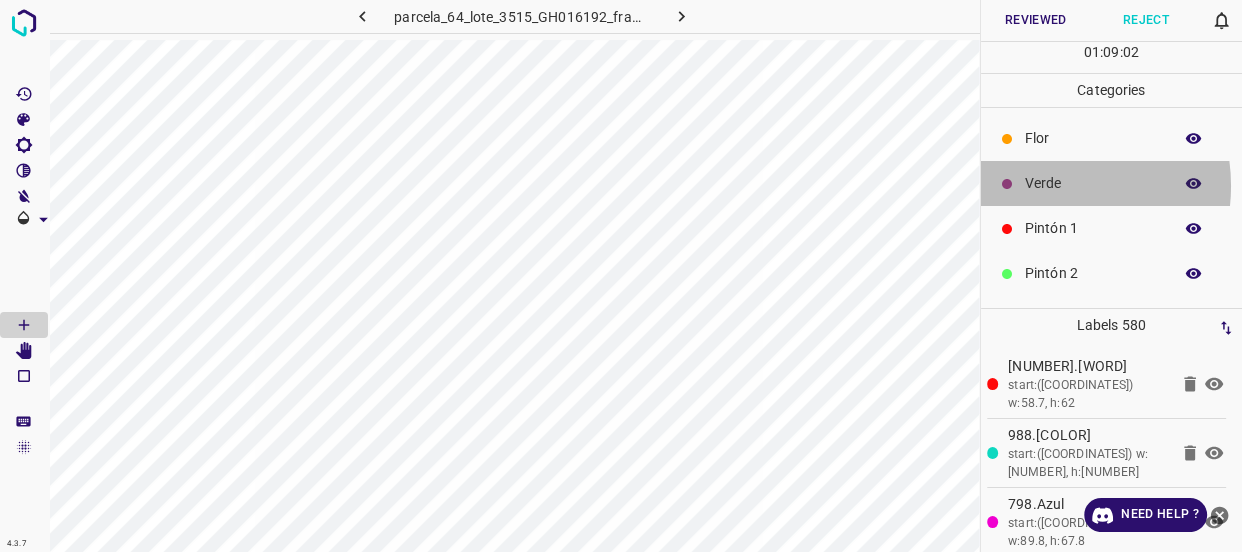 click on "Verde" at bounding box center (1093, 183) 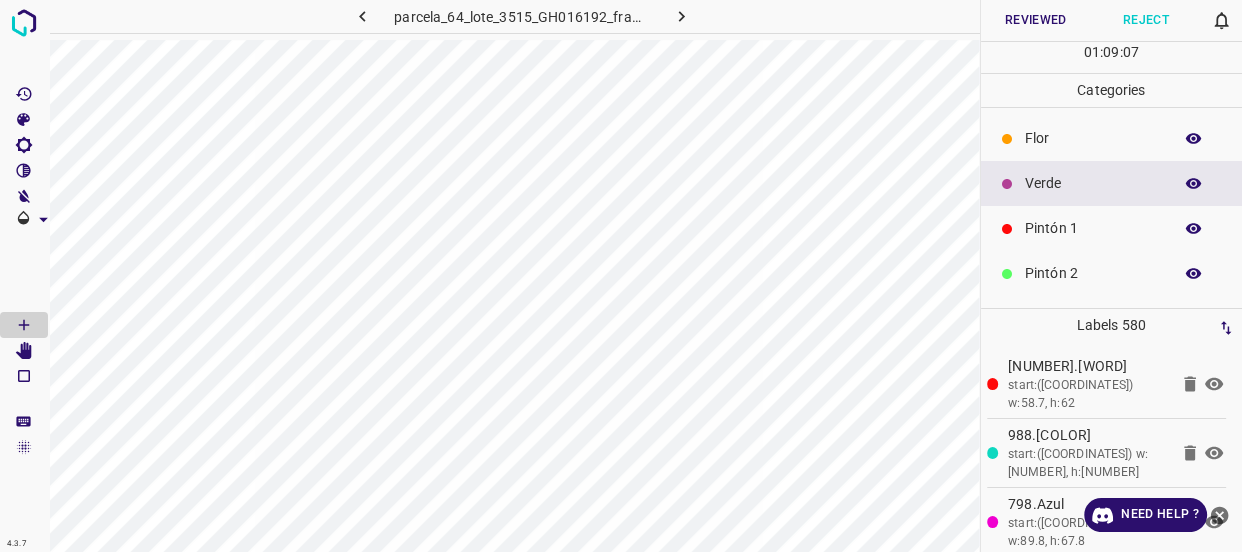 click on "Flor" at bounding box center [1093, 138] 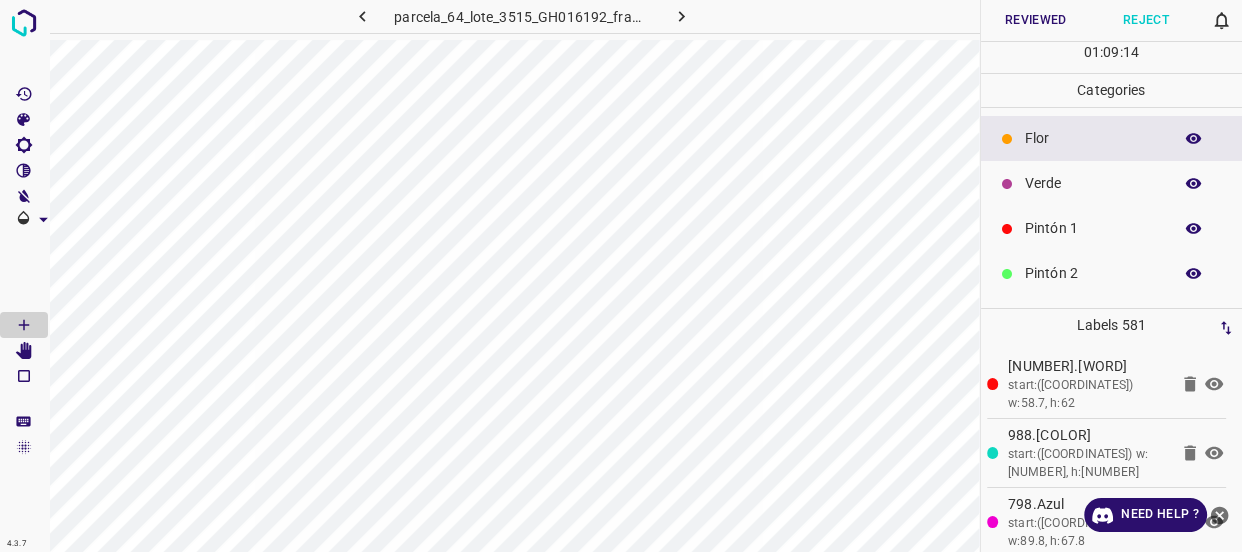 scroll, scrollTop: 175, scrollLeft: 0, axis: vertical 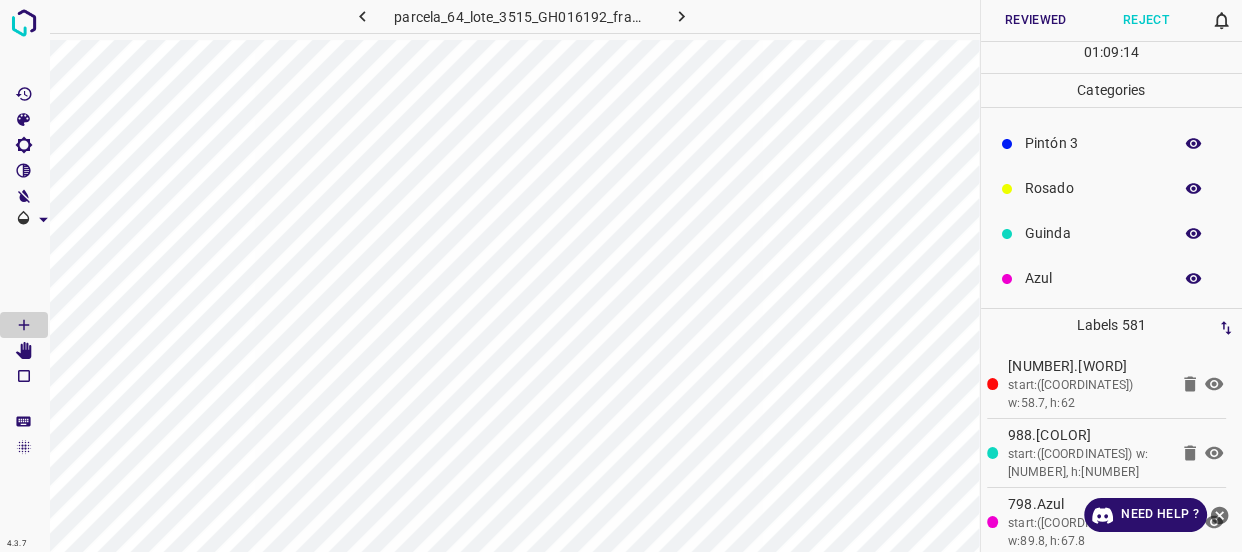 drag, startPoint x: 1073, startPoint y: 276, endPoint x: 1063, endPoint y: 280, distance: 10.770329 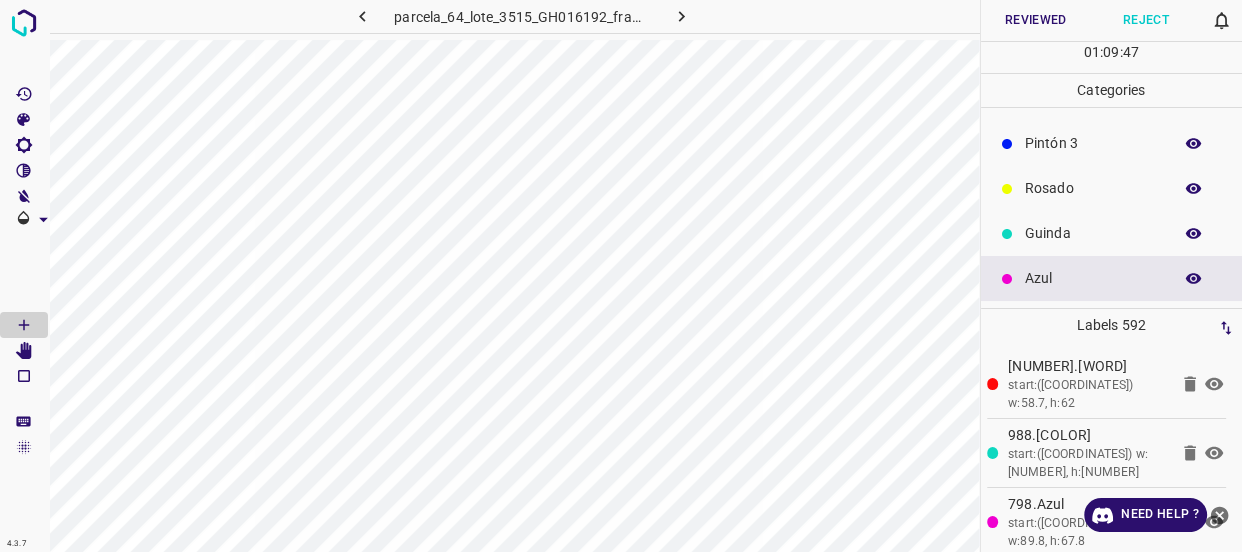 scroll, scrollTop: 0, scrollLeft: 0, axis: both 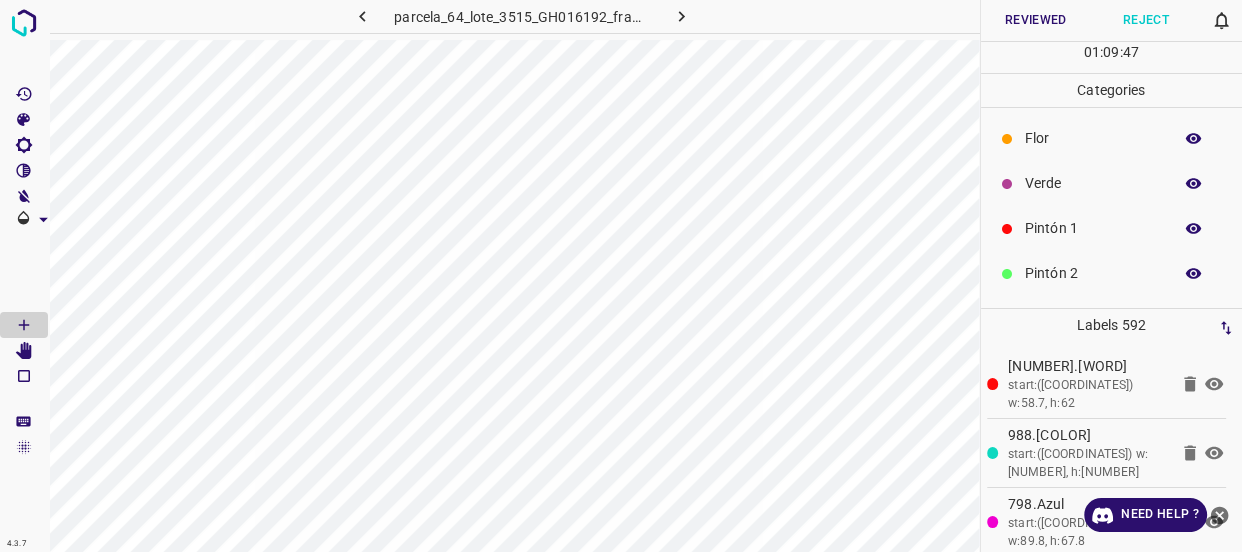click on "Verde" at bounding box center [1093, 183] 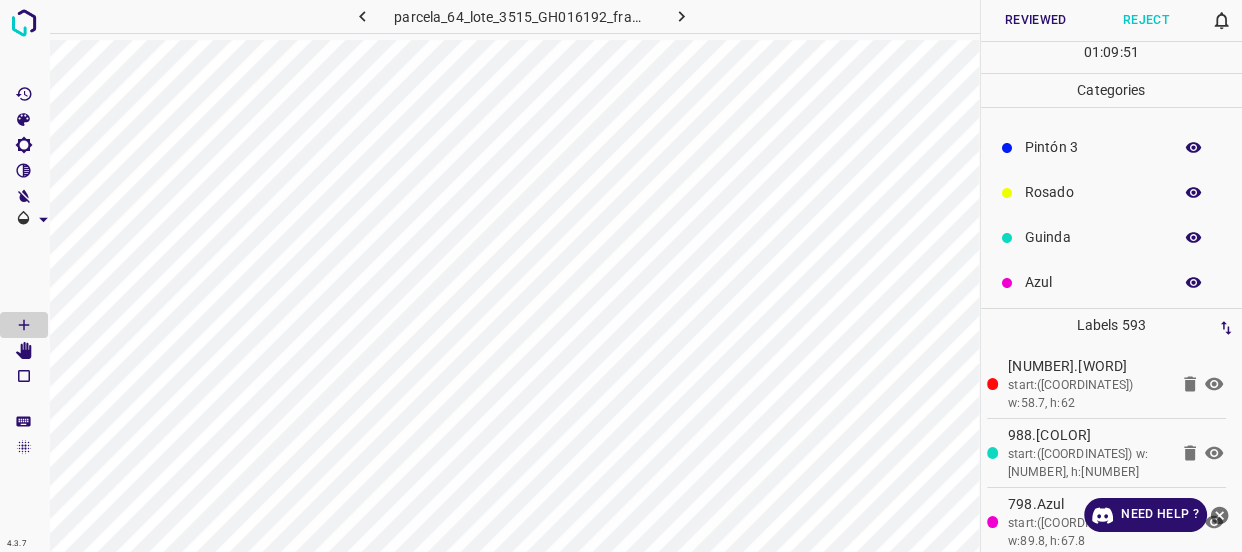 scroll, scrollTop: 175, scrollLeft: 0, axis: vertical 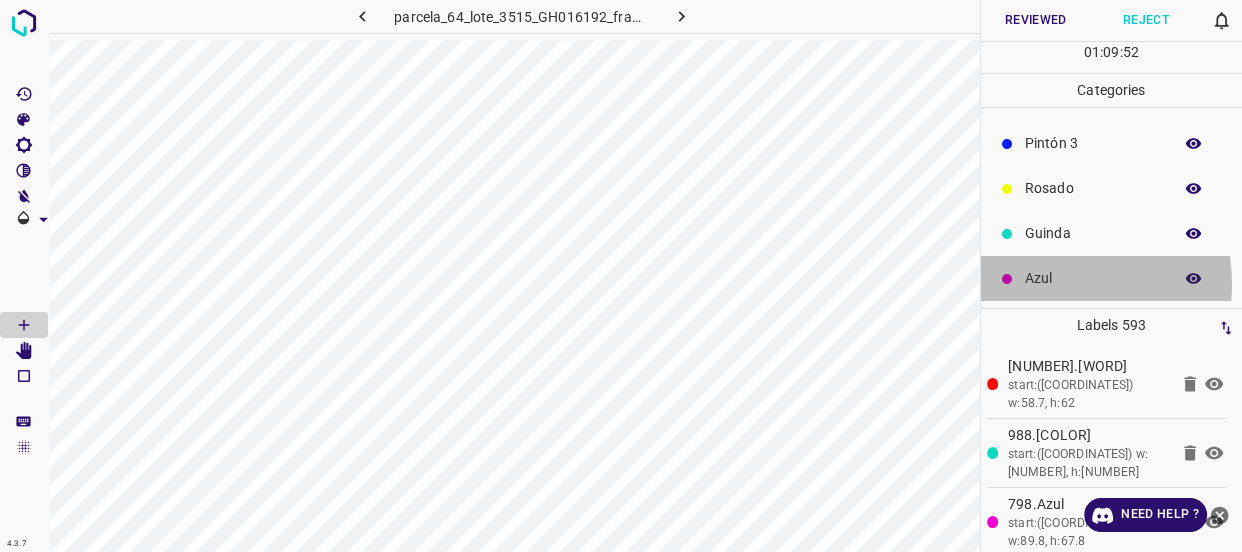 click on "Azul" at bounding box center (1093, 278) 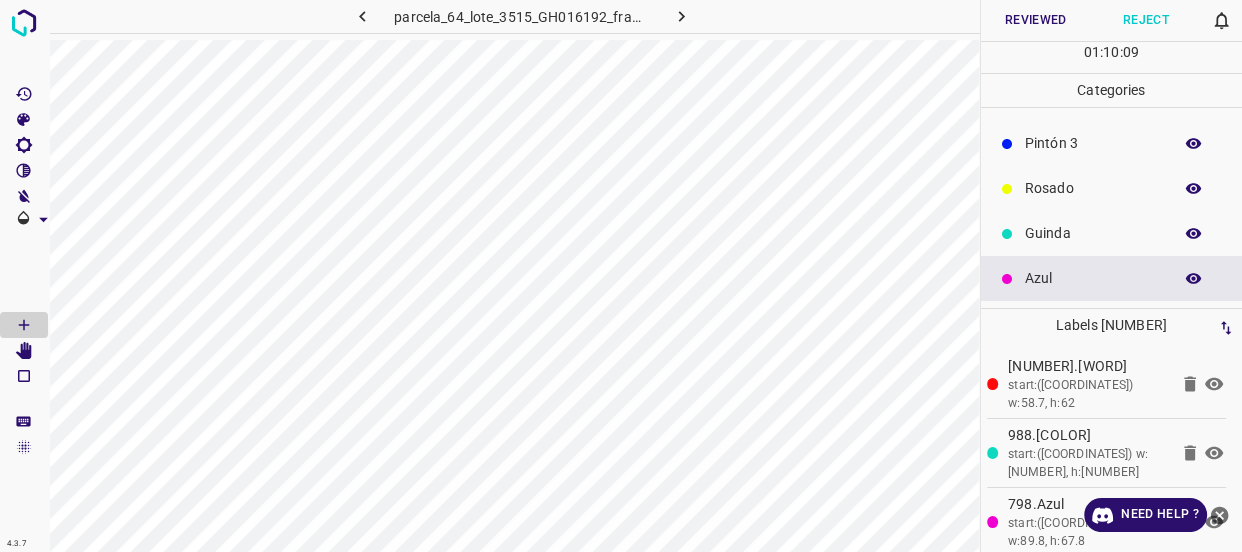 click on "Rosado" at bounding box center [1093, 188] 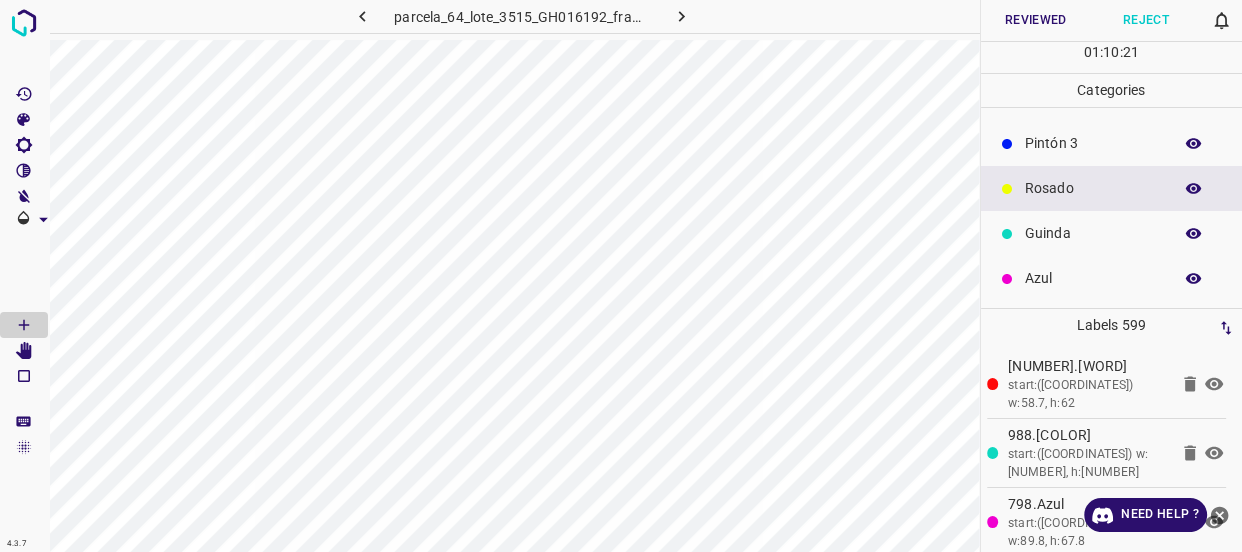 scroll, scrollTop: 0, scrollLeft: 0, axis: both 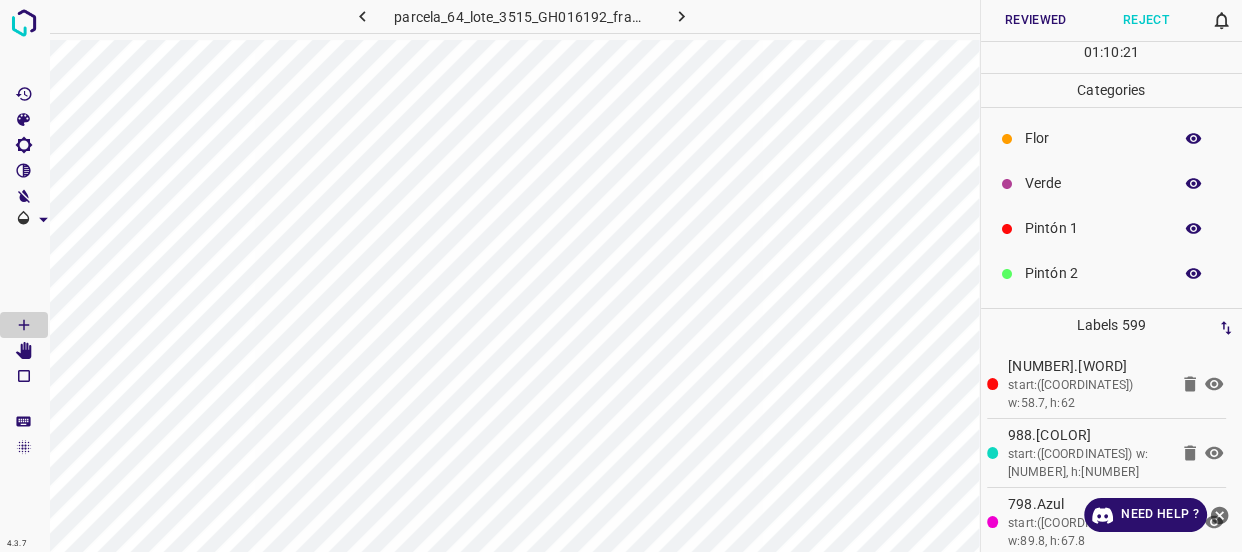 click on "Verde" at bounding box center (1093, 183) 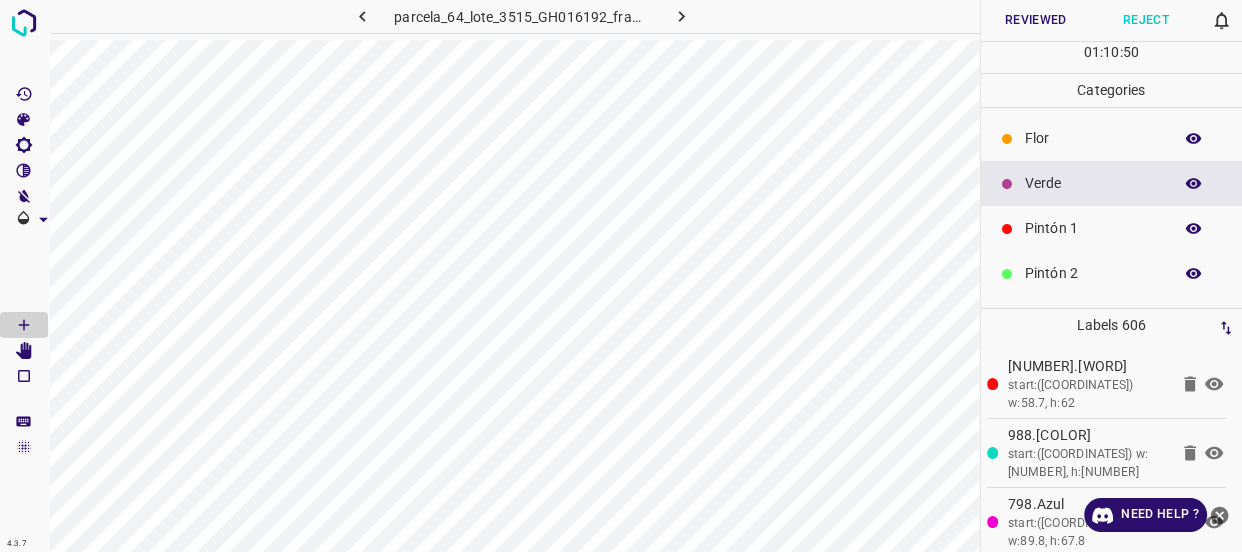 click on "Flor" at bounding box center (1093, 138) 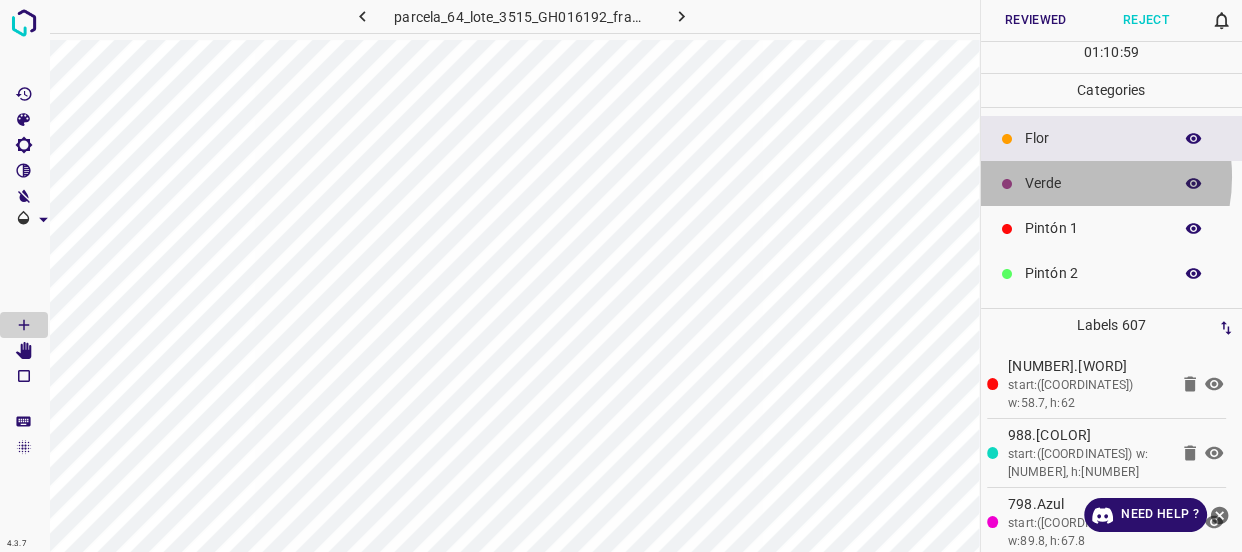 click on "Verde" at bounding box center (1093, 183) 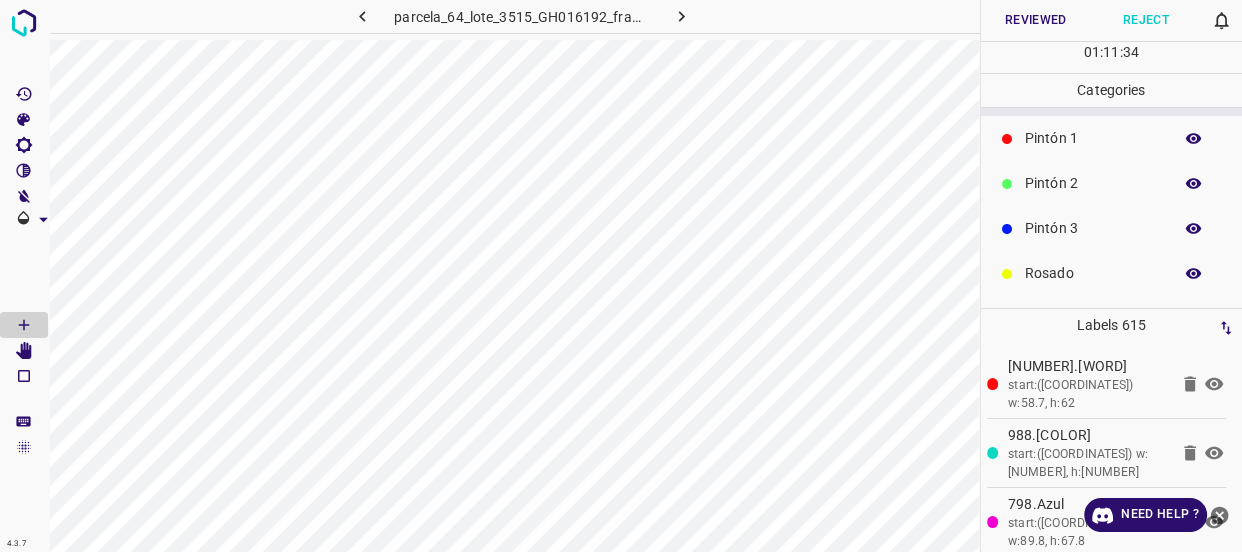 scroll, scrollTop: 175, scrollLeft: 0, axis: vertical 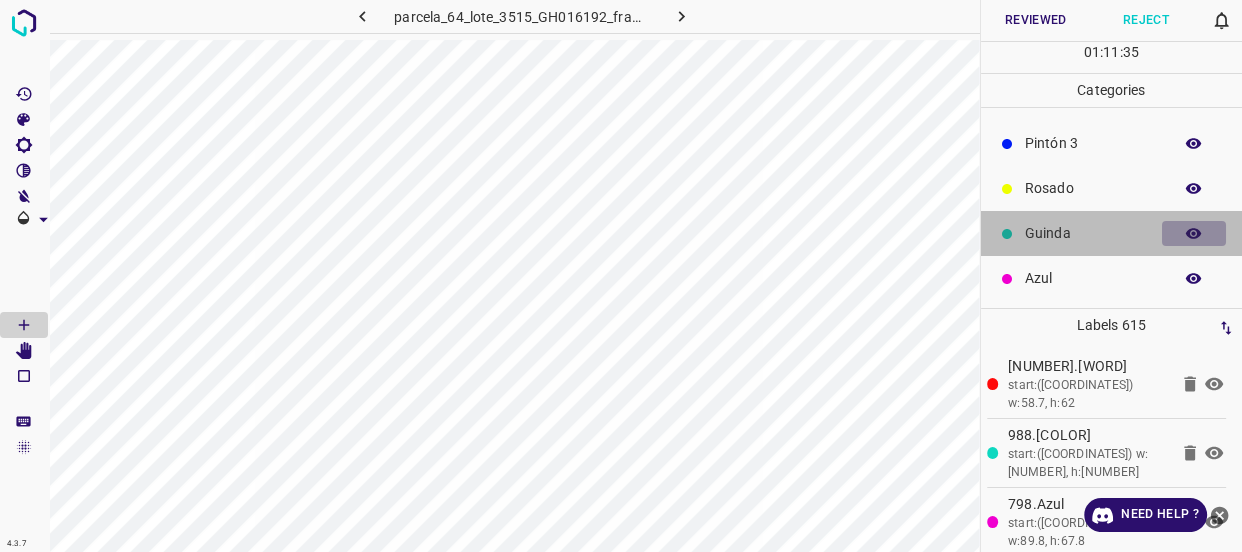 click 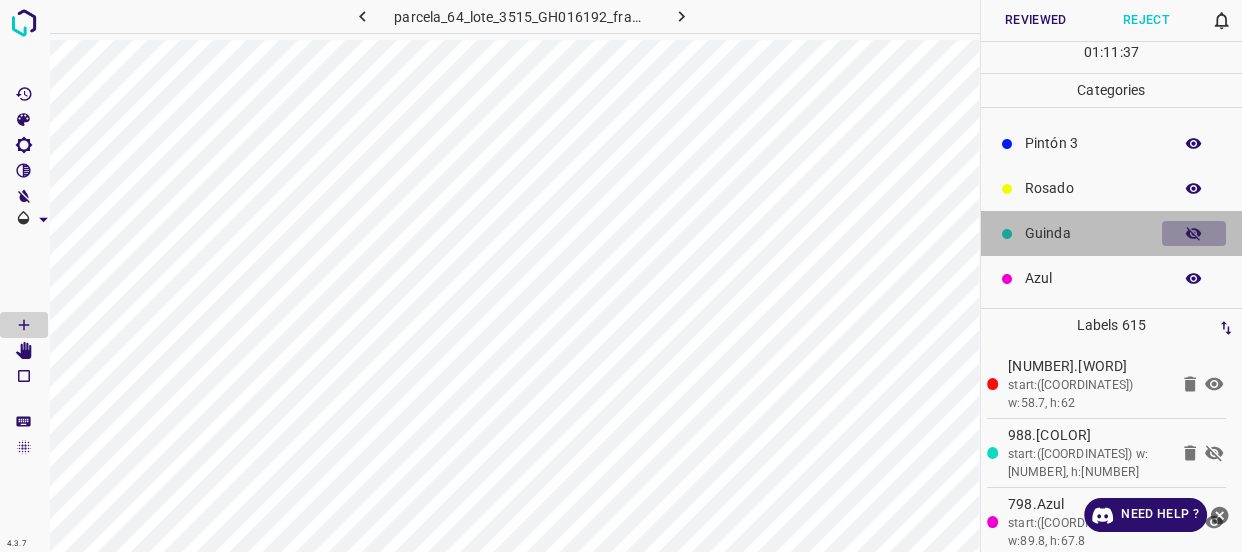 click 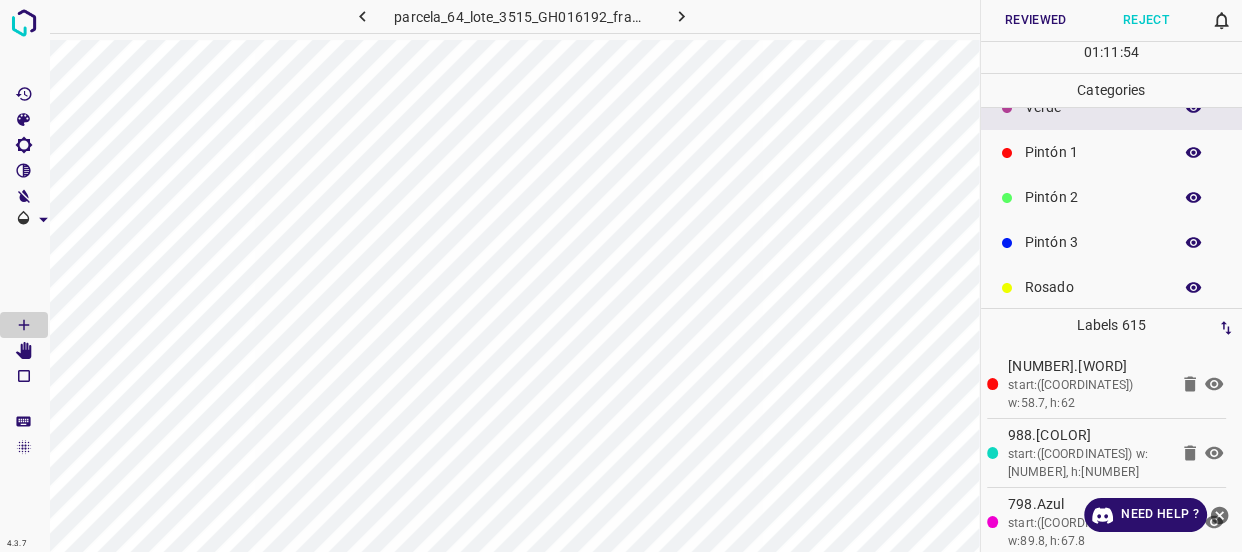 scroll, scrollTop: 0, scrollLeft: 0, axis: both 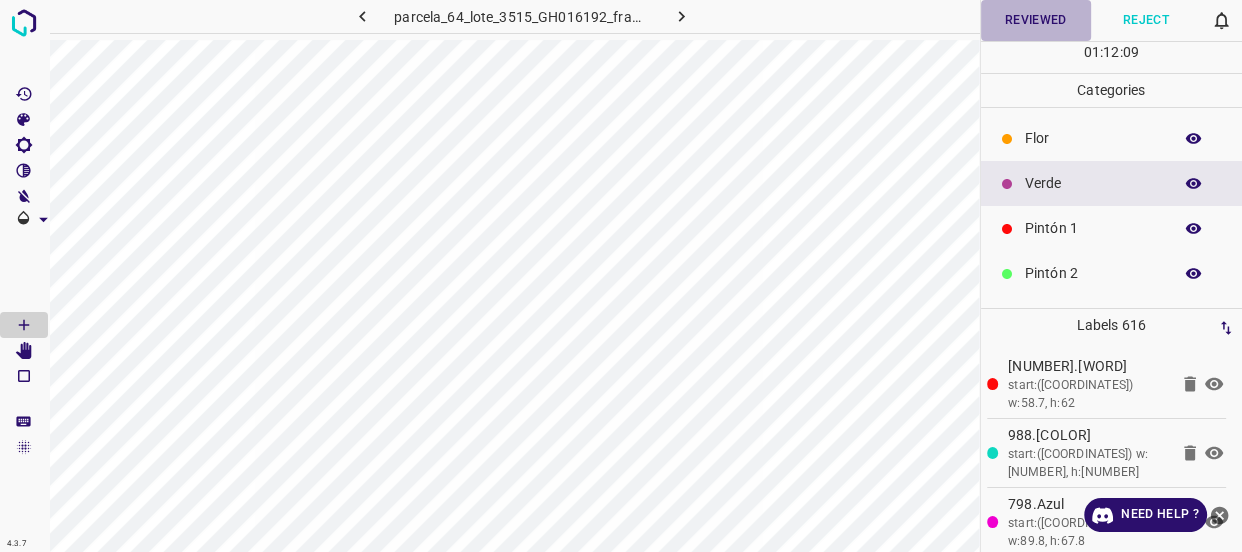 click on "Reviewed" at bounding box center (1036, 20) 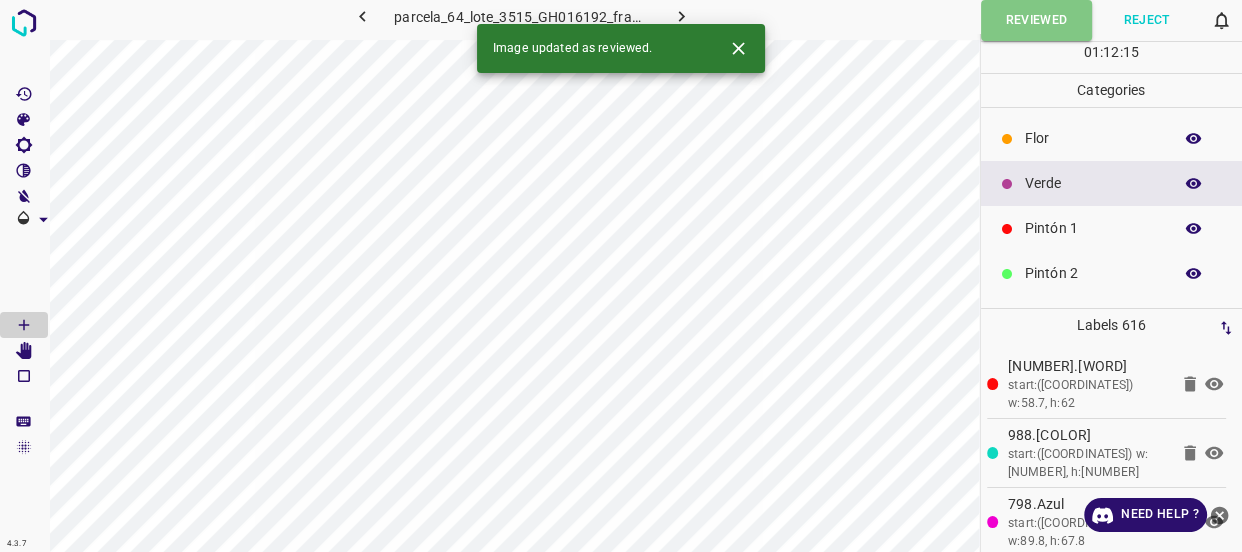 click 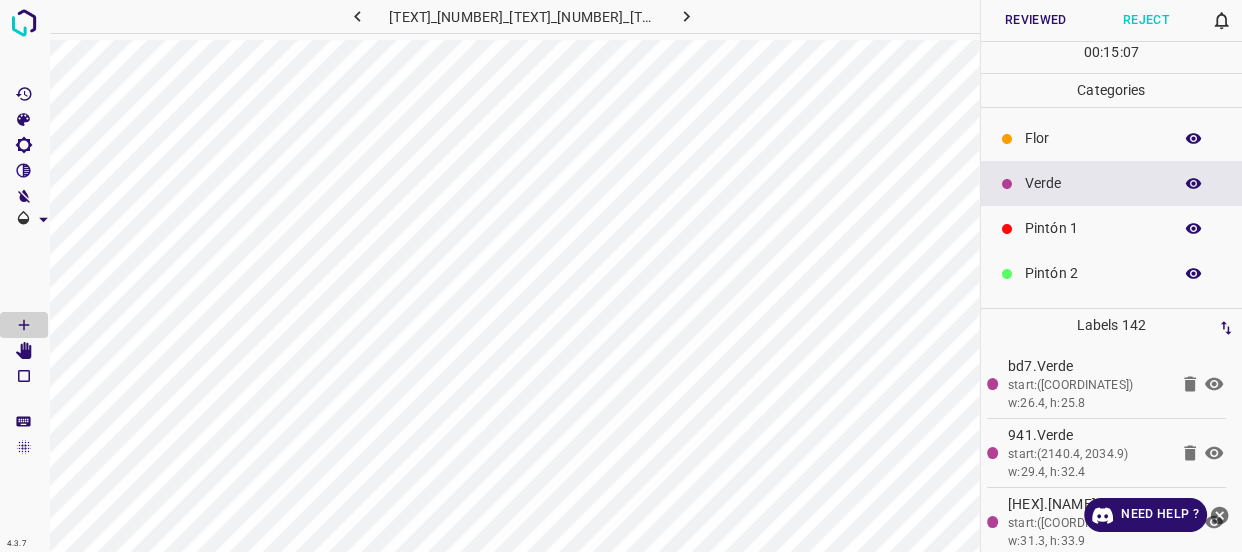 click 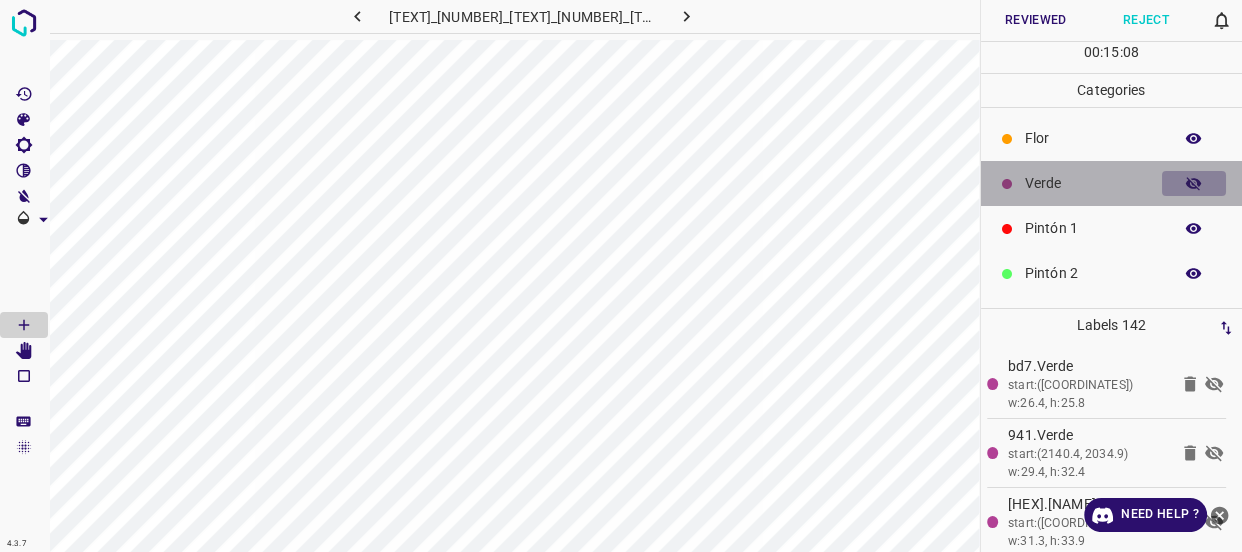 click 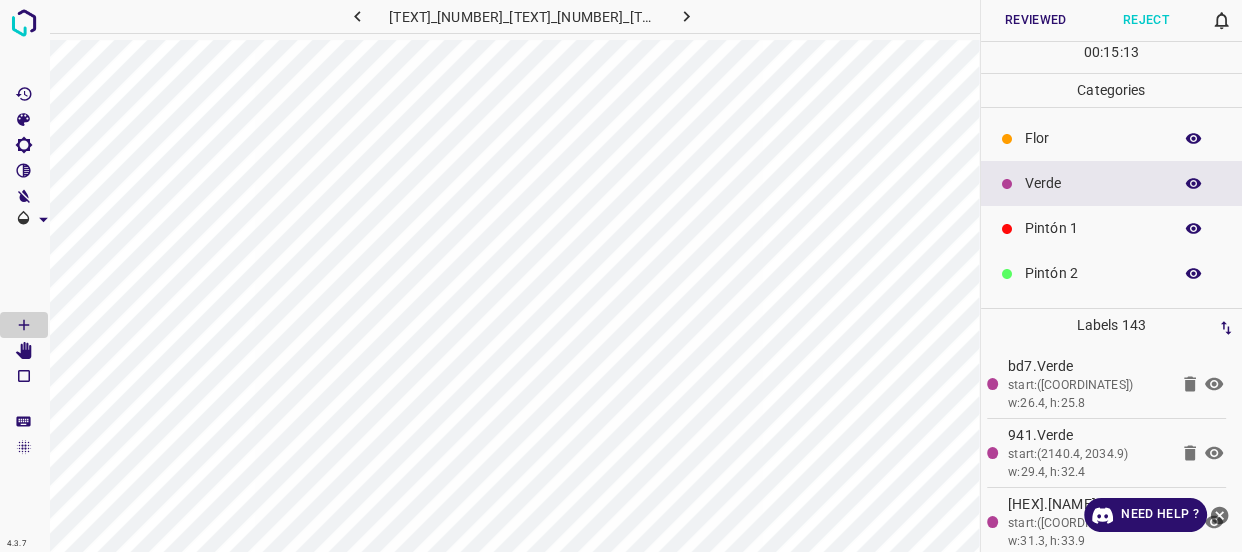 scroll, scrollTop: 175, scrollLeft: 0, axis: vertical 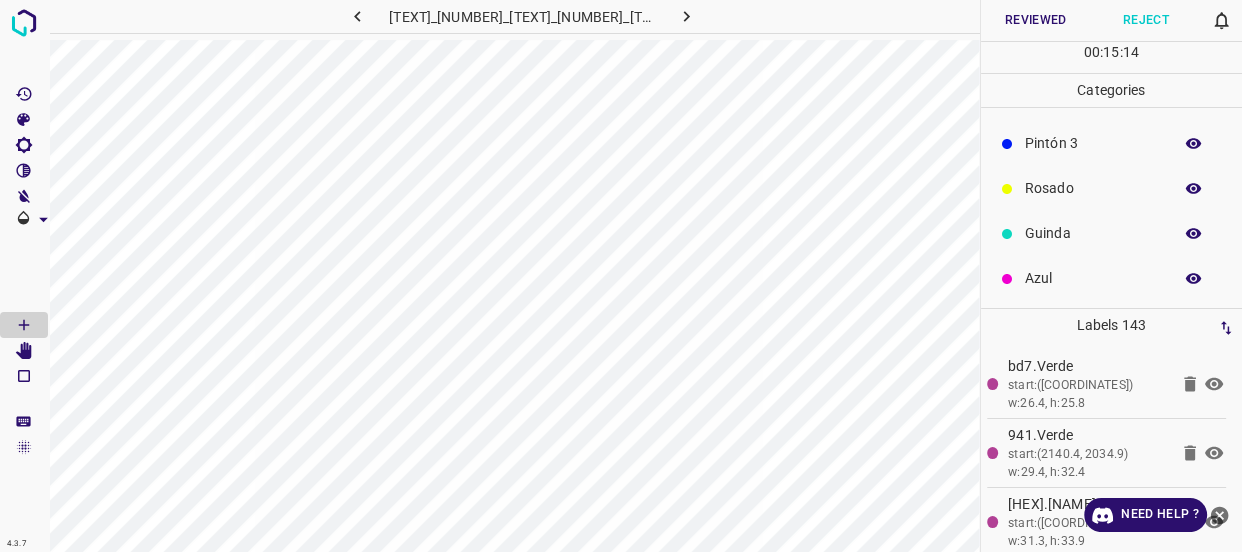 click 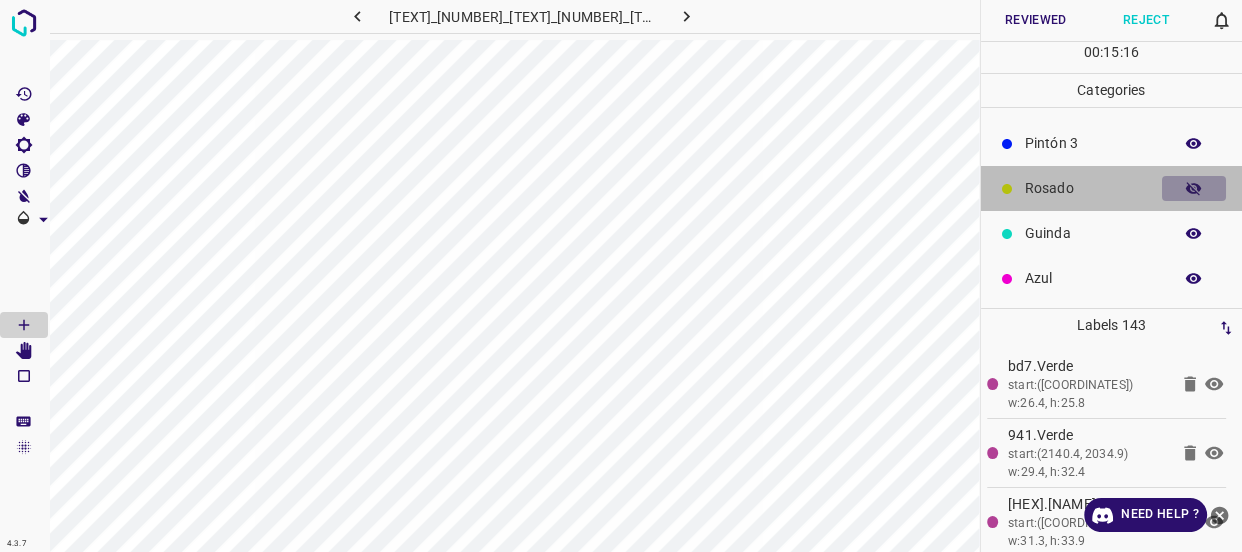 click 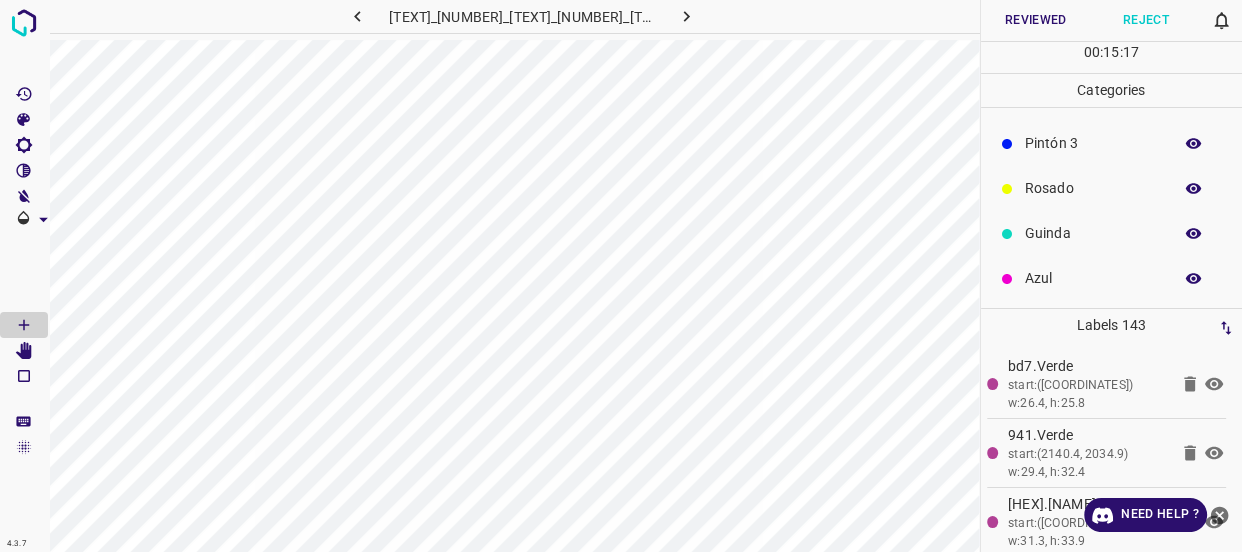 scroll, scrollTop: 0, scrollLeft: 0, axis: both 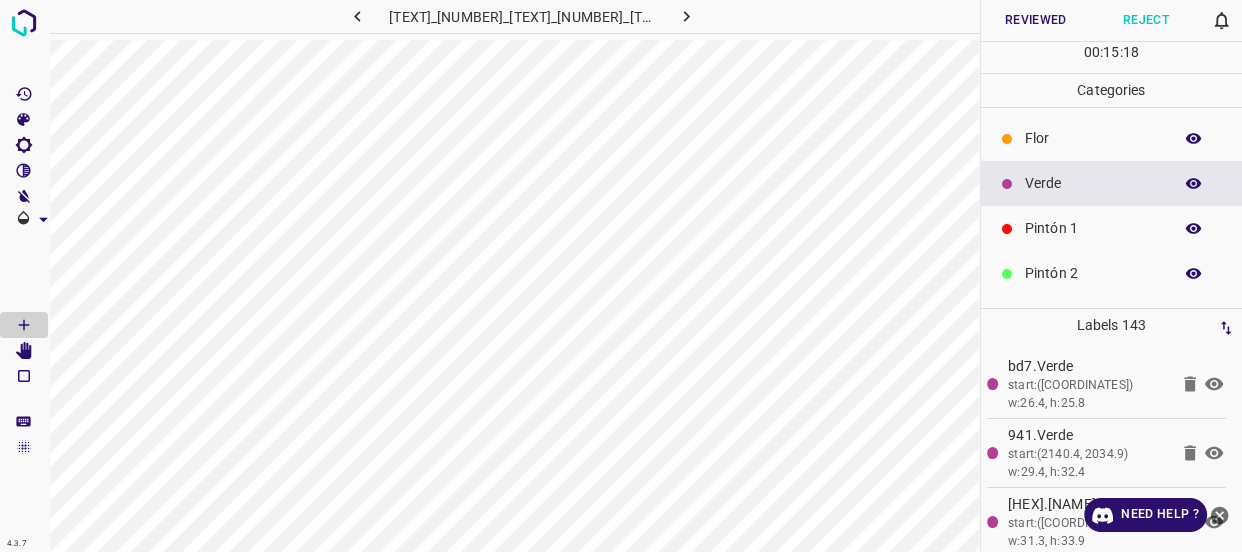 click 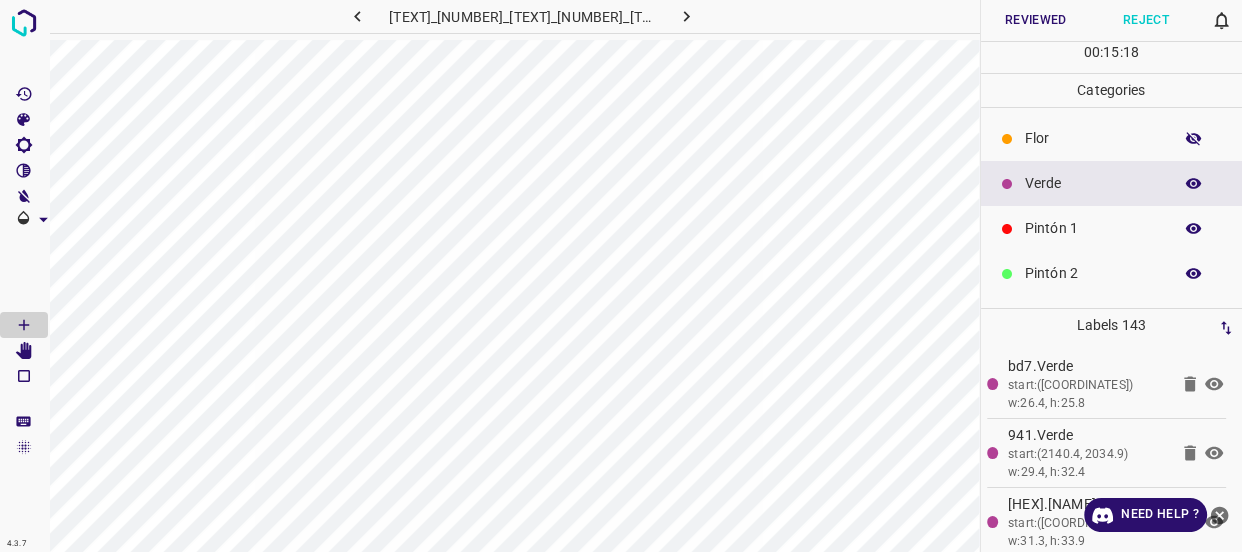 click 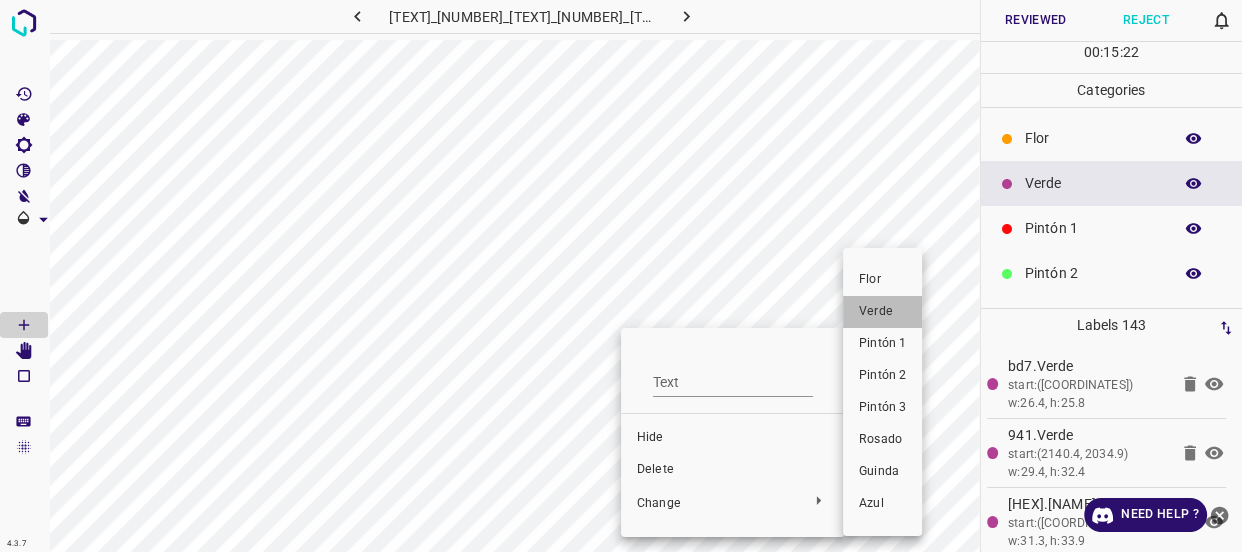 drag, startPoint x: 870, startPoint y: 317, endPoint x: 825, endPoint y: 338, distance: 49.658836 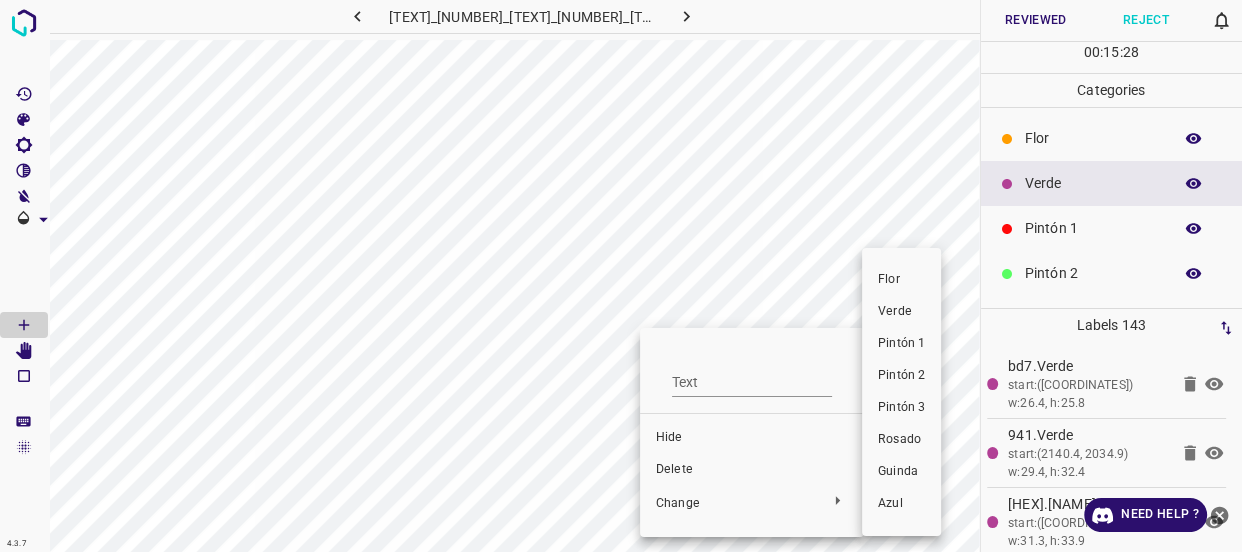 drag, startPoint x: 889, startPoint y: 311, endPoint x: 719, endPoint y: 384, distance: 185.0108 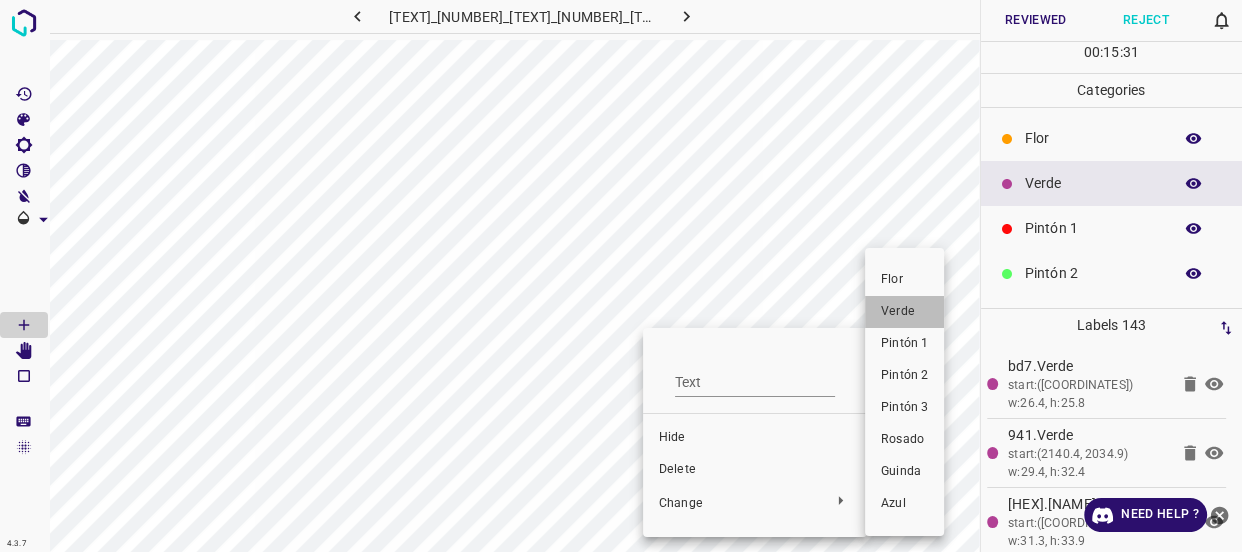 drag, startPoint x: 896, startPoint y: 309, endPoint x: 713, endPoint y: 363, distance: 190.80095 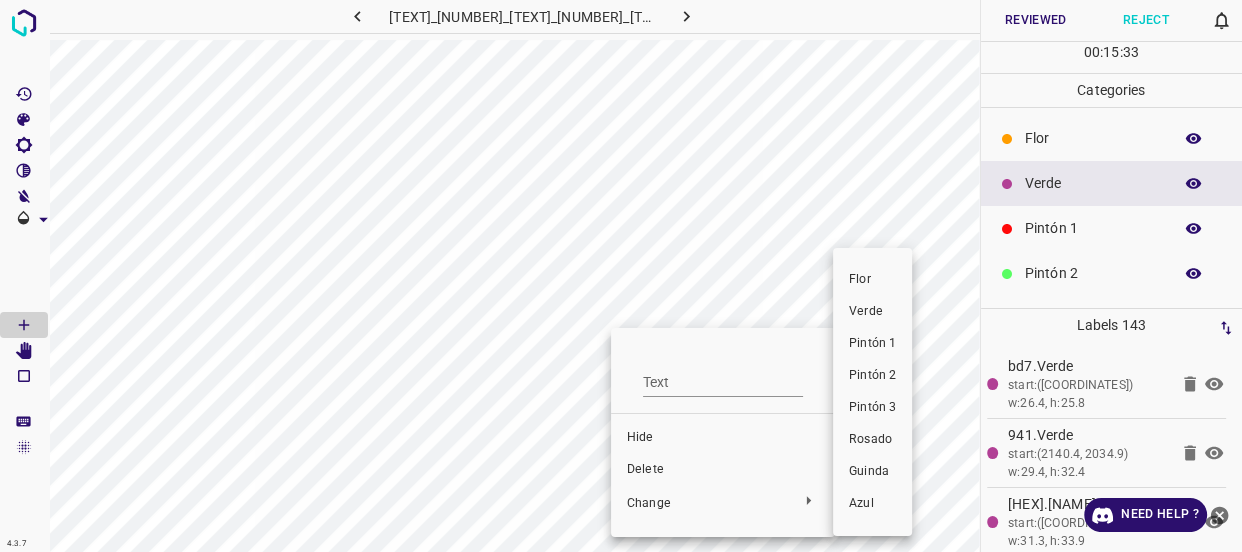 drag, startPoint x: 876, startPoint y: 315, endPoint x: 746, endPoint y: 354, distance: 135.72398 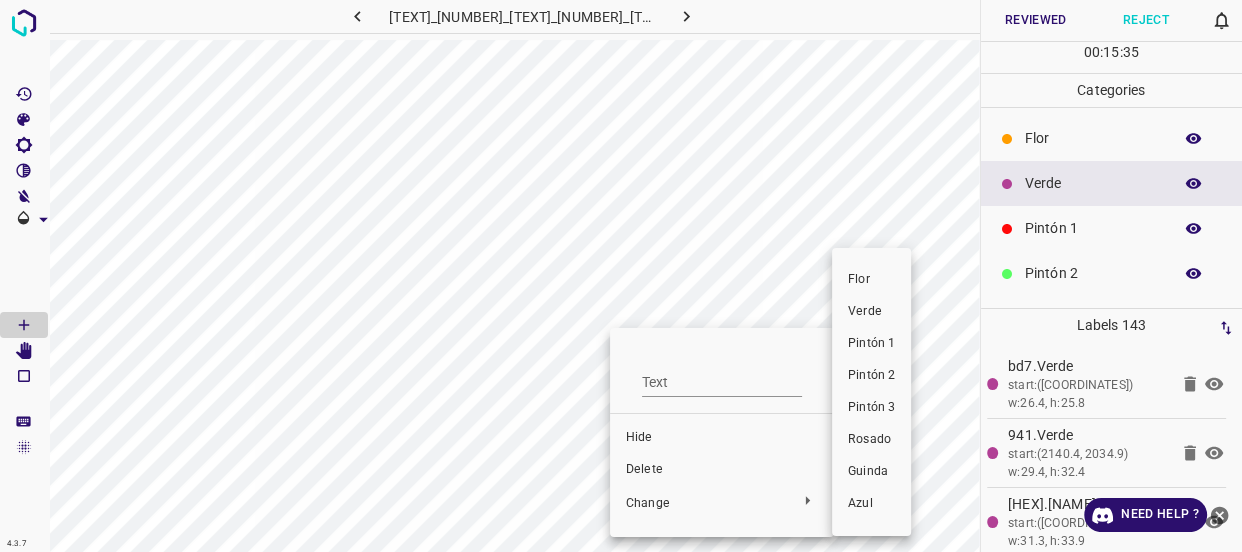 click on "Verde" at bounding box center [871, 312] 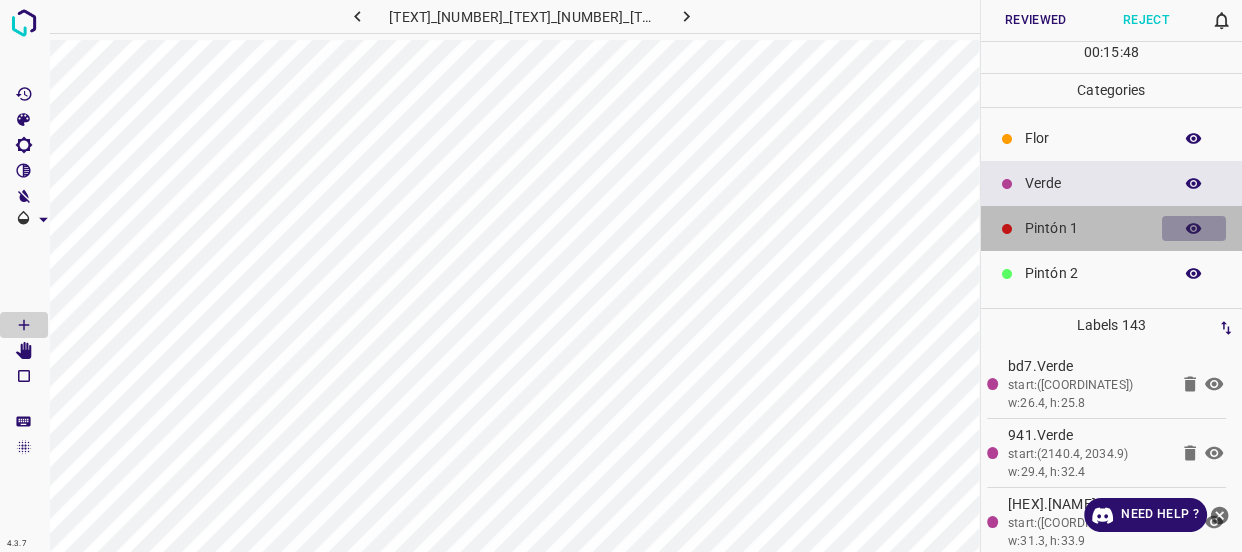 click 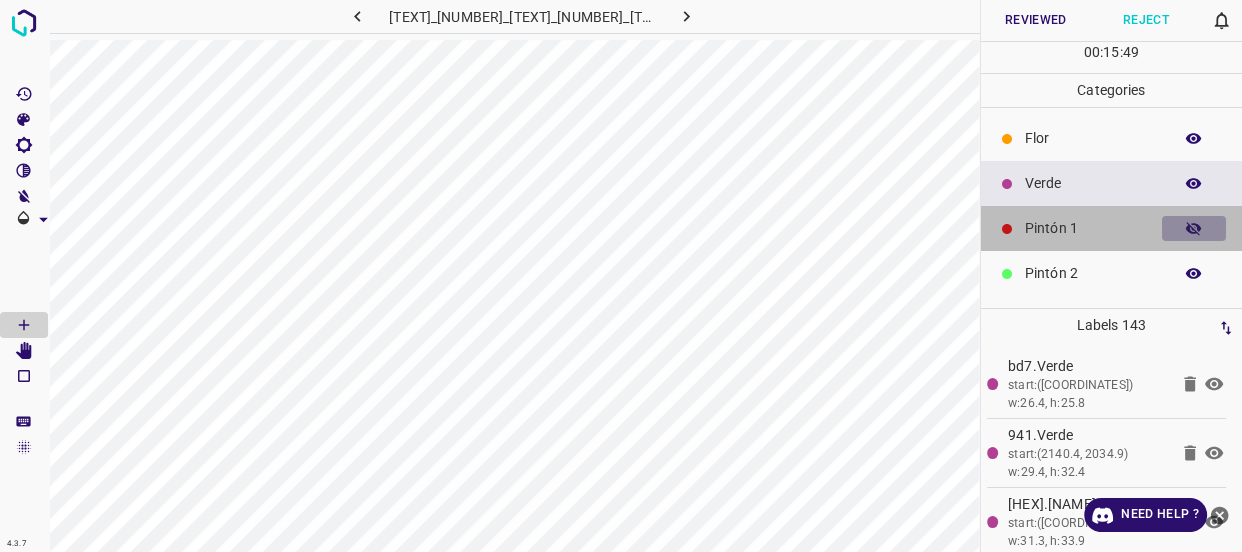 click 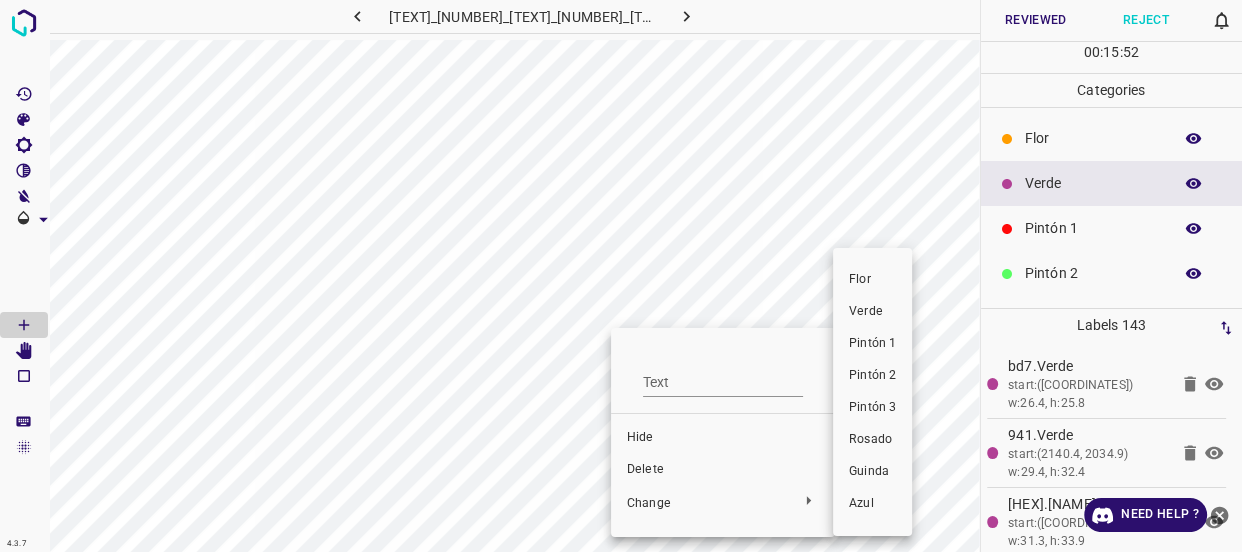 drag, startPoint x: 877, startPoint y: 313, endPoint x: 876, endPoint y: 391, distance: 78.00641 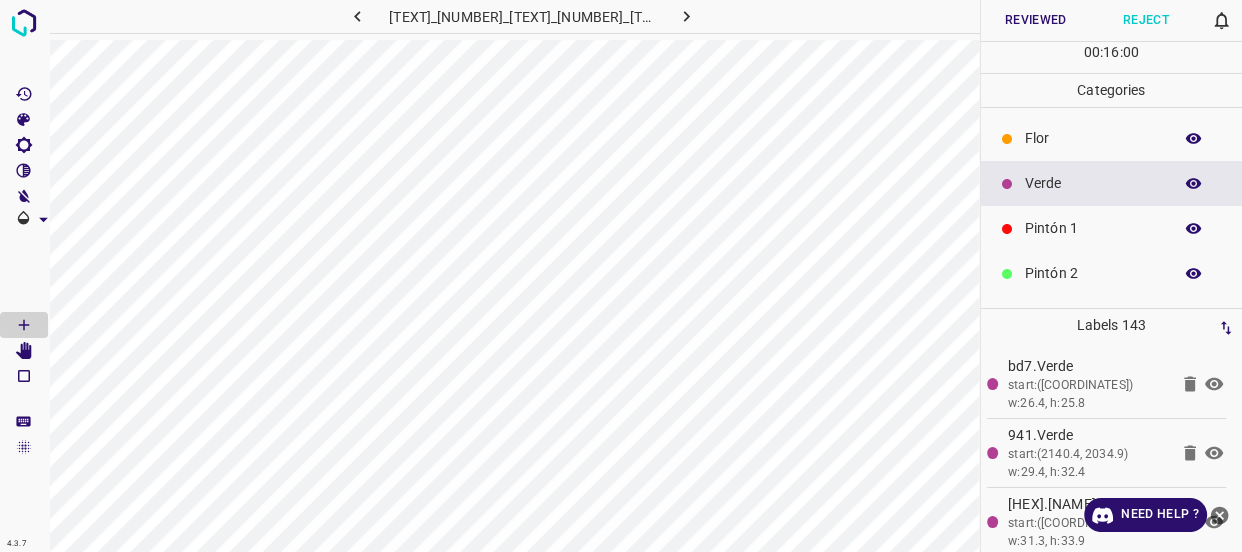 click 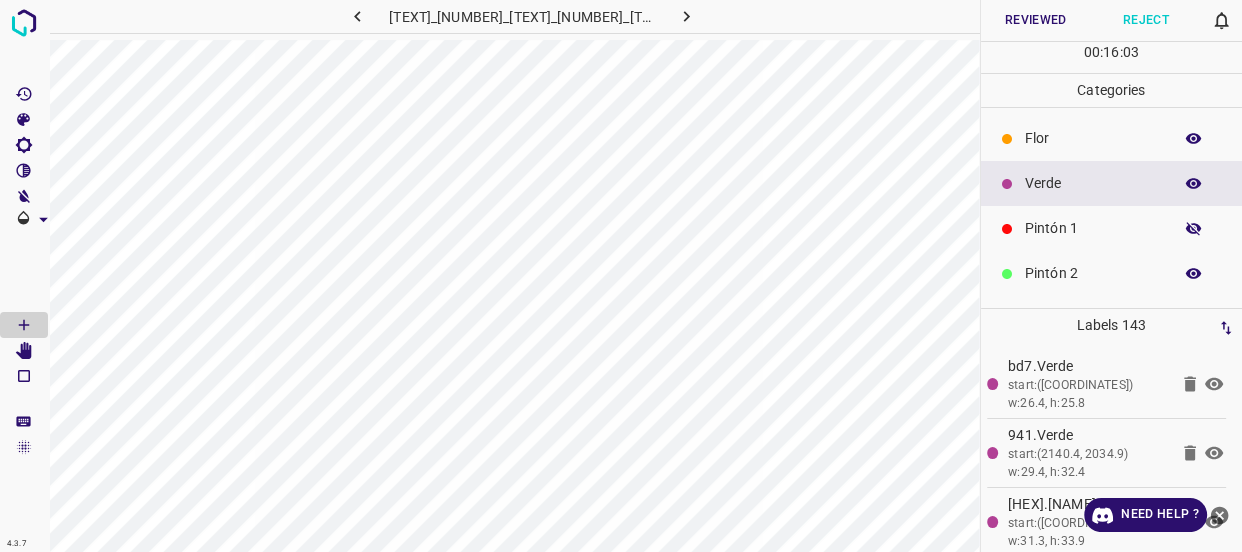 click 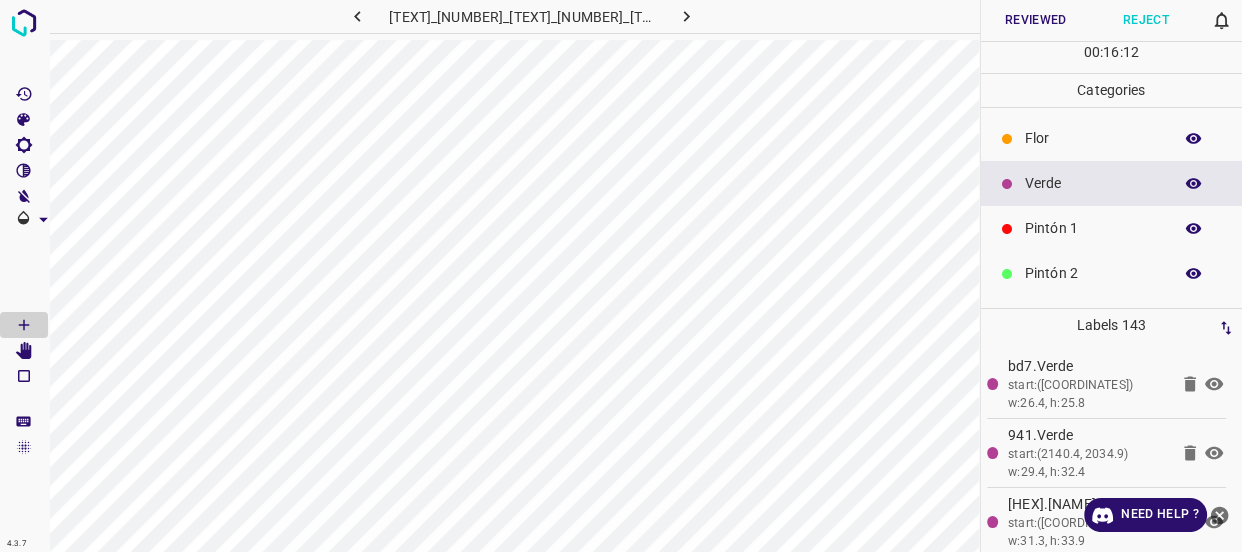 click 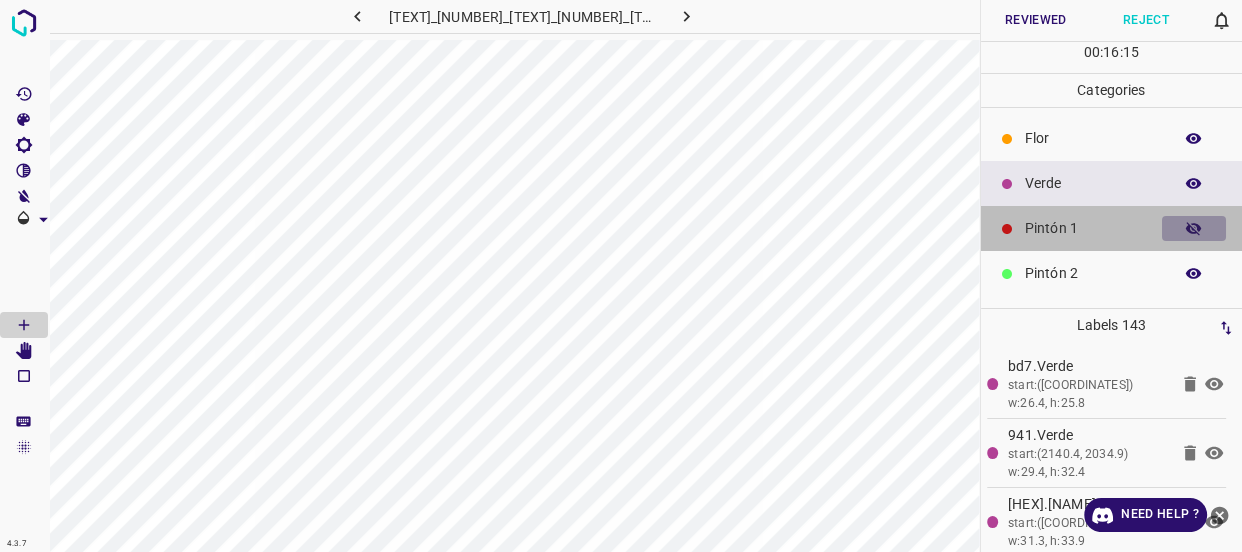 click 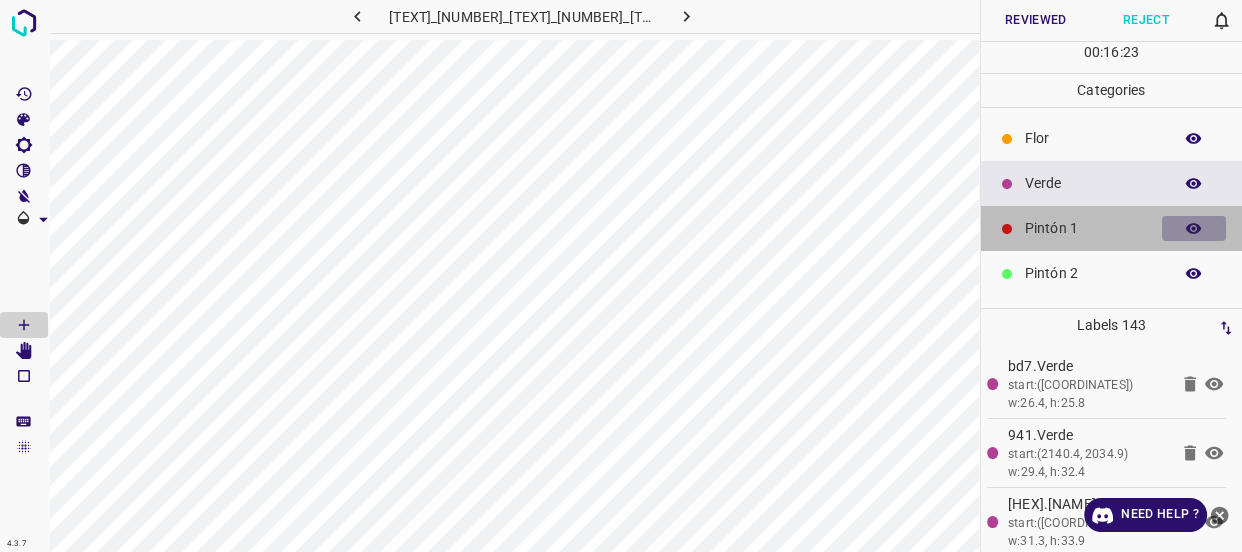 click 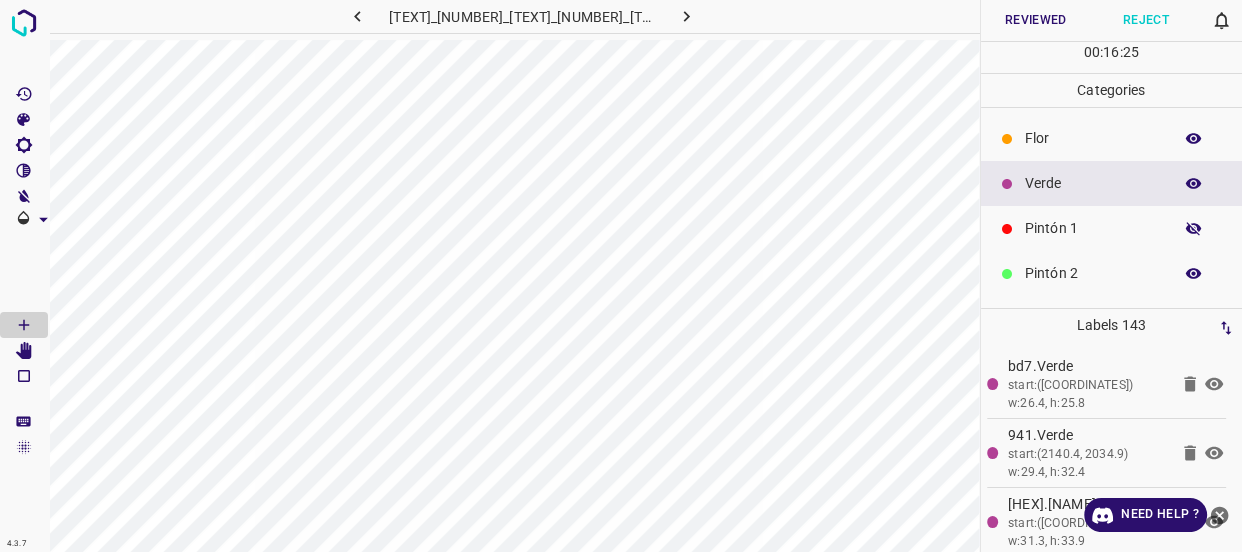 click 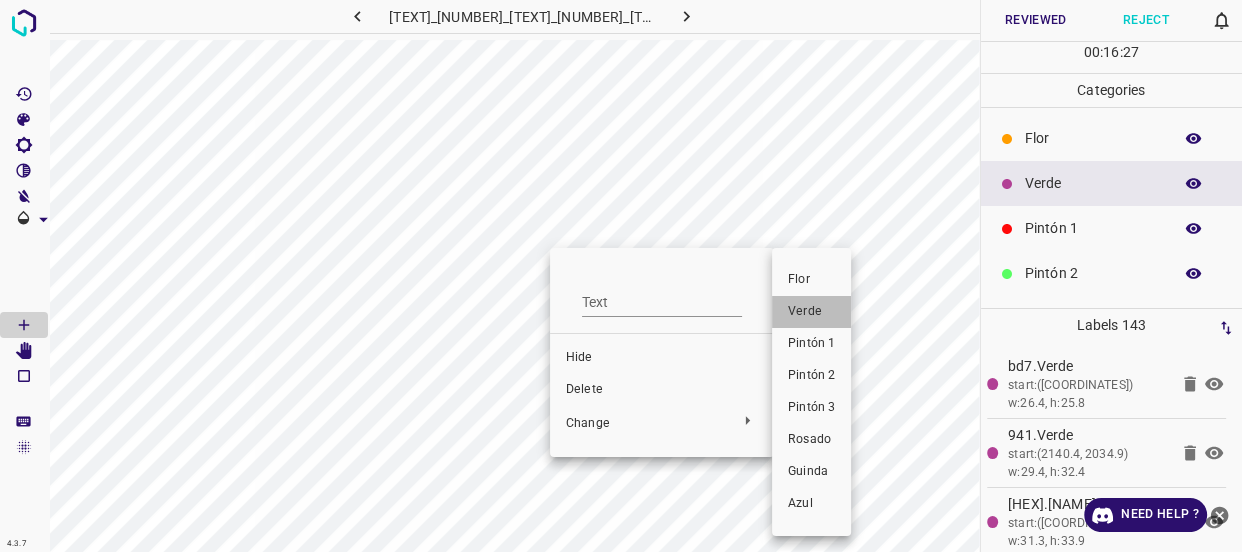 drag, startPoint x: 826, startPoint y: 308, endPoint x: 451, endPoint y: 344, distance: 376.72403 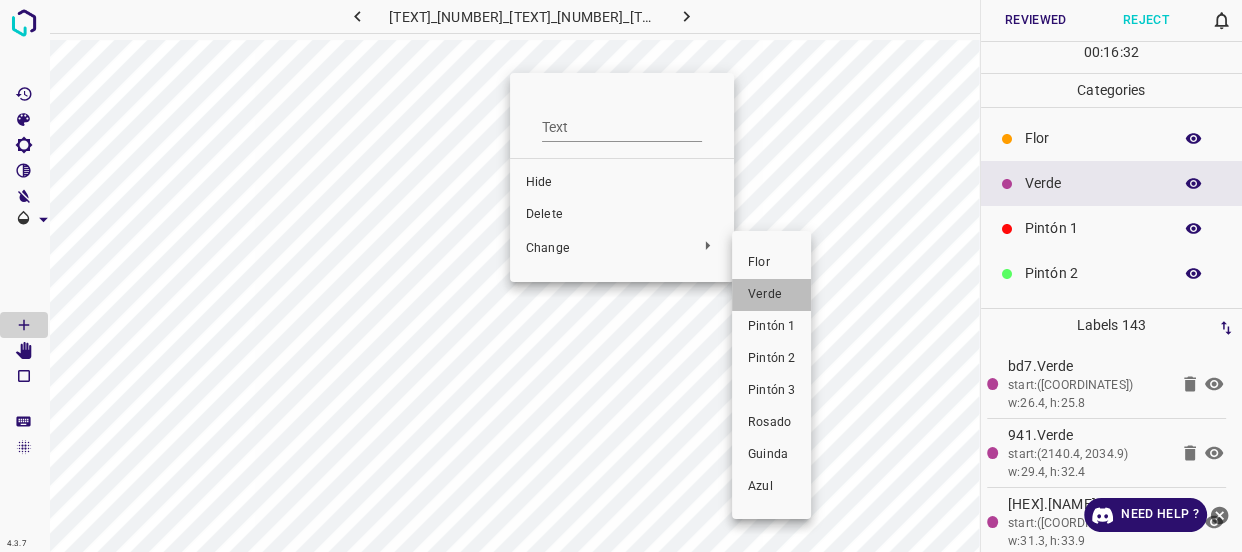 drag, startPoint x: 765, startPoint y: 296, endPoint x: 583, endPoint y: 112, distance: 258.80493 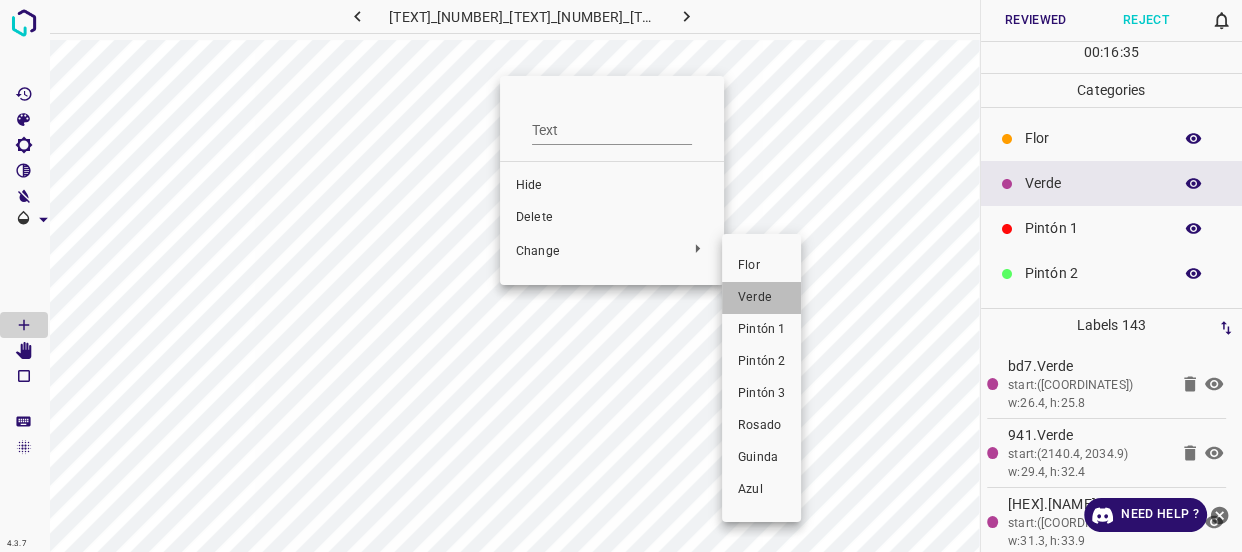 drag, startPoint x: 761, startPoint y: 299, endPoint x: 1240, endPoint y: 180, distance: 493.56055 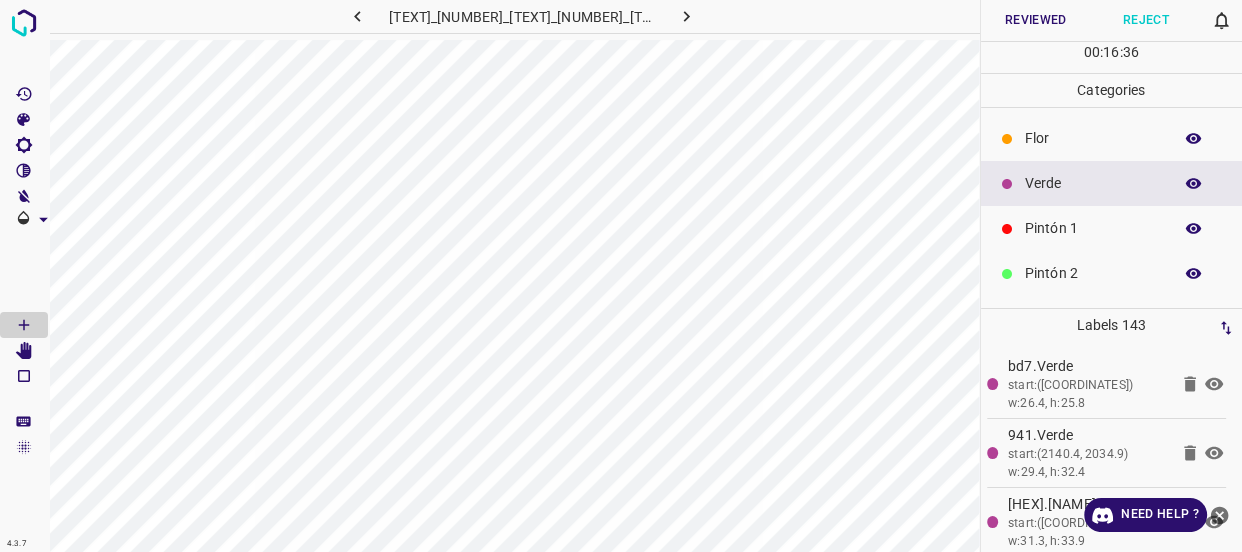 click 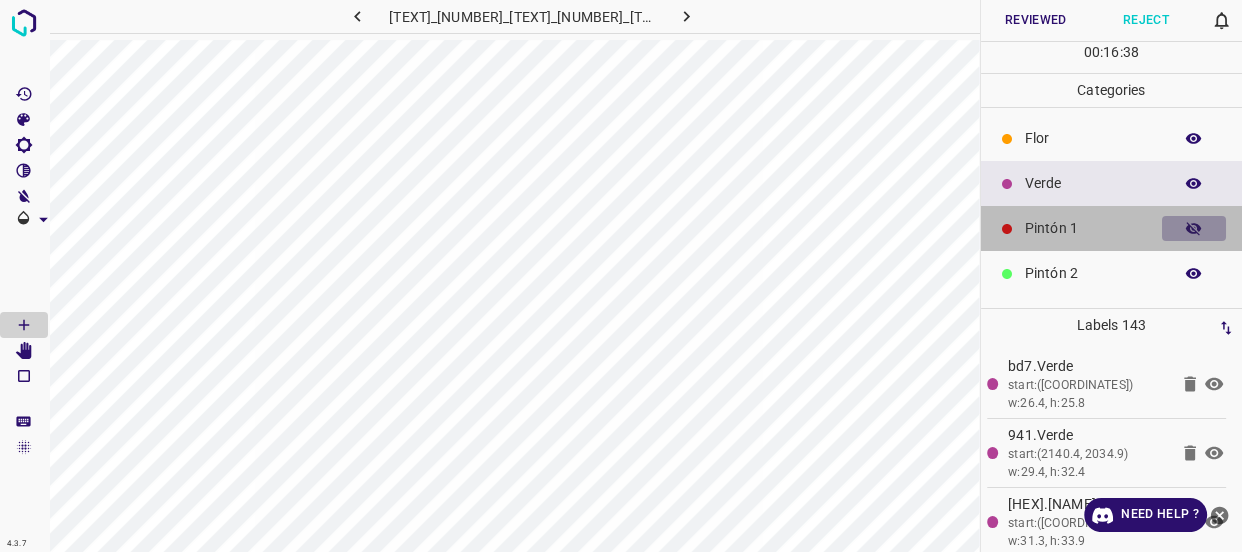 click 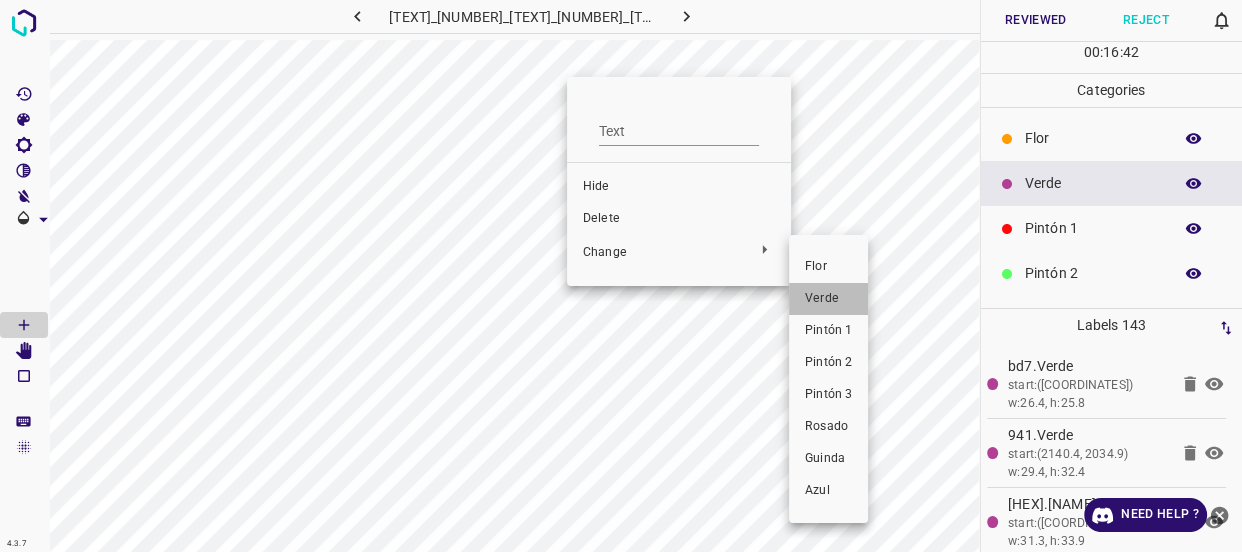 drag, startPoint x: 830, startPoint y: 292, endPoint x: 983, endPoint y: 280, distance: 153.46986 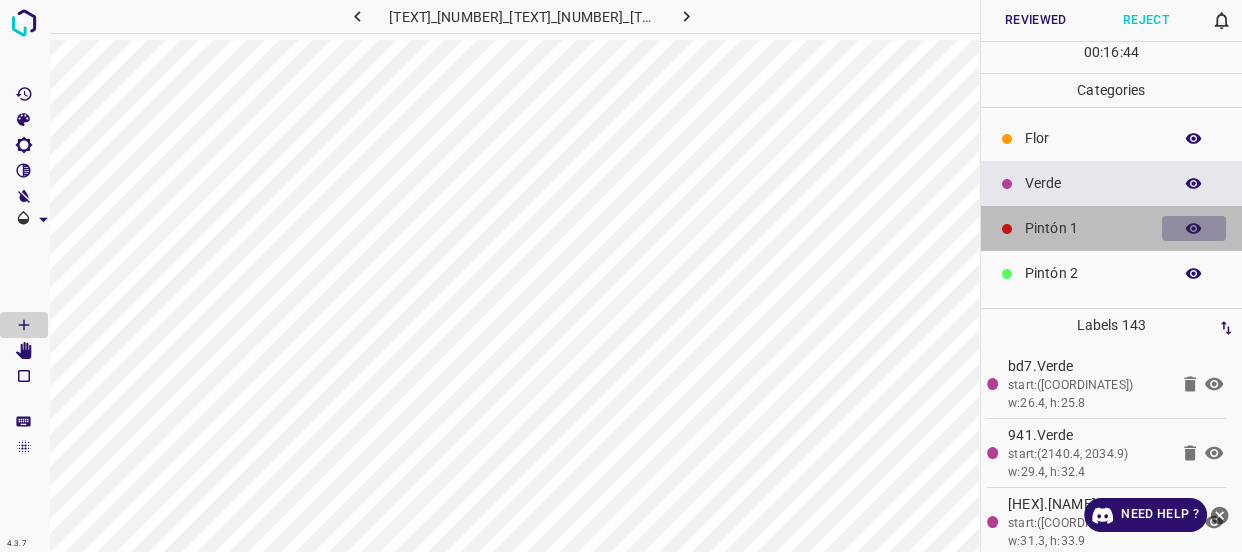 click 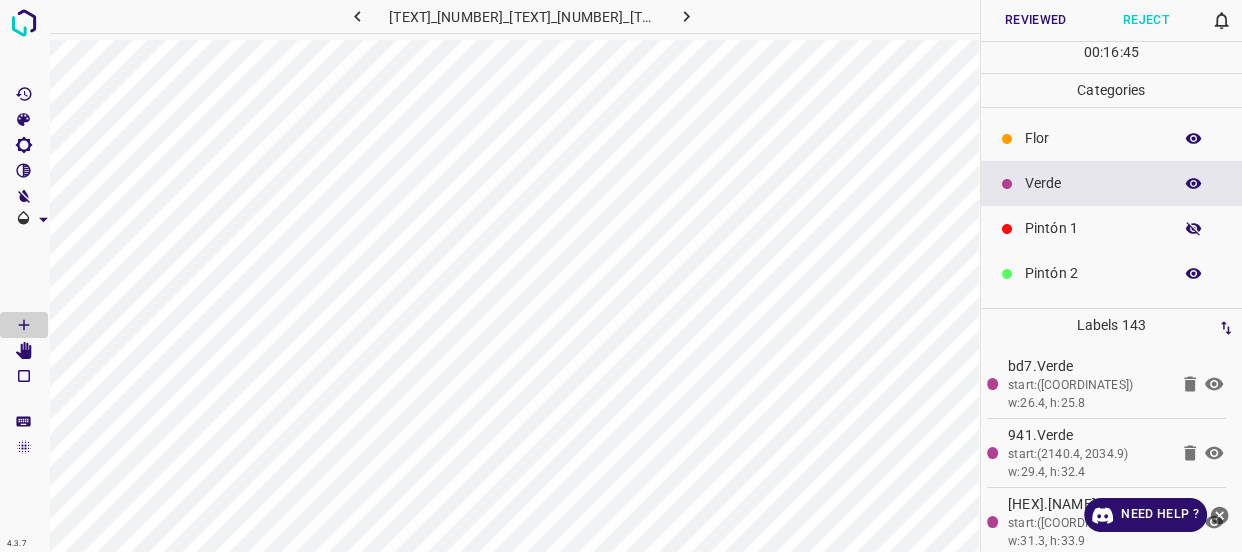 drag, startPoint x: 1181, startPoint y: 232, endPoint x: 1015, endPoint y: 196, distance: 169.85876 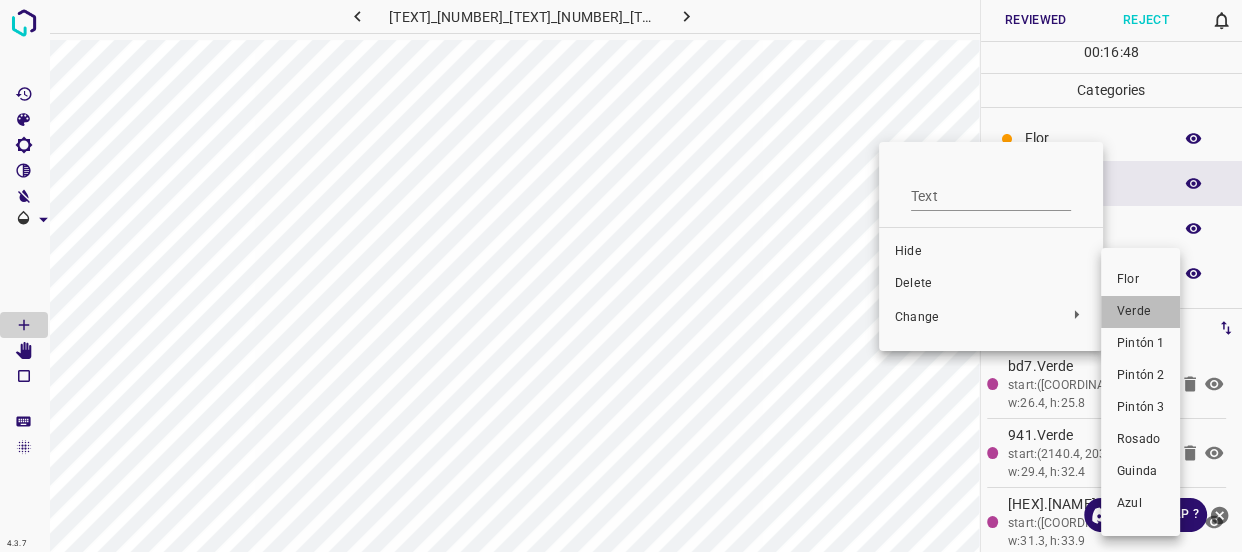 drag, startPoint x: 1129, startPoint y: 306, endPoint x: 992, endPoint y: 252, distance: 147.25827 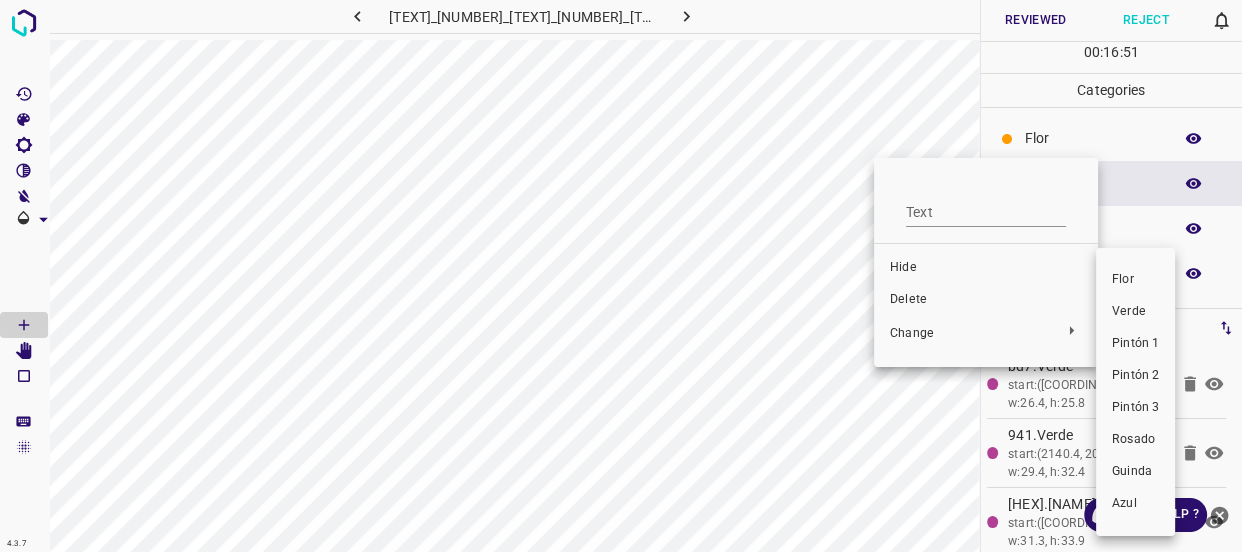 click on "Verde" at bounding box center [1135, 312] 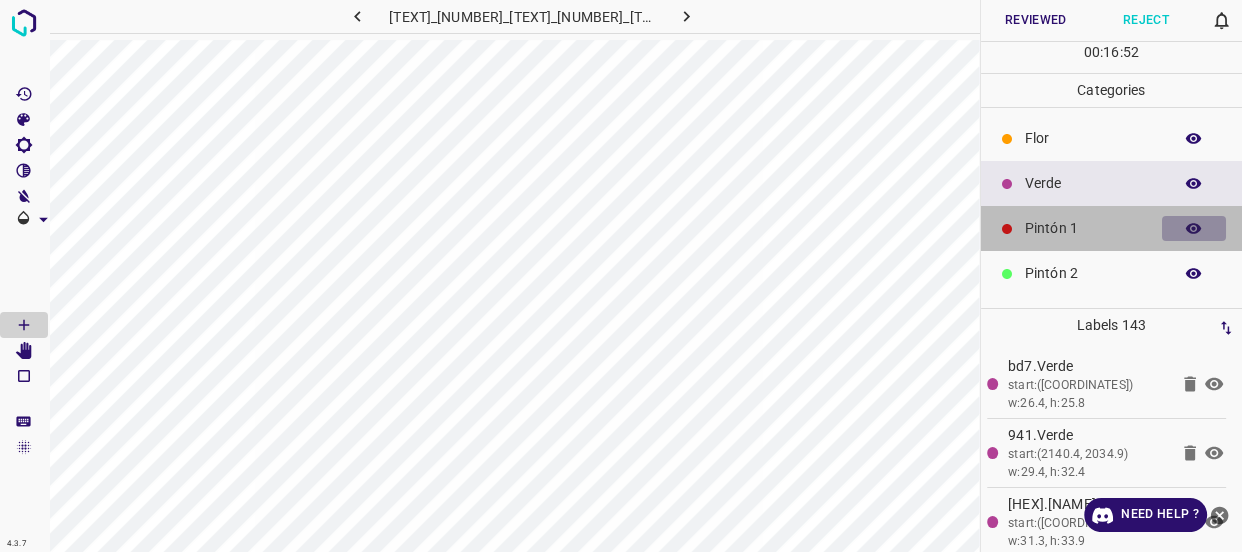 click 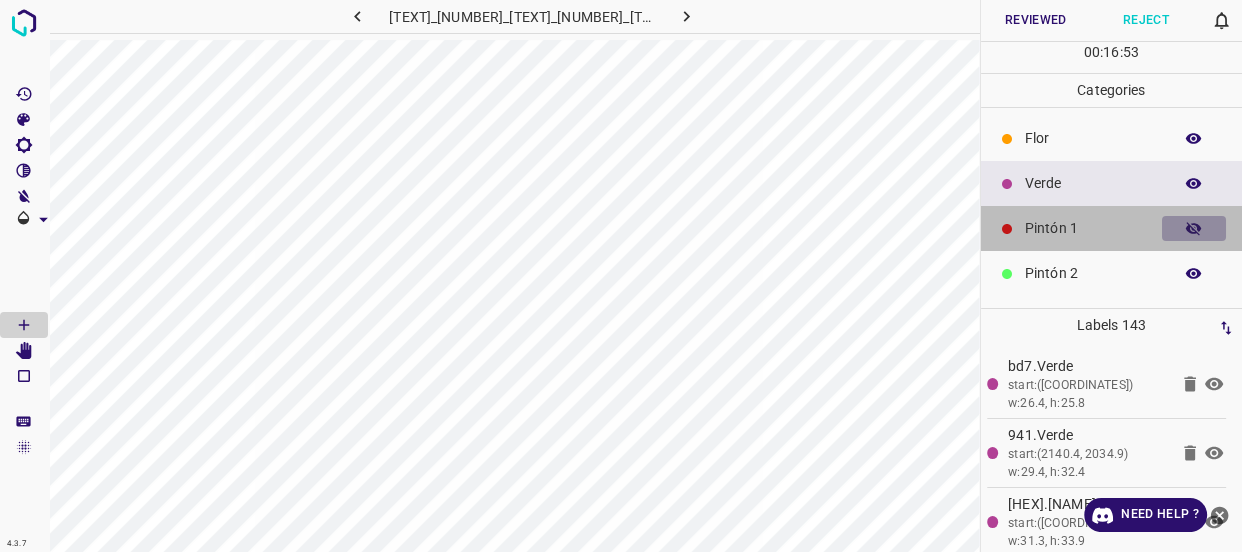 click 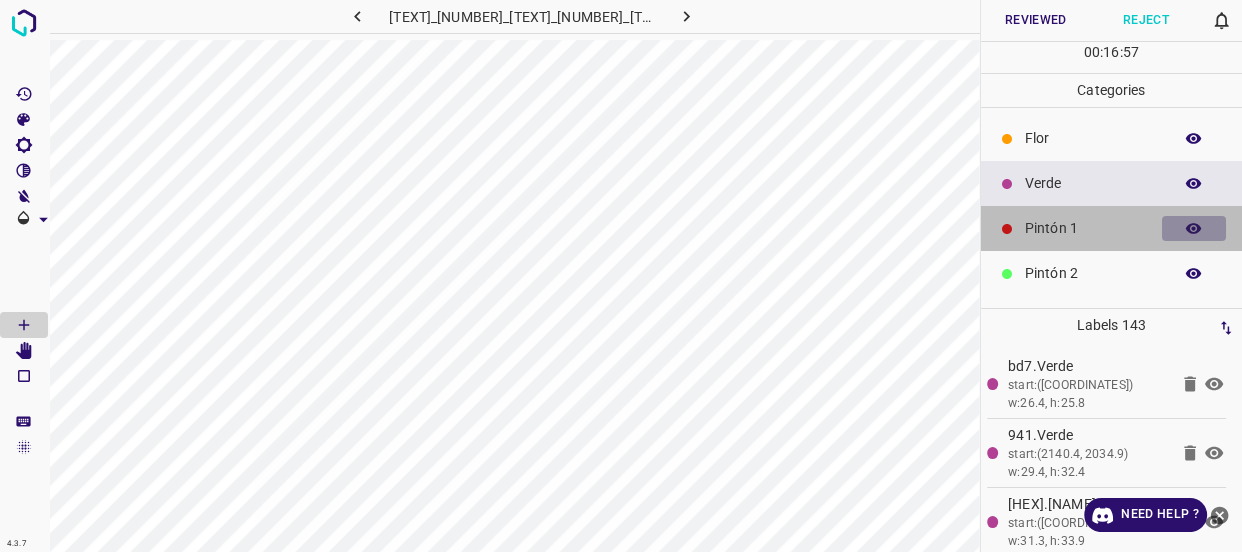 click 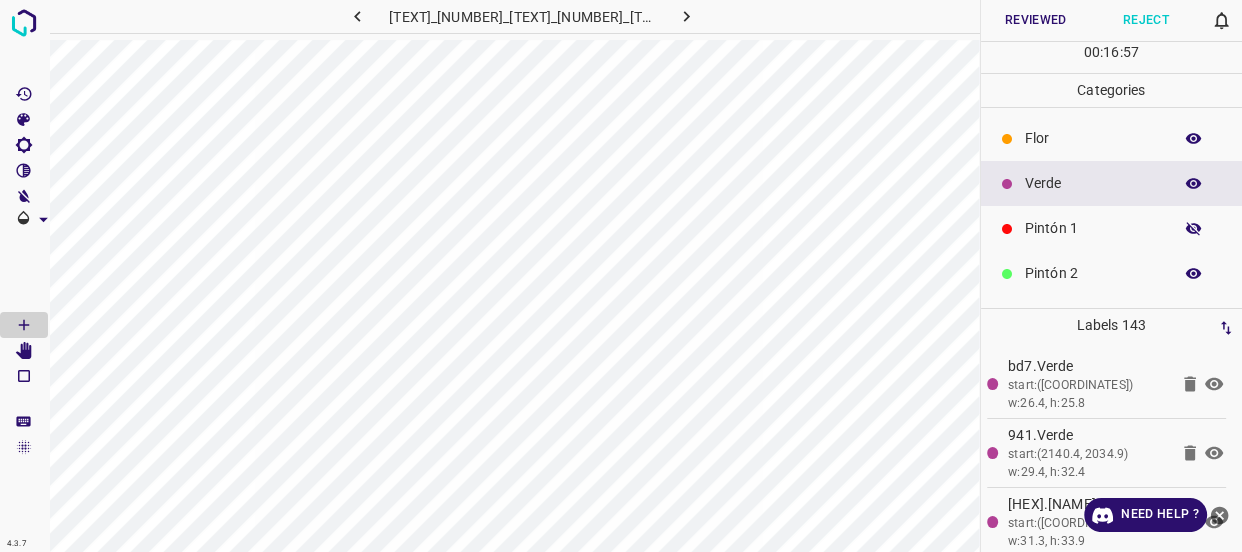 click 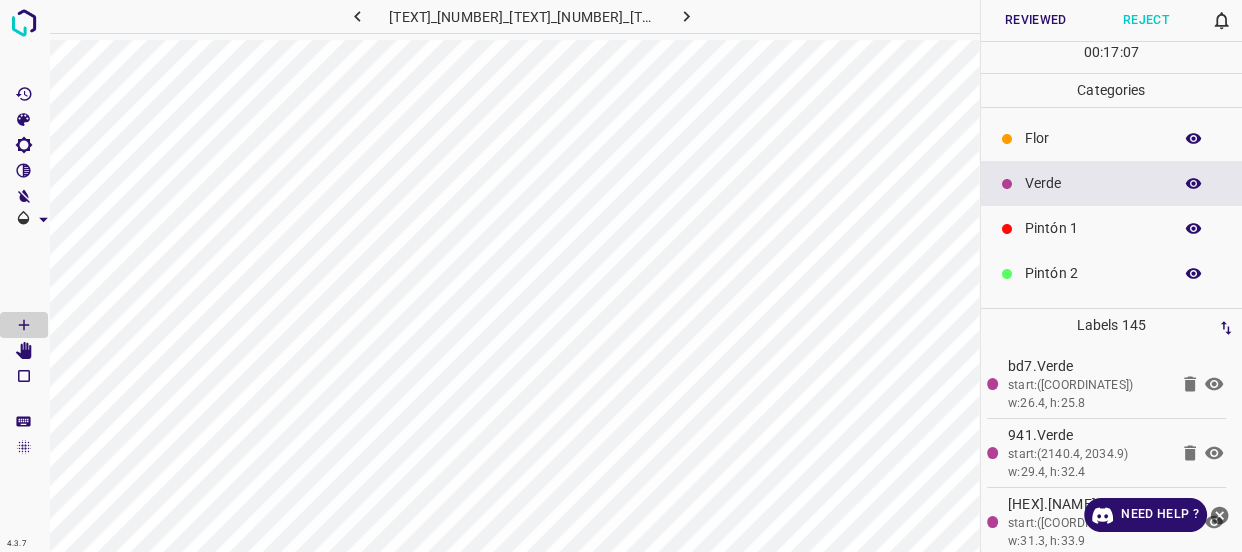 click 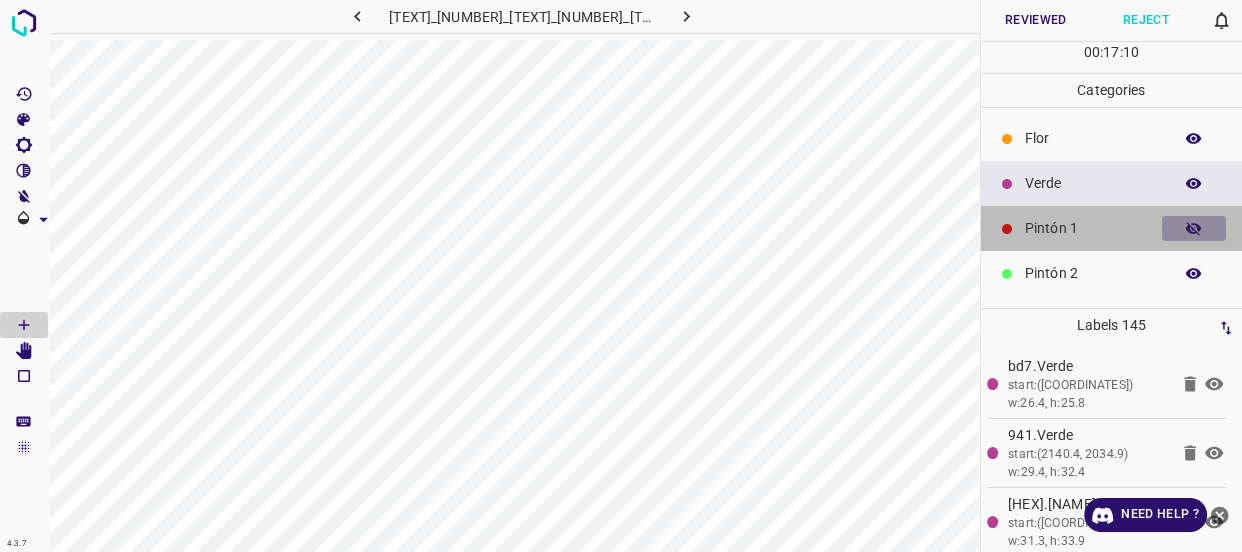 click 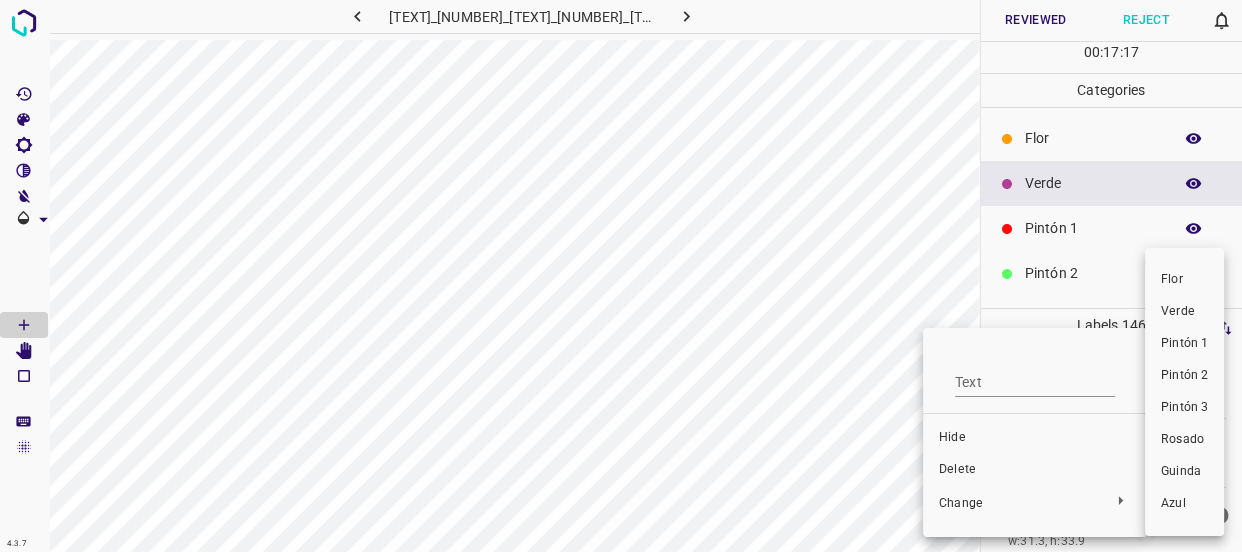 drag, startPoint x: 1180, startPoint y: 316, endPoint x: 934, endPoint y: 368, distance: 251.43588 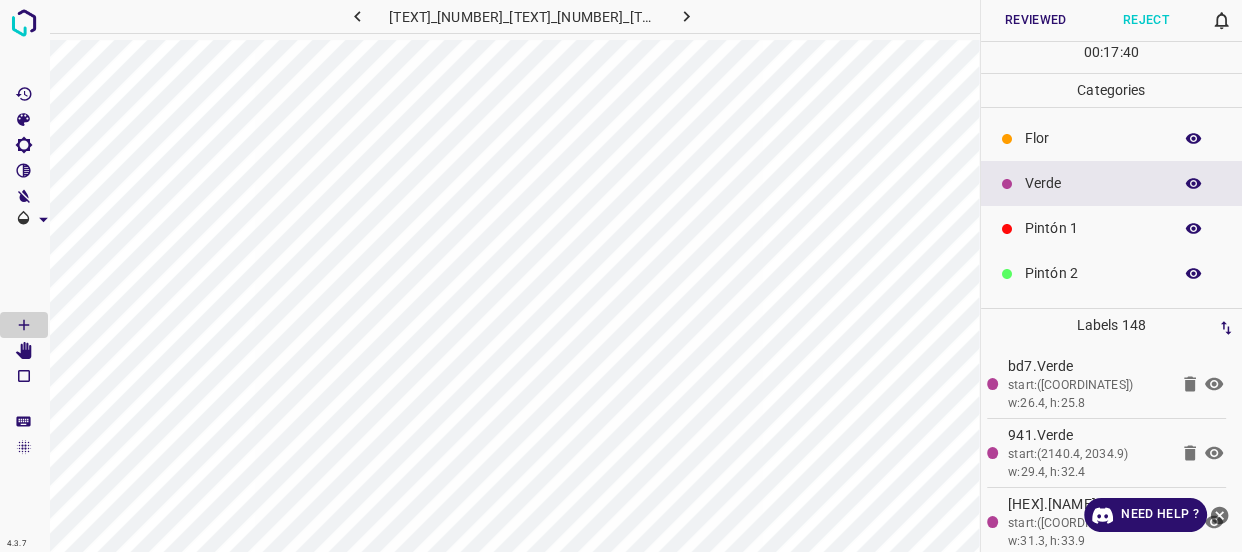 click 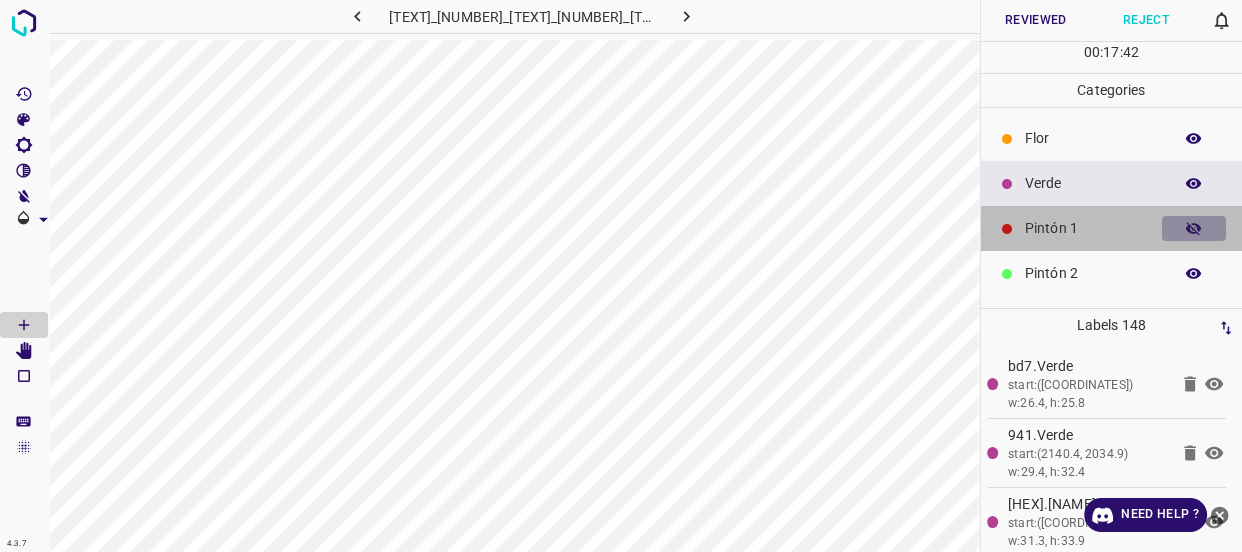 click 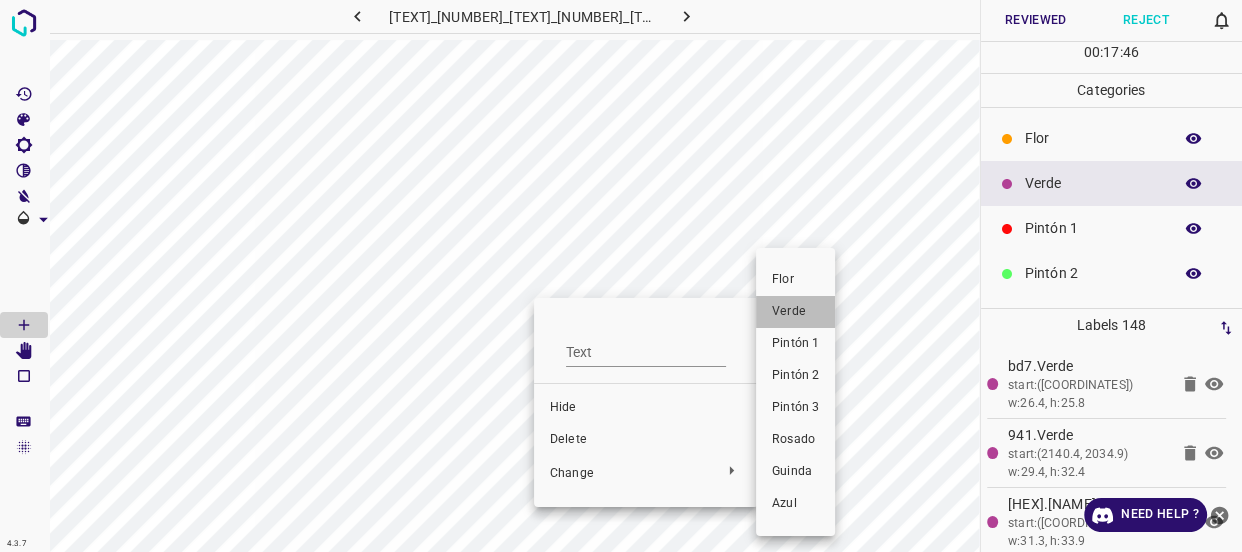 click on "Verde" at bounding box center [795, 312] 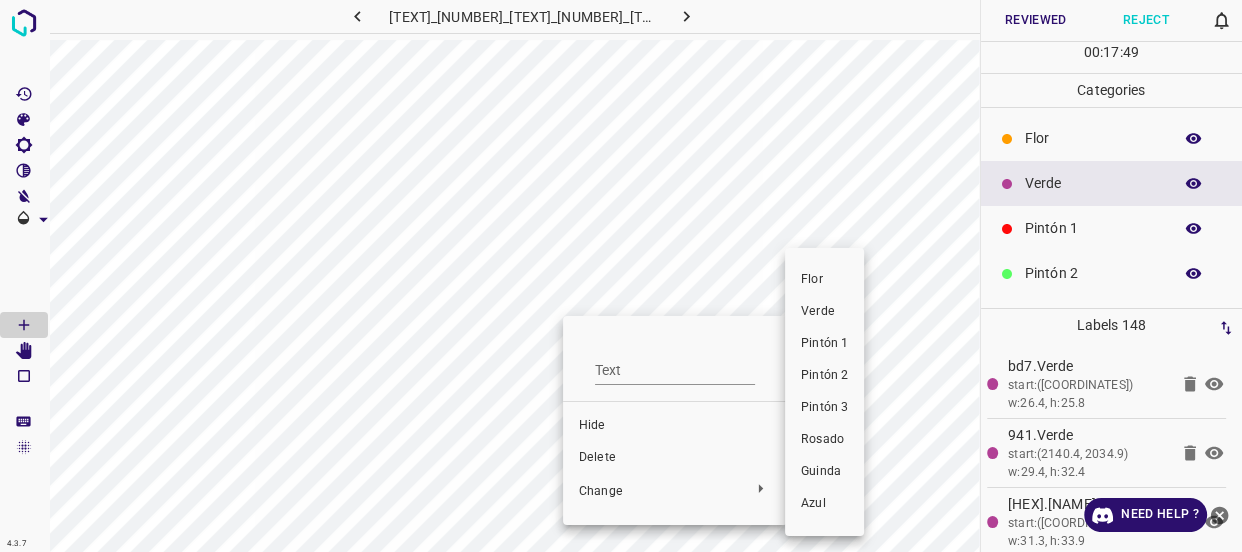 drag, startPoint x: 826, startPoint y: 320, endPoint x: 756, endPoint y: 321, distance: 70.00714 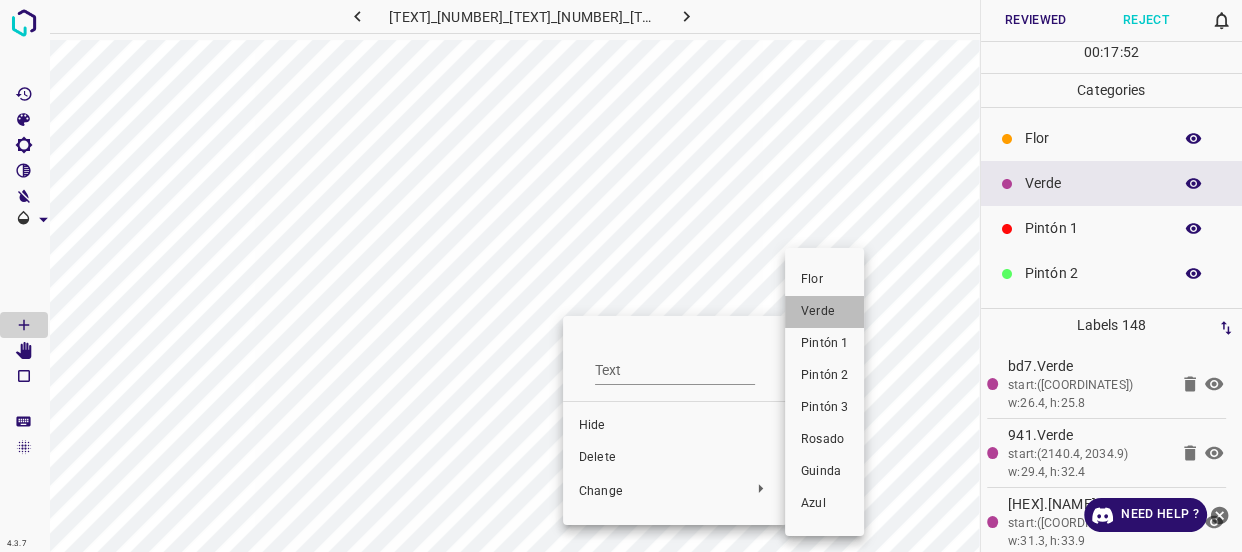 click on "Verde" at bounding box center (824, 312) 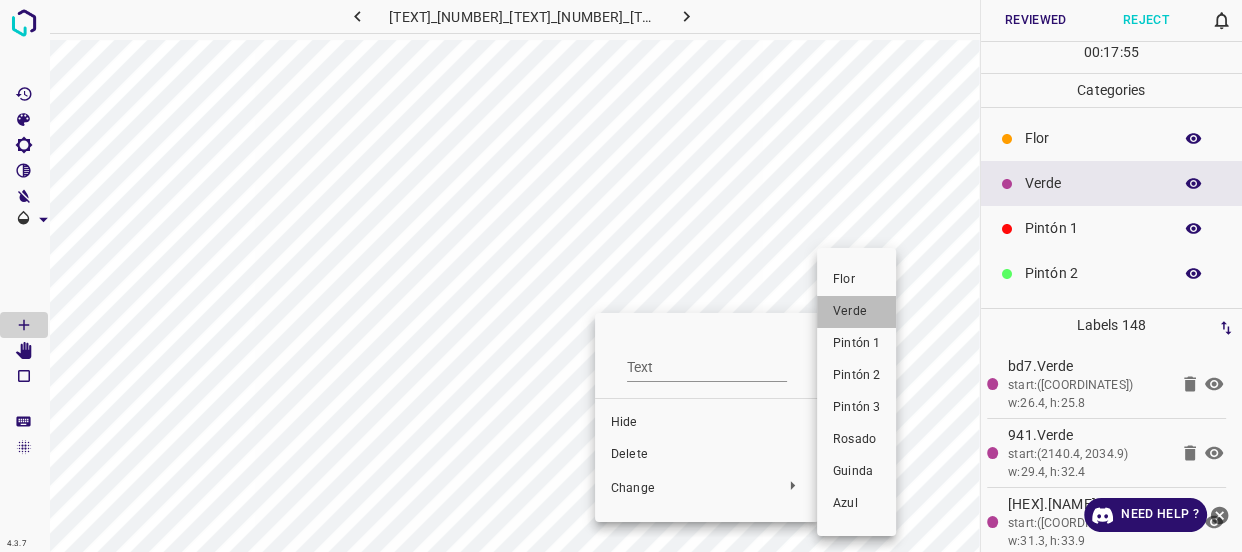 click on "Verde" at bounding box center (856, 312) 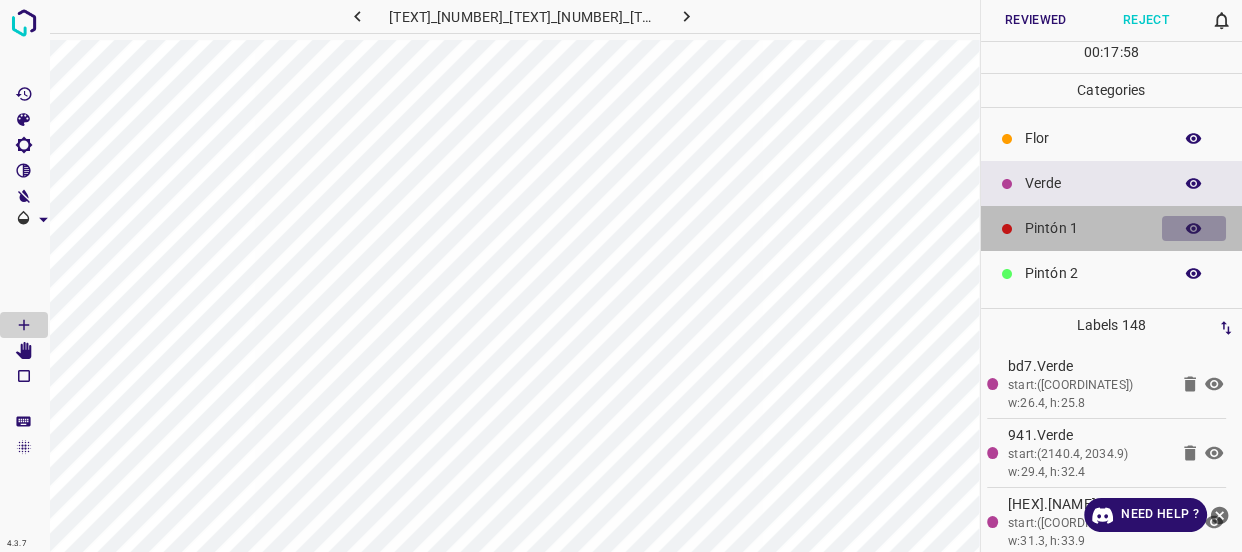 click 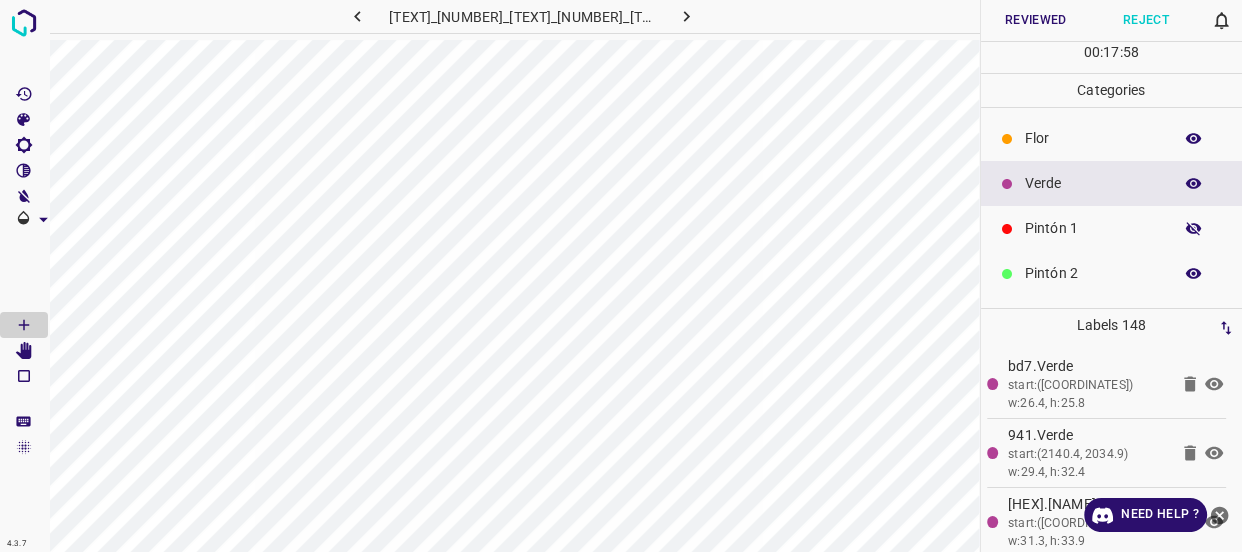 click 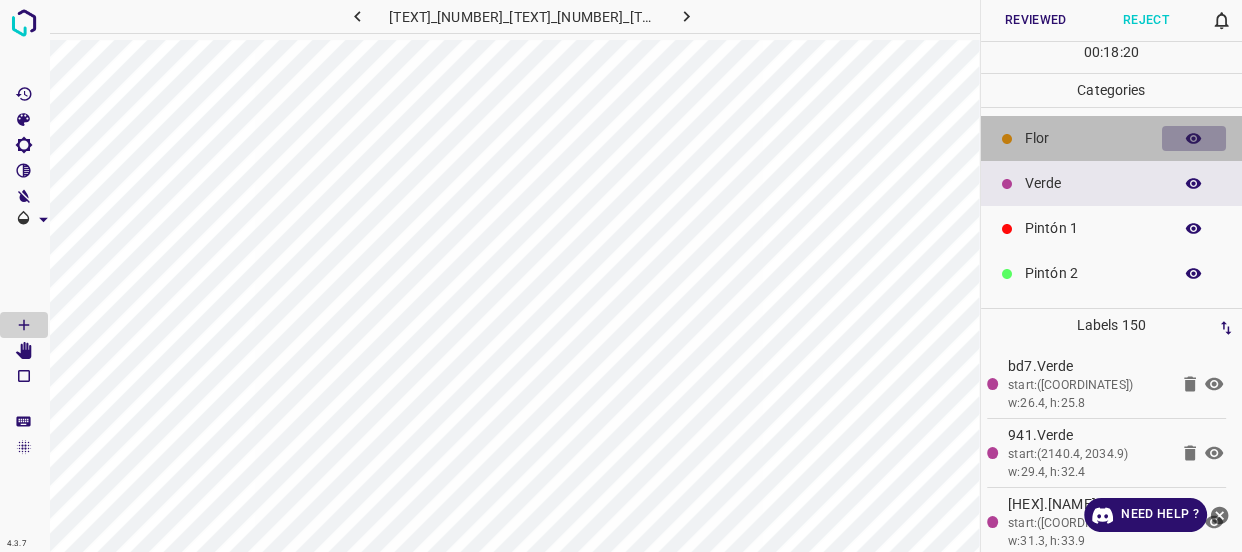 click 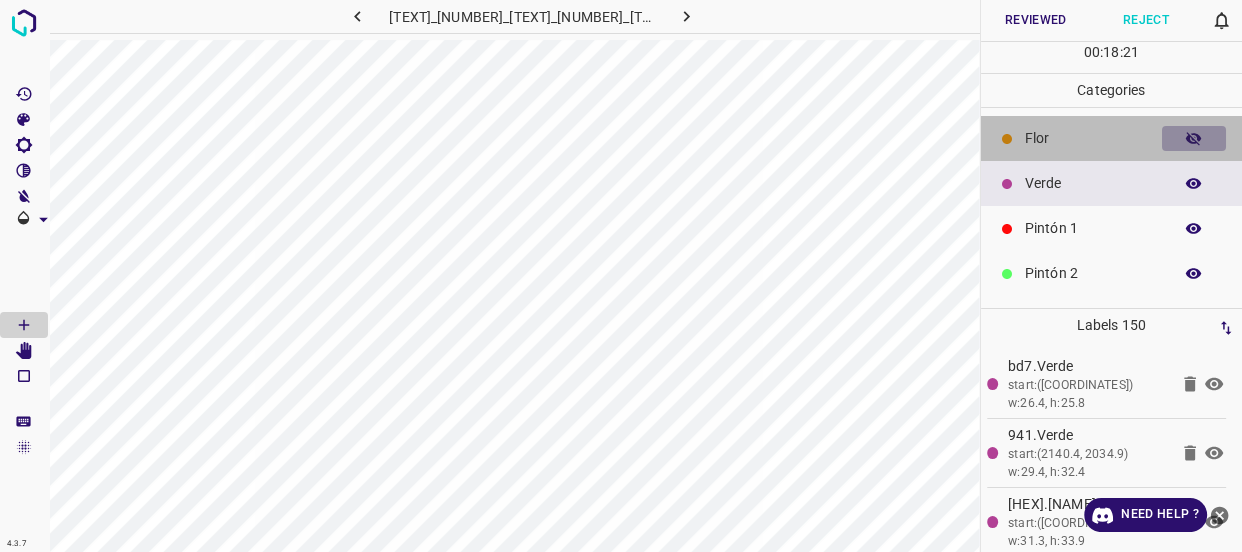 click 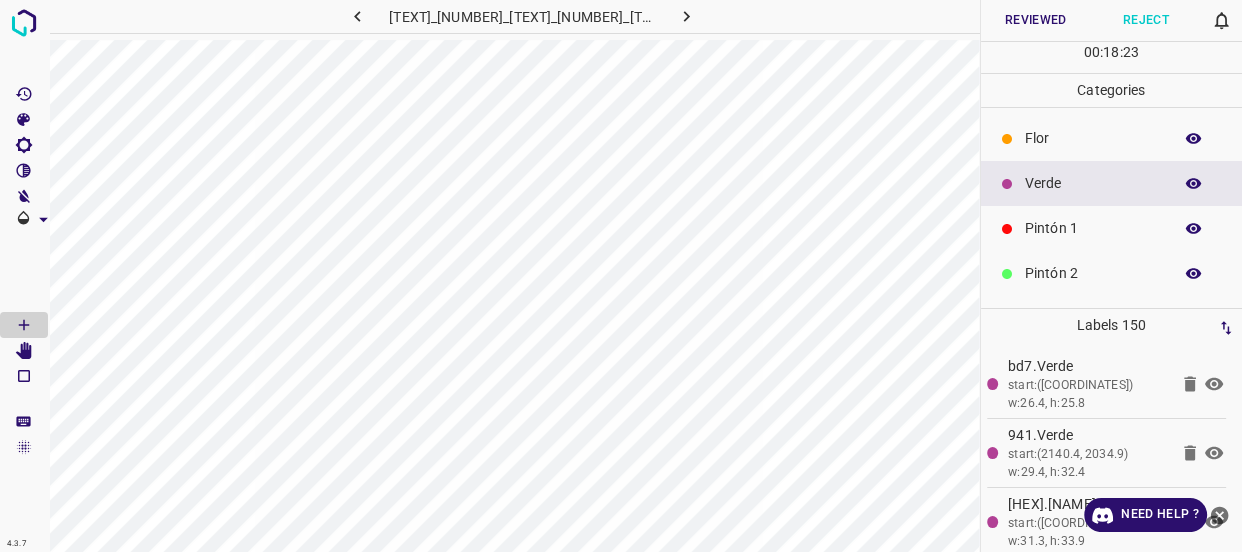 click on "Flor" at bounding box center (1093, 138) 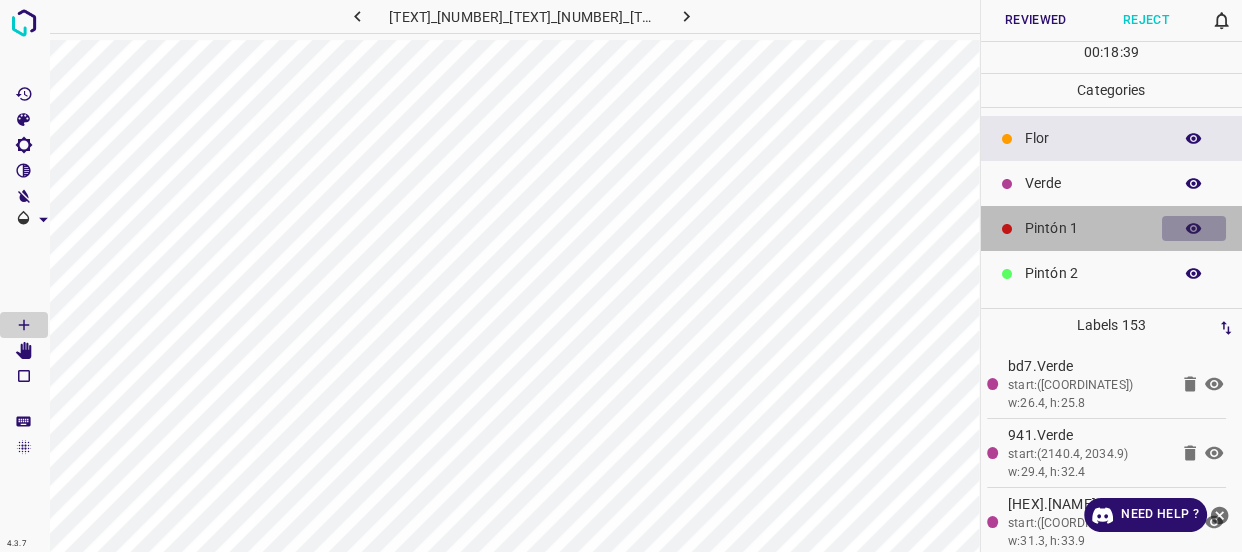 click 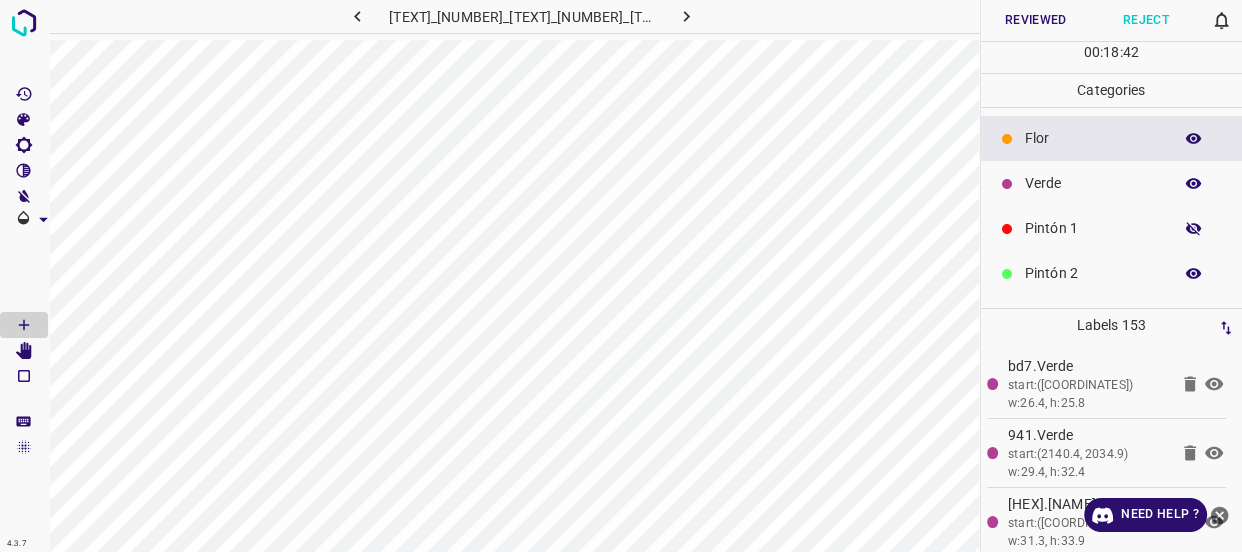 click 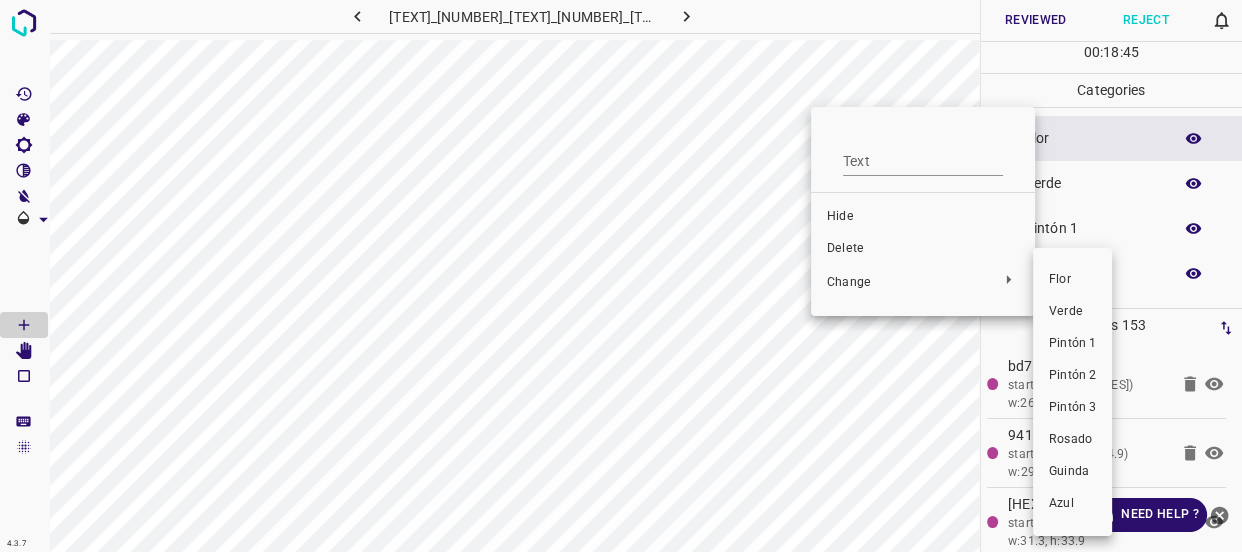 drag, startPoint x: 1064, startPoint y: 305, endPoint x: 861, endPoint y: 175, distance: 241.05809 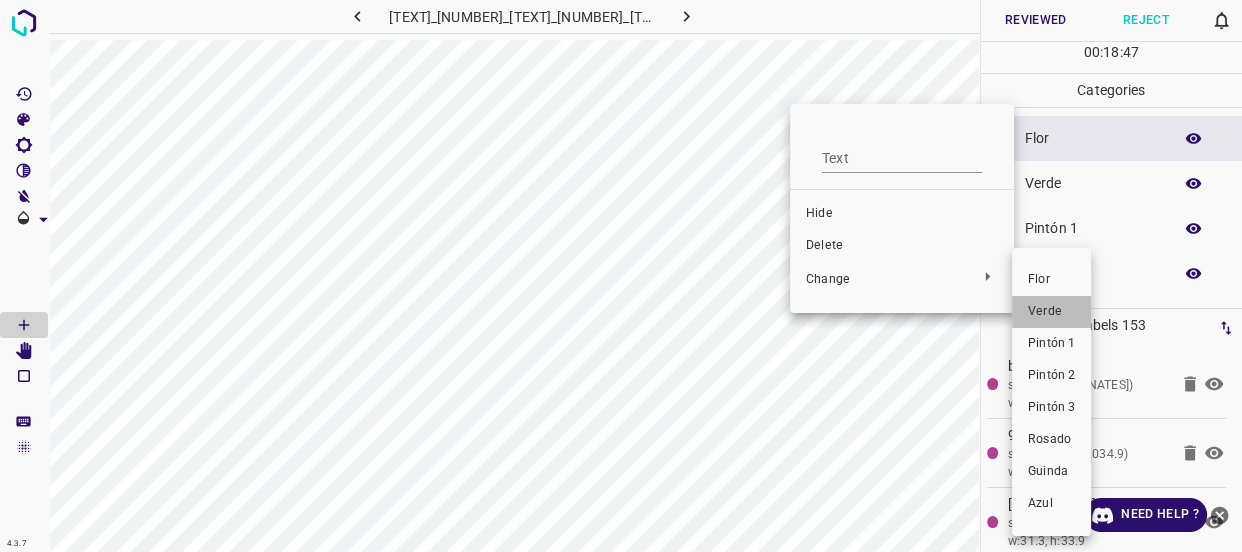 drag, startPoint x: 1055, startPoint y: 310, endPoint x: 964, endPoint y: 145, distance: 188.43036 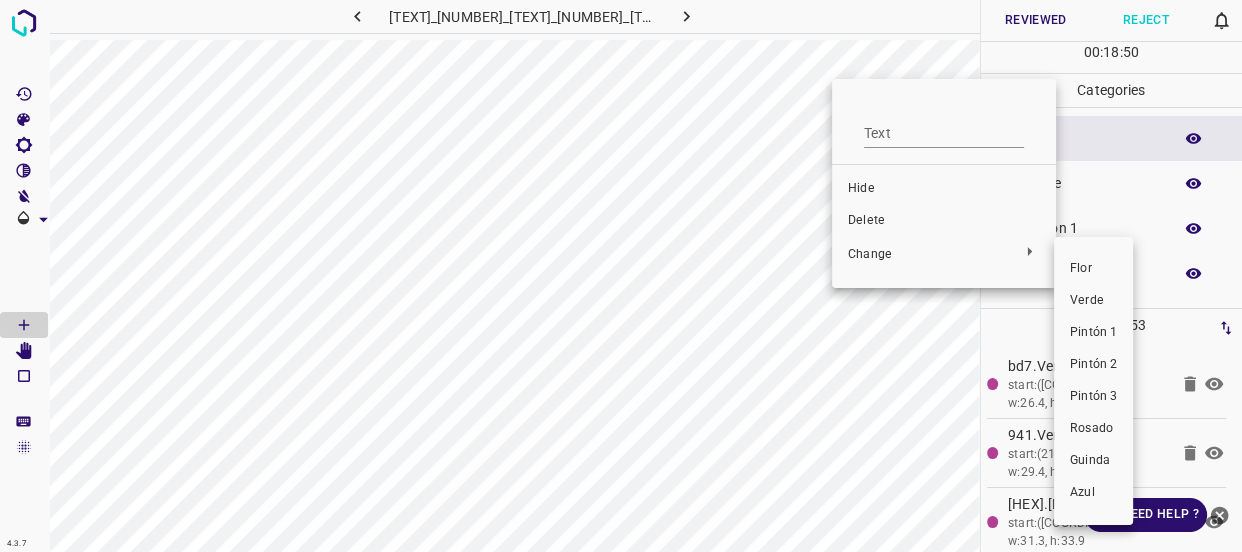 drag, startPoint x: 1087, startPoint y: 308, endPoint x: 877, endPoint y: 161, distance: 256.33768 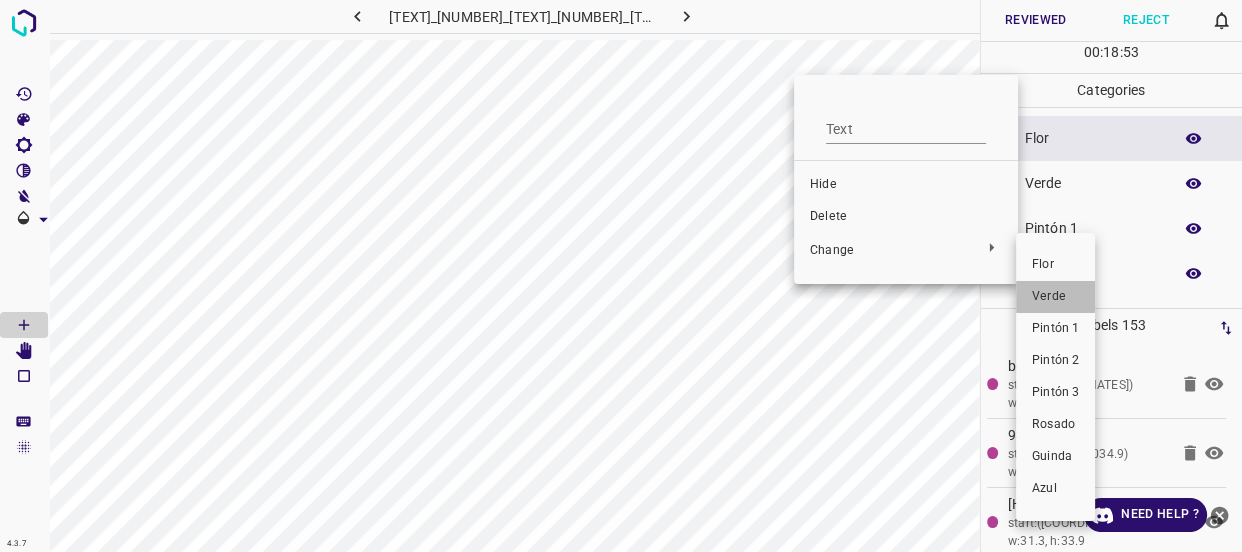 drag, startPoint x: 1044, startPoint y: 296, endPoint x: 819, endPoint y: 134, distance: 277.2526 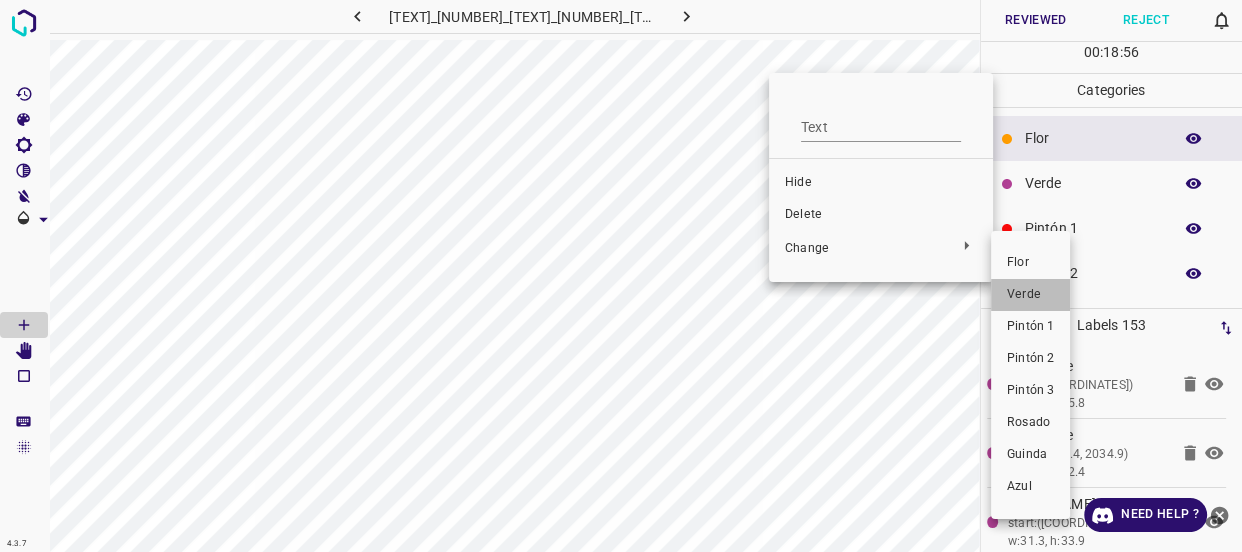 drag, startPoint x: 1030, startPoint y: 295, endPoint x: 874, endPoint y: 370, distance: 173.09247 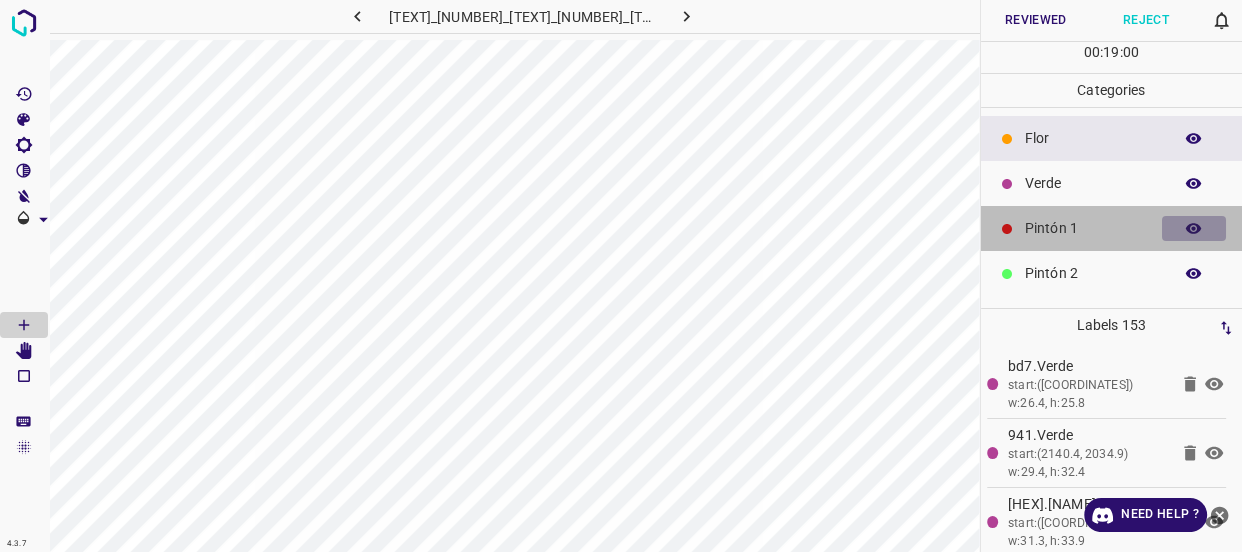 click 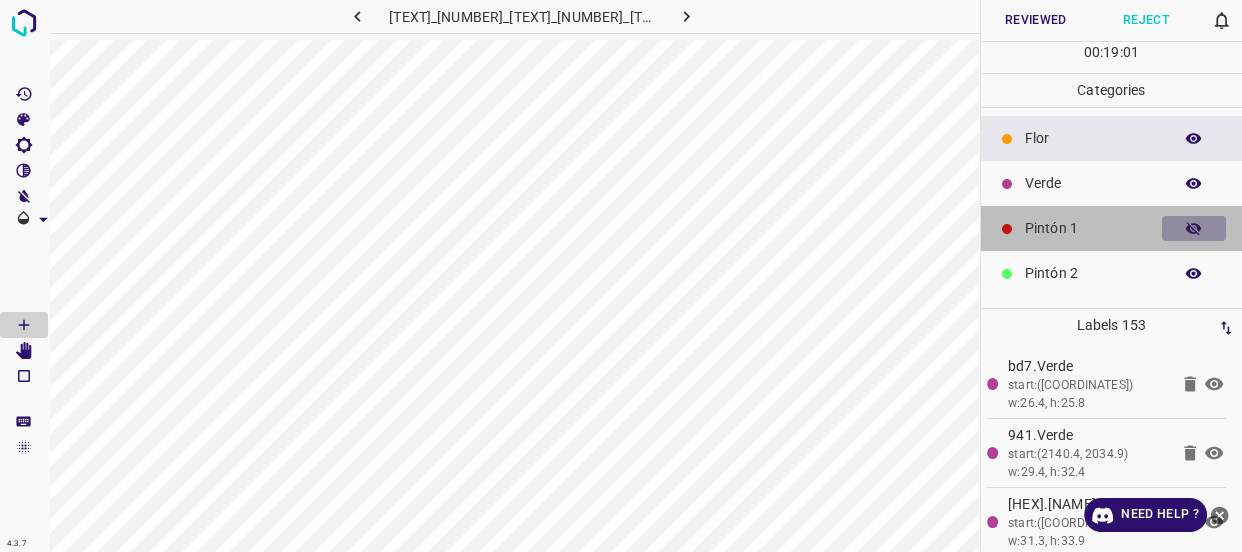 click 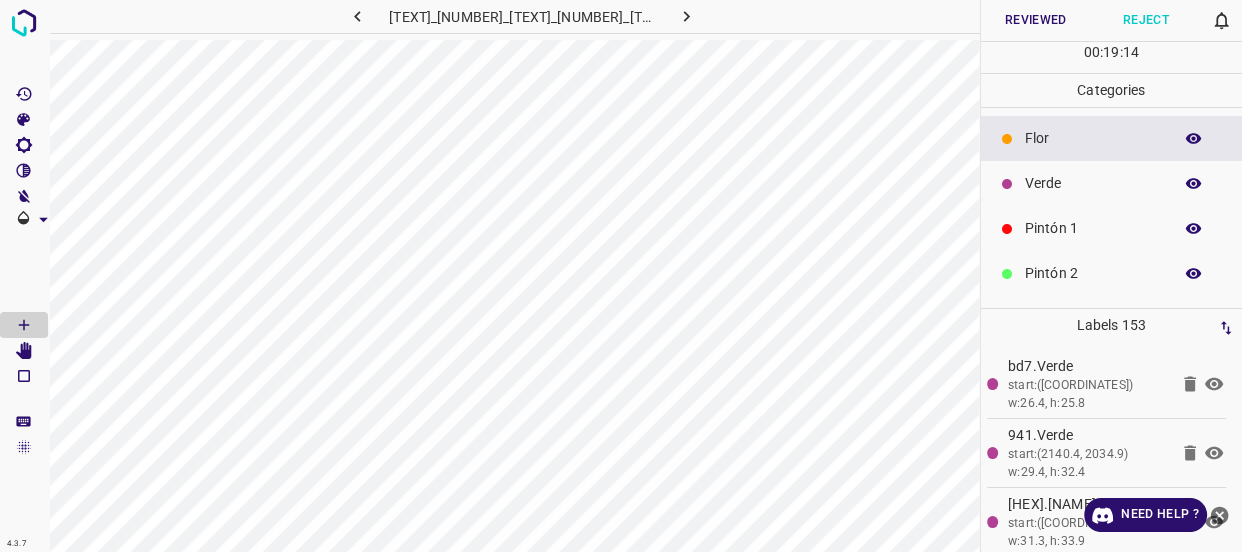 click 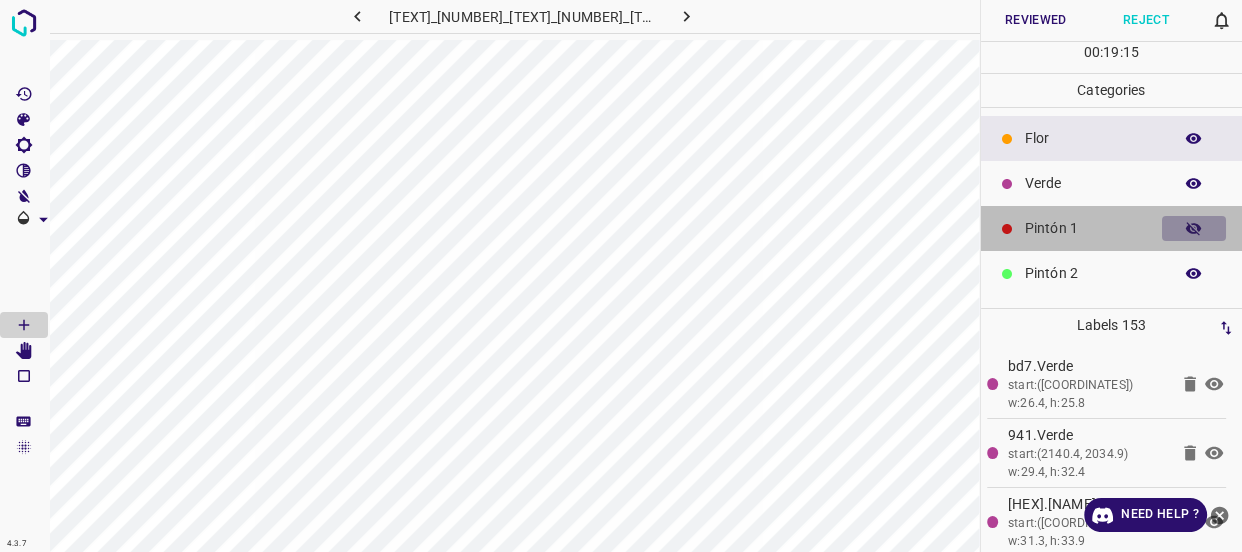 click 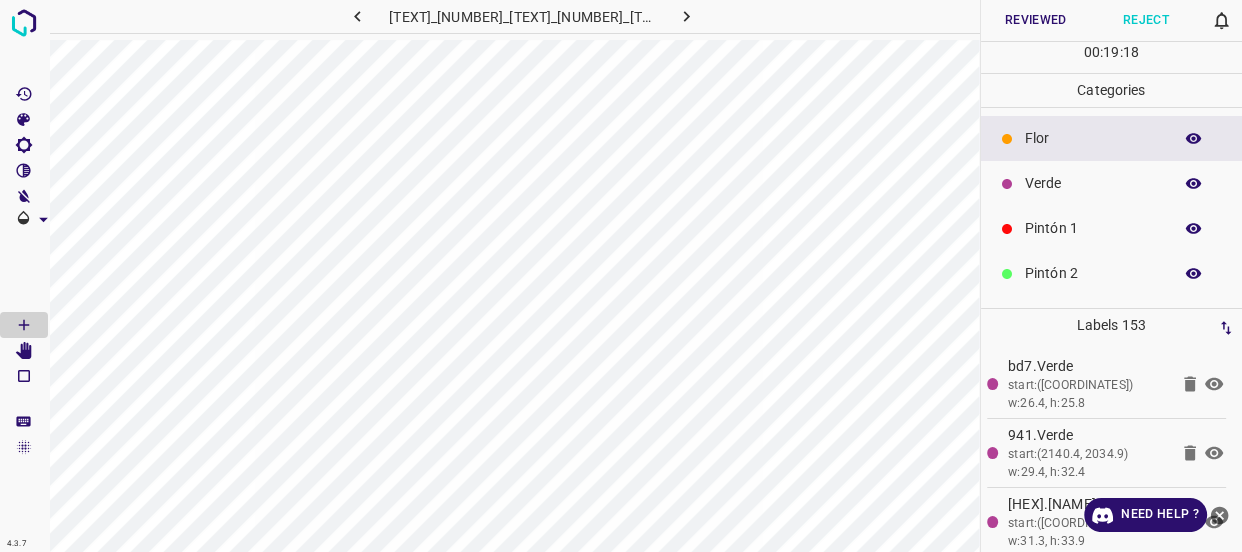 click 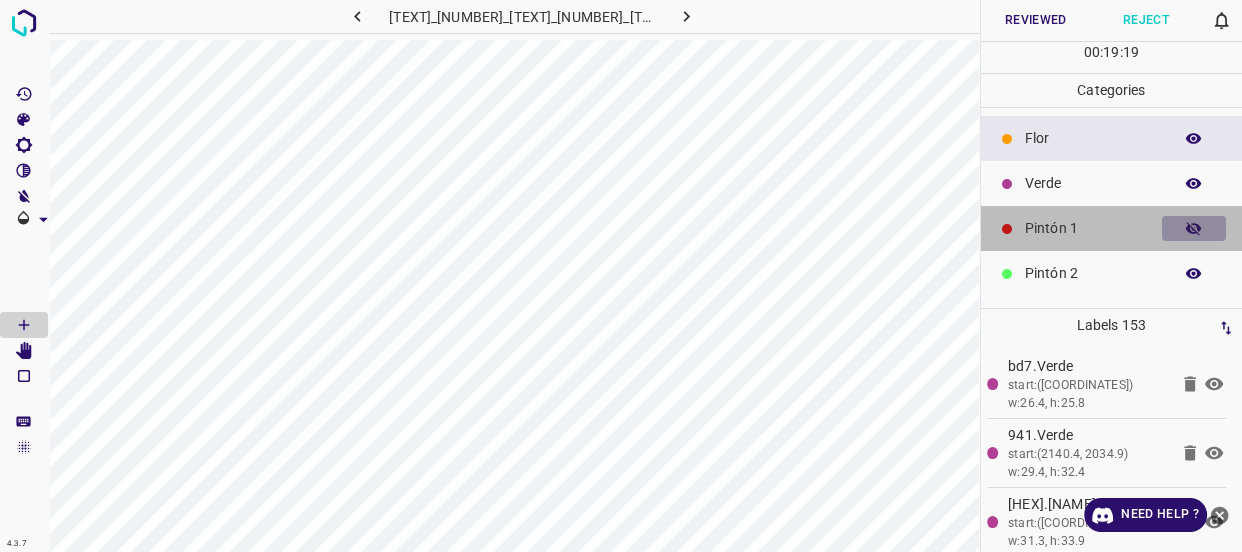 click 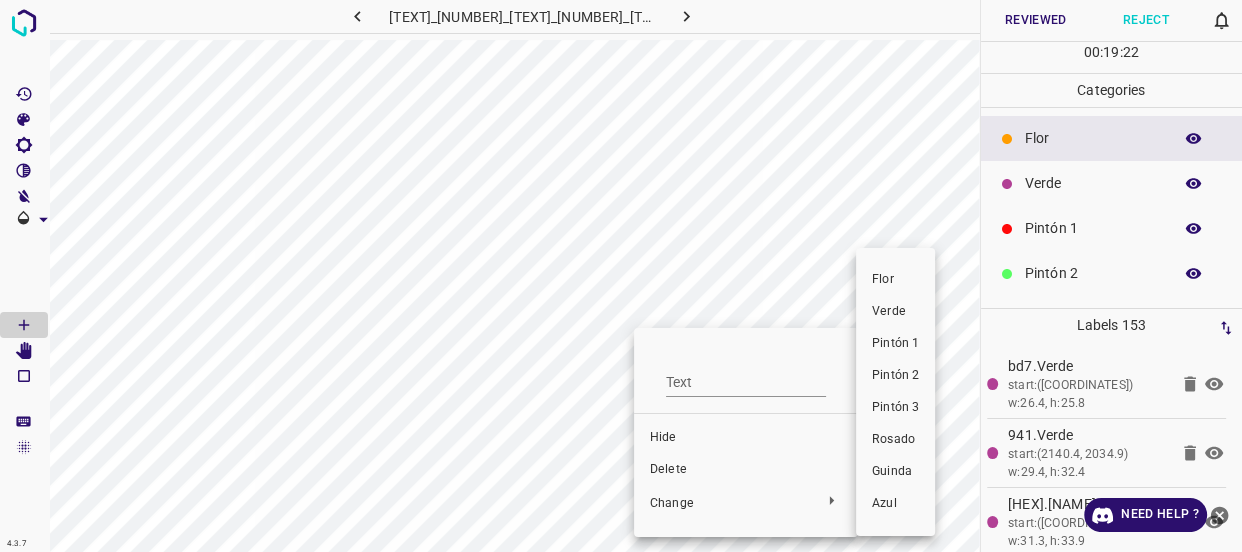 click on "Verde" at bounding box center [895, 312] 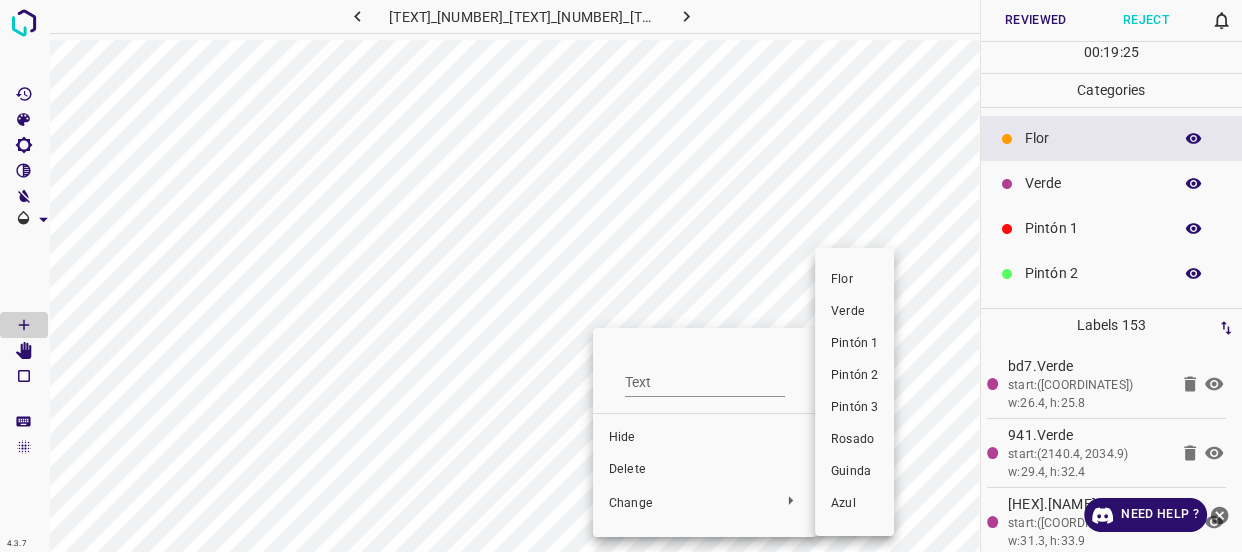 click on "Verde" at bounding box center (854, 312) 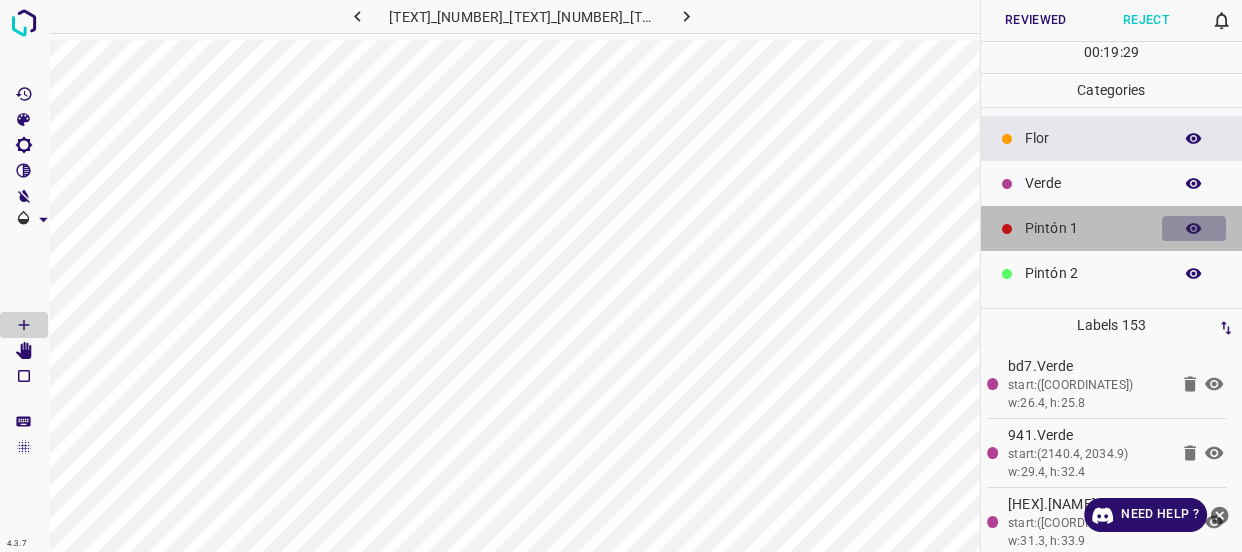 click 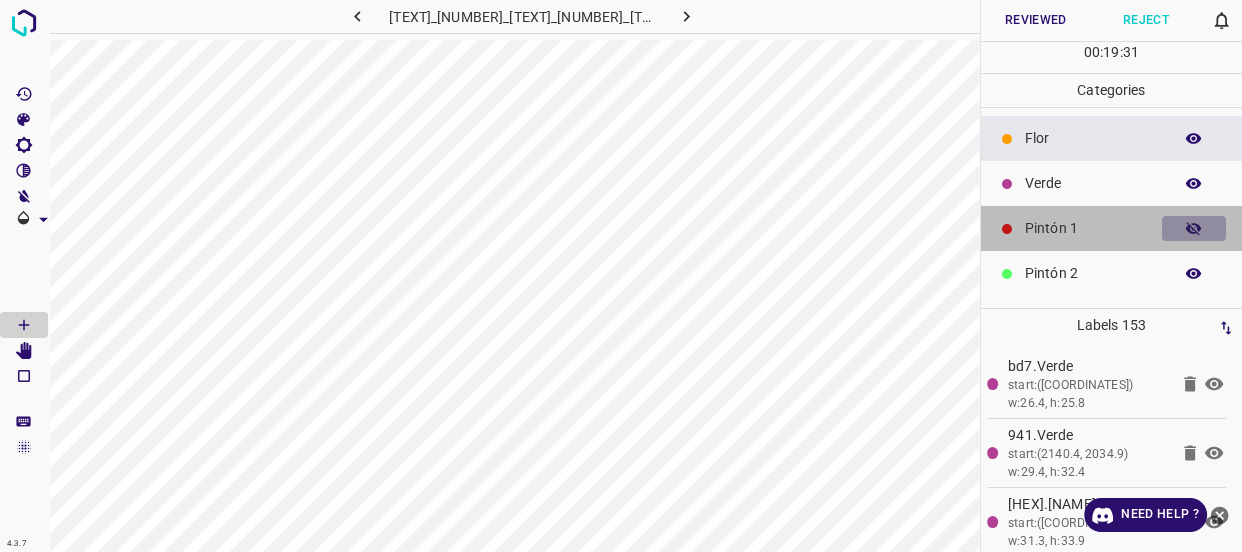 click 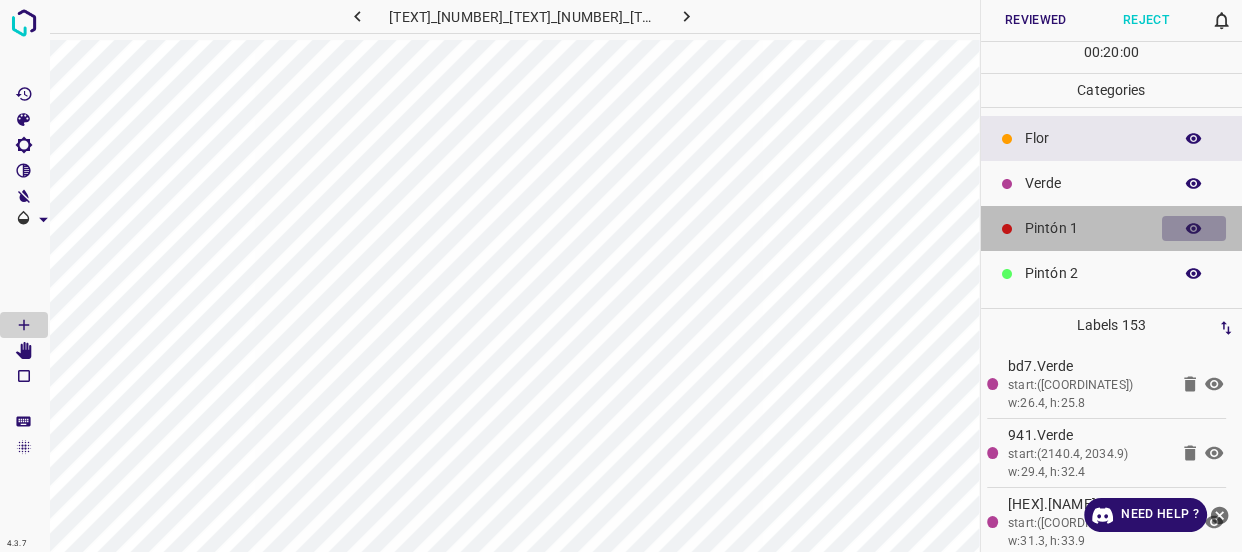 click 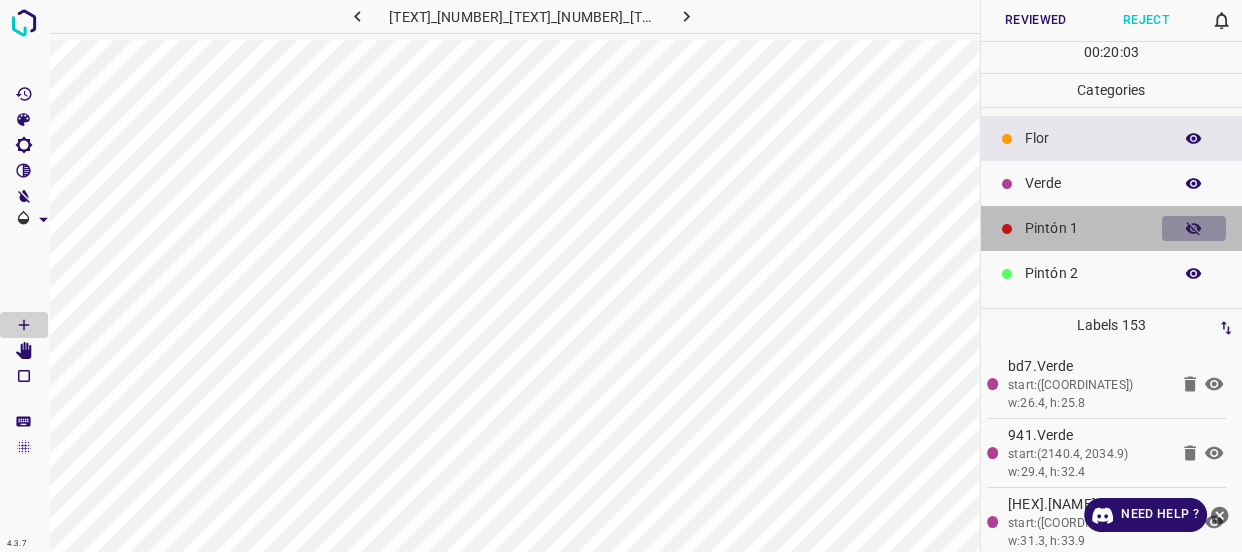 click 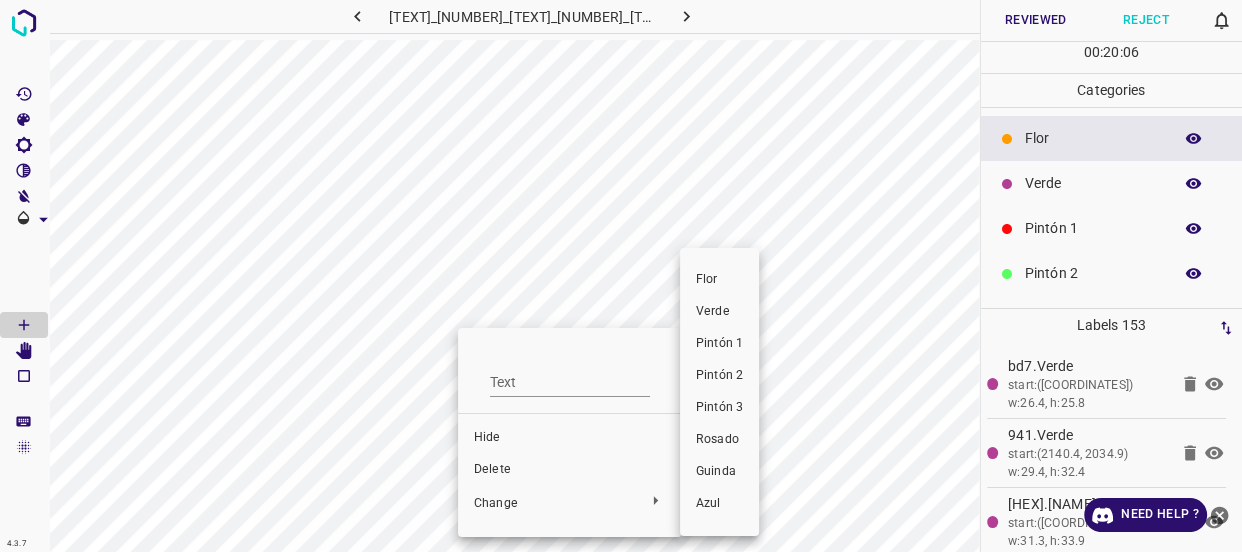 click on "Verde" at bounding box center (719, 312) 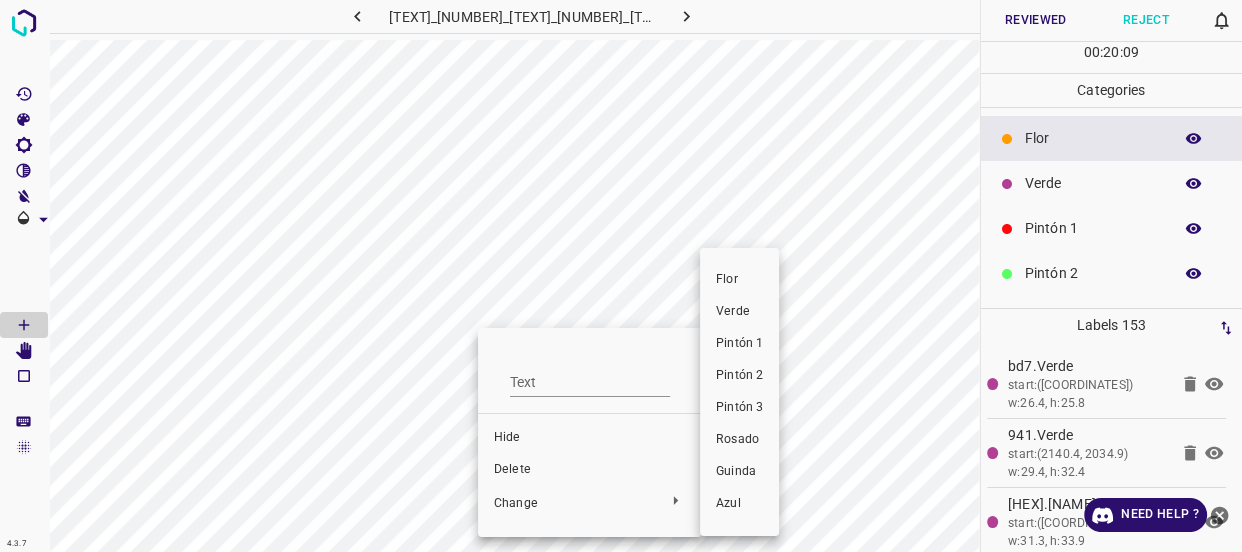 drag, startPoint x: 729, startPoint y: 310, endPoint x: 1159, endPoint y: 280, distance: 431.04523 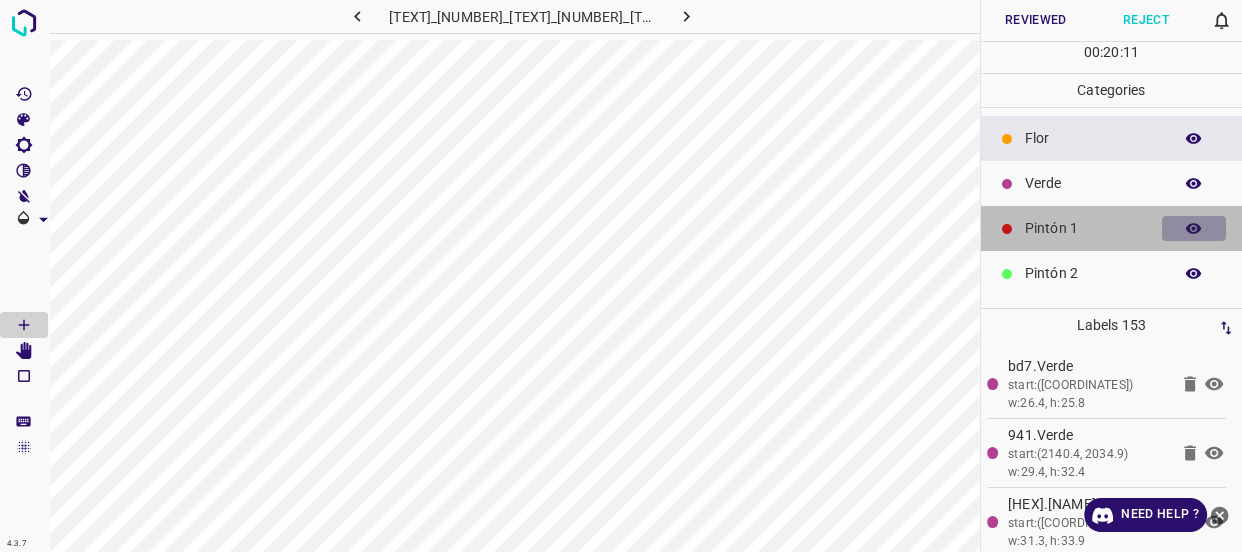 click 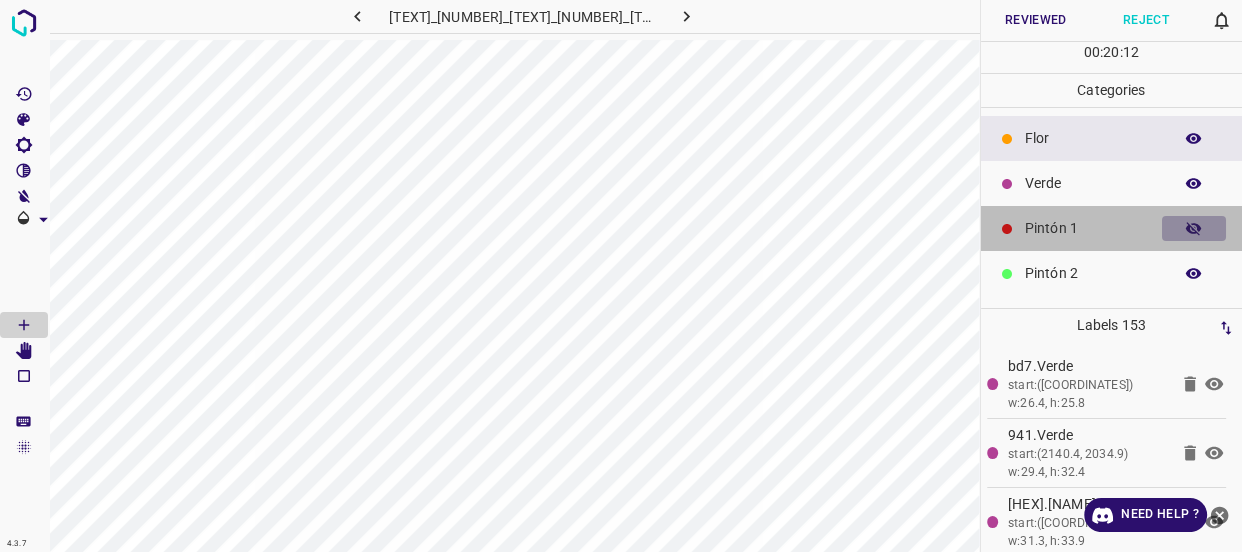 click 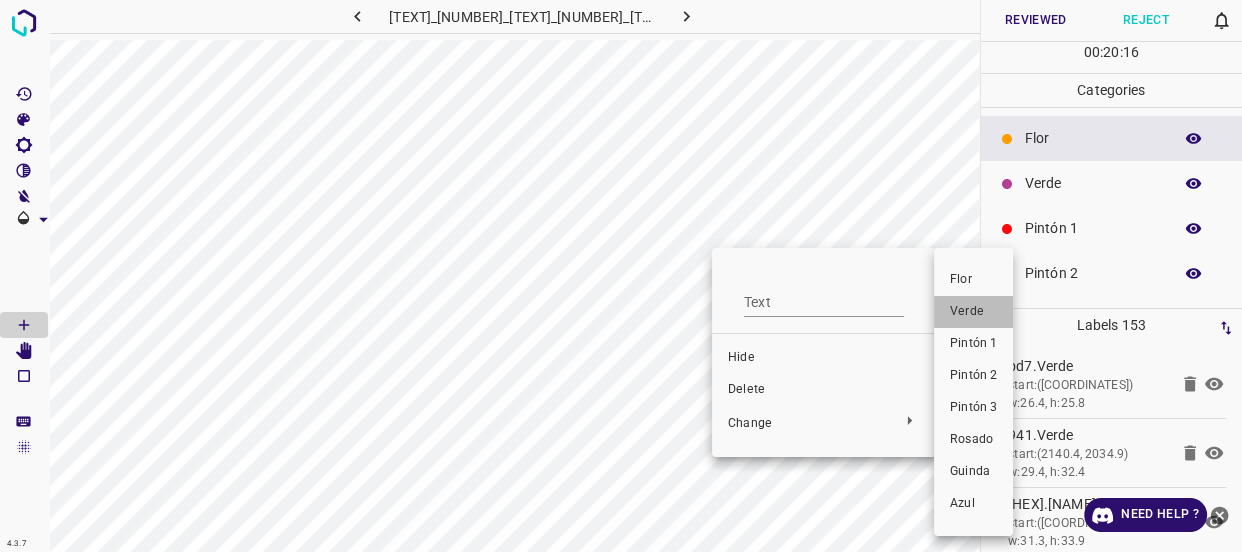 click on "Verde" at bounding box center (973, 312) 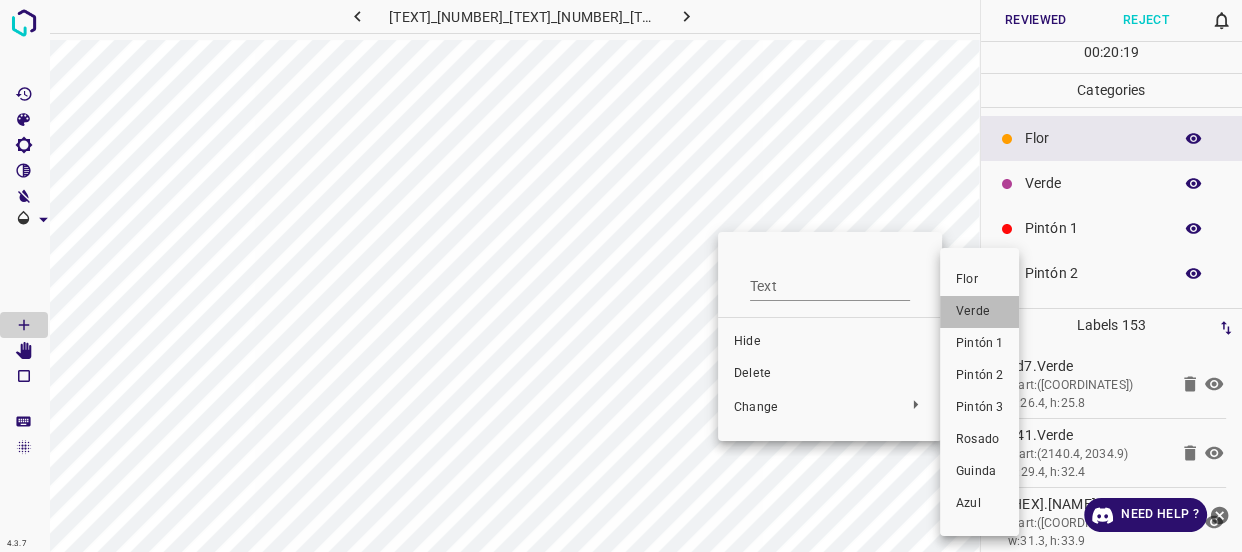 click on "Verde" at bounding box center (979, 312) 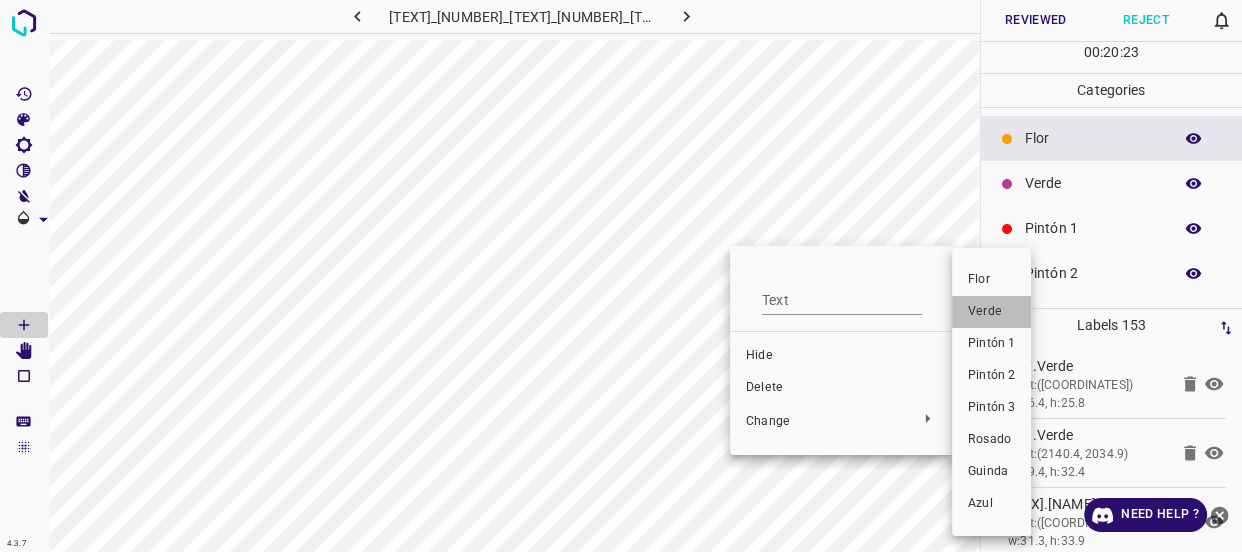 click on "Verde" at bounding box center [991, 312] 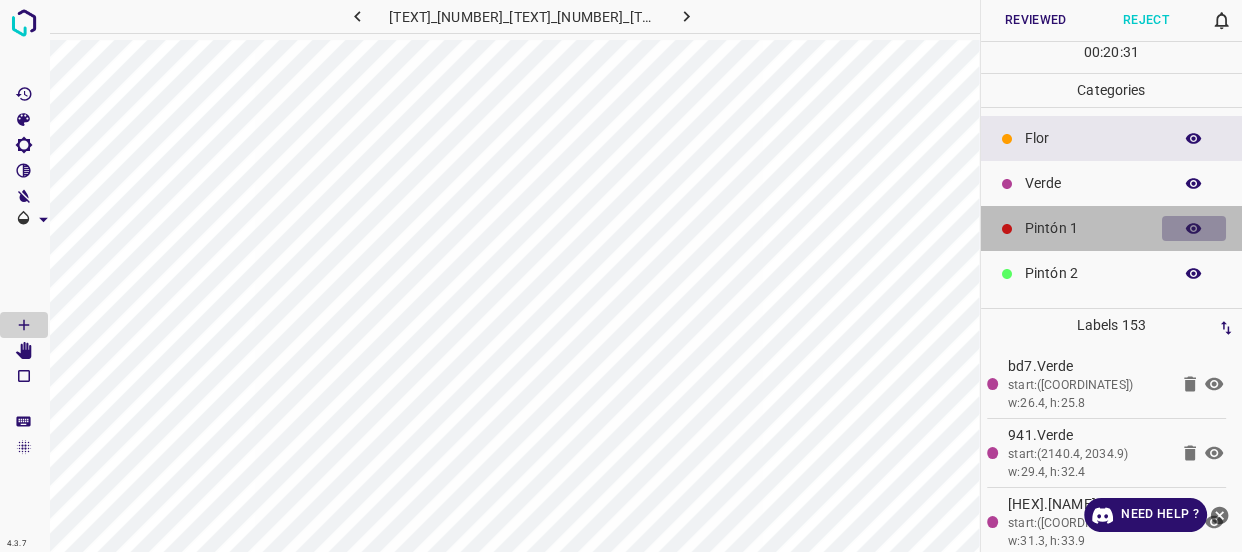click 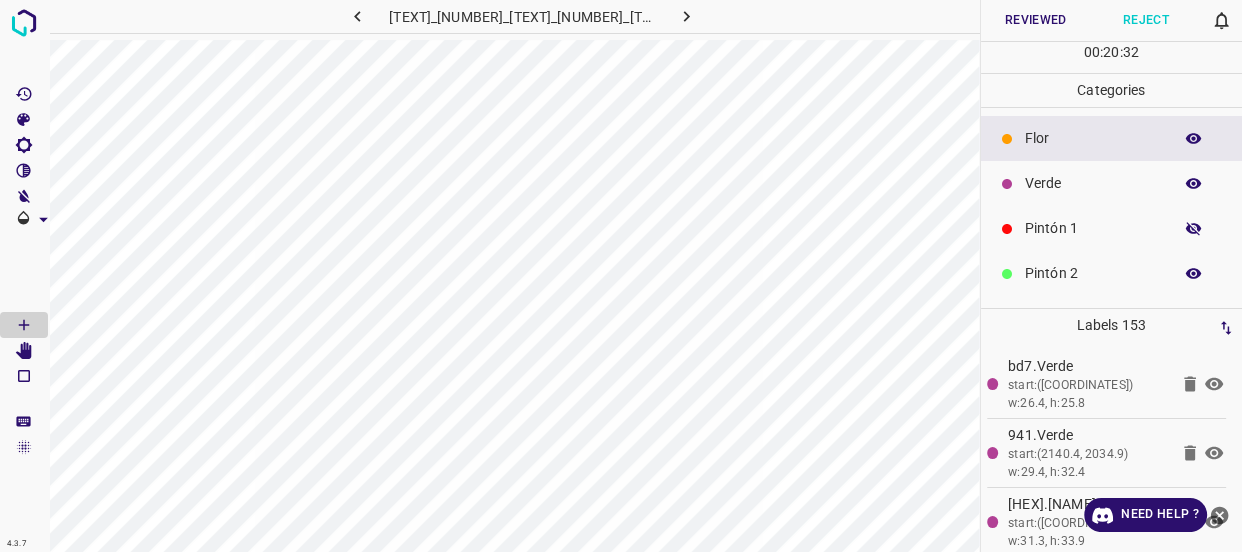 click 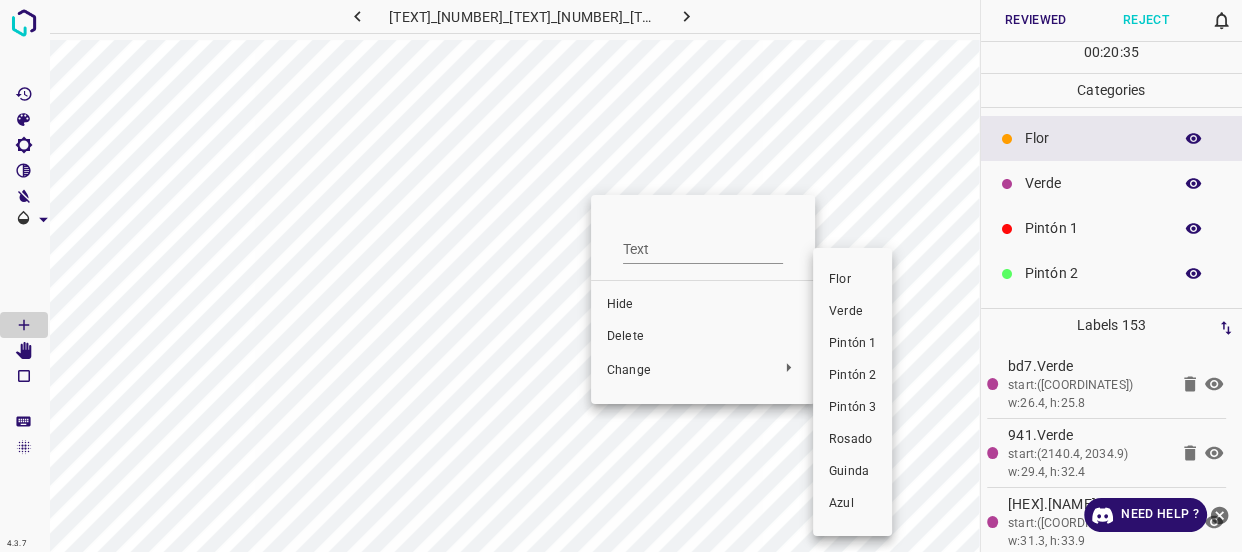 drag, startPoint x: 833, startPoint y: 312, endPoint x: 690, endPoint y: 285, distance: 145.52663 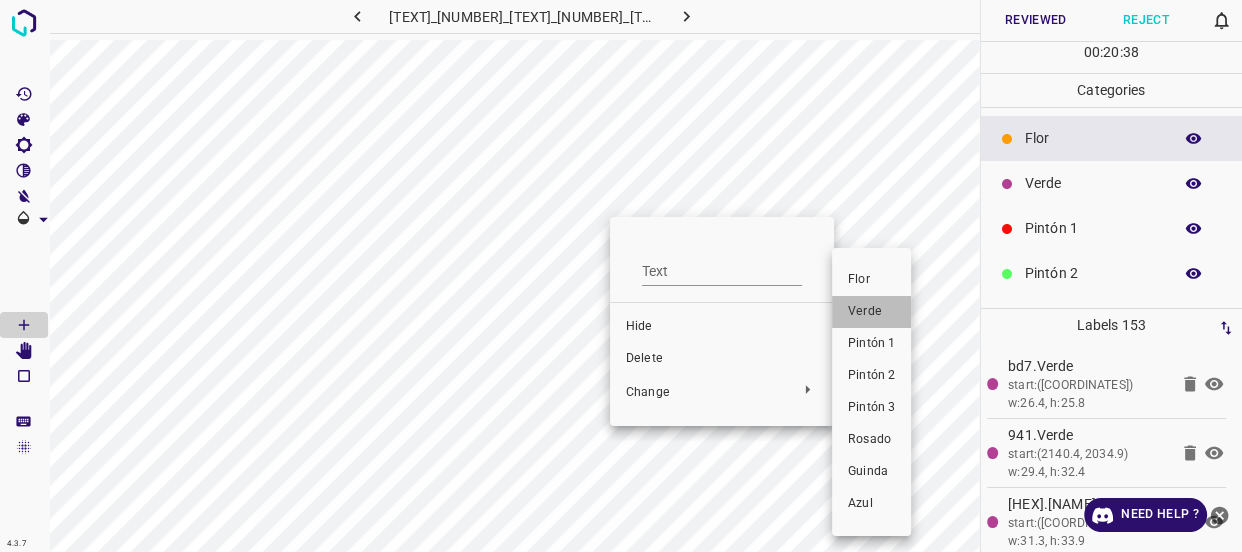 drag, startPoint x: 866, startPoint y: 313, endPoint x: 1214, endPoint y: 234, distance: 356.8543 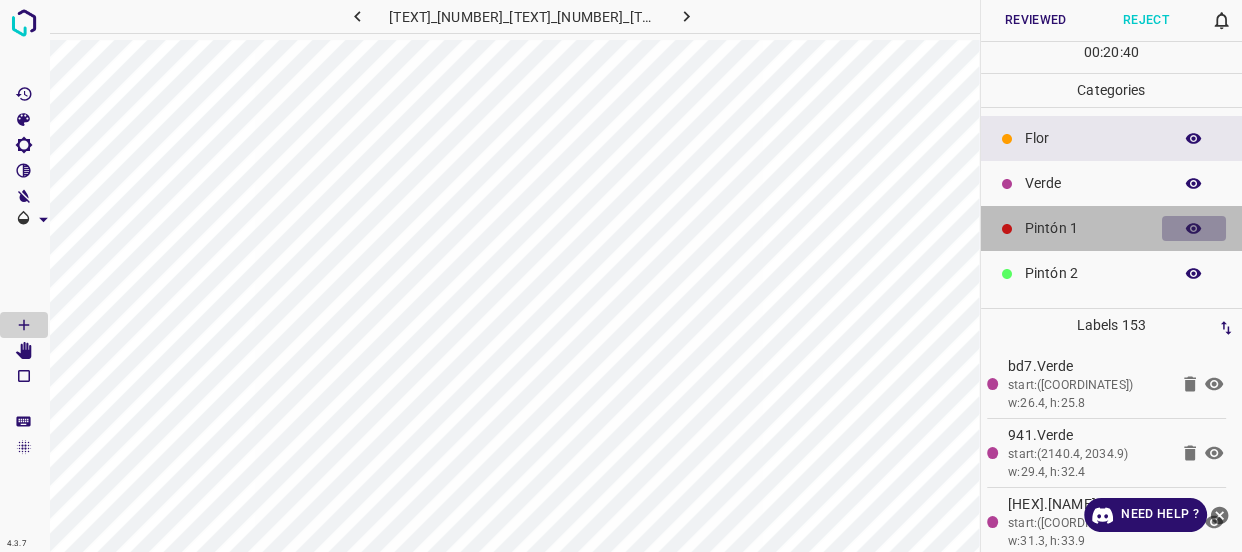 click 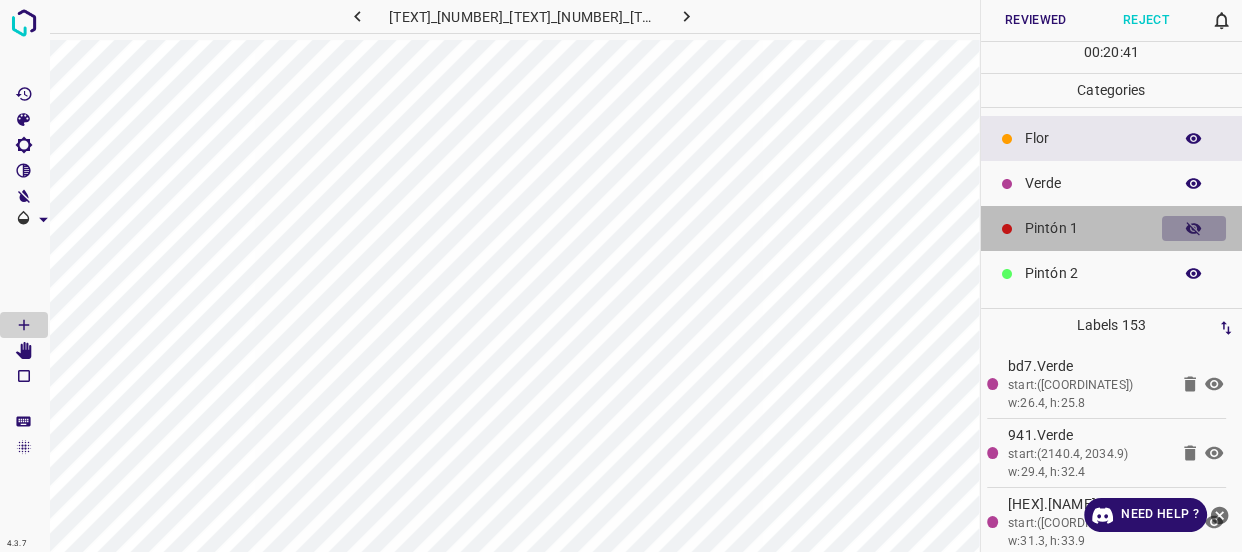 click 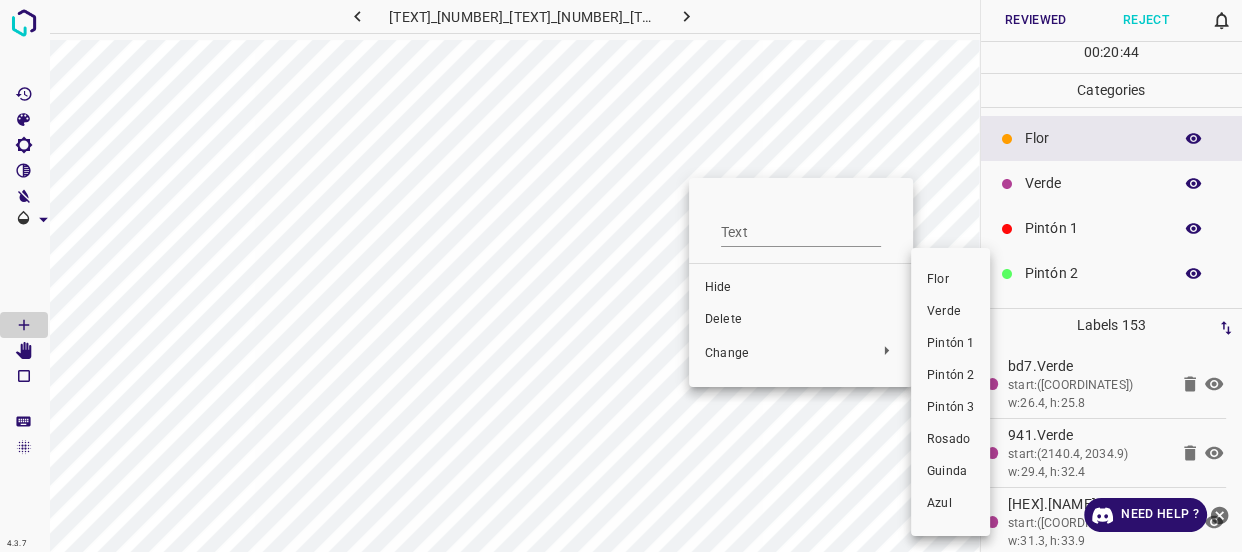 click on "Verde" at bounding box center [950, 312] 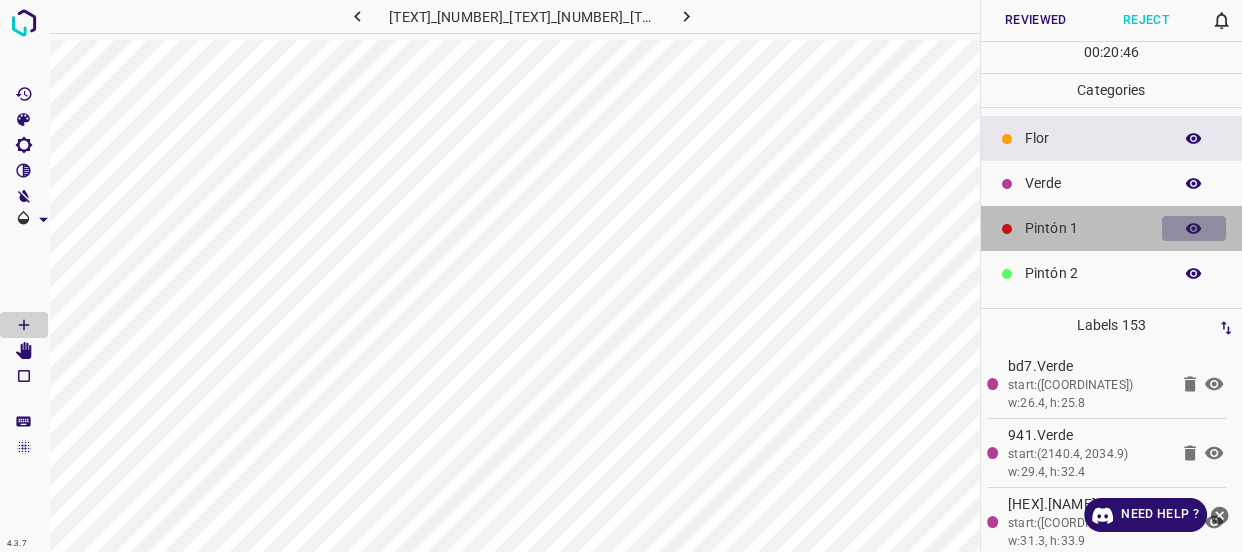 click 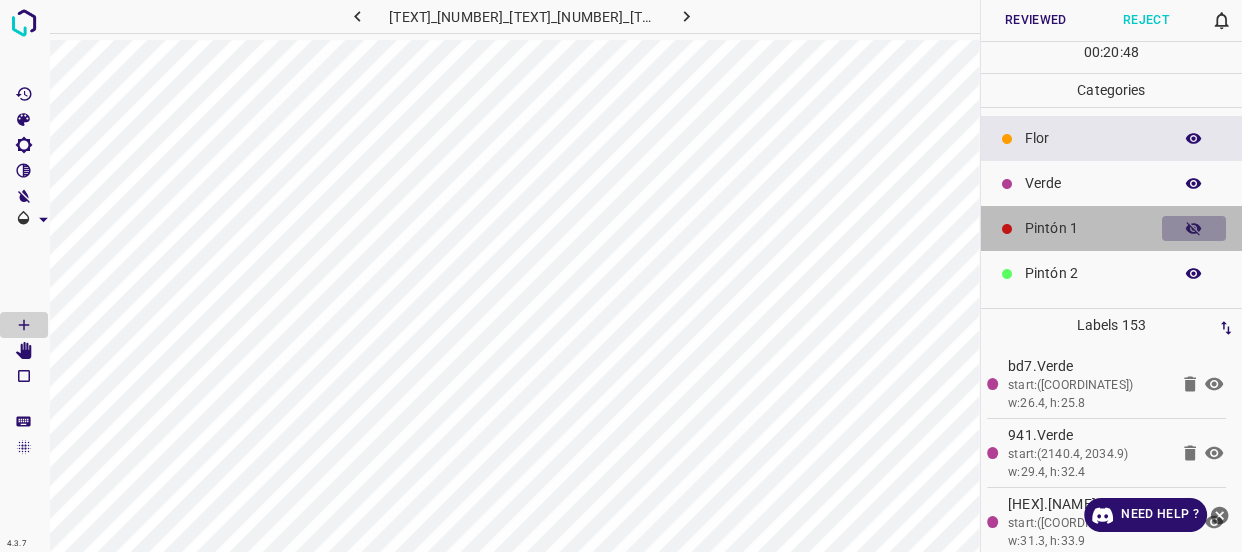 click 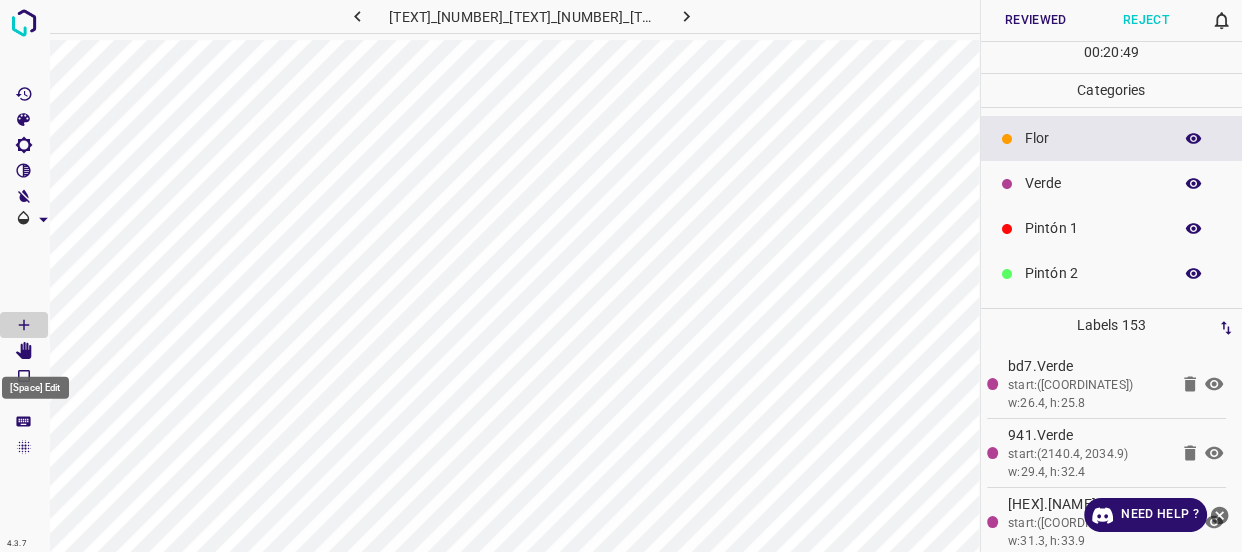 click 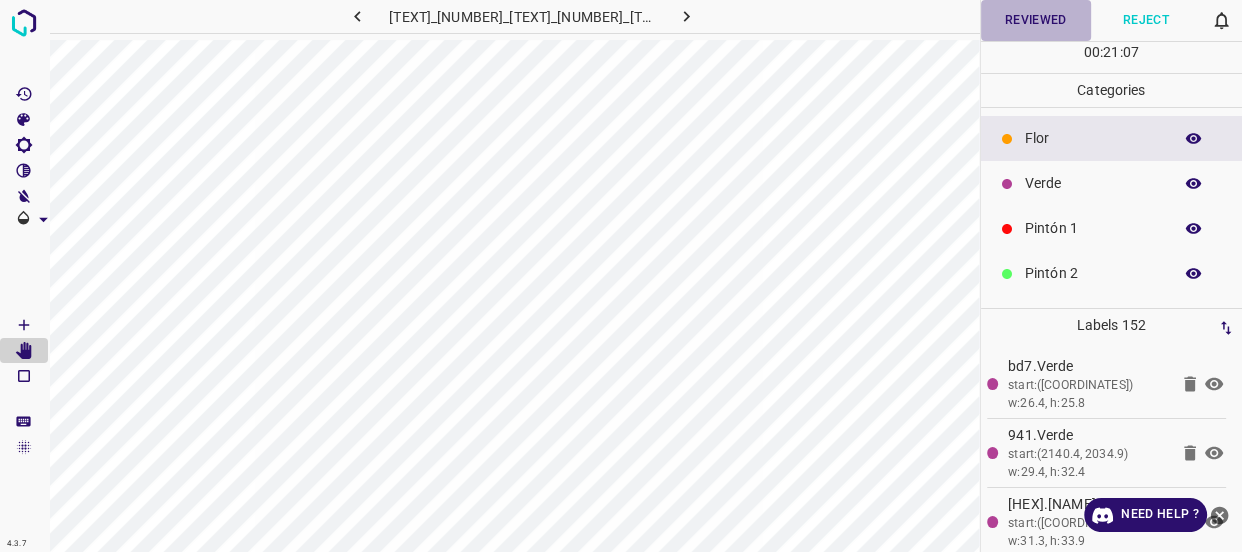 click on "Reviewed" at bounding box center [1036, 20] 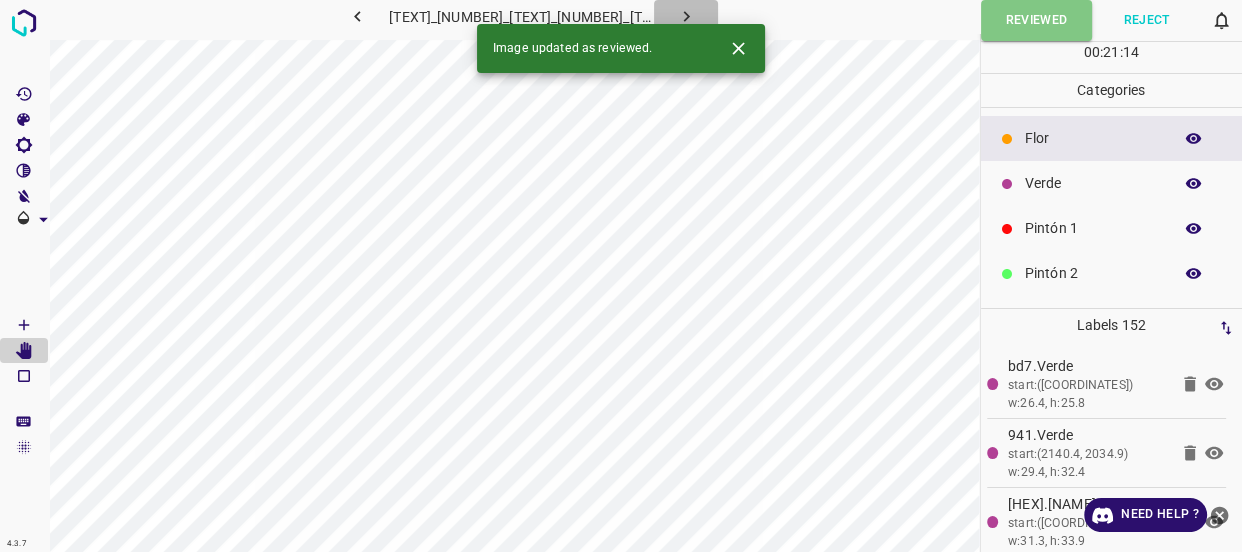 click 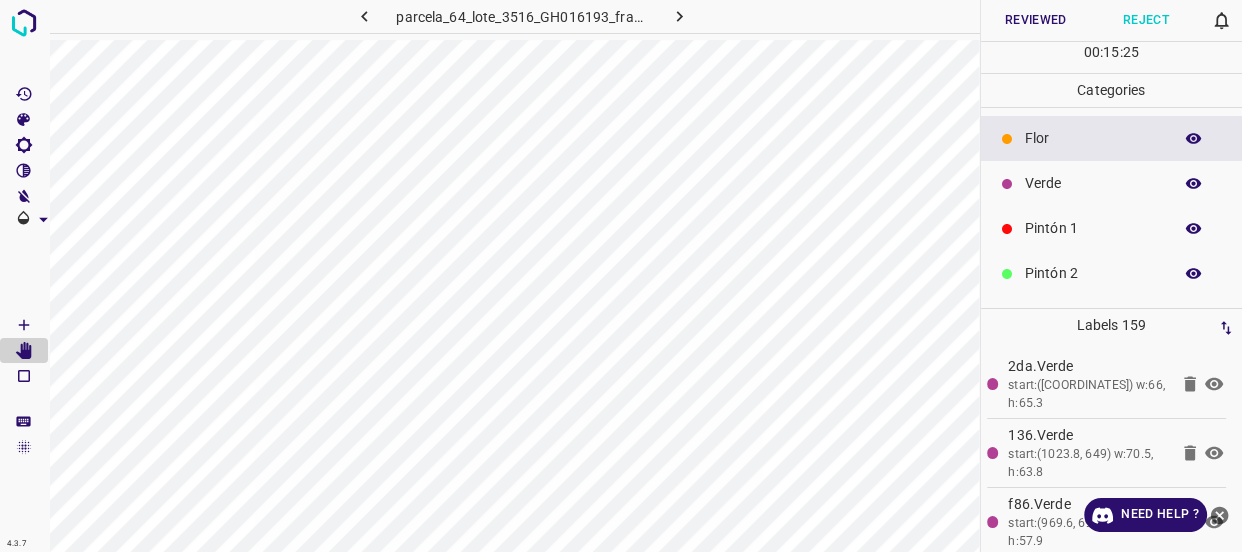 click 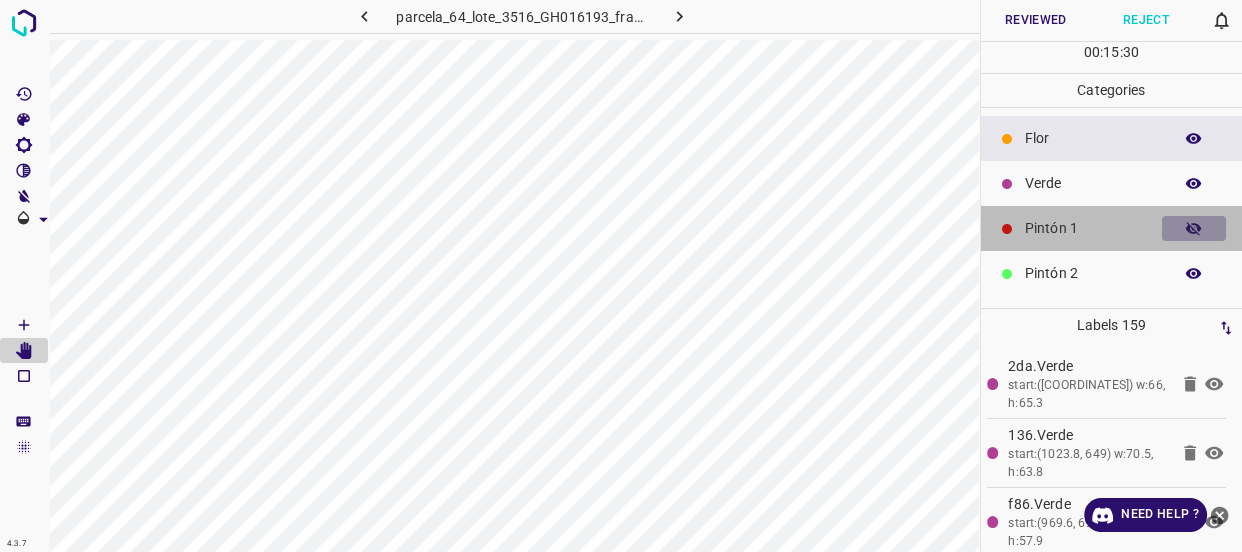 drag, startPoint x: 1180, startPoint y: 226, endPoint x: 1230, endPoint y: 268, distance: 65.29931 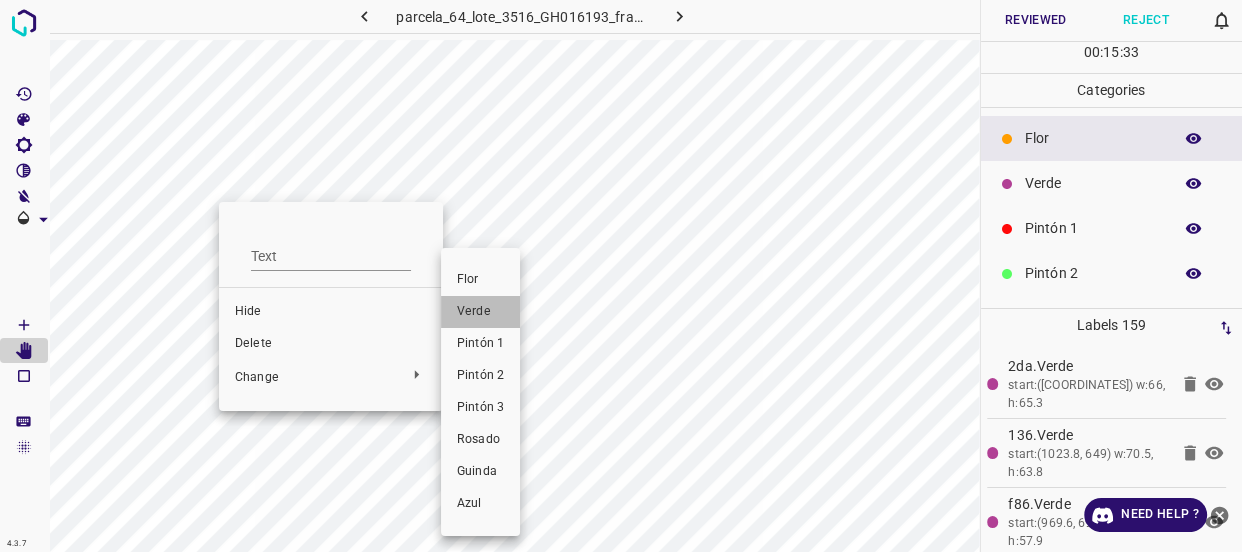 drag, startPoint x: 479, startPoint y: 312, endPoint x: 469, endPoint y: 192, distance: 120.41595 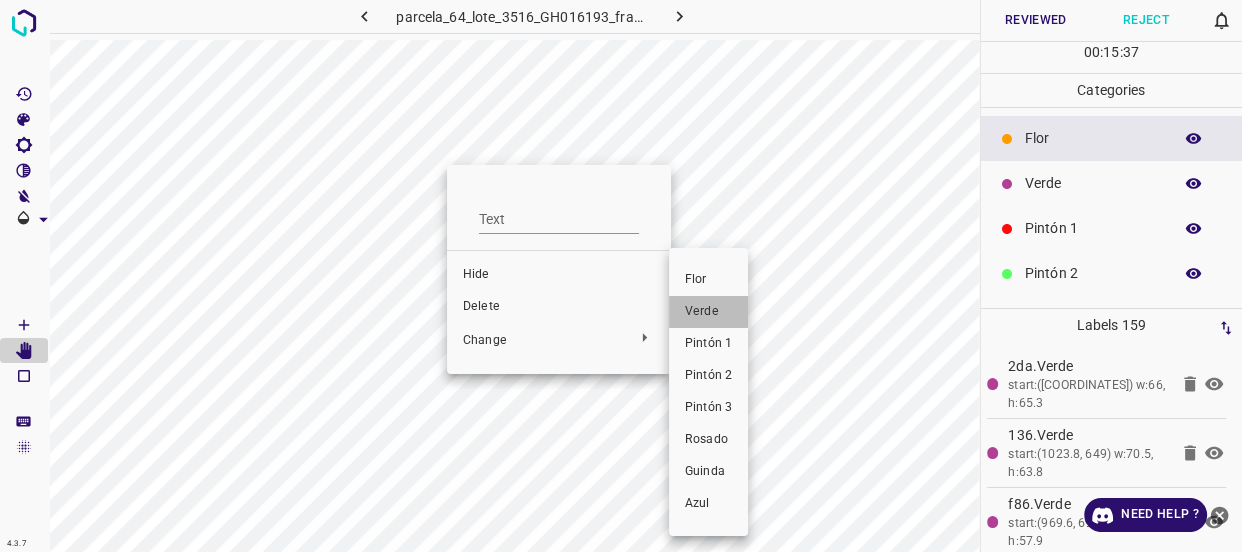 drag, startPoint x: 699, startPoint y: 308, endPoint x: 635, endPoint y: 260, distance: 80 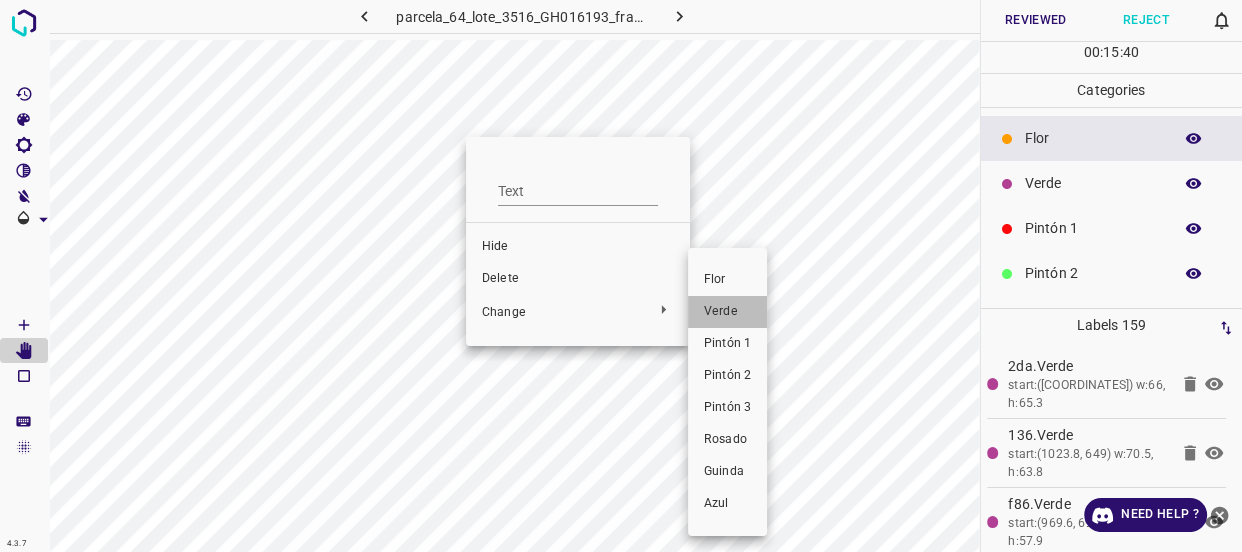 drag, startPoint x: 722, startPoint y: 301, endPoint x: 560, endPoint y: 215, distance: 183.41211 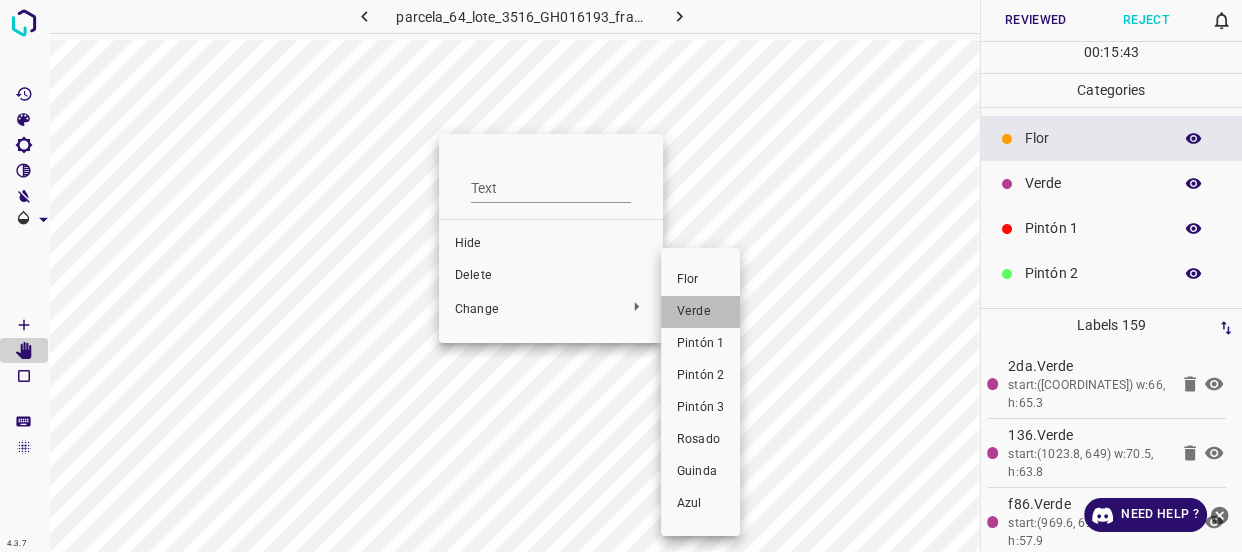 drag, startPoint x: 687, startPoint y: 311, endPoint x: 677, endPoint y: 332, distance: 23.259407 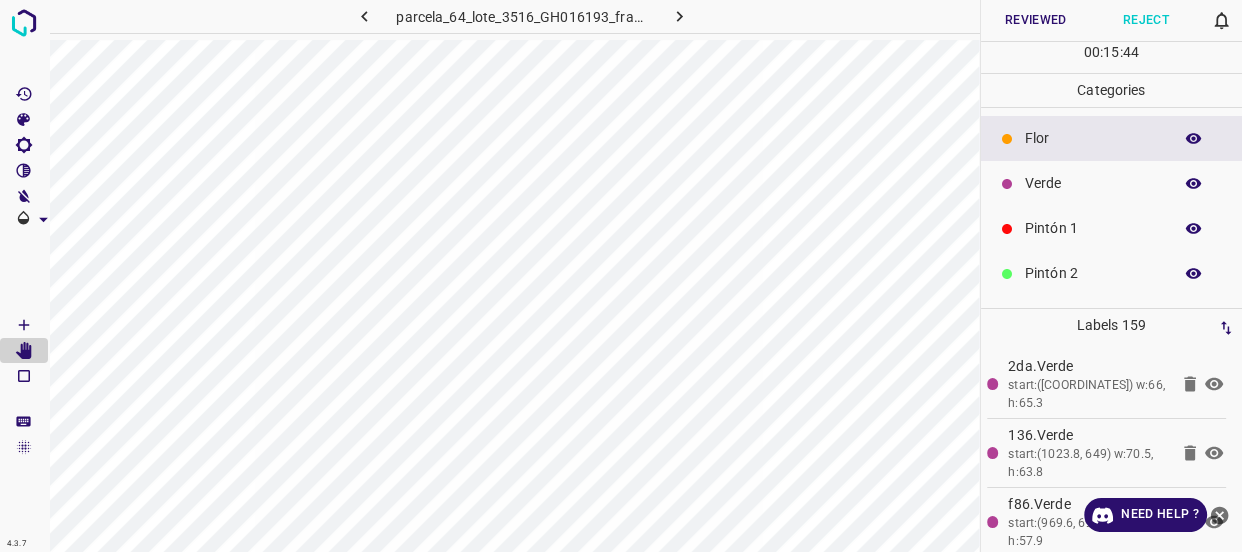 click 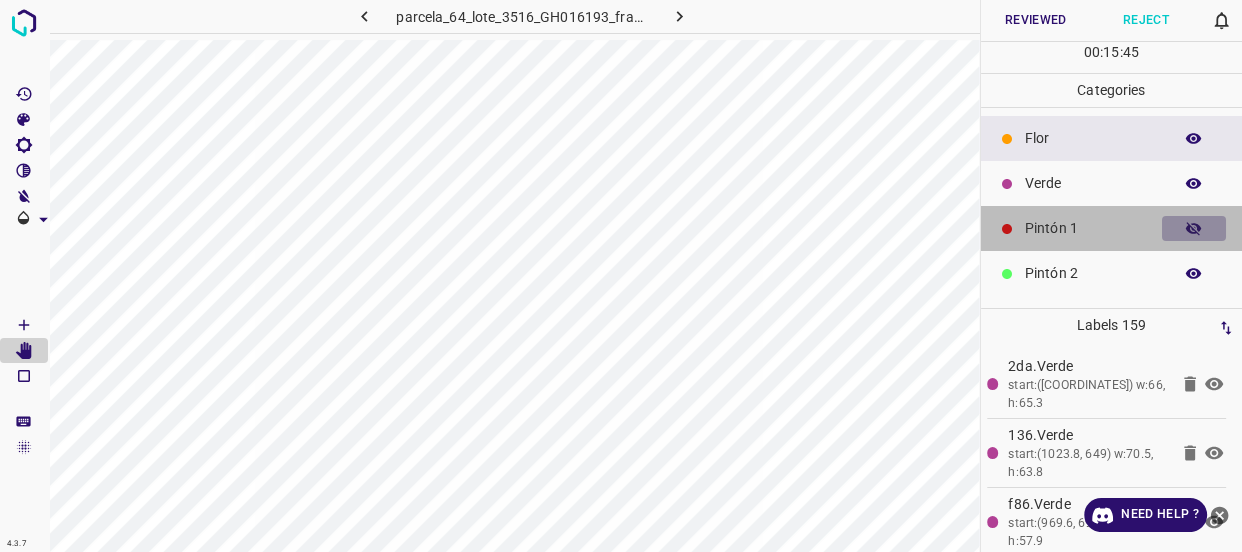 click 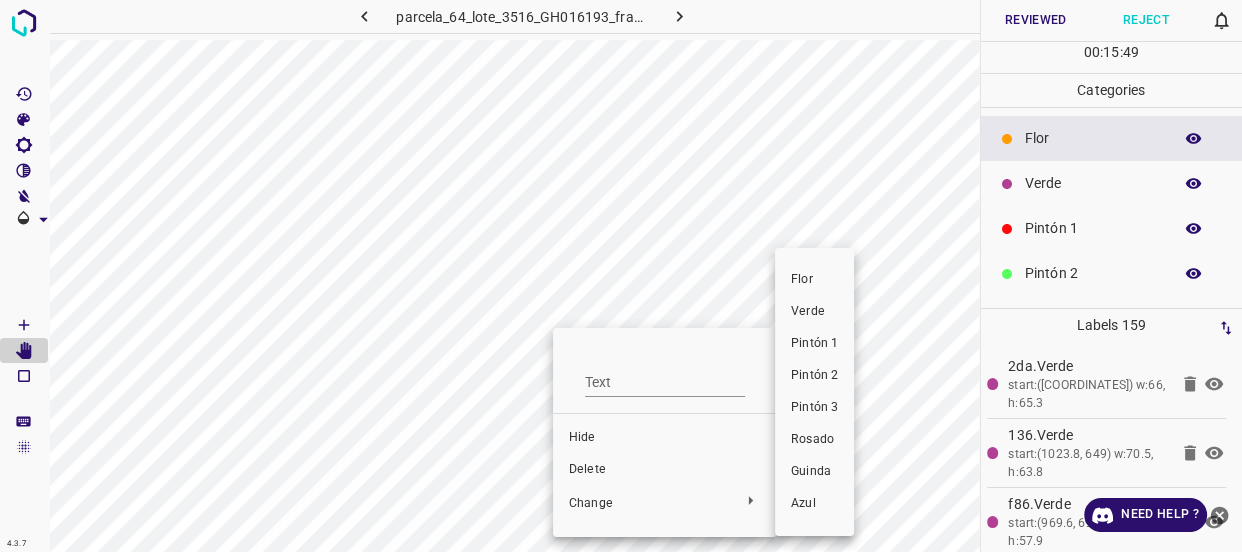 click on "Verde" at bounding box center [814, 312] 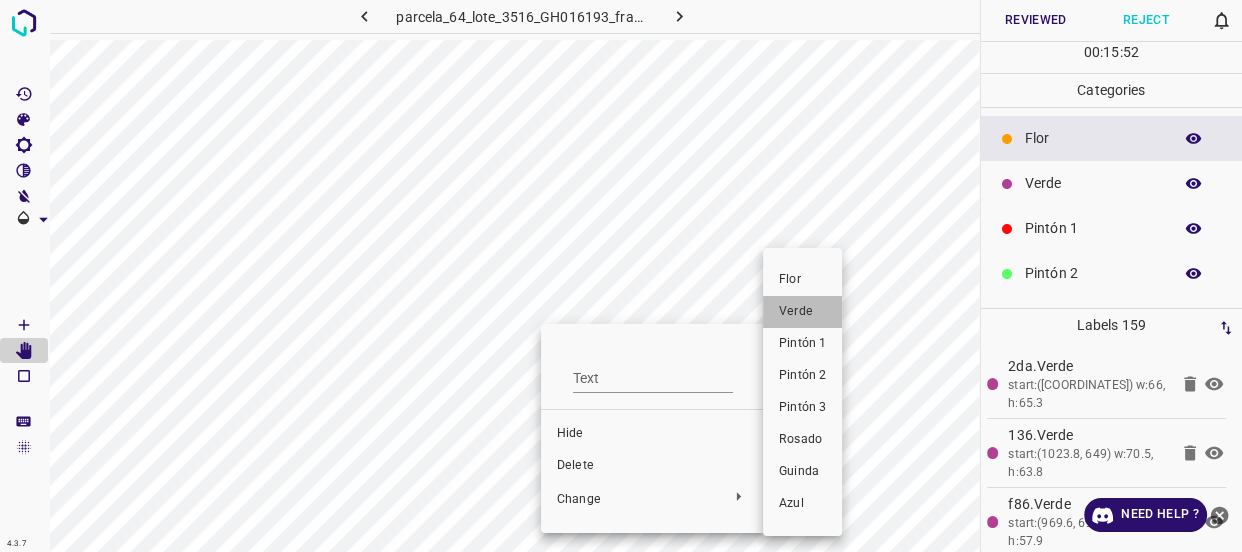 click on "Verde" at bounding box center [802, 312] 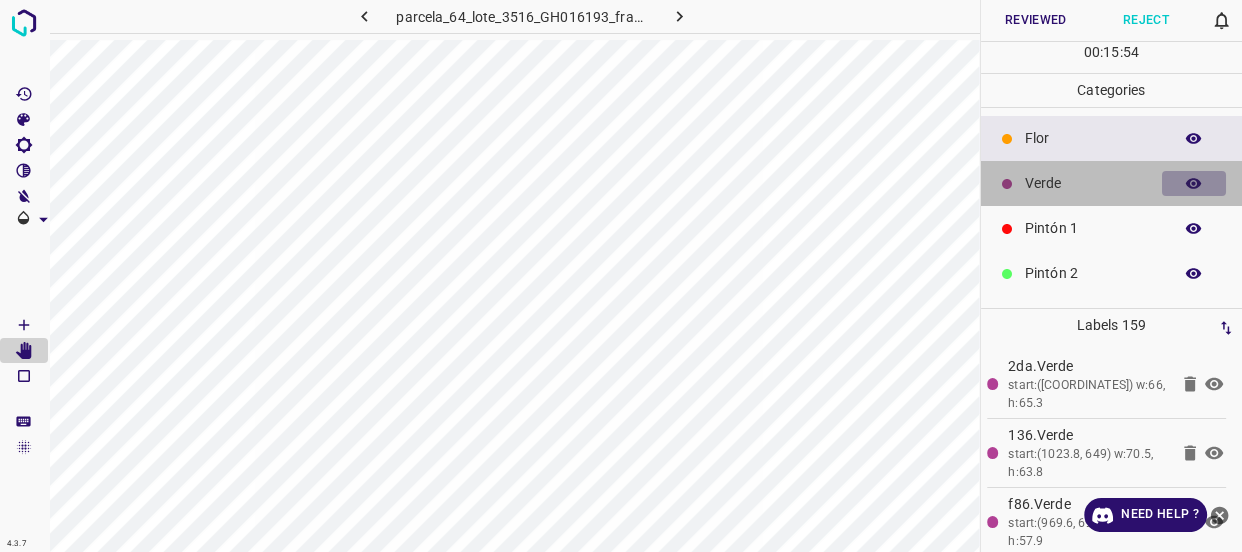 click 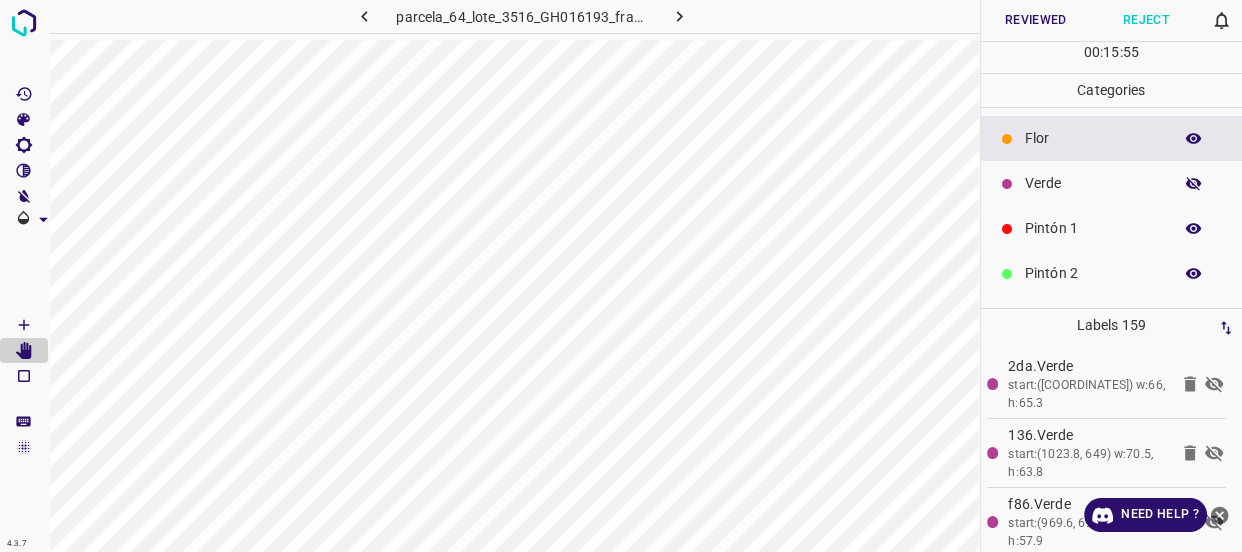 drag, startPoint x: 1179, startPoint y: 181, endPoint x: 1137, endPoint y: 195, distance: 44.27189 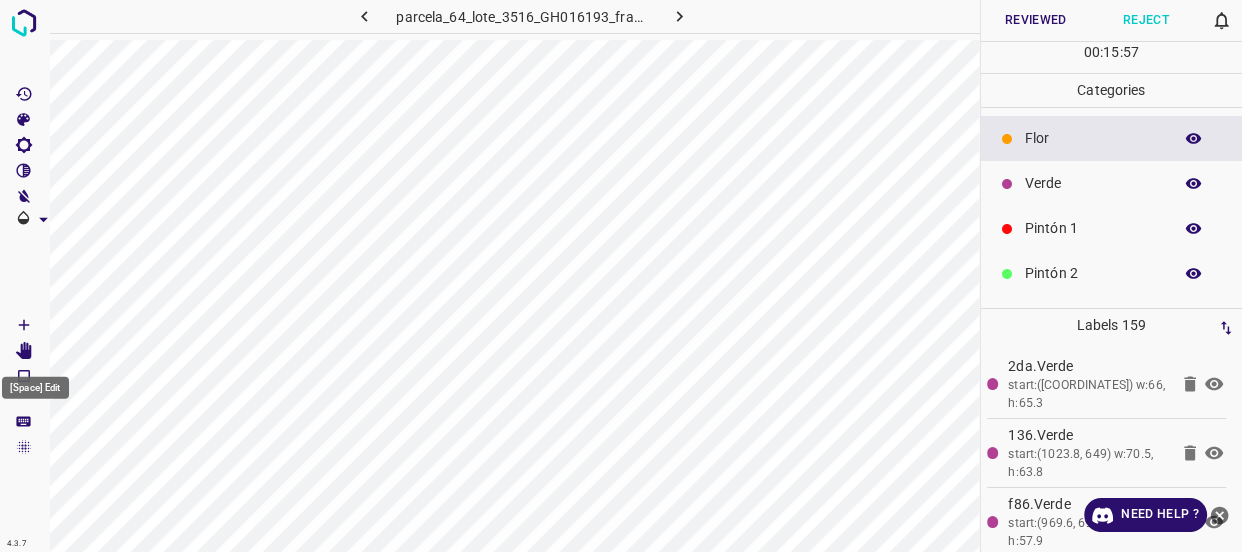 click 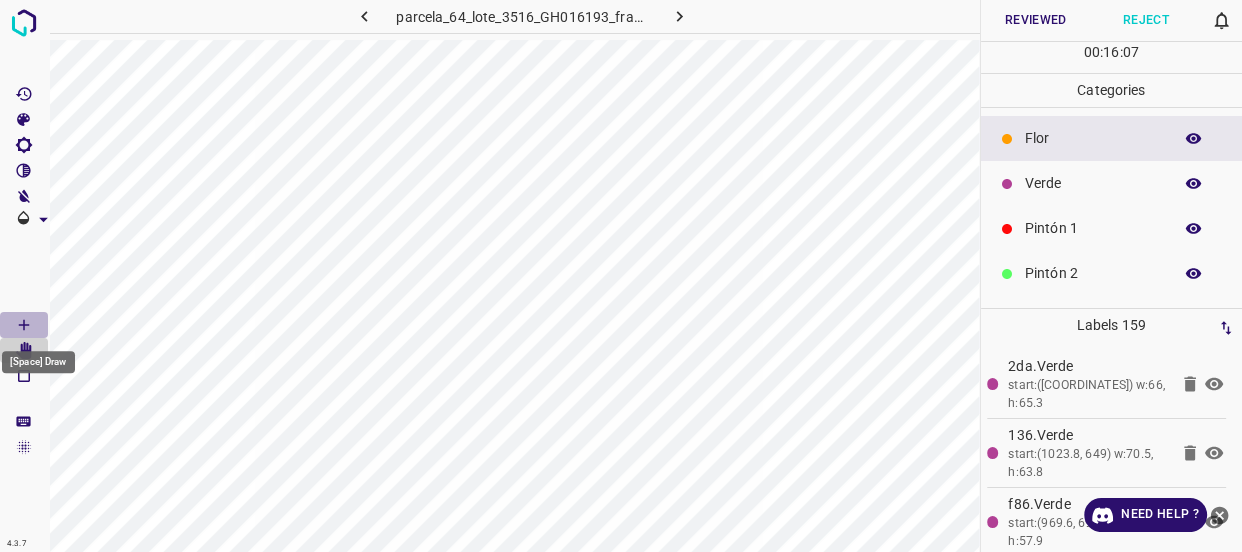 click 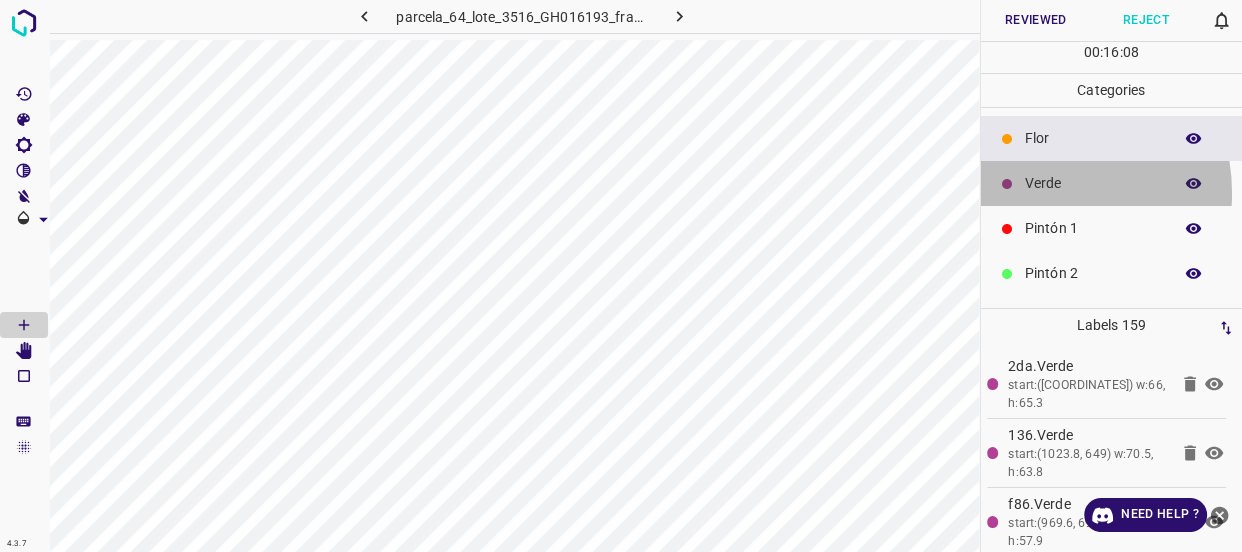 click on "Verde" at bounding box center (1093, 183) 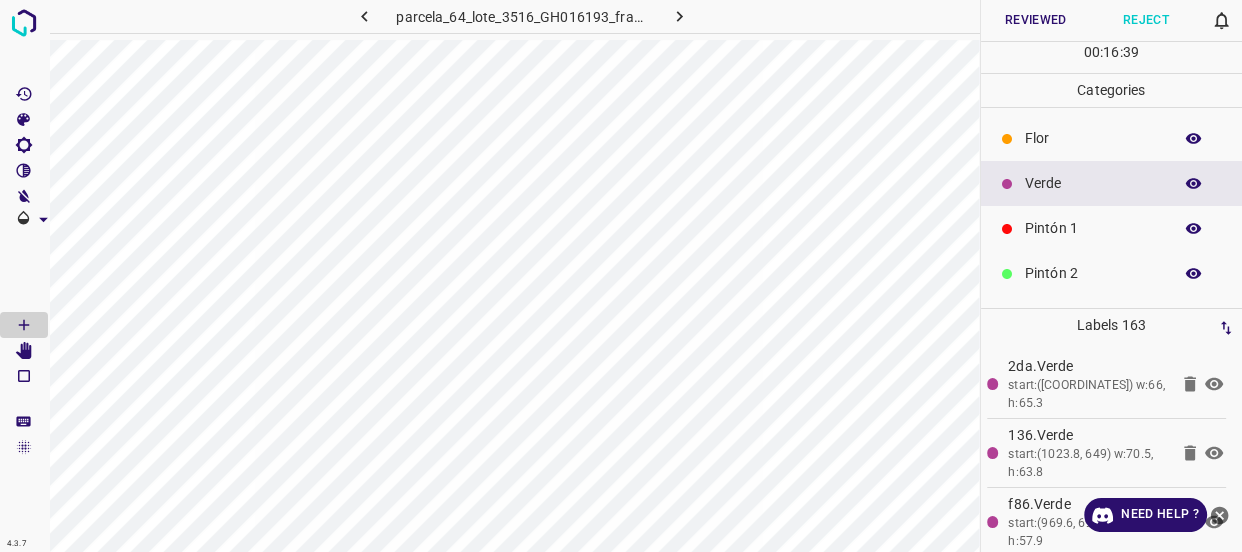 click 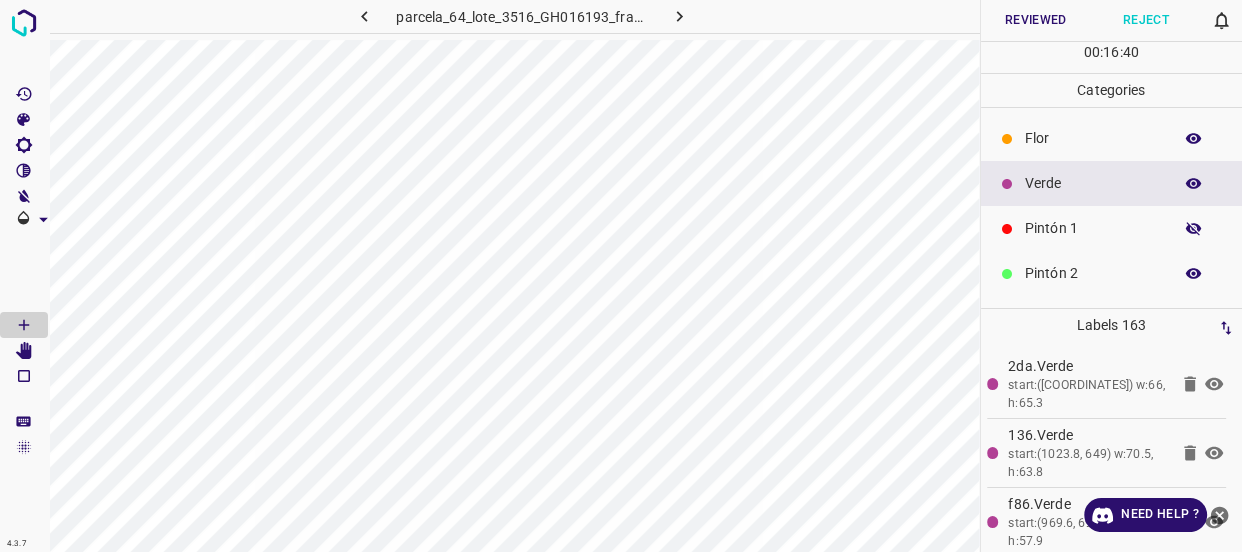 click 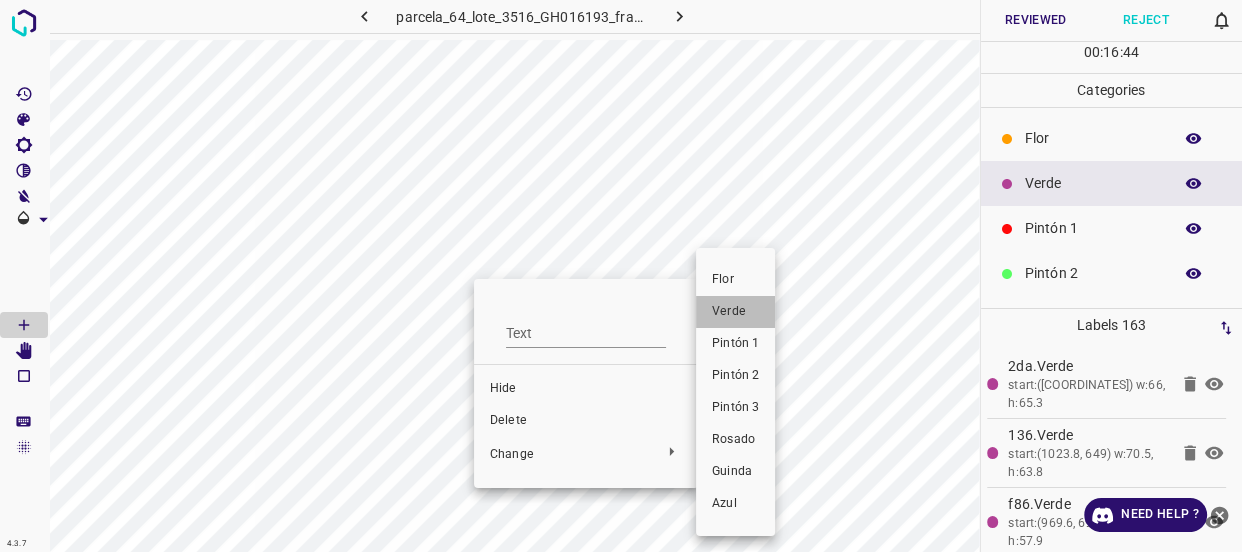 drag, startPoint x: 734, startPoint y: 317, endPoint x: 610, endPoint y: 332, distance: 124.90396 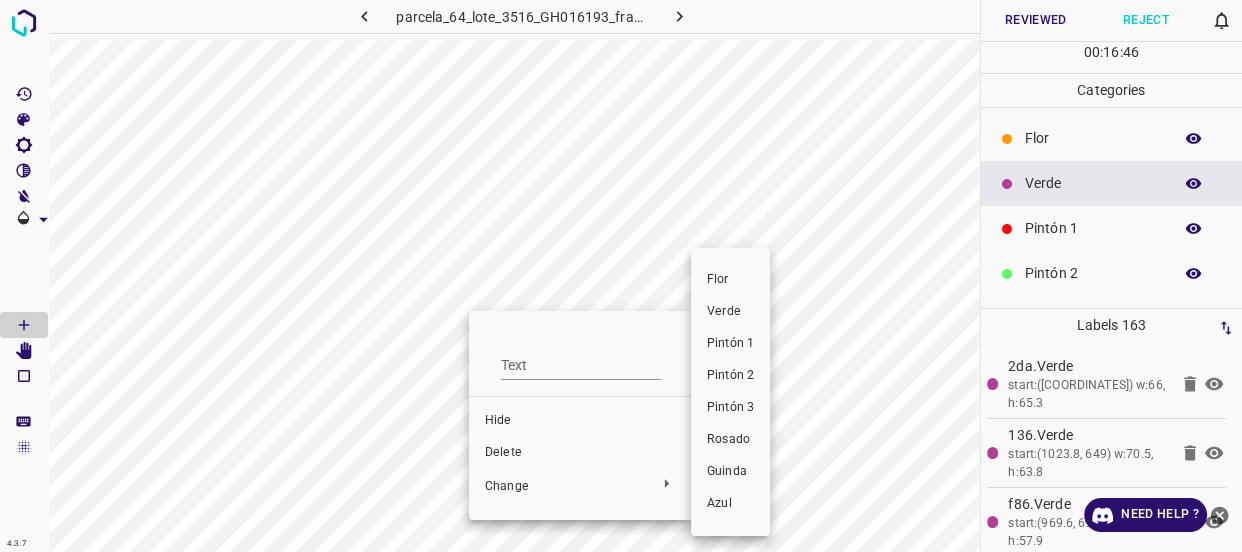 drag, startPoint x: 736, startPoint y: 310, endPoint x: 486, endPoint y: 364, distance: 255.76552 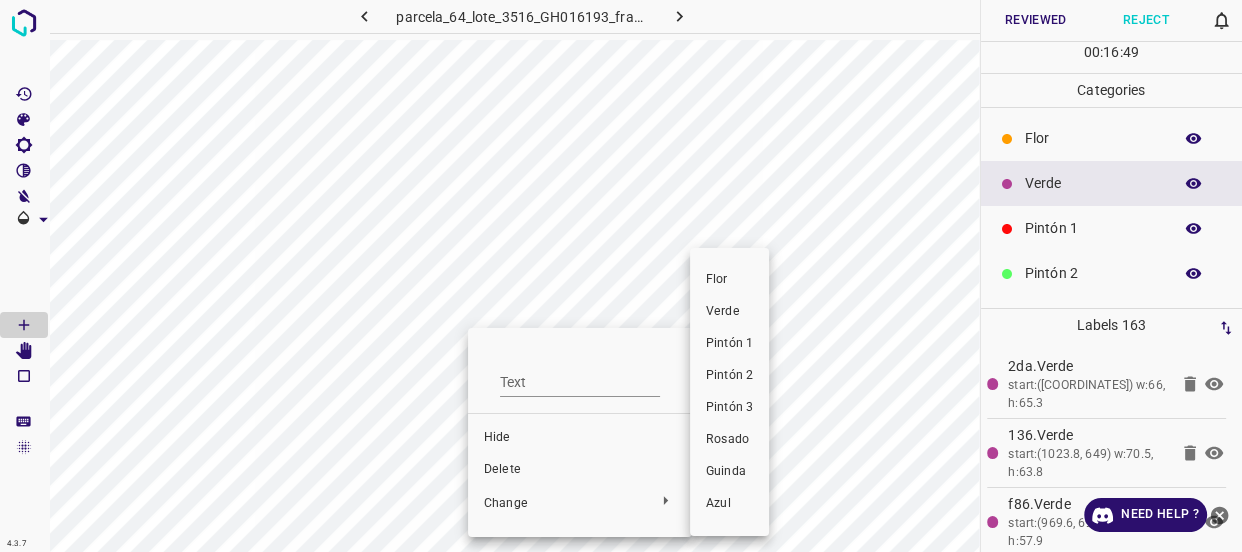 drag, startPoint x: 739, startPoint y: 316, endPoint x: 557, endPoint y: 315, distance: 182.00275 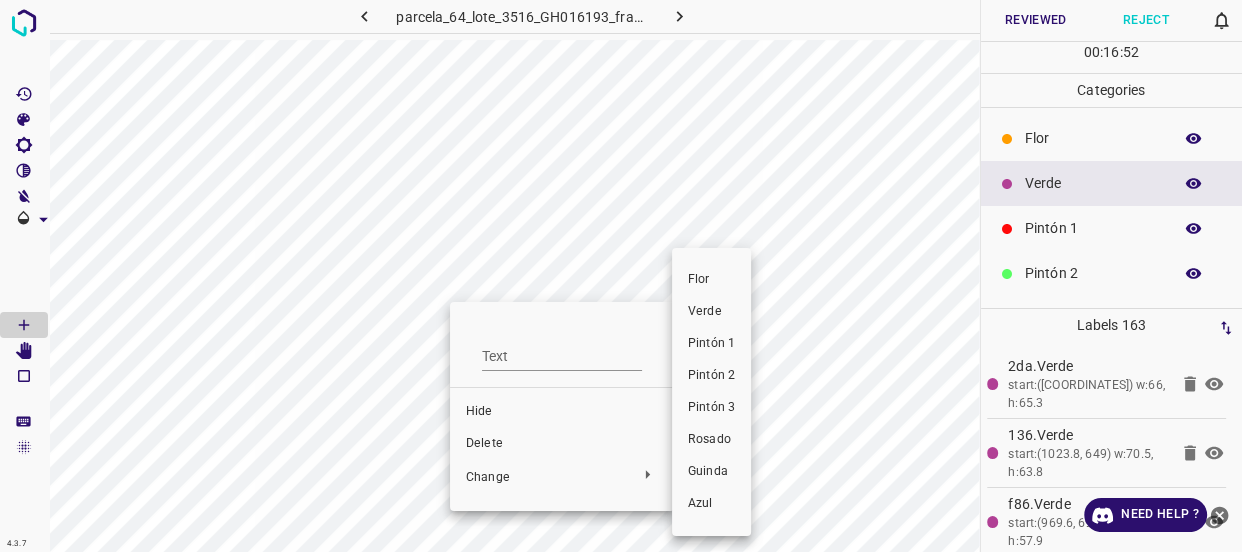 click on "Verde" at bounding box center [711, 312] 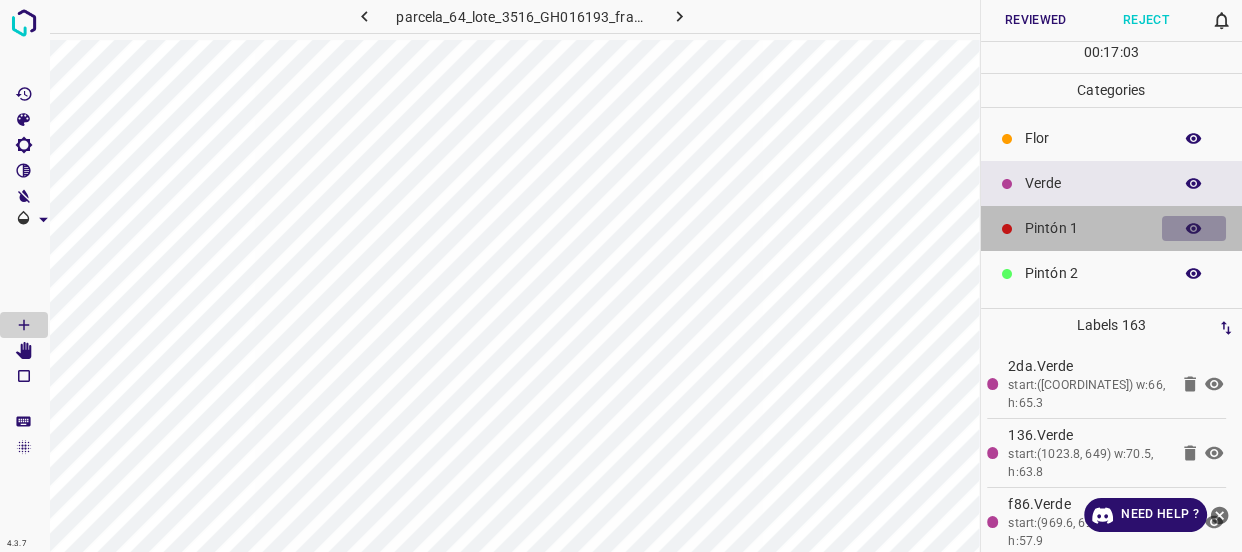 click 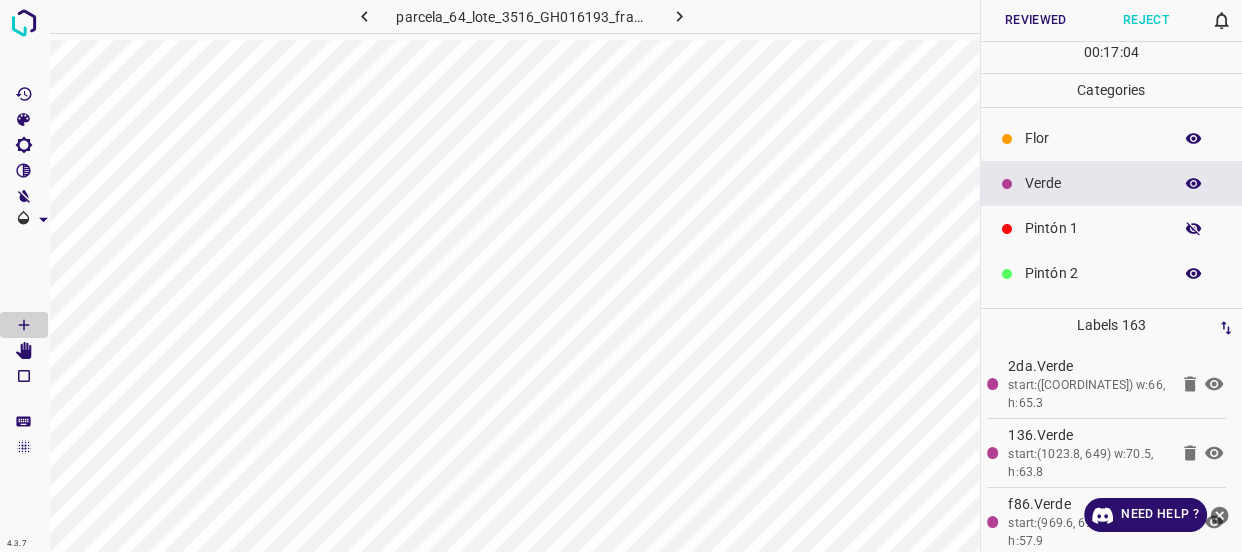 click 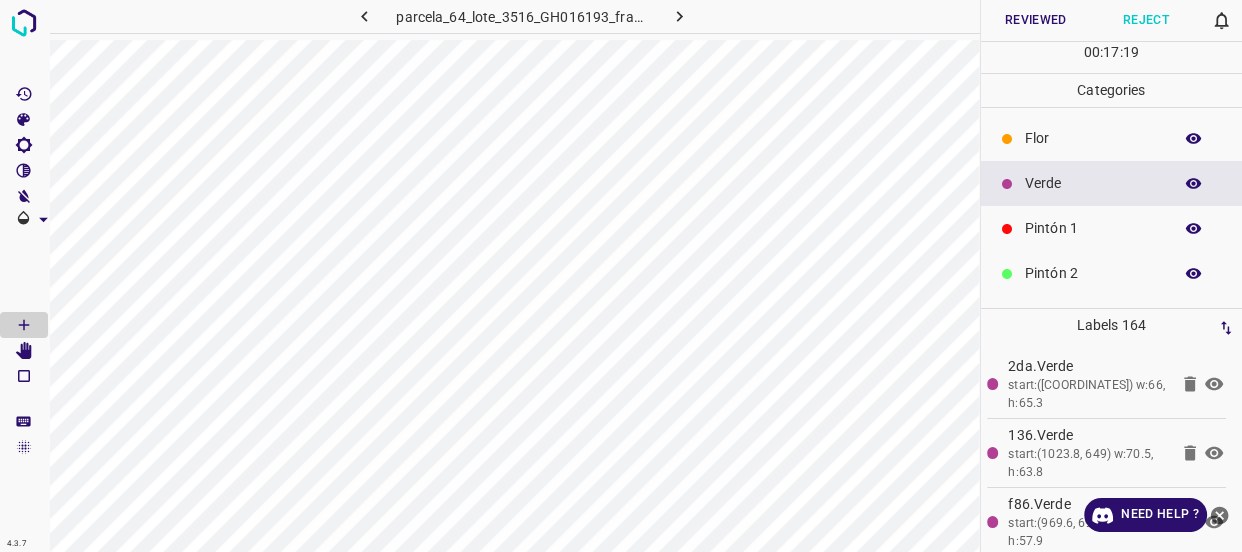 click 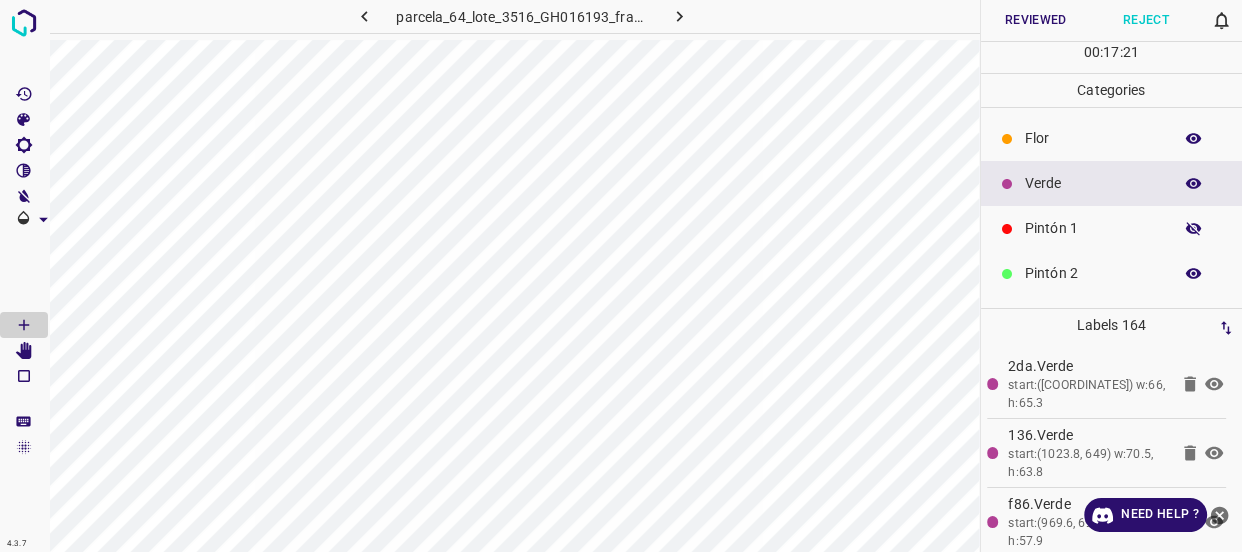 click 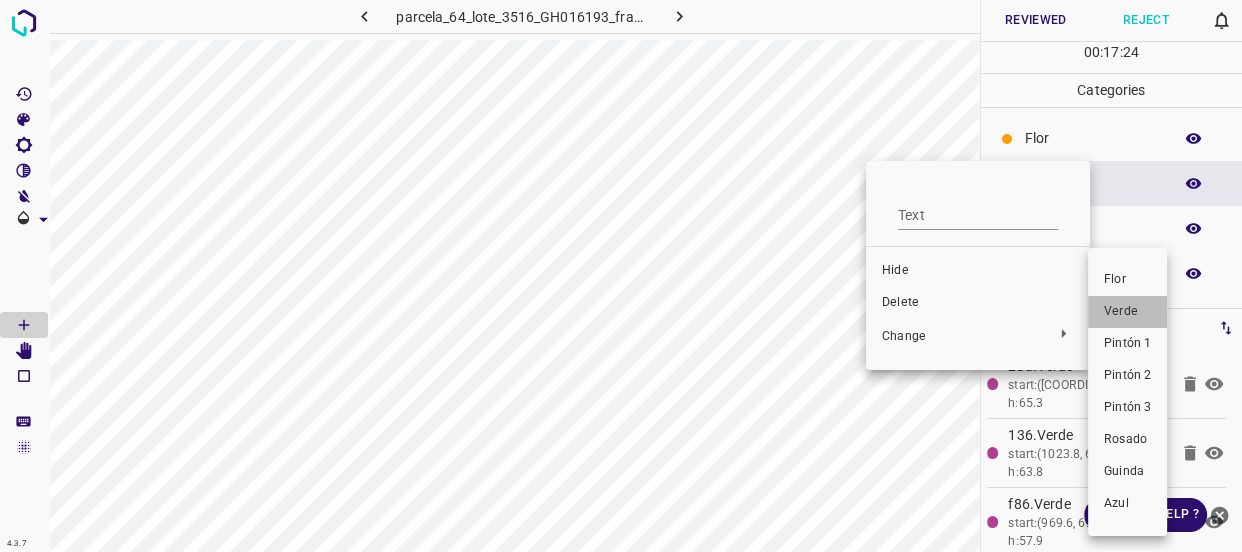 drag, startPoint x: 1122, startPoint y: 309, endPoint x: 1184, endPoint y: 242, distance: 91.28527 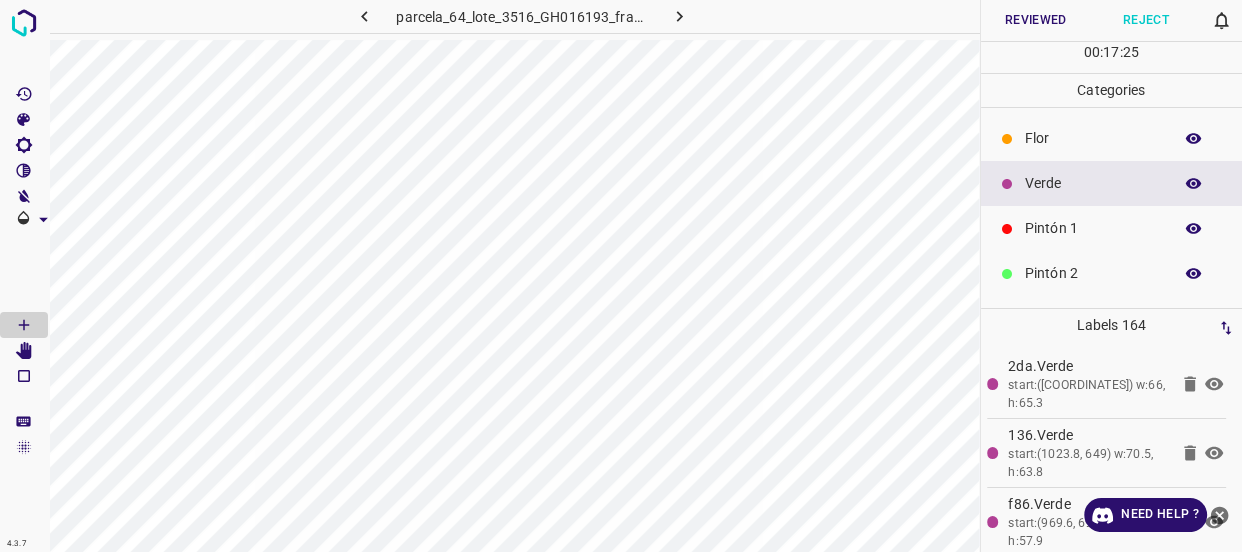 click 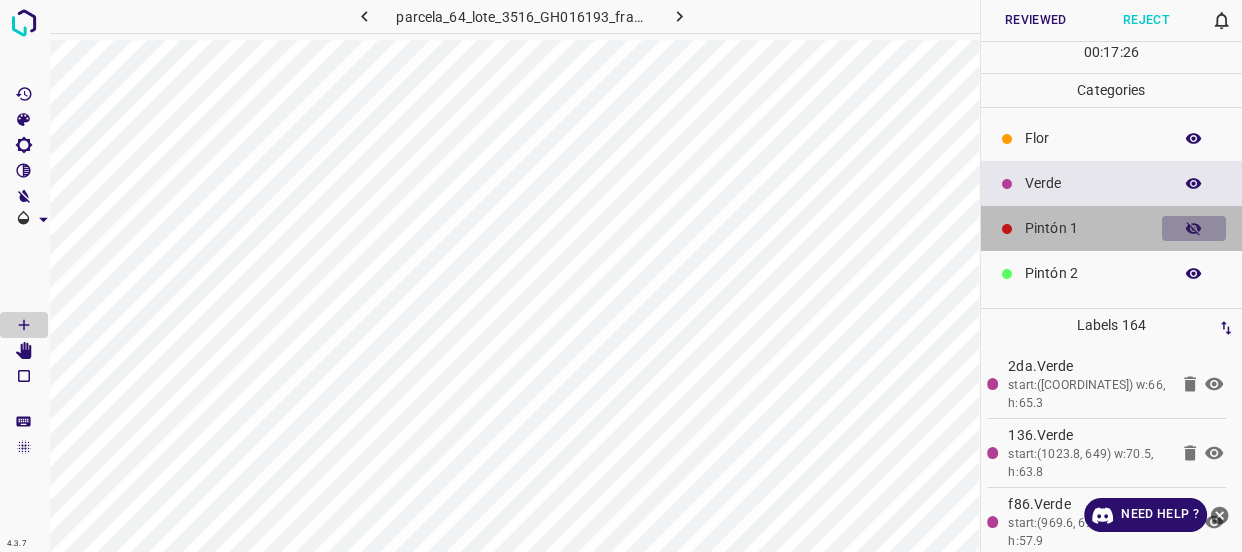click 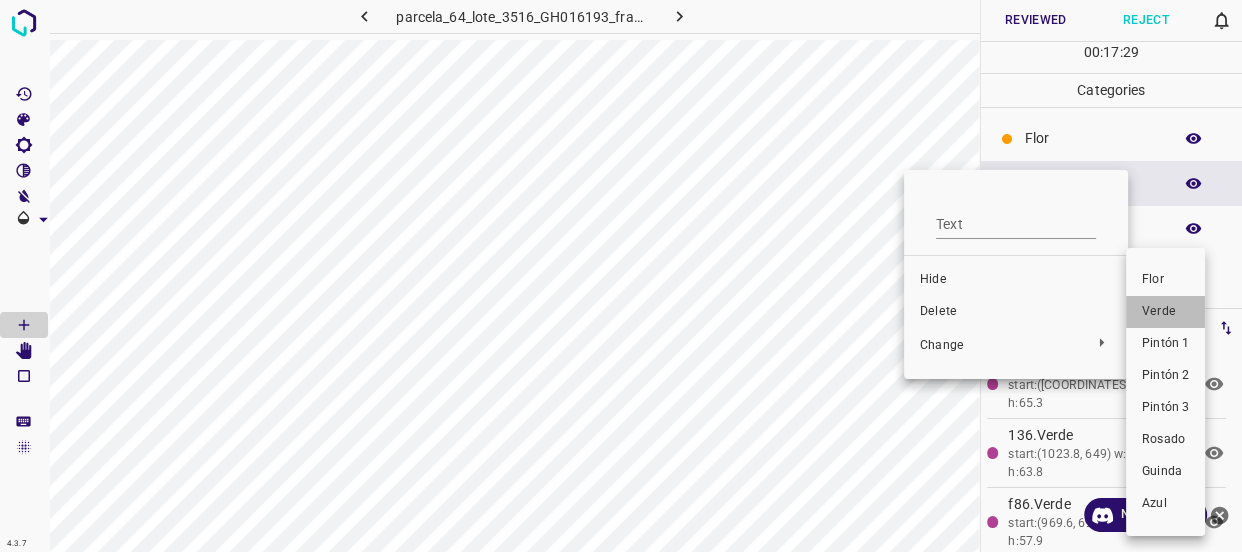 drag, startPoint x: 1153, startPoint y: 310, endPoint x: 1091, endPoint y: 235, distance: 97.308784 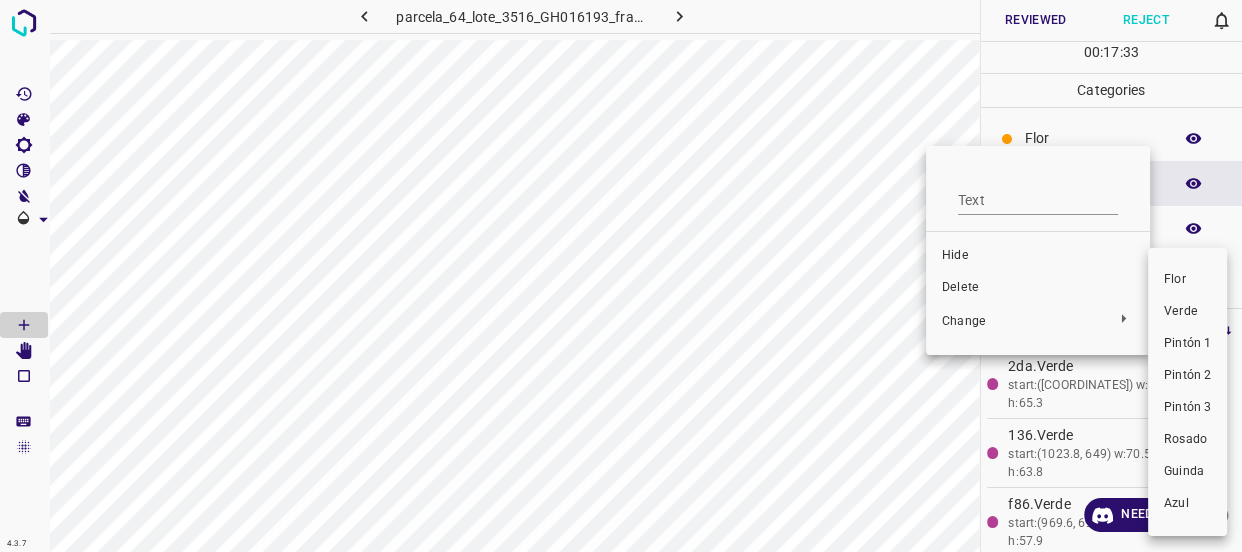 drag, startPoint x: 1168, startPoint y: 310, endPoint x: 1164, endPoint y: 239, distance: 71.11259 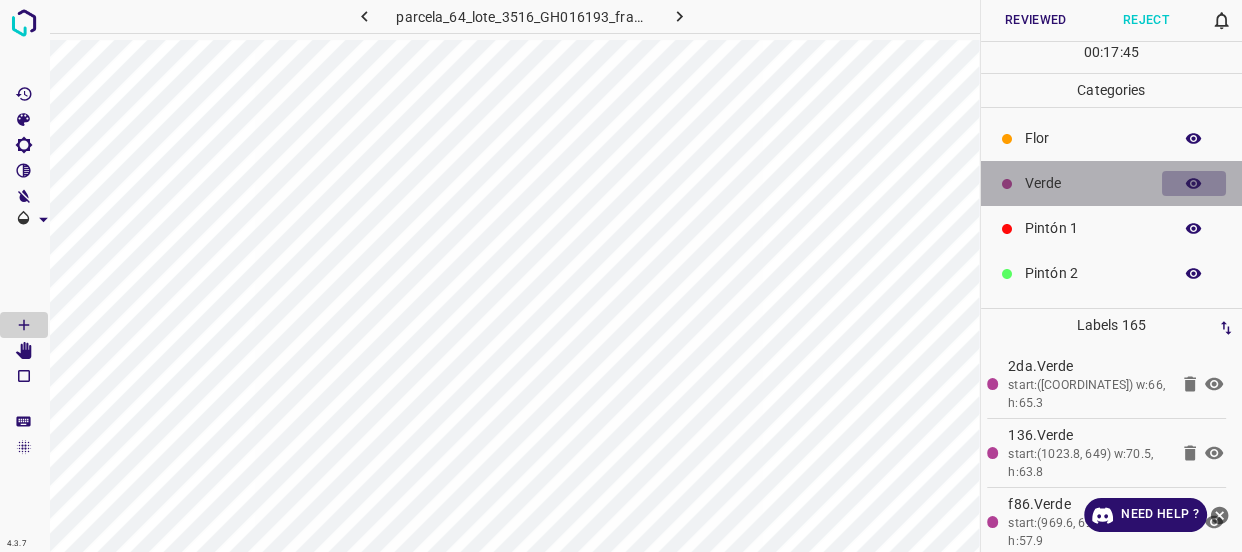 click 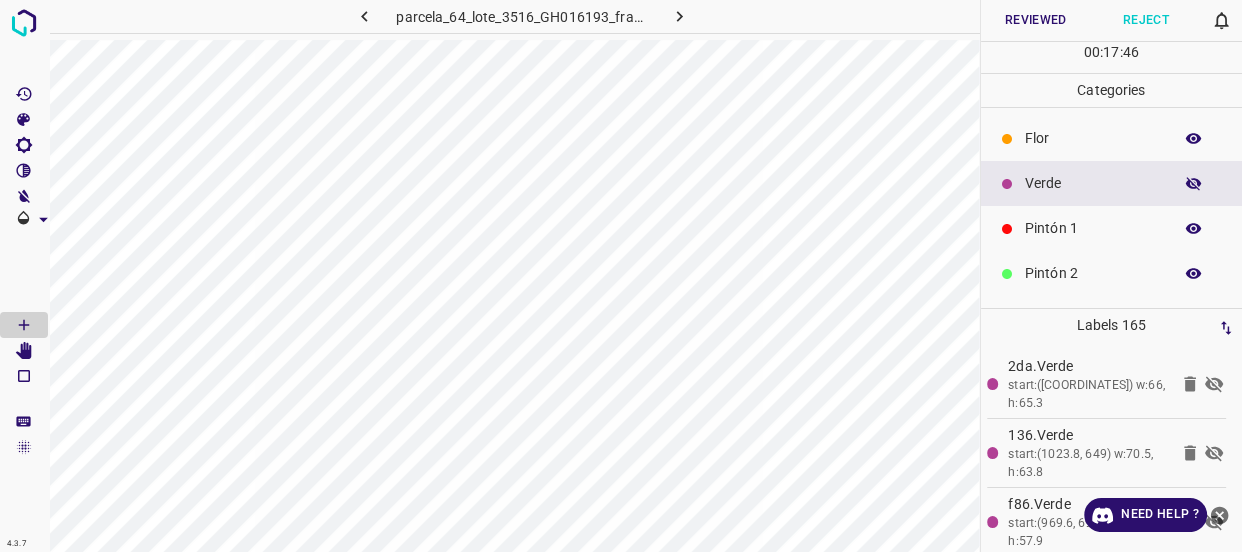 click 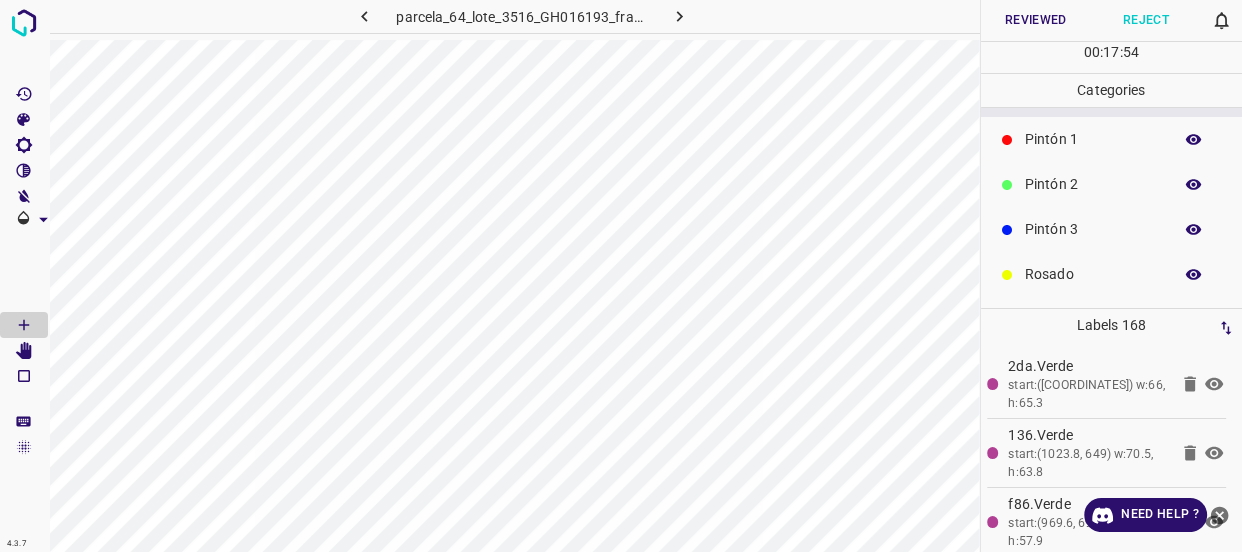 scroll, scrollTop: 175, scrollLeft: 0, axis: vertical 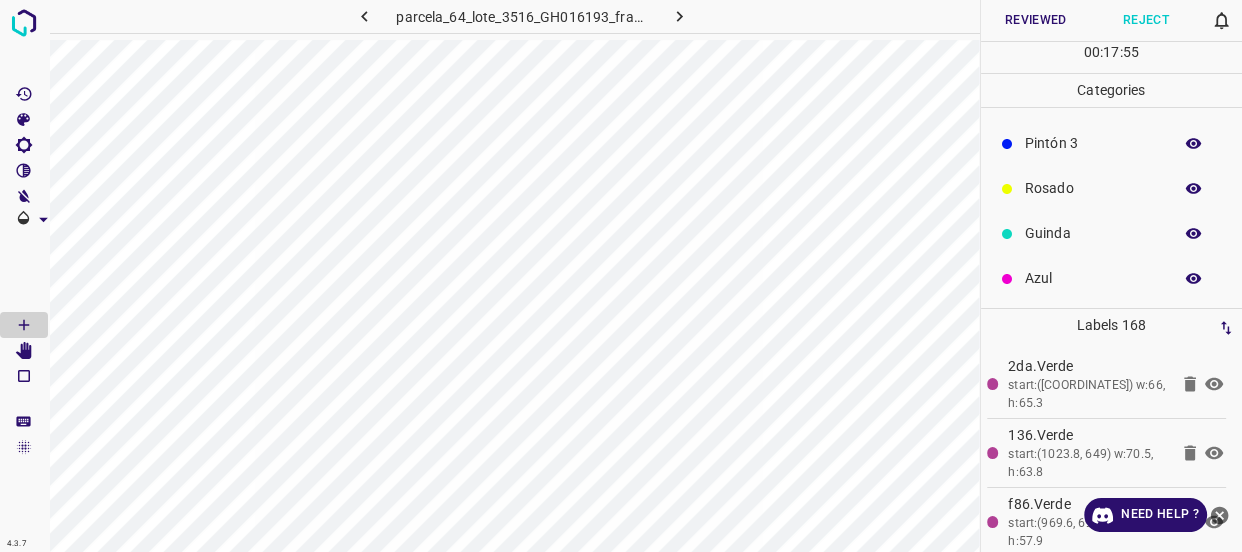 click 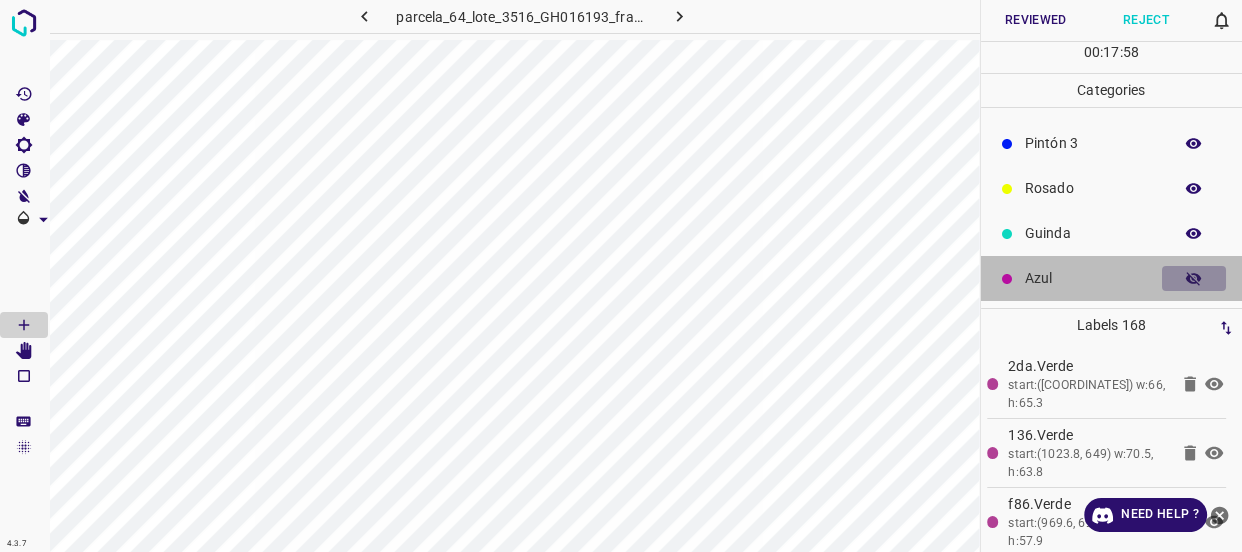 click 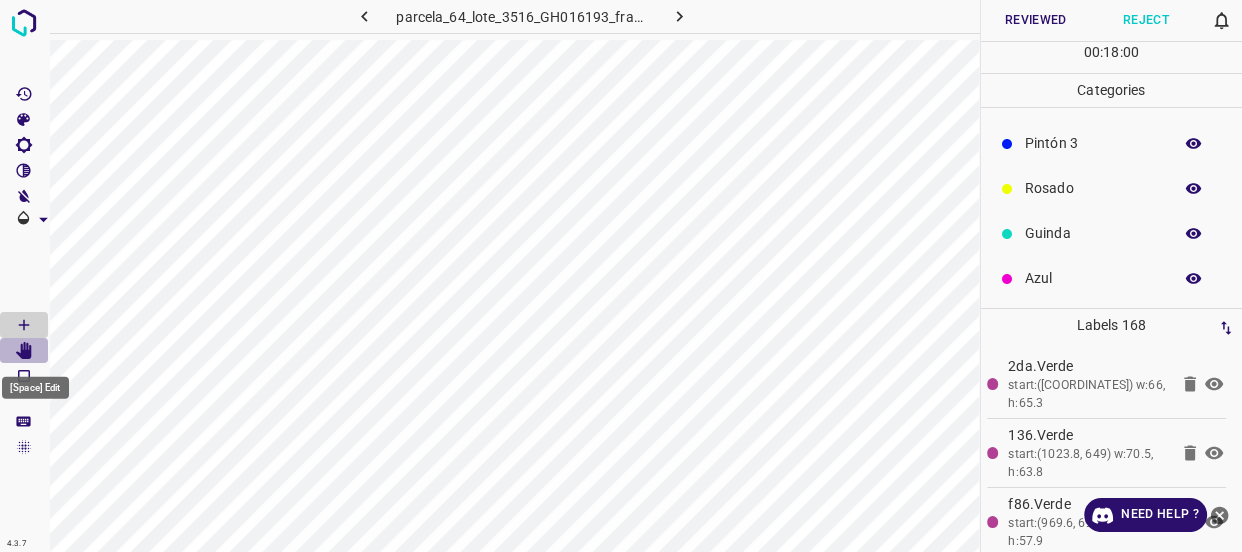 click 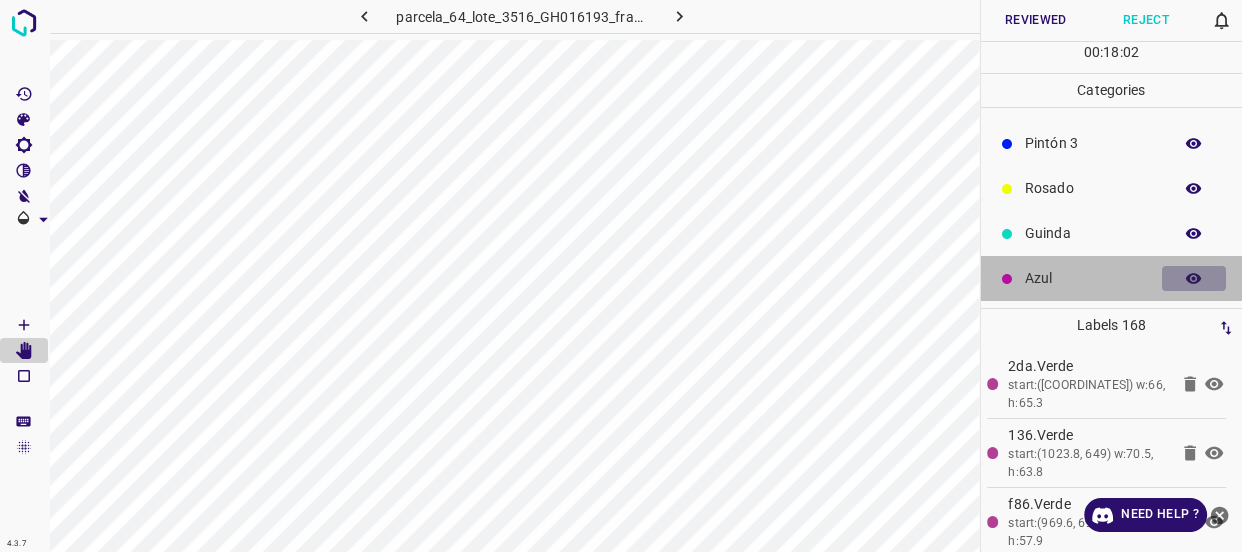 click 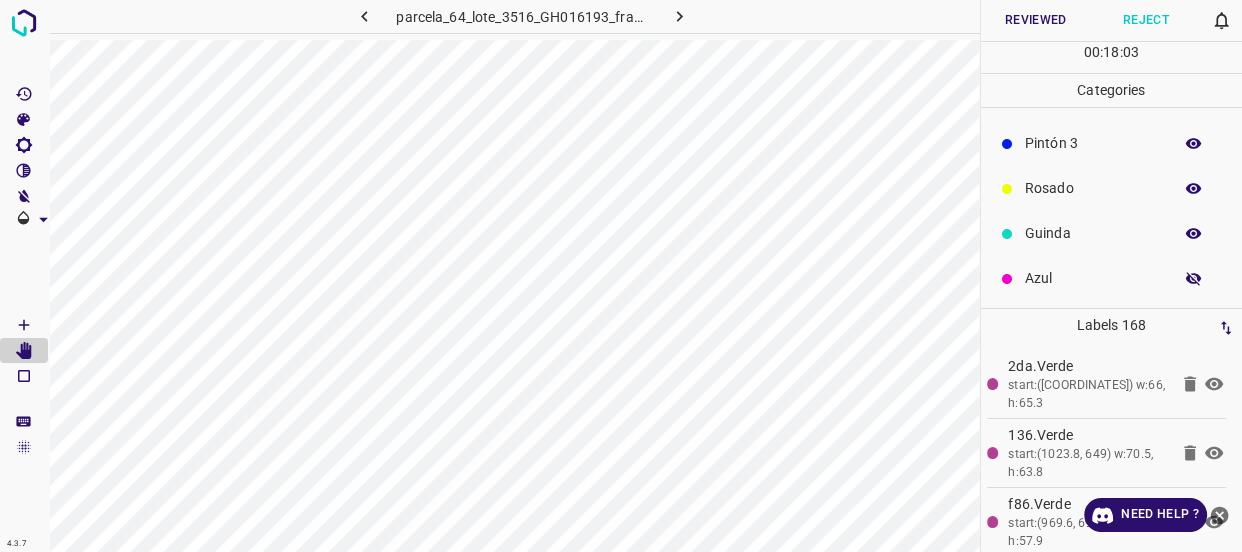 drag, startPoint x: 1177, startPoint y: 274, endPoint x: 1125, endPoint y: 275, distance: 52.009613 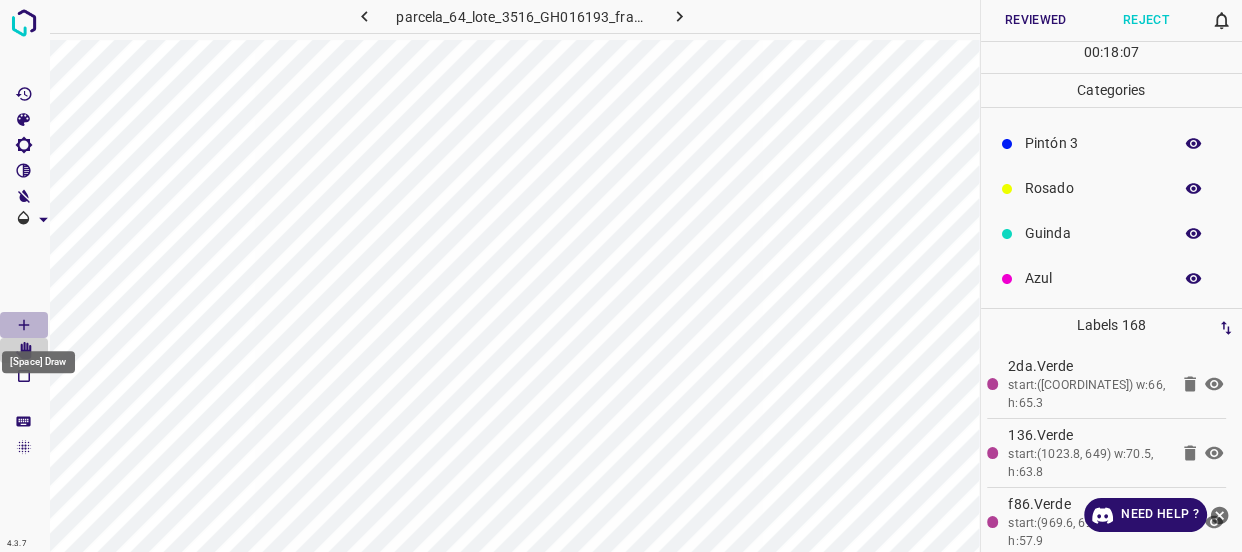 click 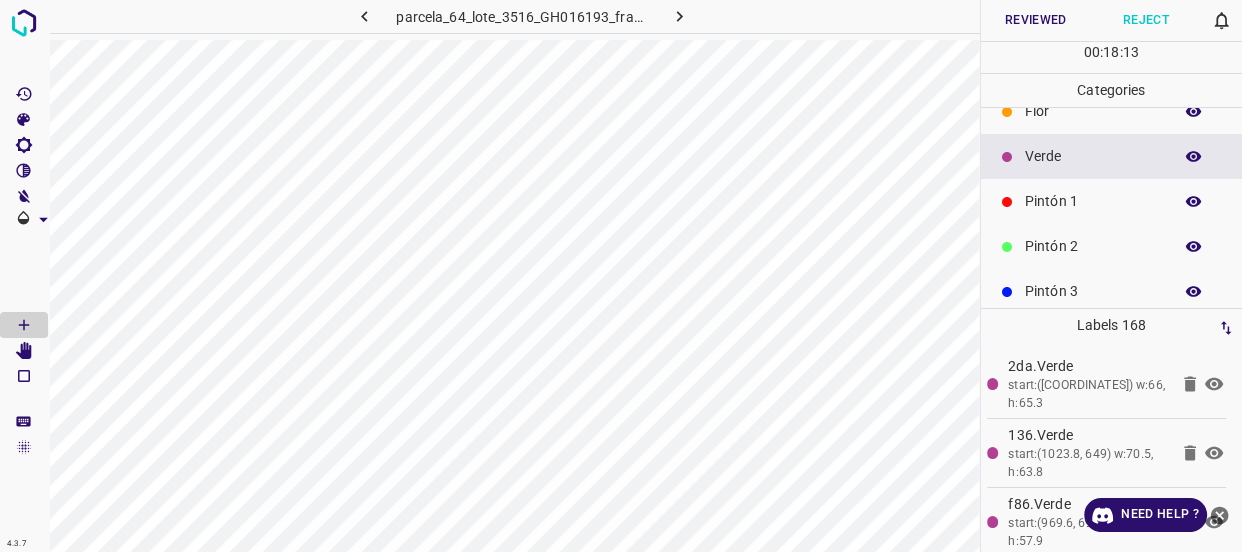 scroll, scrollTop: 0, scrollLeft: 0, axis: both 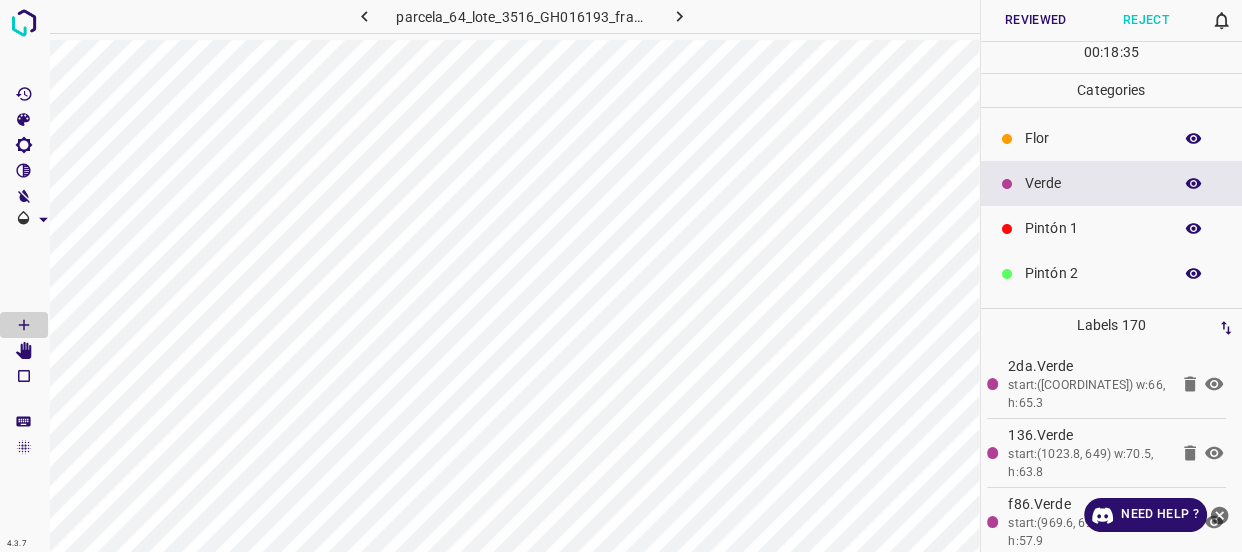 click 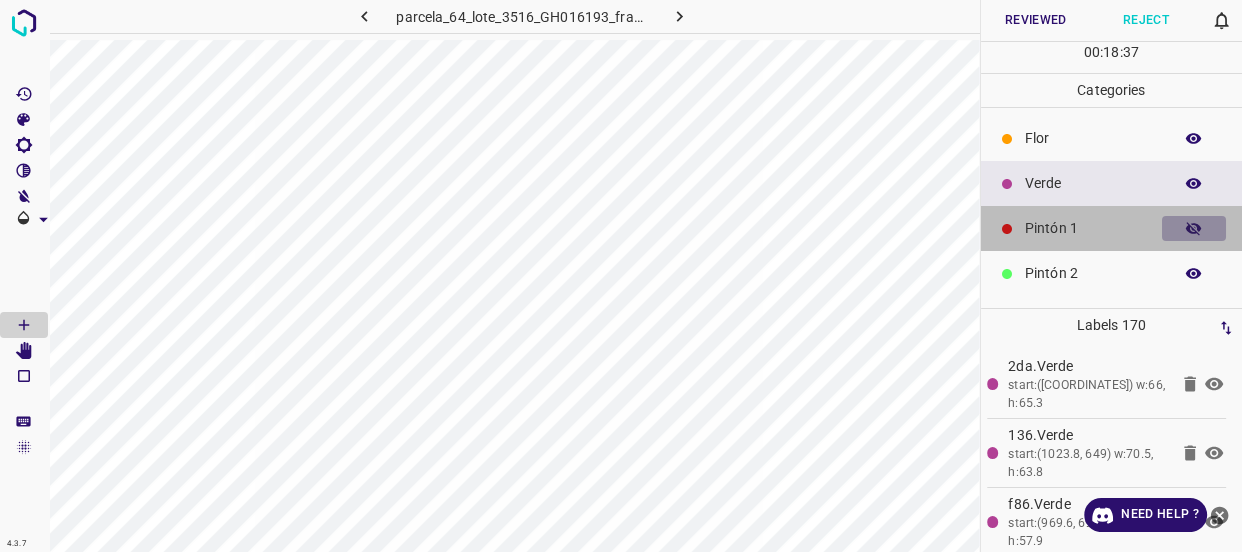 click 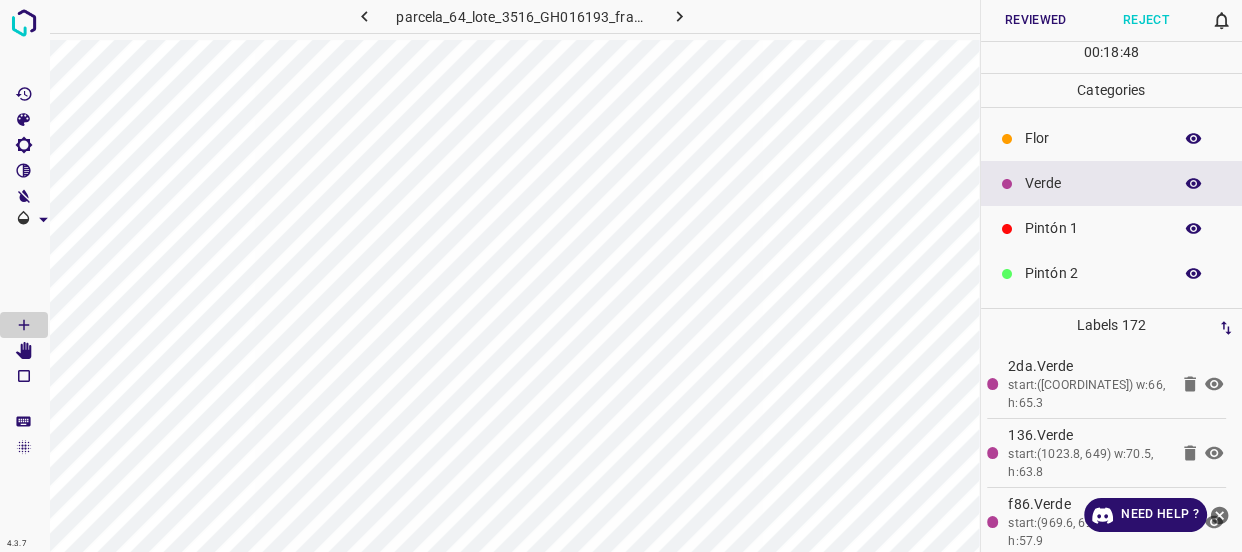click 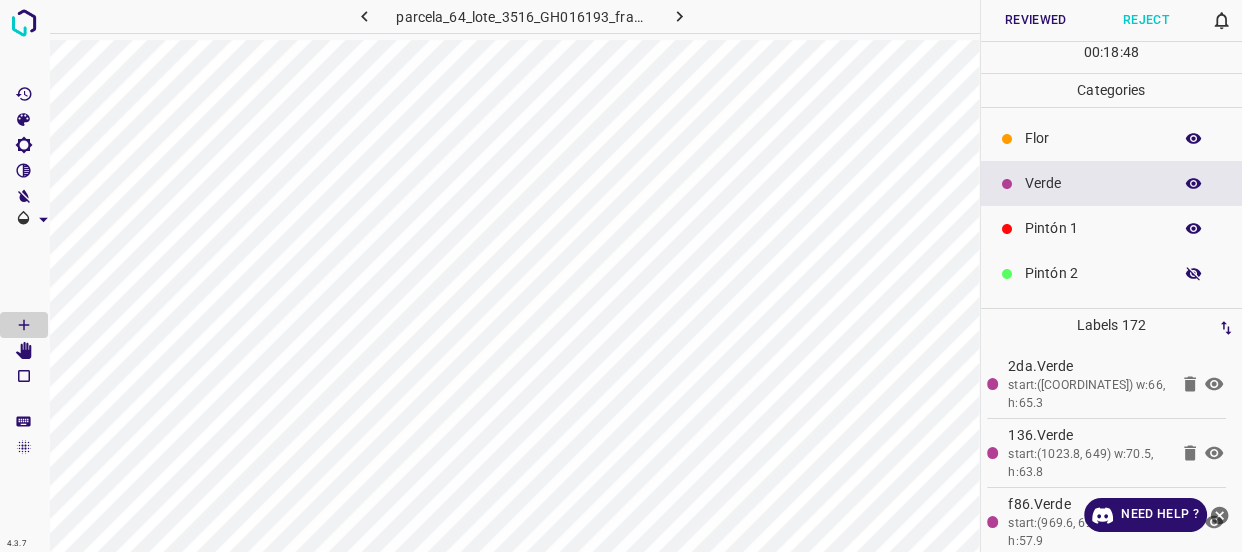 click 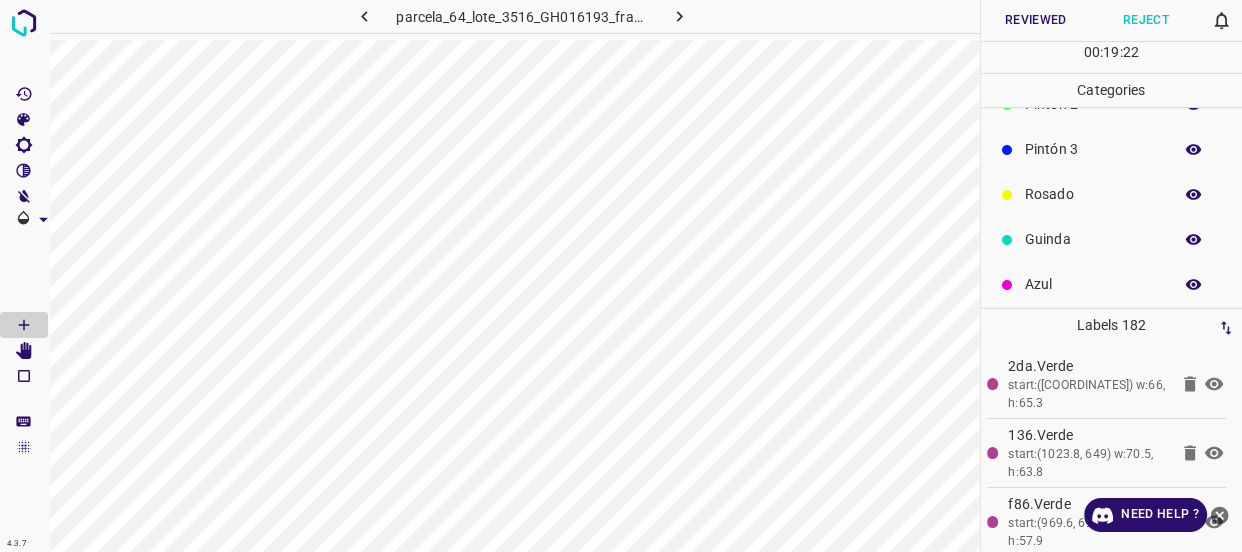 scroll, scrollTop: 175, scrollLeft: 0, axis: vertical 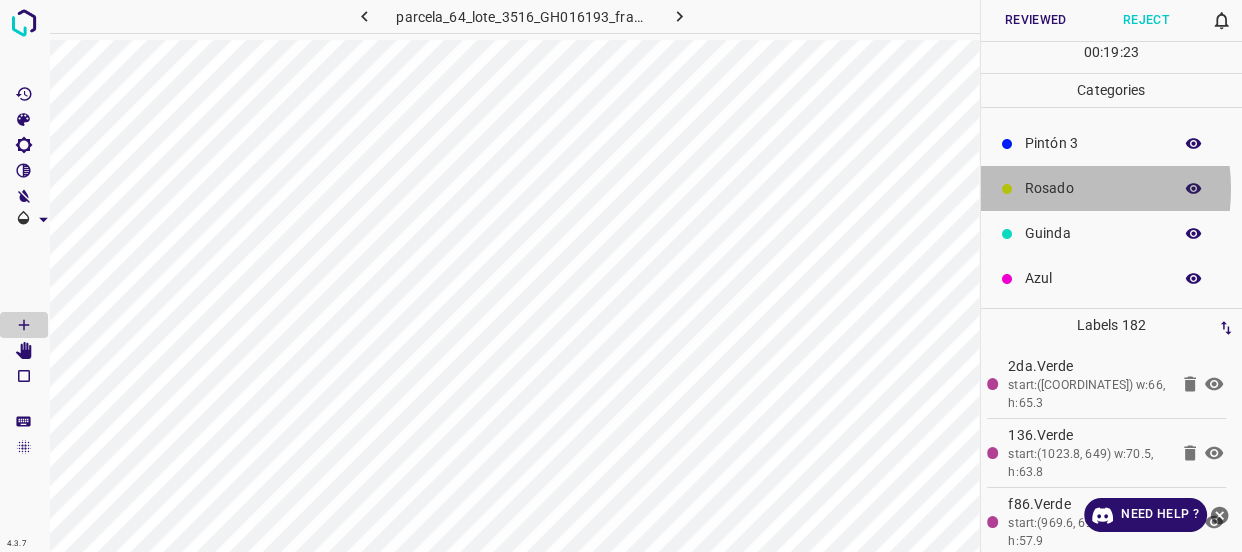 click on "Rosado" at bounding box center [1093, 188] 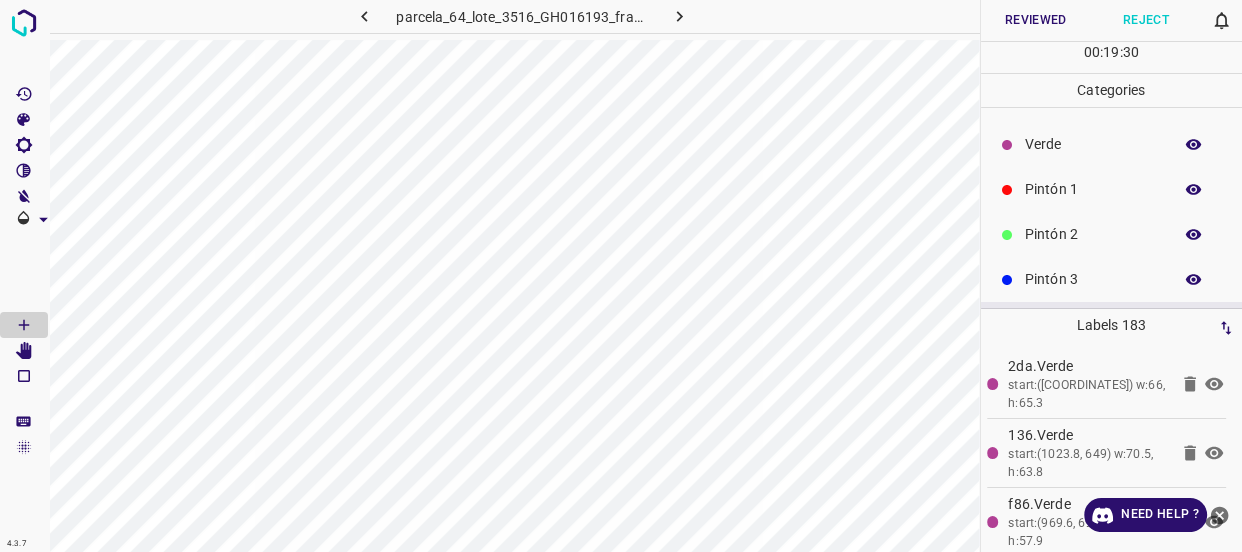 scroll, scrollTop: 0, scrollLeft: 0, axis: both 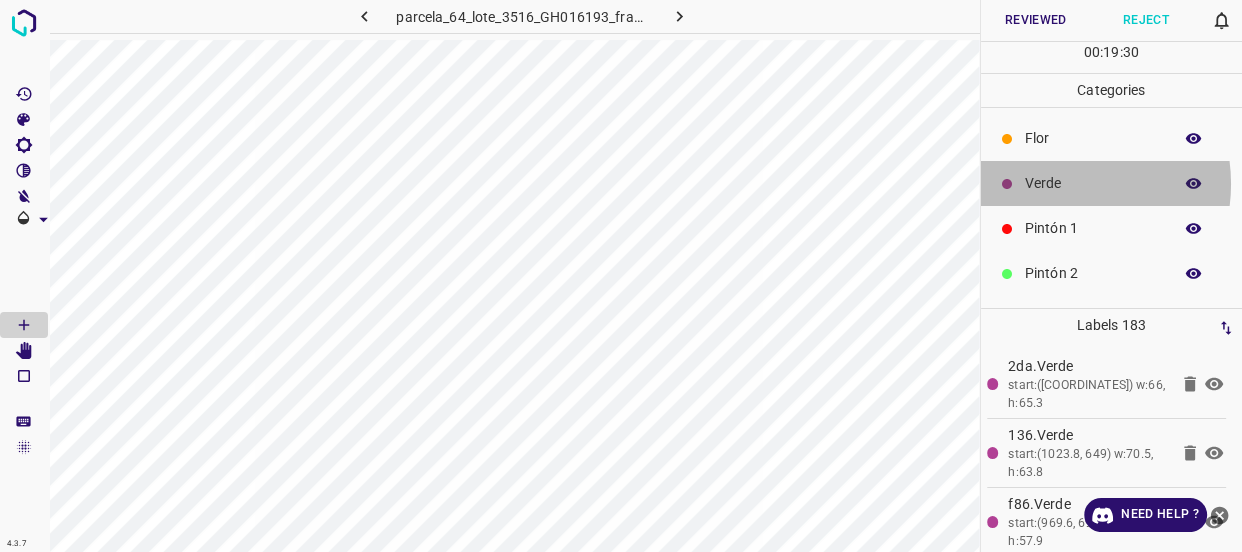 click on "Verde" at bounding box center [1093, 183] 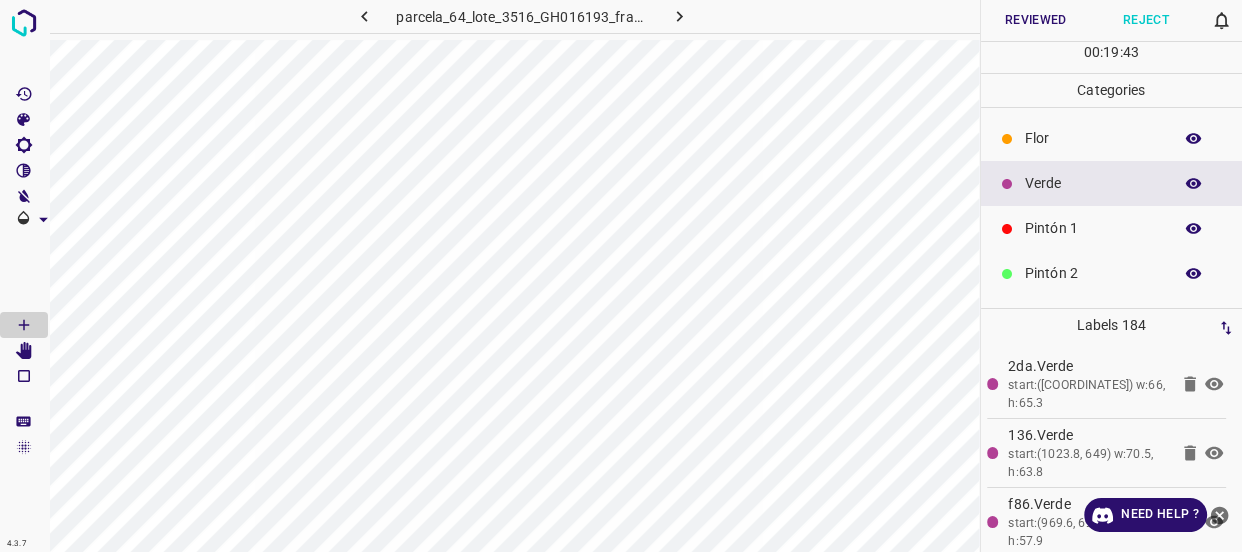 click 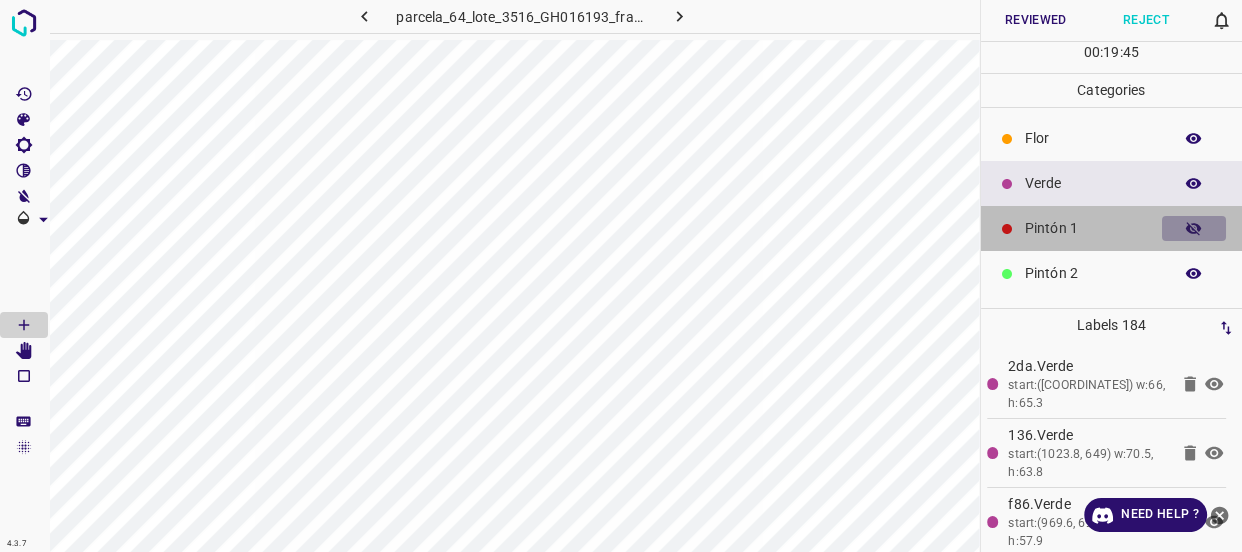 click 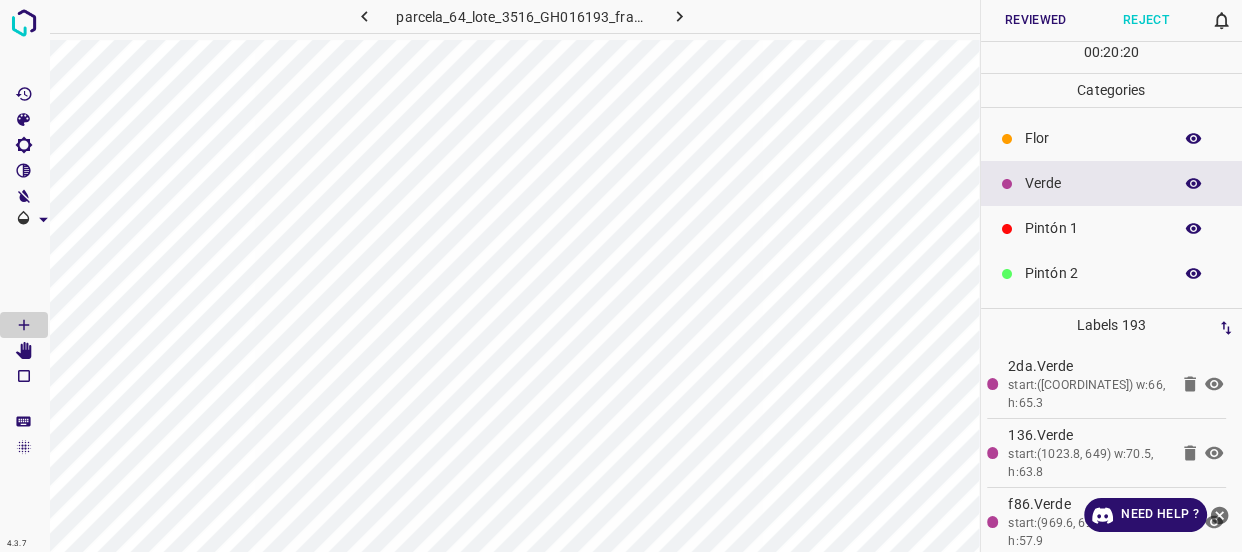 click 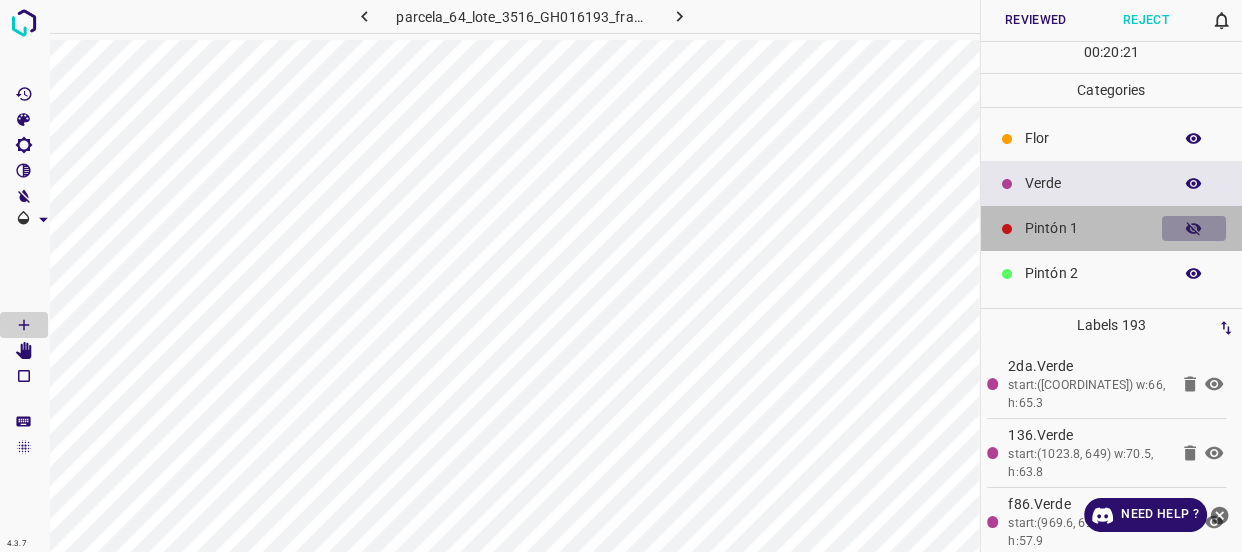 click 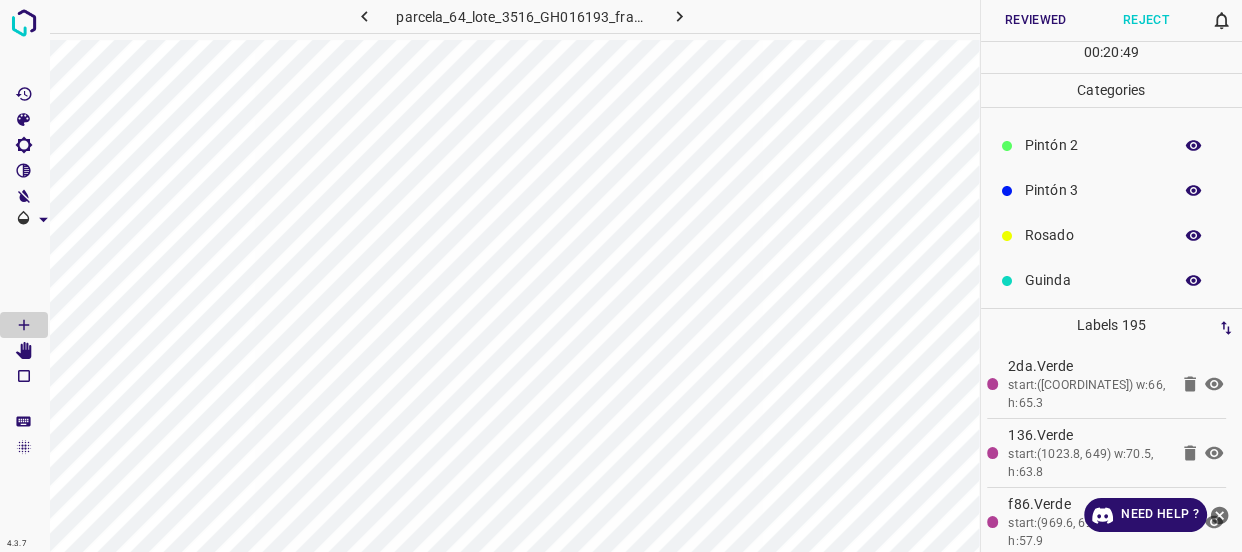 scroll, scrollTop: 175, scrollLeft: 0, axis: vertical 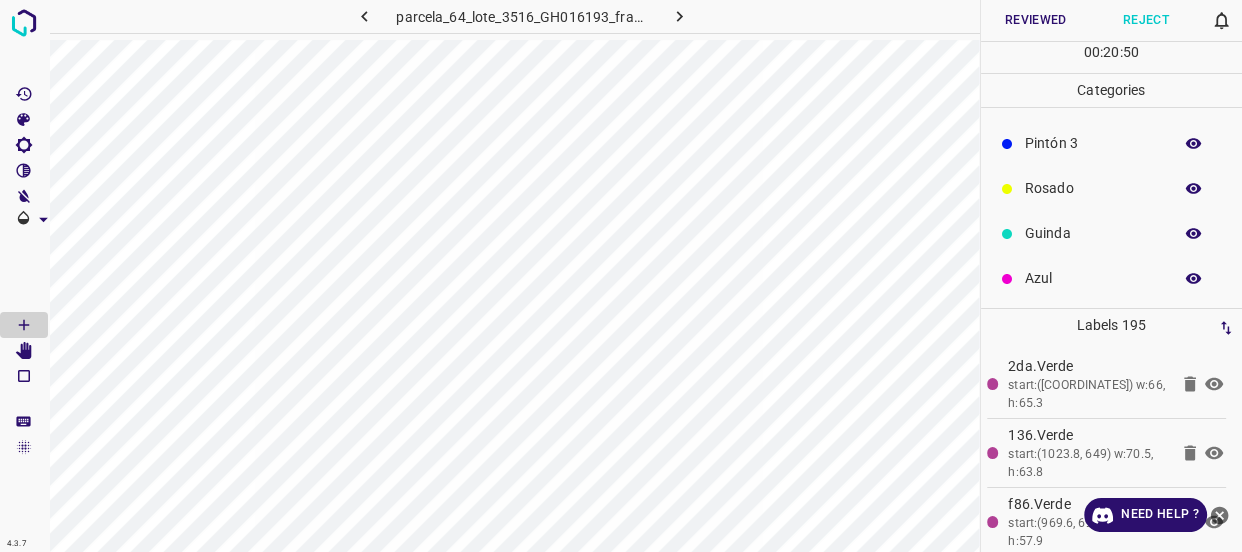 click on "Rosado" at bounding box center (1093, 188) 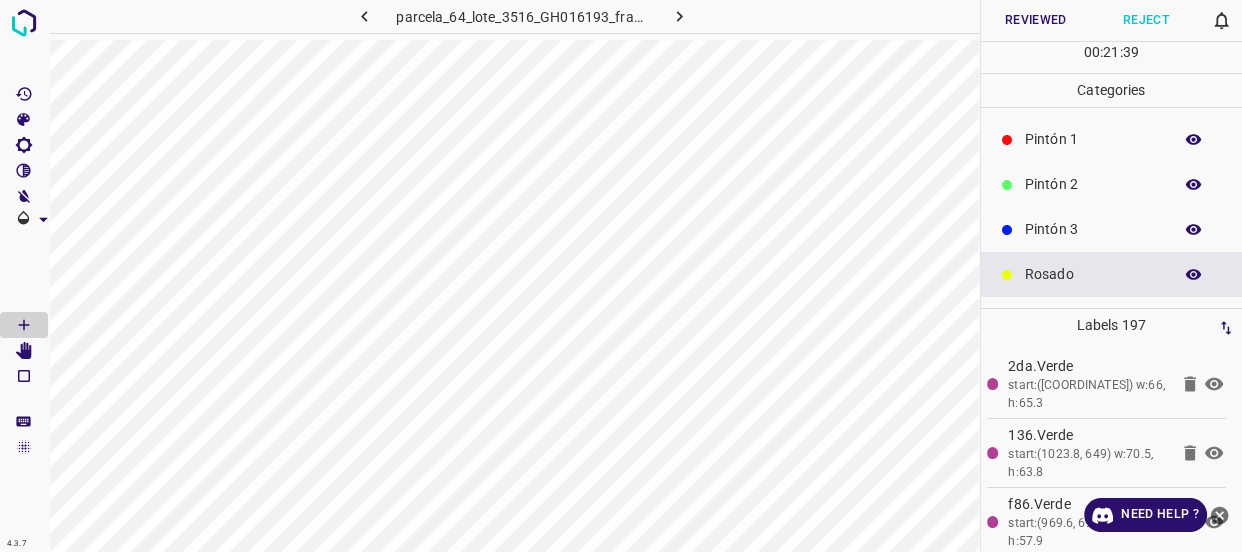 scroll, scrollTop: 84, scrollLeft: 0, axis: vertical 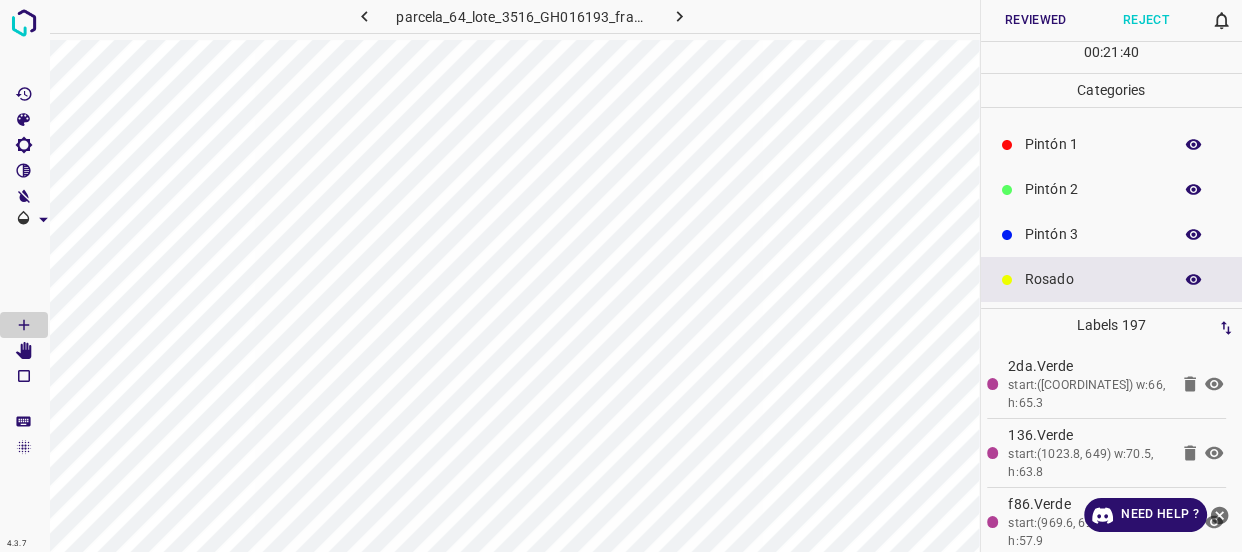 drag, startPoint x: 1057, startPoint y: 183, endPoint x: 1047, endPoint y: 195, distance: 15.6205 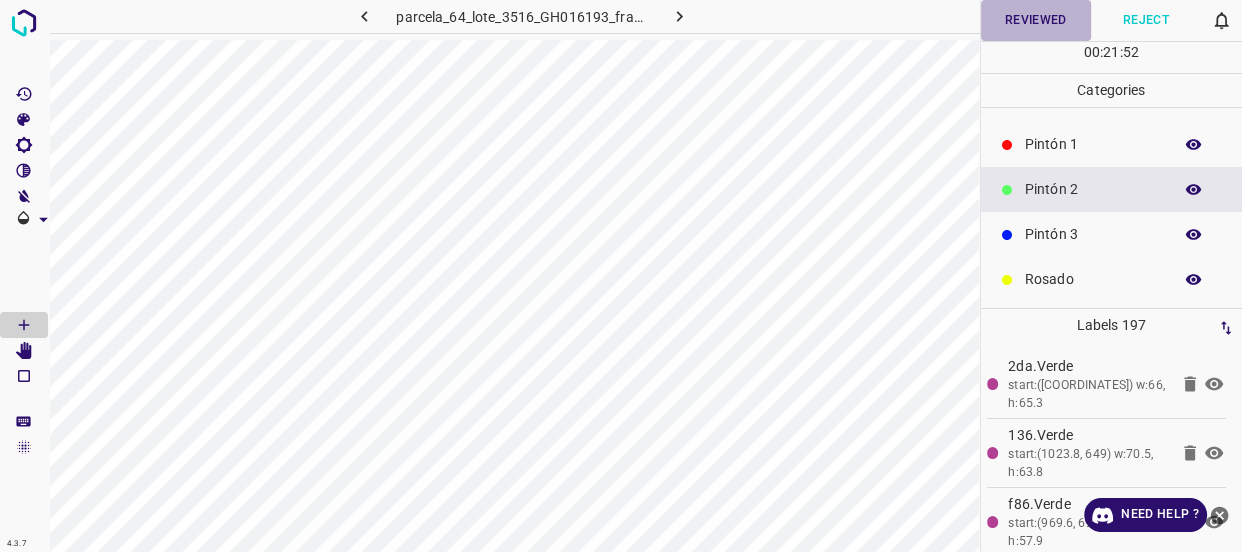 click on "Reviewed" at bounding box center (1036, 20) 